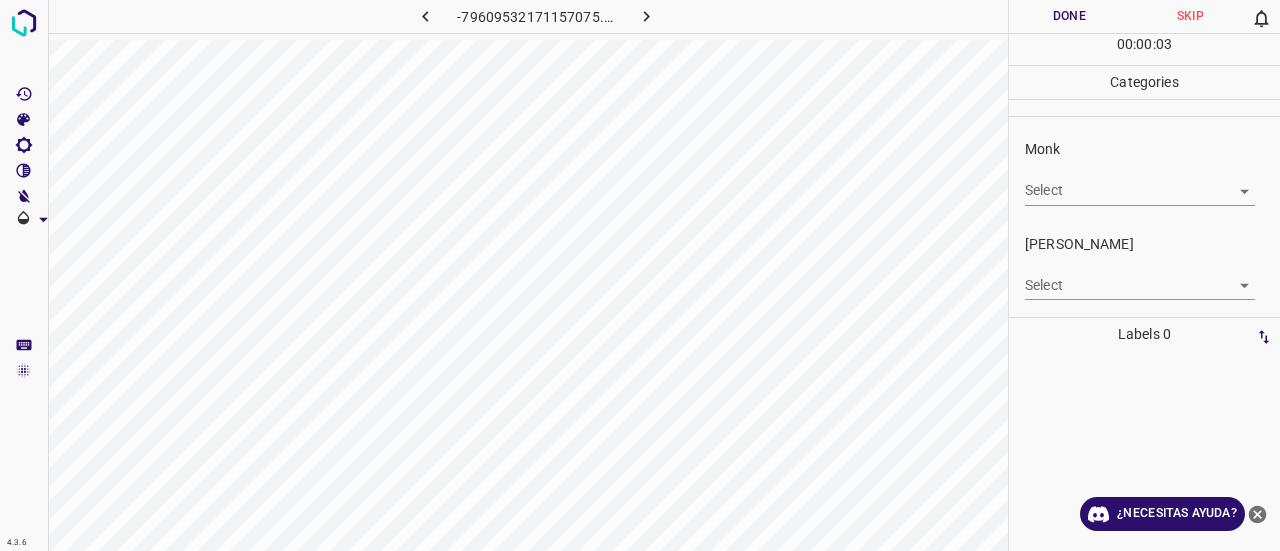 scroll, scrollTop: 0, scrollLeft: 0, axis: both 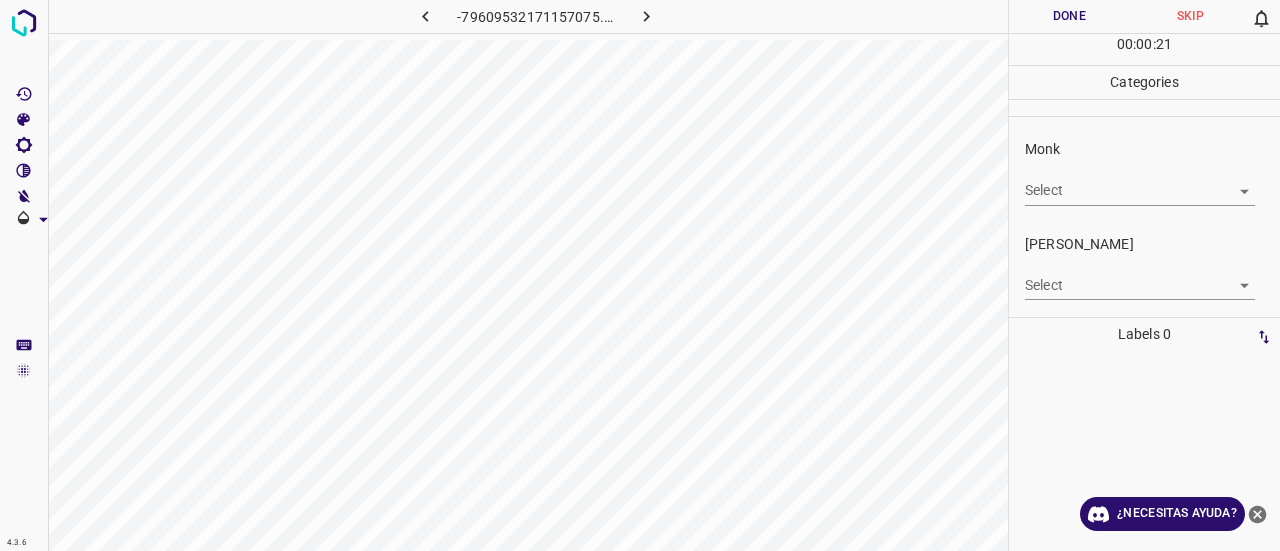 click on "4.3.6  -79609532171157075.png Done Skip 0 00   : 00   : 21   Categories Monk   Select ​  [PERSON_NAME]   Select ​ Labels   0 Categories 1 Monk 2  [PERSON_NAME] Tools Space Change between modes (Draw & Edit) I Auto labeling R Restore zoom M Zoom in N Zoom out Delete Delete selecte label Filters Z Restore filters X Saturation filter C Brightness filter V Contrast filter B Gray scale filter General O Download ¿Necesitas ayuda? Texto original Valora esta traducción Tu opinión servirá para ayudar a mejorar el Traductor de Google - Texto - Esconder - Borrar" at bounding box center [640, 275] 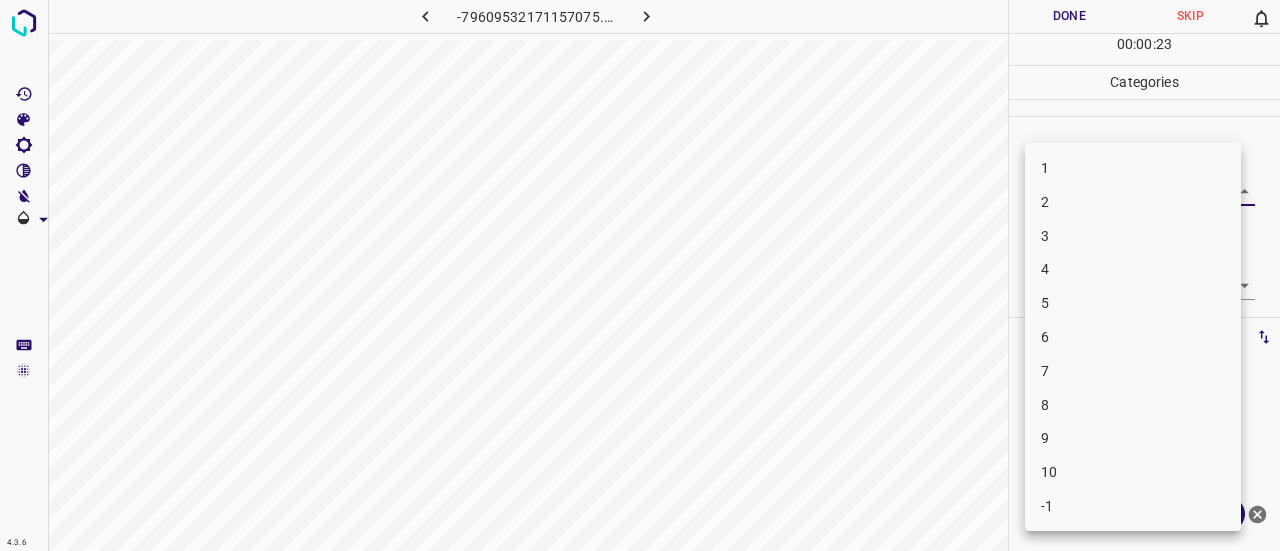 click on "4" at bounding box center [1133, 269] 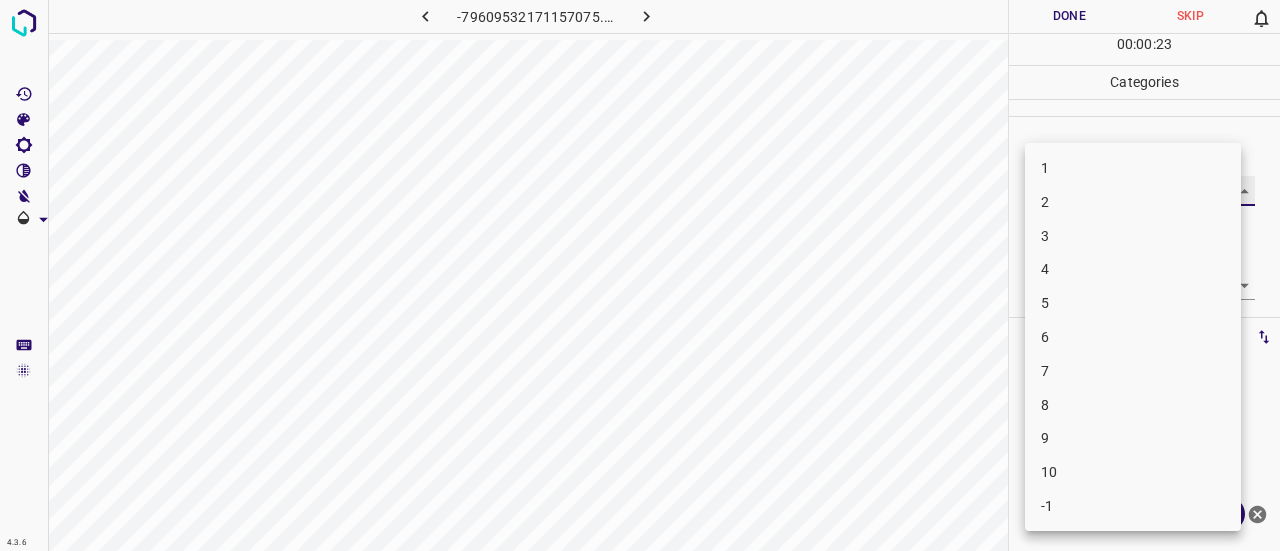 type on "4" 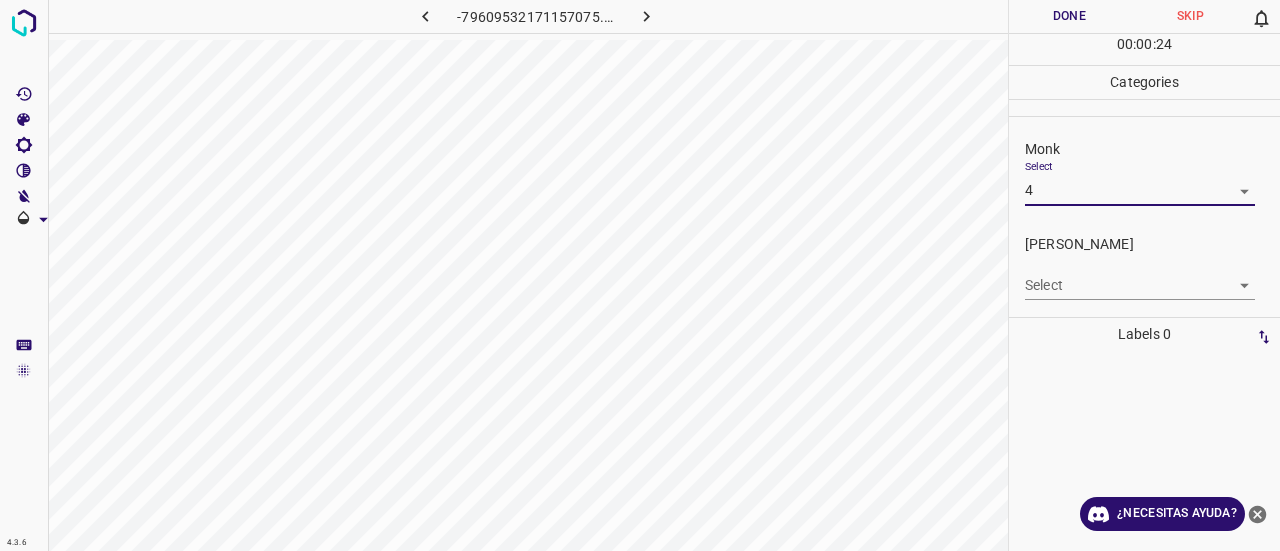 click on "4.3.6  -79609532171157075.png Done Skip 0 00   : 00   : 24   Categories Monk   Select 4 4  [PERSON_NAME]   Select ​ Labels   0 Categories 1 Monk 2  [PERSON_NAME] Tools Space Change between modes (Draw & Edit) I Auto labeling R Restore zoom M Zoom in N Zoom out Delete Delete selecte label Filters Z Restore filters X Saturation filter C Brightness filter V Contrast filter B Gray scale filter General O Download ¿Necesitas ayuda? Texto original Valora esta traducción Tu opinión servirá para ayudar a mejorar el Traductor de Google - Texto - Esconder - Borrar" at bounding box center [640, 275] 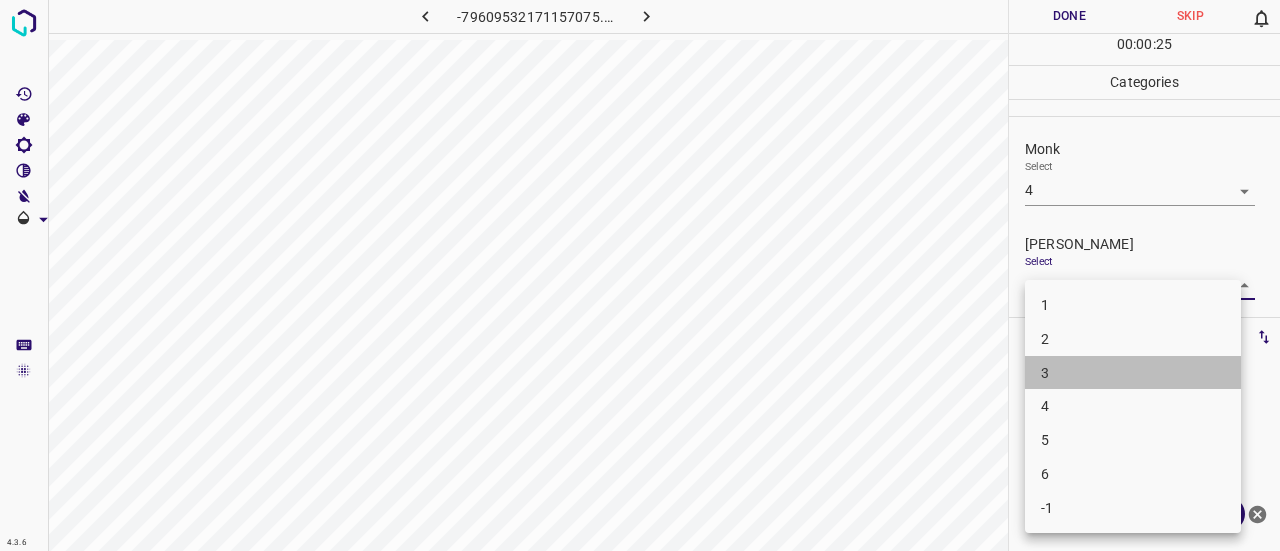 click on "3" at bounding box center [1133, 373] 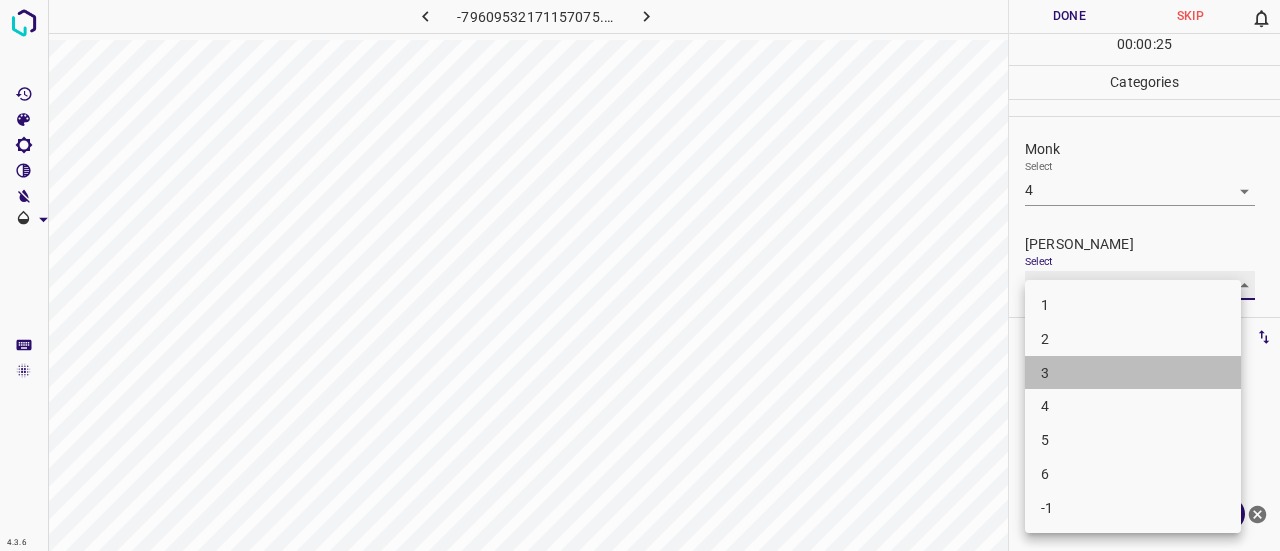 type on "3" 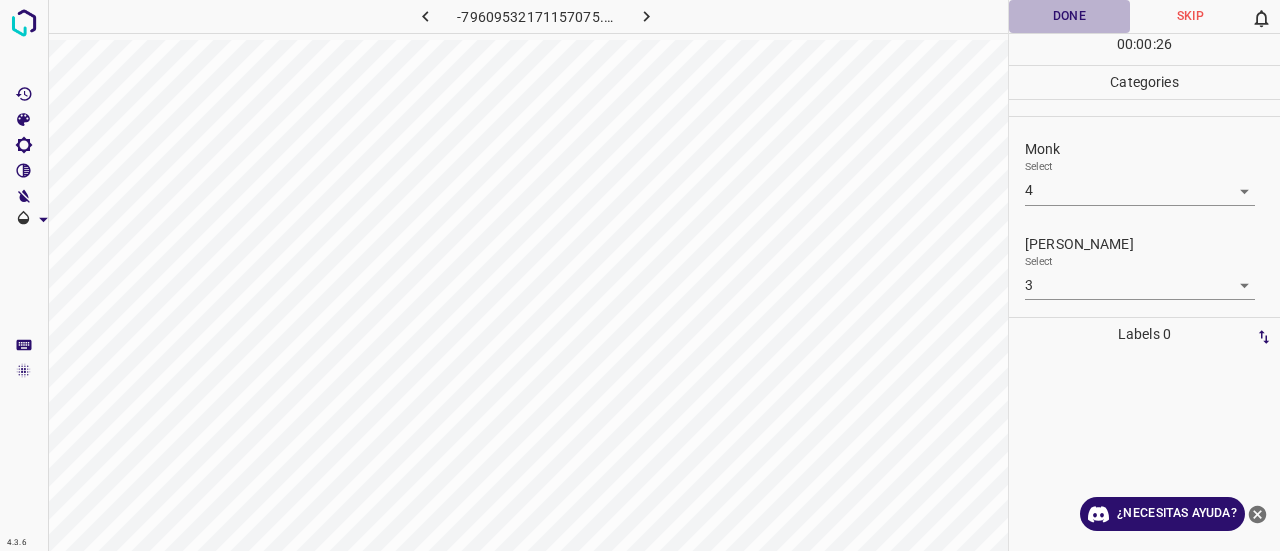 click on "Done" at bounding box center [1069, 16] 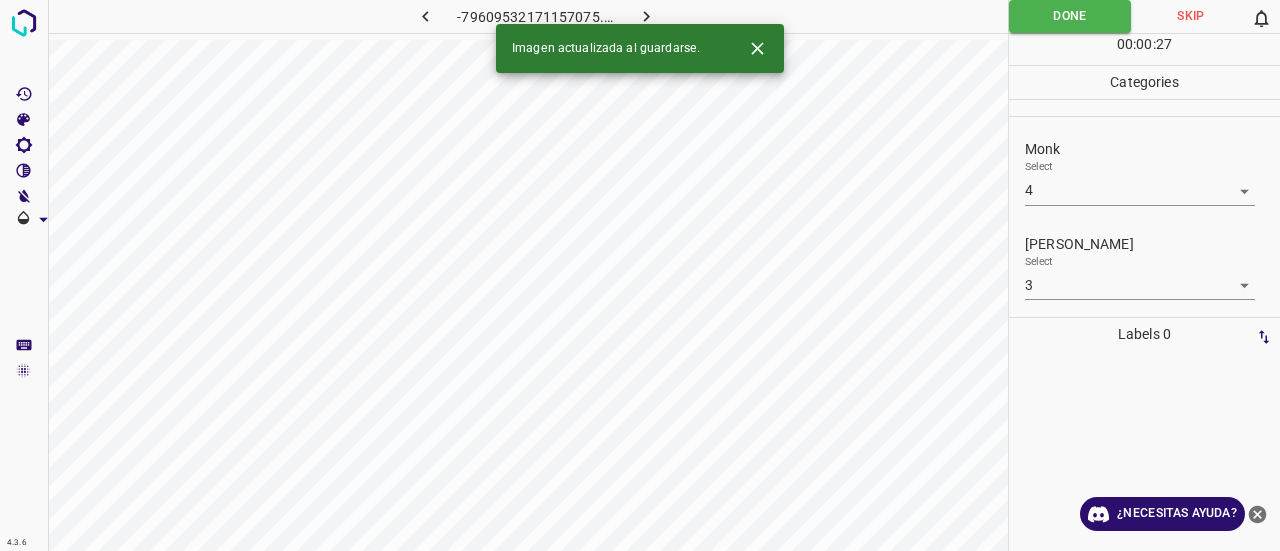 click 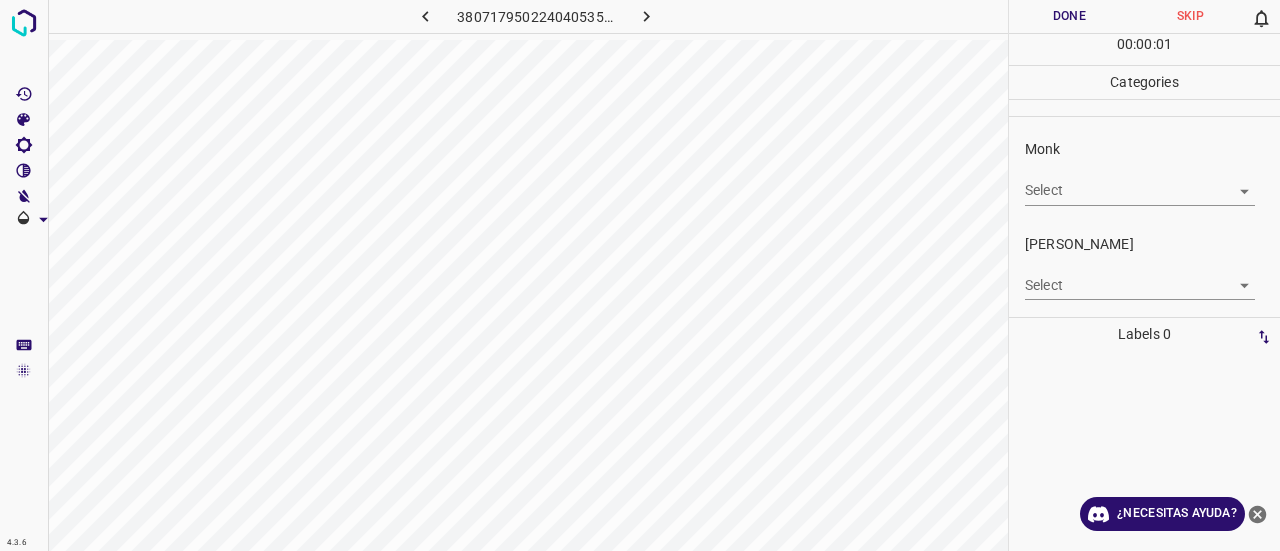 click on "4.3.6  3807179502240405359.png Done Skip 0 00   : 00   : 01   Categories Monk   Select ​  [PERSON_NAME]   Select ​ Labels   0 Categories 1 Monk 2  [PERSON_NAME] Tools Space Change between modes (Draw & Edit) I Auto labeling R Restore zoom M Zoom in N Zoom out Delete Delete selecte label Filters Z Restore filters X Saturation filter C Brightness filter V Contrast filter B Gray scale filter General O Download ¿Necesitas ayuda? Texto original Valora esta traducción Tu opinión servirá para ayudar a mejorar el Traductor de Google - Texto - Esconder - Borrar" at bounding box center [640, 275] 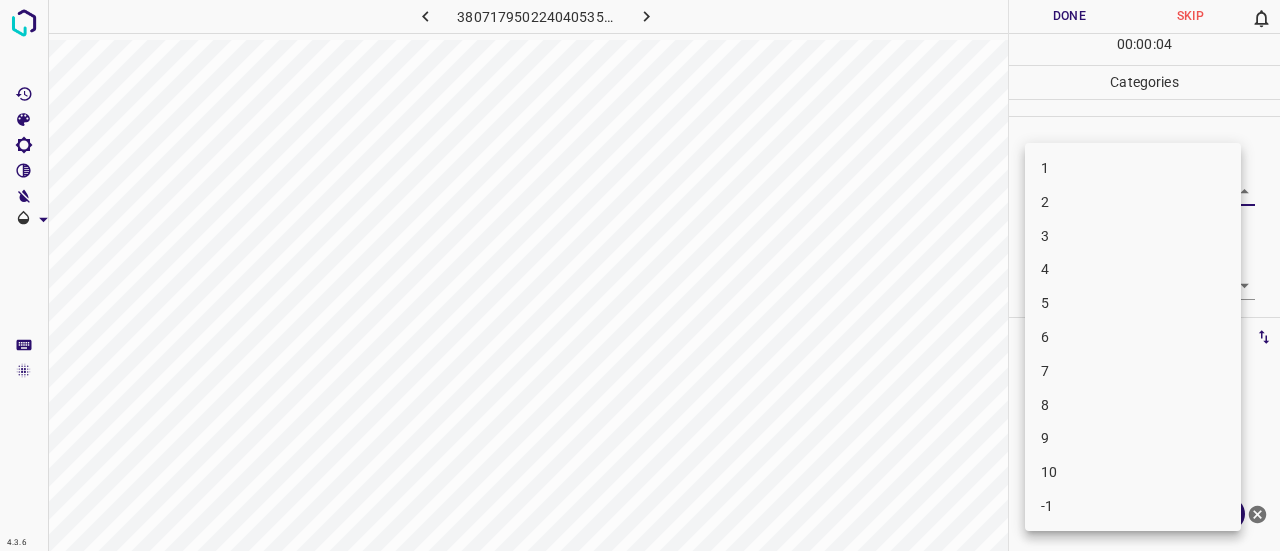click on "4" at bounding box center (1133, 269) 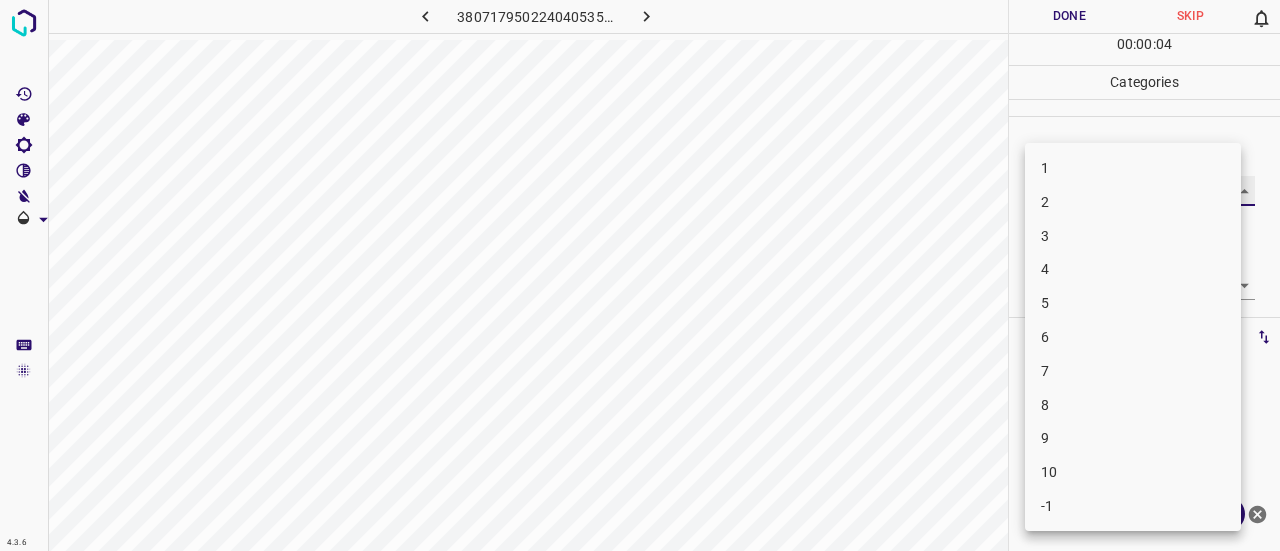type on "4" 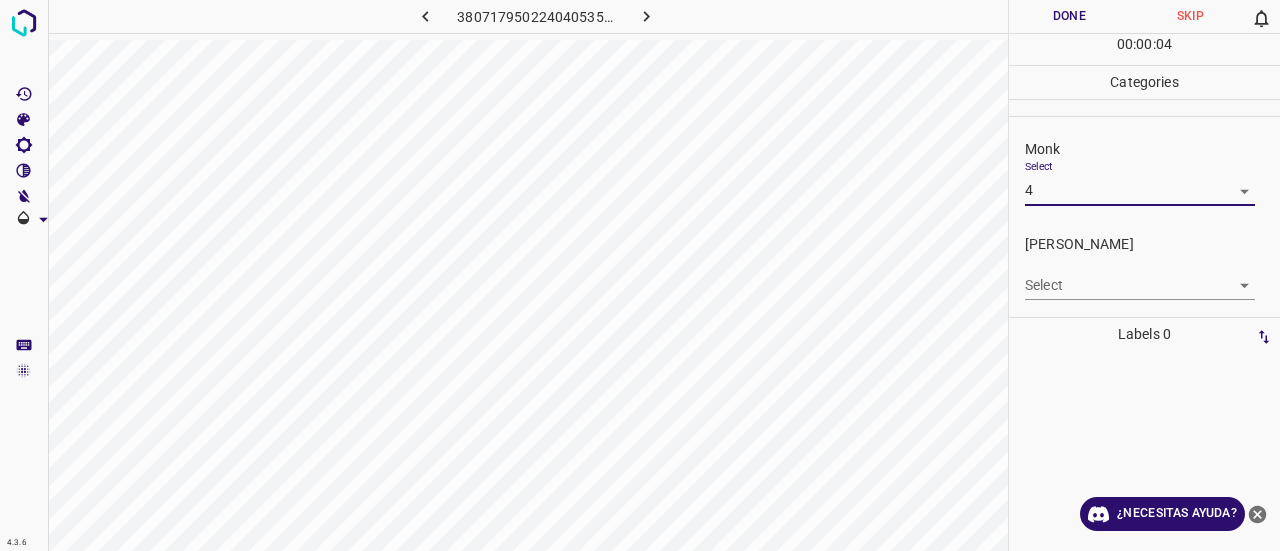 click on "4.3.6  3807179502240405359.png Done Skip 0 00   : 00   : 04   Categories Monk   Select 4 4  [PERSON_NAME]   Select ​ Labels   0 Categories 1 Monk 2  [PERSON_NAME] Tools Space Change between modes (Draw & Edit) I Auto labeling R Restore zoom M Zoom in N Zoom out Delete Delete selecte label Filters Z Restore filters X Saturation filter C Brightness filter V Contrast filter B Gray scale filter General O Download ¿Necesitas ayuda? Texto original Valora esta traducción Tu opinión servirá para ayudar a mejorar el Traductor de Google - Texto - Esconder - Borrar" at bounding box center (640, 275) 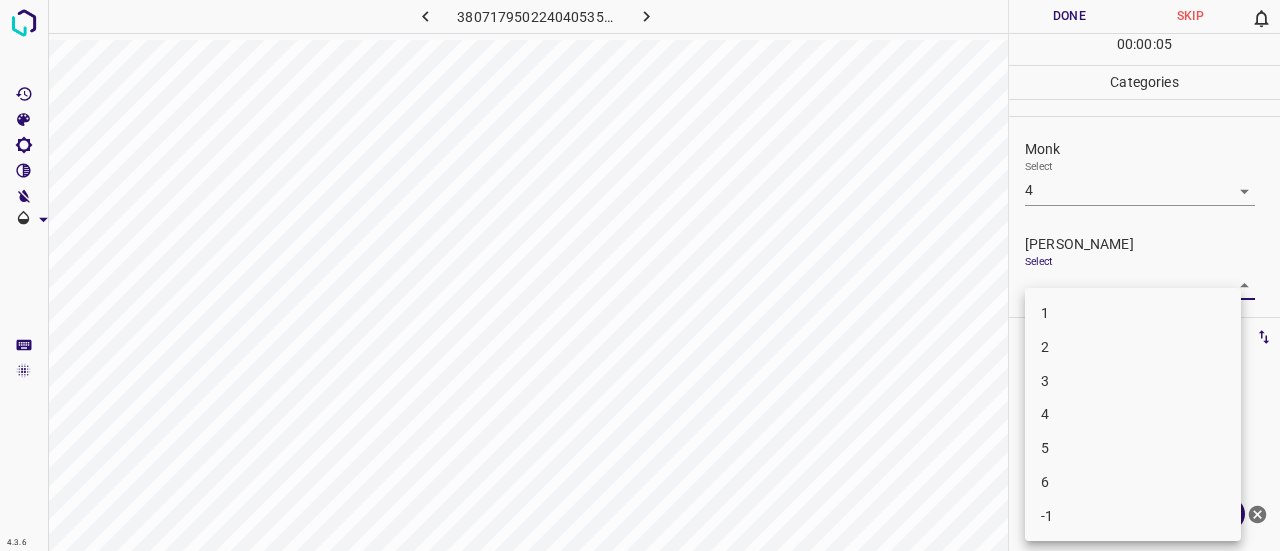 click on "2" at bounding box center (1133, 347) 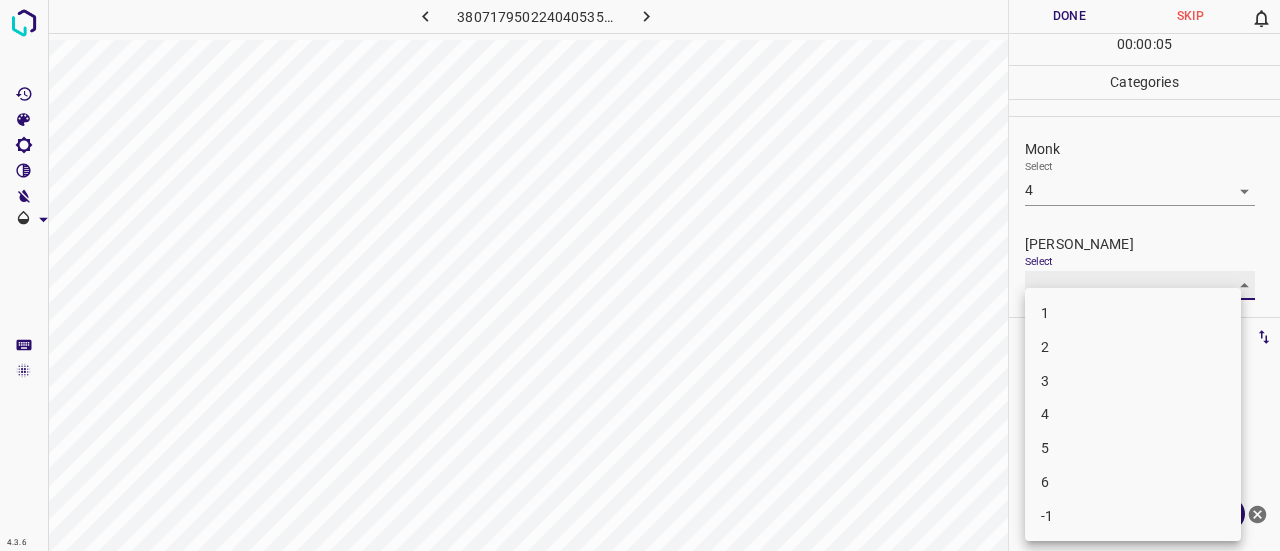 type on "2" 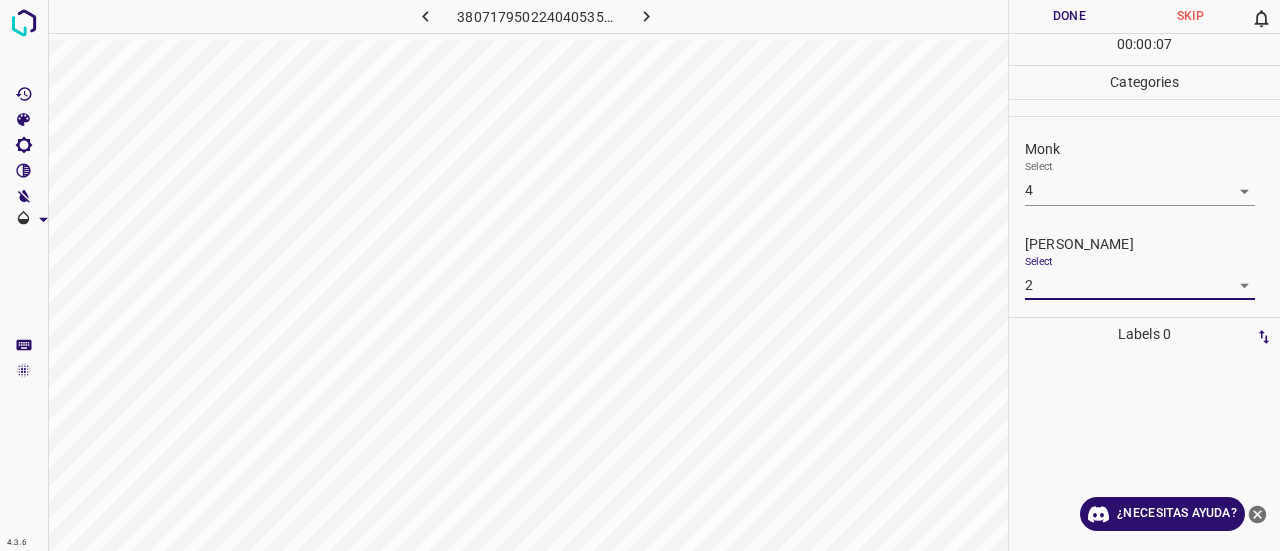 click on "Done" at bounding box center (1069, 16) 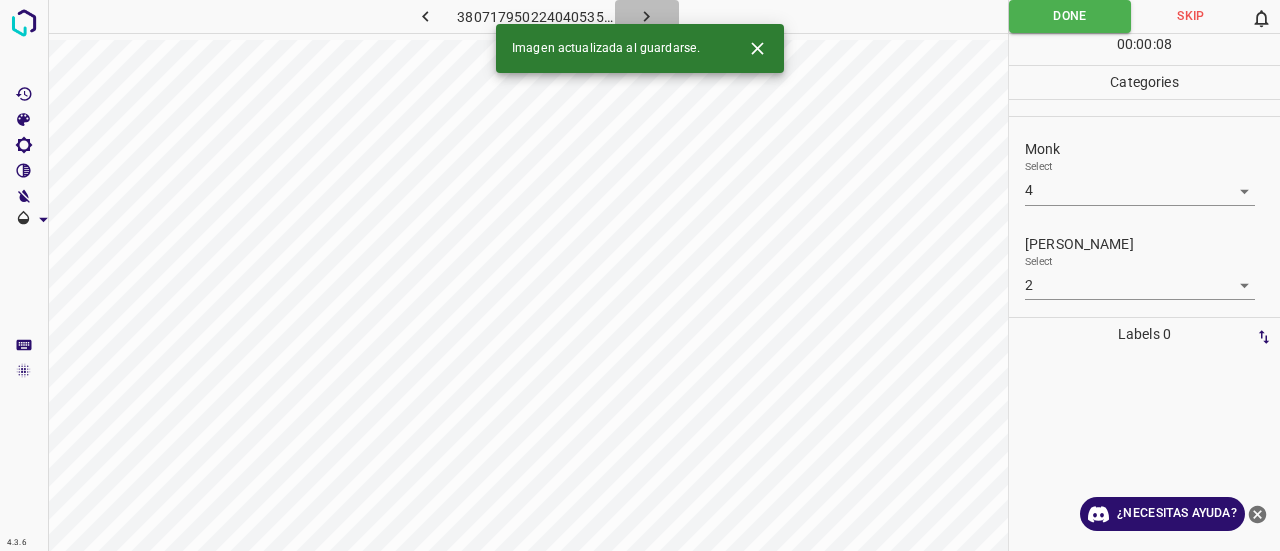 click at bounding box center [647, 16] 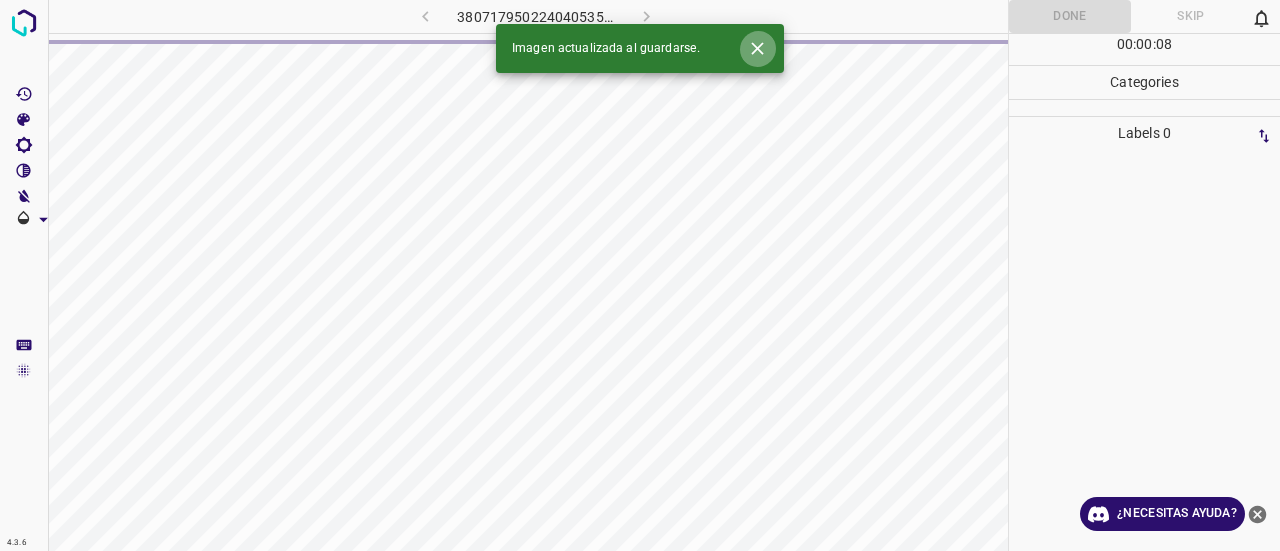click 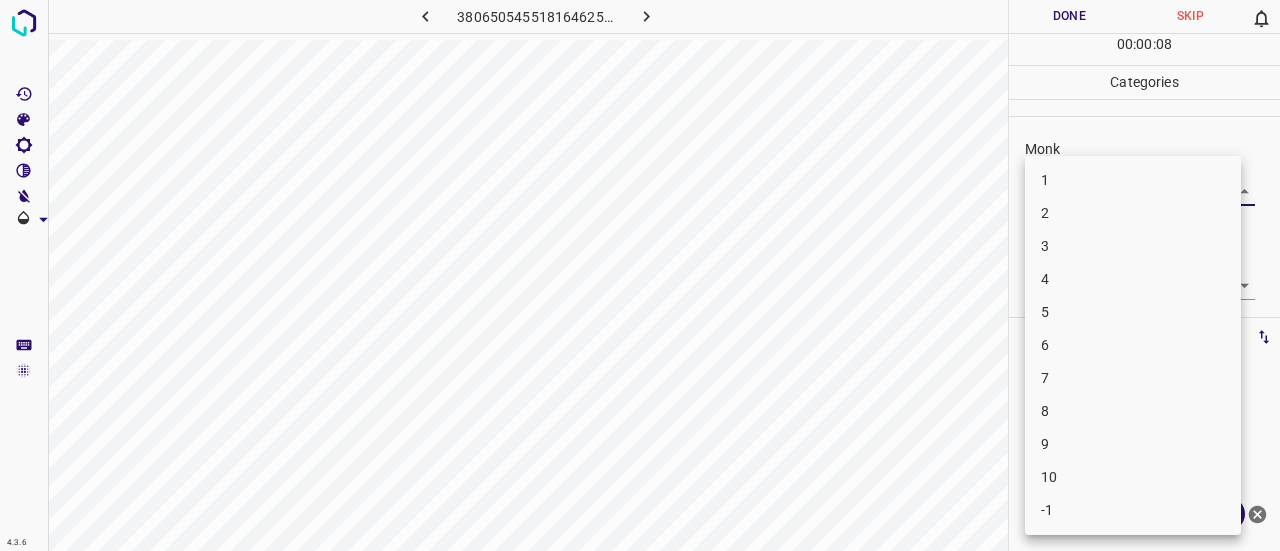 click on "4.3.6  3806505455181646252.png Done Skip 0 00   : 00   : 08   Categories Monk   Select ​  [PERSON_NAME]   Select ​ Labels   0 Categories 1 Monk 2  [PERSON_NAME] Tools Space Change between modes (Draw & Edit) I Auto labeling R Restore zoom M Zoom in N Zoom out Delete Delete selecte label Filters Z Restore filters X Saturation filter C Brightness filter V Contrast filter B Gray scale filter General O Download ¿Necesitas ayuda? Texto original Valora esta traducción Tu opinión servirá para ayudar a mejorar el Traductor de Google - Texto - Esconder - Borrar 1 2 3 4 5 6 7 8 9 10 -1" at bounding box center (640, 275) 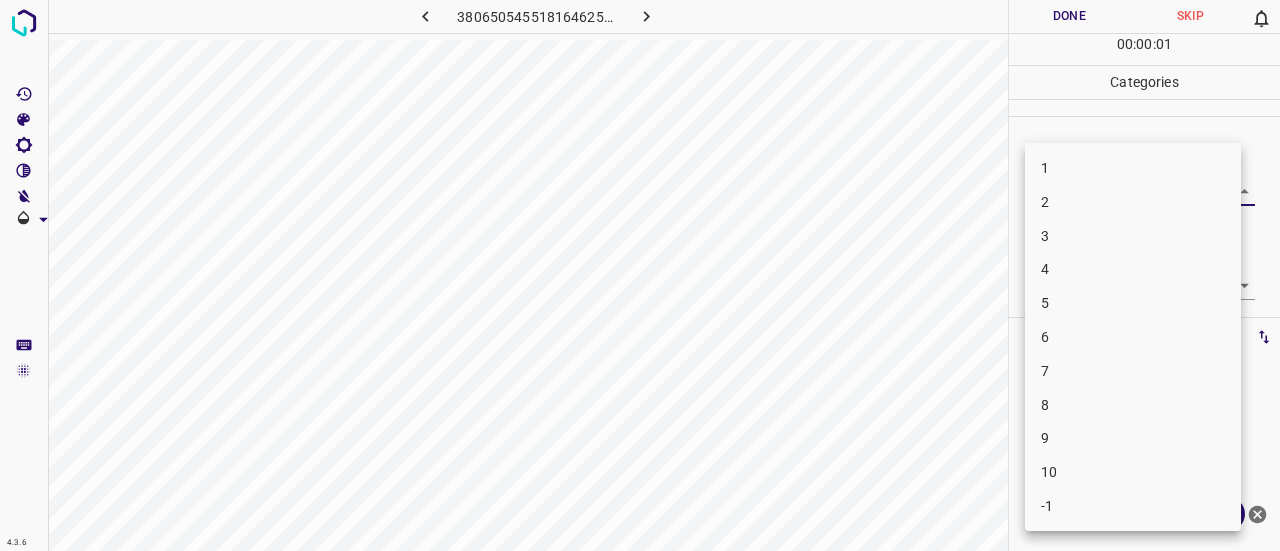 click on "3" at bounding box center (1133, 236) 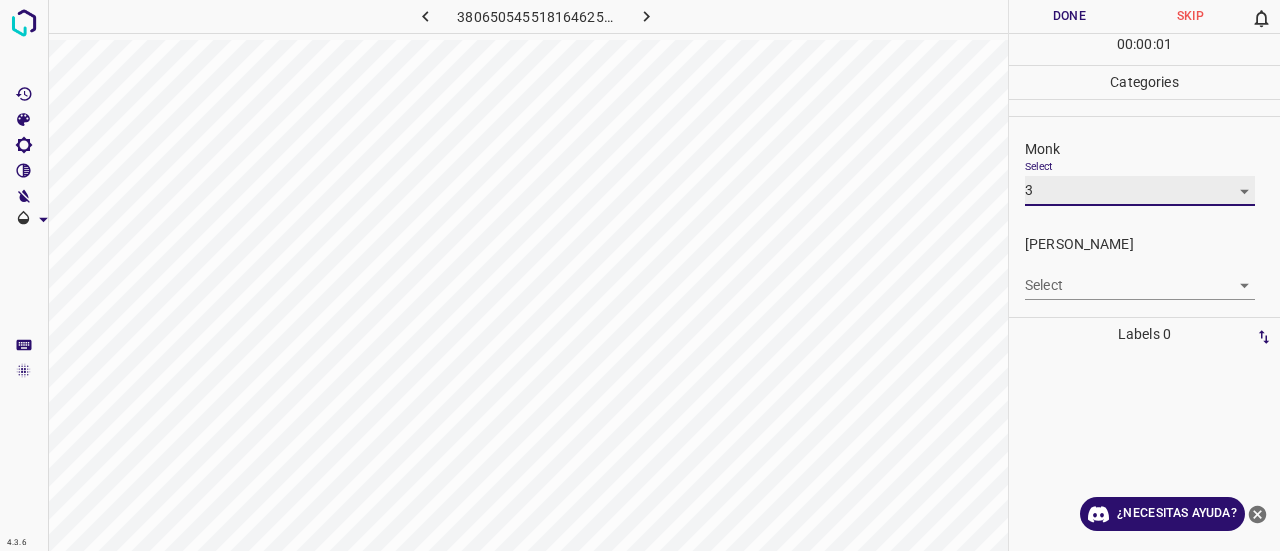 type on "3" 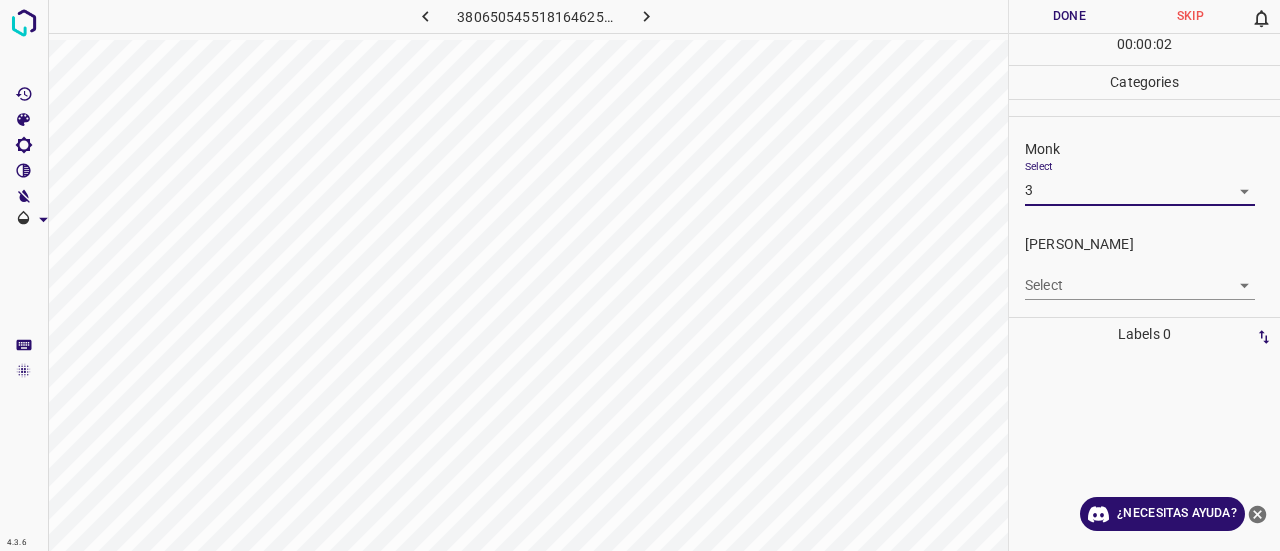 click on "4.3.6  3806505455181646252.png Done Skip 0 00   : 00   : 02   Categories Monk   Select 3 3  [PERSON_NAME]   Select ​ Labels   0 Categories 1 Monk 2  [PERSON_NAME] Tools Space Change between modes (Draw & Edit) I Auto labeling R Restore zoom M Zoom in N Zoom out Delete Delete selecte label Filters Z Restore filters X Saturation filter C Brightness filter V Contrast filter B Gray scale filter General O Download ¿Necesitas ayuda? Texto original Valora esta traducción Tu opinión servirá para ayudar a mejorar el Traductor de Google - Texto - Esconder - Borrar" at bounding box center (640, 275) 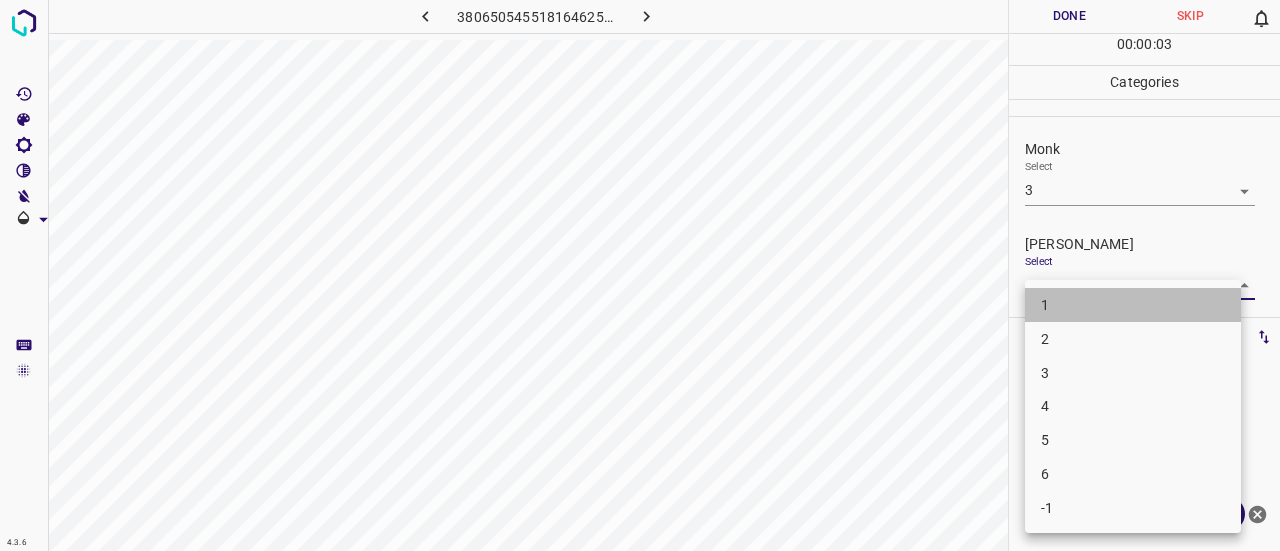 click on "1" at bounding box center [1133, 305] 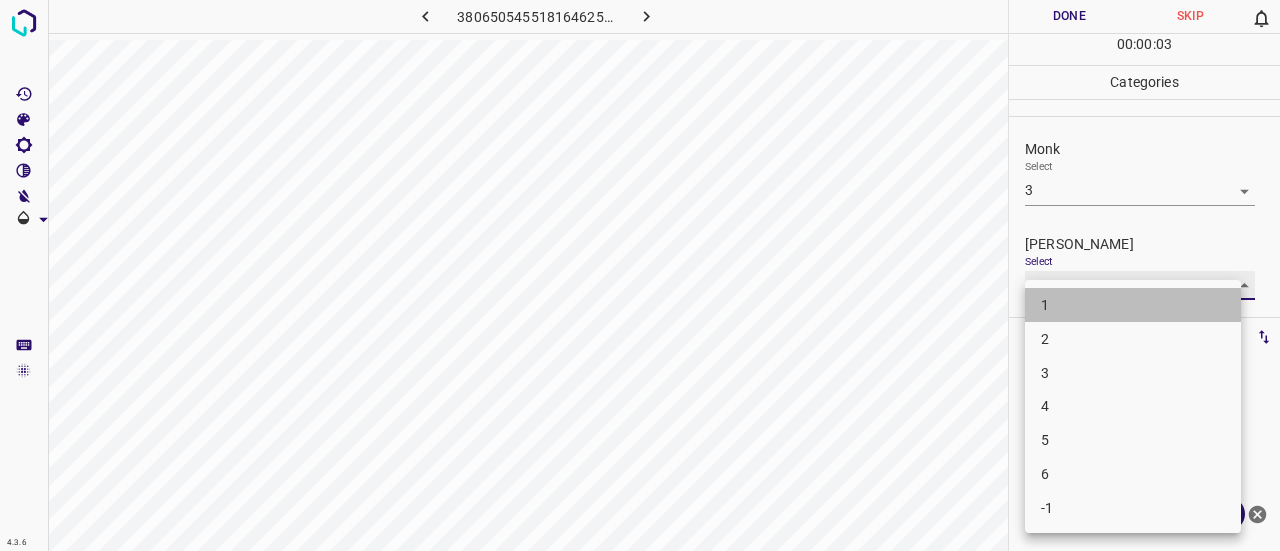type on "1" 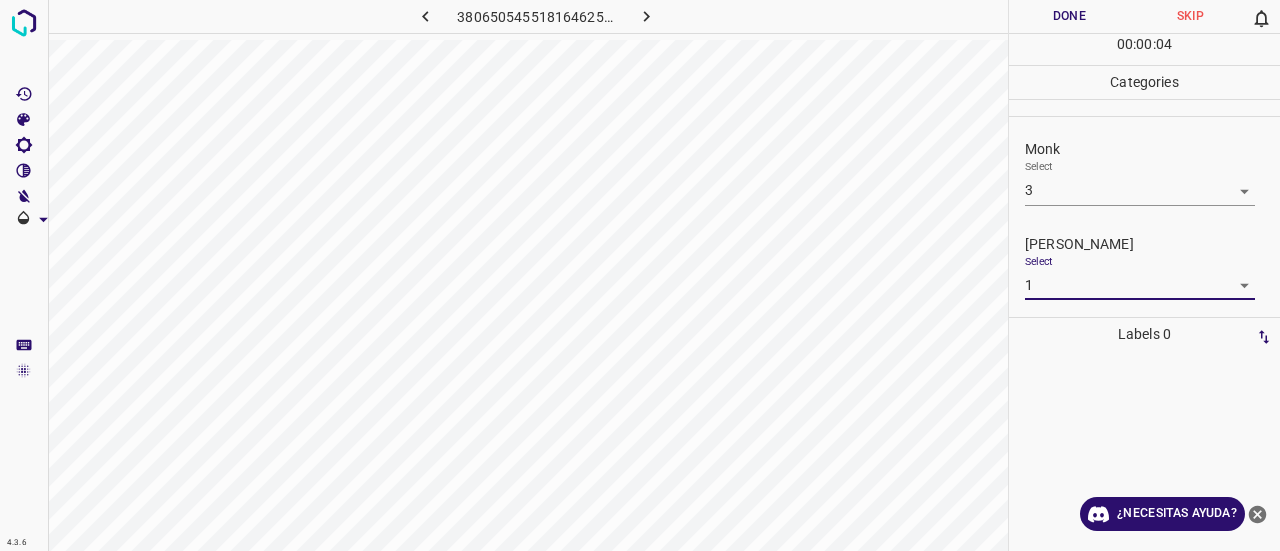 click on "Done" at bounding box center [1069, 16] 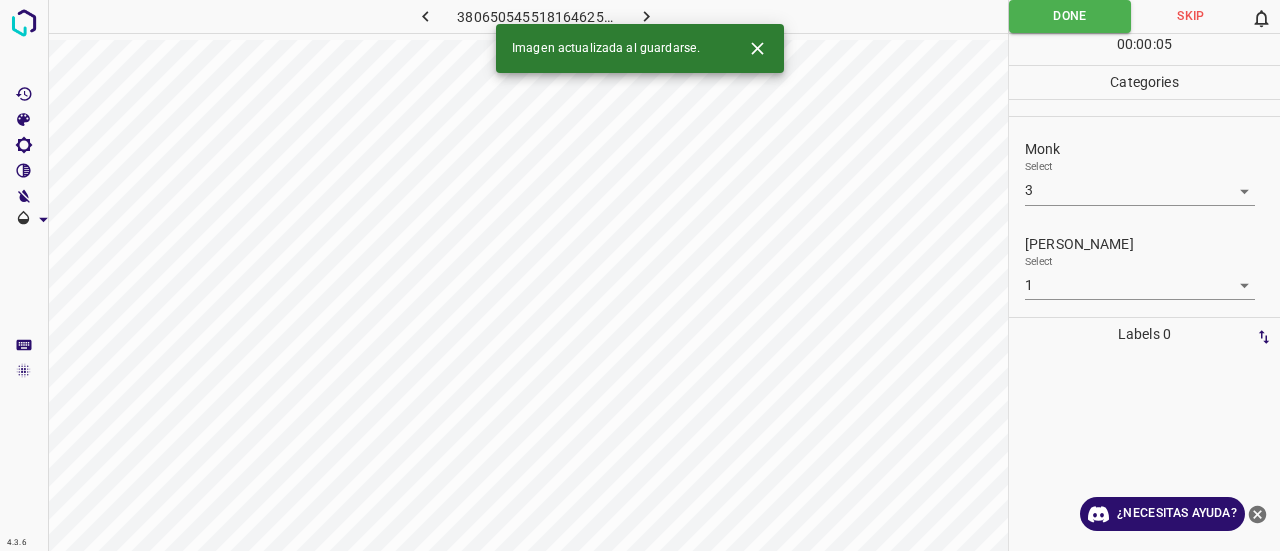 click 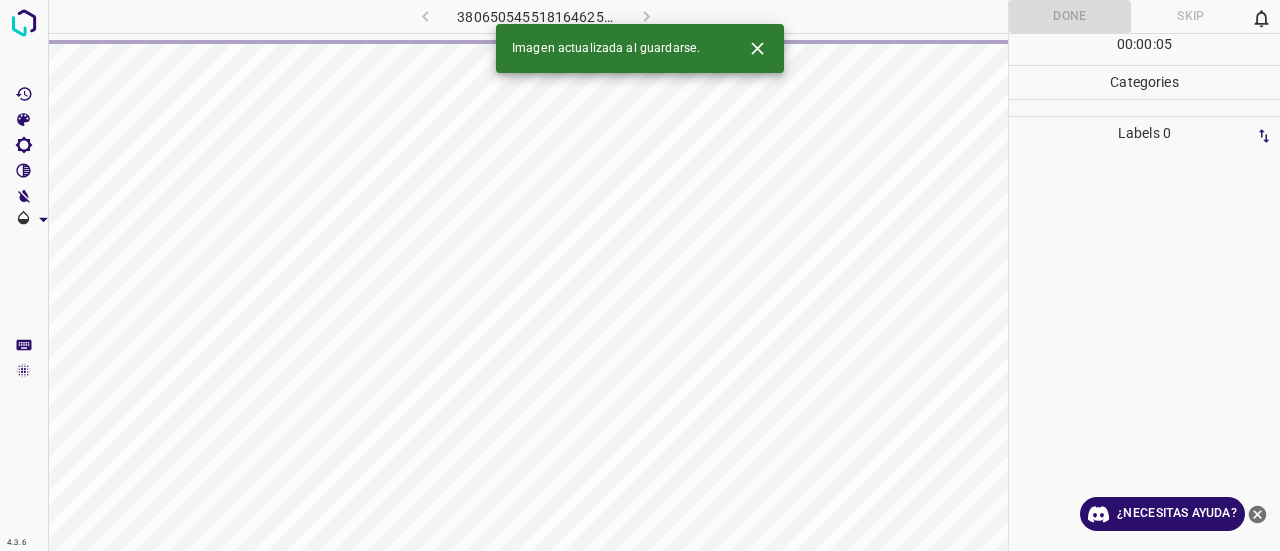 click 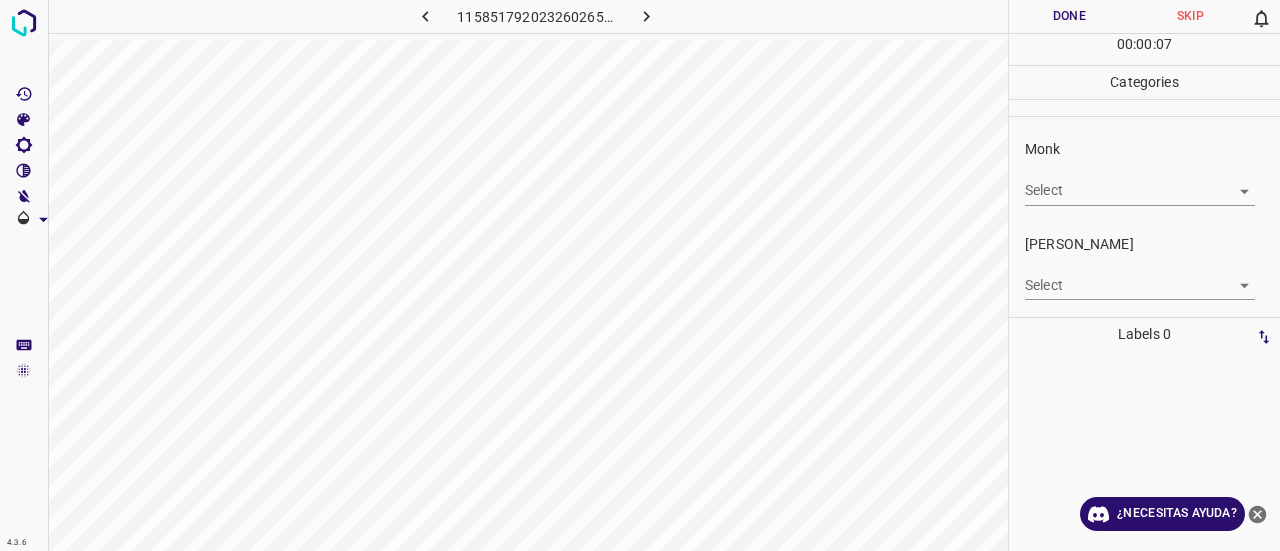 click on "Select ​" at bounding box center [1140, 182] 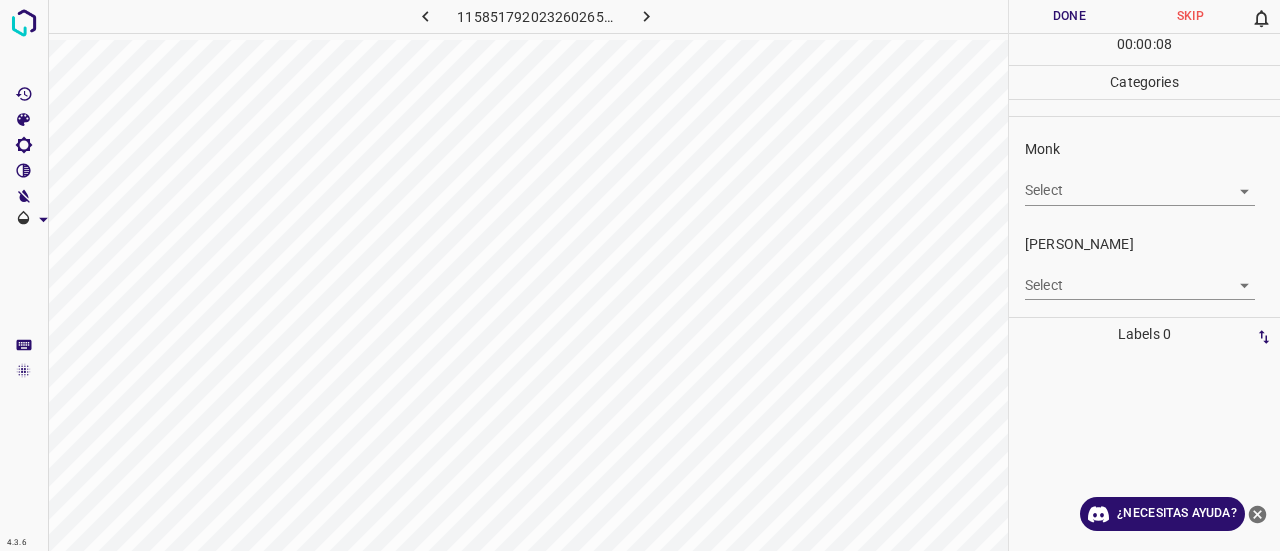 click on "4.3.6  1158517920232602656.png Done Skip 0 00   : 00   : 08   Categories Monk   Select ​  [PERSON_NAME]   Select ​ Labels   0 Categories 1 Monk 2  [PERSON_NAME] Tools Space Change between modes (Draw & Edit) I Auto labeling R Restore zoom M Zoom in N Zoom out Delete Delete selecte label Filters Z Restore filters X Saturation filter C Brightness filter V Contrast filter B Gray scale filter General O Download ¿Necesitas ayuda? Texto original Valora esta traducción Tu opinión servirá para ayudar a mejorar el Traductor de Google - Texto - Esconder - Borrar" at bounding box center [640, 275] 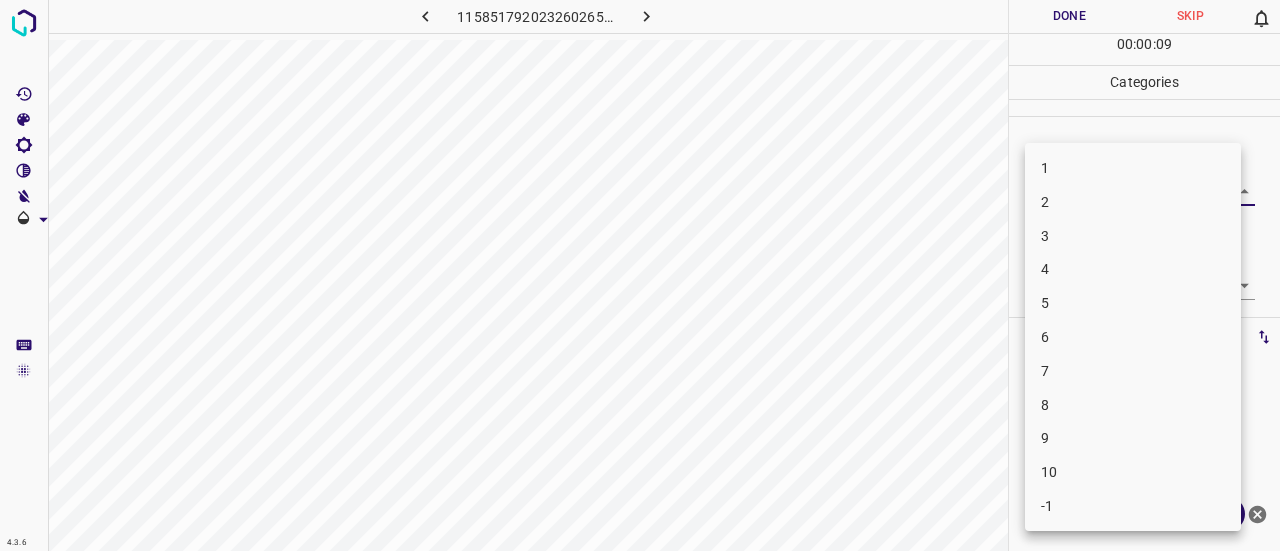 click on "4" at bounding box center (1133, 269) 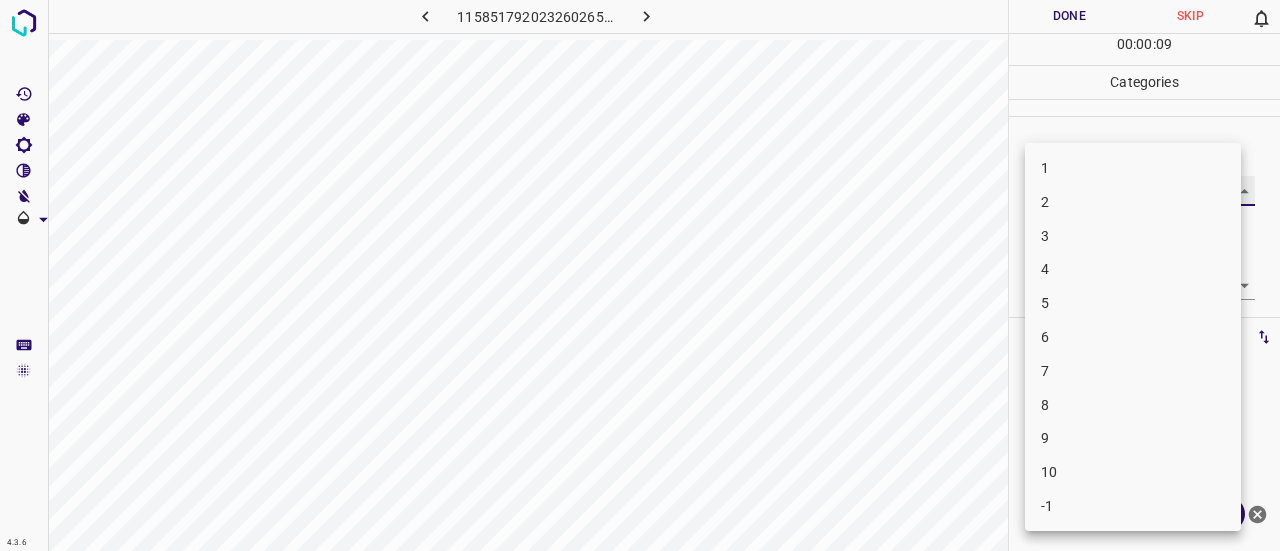type on "4" 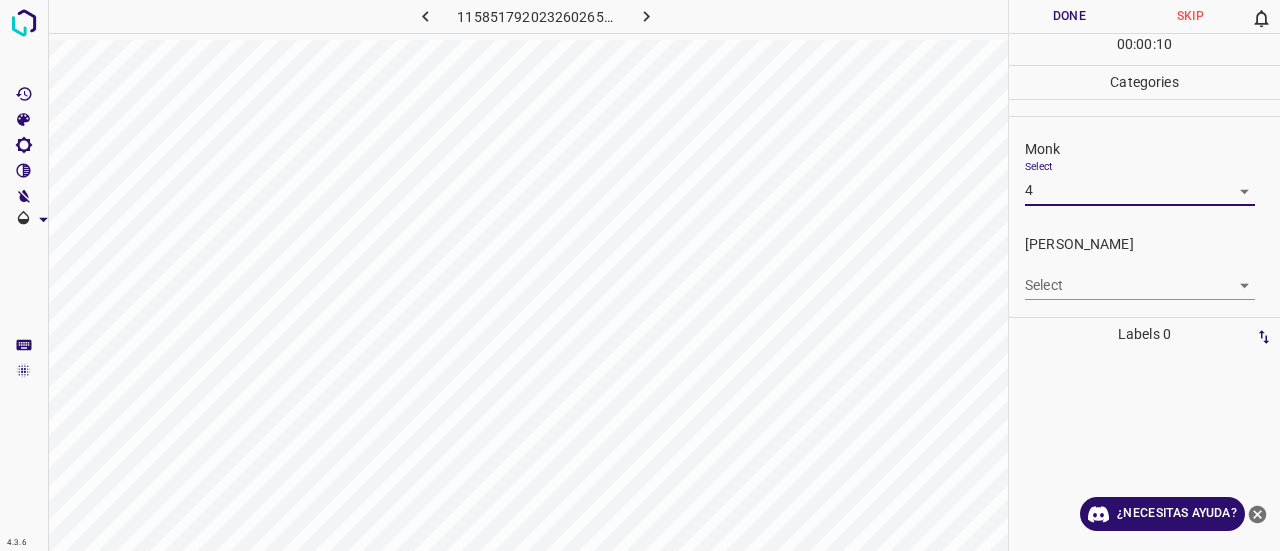 click on "4.3.6  1158517920232602656.png Done Skip 0 00   : 00   : 10   Categories Monk   Select 4 4  [PERSON_NAME]   Select ​ Labels   0 Categories 1 Monk 2  [PERSON_NAME] Tools Space Change between modes (Draw & Edit) I Auto labeling R Restore zoom M Zoom in N Zoom out Delete Delete selecte label Filters Z Restore filters X Saturation filter C Brightness filter V Contrast filter B Gray scale filter General O Download ¿Necesitas ayuda? Texto original Valora esta traducción Tu opinión servirá para ayudar a mejorar el Traductor de Google - Texto - Esconder - Borrar 1 2 3 4 5 6 7 8 9 10 -1" at bounding box center (640, 275) 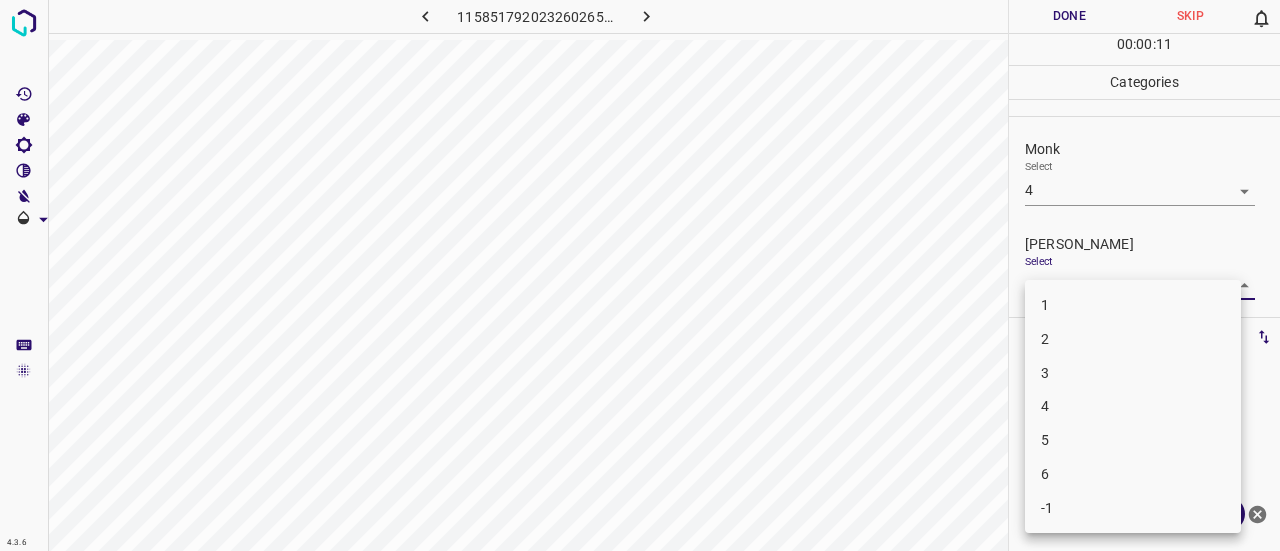 click on "2" at bounding box center (1133, 339) 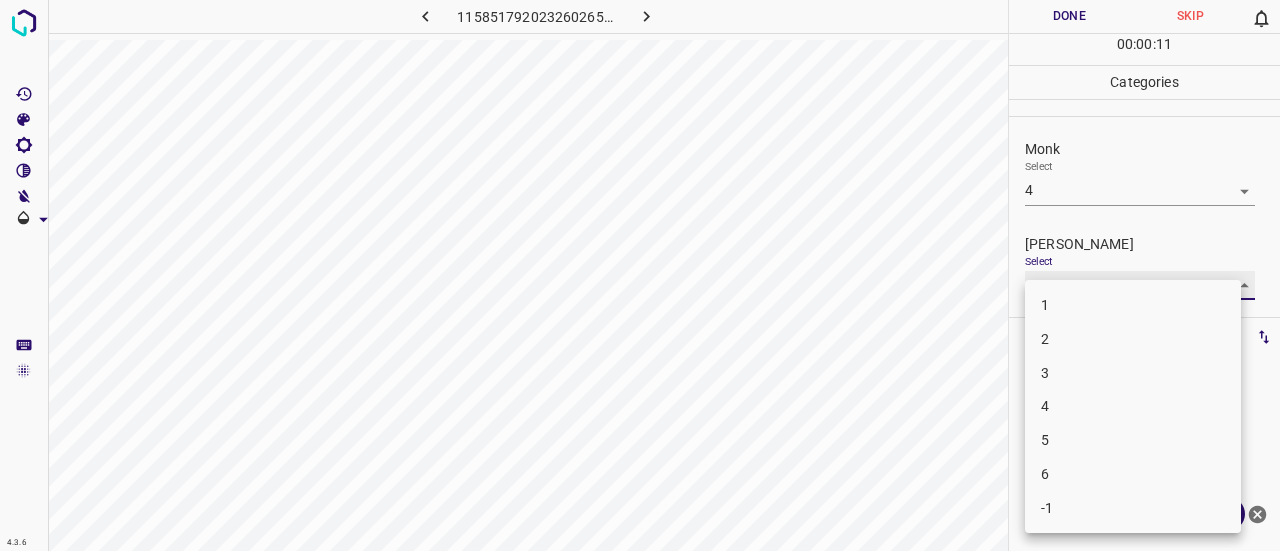 type on "2" 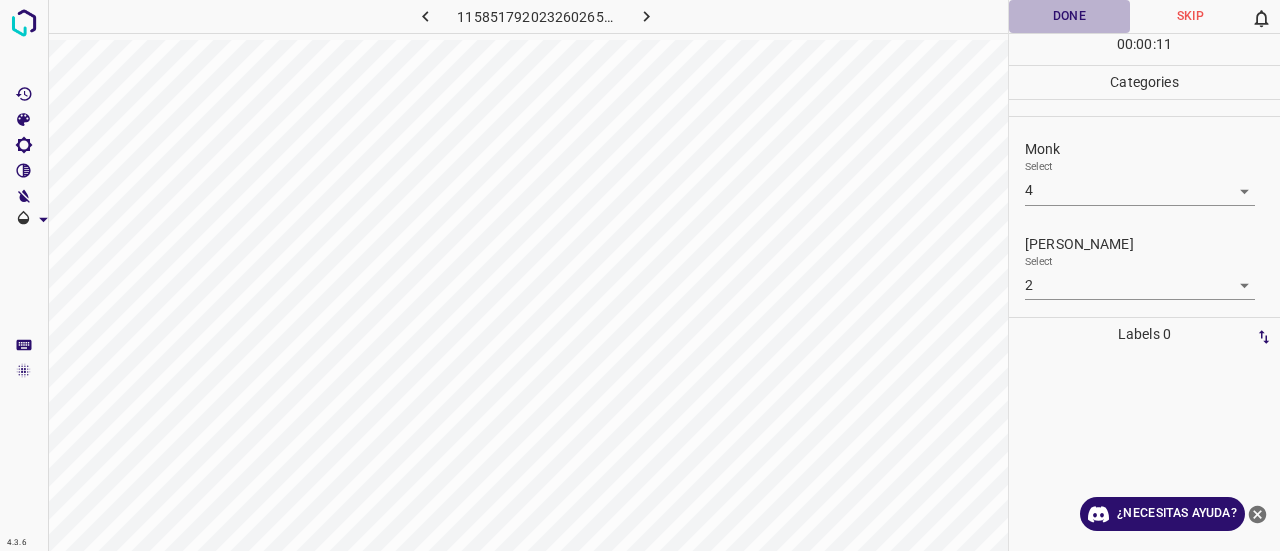 click on "Done" at bounding box center [1069, 16] 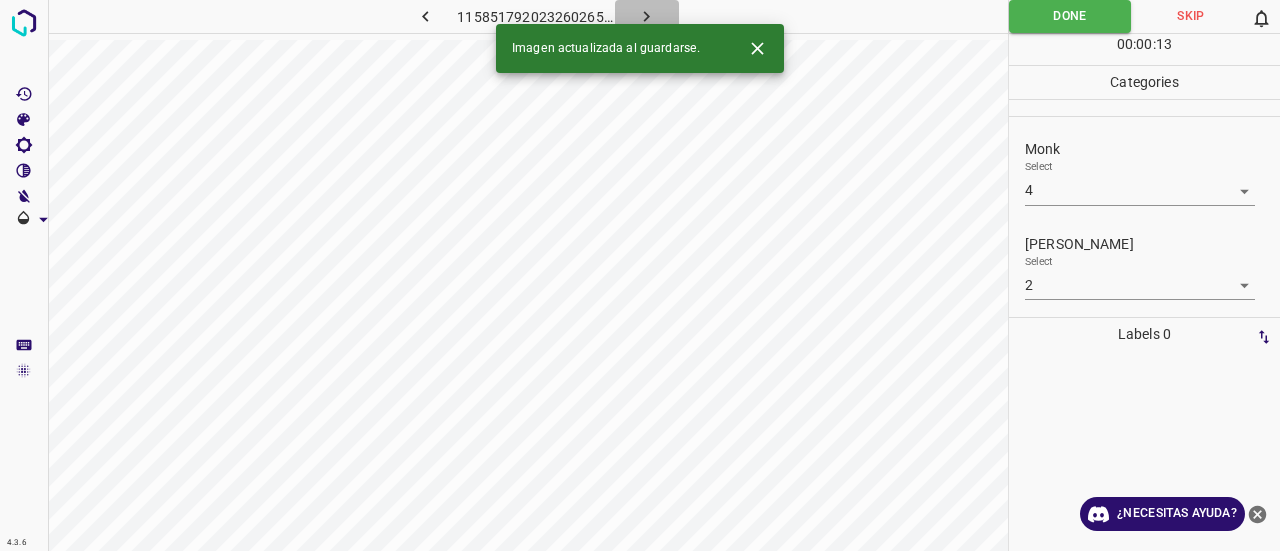 click 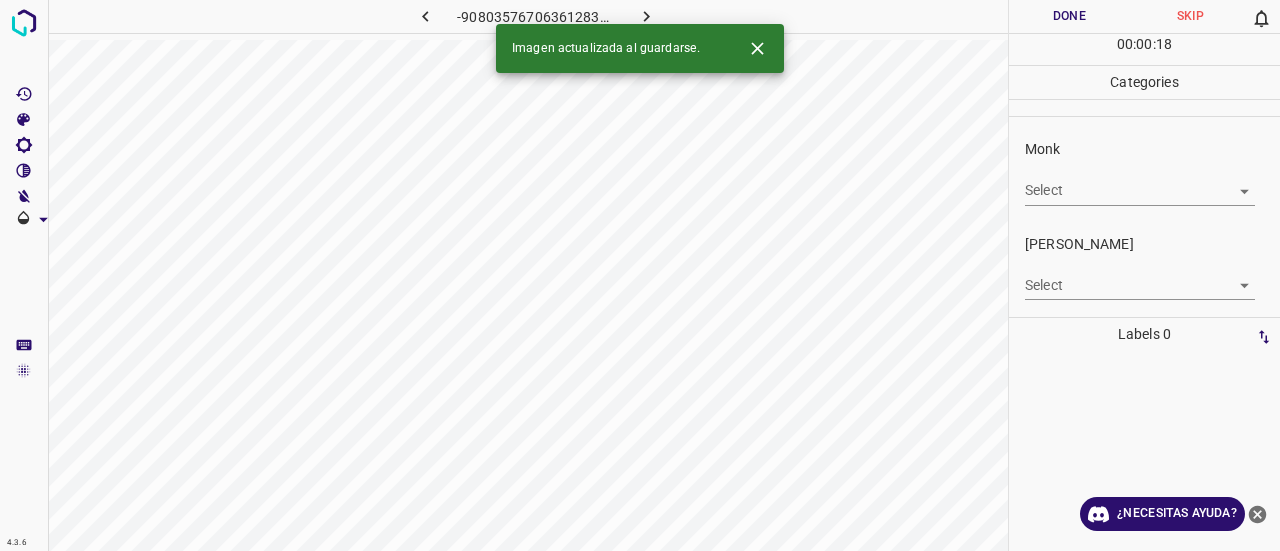 click on "4.3.6  -9080357670636128378.png Done Skip 0 00   : 00   : 18   Categories Monk   Select ​  [PERSON_NAME]   Select ​ Labels   0 Categories 1 Monk 2  [PERSON_NAME] Tools Space Change between modes (Draw & Edit) I Auto labeling R Restore zoom M Zoom in N Zoom out Delete Delete selecte label Filters Z Restore filters X Saturation filter C Brightness filter V Contrast filter B Gray scale filter General O Download Imagen actualizada al guardarse. ¿Necesitas ayuda? Texto original Valora esta traducción Tu opinión servirá para ayudar a mejorar el Traductor de Google - Texto - Esconder - Borrar" at bounding box center (640, 275) 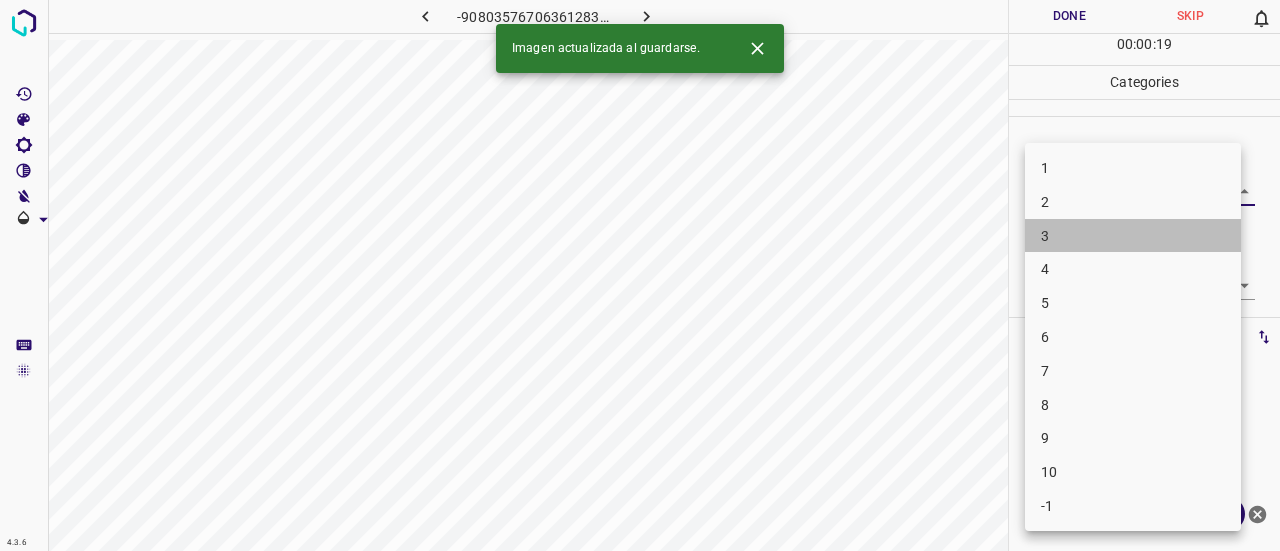click on "3" at bounding box center [1133, 236] 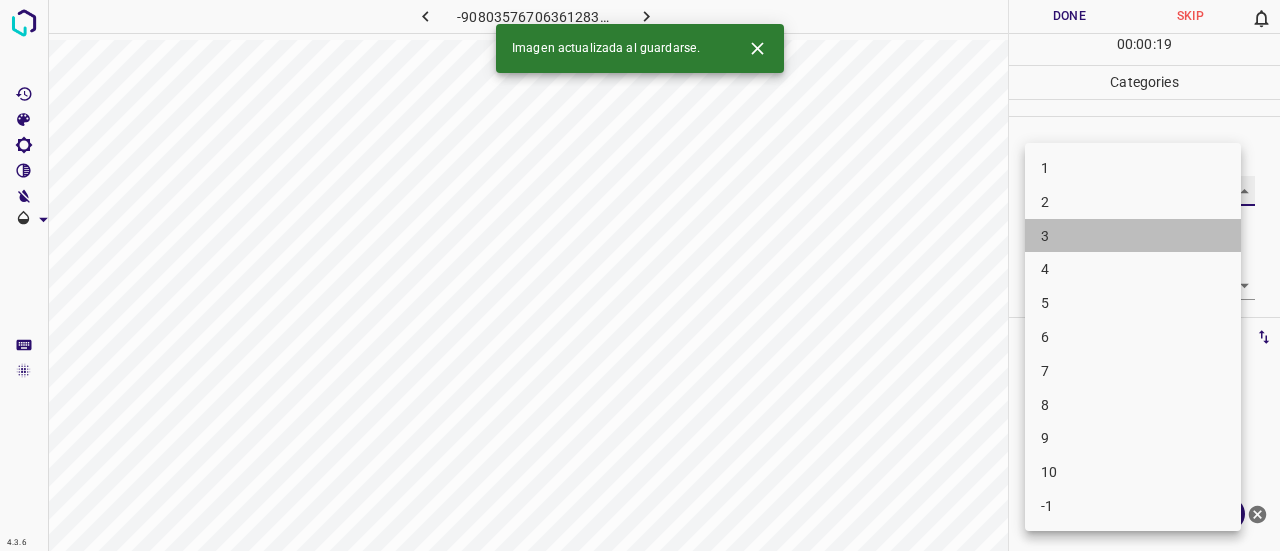 type on "3" 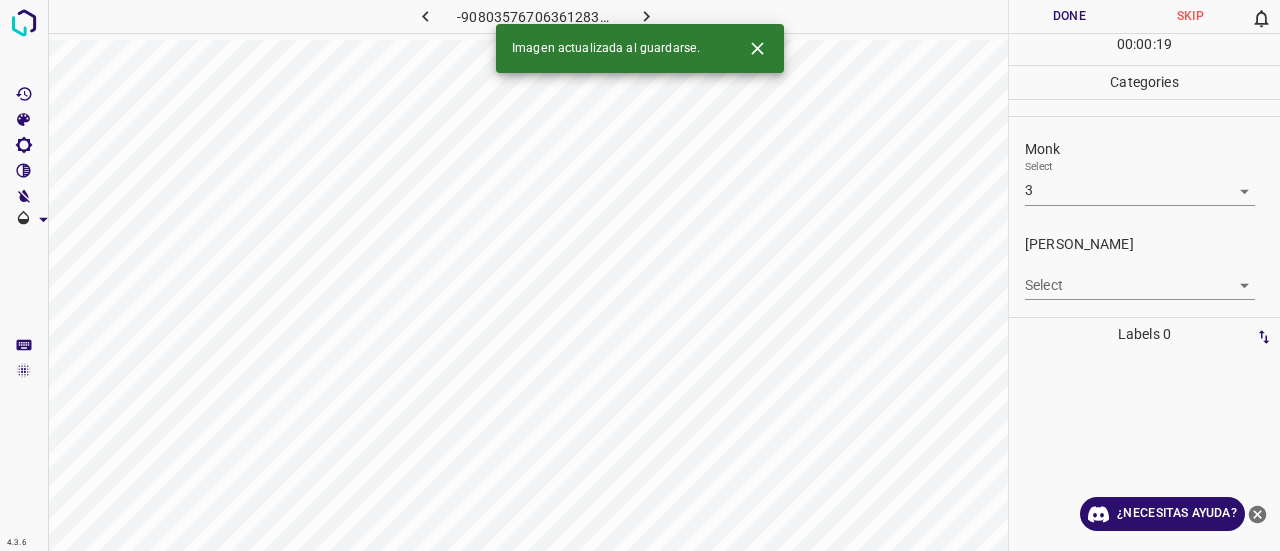 click on "Select ​" at bounding box center [1140, 277] 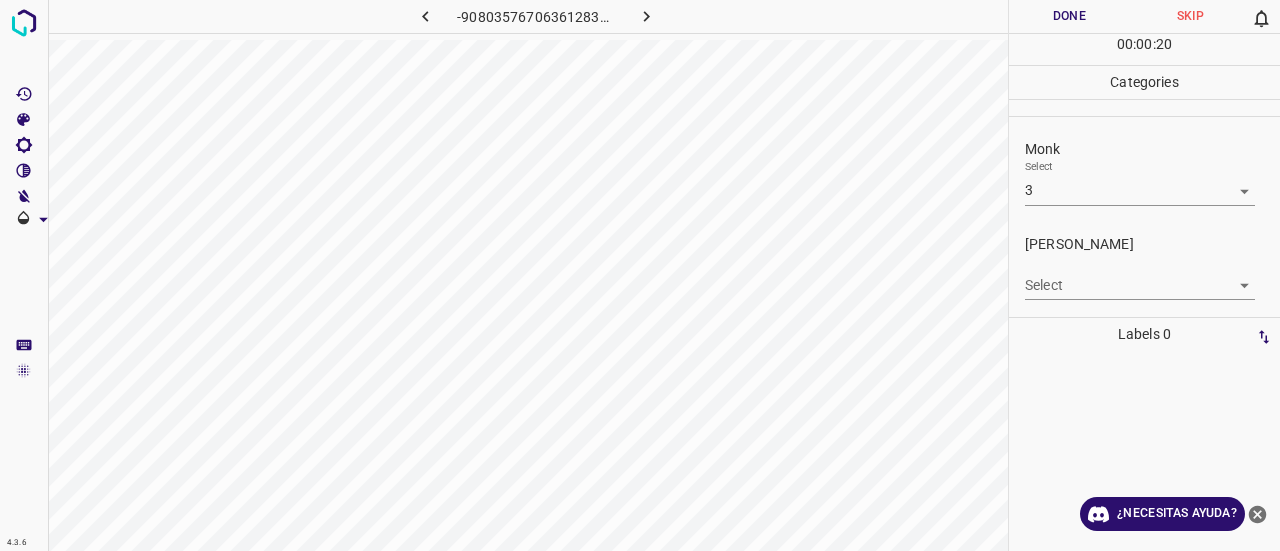 click on "Select ​" at bounding box center (1140, 277) 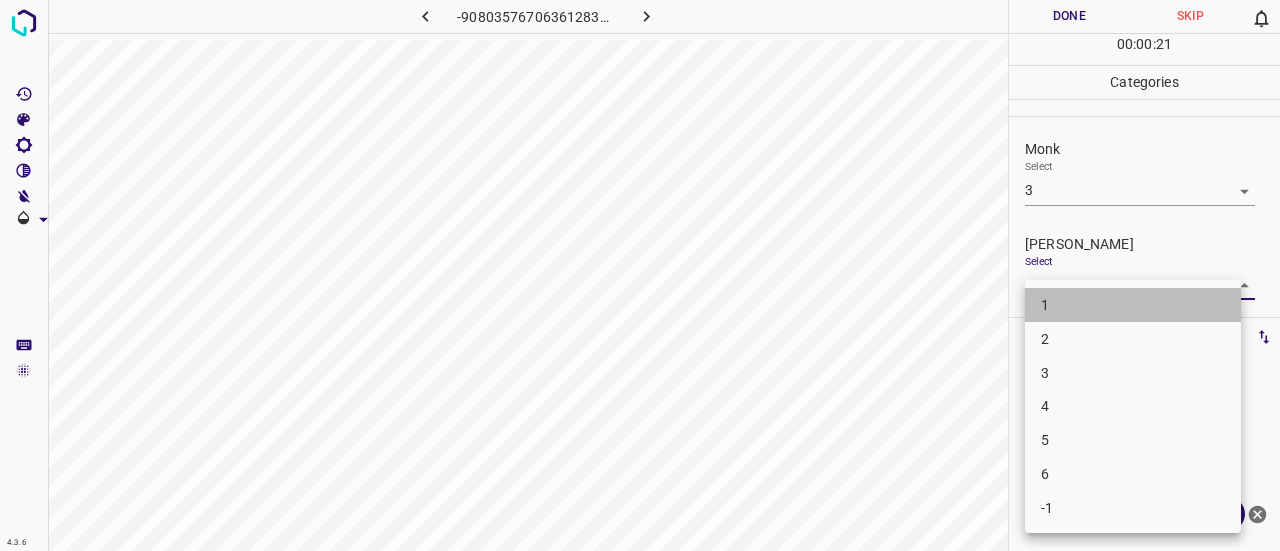 click on "1" at bounding box center (1133, 305) 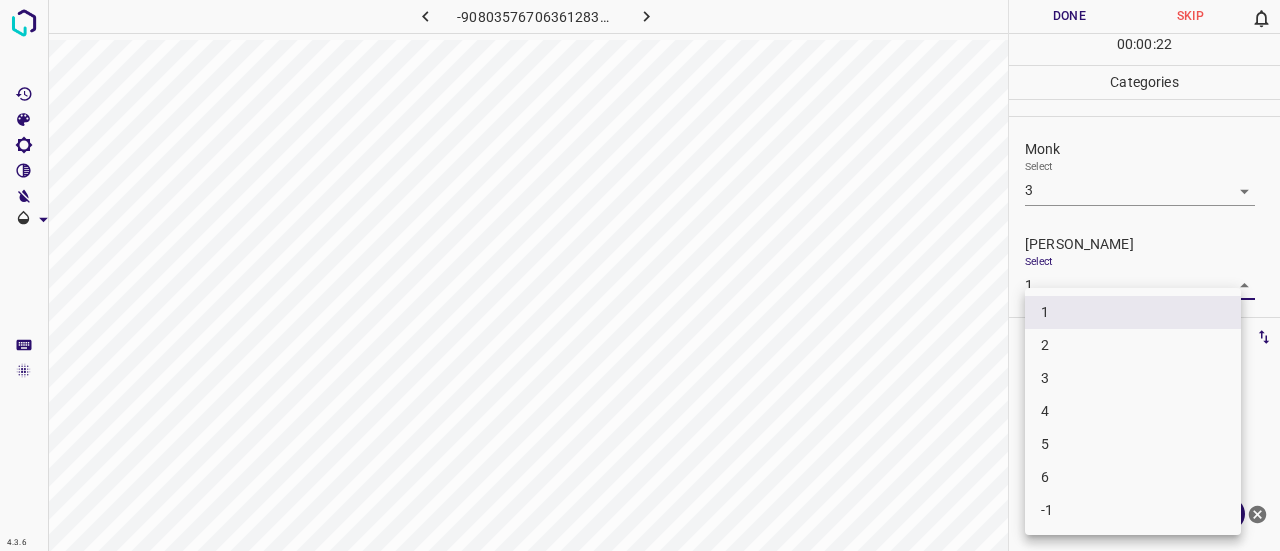 click on "4.3.6  -9080357670636128378.png Done Skip 0 00   : 00   : 22   Categories Monk   Select 3 3  [PERSON_NAME]   Select 1 1 Labels   0 Categories 1 Monk 2  [PERSON_NAME] Tools Space Change between modes (Draw & Edit) I Auto labeling R Restore zoom M Zoom in N Zoom out Delete Delete selecte label Filters Z Restore filters X Saturation filter C Brightness filter V Contrast filter B Gray scale filter General O Download ¿Necesitas ayuda? Texto original Valora esta traducción Tu opinión servirá para ayudar a mejorar el Traductor de Google - Texto - Esconder - Borrar 1 2 3 4 5 6 -1" at bounding box center (640, 275) 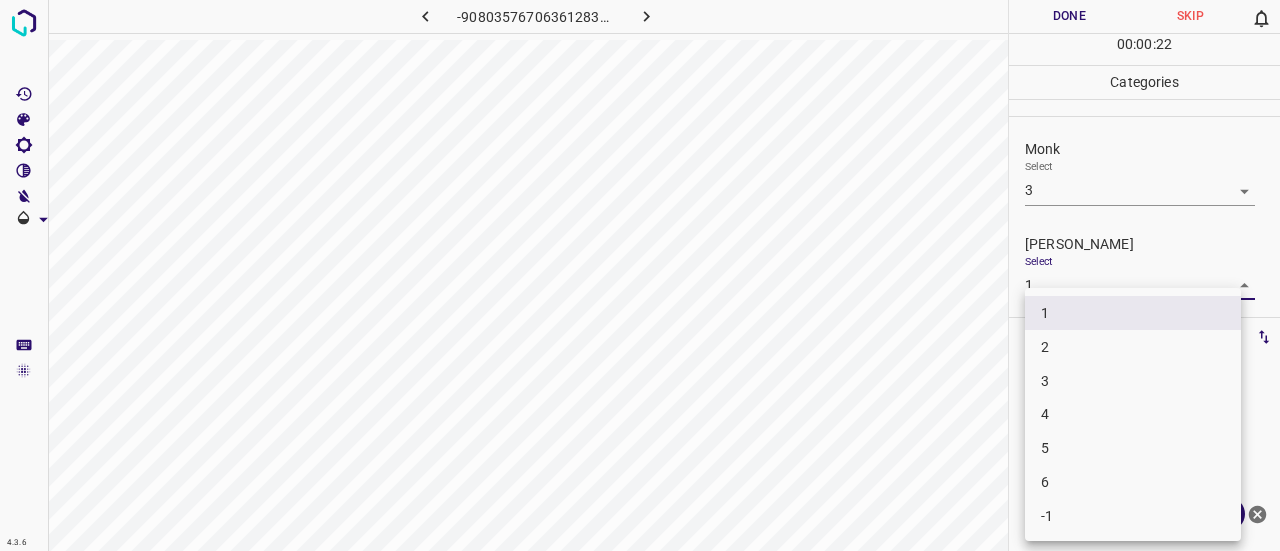 click on "2" at bounding box center [1133, 347] 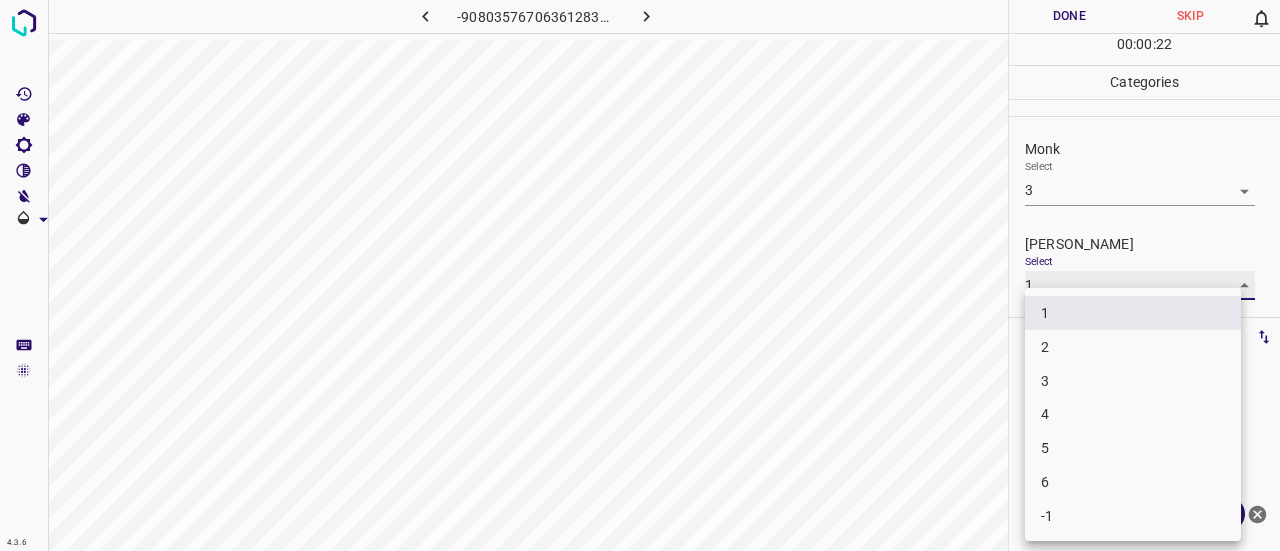 type on "2" 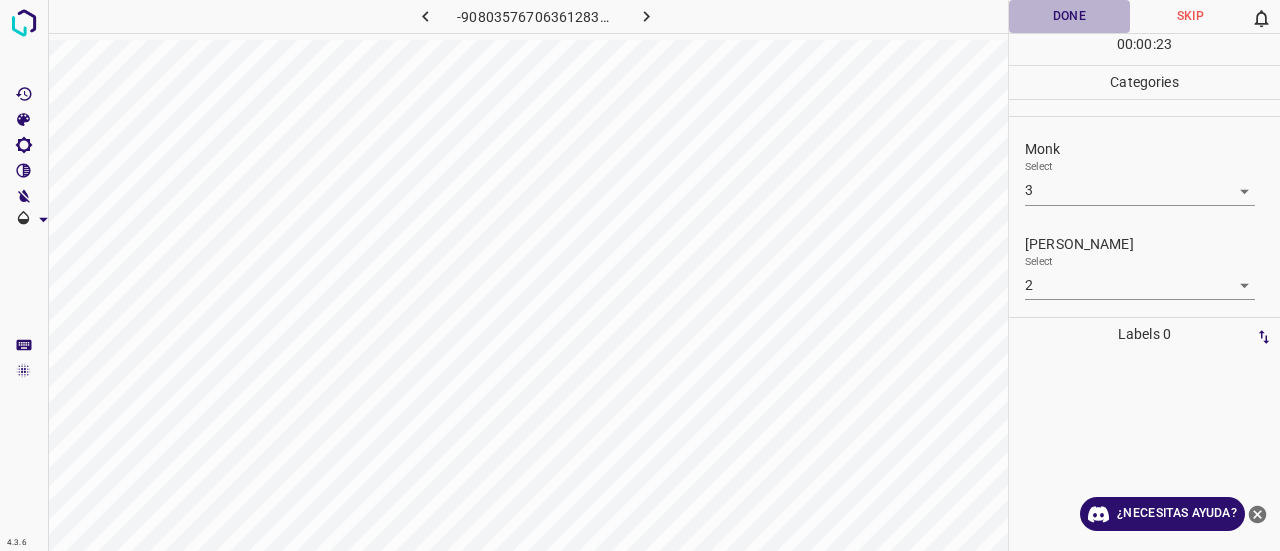 click on "Done" at bounding box center [1069, 16] 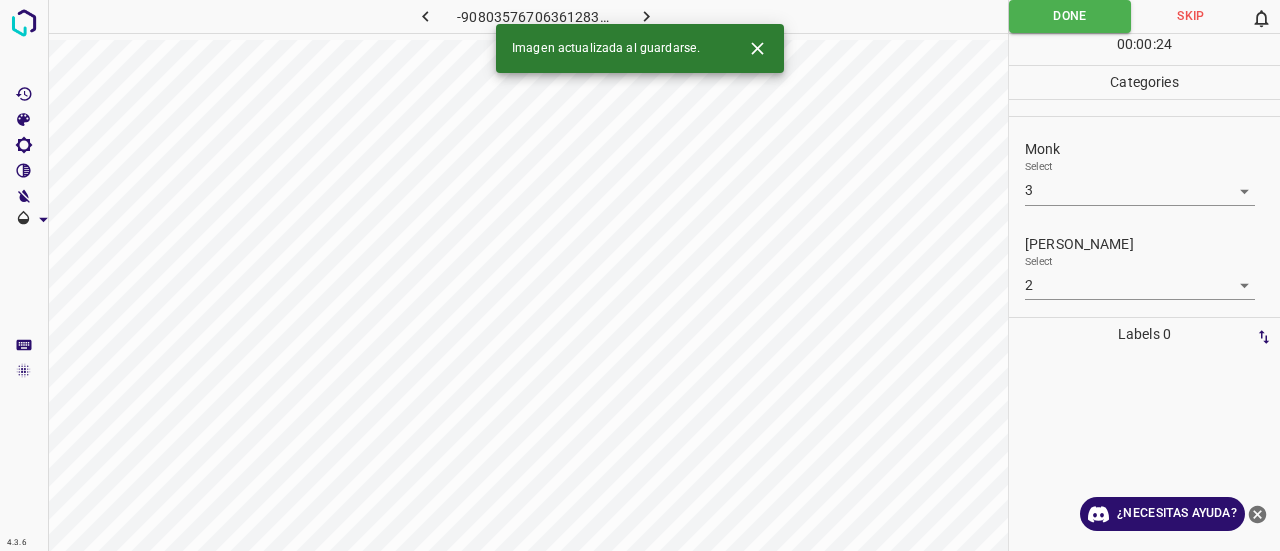 click at bounding box center [647, 16] 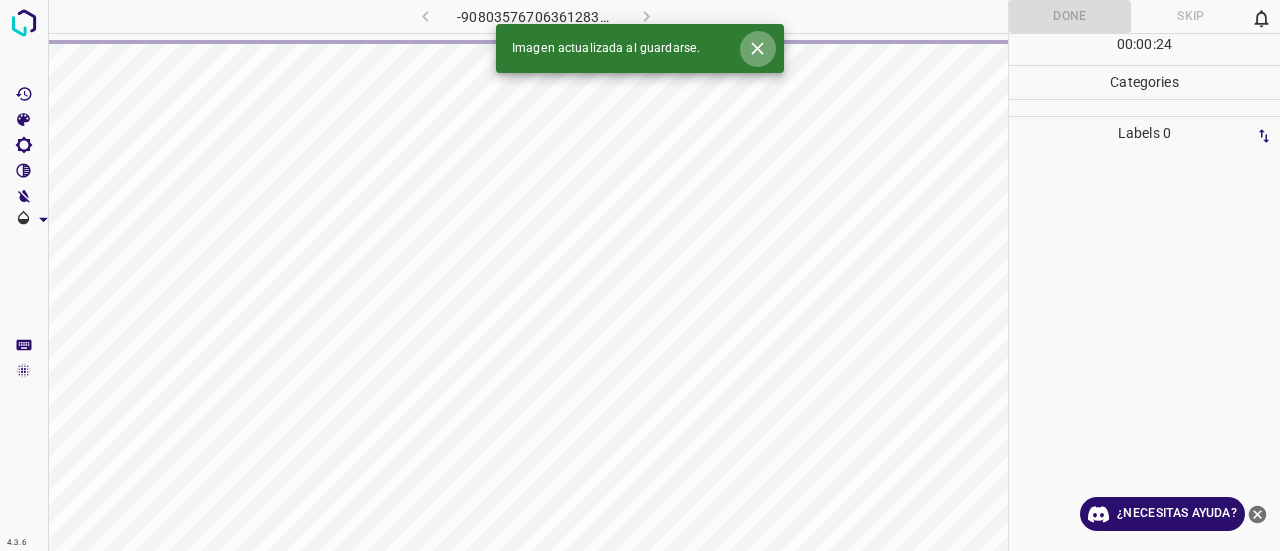 click 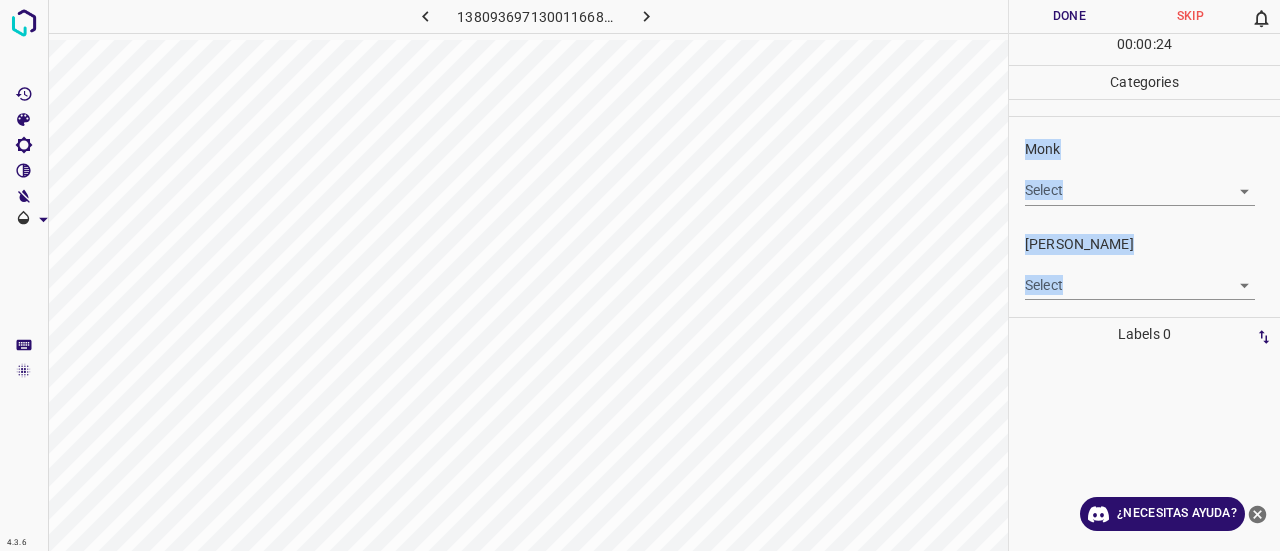 click on "4.3.6  1380936971300116689.png Done Skip 0 00   : 00   : 24   Categories Monk   Select ​  [PERSON_NAME]   Select ​ Labels   0 Categories 1 Monk 2  [PERSON_NAME] Tools Space Change between modes (Draw & Edit) I Auto labeling R Restore zoom M Zoom in N Zoom out Delete Delete selecte label Filters Z Restore filters X Saturation filter C Brightness filter V Contrast filter B Gray scale filter General O Download ¿Necesitas ayuda? Texto original Valora esta traducción Tu opinión servirá para ayudar a mejorar el Traductor de Google - Texto - Esconder - Borrar" at bounding box center [640, 275] 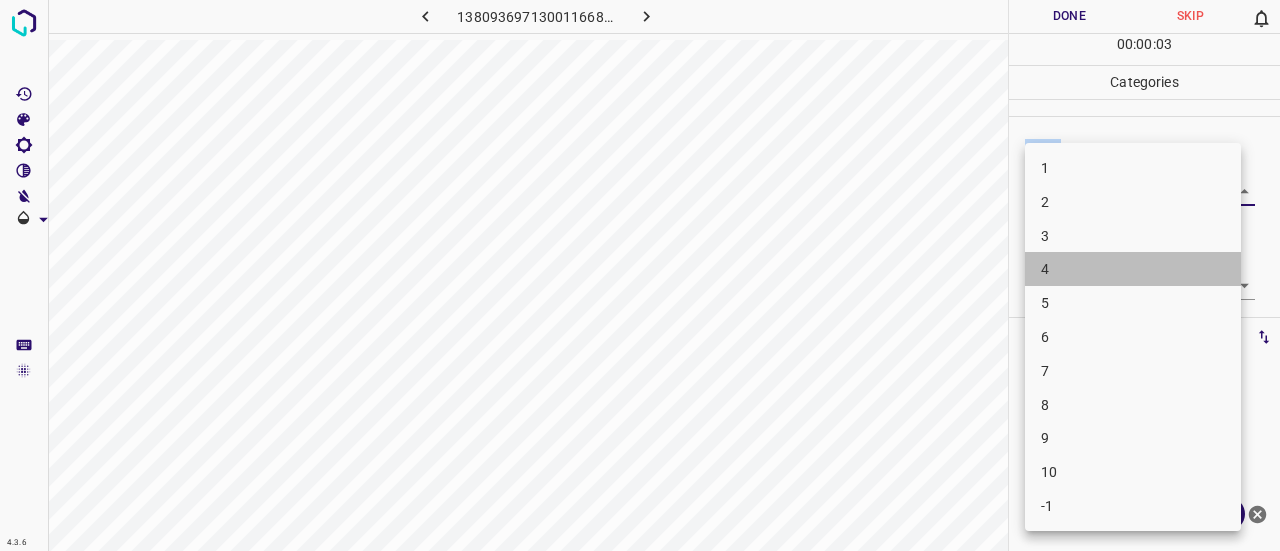 click on "4" at bounding box center [1133, 269] 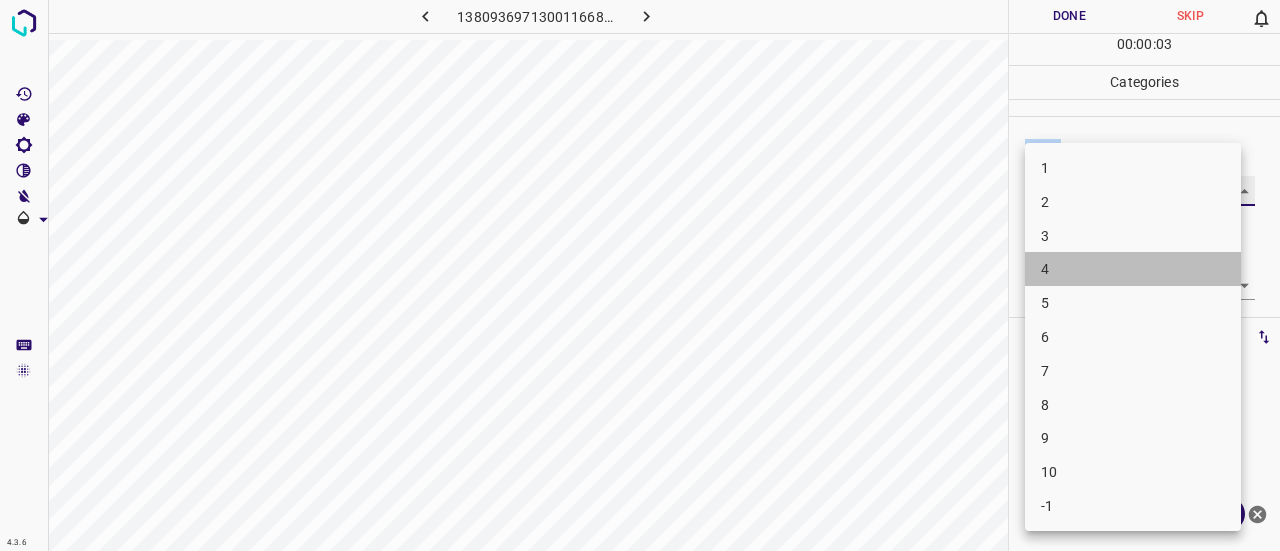 type on "4" 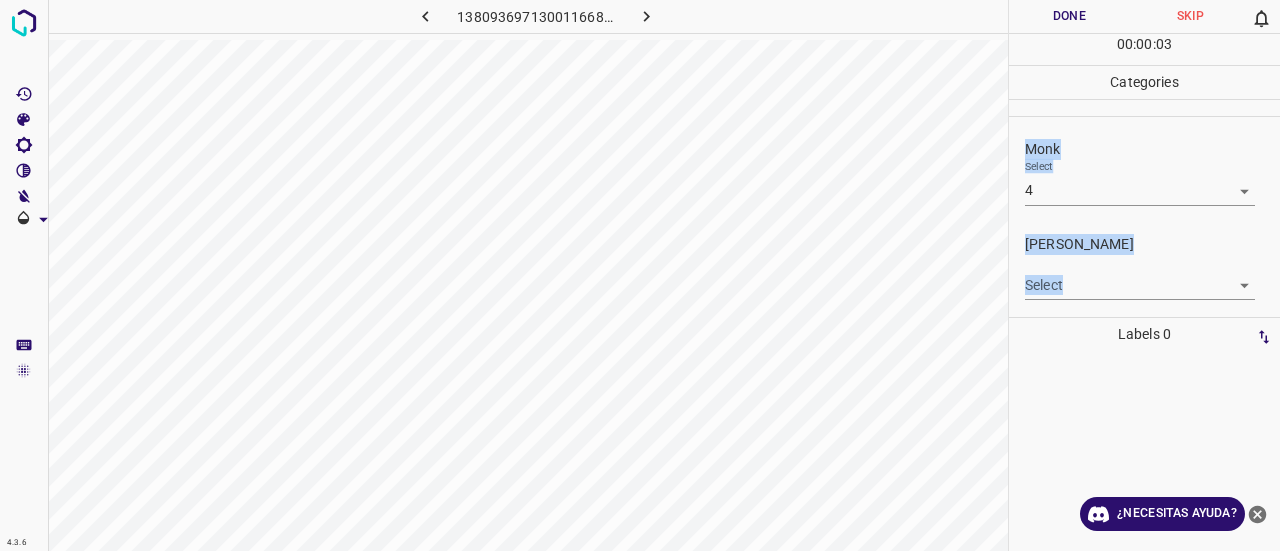 click on "[PERSON_NAME]" at bounding box center (1152, 244) 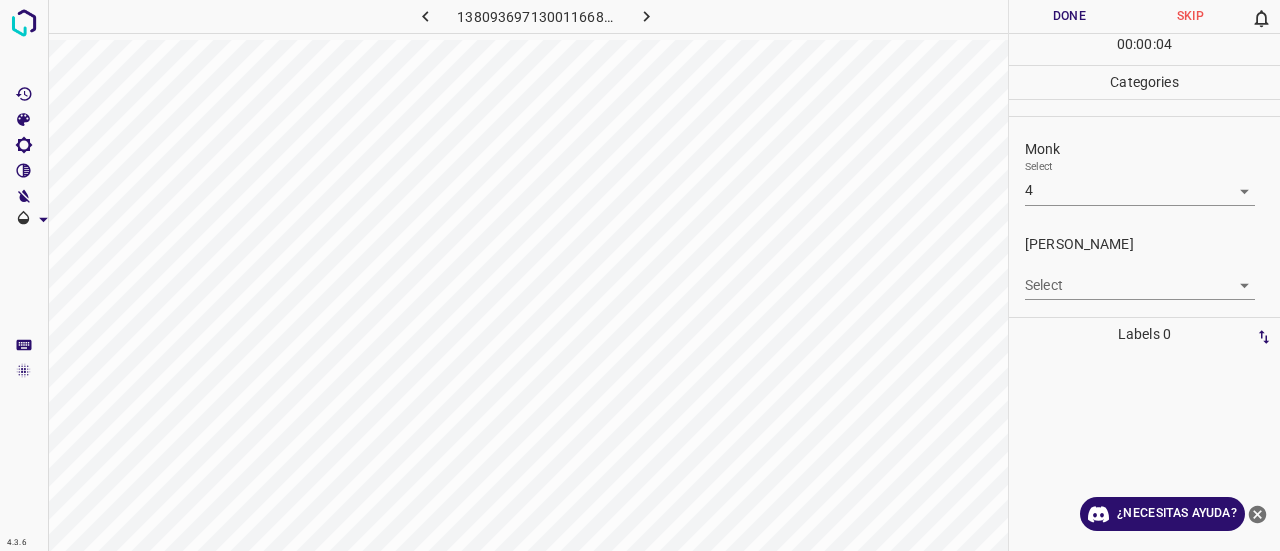 click on "4.3.6  1380936971300116689.png Done Skip 0 00   : 00   : 04   Categories Monk   Select 4 4  [PERSON_NAME]   Select ​ Labels   0 Categories 1 Monk 2  [PERSON_NAME] Tools Space Change between modes (Draw & Edit) I Auto labeling R Restore zoom M Zoom in N Zoom out Delete Delete selecte label Filters Z Restore filters X Saturation filter C Brightness filter V Contrast filter B Gray scale filter General O Download ¿Necesitas ayuda? Texto original Valora esta traducción Tu opinión servirá para ayudar a mejorar el Traductor de Google - Texto - Esconder - Borrar" at bounding box center [640, 275] 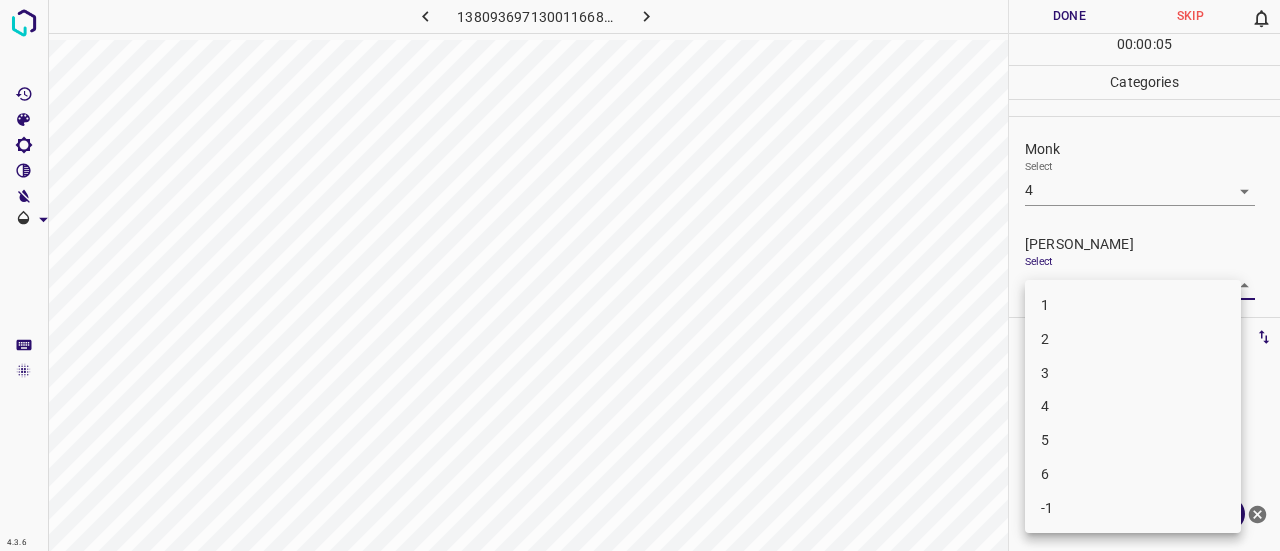 click on "2" at bounding box center (1133, 339) 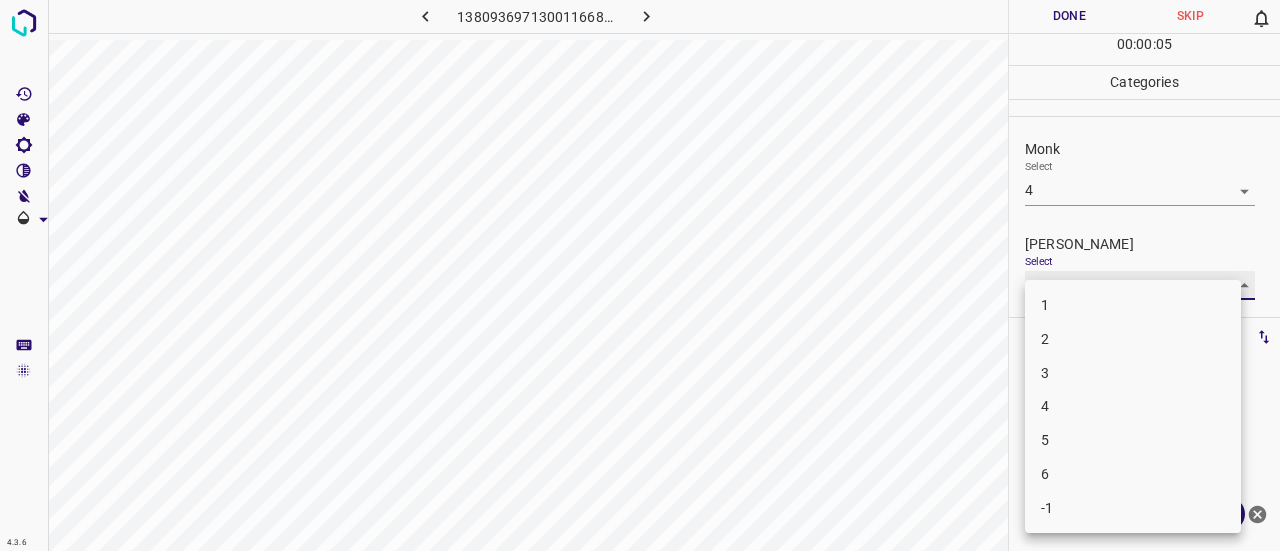 type on "2" 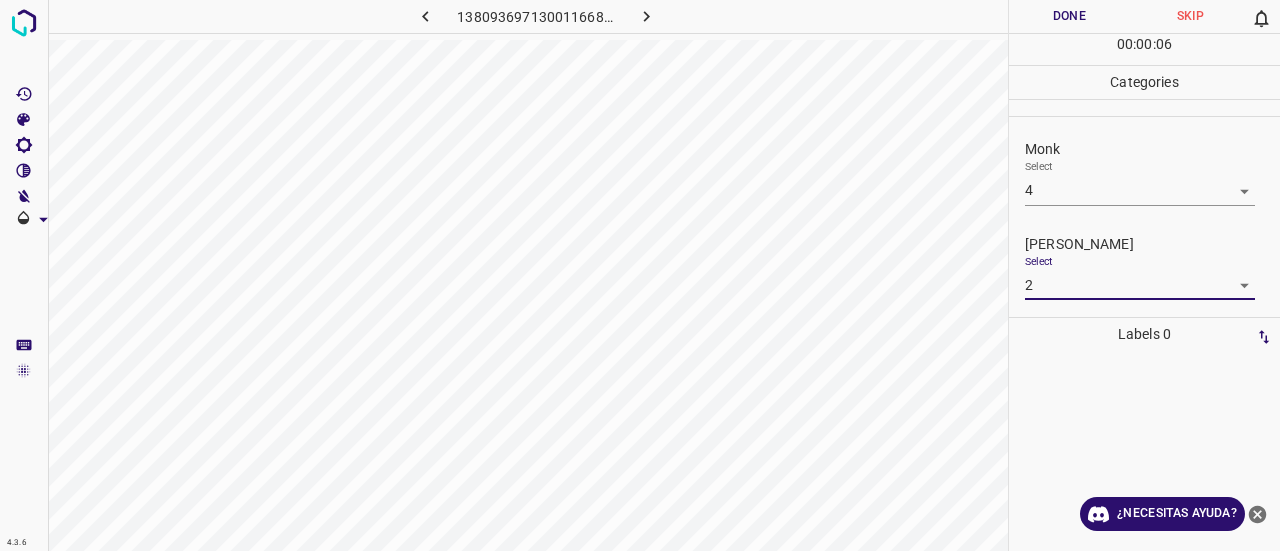 click on "Done" at bounding box center [1069, 16] 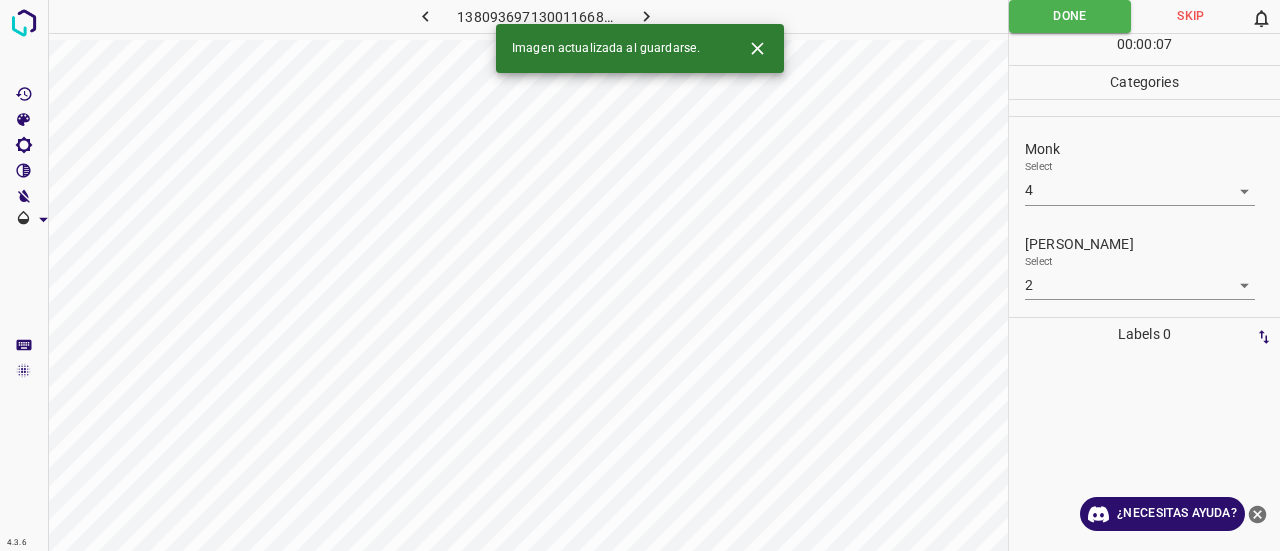 click at bounding box center (647, 16) 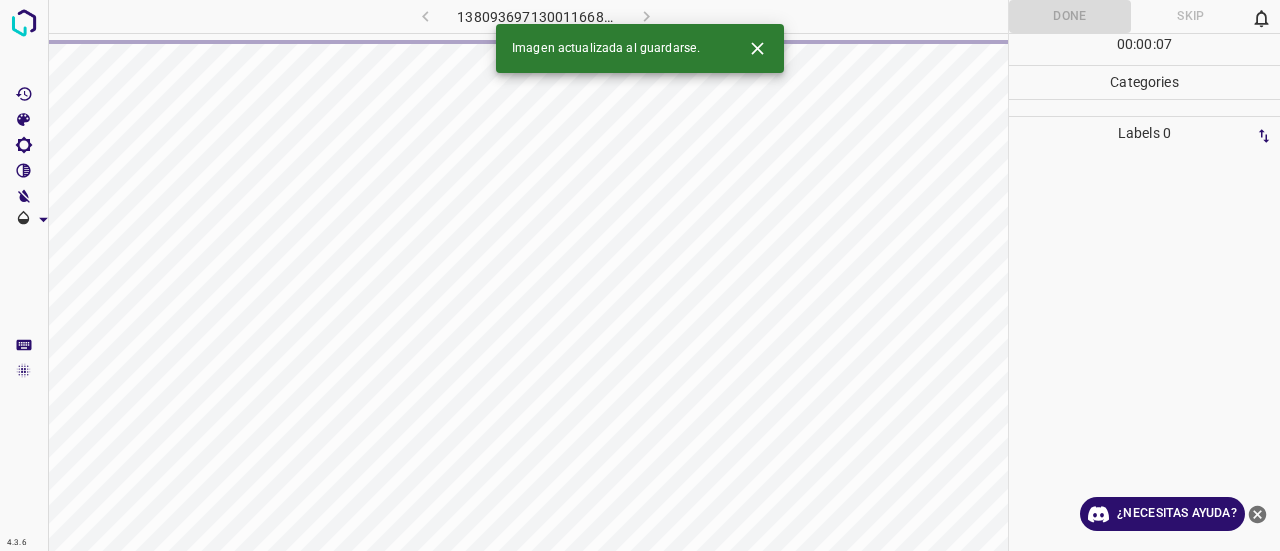 click 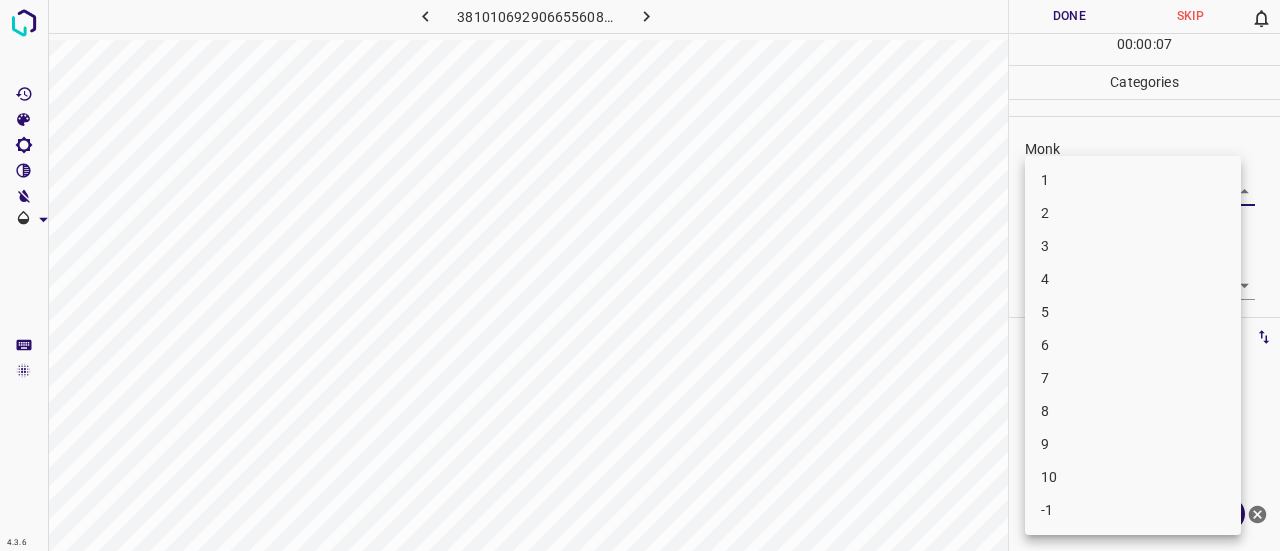 click on "4.3.6  381010692906655608.png Done Skip 0 00   : 00   : 07   Categories Monk   Select ​  [PERSON_NAME]   Select ​ Labels   0 Categories 1 Monk 2  [PERSON_NAME] Tools Space Change between modes (Draw & Edit) I Auto labeling R Restore zoom M Zoom in N Zoom out Delete Delete selecte label Filters Z Restore filters X Saturation filter C Brightness filter V Contrast filter B Gray scale filter General O Download ¿Necesitas ayuda? Texto original Valora esta traducción Tu opinión servirá para ayudar a mejorar el Traductor de Google - Texto - Esconder - Borrar 1 2 3 4 5 6 7 8 9 10 -1" at bounding box center [640, 275] 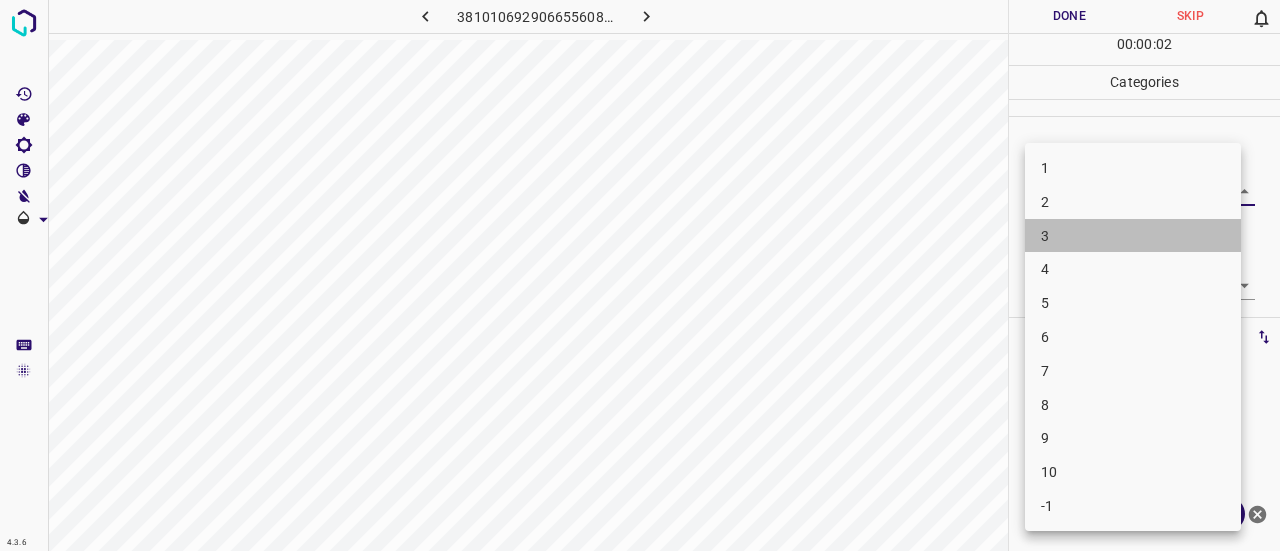 click on "3" at bounding box center [1133, 236] 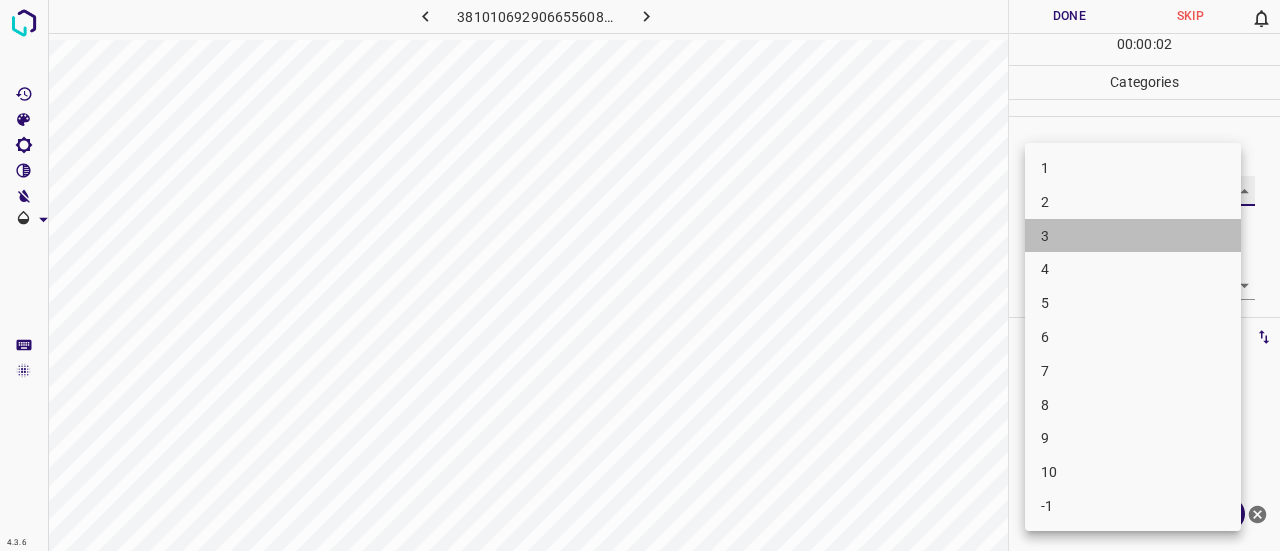 type on "3" 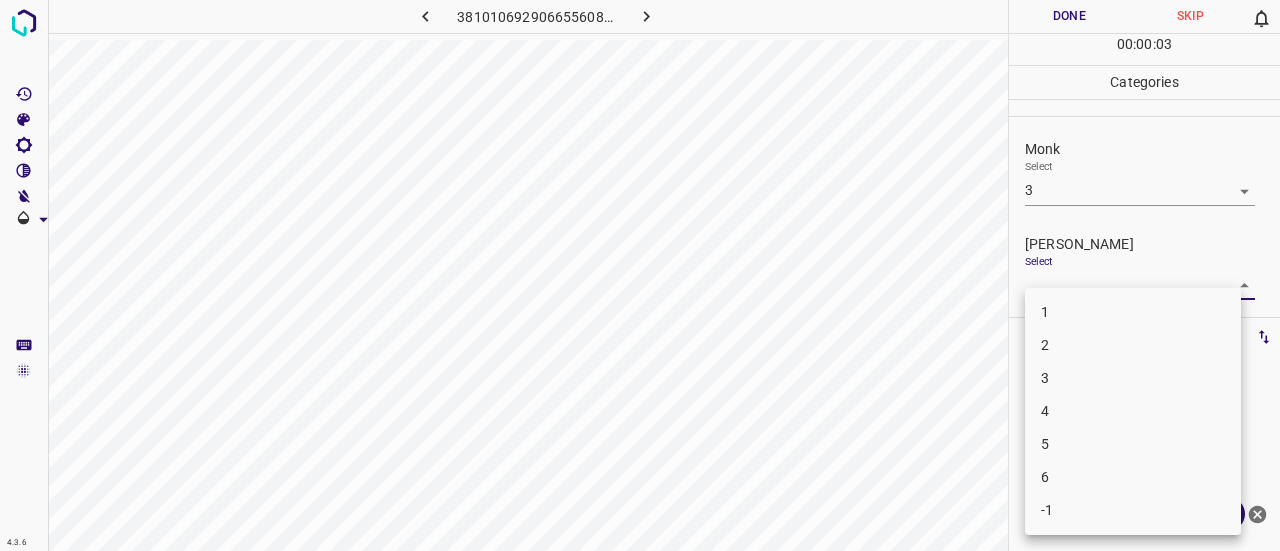 click on "4.3.6  381010692906655608.png Done Skip 0 00   : 00   : 03   Categories Monk   Select 3 3  [PERSON_NAME]   Select ​ Labels   0 Categories 1 Monk 2  [PERSON_NAME] Tools Space Change between modes (Draw & Edit) I Auto labeling R Restore zoom M Zoom in N Zoom out Delete Delete selecte label Filters Z Restore filters X Saturation filter C Brightness filter V Contrast filter B Gray scale filter General O Download ¿Necesitas ayuda? Texto original Valora esta traducción Tu opinión servirá para ayudar a mejorar el Traductor de Google - Texto - Esconder - Borrar 1 2 3 4 5 6 -1" at bounding box center [640, 275] 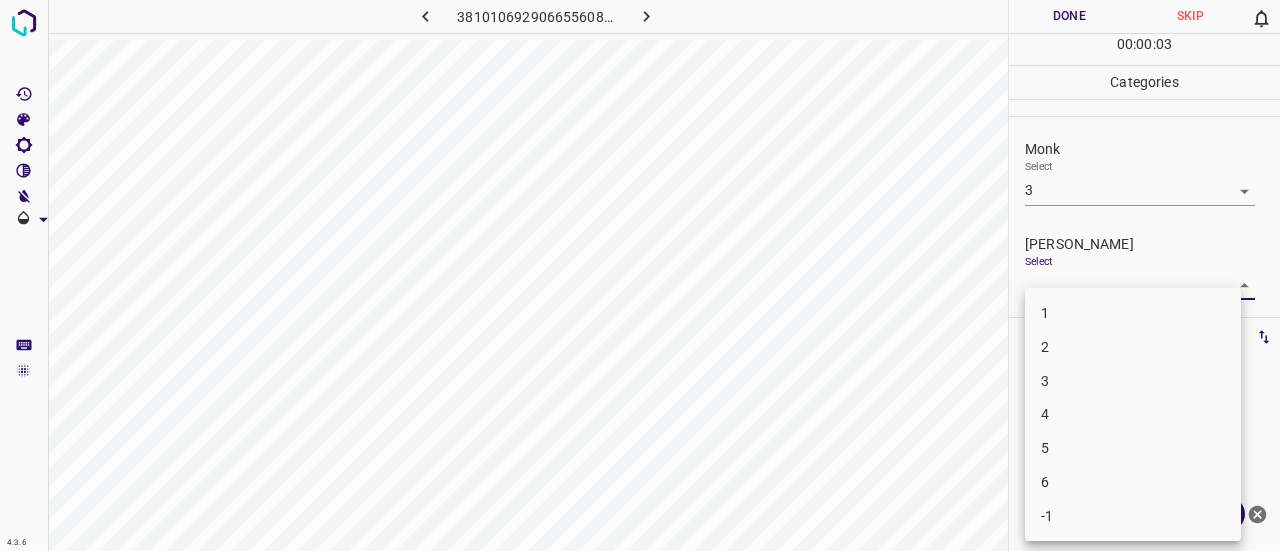 click on "2" at bounding box center [1133, 347] 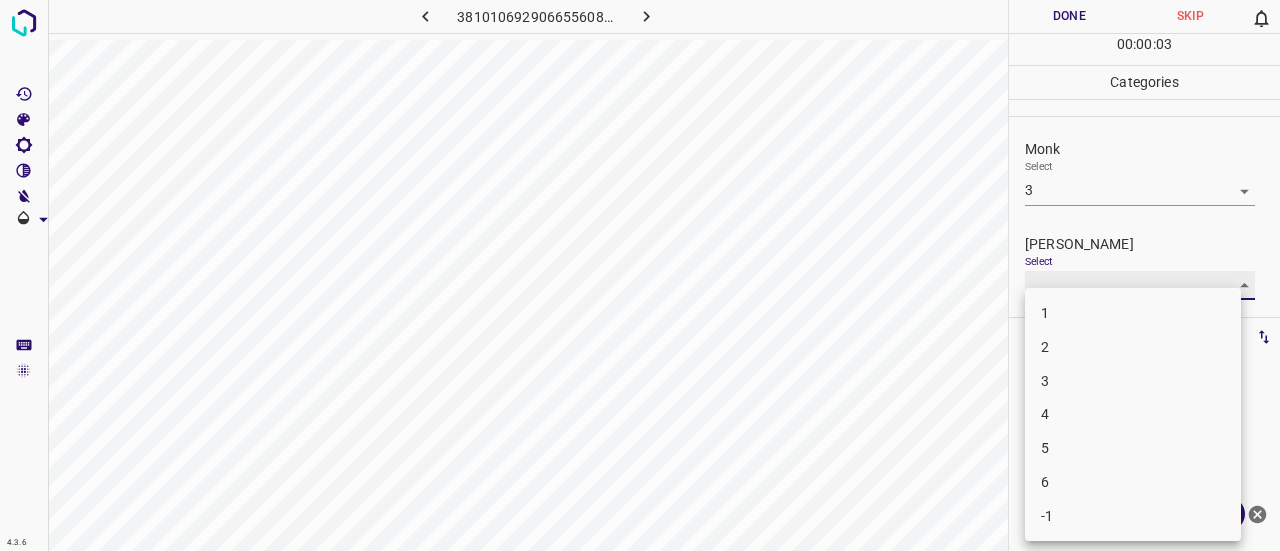 type on "2" 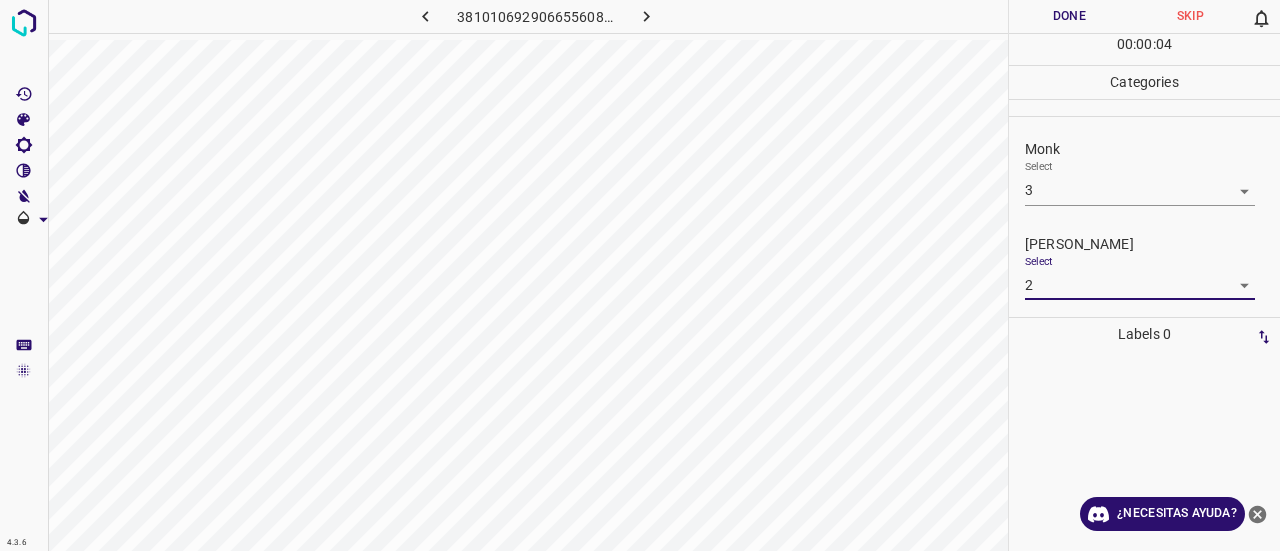 click on "Done" at bounding box center (1069, 16) 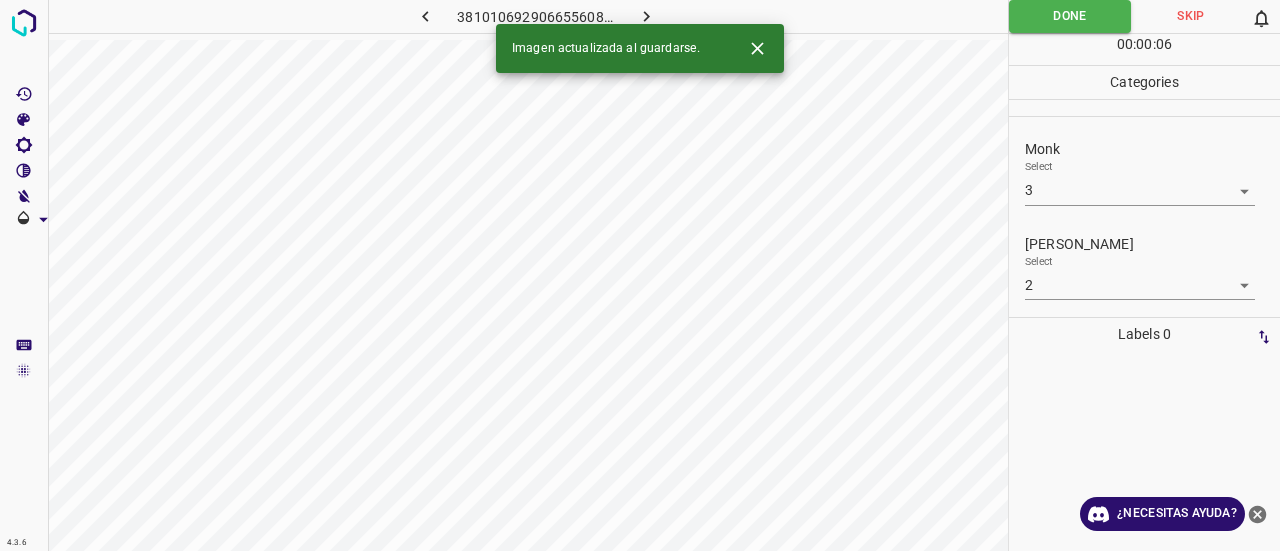 click 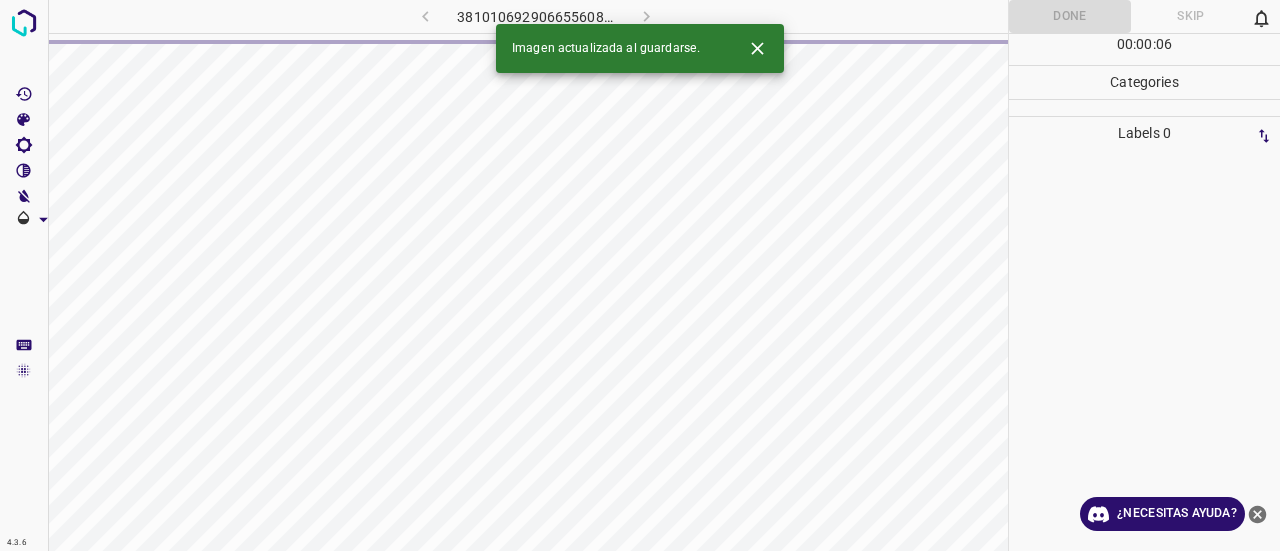 click 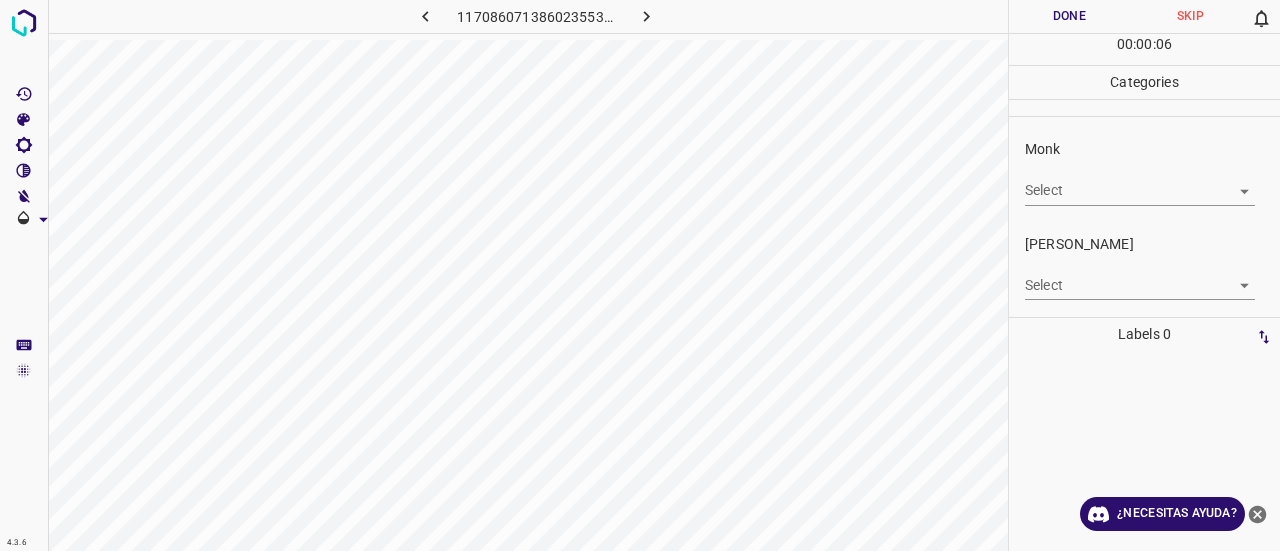 click on "4.3.6  1170860713860235539.png Done Skip 0 00   : 00   : 06   Categories Monk   Select ​  [PERSON_NAME]   Select ​ Labels   0 Categories 1 Monk 2  [PERSON_NAME] Tools Space Change between modes (Draw & Edit) I Auto labeling R Restore zoom M Zoom in N Zoom out Delete Delete selecte label Filters Z Restore filters X Saturation filter C Brightness filter V Contrast filter B Gray scale filter General O Download ¿Necesitas ayuda? Texto original Valora esta traducción Tu opinión servirá para ayudar a mejorar el Traductor de Google - Texto - Esconder - Borrar" at bounding box center (640, 275) 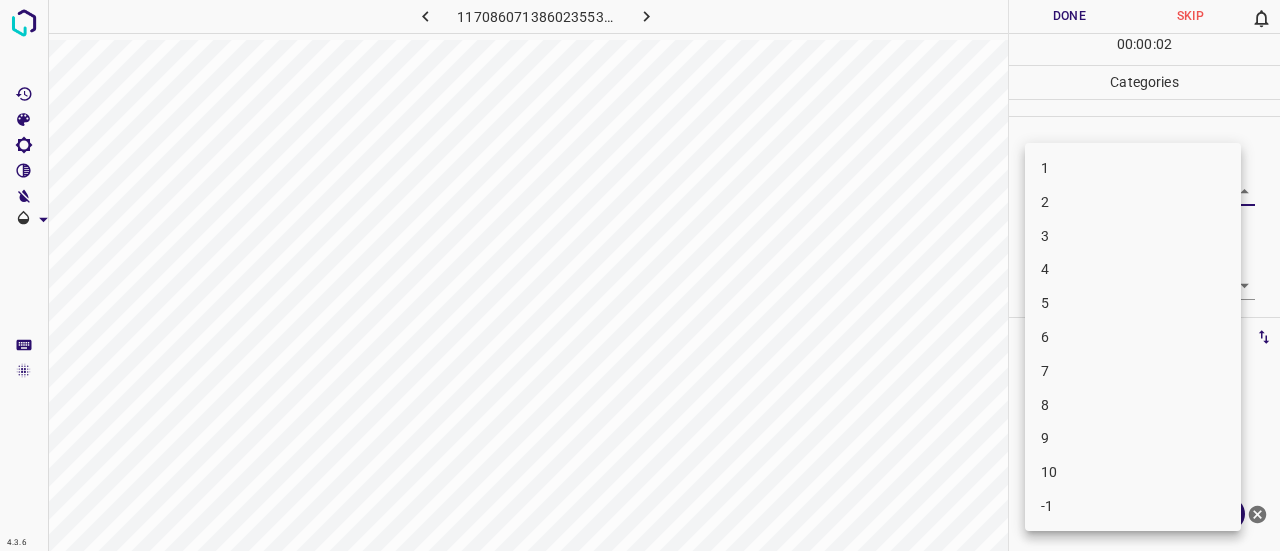 click on "3" at bounding box center [1133, 236] 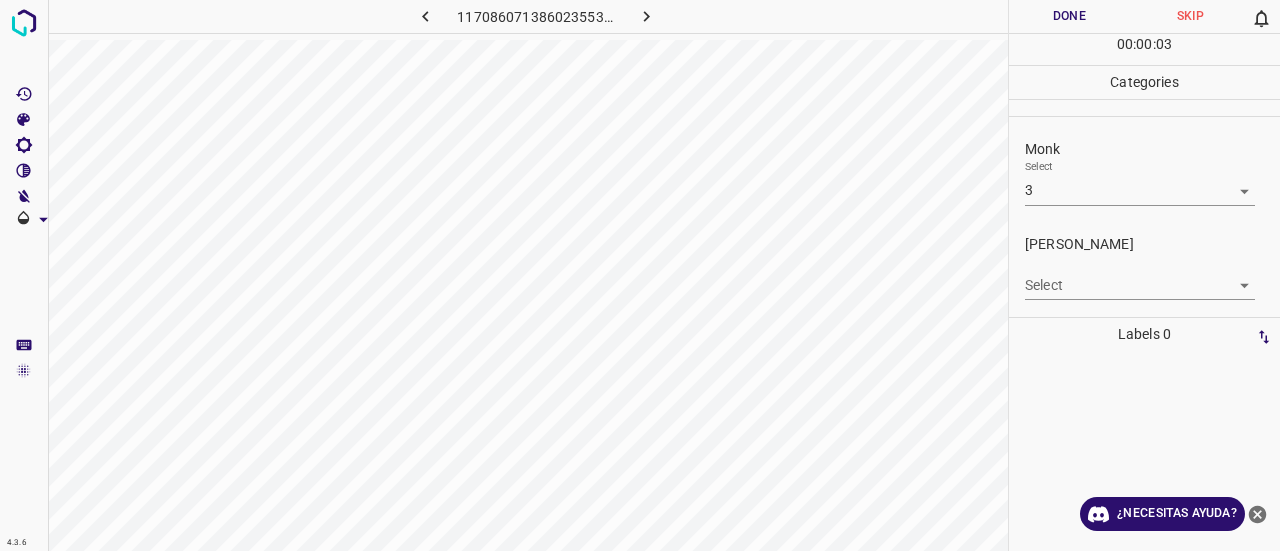 click on "Select 3 3" at bounding box center [1140, 182] 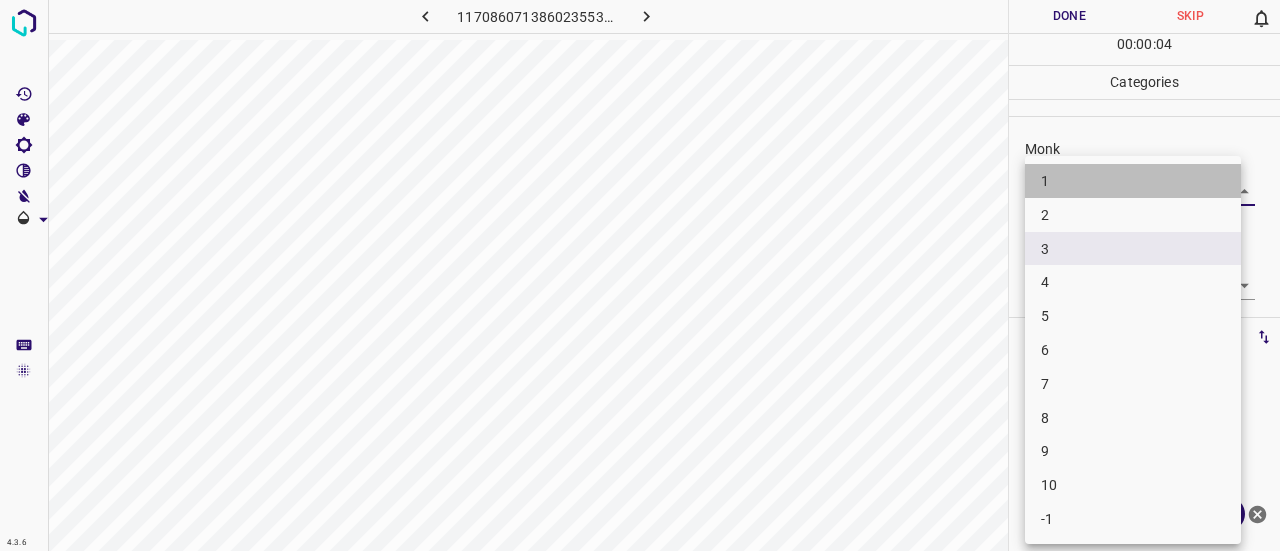 click on "1" at bounding box center [1133, 181] 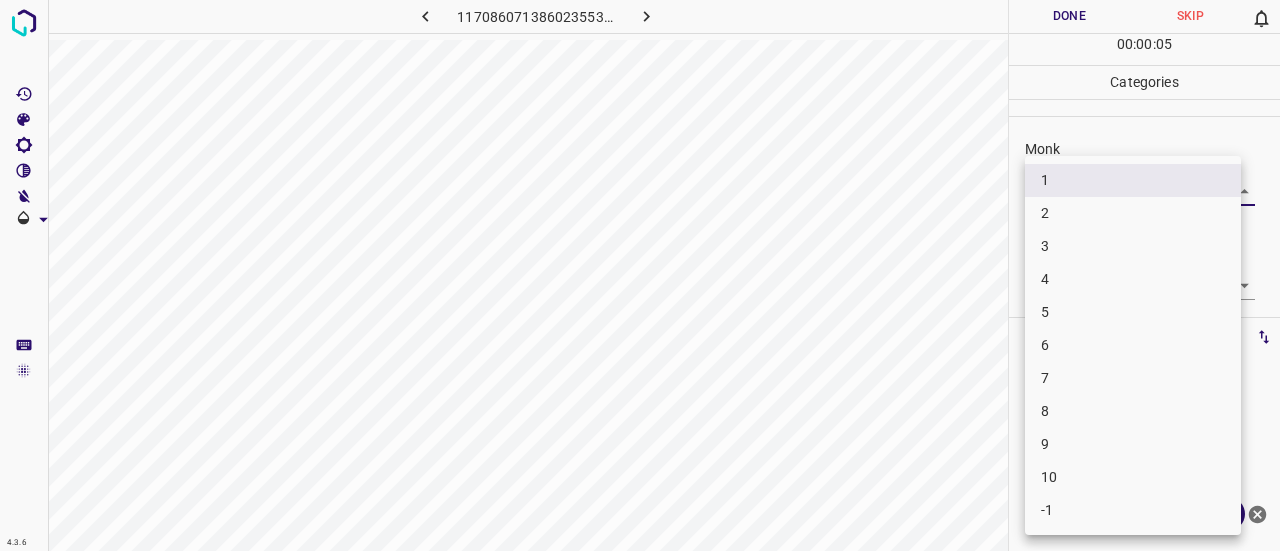click on "4.3.6  1170860713860235539.png Done Skip 0 00   : 00   : 05   Categories Monk   Select 1 1  [PERSON_NAME]   Select ​ Labels   0 Categories 1 Monk 2  [PERSON_NAME] Tools Space Change between modes (Draw & Edit) I Auto labeling R Restore zoom M Zoom in N Zoom out Delete Delete selecte label Filters Z Restore filters X Saturation filter C Brightness filter V Contrast filter B Gray scale filter General O Download ¿Necesitas ayuda? Texto original Valora esta traducción Tu opinión servirá para ayudar a mejorar el Traductor de Google - Texto - Esconder - Borrar 1 2 3 4 5 6 7 8 9 10 -1" at bounding box center (640, 275) 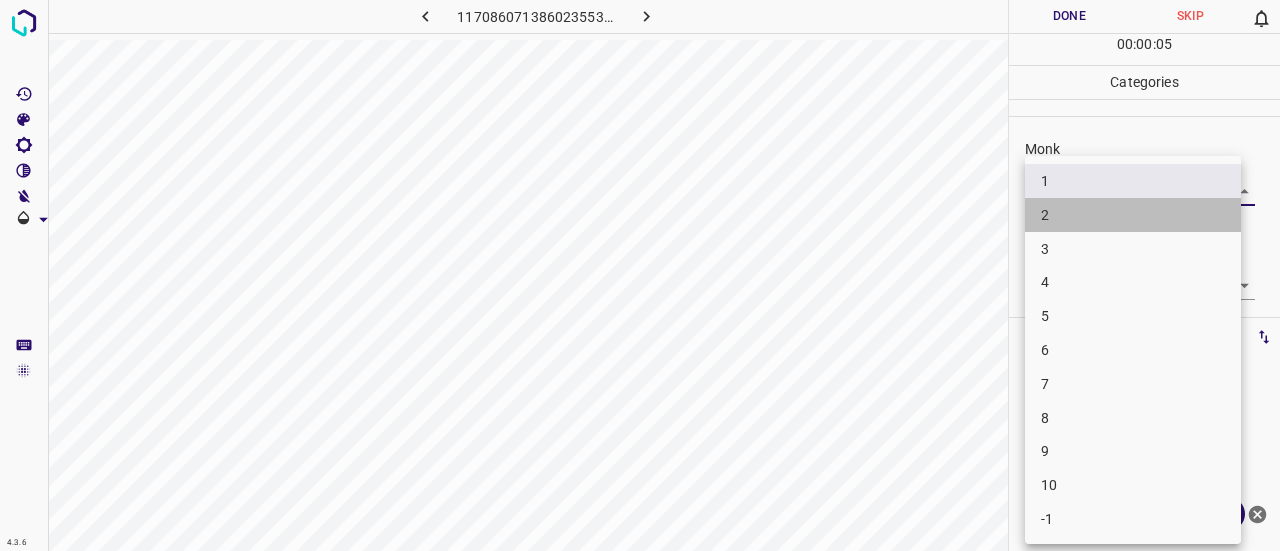 click on "2" at bounding box center [1133, 215] 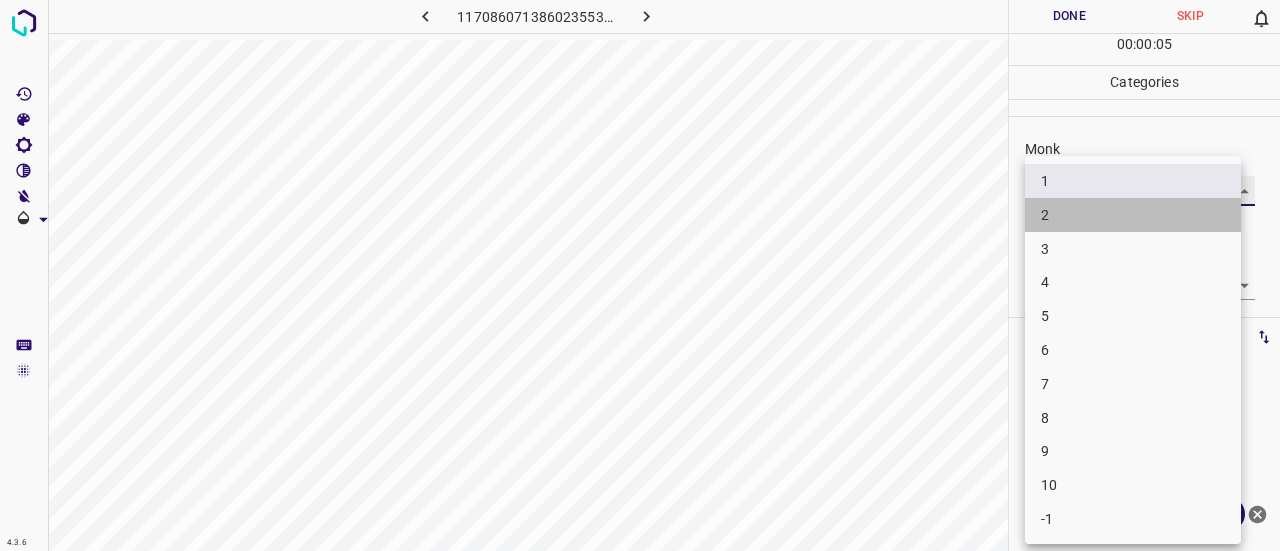 type on "2" 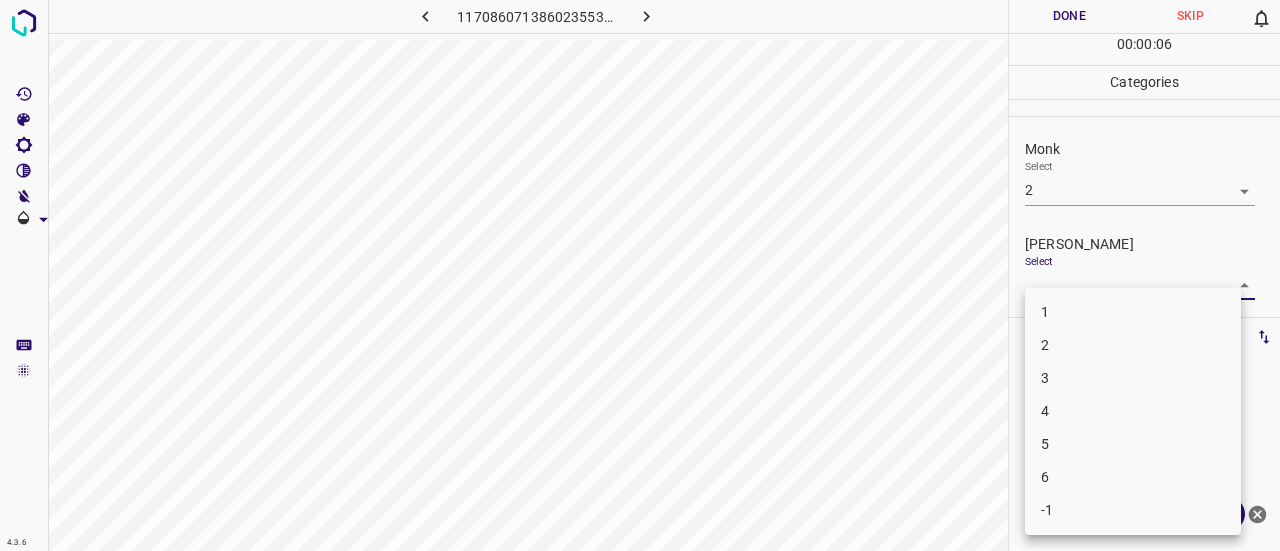 click on "4.3.6  1170860713860235539.png Done Skip 0 00   : 00   : 06   Categories Monk   Select 2 2  [PERSON_NAME]   Select ​ Labels   0 Categories 1 Monk 2  [PERSON_NAME] Tools Space Change between modes (Draw & Edit) I Auto labeling R Restore zoom M Zoom in N Zoom out Delete Delete selecte label Filters Z Restore filters X Saturation filter C Brightness filter V Contrast filter B Gray scale filter General O Download ¿Necesitas ayuda? Texto original Valora esta traducción Tu opinión servirá para ayudar a mejorar el Traductor de Google - Texto - Esconder - Borrar 1 2 3 4 5 6 -1" at bounding box center (640, 275) 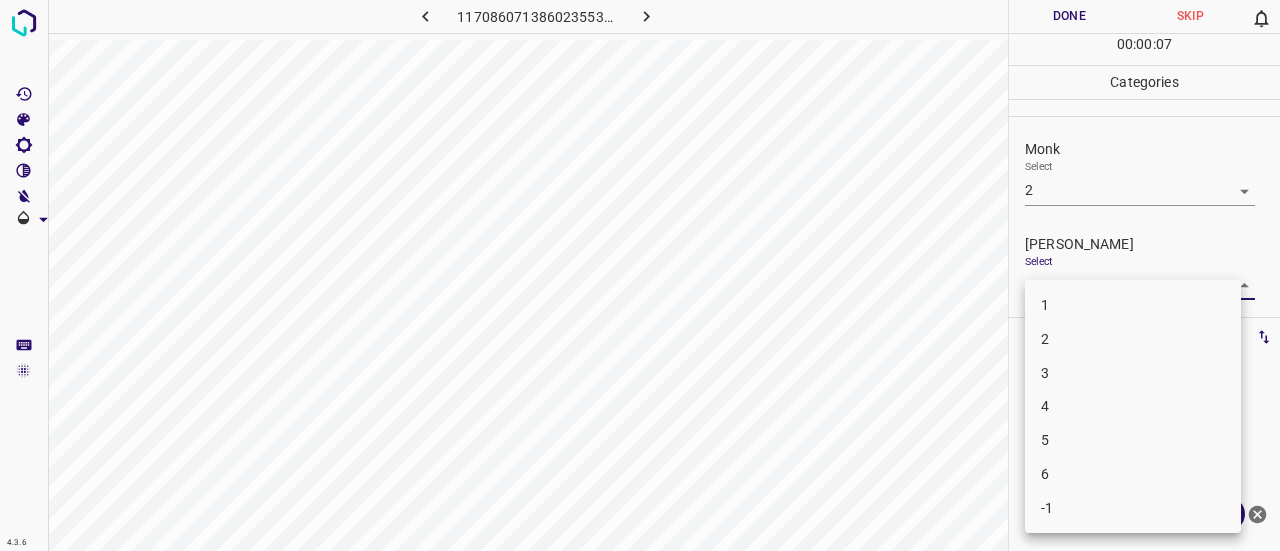 click on "1" at bounding box center [1133, 305] 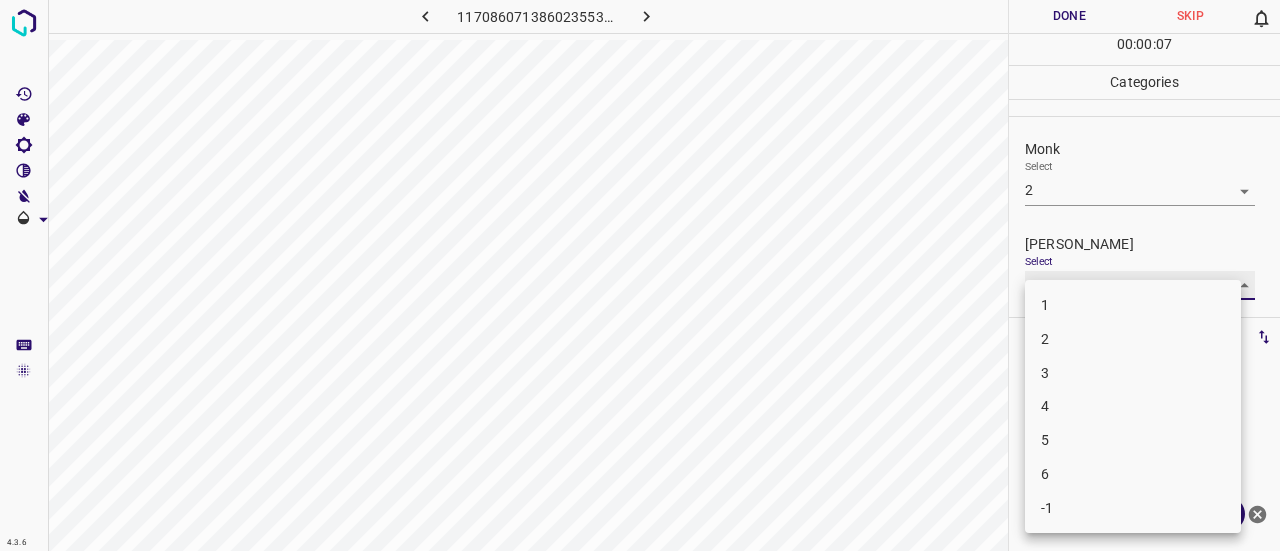 type on "1" 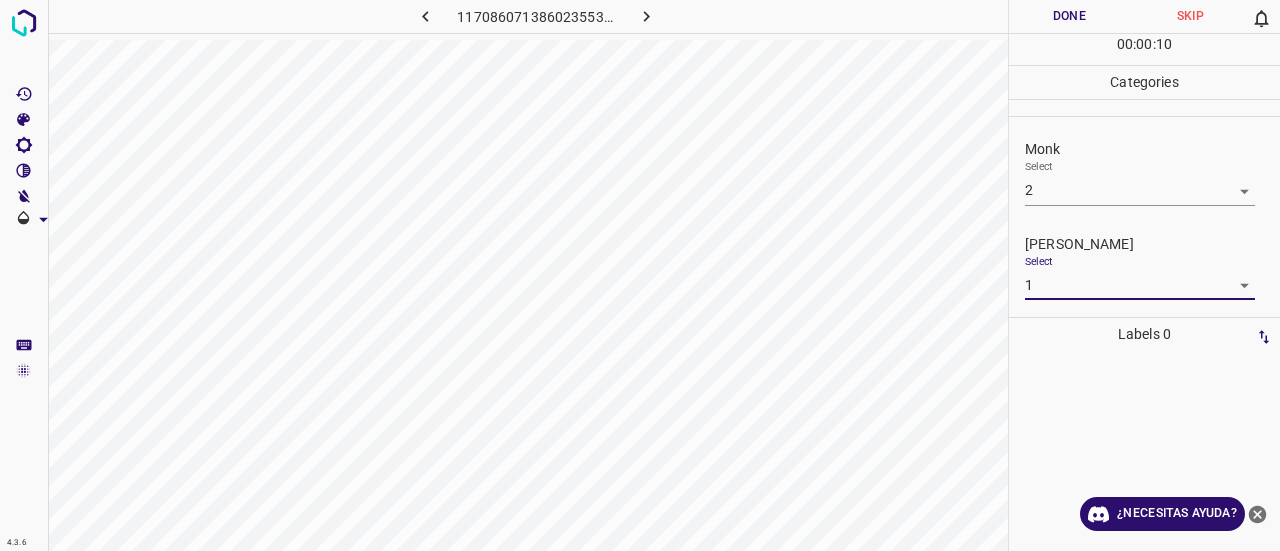 click on "Done" at bounding box center [1069, 16] 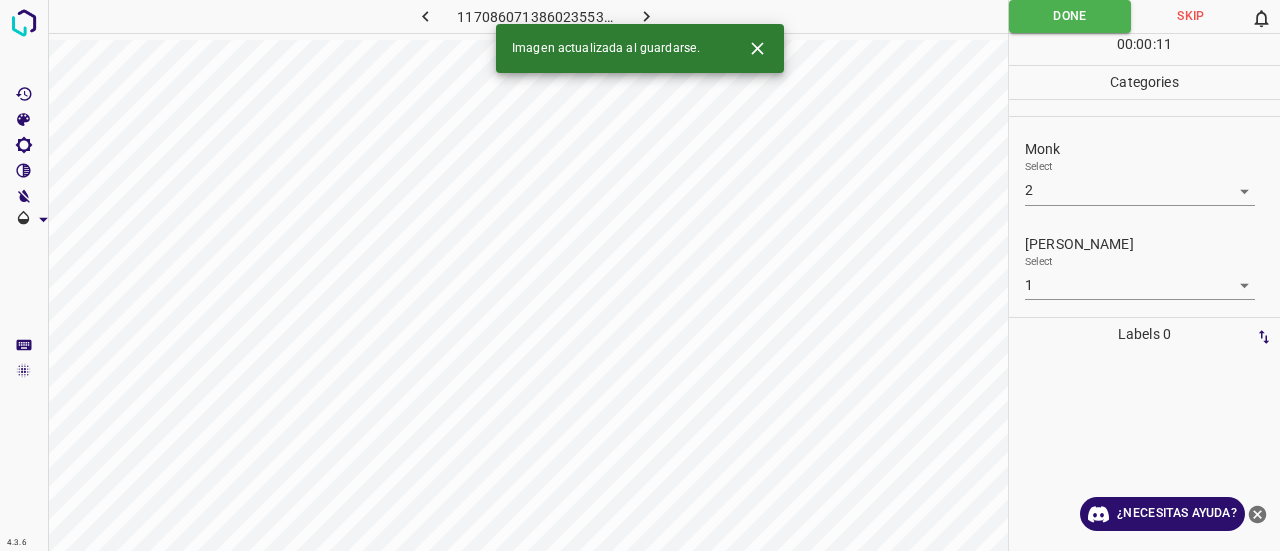 click 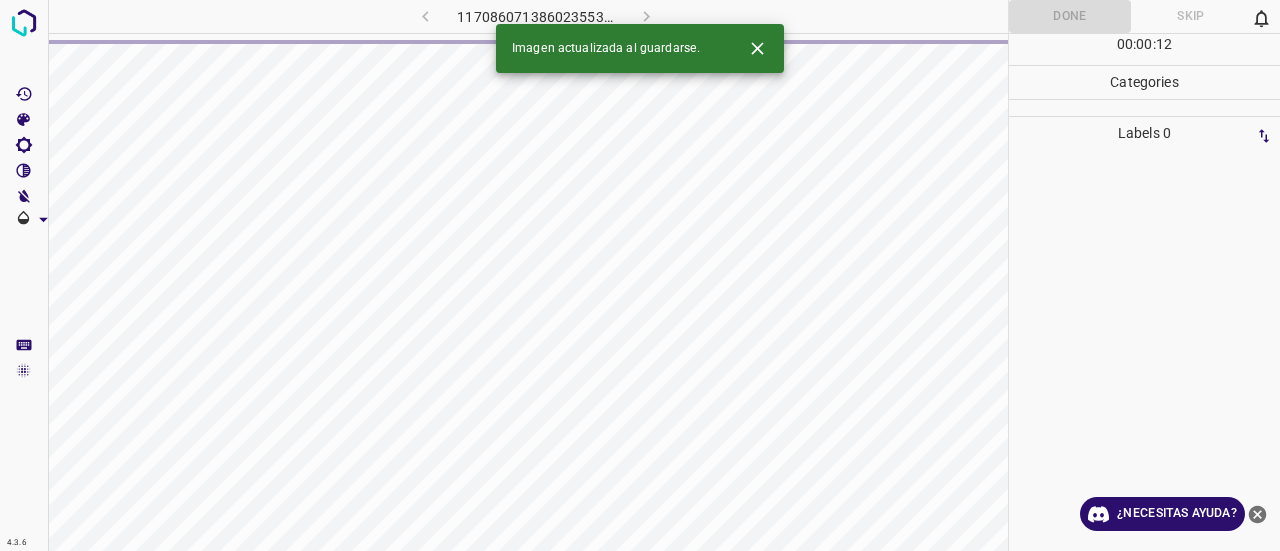 click 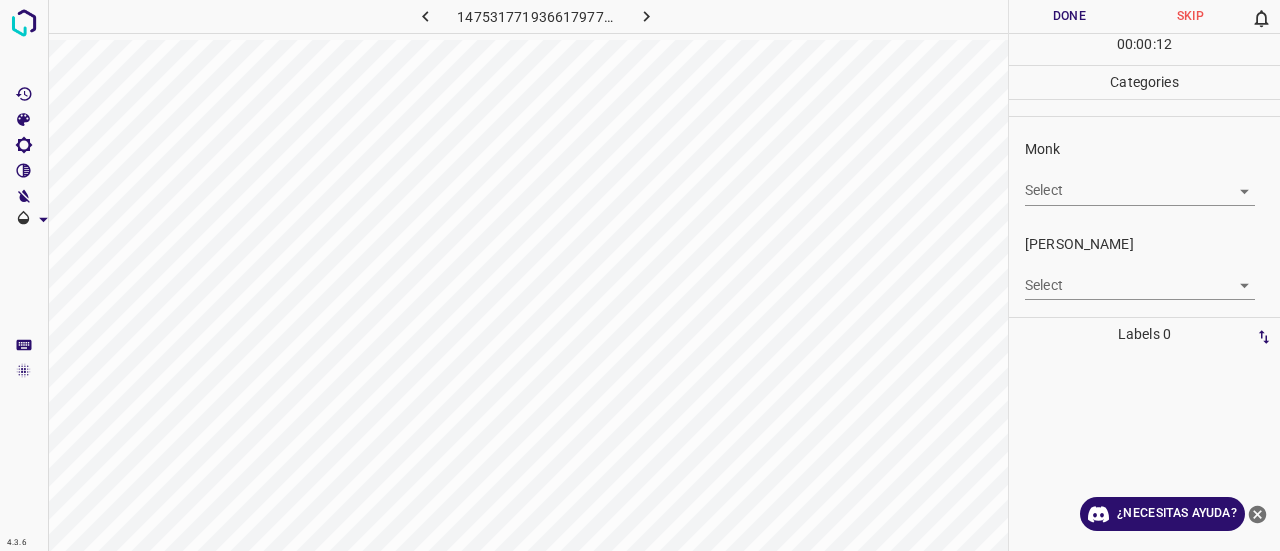 click on "4.3.6  147531771936617977.png Done Skip 0 00   : 00   : 12   Categories Monk   Select ​  [PERSON_NAME]   Select ​ Labels   0 Categories 1 Monk 2  [PERSON_NAME] Tools Space Change between modes (Draw & Edit) I Auto labeling R Restore zoom M Zoom in N Zoom out Delete Delete selecte label Filters Z Restore filters X Saturation filter C Brightness filter V Contrast filter B Gray scale filter General O Download ¿Necesitas ayuda? Texto original Valora esta traducción Tu opinión servirá para ayudar a mejorar el Traductor de Google - Texto - Esconder - Borrar" at bounding box center [640, 275] 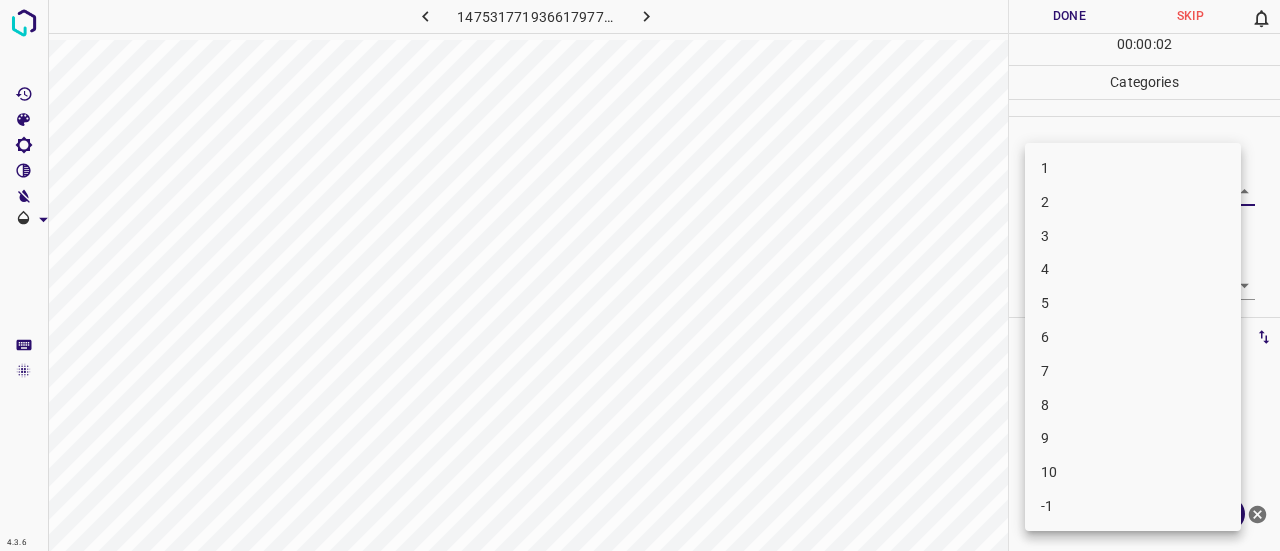 click on "4" at bounding box center (1133, 269) 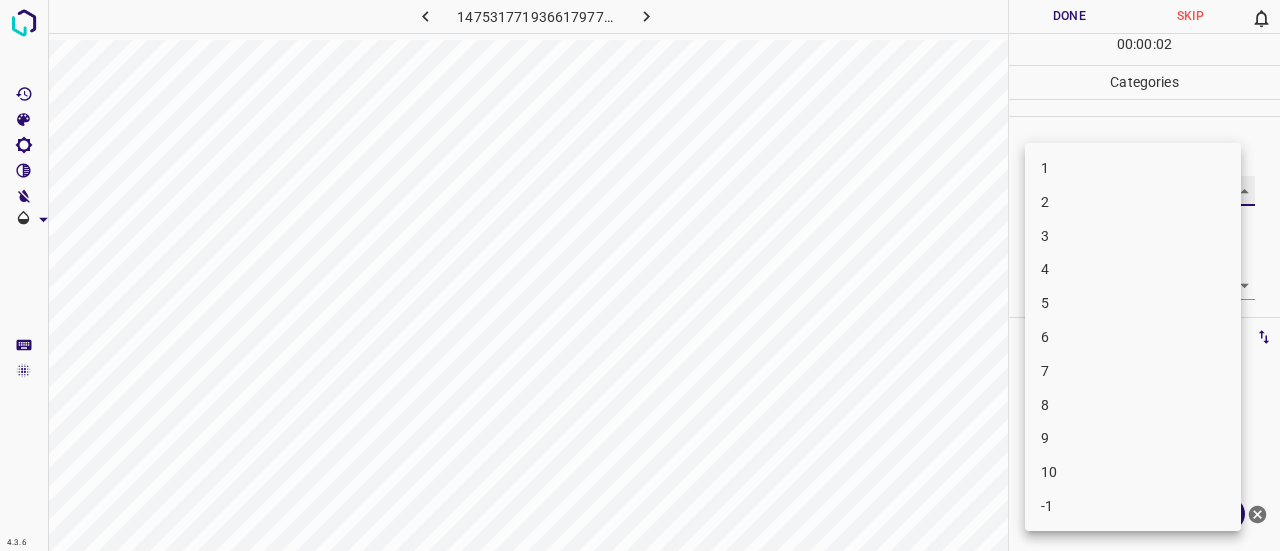 type on "4" 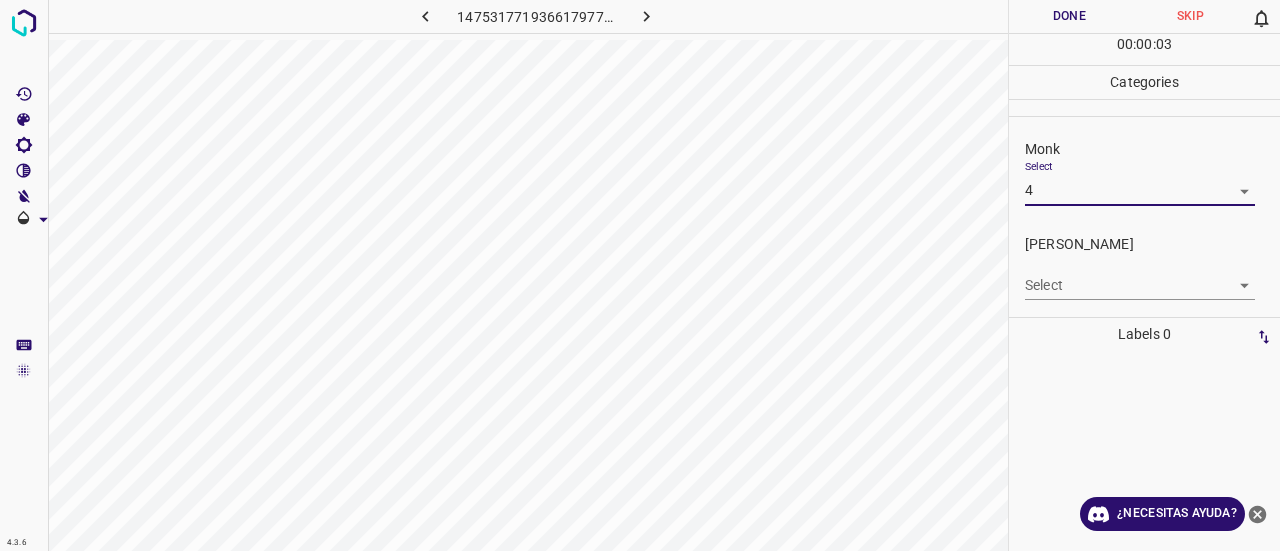 click on "4.3.6  147531771936617977.png Done Skip 0 00   : 00   : 03   Categories Monk   Select 4 4  [PERSON_NAME]   Select ​ Labels   0 Categories 1 Monk 2  [PERSON_NAME] Tools Space Change between modes (Draw & Edit) I Auto labeling R Restore zoom M Zoom in N Zoom out Delete Delete selecte label Filters Z Restore filters X Saturation filter C Brightness filter V Contrast filter B Gray scale filter General O Download ¿Necesitas ayuda? Texto original Valora esta traducción Tu opinión servirá para ayudar a mejorar el Traductor de Google - Texto - Esconder - Borrar 1 2 3 4 5 6 7 8 9 10 -1" at bounding box center [640, 275] 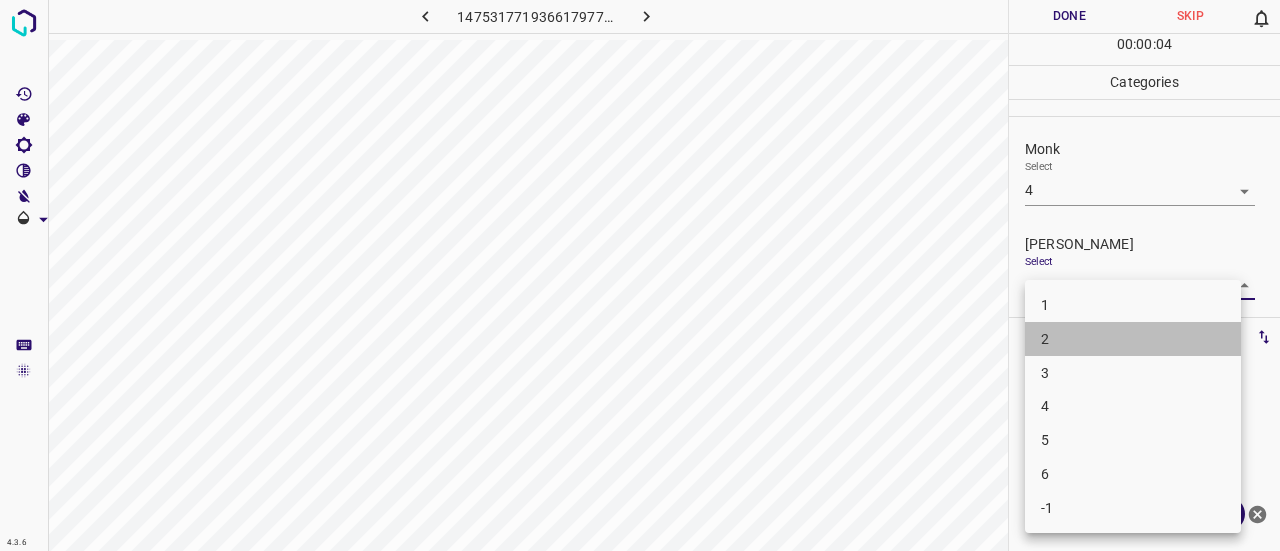 click on "2" at bounding box center (1133, 339) 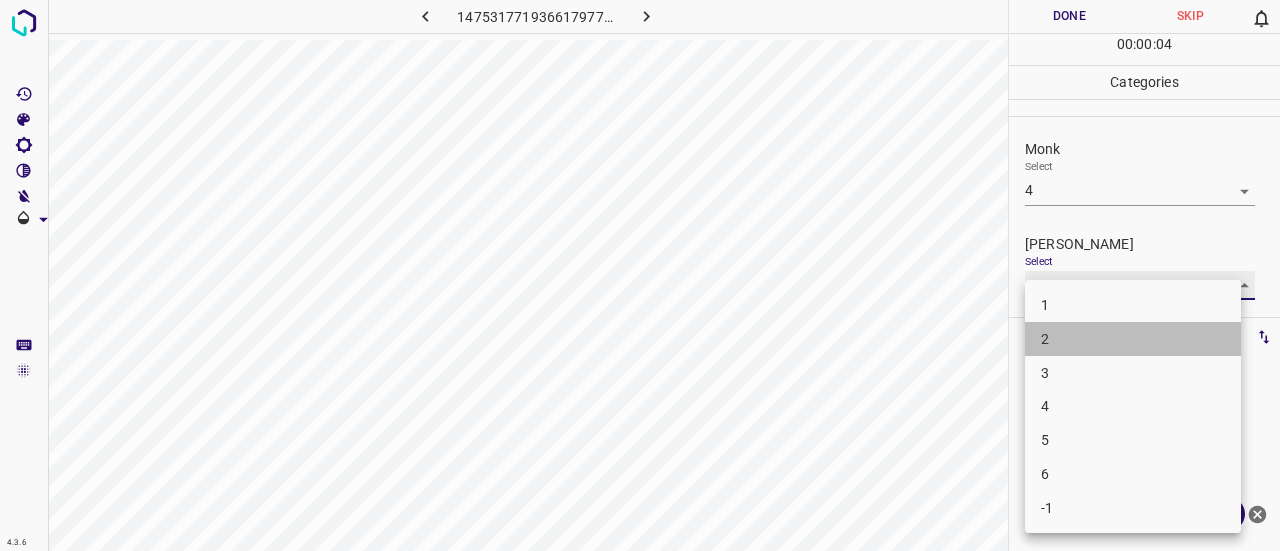 type on "2" 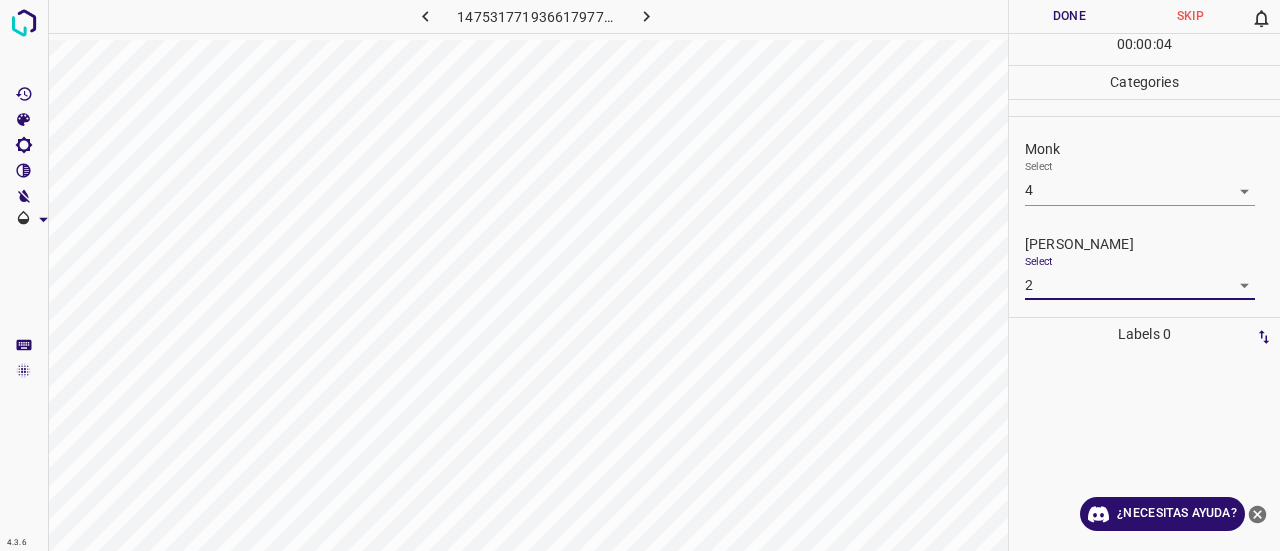 click on "Done" at bounding box center [1069, 16] 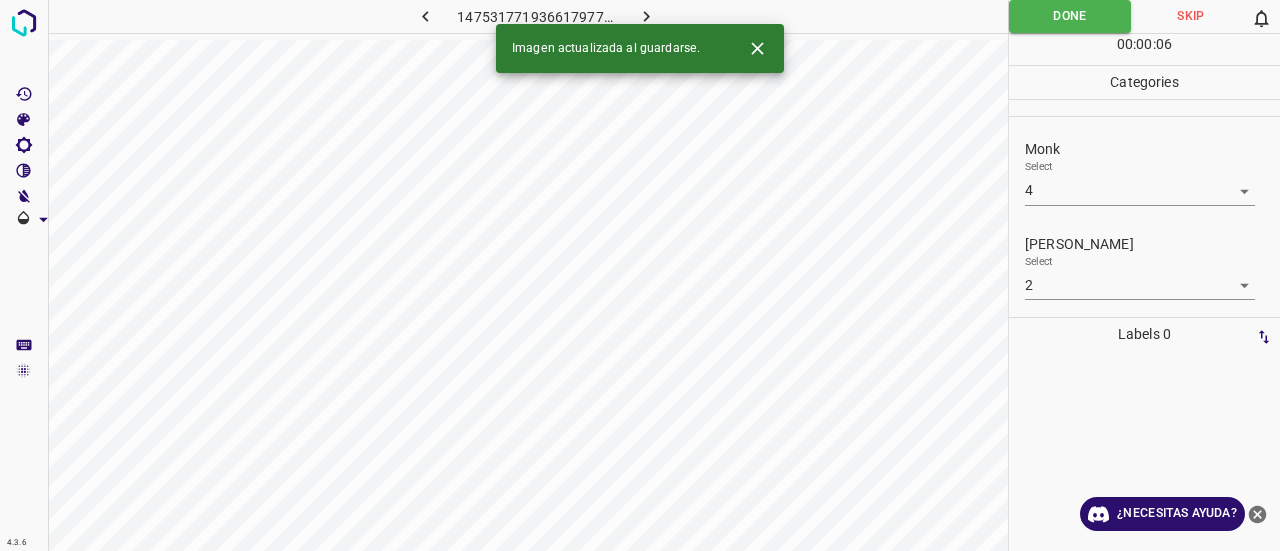 click 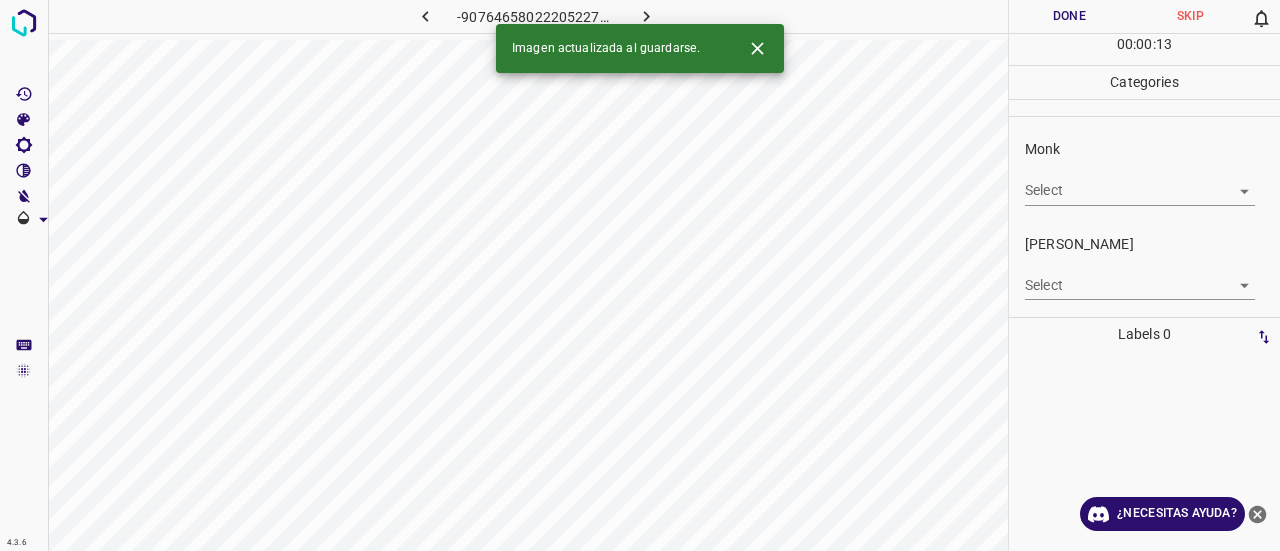 click on "Monk   Select ​" at bounding box center (1144, 172) 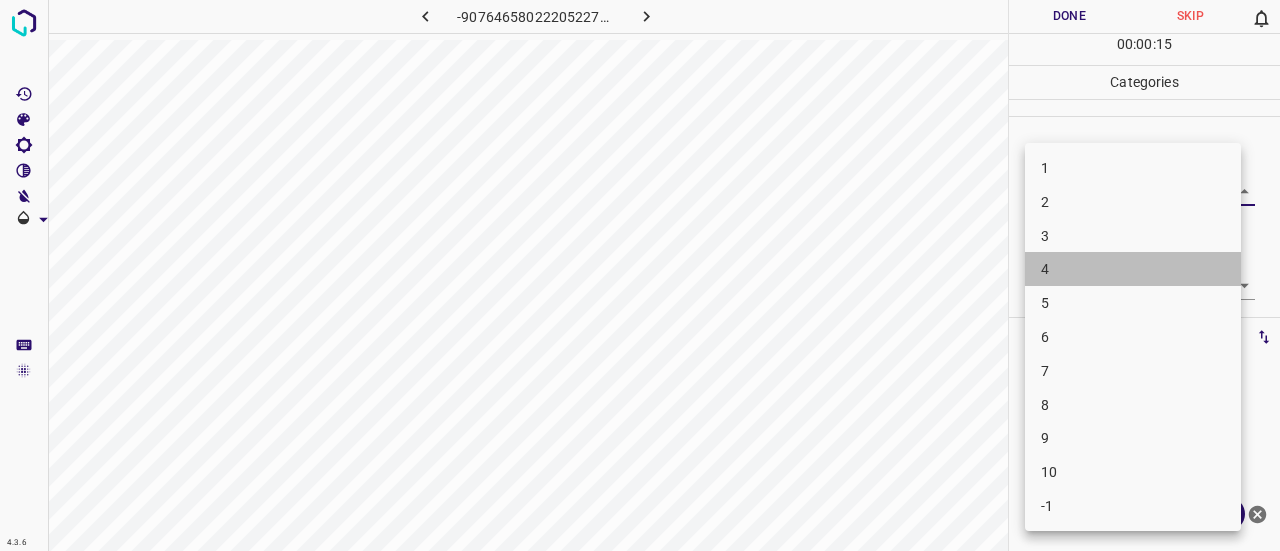 click on "4" at bounding box center [1133, 269] 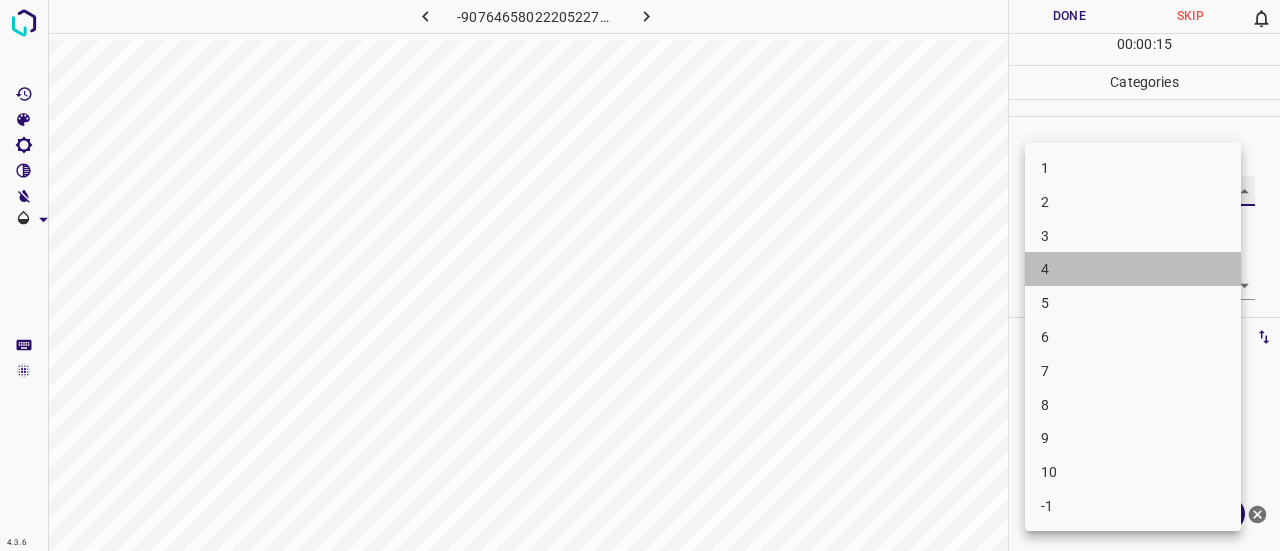 type on "4" 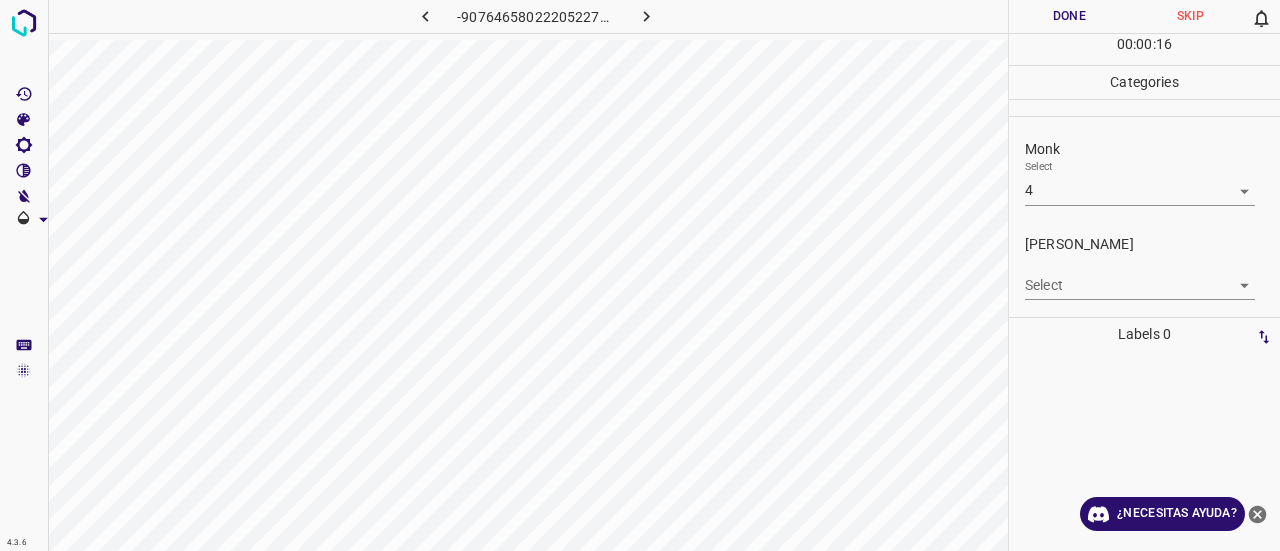 click on "4.3.6  -9076465802220522713.png Done Skip 0 00   : 00   : 16   Categories Monk   Select 4 4  [PERSON_NAME]   Select ​ Labels   0 Categories 1 Monk 2  [PERSON_NAME] Tools Space Change between modes (Draw & Edit) I Auto labeling R Restore zoom M Zoom in N Zoom out Delete Delete selecte label Filters Z Restore filters X Saturation filter C Brightness filter V Contrast filter B Gray scale filter General O Download ¿Necesitas ayuda? Texto original Valora esta traducción Tu opinión servirá para ayudar a mejorar el Traductor de Google - Texto - Esconder - Borrar" at bounding box center [640, 275] 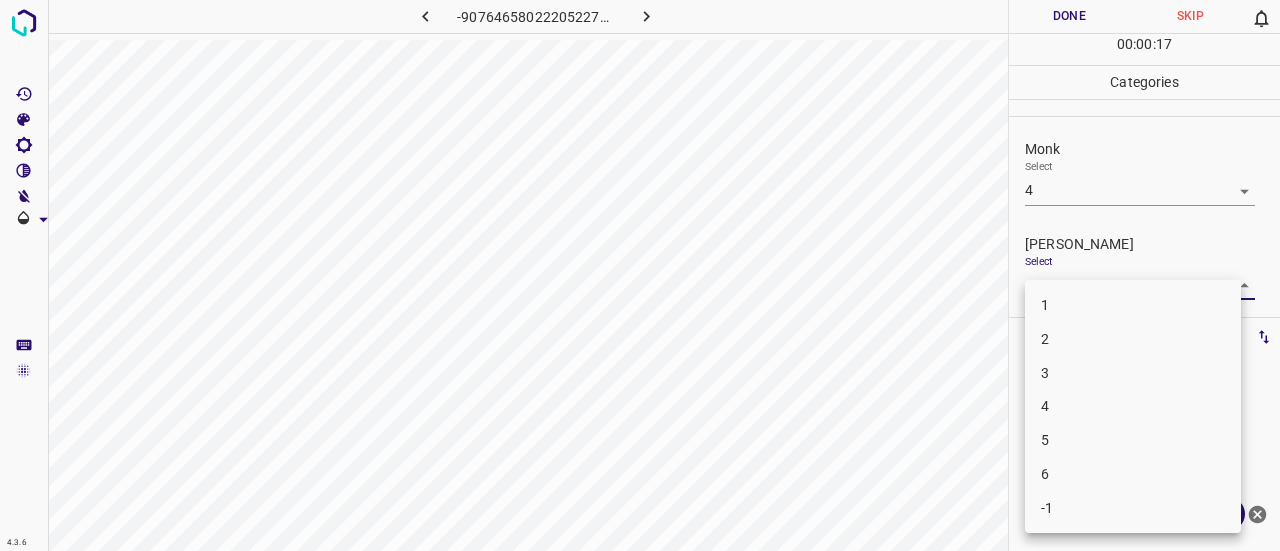click on "2" at bounding box center (1133, 339) 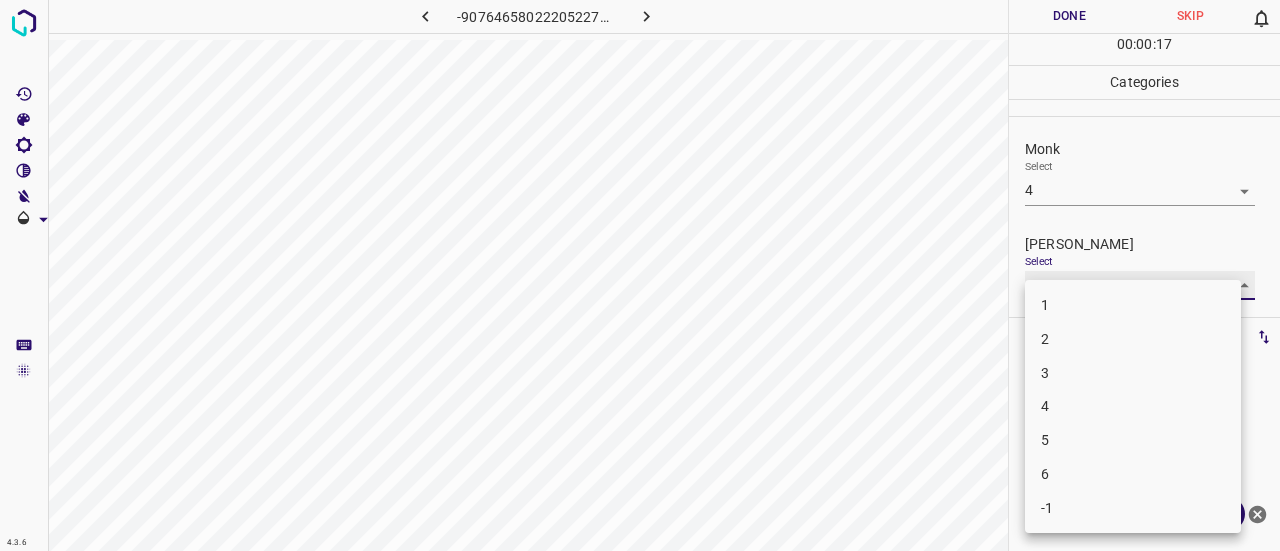 type on "2" 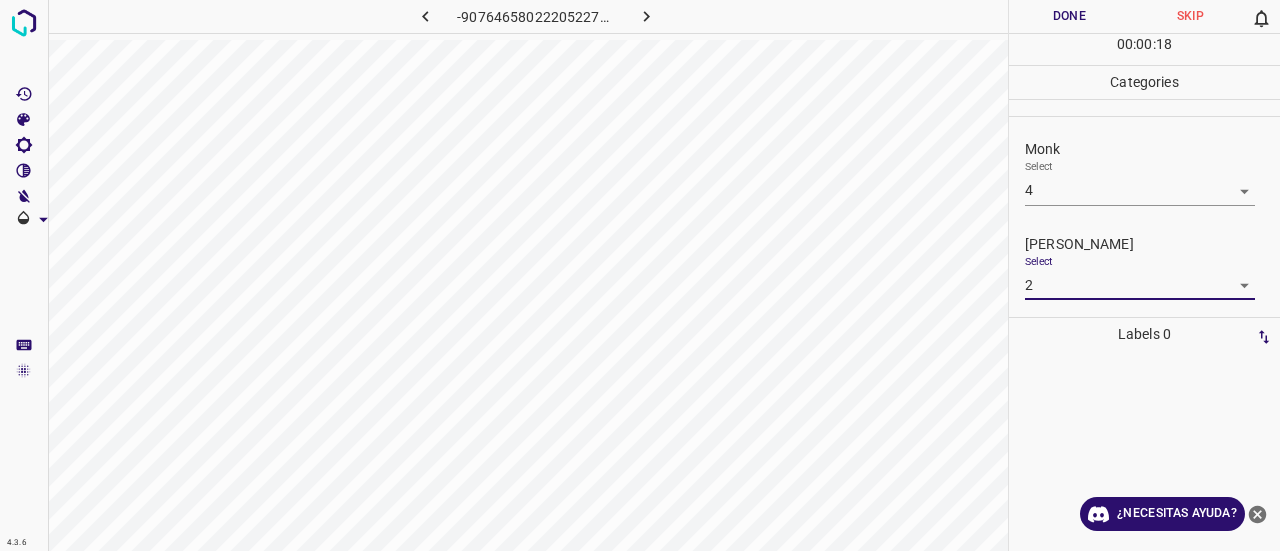 click on "Done" at bounding box center (1069, 16) 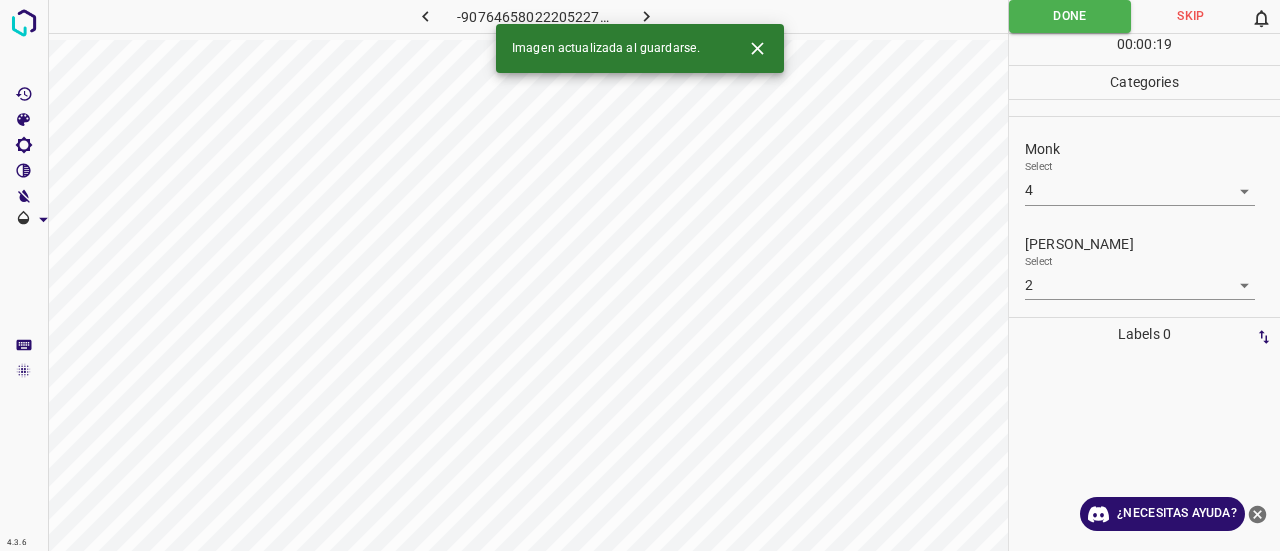 click 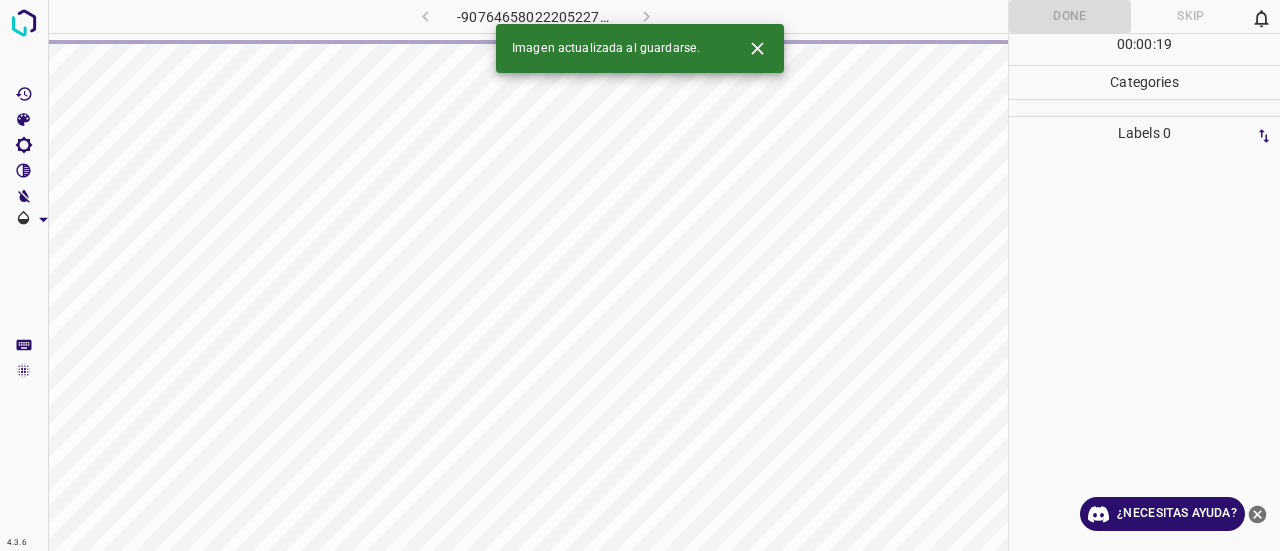 click 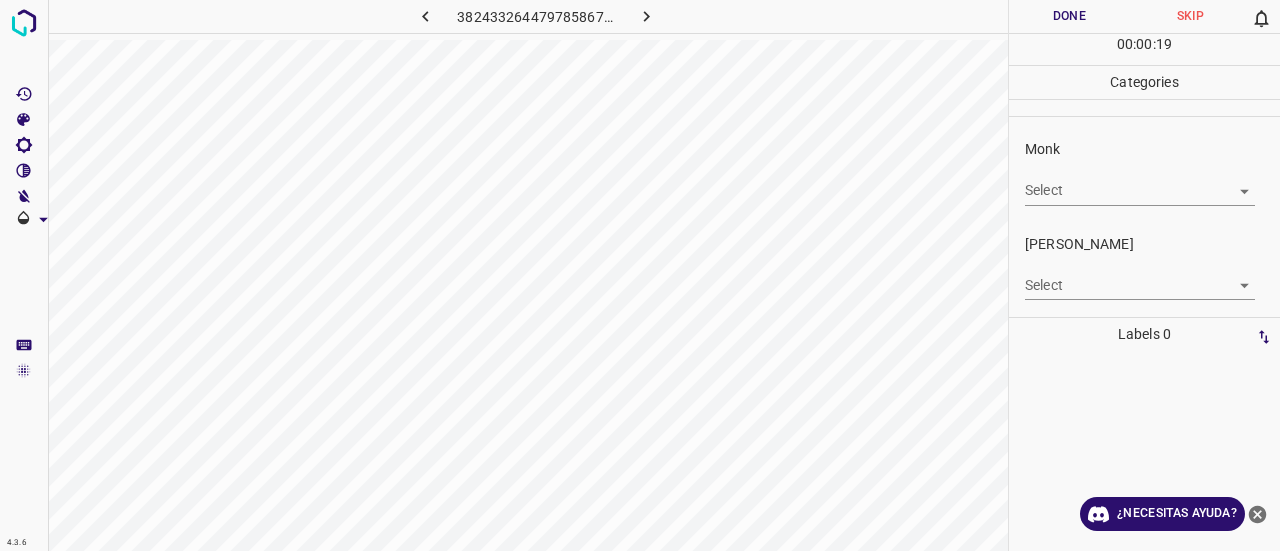 click on "[PERSON_NAME]   Select ​" at bounding box center (1144, 267) 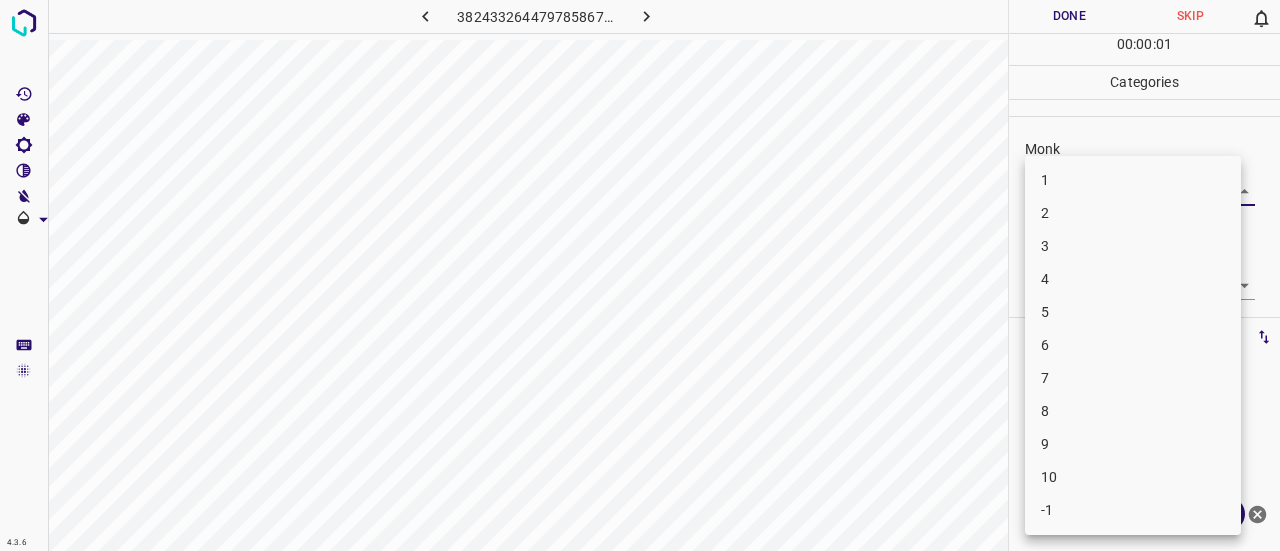 click on "4.3.6  3824332644797858672.png Done Skip 0 00   : 00   : 01   Categories Monk   Select ​  [PERSON_NAME]   Select ​ Labels   0 Categories 1 Monk 2  [PERSON_NAME] Tools Space Change between modes (Draw & Edit) I Auto labeling R Restore zoom M Zoom in N Zoom out Delete Delete selecte label Filters Z Restore filters X Saturation filter C Brightness filter V Contrast filter B Gray scale filter General O Download ¿Necesitas ayuda? Texto original Valora esta traducción Tu opinión servirá para ayudar a mejorar el Traductor de Google - Texto - Esconder - Borrar 1 2 3 4 5 6 7 8 9 10 -1" at bounding box center [640, 275] 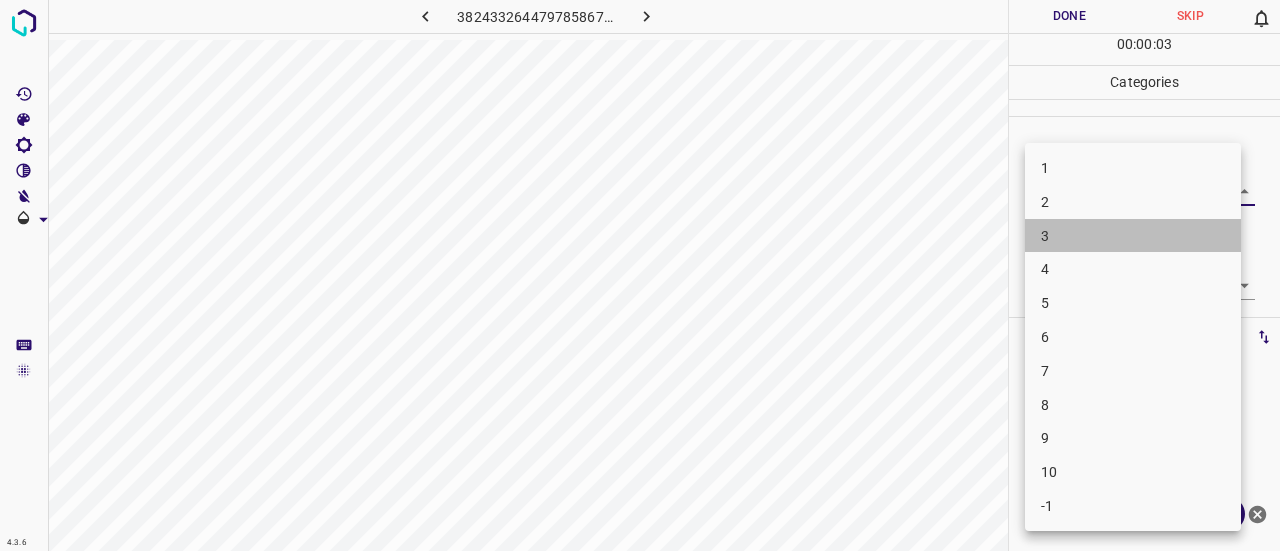 click on "3" at bounding box center [1133, 236] 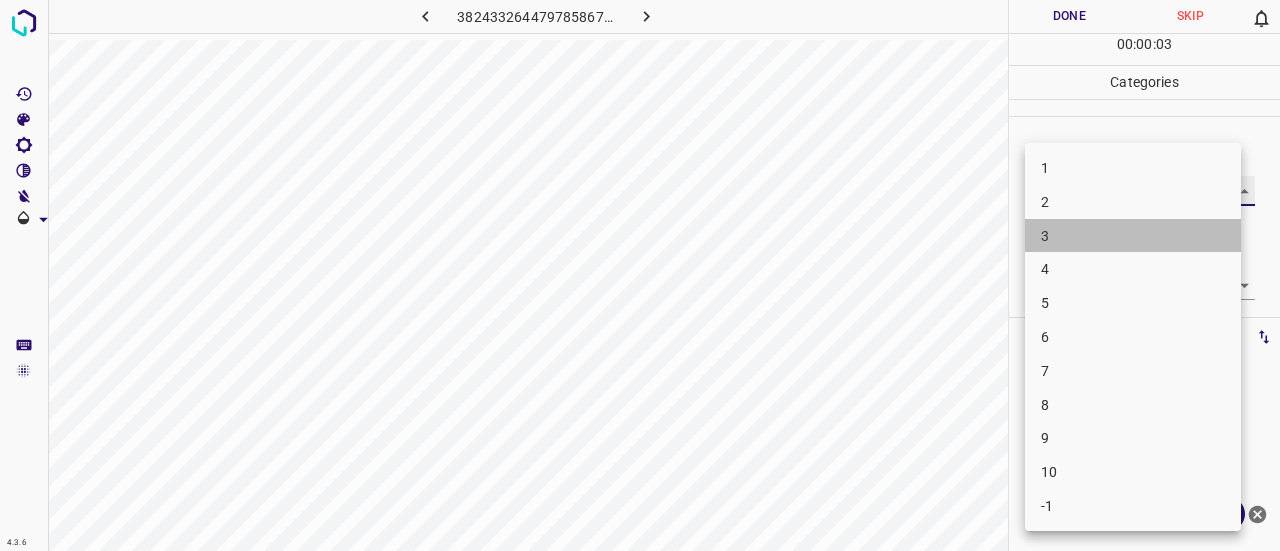 type on "3" 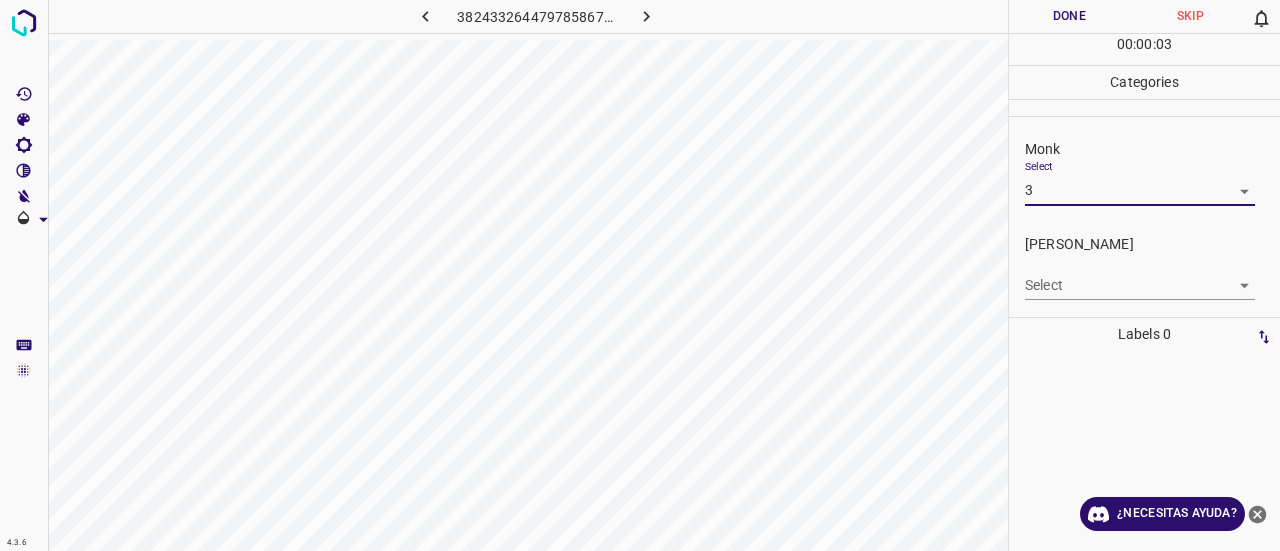 click on "[PERSON_NAME]   Select ​" at bounding box center [1144, 267] 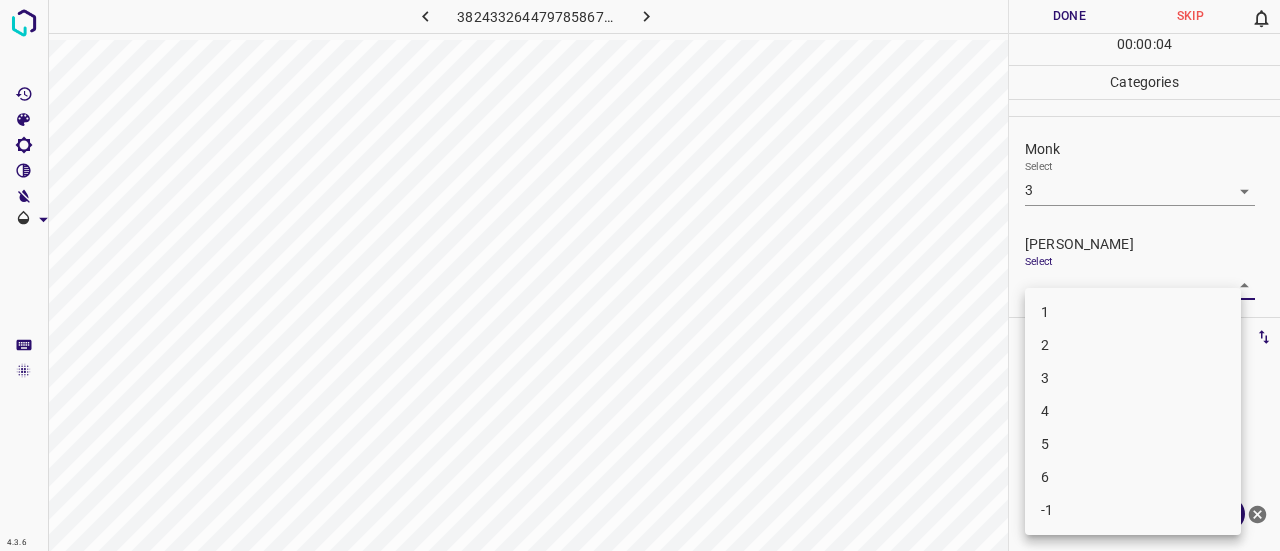 click on "4.3.6  3824332644797858672.png Done Skip 0 00   : 00   : 04   Categories Monk   Select 3 3  [PERSON_NAME]   Select ​ Labels   0 Categories 1 Monk 2  [PERSON_NAME] Tools Space Change between modes (Draw & Edit) I Auto labeling R Restore zoom M Zoom in N Zoom out Delete Delete selecte label Filters Z Restore filters X Saturation filter C Brightness filter V Contrast filter B Gray scale filter General O Download ¿Necesitas ayuda? Texto original Valora esta traducción Tu opinión servirá para ayudar a mejorar el Traductor de Google - Texto - Esconder - Borrar 1 2 3 4 5 6 -1" at bounding box center (640, 275) 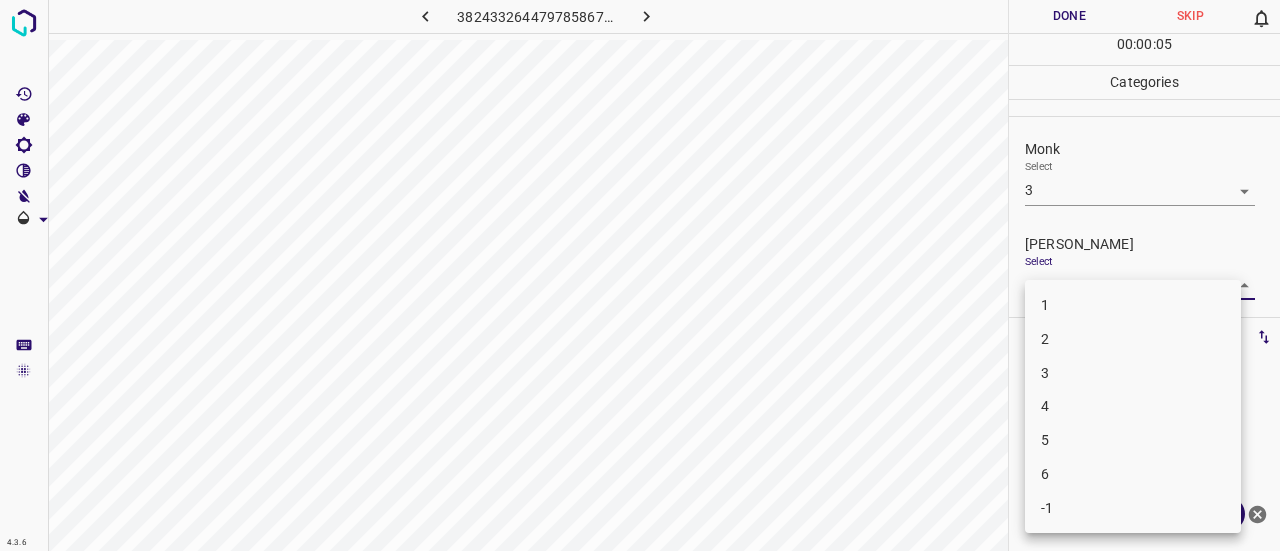 click on "2" at bounding box center (1133, 339) 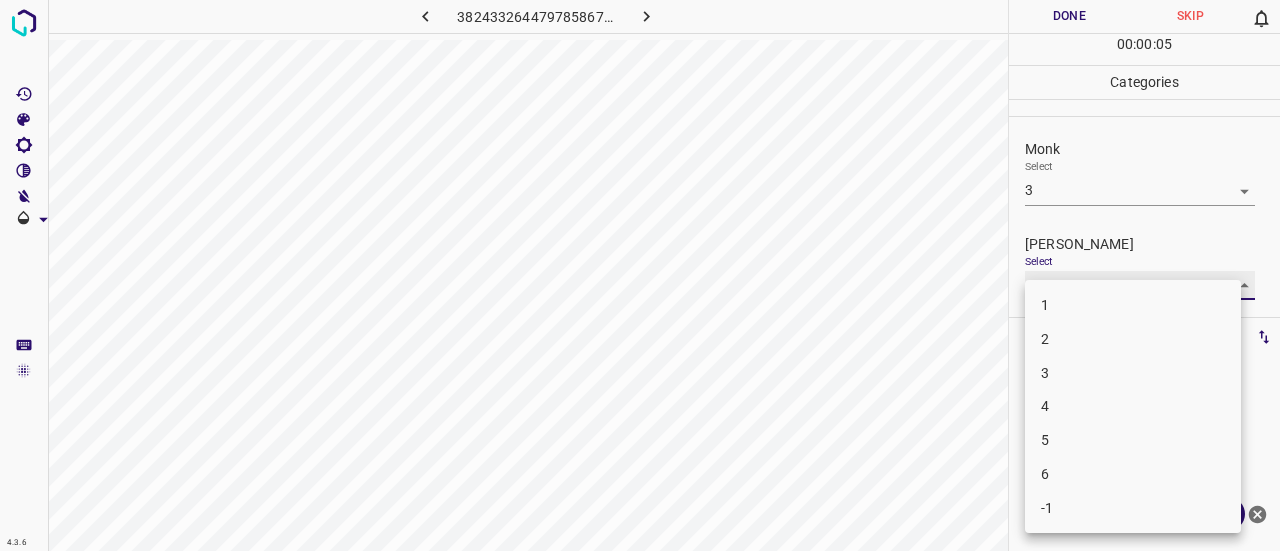 type on "2" 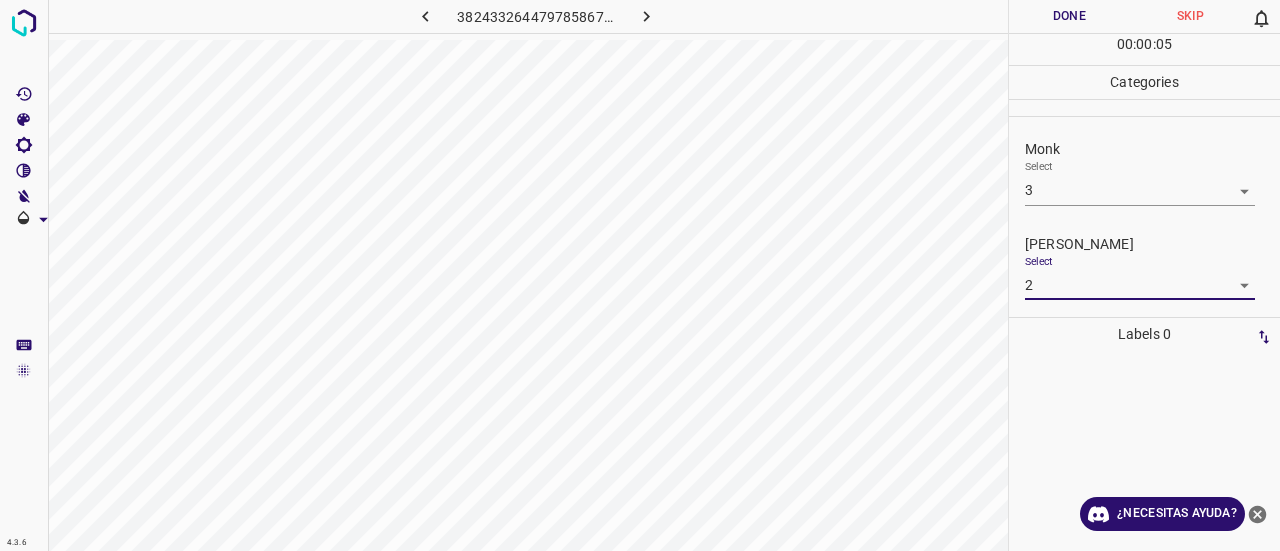click on "Done" at bounding box center (1069, 16) 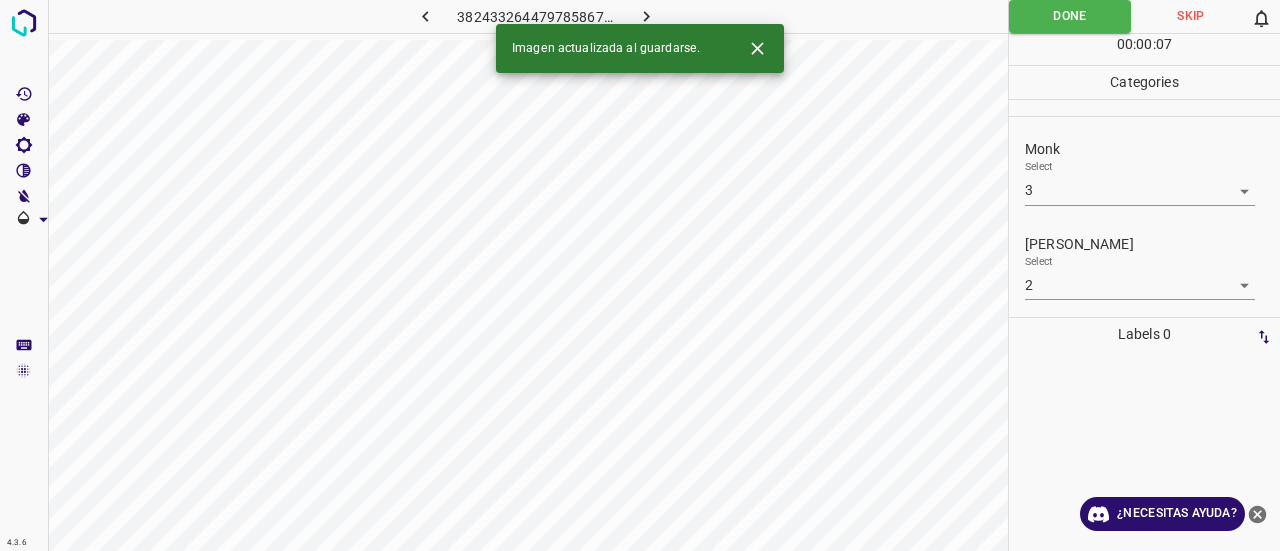 click 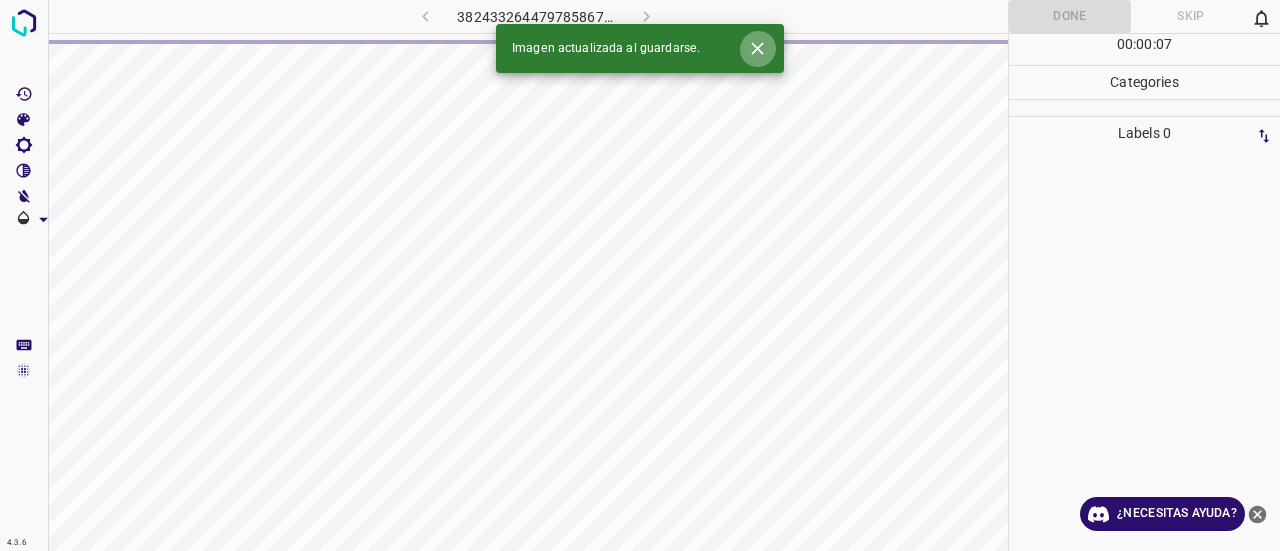 click 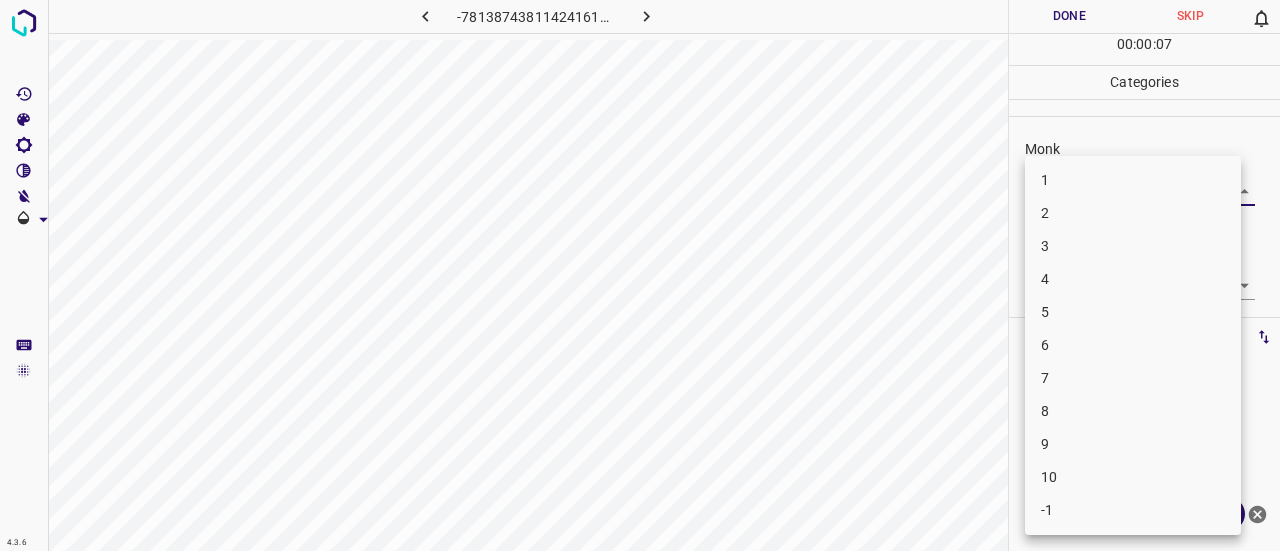 click on "4.3.6  -7813874381142416124.png Done Skip 0 00   : 00   : 07   Categories Monk   Select ​  [PERSON_NAME]   Select ​ Labels   0 Categories 1 Monk 2  [PERSON_NAME] Tools Space Change between modes (Draw & Edit) I Auto labeling R Restore zoom M Zoom in N Zoom out Delete Delete selecte label Filters Z Restore filters X Saturation filter C Brightness filter V Contrast filter B Gray scale filter General O Download ¿Necesitas ayuda? Texto original Valora esta traducción Tu opinión servirá para ayudar a mejorar el Traductor de Google - Texto - Esconder - Borrar 1 2 3 4 5 6 7 8 9 10 -1" at bounding box center [640, 275] 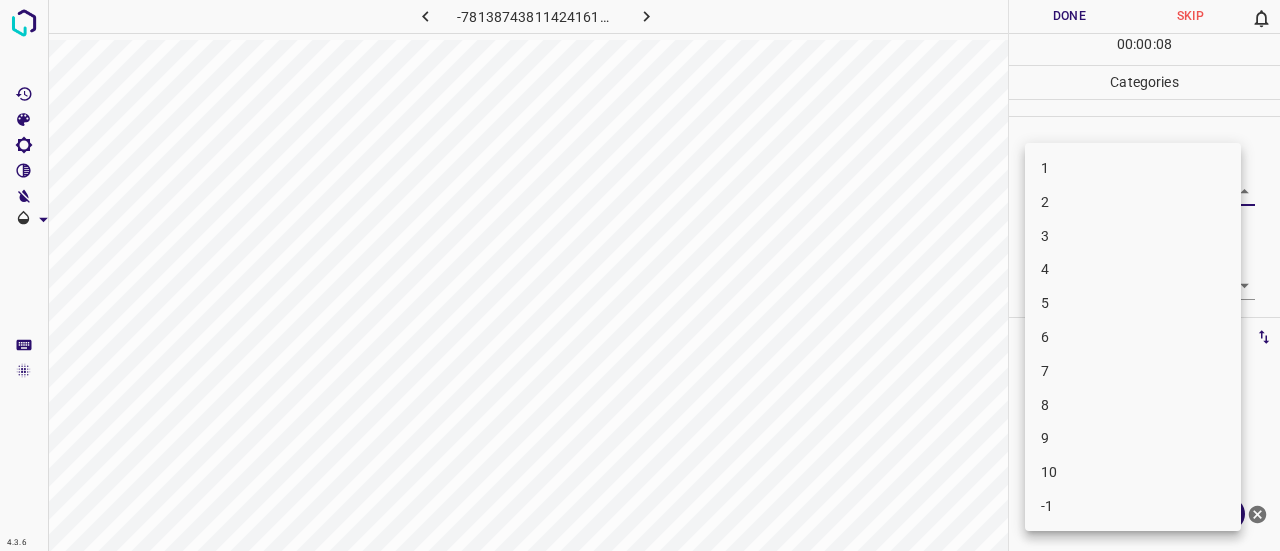 click on "4" at bounding box center (1133, 269) 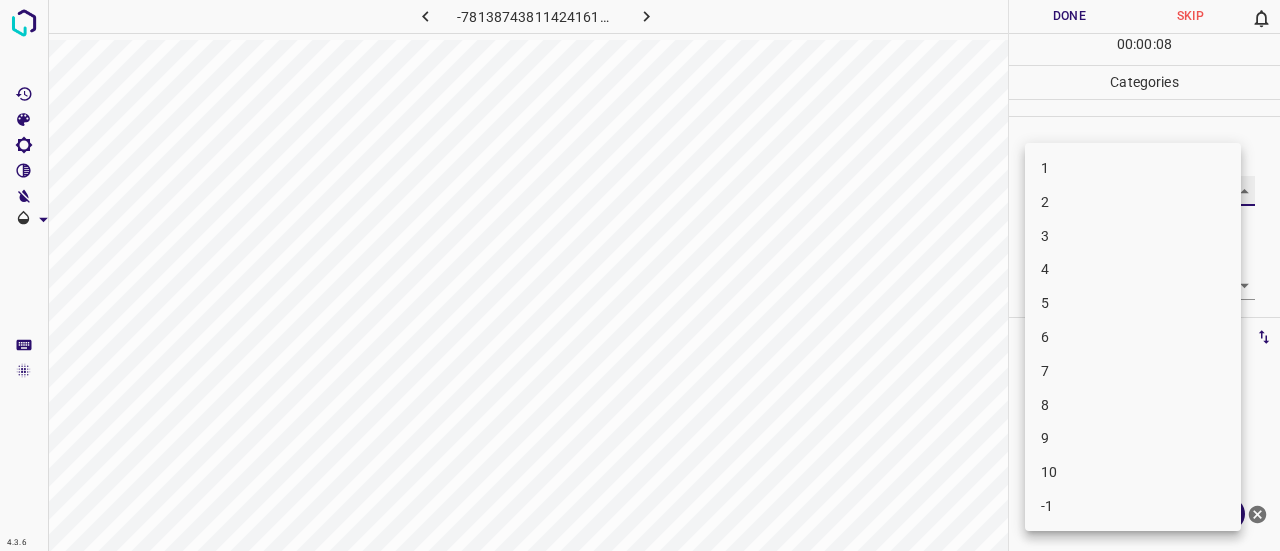 type on "4" 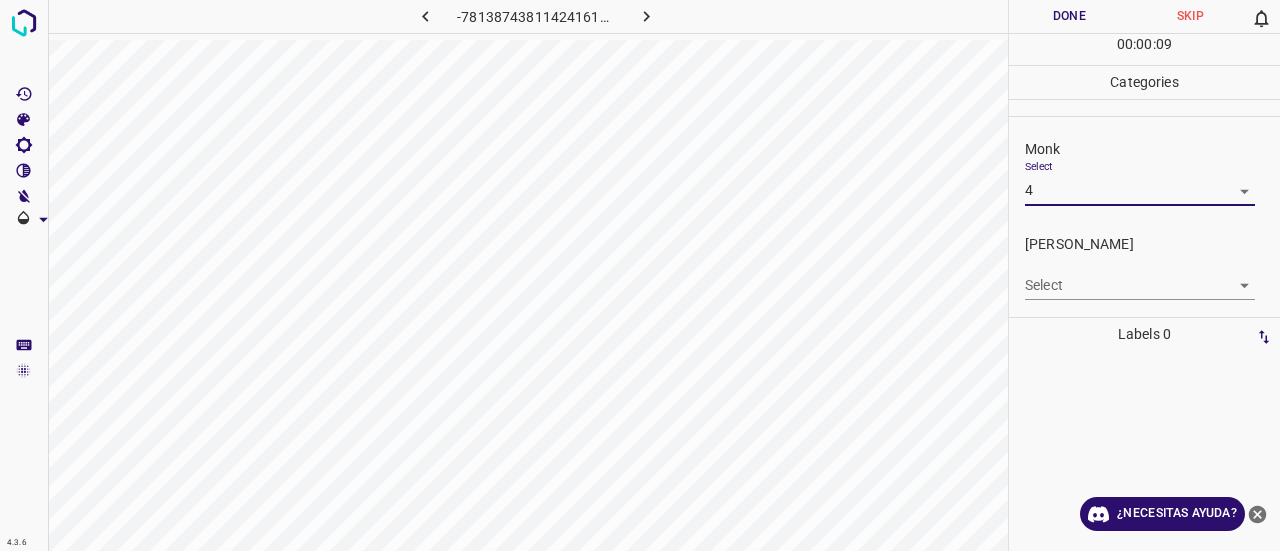click on "Select ​" at bounding box center [1140, 277] 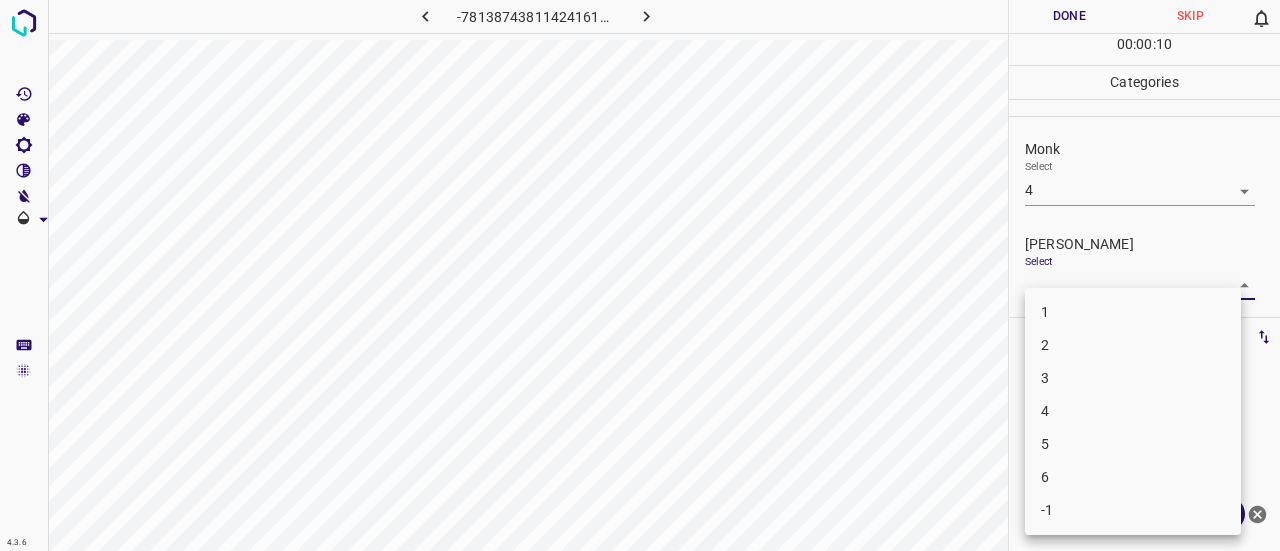 click on "4.3.6  -7813874381142416124.png Done Skip 0 00   : 00   : 10   Categories Monk   Select 4 4  [PERSON_NAME]   Select ​ Labels   0 Categories 1 Monk 2  [PERSON_NAME] Tools Space Change between modes (Draw & Edit) I Auto labeling R Restore zoom M Zoom in N Zoom out Delete Delete selecte label Filters Z Restore filters X Saturation filter C Brightness filter V Contrast filter B Gray scale filter General O Download ¿Necesitas ayuda? Texto original Valora esta traducción Tu opinión servirá para ayudar a mejorar el Traductor de Google - Texto - Esconder - Borrar 1 2 3 4 5 6 -1" at bounding box center (640, 275) 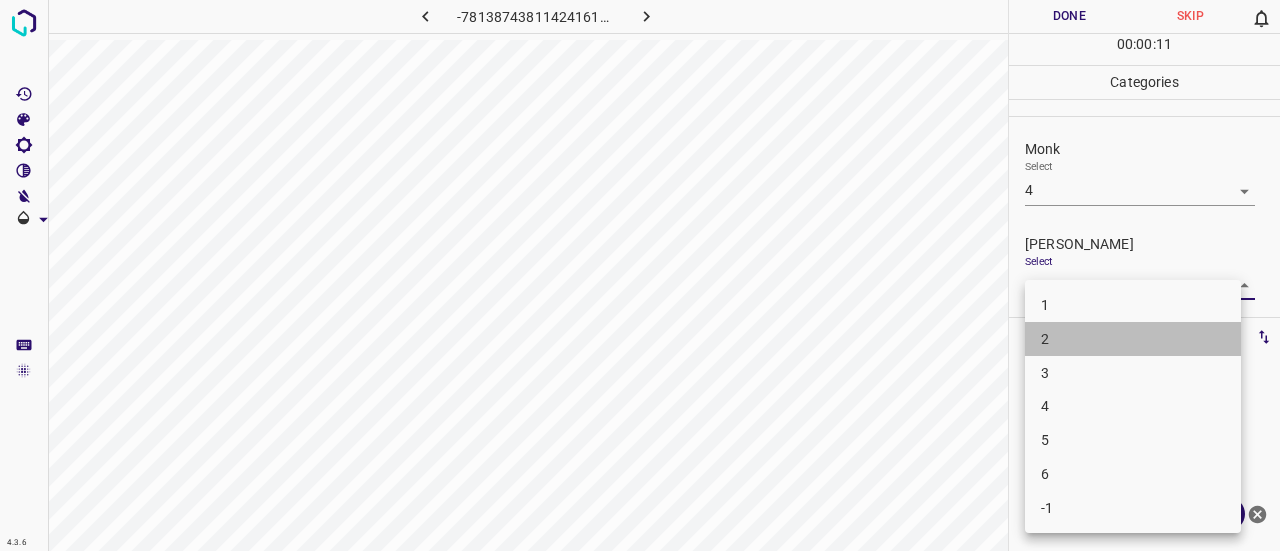 click on "2" at bounding box center [1133, 339] 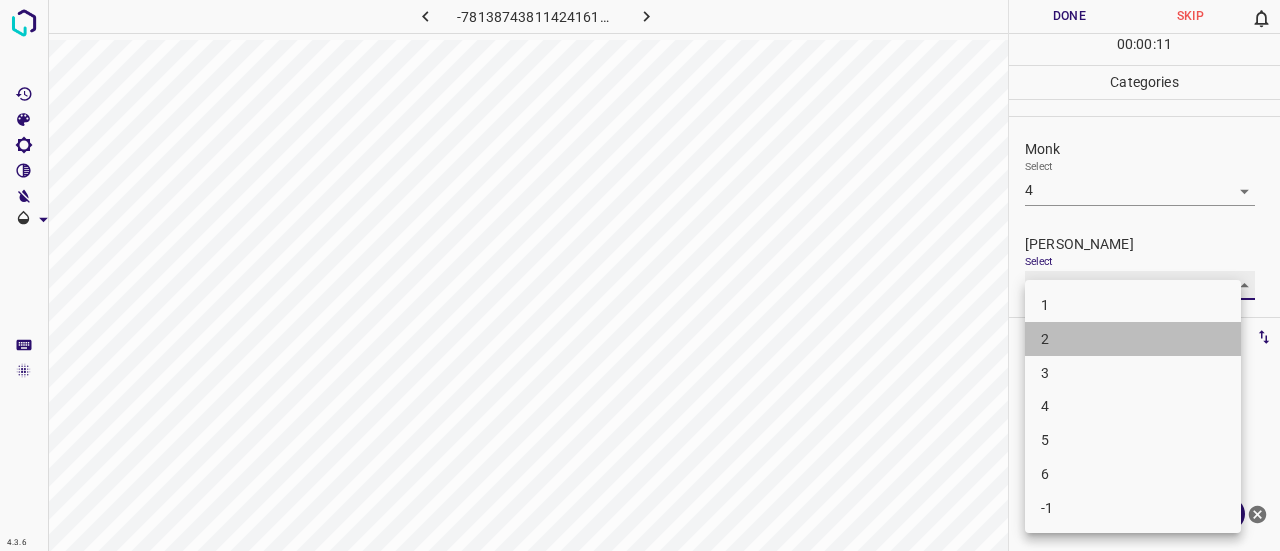 type on "2" 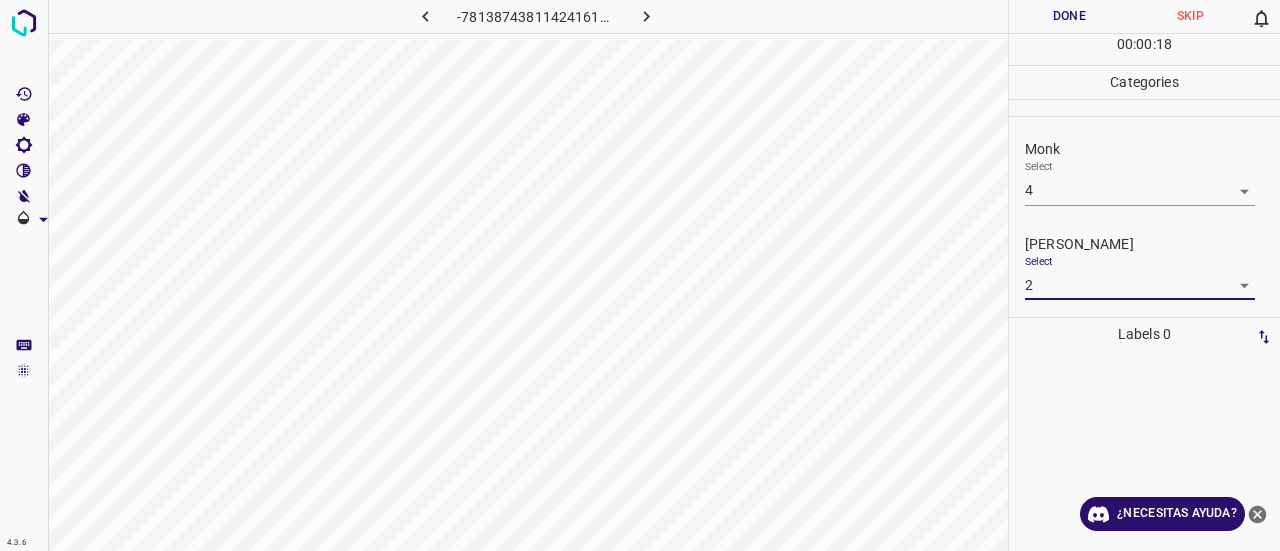 click on "Done" at bounding box center (1069, 16) 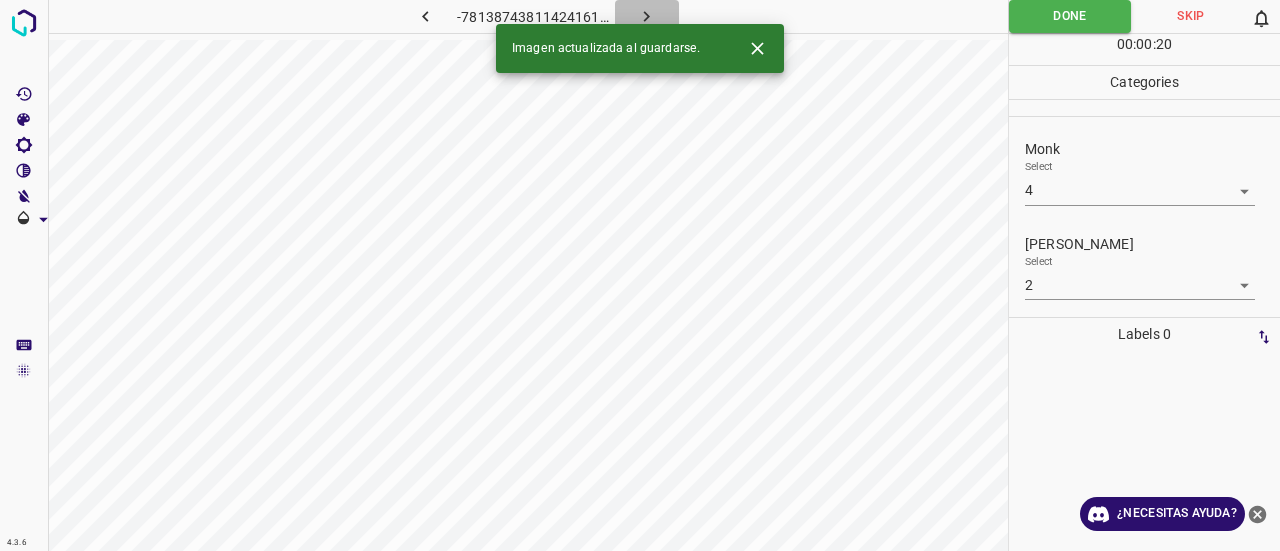 click at bounding box center [647, 16] 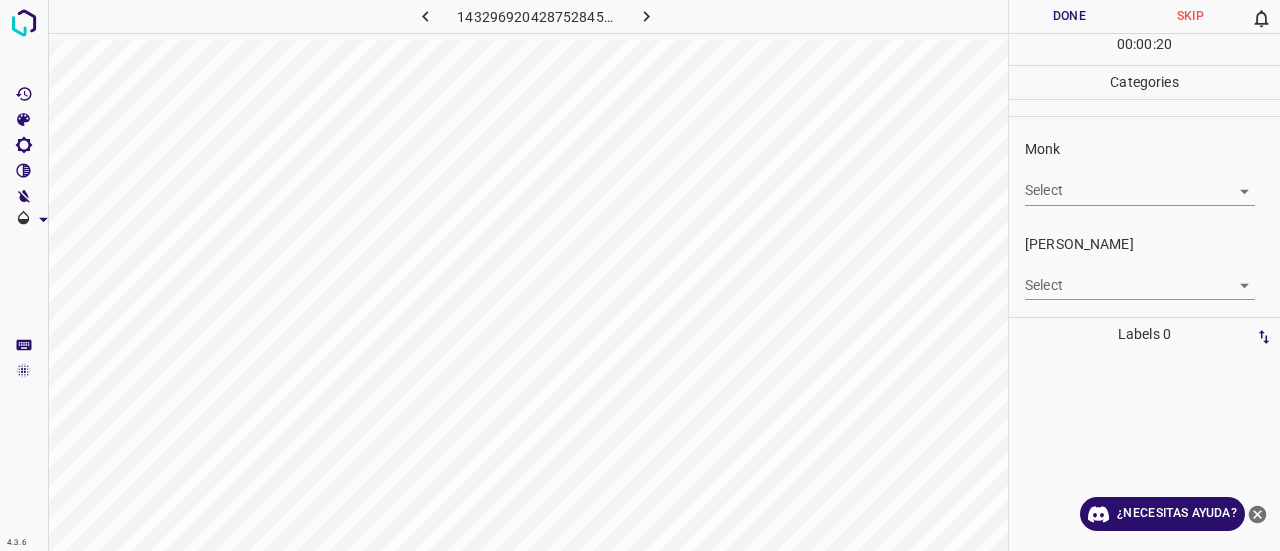 click on "4.3.6  1432969204287528453.png Done Skip 0 00   : 00   : 20   Categories Monk   Select ​  [PERSON_NAME]   Select ​ Labels   0 Categories 1 Monk 2  [PERSON_NAME] Tools Space Change between modes (Draw & Edit) I Auto labeling R Restore zoom M Zoom in N Zoom out Delete Delete selecte label Filters Z Restore filters X Saturation filter C Brightness filter V Contrast filter B Gray scale filter General O Download ¿Necesitas ayuda? Texto original Valora esta traducción Tu opinión servirá para ayudar a mejorar el Traductor de Google - Texto - Esconder - Borrar" at bounding box center [640, 275] 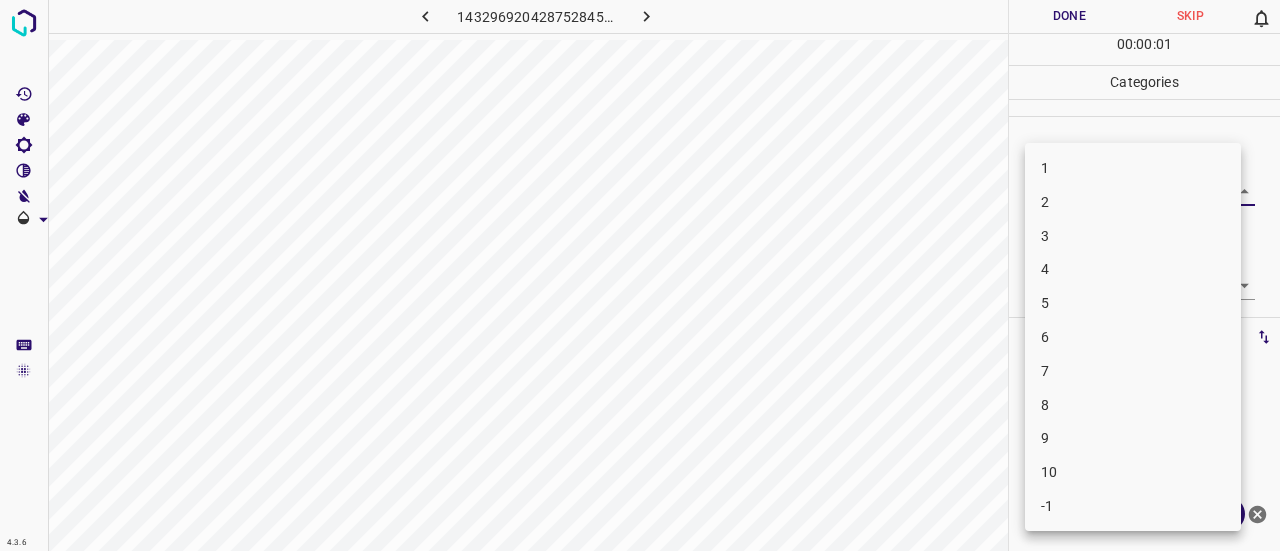 click on "-1" at bounding box center [1133, 506] 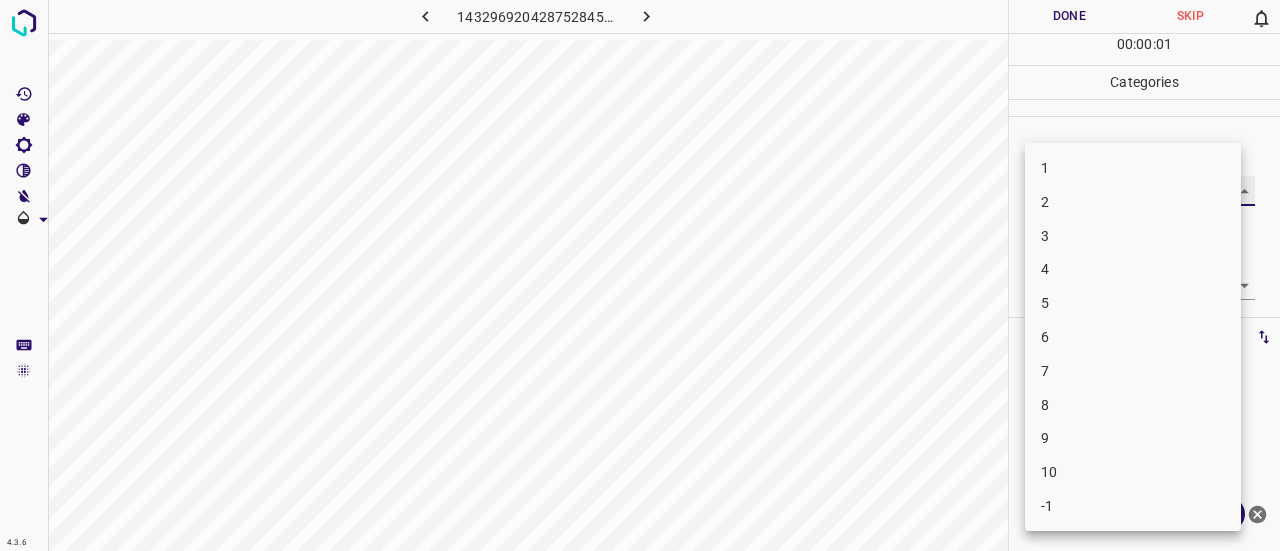 type on "-1" 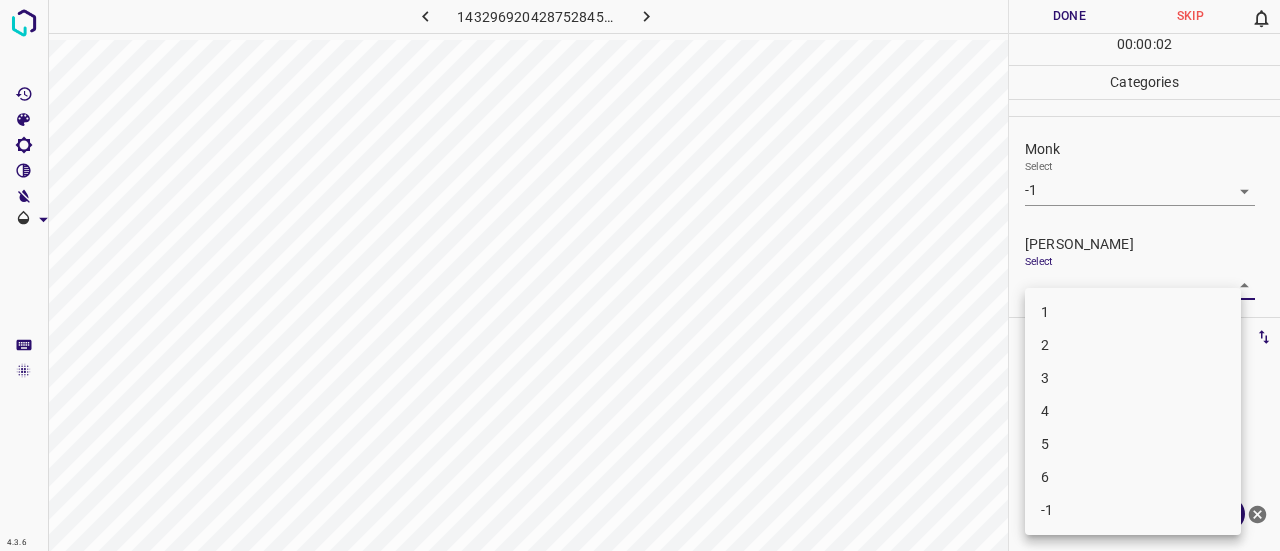 click on "4.3.6  1432969204287528453.png Done Skip 0 00   : 00   : 02   Categories Monk   Select -1 -1  [PERSON_NAME]   Select ​ Labels   0 Categories 1 Monk 2  [PERSON_NAME] Tools Space Change between modes (Draw & Edit) I Auto labeling R Restore zoom M Zoom in N Zoom out Delete Delete selecte label Filters Z Restore filters X Saturation filter C Brightness filter V Contrast filter B Gray scale filter General O Download ¿Necesitas ayuda? Texto original Valora esta traducción Tu opinión servirá para ayudar a mejorar el Traductor de Google - Texto - Esconder - Borrar 1 2 3 4 5 6 -1" at bounding box center (640, 275) 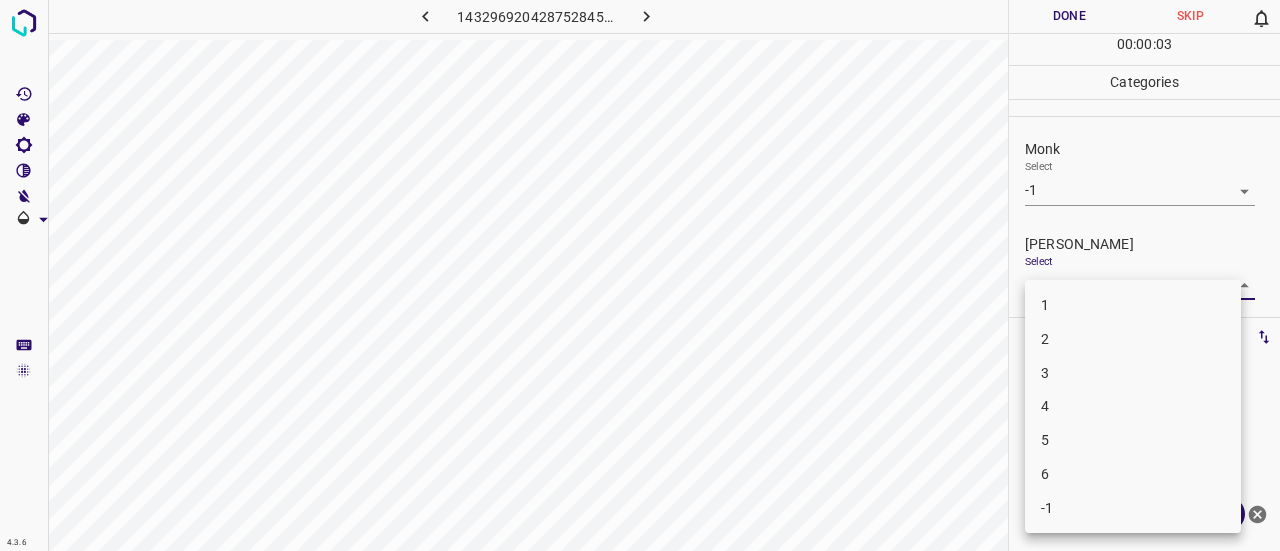 click on "-1" at bounding box center [1133, 508] 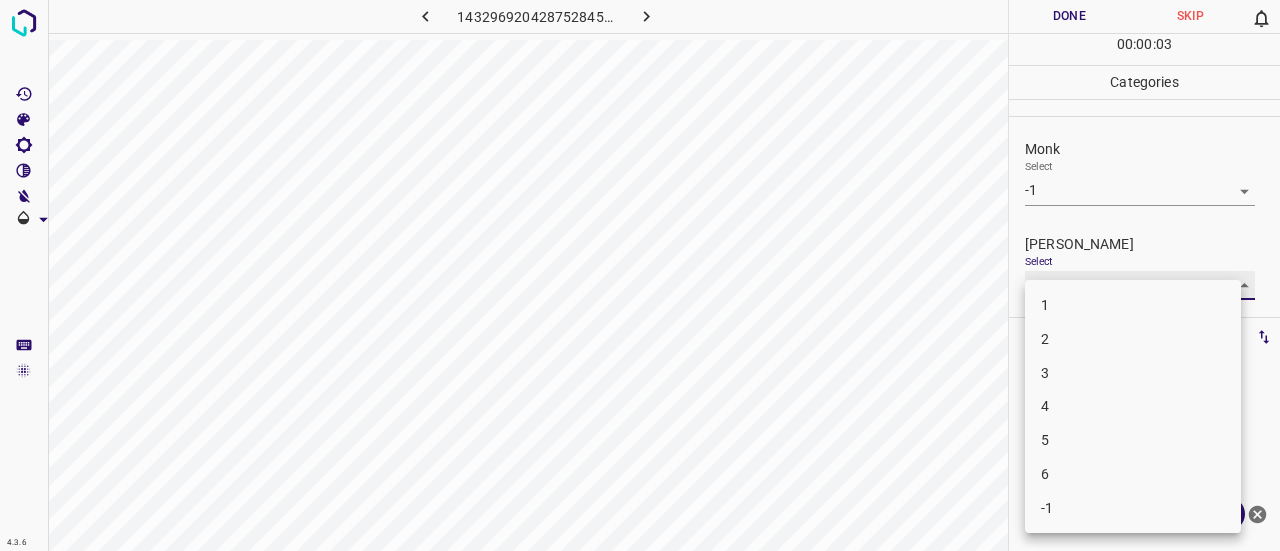type on "-1" 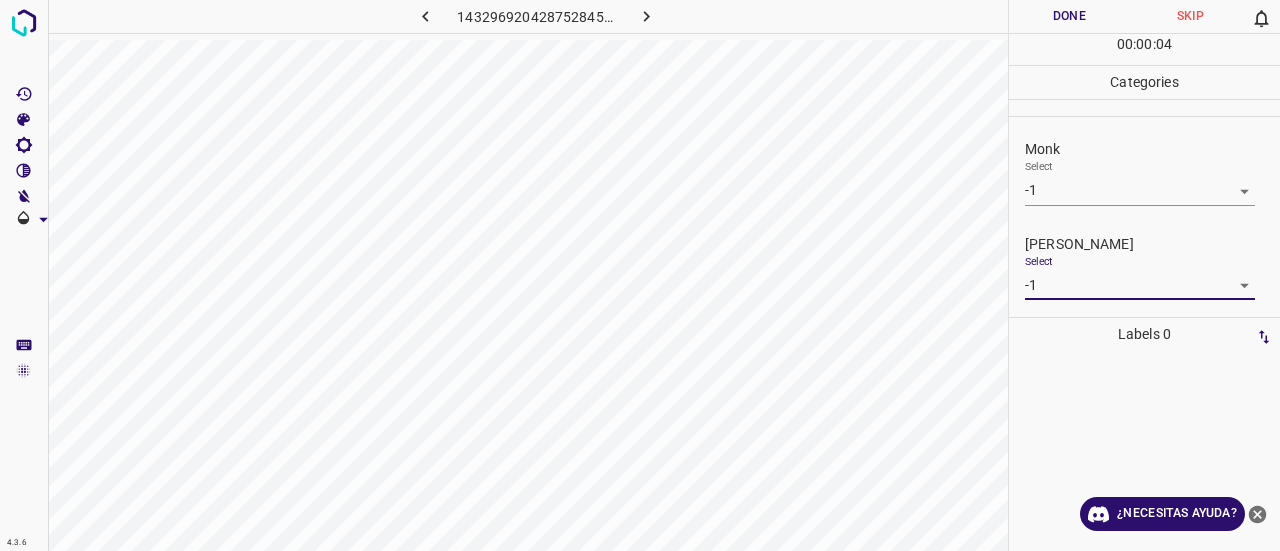 click on "Done" at bounding box center [1069, 16] 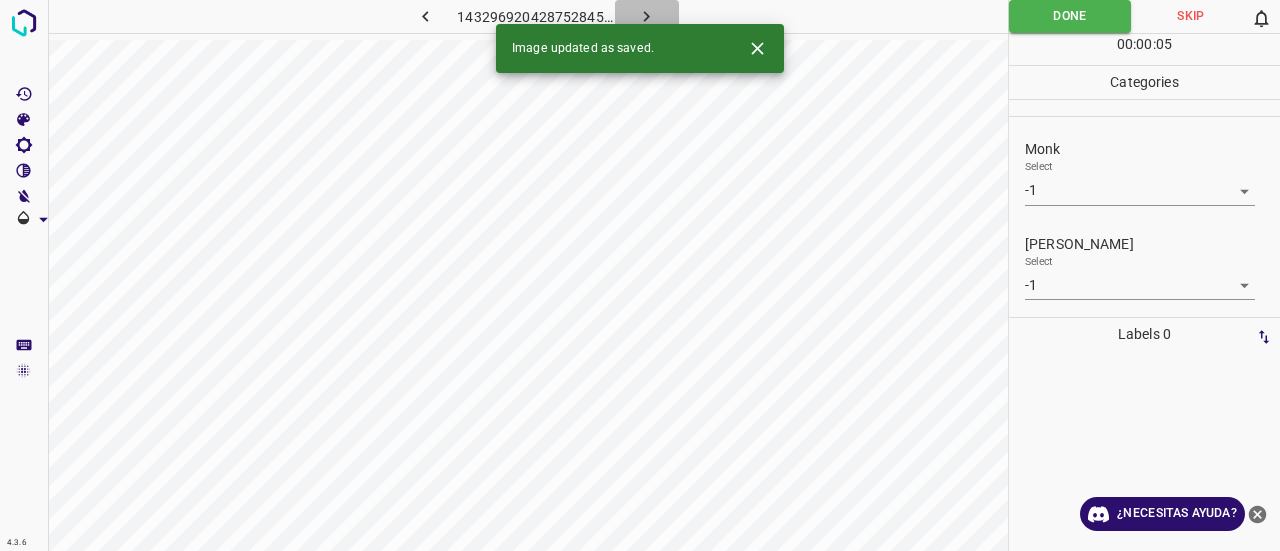 click at bounding box center (647, 16) 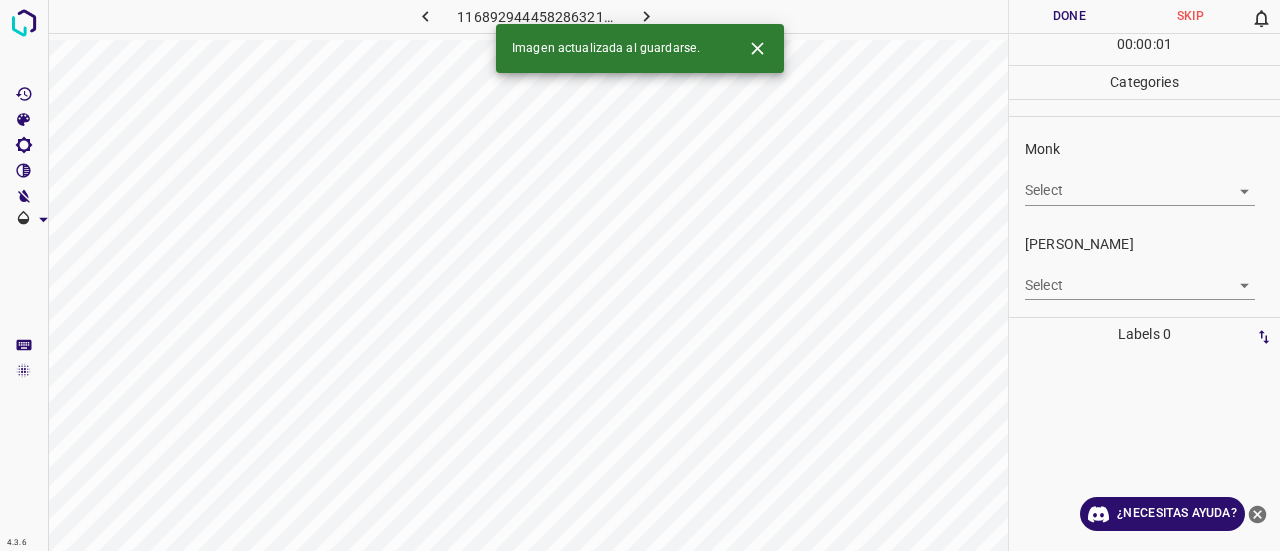 click 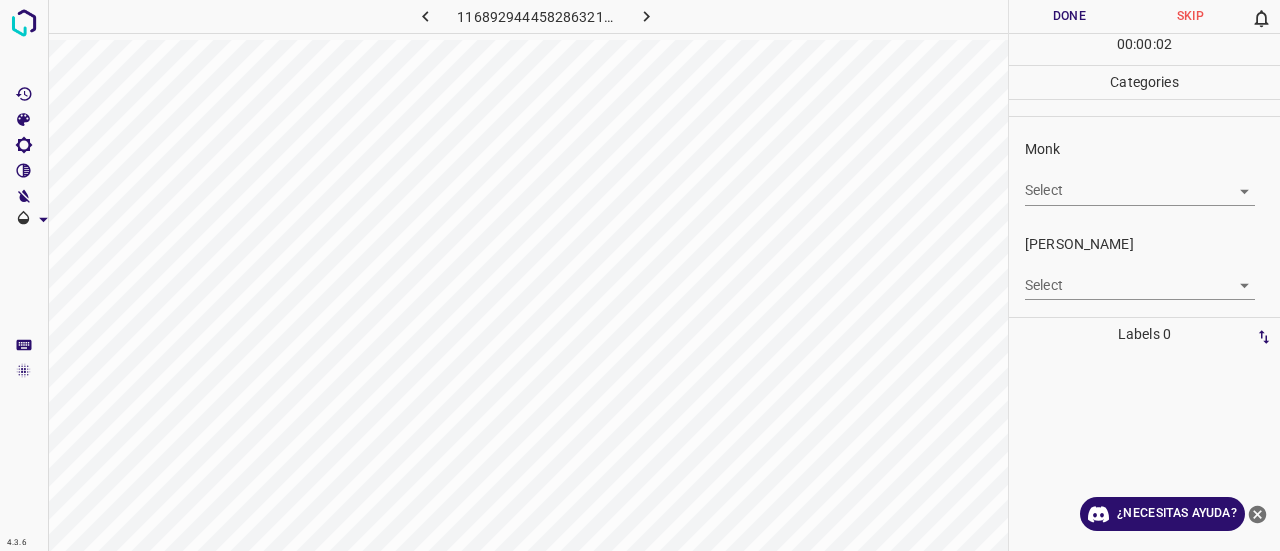 click on "Monk   Select ​" at bounding box center (1144, 172) 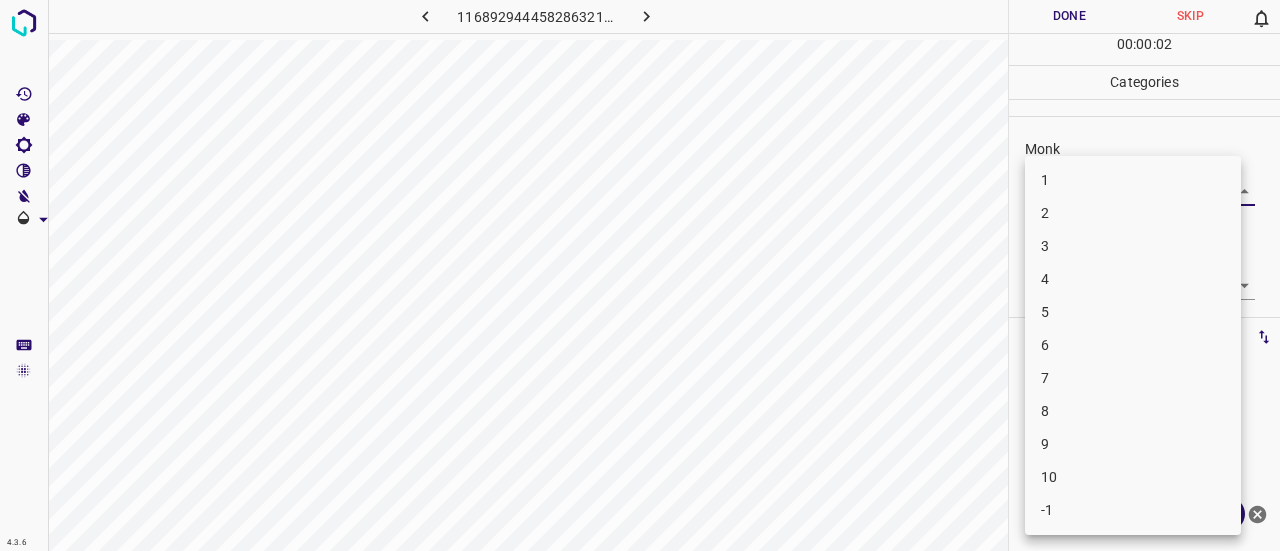 click on "4.3.6  1168929444582863219.png Done Skip 0 00   : 00   : 02   Categories Monk   Select ​  [PERSON_NAME]   Select ​ Labels   0 Categories 1 Monk 2  [PERSON_NAME] Tools Space Change between modes (Draw & Edit) I Auto labeling R Restore zoom M Zoom in N Zoom out Delete Delete selecte label Filters Z Restore filters X Saturation filter C Brightness filter V Contrast filter B Gray scale filter General O Download ¿Necesitas ayuda? Texto original Valora esta traducción Tu opinión servirá para ayudar a mejorar el Traductor de Google - Texto - Esconder - Borrar 1 2 3 4 5 6 7 8 9 10 -1" at bounding box center (640, 275) 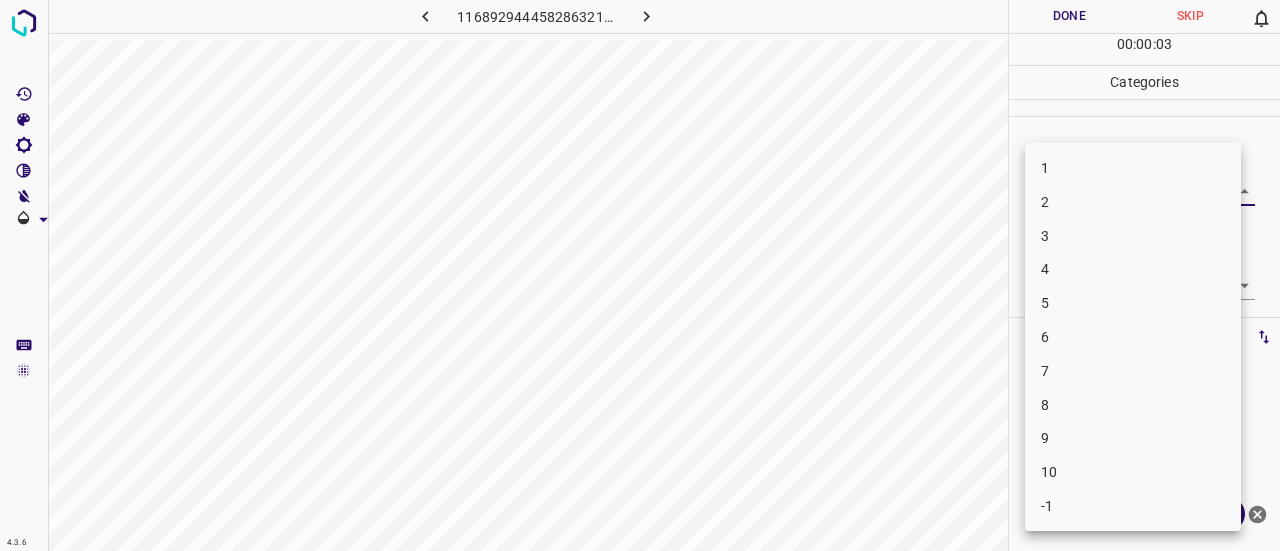 click on "2" at bounding box center [1133, 202] 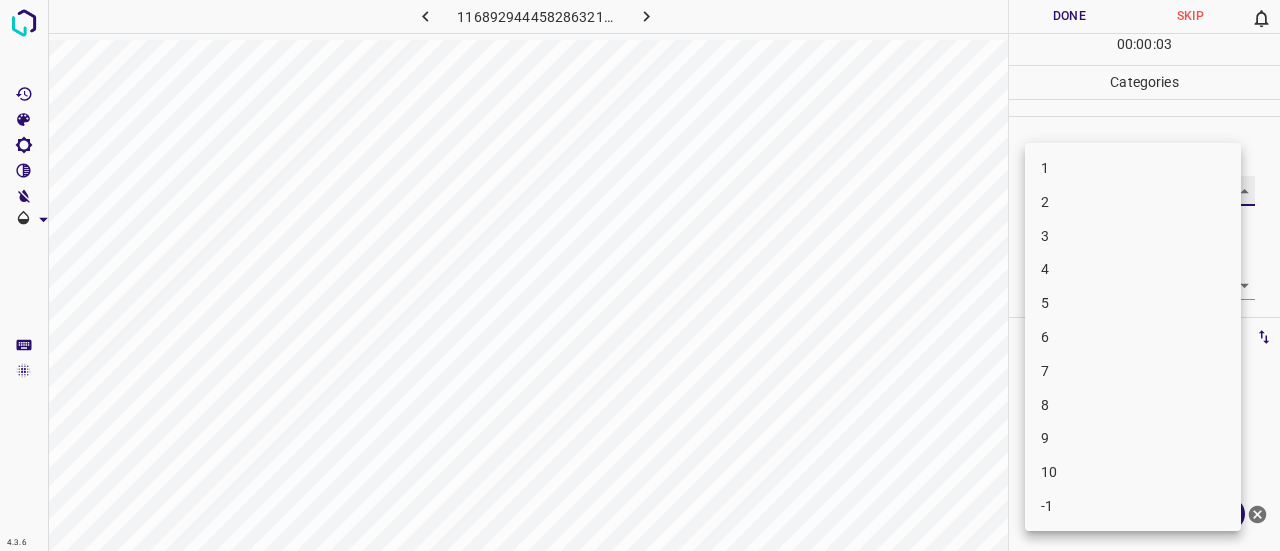 type on "2" 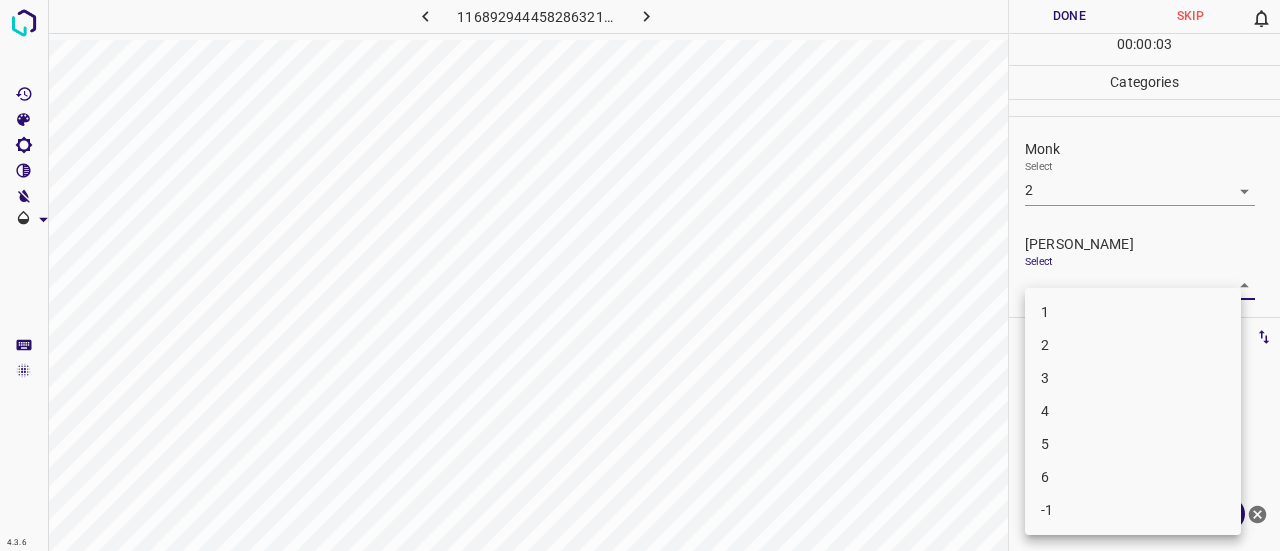 click on "4.3.6  1168929444582863219.png Done Skip 0 00   : 00   : 03   Categories Monk   Select 2 2  [PERSON_NAME]   Select ​ Labels   0 Categories 1 Monk 2  [PERSON_NAME] Tools Space Change between modes (Draw & Edit) I Auto labeling R Restore zoom M Zoom in N Zoom out Delete Delete selecte label Filters Z Restore filters X Saturation filter C Brightness filter V Contrast filter B Gray scale filter General O Download ¿Necesitas ayuda? Texto original Valora esta traducción Tu opinión servirá para ayudar a mejorar el Traductor de Google - Texto - Esconder - Borrar 1 2 3 4 5 6 -1" at bounding box center (640, 275) 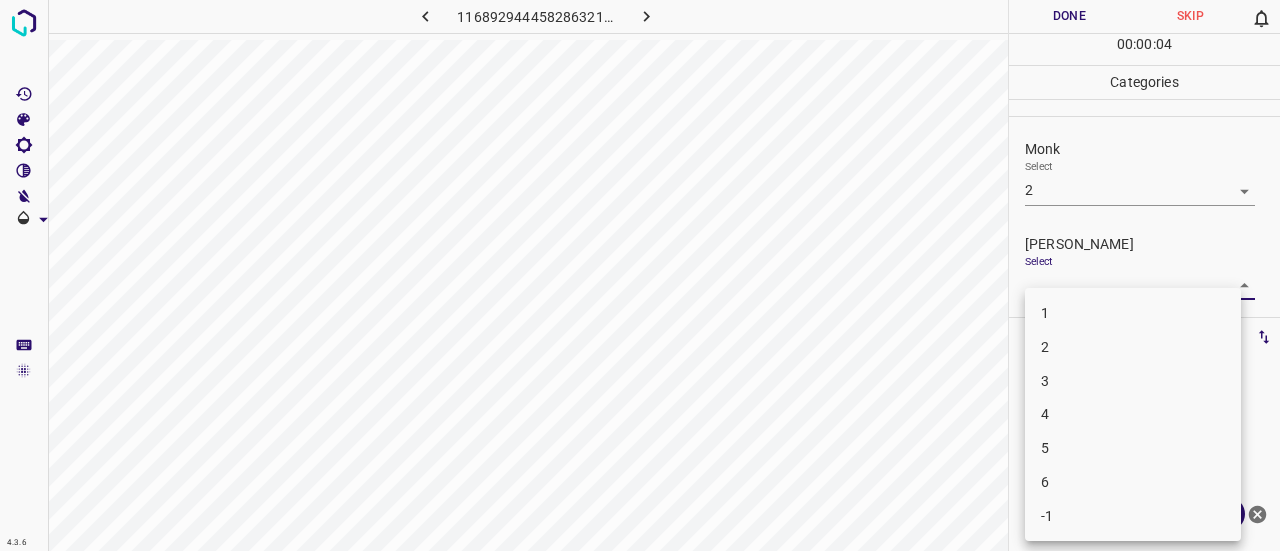 click on "1" at bounding box center [1133, 313] 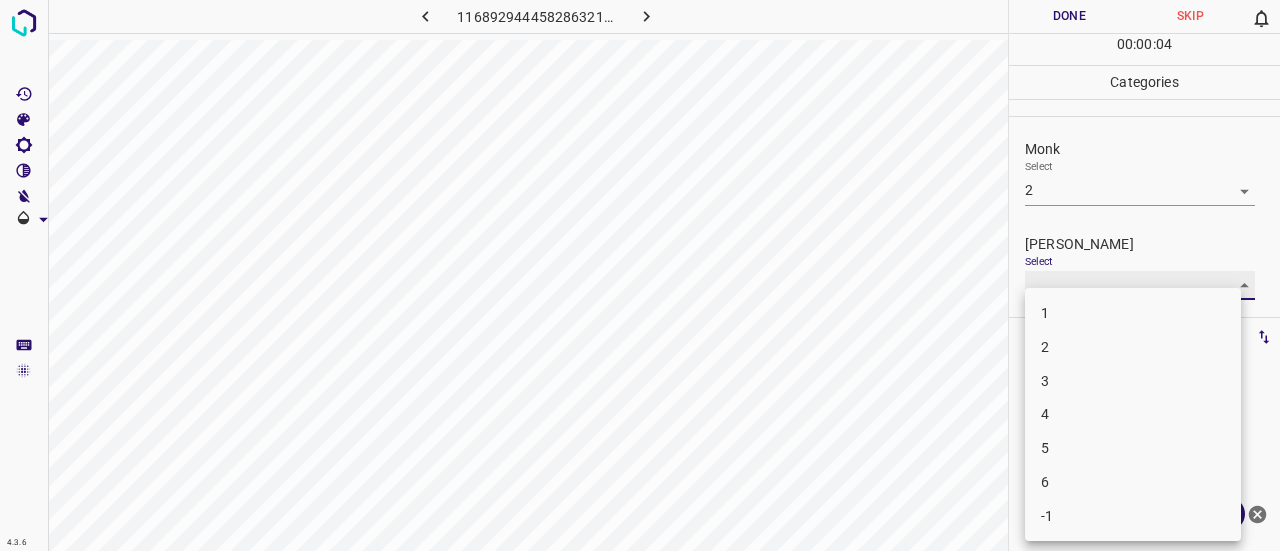 type on "1" 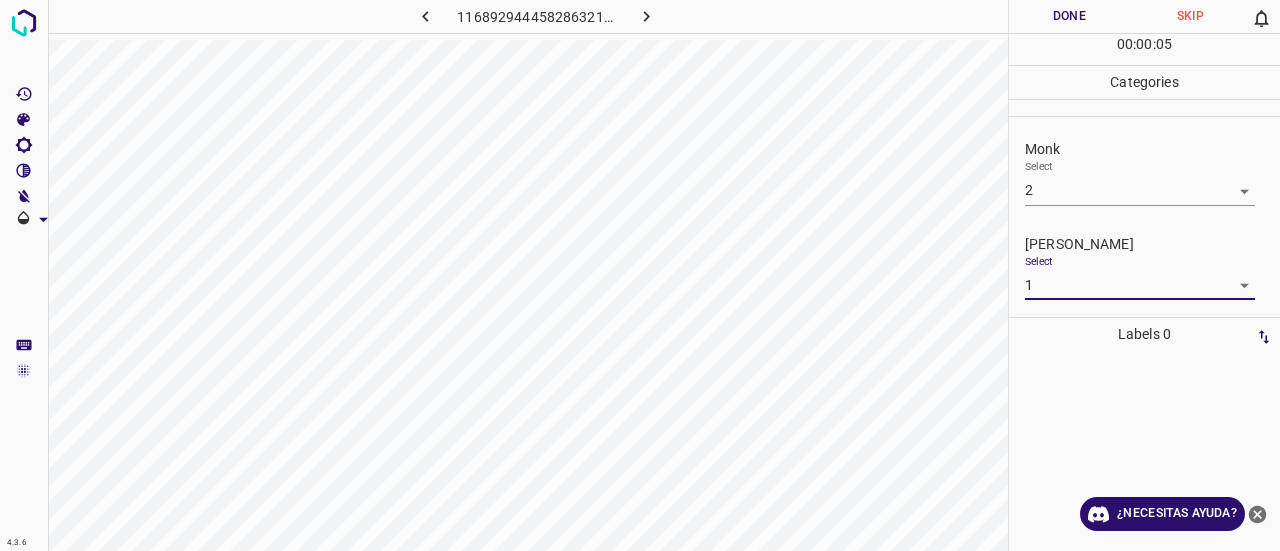 click on "Done" at bounding box center [1069, 16] 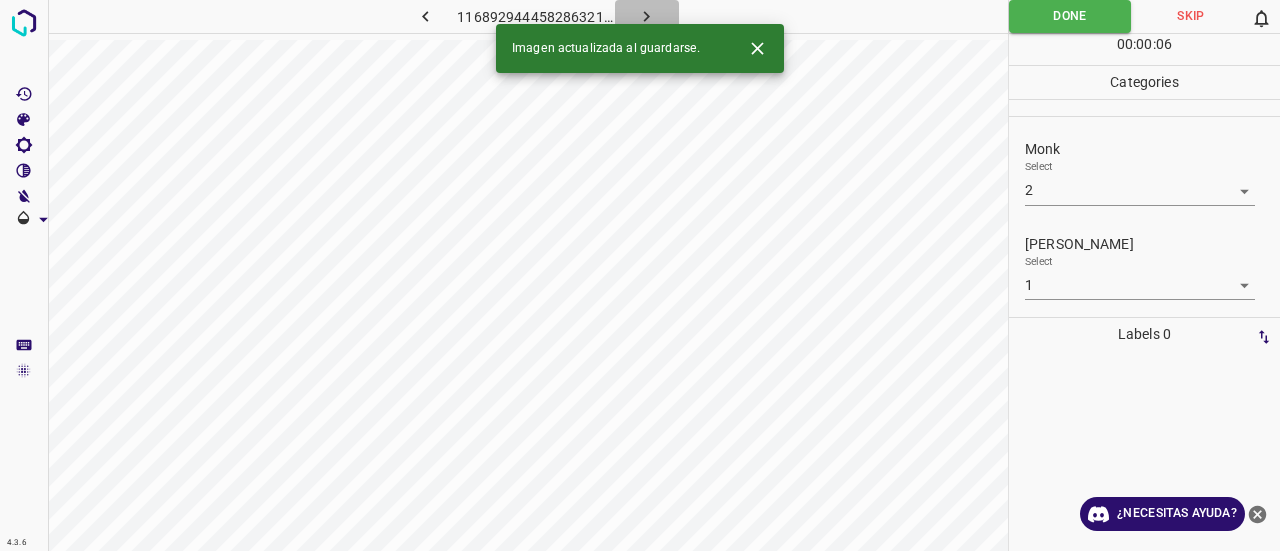click 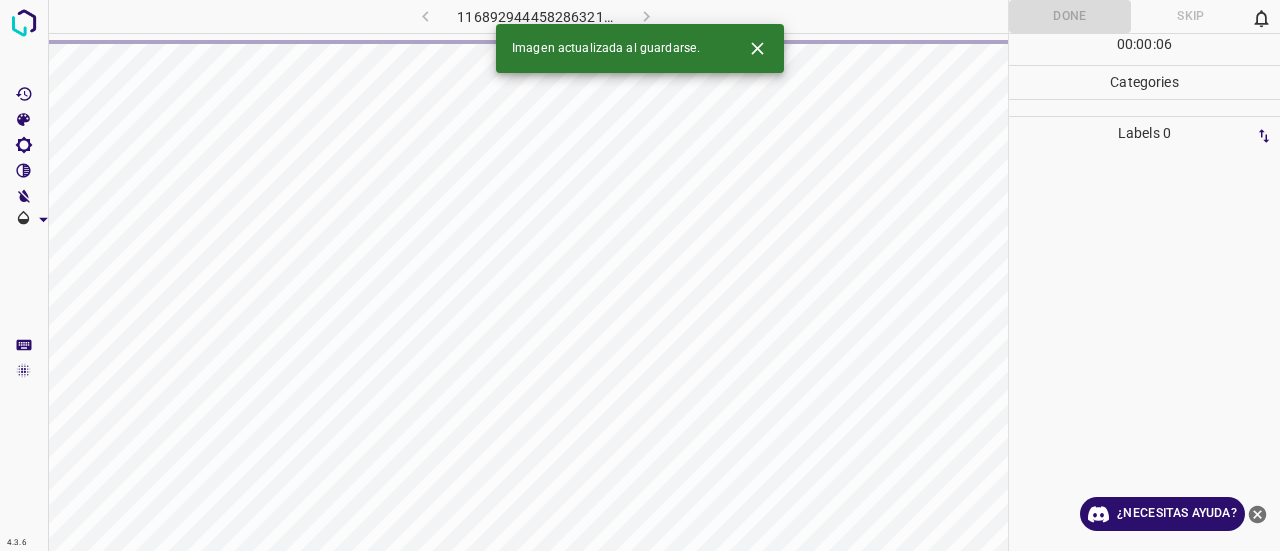 click 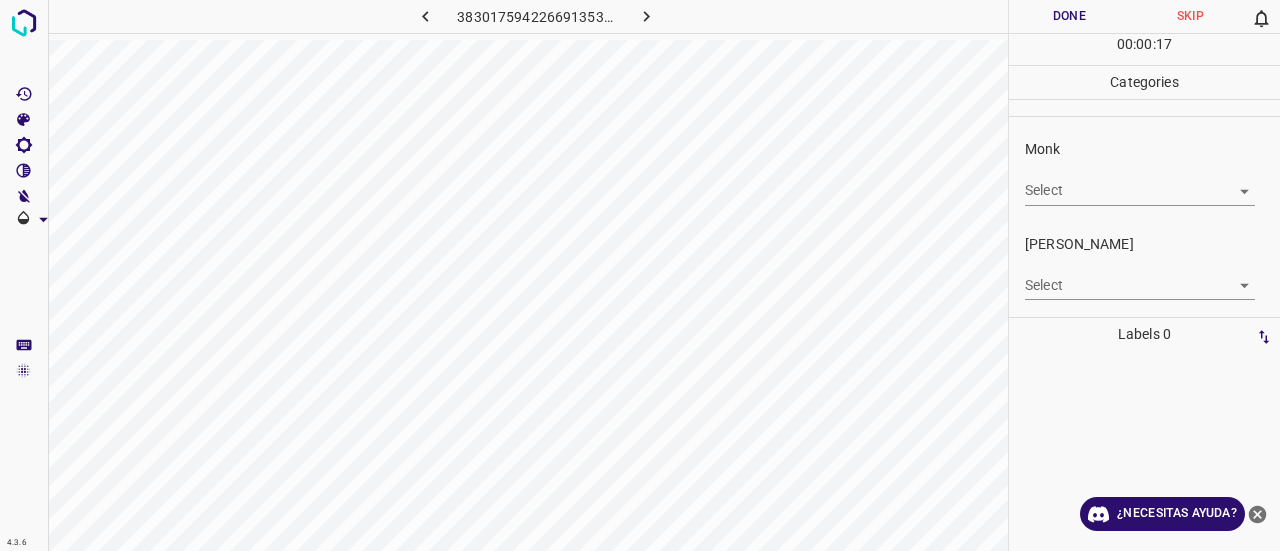click on "4.3.6  3830175942266913532.png Done Skip 0 00   : 00   : 17   Categories Monk   Select ​  [PERSON_NAME]   Select ​ Labels   0 Categories 1 Monk 2  [PERSON_NAME] Tools Space Change between modes (Draw & Edit) I Auto labeling R Restore zoom M Zoom in N Zoom out Delete Delete selecte label Filters Z Restore filters X Saturation filter C Brightness filter V Contrast filter B Gray scale filter General O Download ¿Necesitas ayuda? Texto original Valora esta traducción Tu opinión servirá para ayudar a mejorar el Traductor de Google - Texto - Esconder - Borrar" at bounding box center [640, 275] 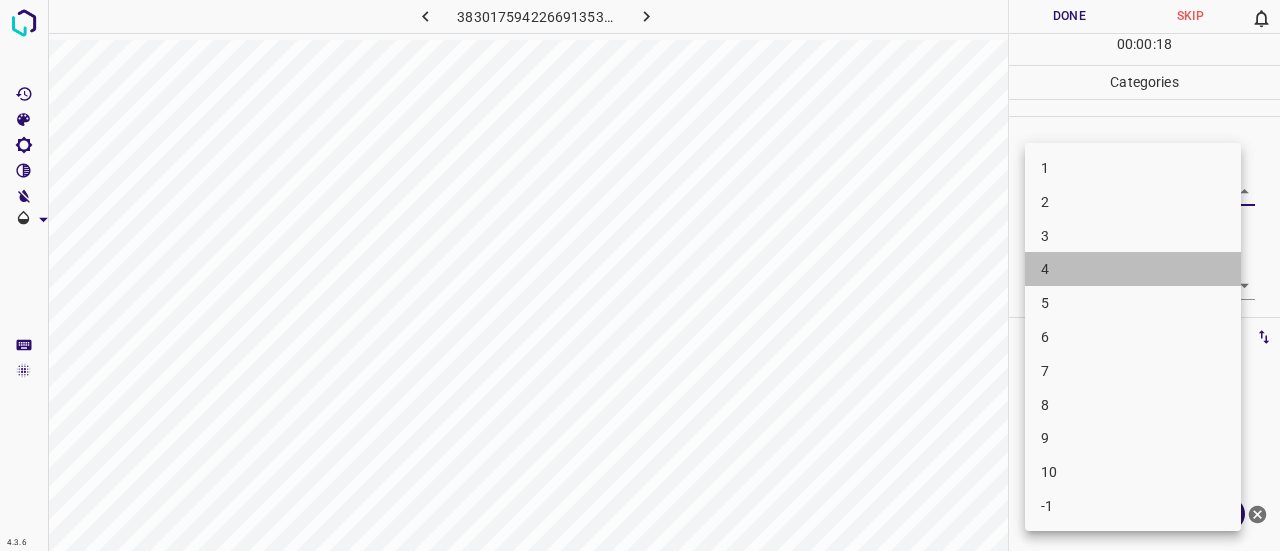 click on "4" at bounding box center [1133, 269] 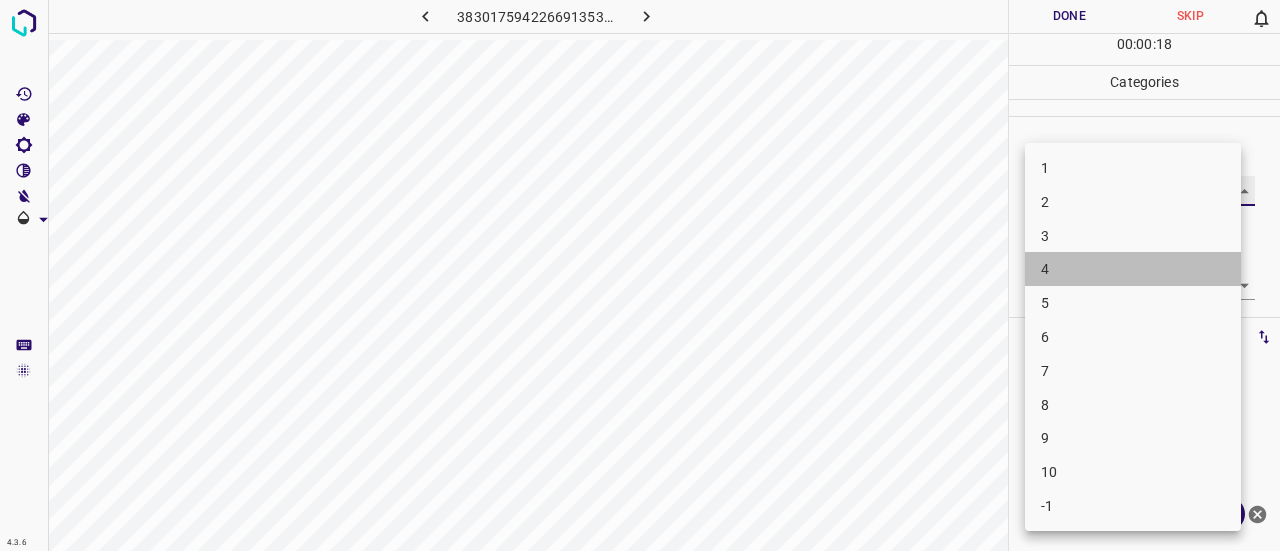 type on "4" 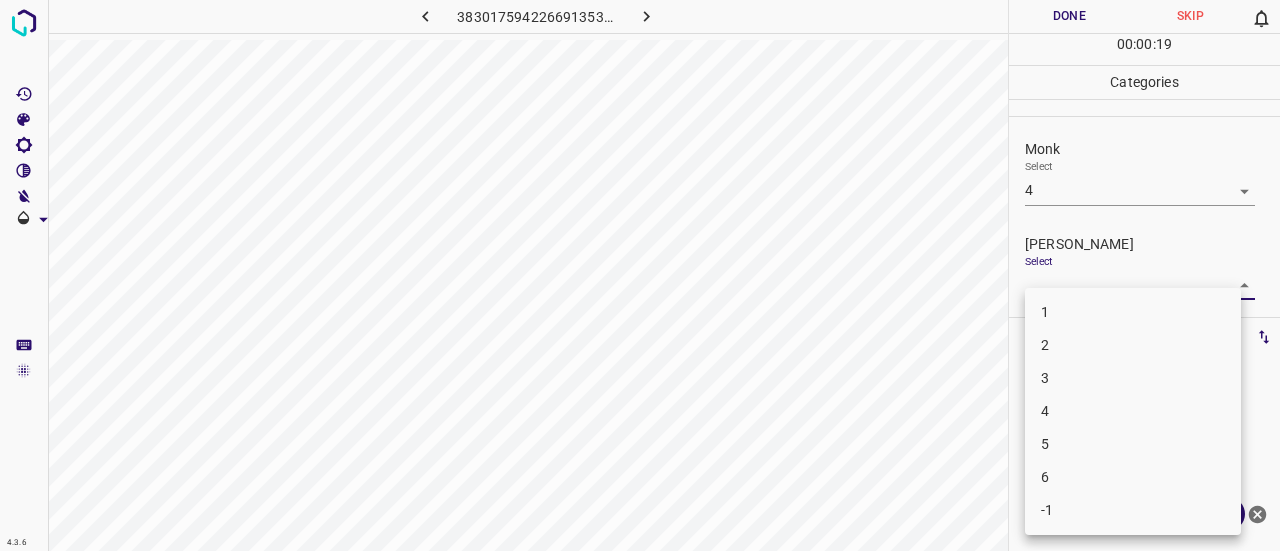 click on "4.3.6  3830175942266913532.png Done Skip 0 00   : 00   : 19   Categories Monk   Select 4 4  [PERSON_NAME]   Select ​ Labels   0 Categories 1 Monk 2  [PERSON_NAME] Tools Space Change between modes (Draw & Edit) I Auto labeling R Restore zoom M Zoom in N Zoom out Delete Delete selecte label Filters Z Restore filters X Saturation filter C Brightness filter V Contrast filter B Gray scale filter General O Download ¿Necesitas ayuda? Texto original Valora esta traducción Tu opinión servirá para ayudar a mejorar el Traductor de Google - Texto - Esconder - Borrar 1 2 3 4 5 6 -1" at bounding box center [640, 275] 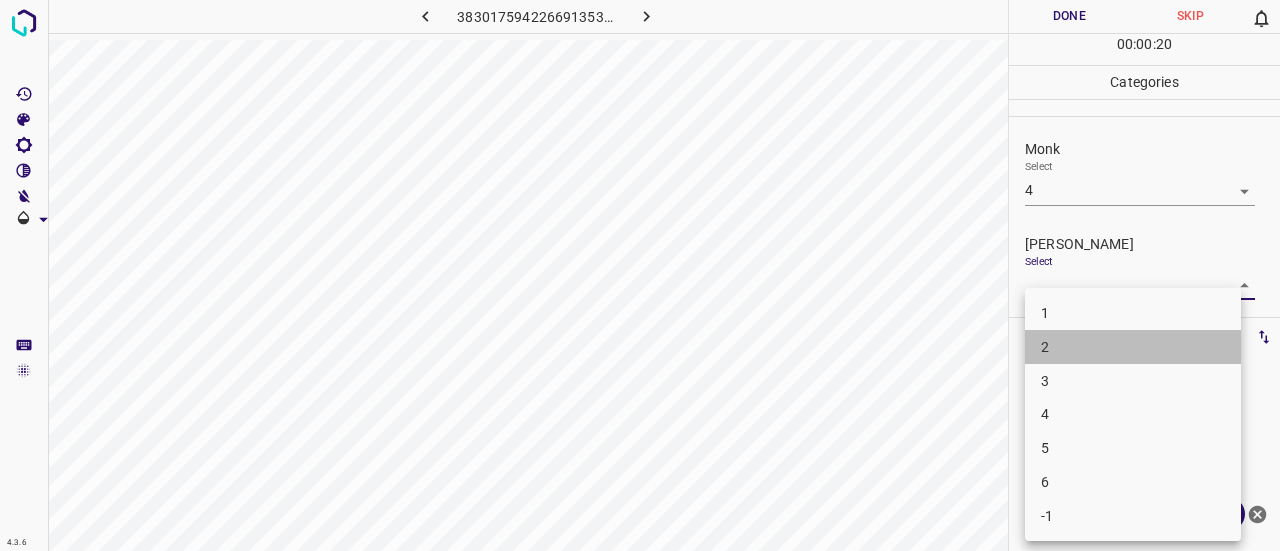 click on "2" at bounding box center (1133, 347) 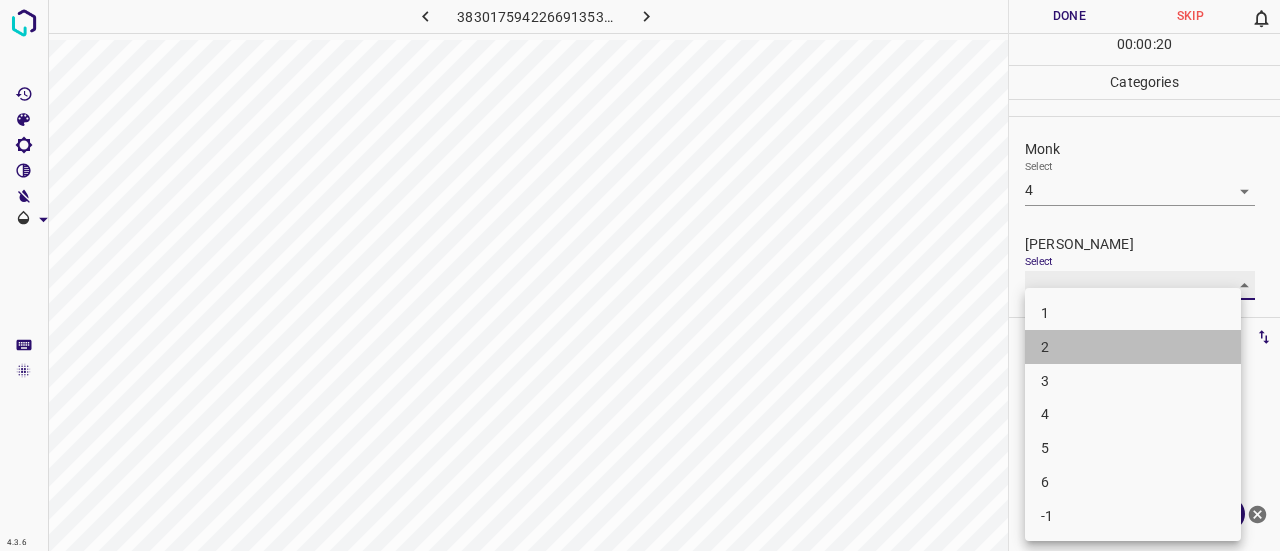 type on "2" 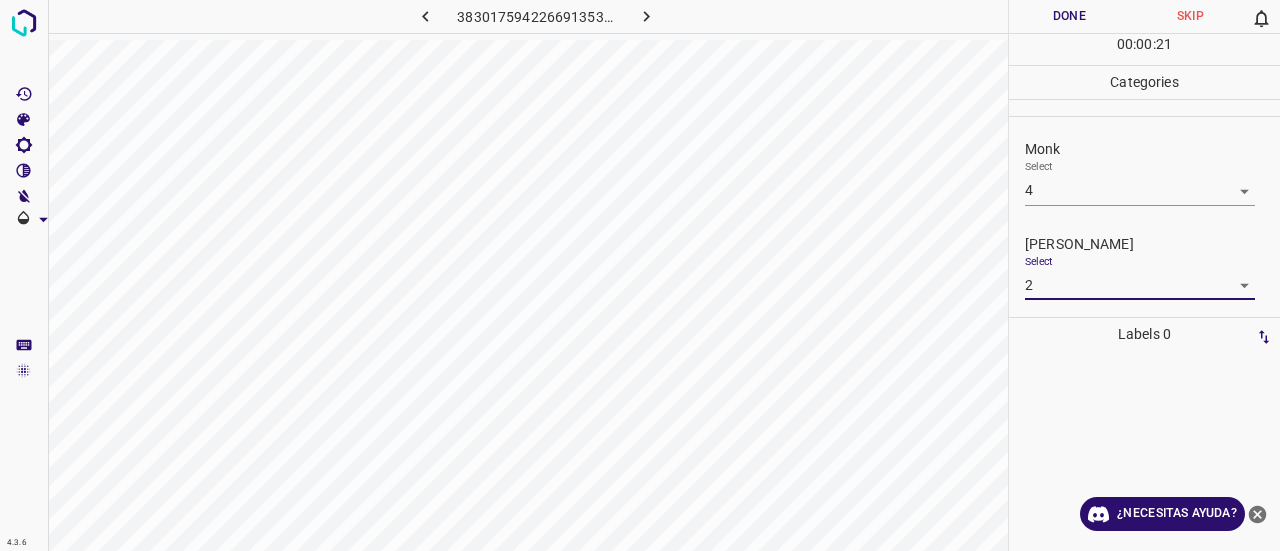 click on "Done" at bounding box center [1069, 16] 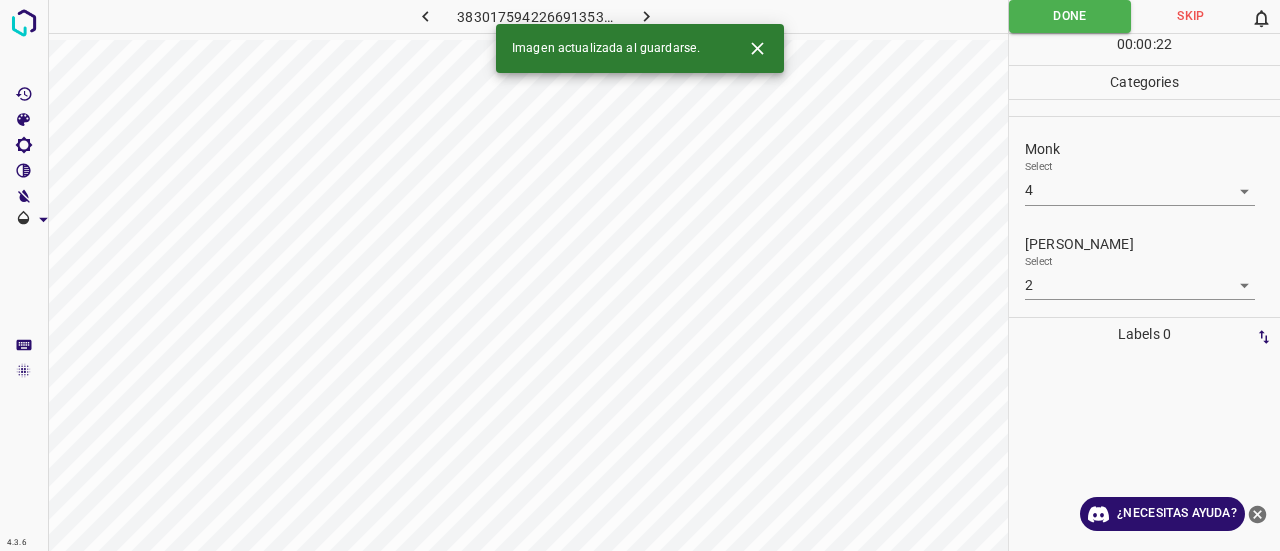 click 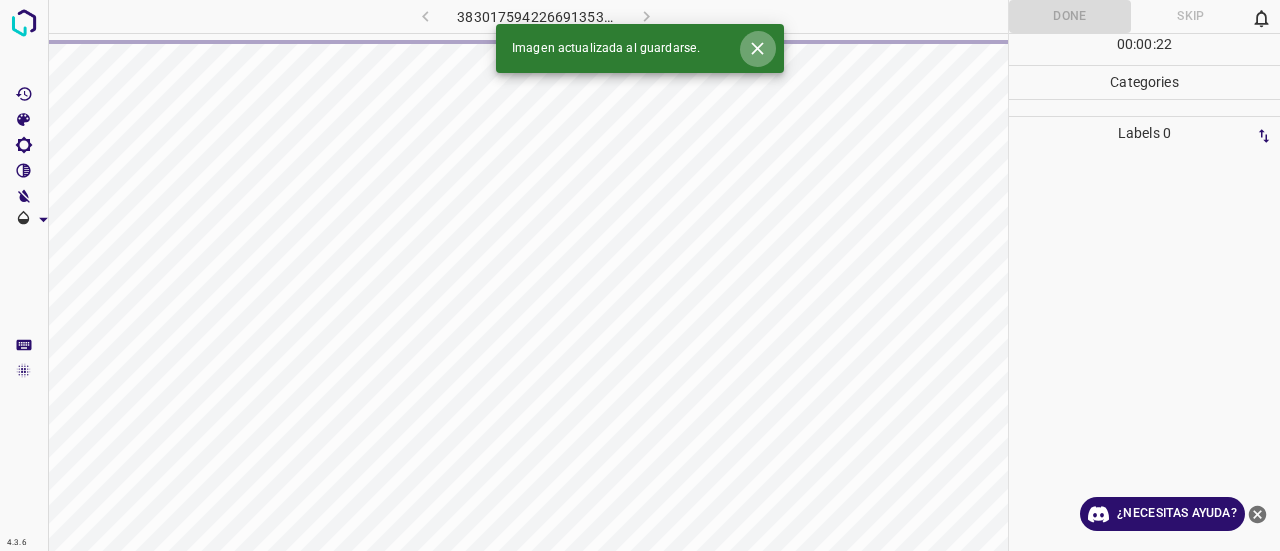 click 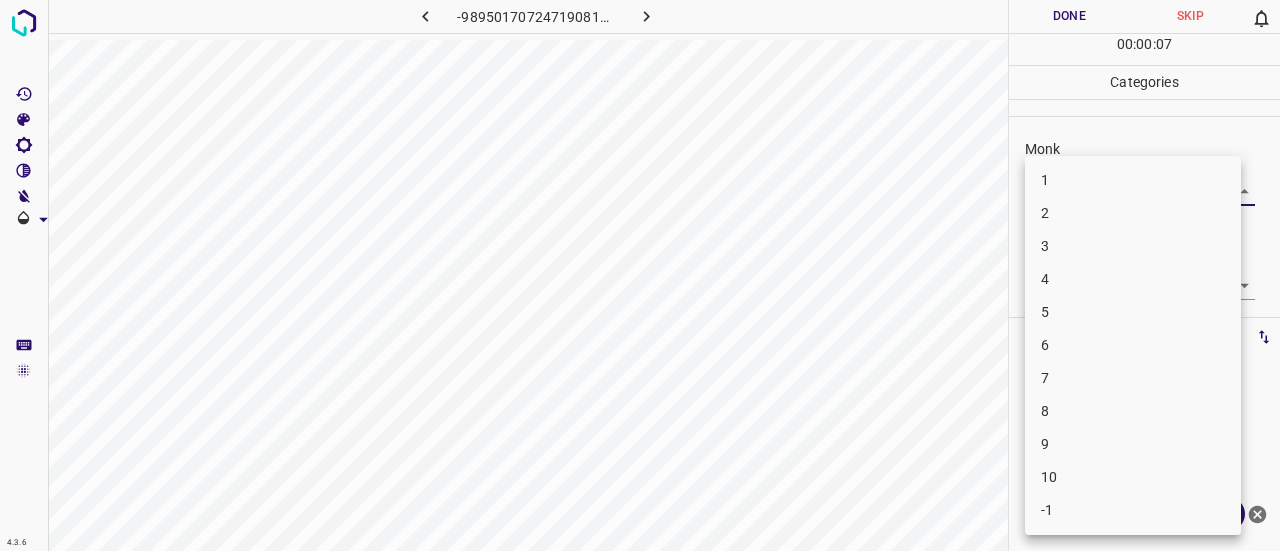 click on "4.3.6  -989501707247190818.png Done Skip 0 00   : 00   : 07   Categories Monk   Select ​  [PERSON_NAME]   Select ​ Labels   0 Categories 1 Monk 2  [PERSON_NAME] Tools Space Change between modes (Draw & Edit) I Auto labeling R Restore zoom M Zoom in N Zoom out Delete Delete selecte label Filters Z Restore filters X Saturation filter C Brightness filter V Contrast filter B Gray scale filter General O Download ¿Necesitas ayuda? Texto original Valora esta traducción Tu opinión servirá para ayudar a mejorar el Traductor de Google - Texto - Esconder - Borrar 1 2 3 4 5 6 7 8 9 10 -1" at bounding box center [640, 275] 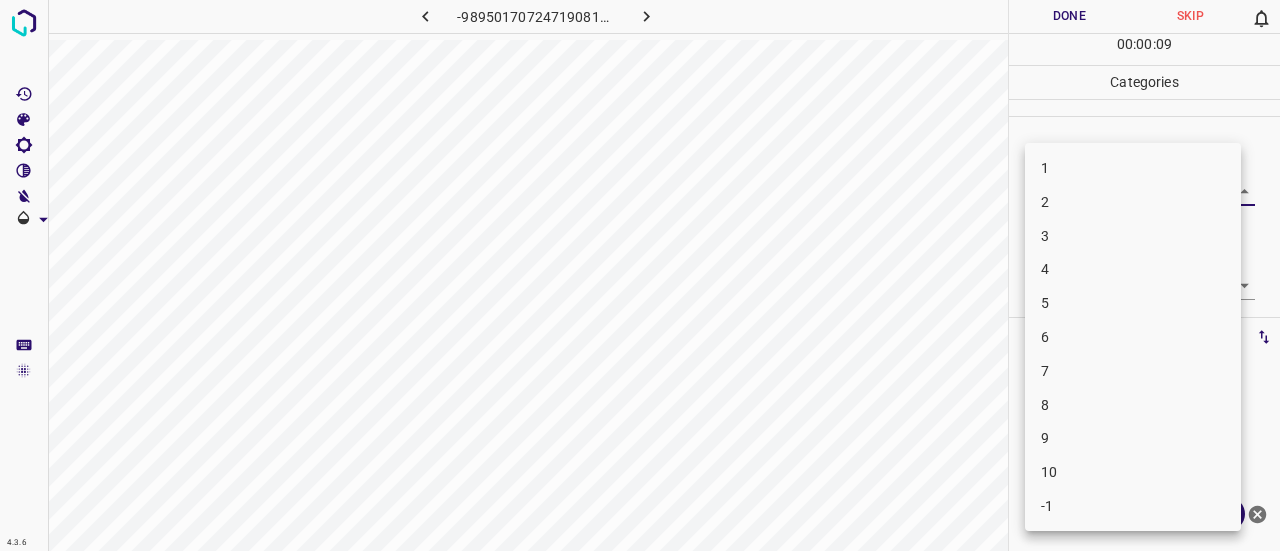 click on "4" at bounding box center [1133, 269] 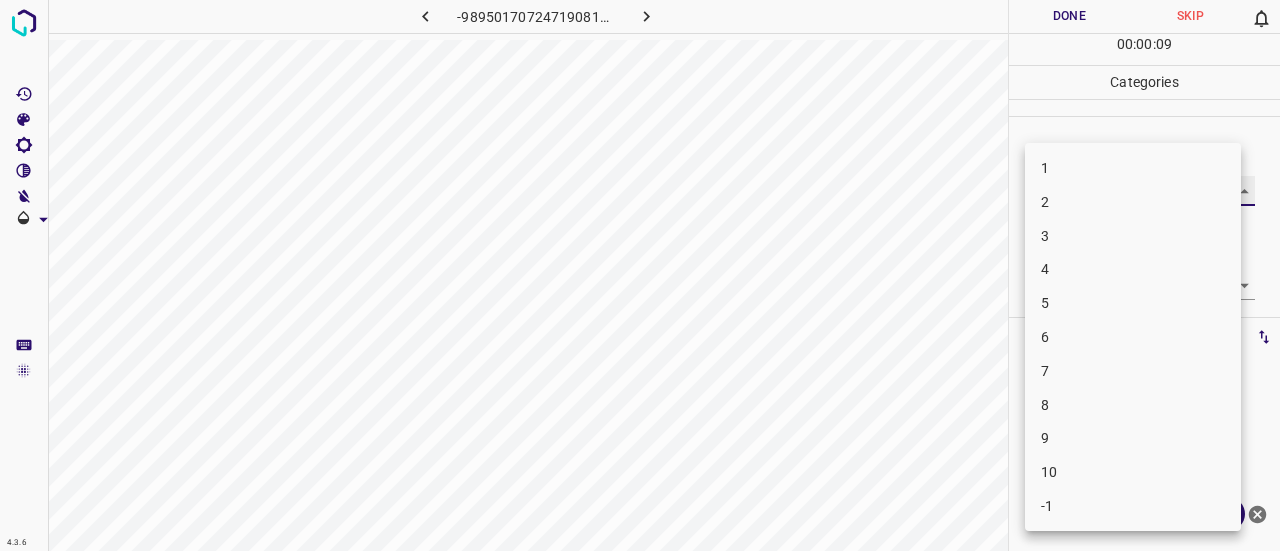 type on "4" 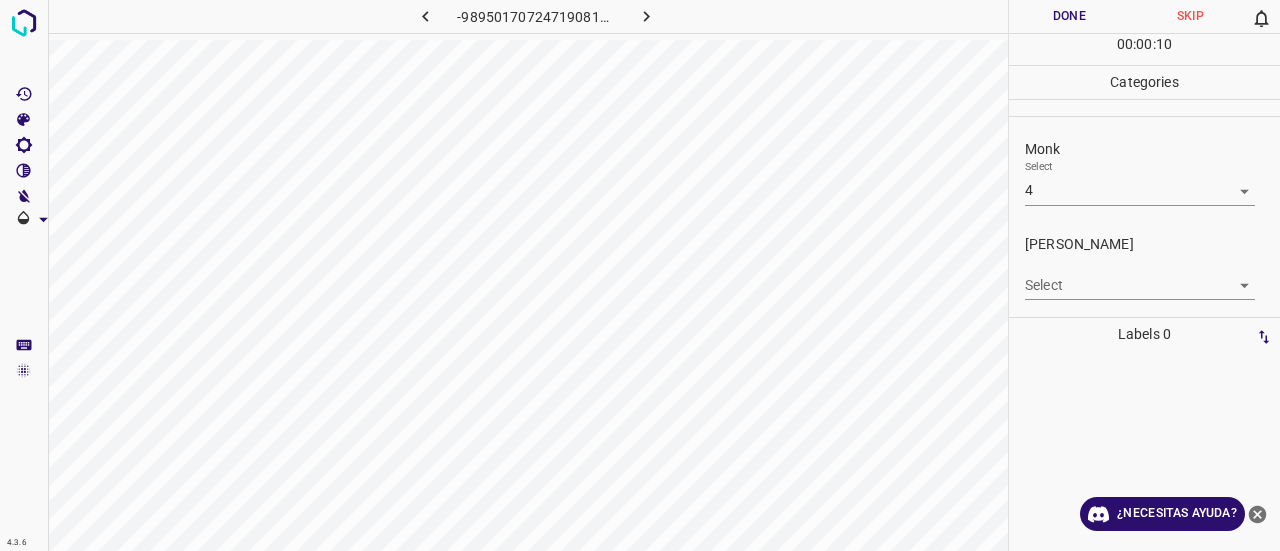 click on "Select ​" at bounding box center (1140, 277) 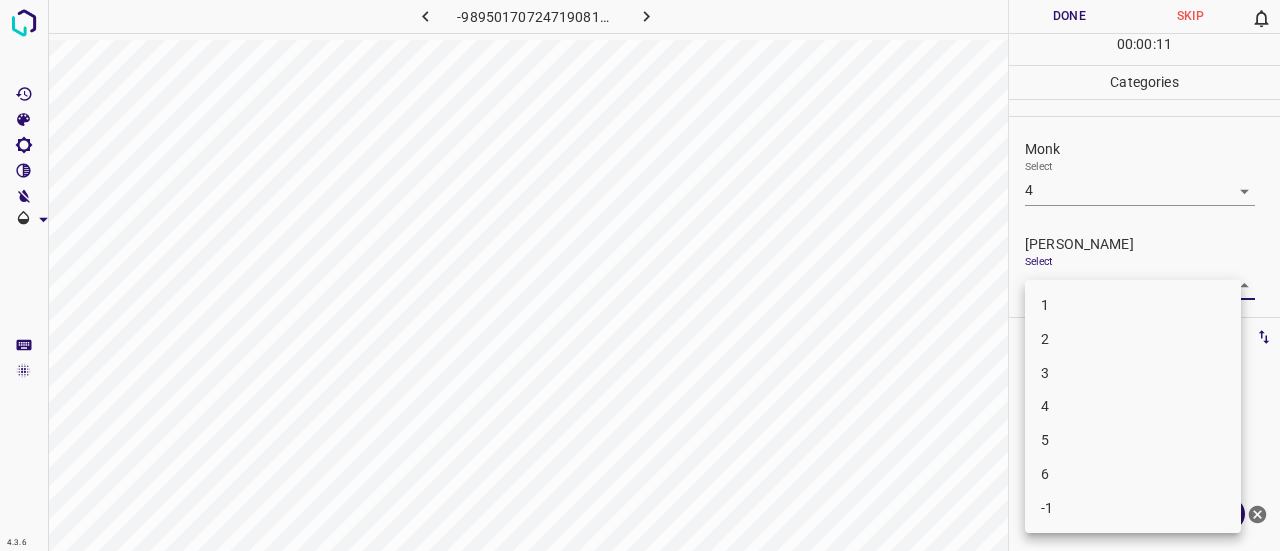 click on "3" at bounding box center (1133, 373) 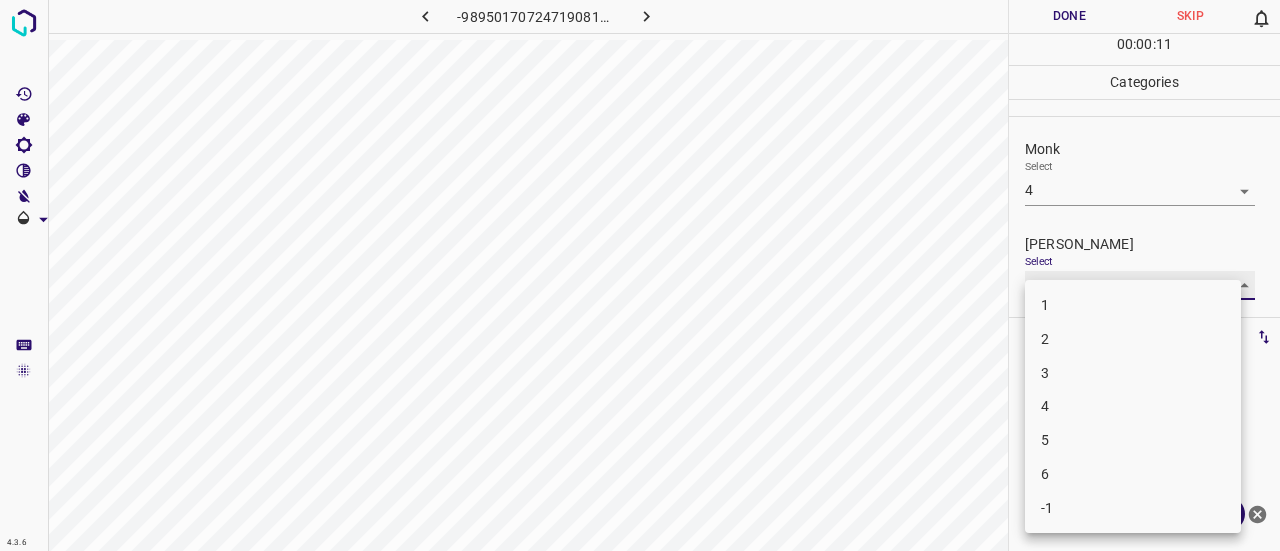 type on "3" 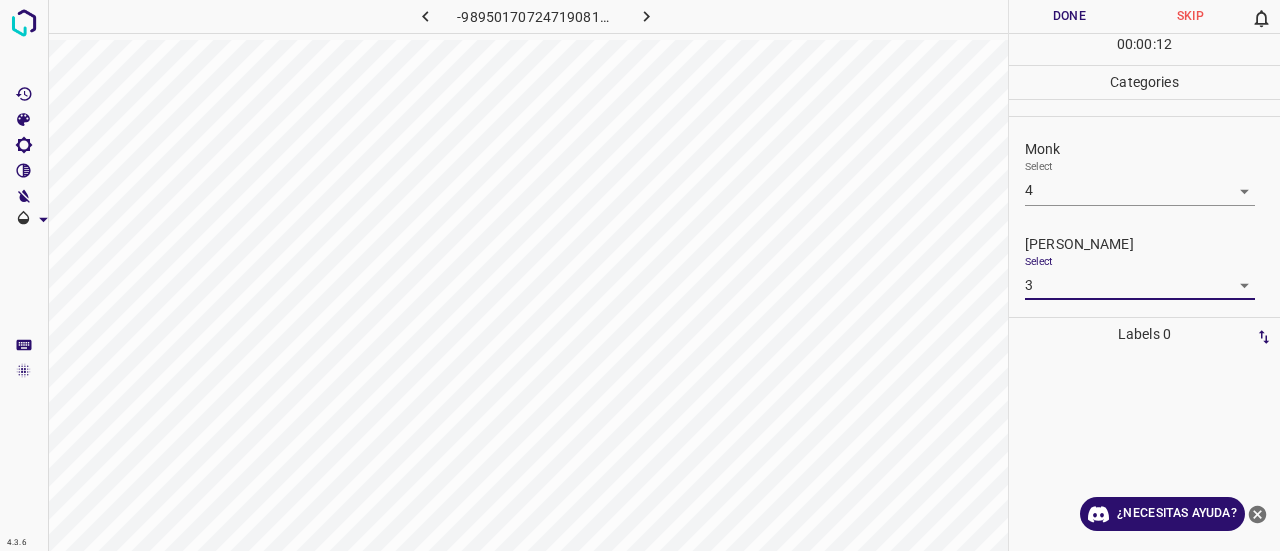 click on "Done" at bounding box center [1069, 16] 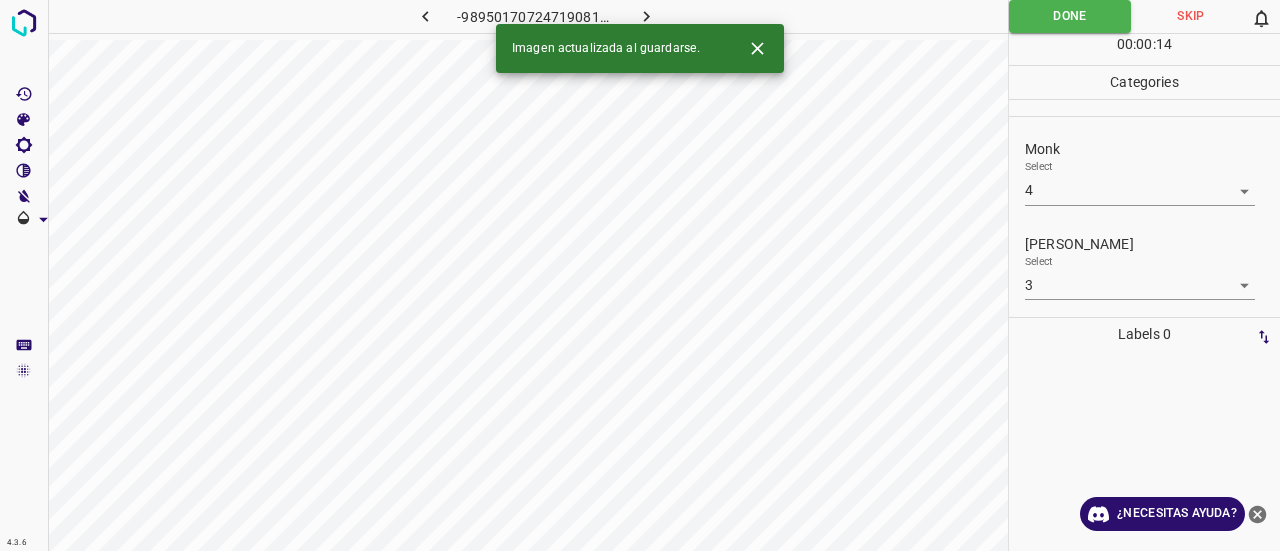 click 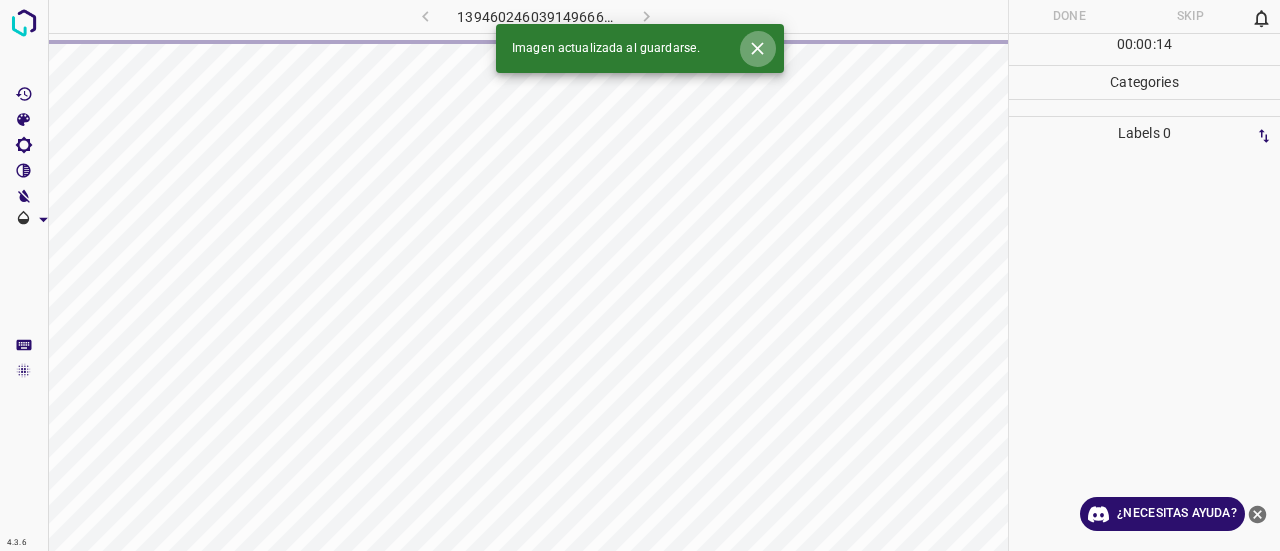 click 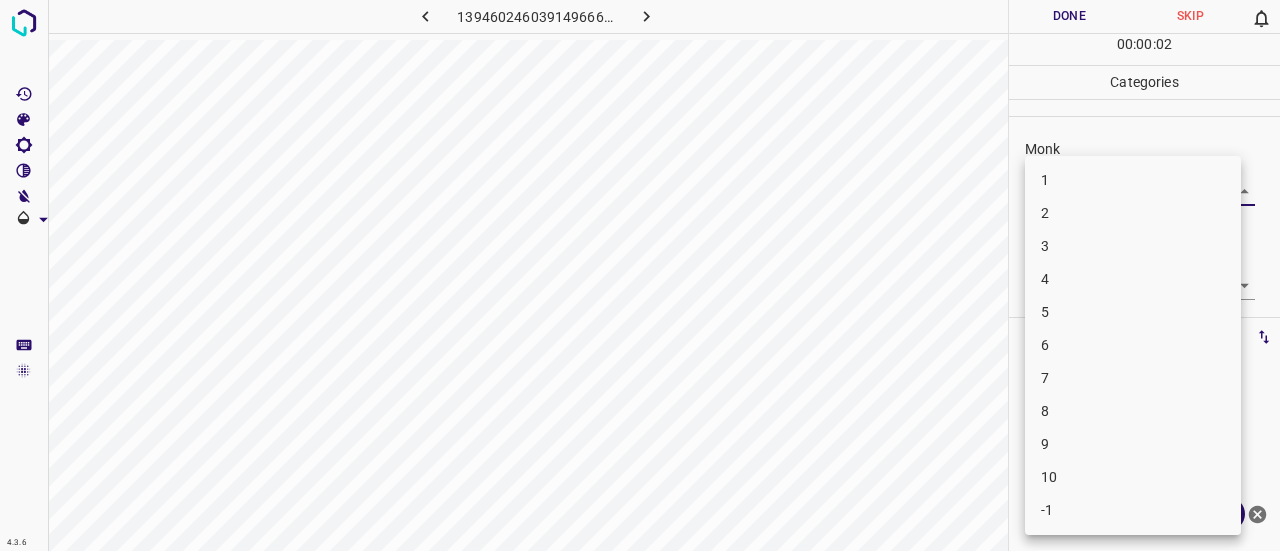 click on "4.3.6  1394602460391496663.png Done Skip 0 00   : 00   : 02   Categories Monk   Select ​  [PERSON_NAME]   Select ​ Labels   0 Categories 1 Monk 2  [PERSON_NAME] Tools Space Change between modes (Draw & Edit) I Auto labeling R Restore zoom M Zoom in N Zoom out Delete Delete selecte label Filters Z Restore filters X Saturation filter C Brightness filter V Contrast filter B Gray scale filter General O Download ¿Necesitas ayuda? Texto original Valora esta traducción Tu opinión servirá para ayudar a mejorar el Traductor de Google - Texto - Esconder - Borrar 1 2 3 4 5 6 7 8 9 10 -1" at bounding box center [640, 275] 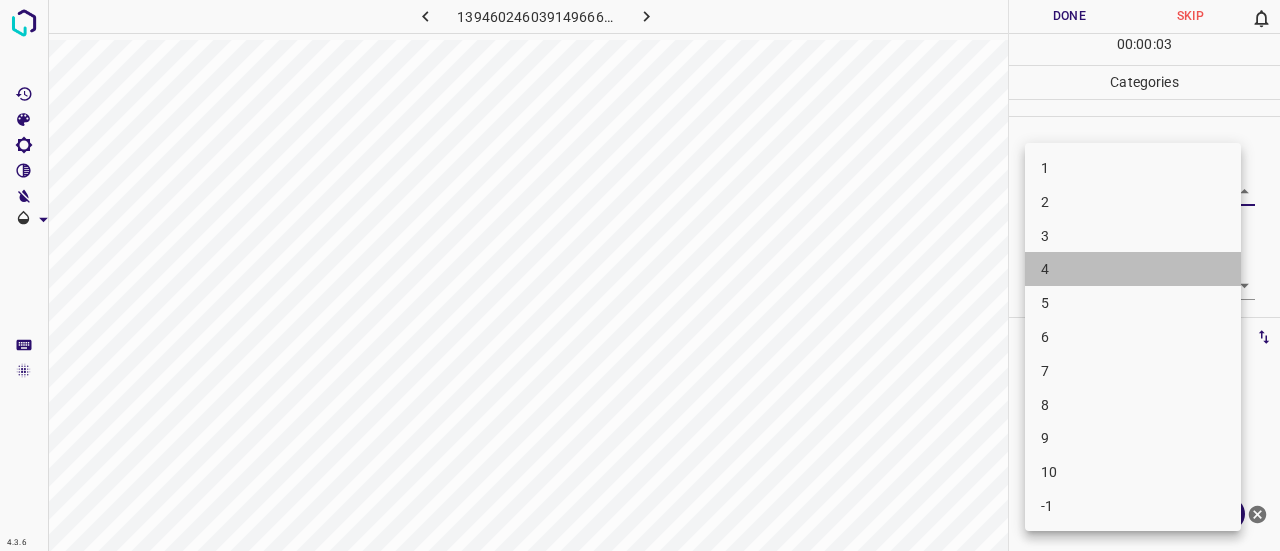 click on "4" at bounding box center [1133, 269] 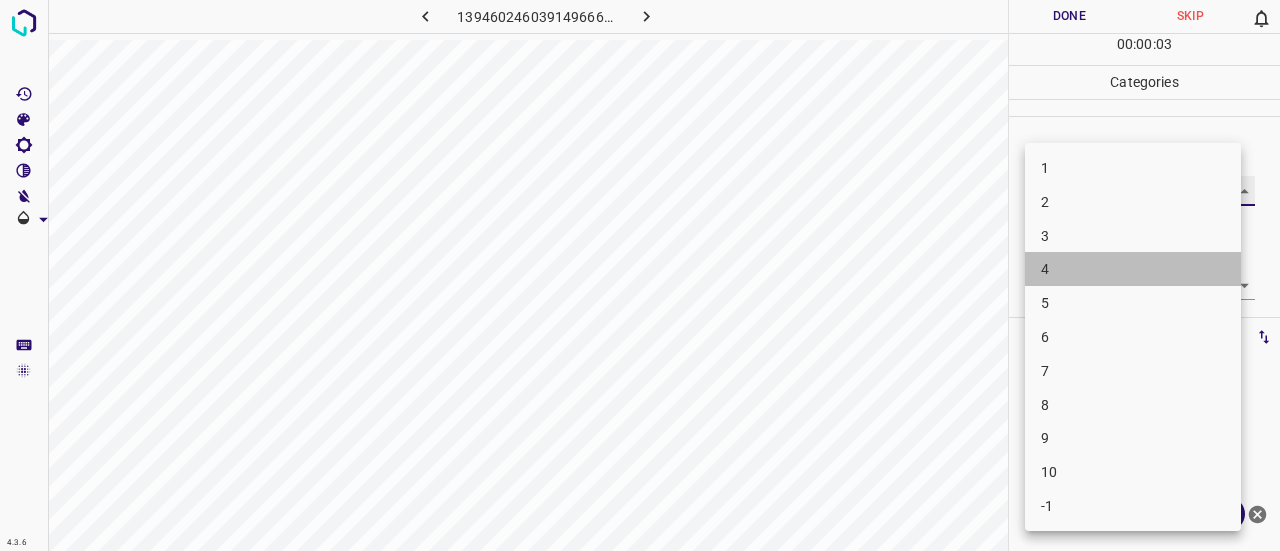 type on "4" 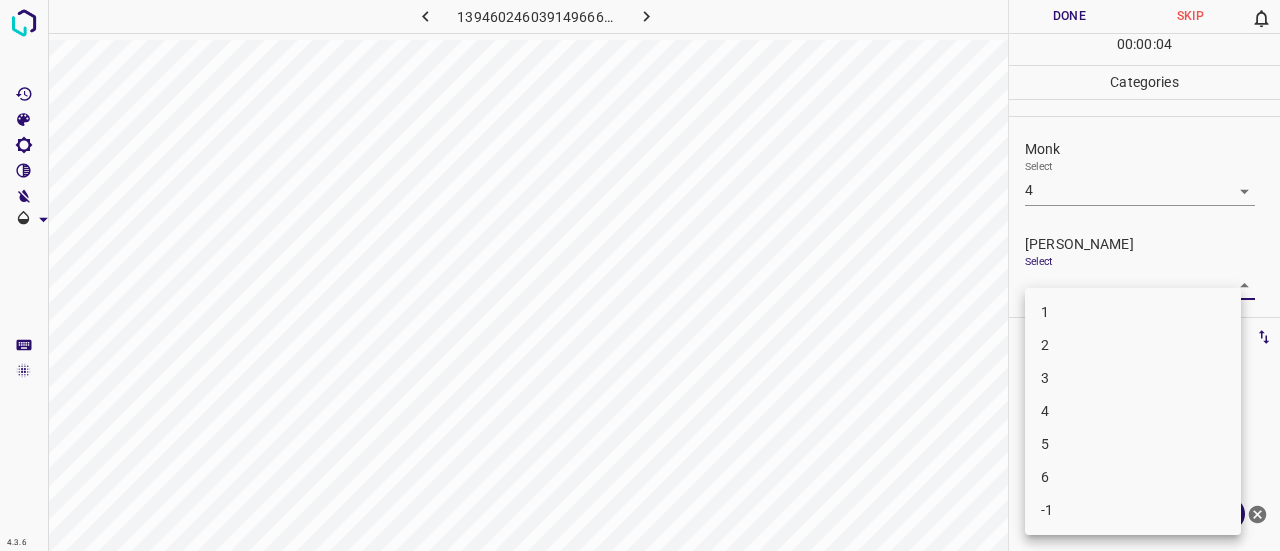 click on "4.3.6  1394602460391496663.png Done Skip 0 00   : 00   : 04   Categories Monk   Select 4 4  [PERSON_NAME]   Select ​ Labels   0 Categories 1 Monk 2  [PERSON_NAME] Tools Space Change between modes (Draw & Edit) I Auto labeling R Restore zoom M Zoom in N Zoom out Delete Delete selecte label Filters Z Restore filters X Saturation filter C Brightness filter V Contrast filter B Gray scale filter General O Download ¿Necesitas ayuda? Texto original Valora esta traducción Tu opinión servirá para ayudar a mejorar el Traductor de Google - Texto - Esconder - Borrar 1 2 3 4 5 6 -1" at bounding box center [640, 275] 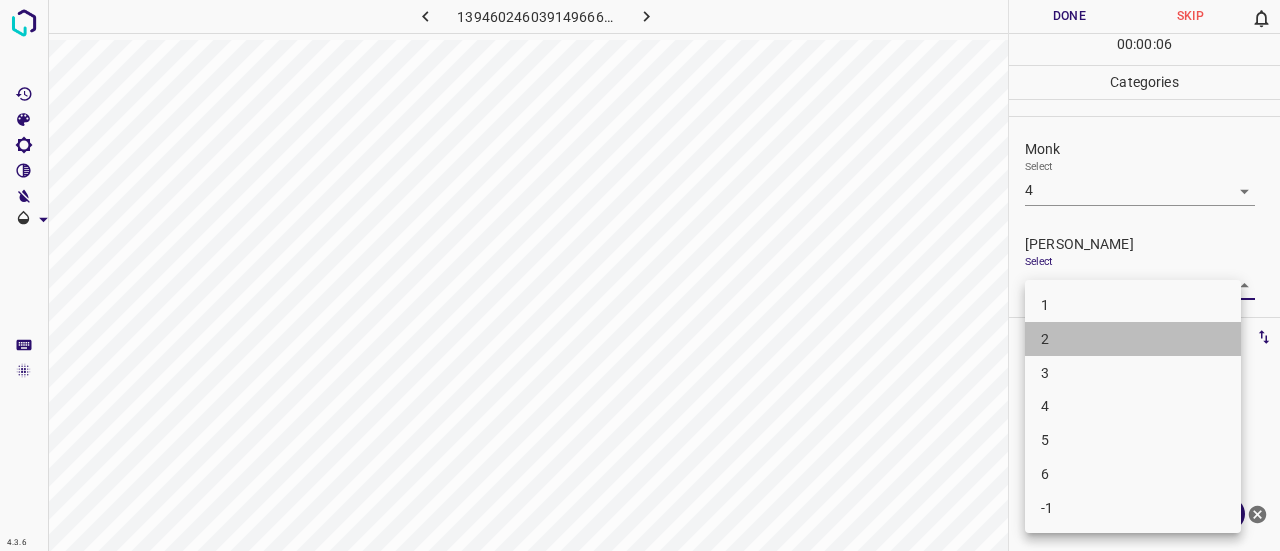 click on "2" at bounding box center [1133, 339] 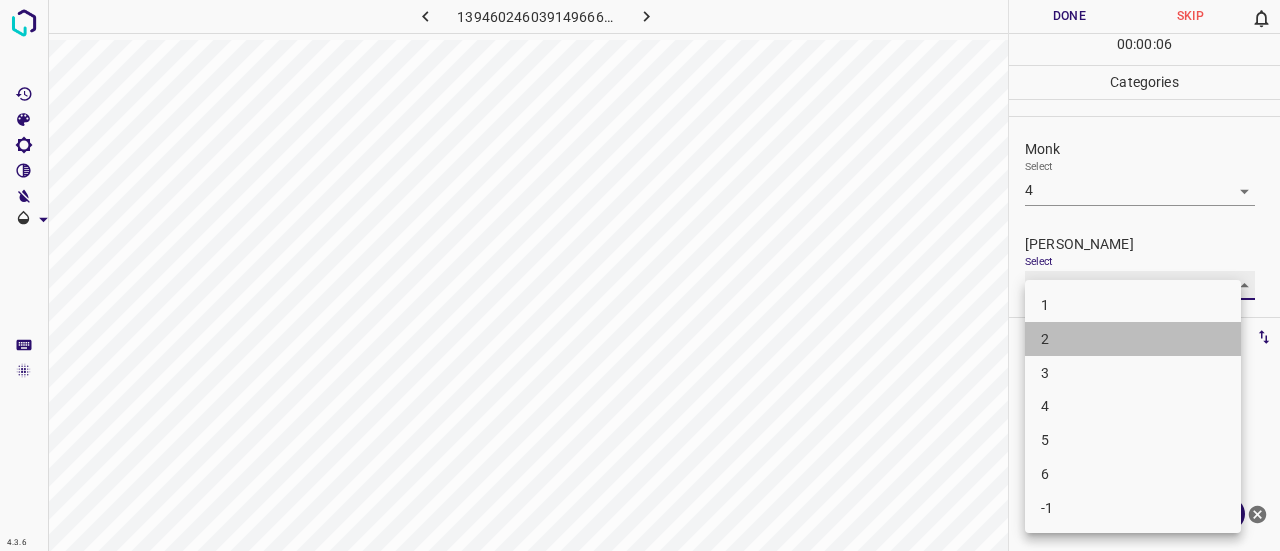 type on "2" 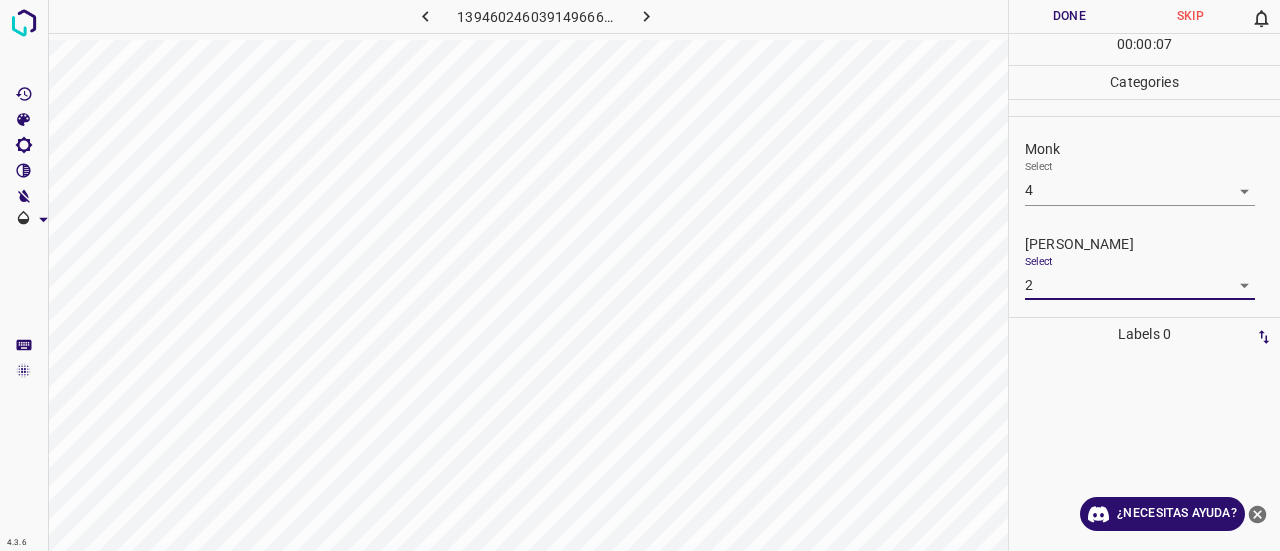 click on "Done" at bounding box center (1069, 16) 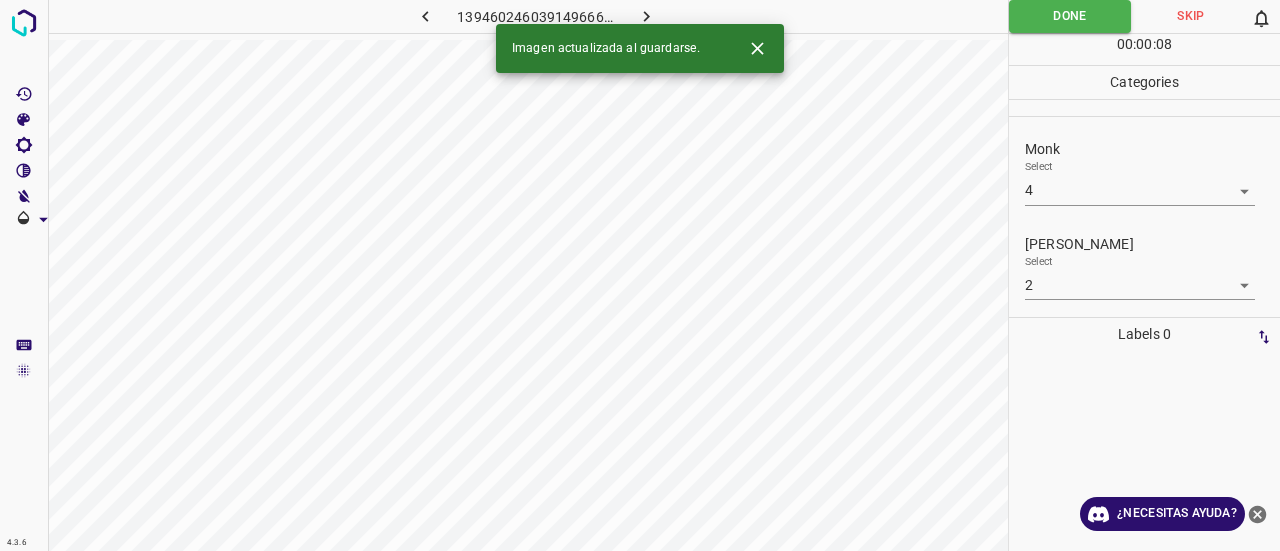 click 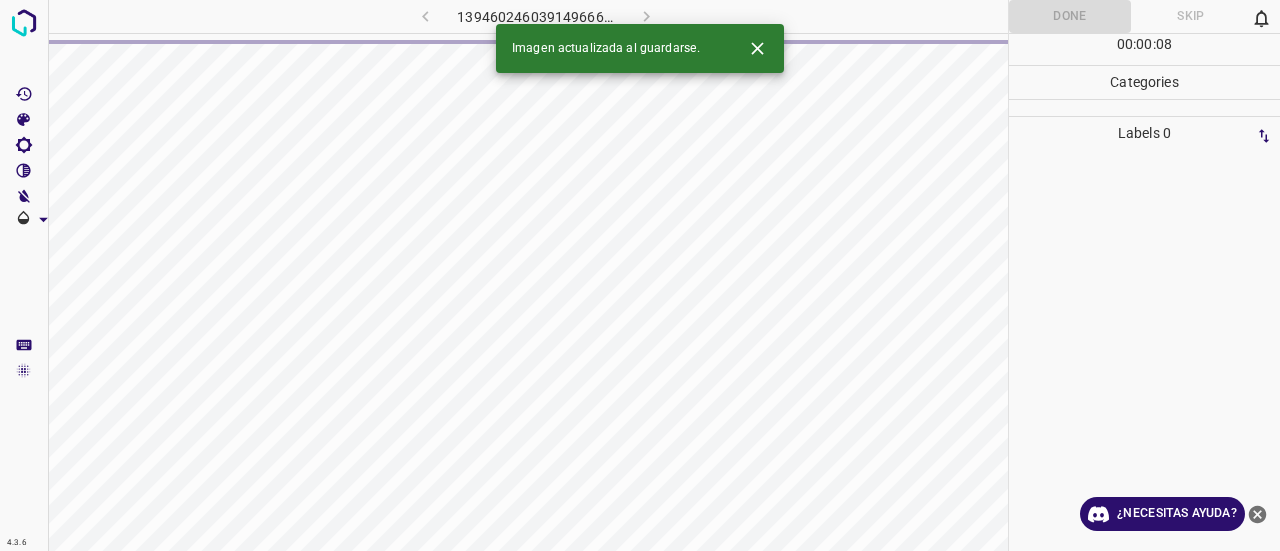 click 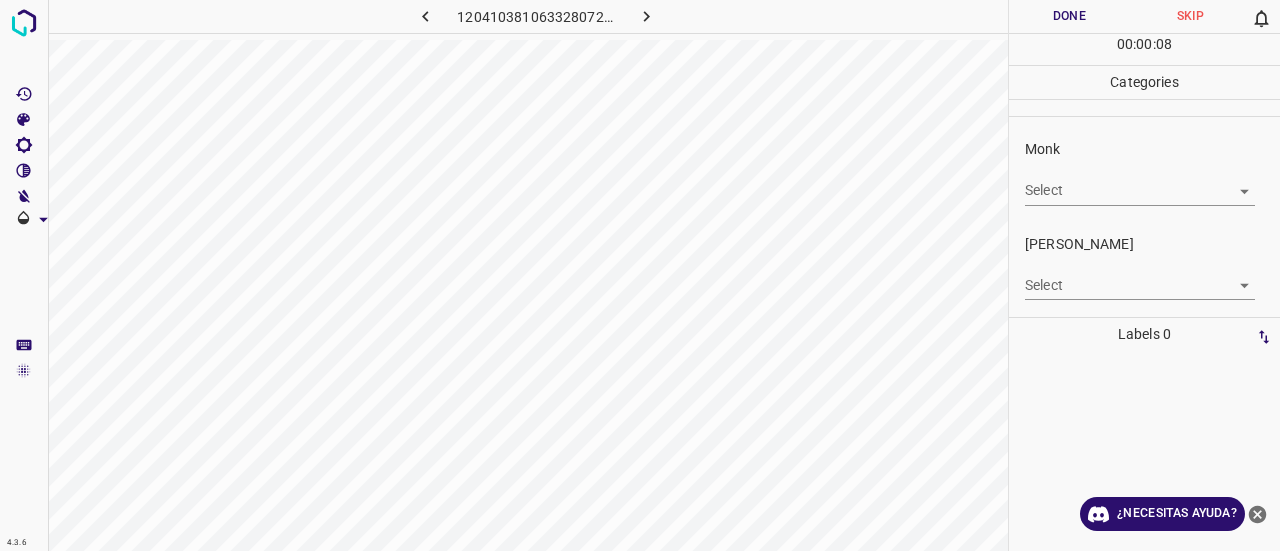 click on "4.3.6  120410381063328072.png Done Skip 0 00   : 00   : 08   Categories Monk   Select ​  [PERSON_NAME]   Select ​ Labels   0 Categories 1 Monk 2  [PERSON_NAME] Tools Space Change between modes (Draw & Edit) I Auto labeling R Restore zoom M Zoom in N Zoom out Delete Delete selecte label Filters Z Restore filters X Saturation filter C Brightness filter V Contrast filter B Gray scale filter General O Download ¿Necesitas ayuda? Texto original Valora esta traducción Tu opinión servirá para ayudar a mejorar el Traductor de Google - Texto - Esconder - Borrar" at bounding box center (640, 275) 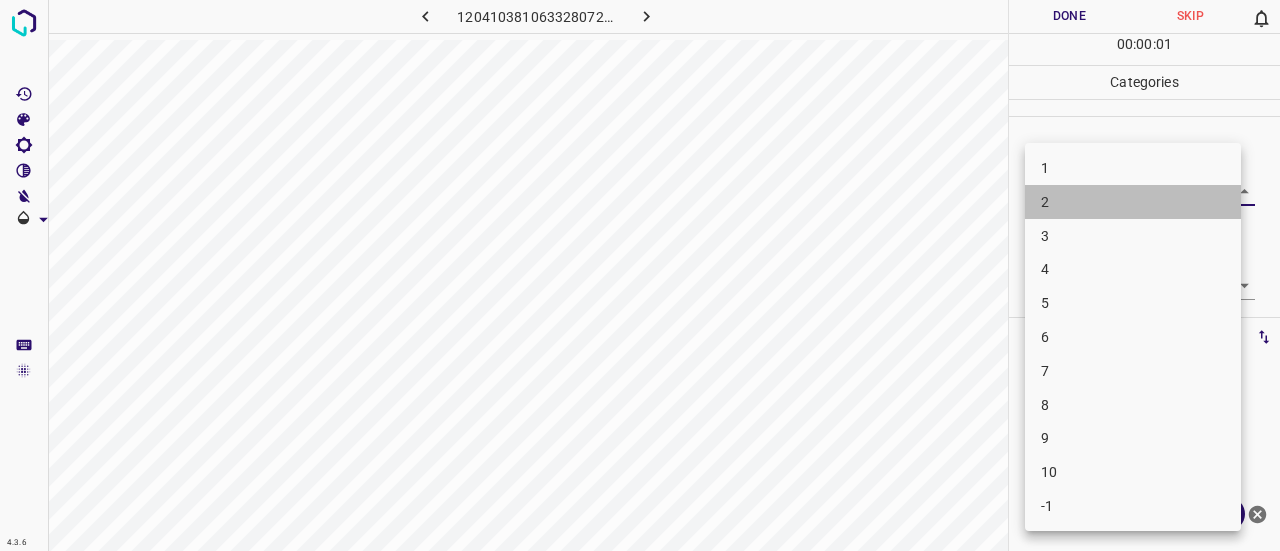 click on "2" at bounding box center [1133, 202] 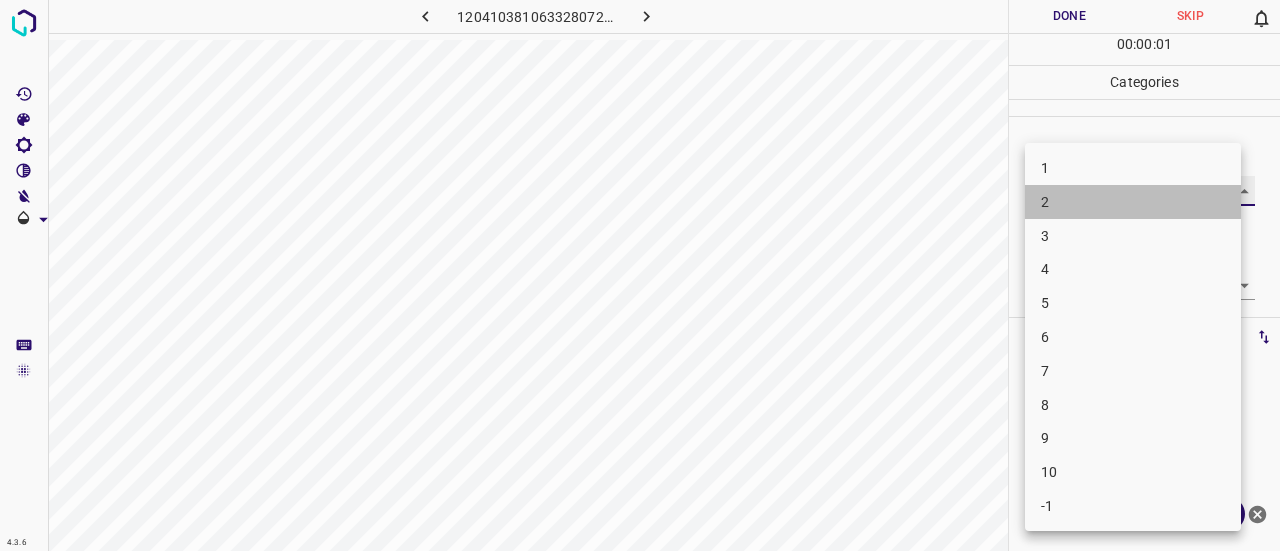 type on "2" 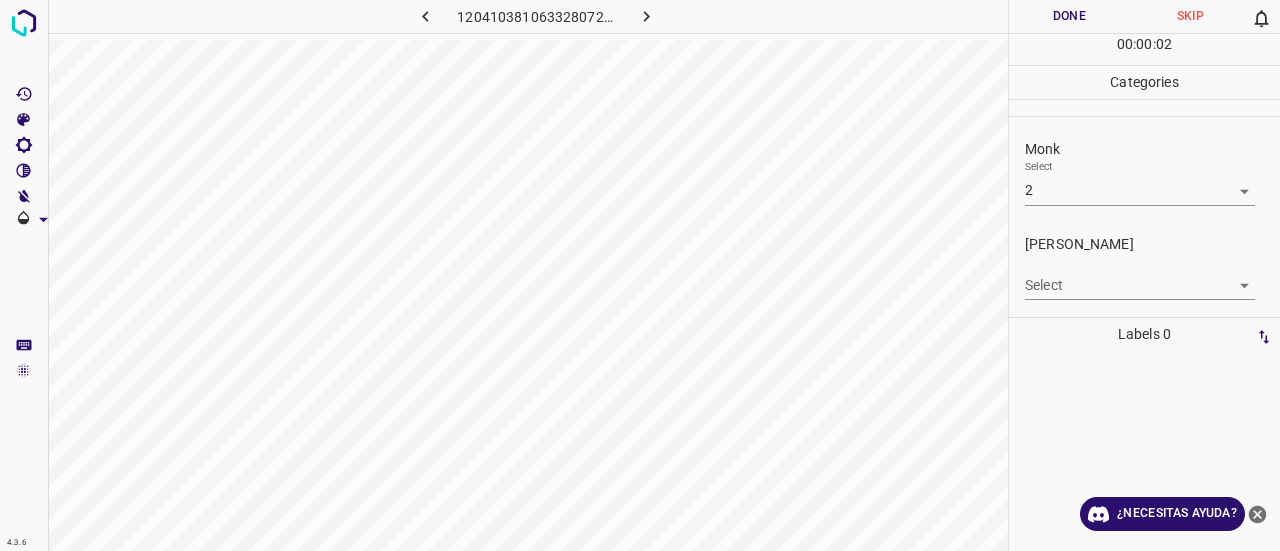 click on "Select ​" at bounding box center (1140, 277) 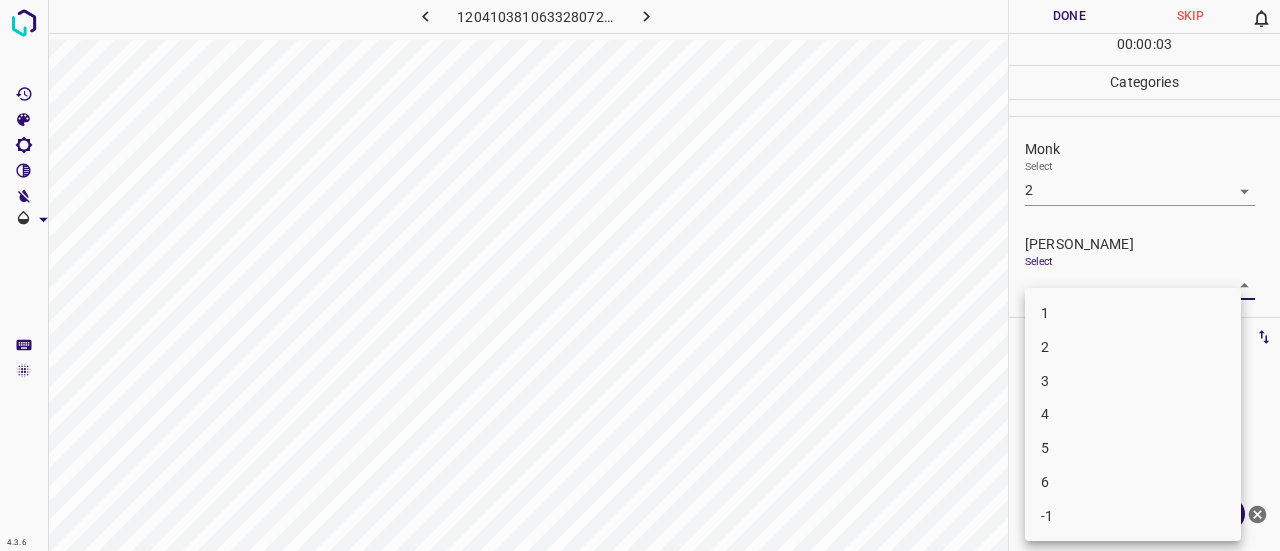 click on "1 2 3 4 5 6 -1" at bounding box center [1133, 414] 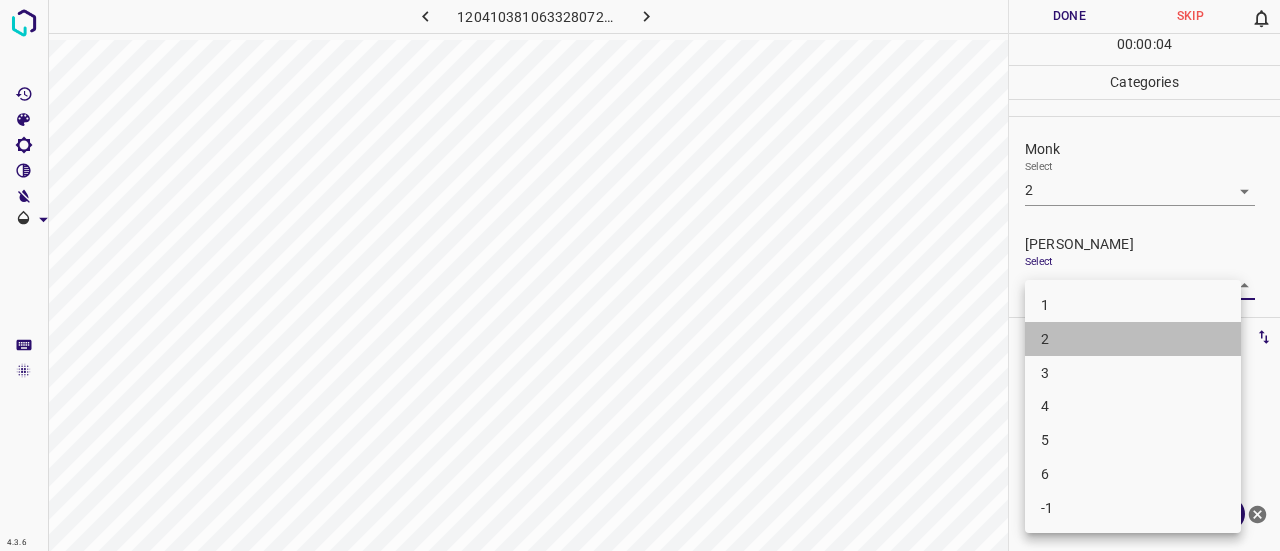 click on "2" at bounding box center (1133, 339) 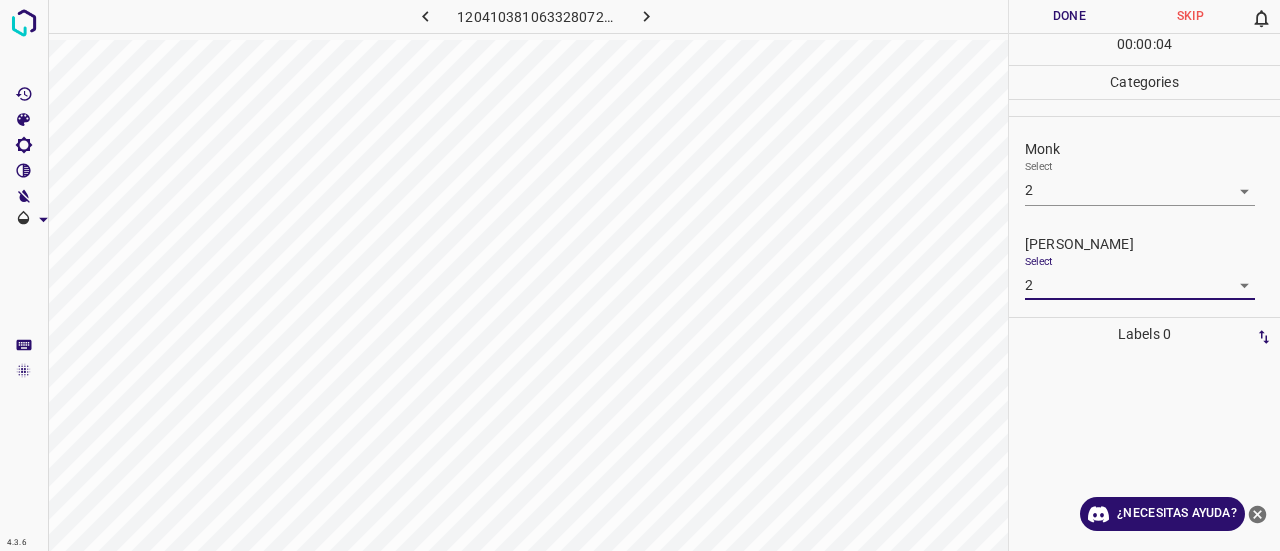 click on "4.3.6  120410381063328072.png Done Skip 0 00   : 00   : 04   Categories Monk   Select 2 2  [PERSON_NAME]   Select 2 2 Labels   0 Categories 1 Monk 2  [PERSON_NAME] Tools Space Change between modes (Draw & Edit) I Auto labeling R Restore zoom M Zoom in N Zoom out Delete Delete selecte label Filters Z Restore filters X Saturation filter C Brightness filter V Contrast filter B Gray scale filter General O Download ¿Necesitas ayuda? Texto original Valora esta traducción Tu opinión servirá para ayudar a mejorar el Traductor de Google - Texto - Esconder - Borrar" at bounding box center [640, 275] 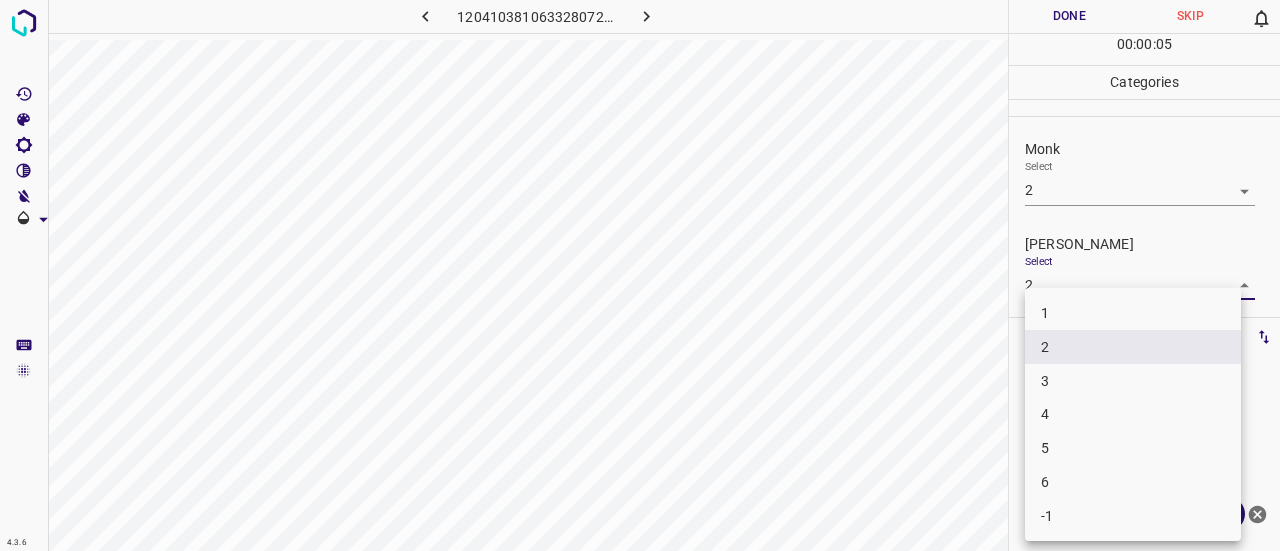 click on "1" at bounding box center (1133, 313) 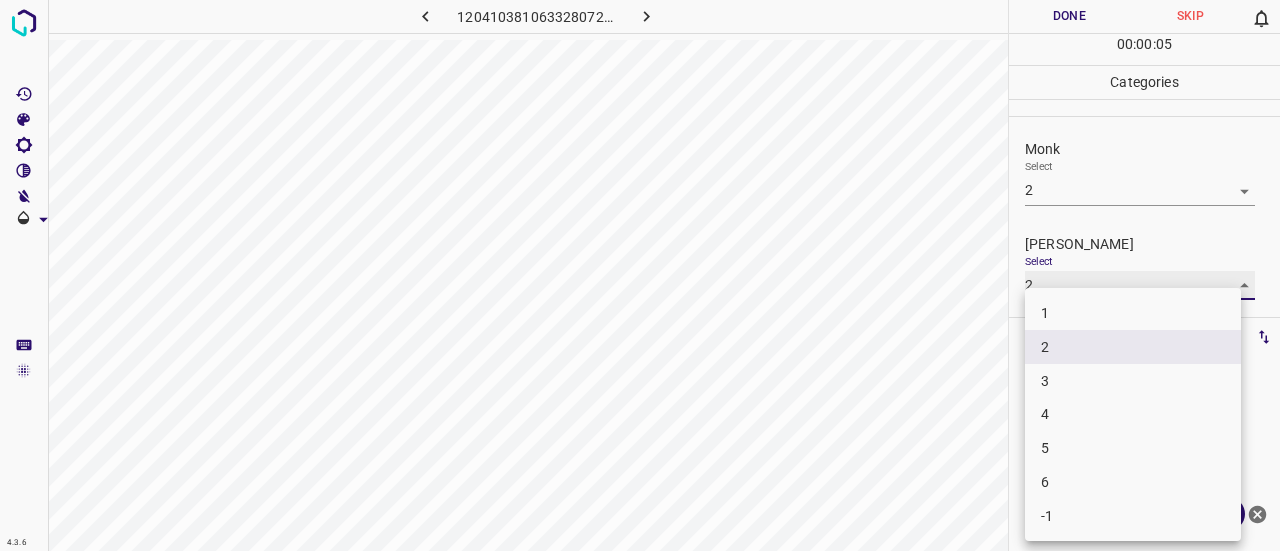 type on "1" 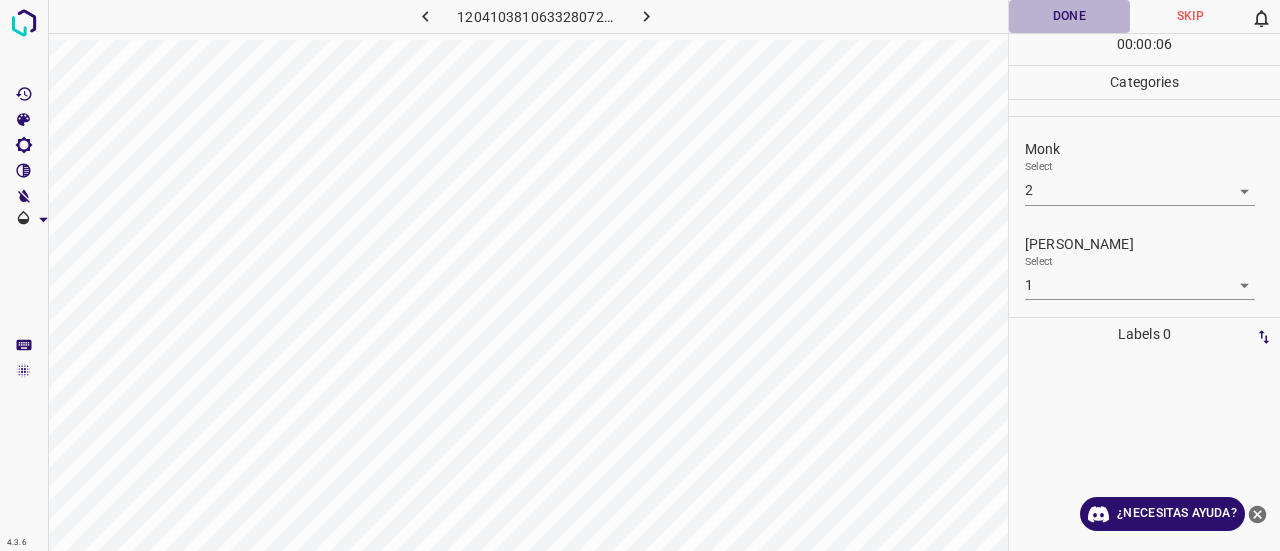 click on "Done" at bounding box center [1069, 16] 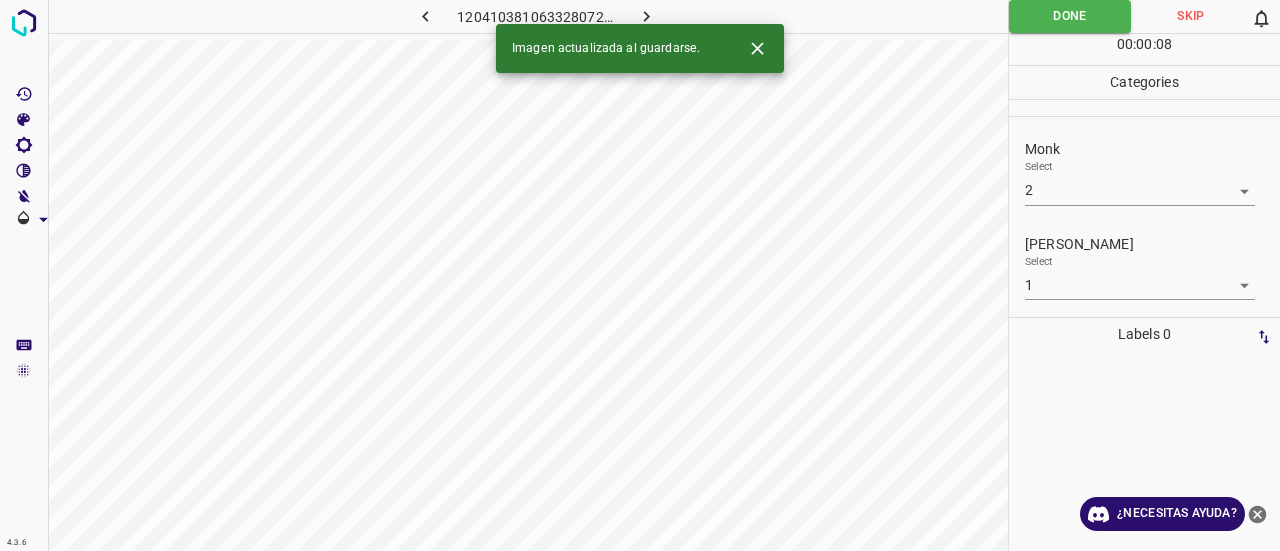 click 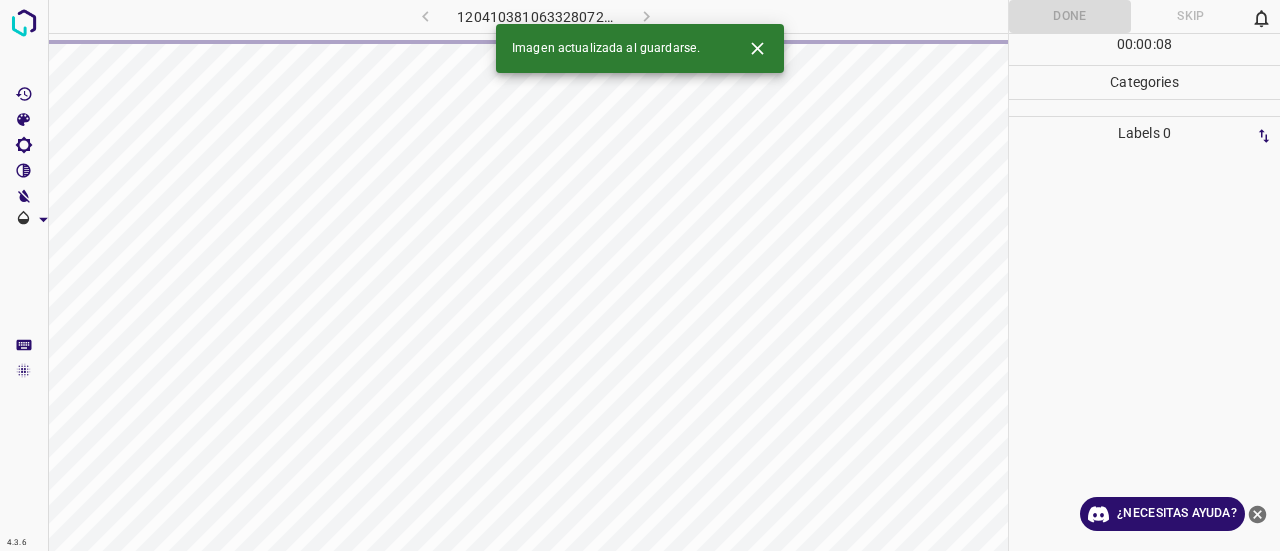 click 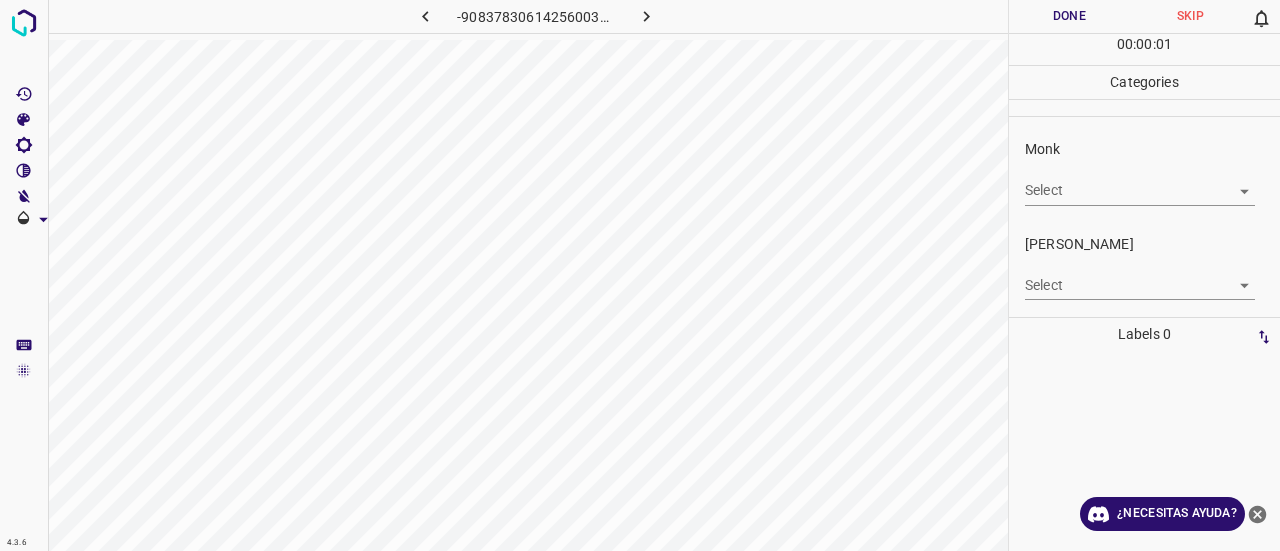 click on "4.3.6  -9083783061425600360.png Done Skip 0 00   : 00   : 01   Categories Monk   Select ​  [PERSON_NAME]   Select ​ Labels   0 Categories 1 Monk 2  [PERSON_NAME] Tools Space Change between modes (Draw & Edit) I Auto labeling R Restore zoom M Zoom in N Zoom out Delete Delete selecte label Filters Z Restore filters X Saturation filter C Brightness filter V Contrast filter B Gray scale filter General O Download ¿Necesitas ayuda? Texto original Valora esta traducción Tu opinión servirá para ayudar a mejorar el Traductor de Google - Texto - Esconder - Borrar" at bounding box center [640, 275] 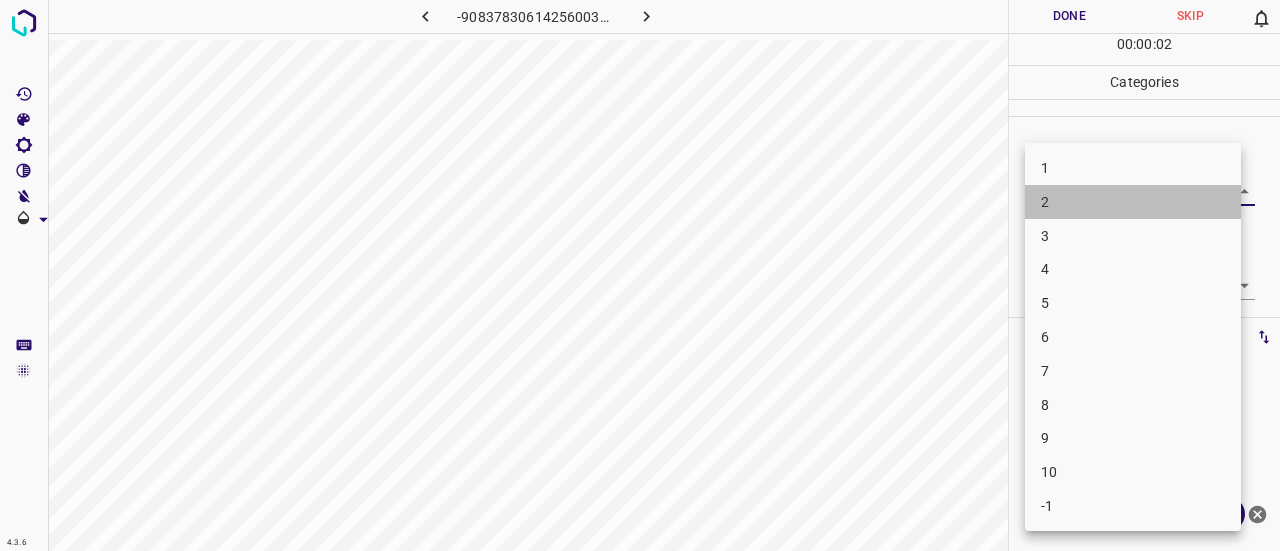 click on "2" at bounding box center [1133, 202] 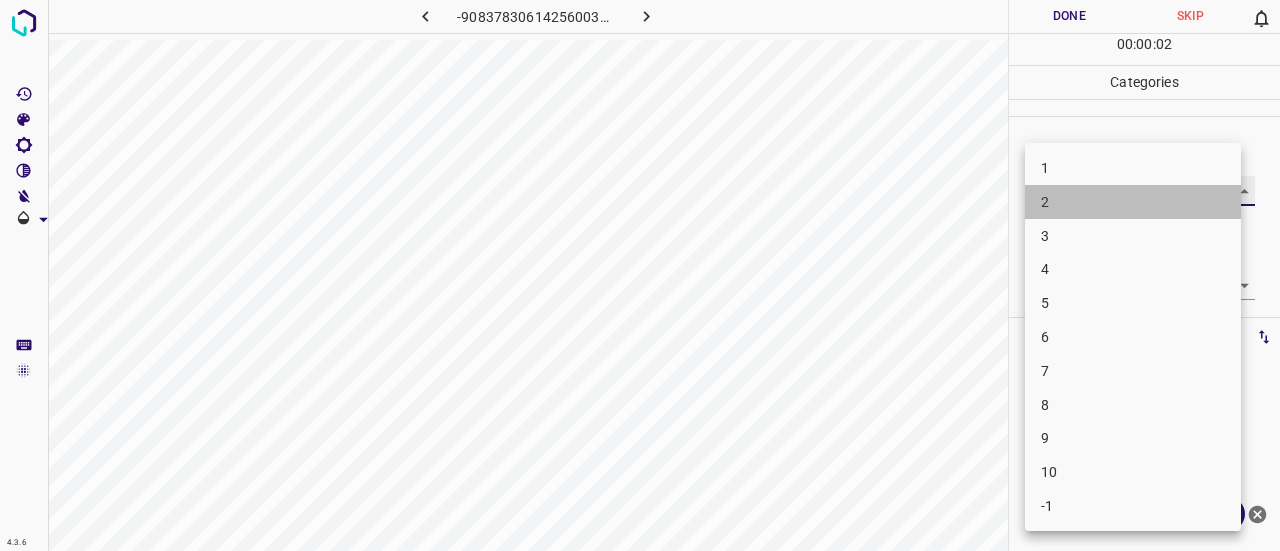 type on "2" 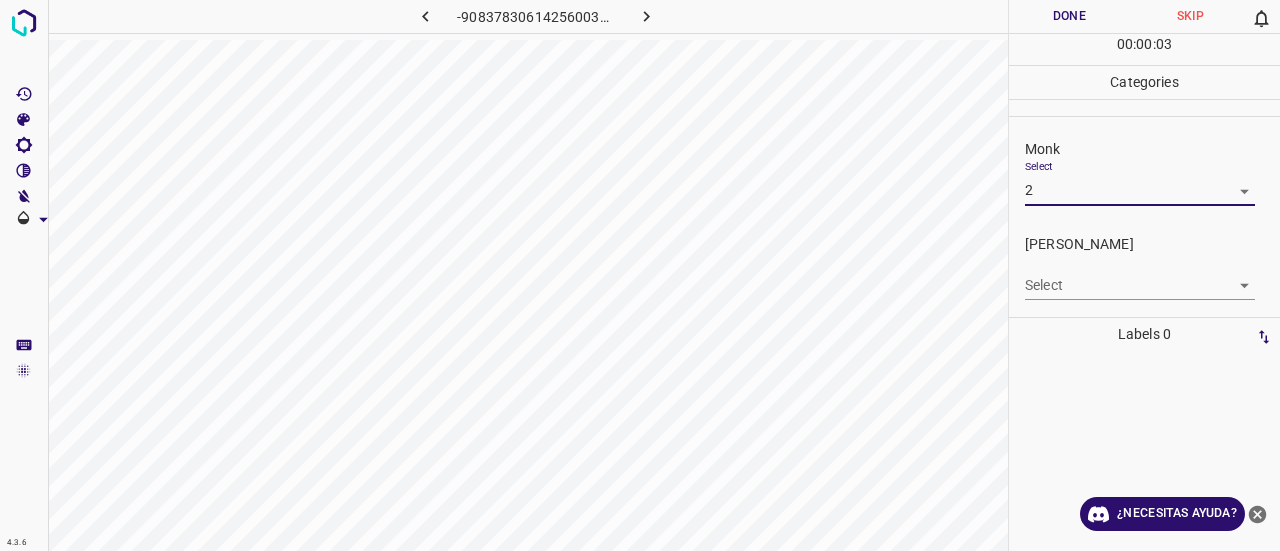 click on "4.3.6  -9083783061425600360.png Done Skip 0 00   : 00   : 03   Categories Monk   Select 2 2  [PERSON_NAME]   Select ​ Labels   0 Categories 1 Monk 2  [PERSON_NAME] Tools Space Change between modes (Draw & Edit) I Auto labeling R Restore zoom M Zoom in N Zoom out Delete Delete selecte label Filters Z Restore filters X Saturation filter C Brightness filter V Contrast filter B Gray scale filter General O Download ¿Necesitas ayuda? Texto original Valora esta traducción Tu opinión servirá para ayudar a mejorar el Traductor de Google - Texto - Esconder - Borrar" at bounding box center [640, 275] 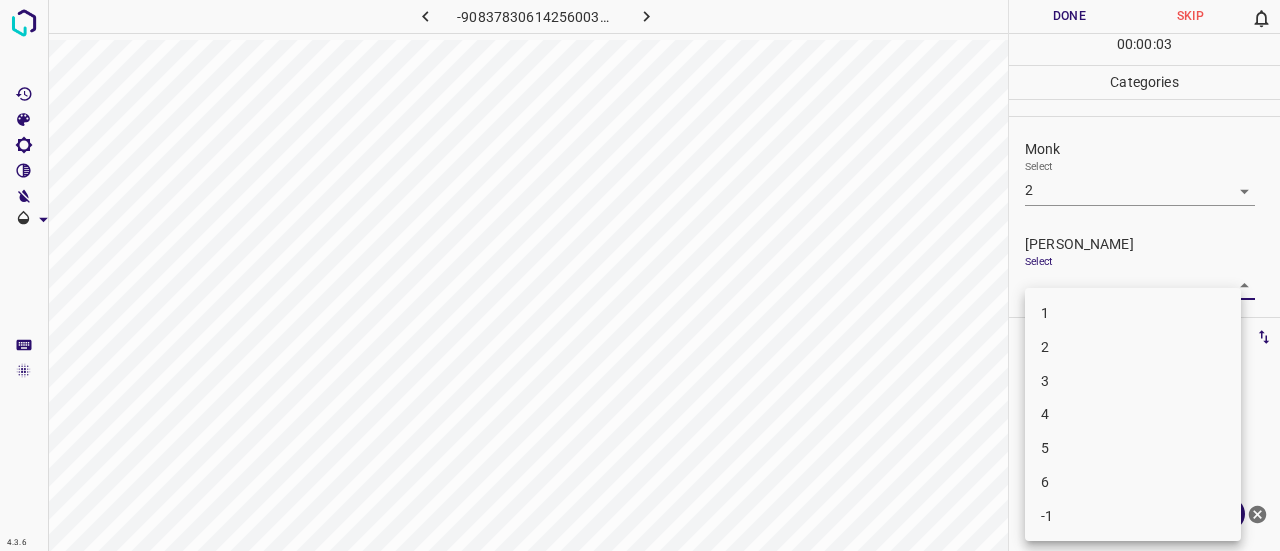 click on "1" at bounding box center (1133, 313) 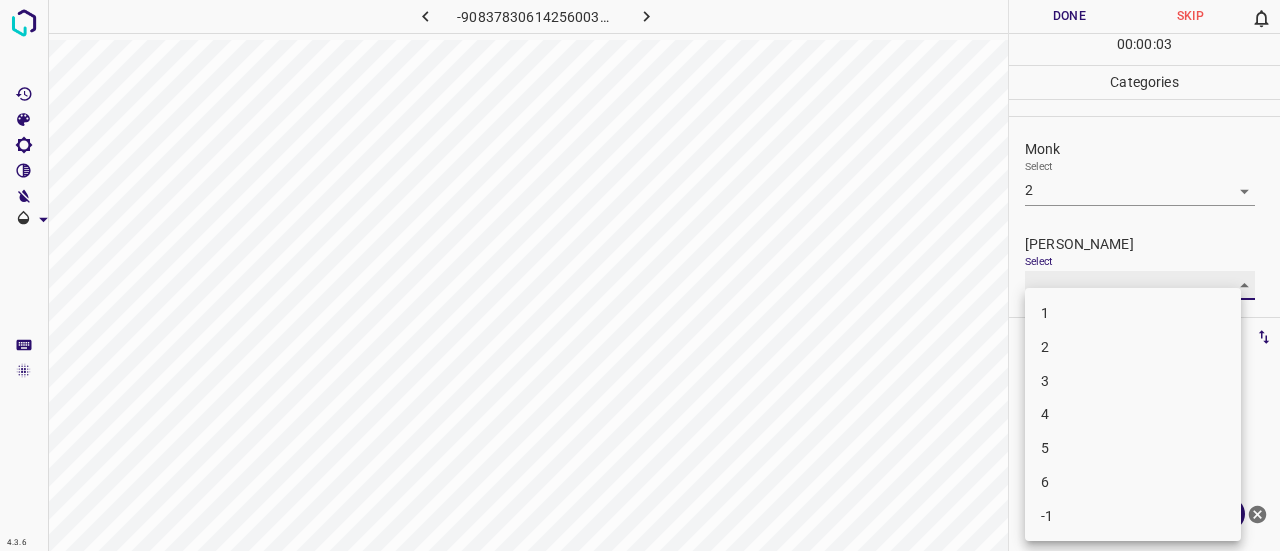 type on "1" 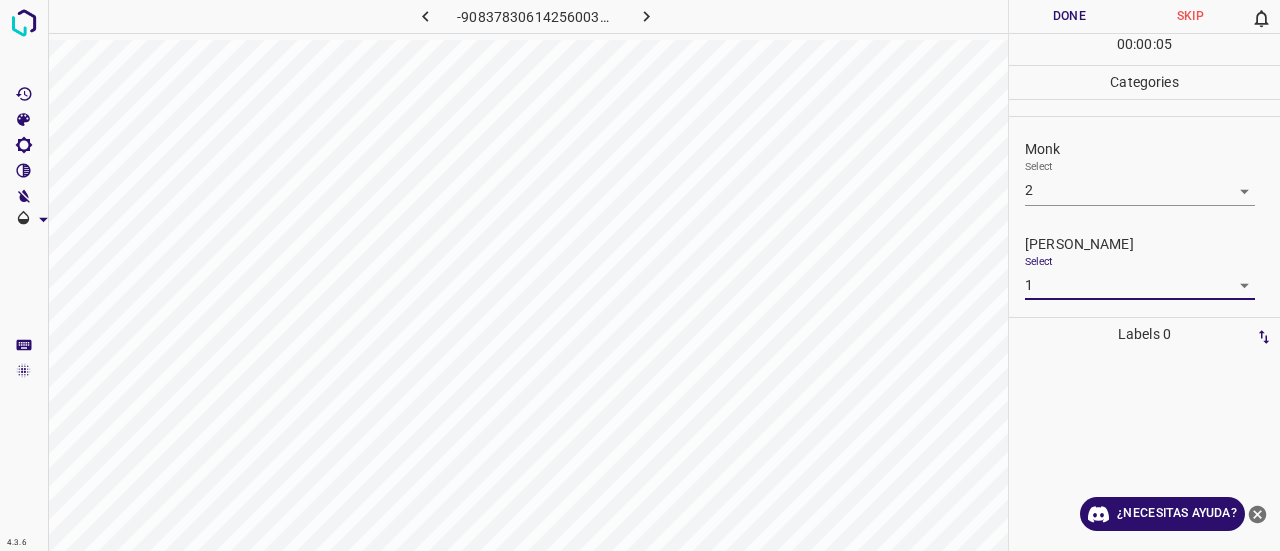 click on "Done" at bounding box center (1069, 16) 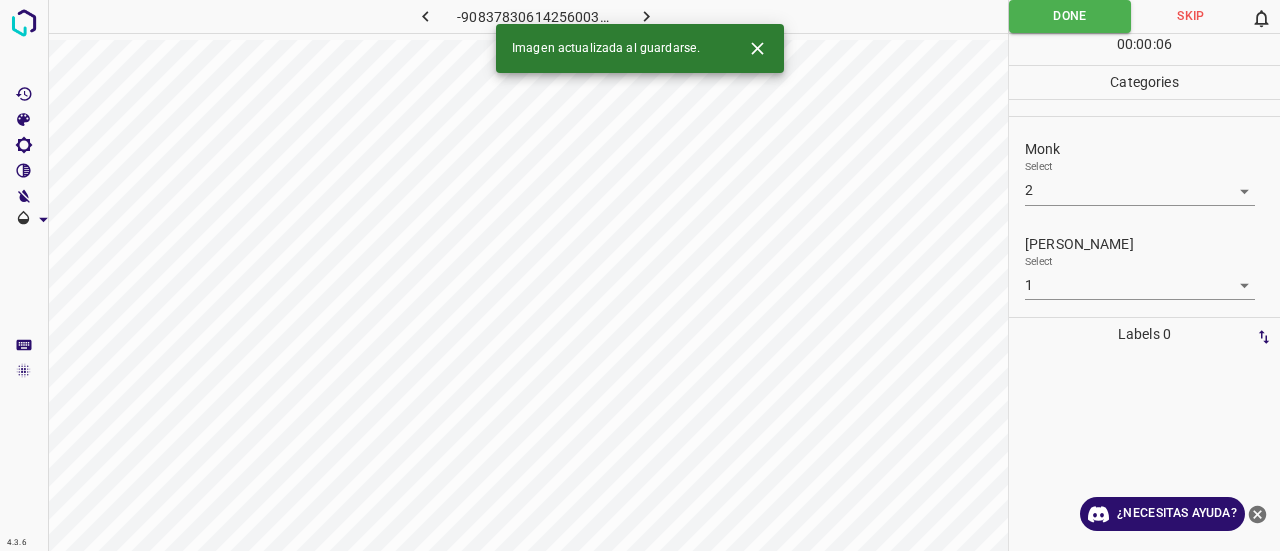 click 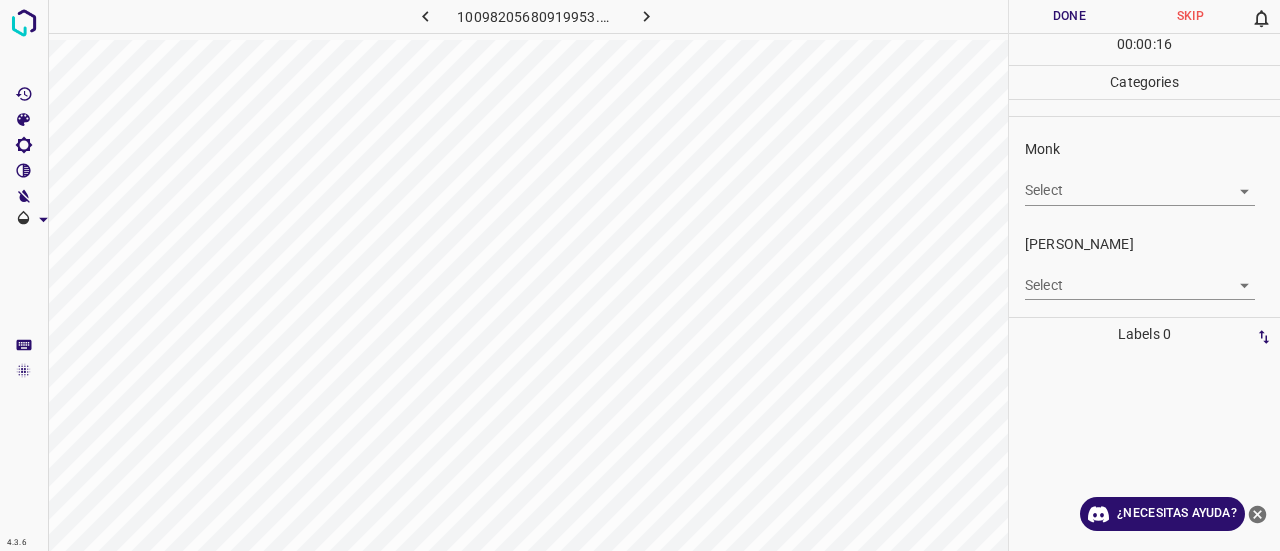 click on "4.3.6  10098205680919953.png Done Skip 0 00   : 00   : 16   Categories Monk   Select ​  [PERSON_NAME]   Select ​ Labels   0 Categories 1 Monk 2  [PERSON_NAME] Tools Space Change between modes (Draw & Edit) I Auto labeling R Restore zoom M Zoom in N Zoom out Delete Delete selecte label Filters Z Restore filters X Saturation filter C Brightness filter V Contrast filter B Gray scale filter General O Download ¿Necesitas ayuda? Texto original Valora esta traducción Tu opinión servirá para ayudar a mejorar el Traductor de Google - Texto - Esconder - Borrar" at bounding box center (640, 275) 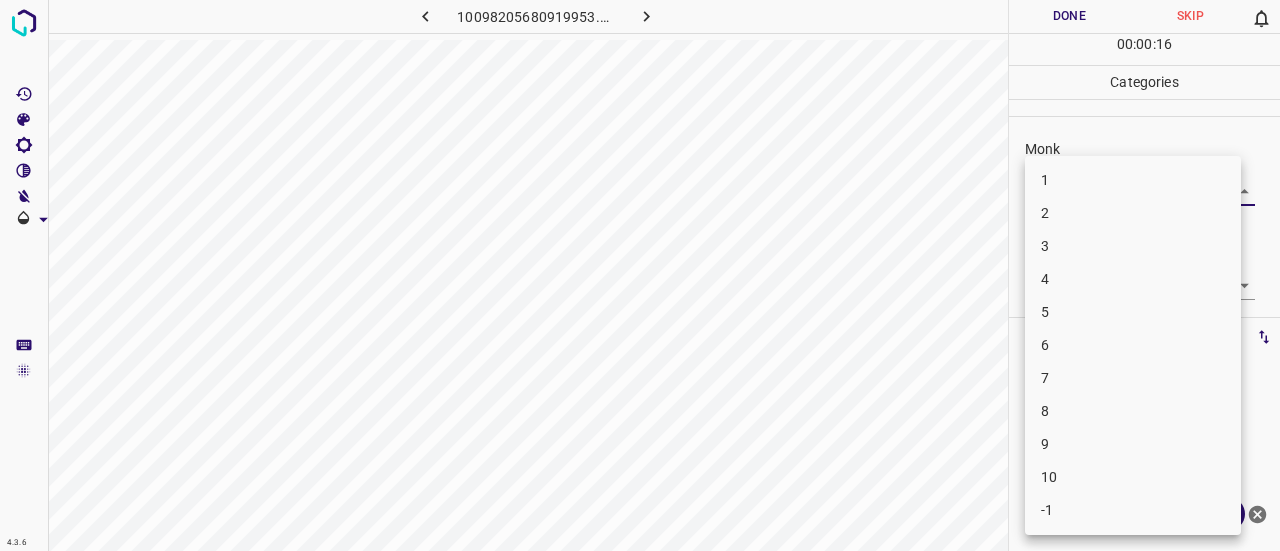 click on "2" at bounding box center [1133, 213] 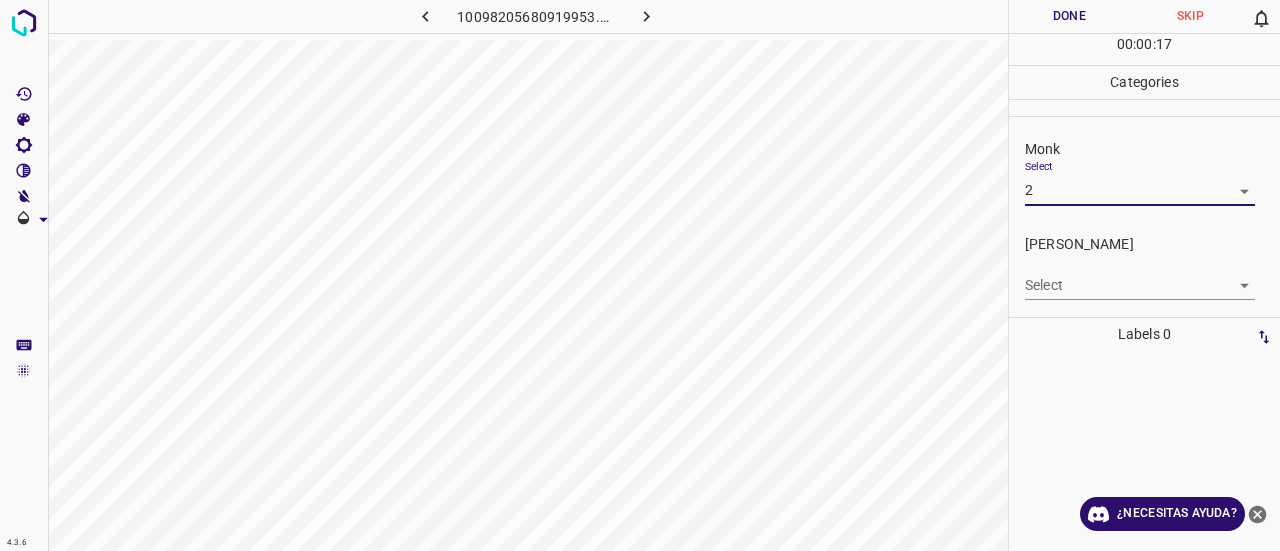click on "4.3.6  10098205680919953.png Done Skip 0 00   : 00   : 17   Categories Monk   Select 2 2  [PERSON_NAME]   Select ​ Labels   0 Categories 1 Monk 2  [PERSON_NAME] Tools Space Change between modes (Draw & Edit) I Auto labeling R Restore zoom M Zoom in N Zoom out Delete Delete selecte label Filters Z Restore filters X Saturation filter C Brightness filter V Contrast filter B Gray scale filter General O Download ¿Necesitas ayuda? Texto original Valora esta traducción Tu opinión servirá para ayudar a mejorar el Traductor de Google - Texto - Esconder - Borrar" at bounding box center (640, 275) 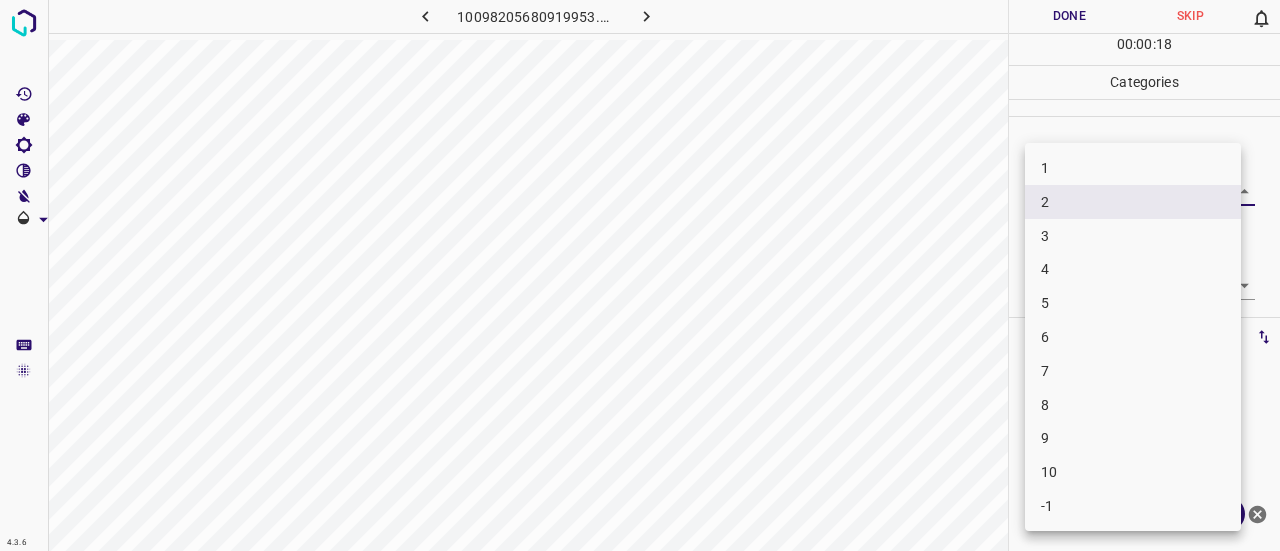 click on "8" at bounding box center (1133, 405) 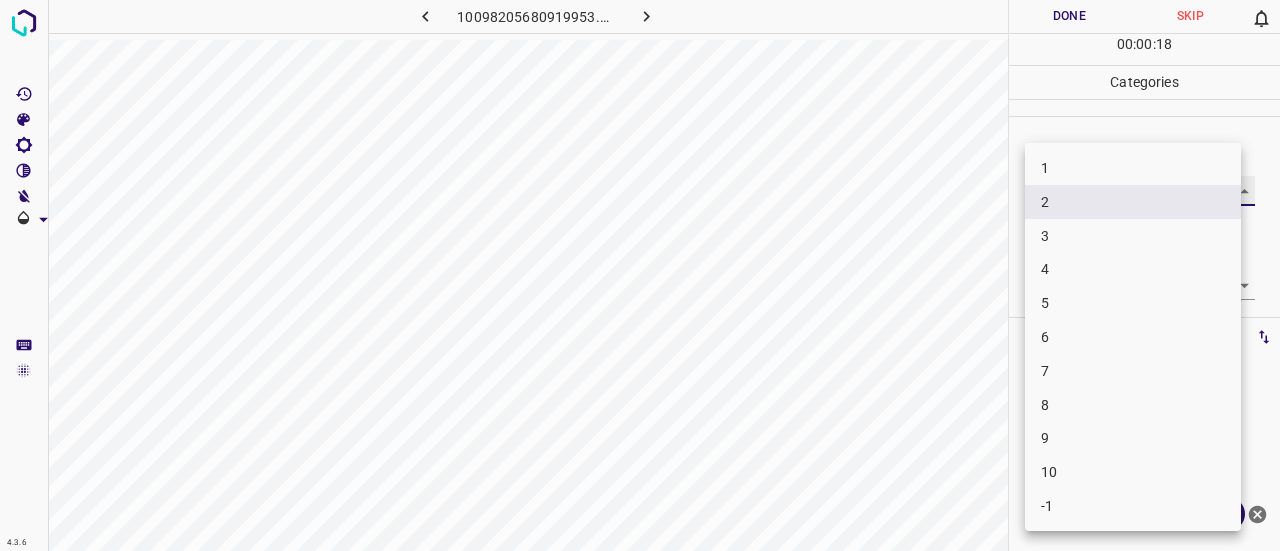 type on "8" 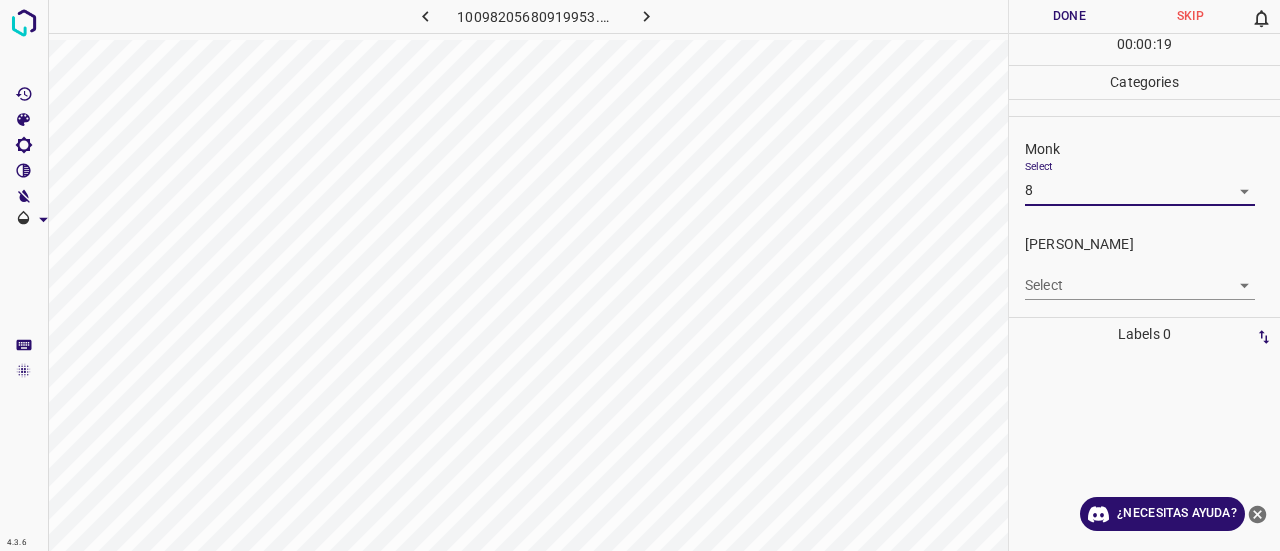 click on "4.3.6  10098205680919953.png Done Skip 0 00   : 00   : 19   Categories Monk   Select 8 8  [PERSON_NAME]   Select ​ Labels   0 Categories 1 Monk 2  [PERSON_NAME] Tools Space Change between modes (Draw & Edit) I Auto labeling R Restore zoom M Zoom in N Zoom out Delete Delete selecte label Filters Z Restore filters X Saturation filter C Brightness filter V Contrast filter B Gray scale filter General O Download ¿Necesitas ayuda? Texto original Valora esta traducción Tu opinión servirá para ayudar a mejorar el Traductor de Google - Texto - Esconder - Borrar" at bounding box center (640, 275) 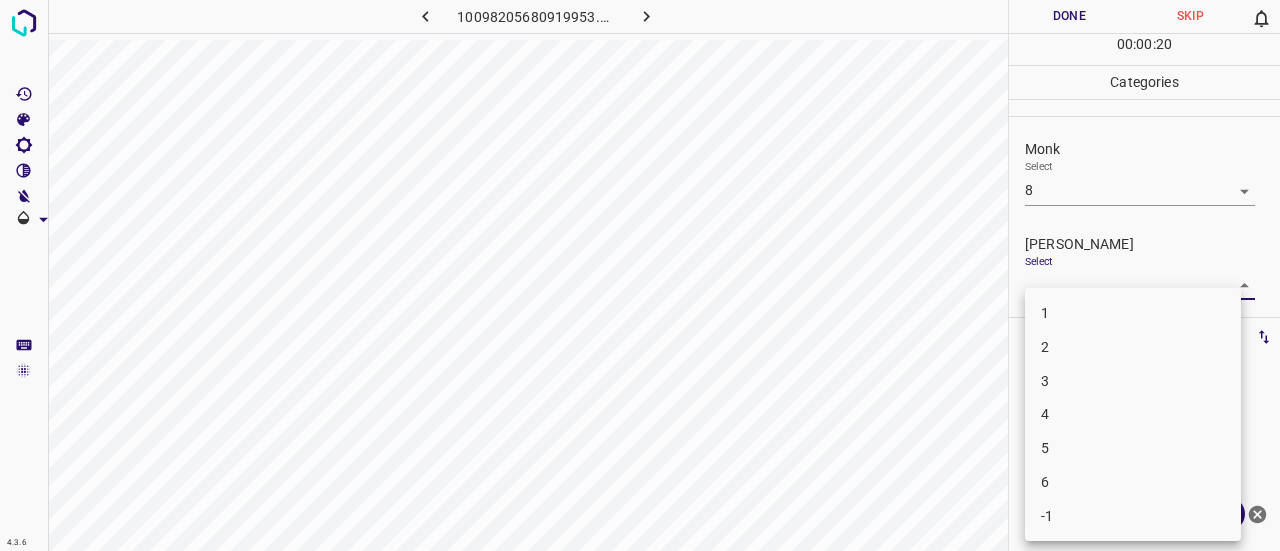click on "6" at bounding box center (1133, 482) 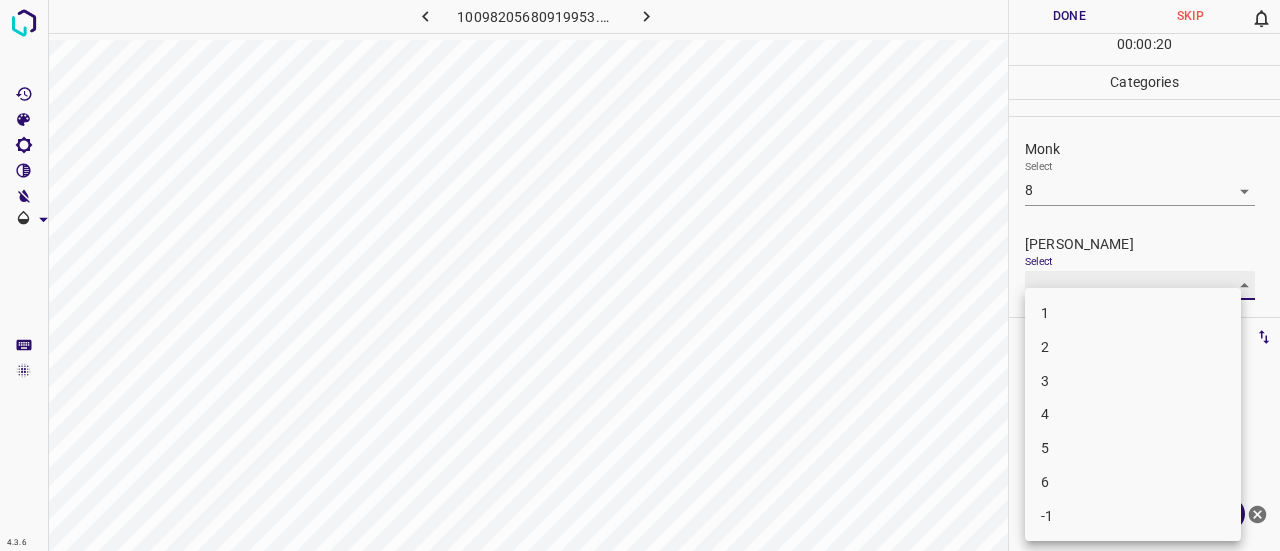 type on "6" 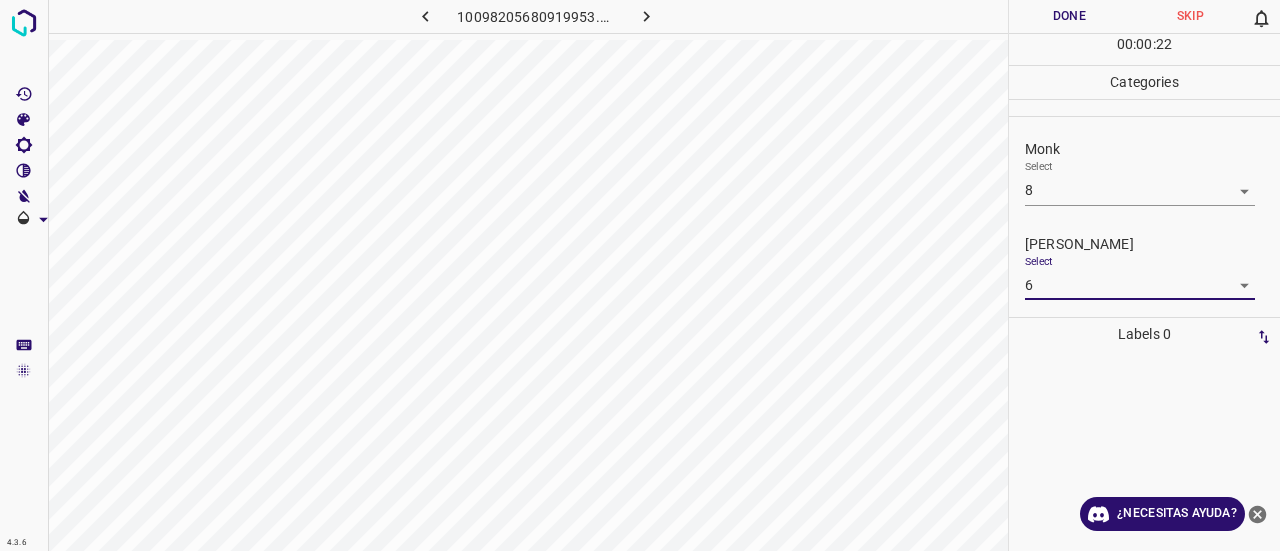 click on "Done" at bounding box center (1069, 16) 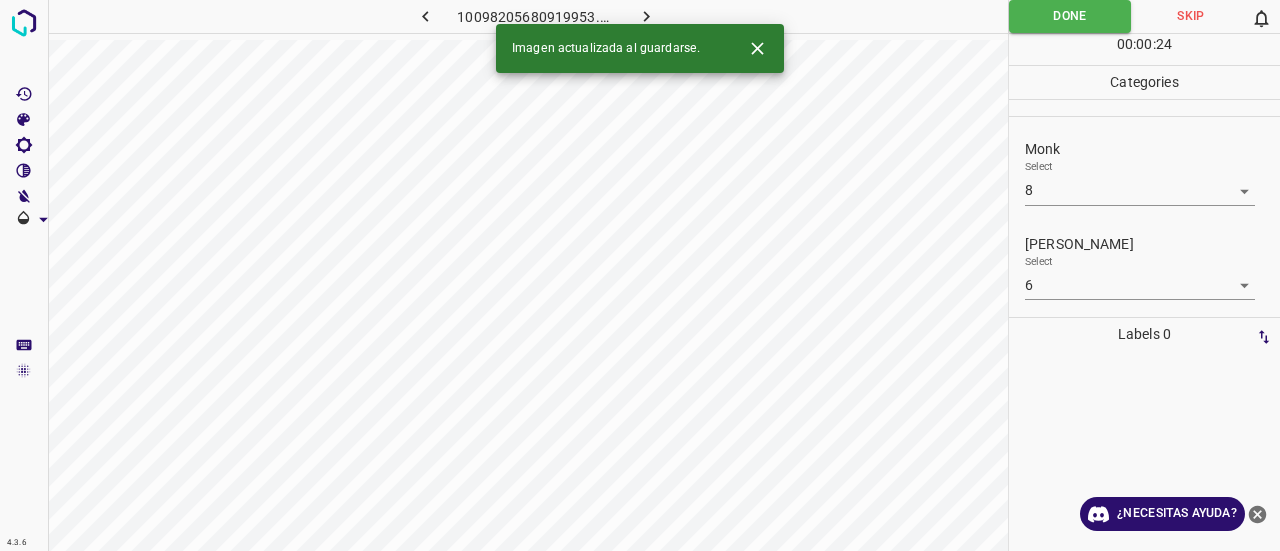 click at bounding box center (647, 16) 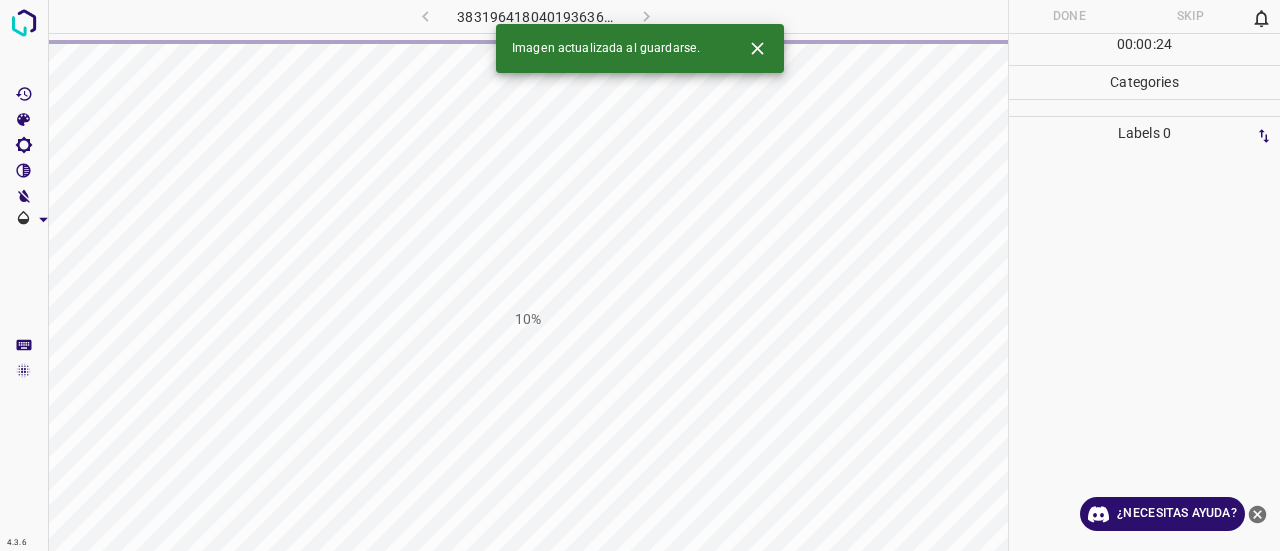 click on "10%" at bounding box center [528, 319] 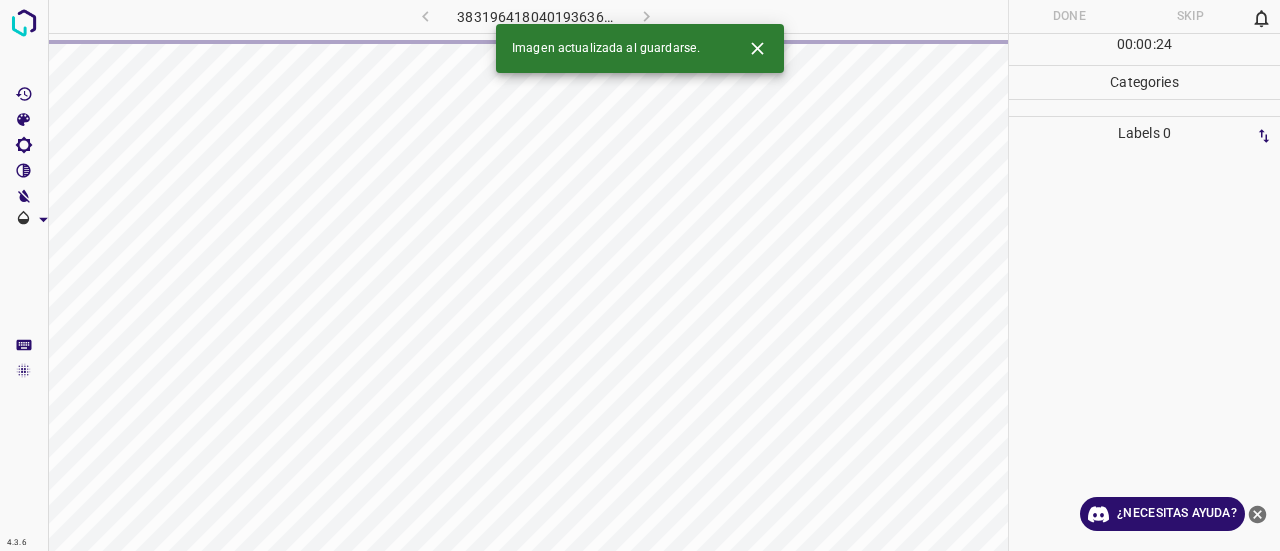 click on "Imagen actualizada al guardarse." at bounding box center (640, 48) 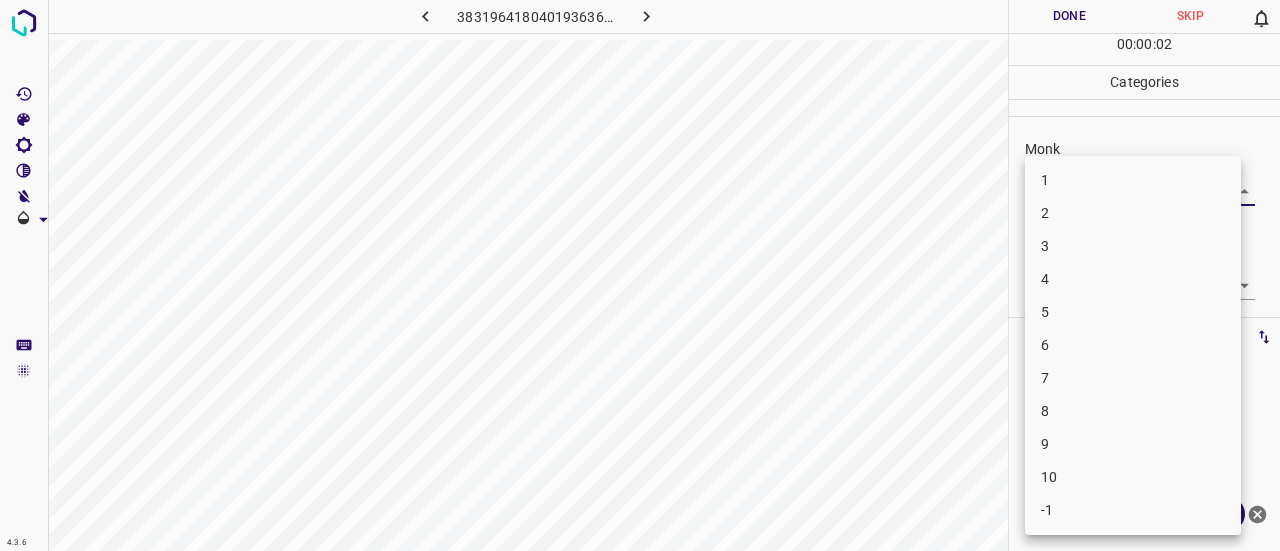 click on "4.3.6  383196418040193636.png Done Skip 0 00   : 00   : 02   Categories Monk   Select ​  [PERSON_NAME]   Select ​ Labels   0 Categories 1 Monk 2  [PERSON_NAME] Tools Space Change between modes (Draw & Edit) I Auto labeling R Restore zoom M Zoom in N Zoom out Delete Delete selecte label Filters Z Restore filters X Saturation filter C Brightness filter V Contrast filter B Gray scale filter General O Download ¿Necesitas ayuda? Texto original Valora esta traducción Tu opinión servirá para ayudar a mejorar el Traductor de Google - Texto - Esconder - Borrar 1 2 3 4 5 6 7 8 9 10 -1" at bounding box center (640, 275) 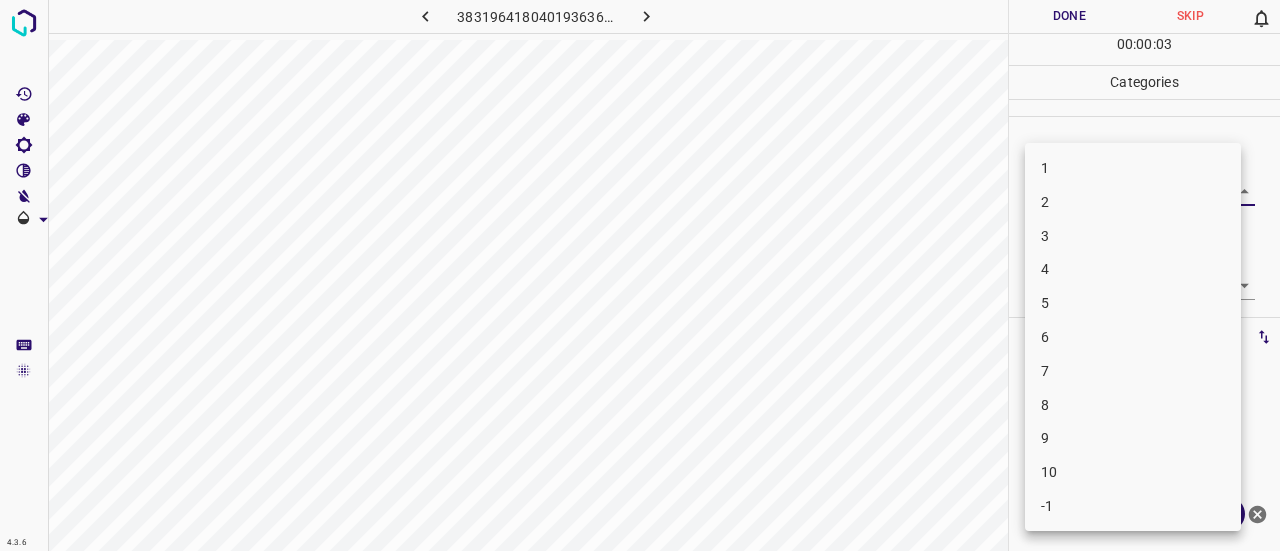 click on "2" at bounding box center [1133, 202] 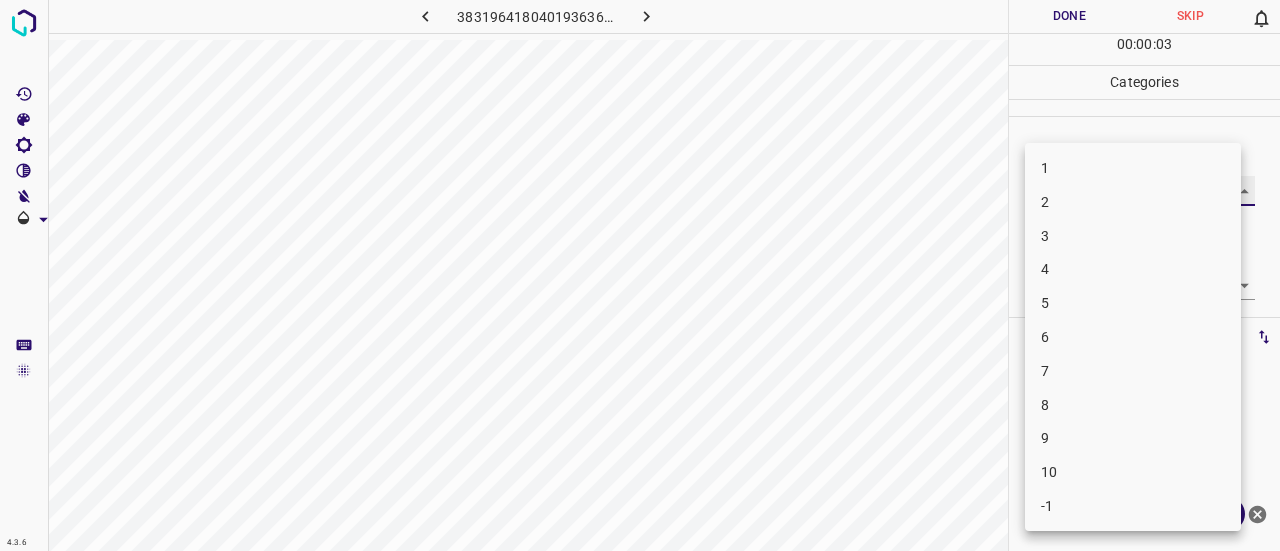type on "2" 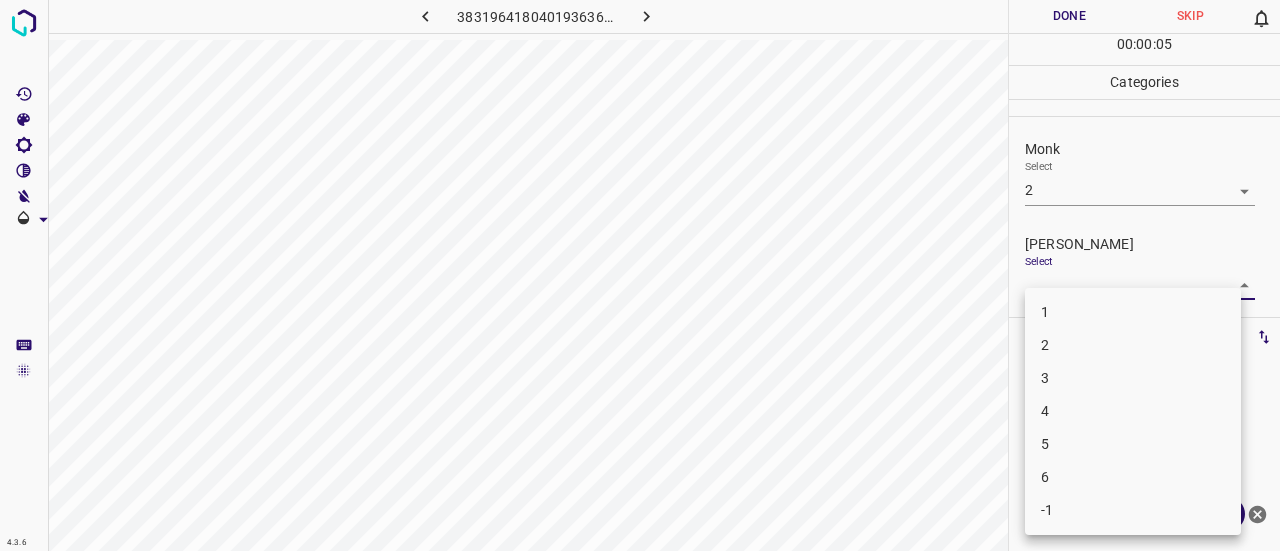 click on "4.3.6  383196418040193636.png Done Skip 0 00   : 00   : 05   Categories Monk   Select 2 2  [PERSON_NAME]   Select ​ Labels   0 Categories 1 Monk 2  [PERSON_NAME] Tools Space Change between modes (Draw & Edit) I Auto labeling R Restore zoom M Zoom in N Zoom out Delete Delete selecte label Filters Z Restore filters X Saturation filter C Brightness filter V Contrast filter B Gray scale filter General O Download ¿Necesitas ayuda? Texto original Valora esta traducción Tu opinión servirá para ayudar a mejorar el Traductor de Google - Texto - Esconder - Borrar 1 2 3 4 5 6 -1" at bounding box center [640, 275] 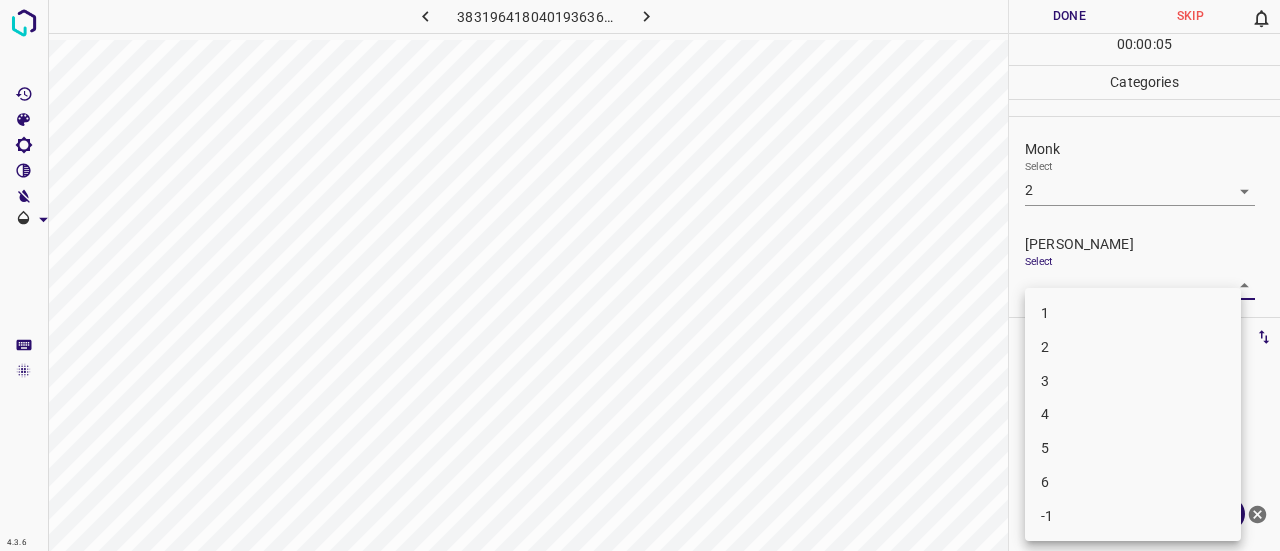 click on "1" at bounding box center [1133, 313] 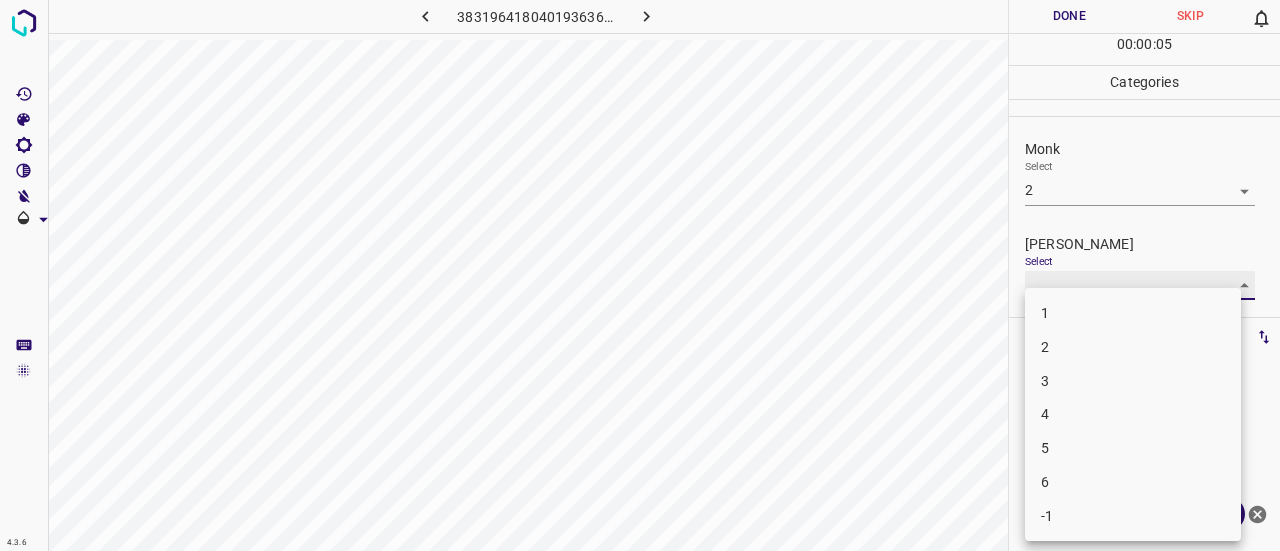 type on "1" 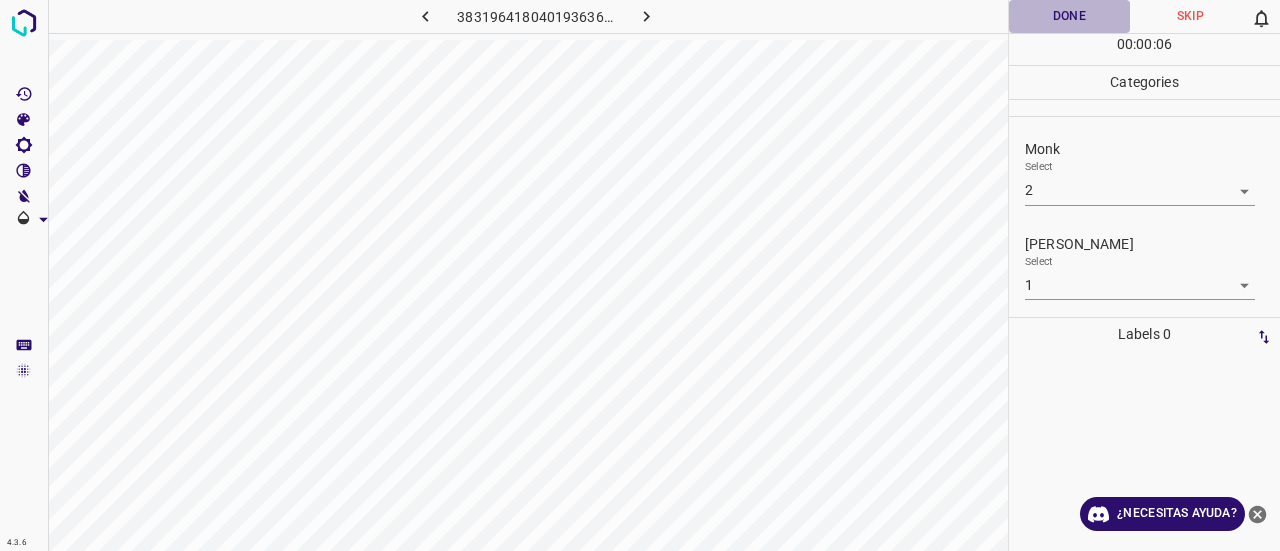 click on "Done" at bounding box center [1069, 16] 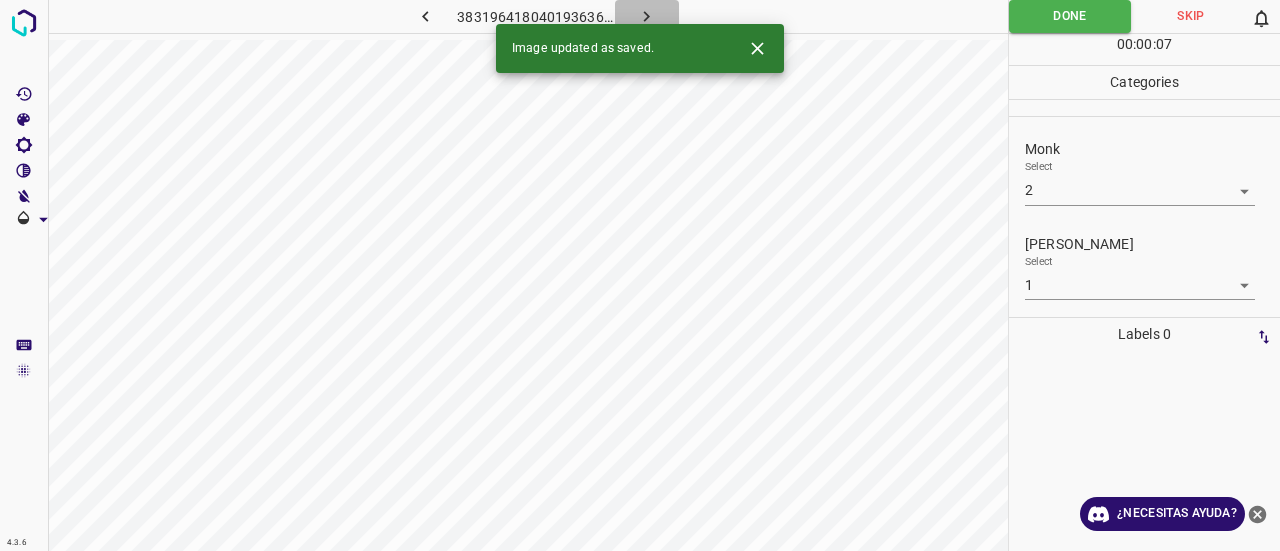 click at bounding box center (647, 16) 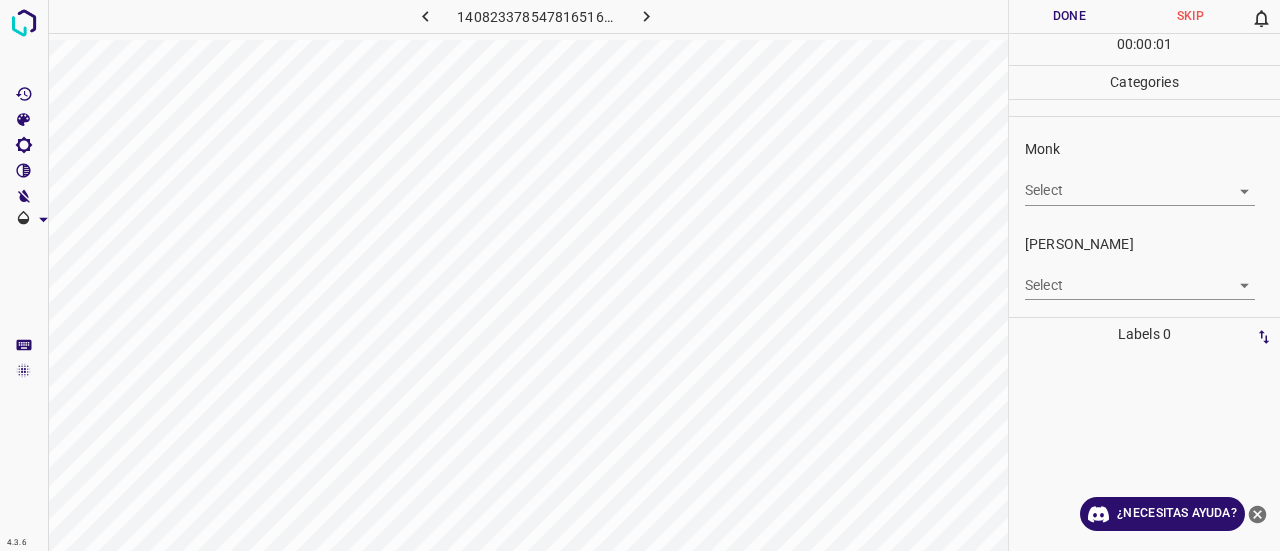 click on "4.3.6  140823378547816516.png Done Skip 0 00   : 00   : 01   Categories Monk   Select ​  [PERSON_NAME]   Select ​ Labels   0 Categories 1 Monk 2  [PERSON_NAME] Tools Space Change between modes (Draw & Edit) I Auto labeling R Restore zoom M Zoom in N Zoom out Delete Delete selecte label Filters Z Restore filters X Saturation filter C Brightness filter V Contrast filter B Gray scale filter General O Download ¿Necesitas ayuda? Texto original Valora esta traducción Tu opinión servirá para ayudar a mejorar el Traductor de Google - Texto - Esconder - Borrar" at bounding box center (640, 275) 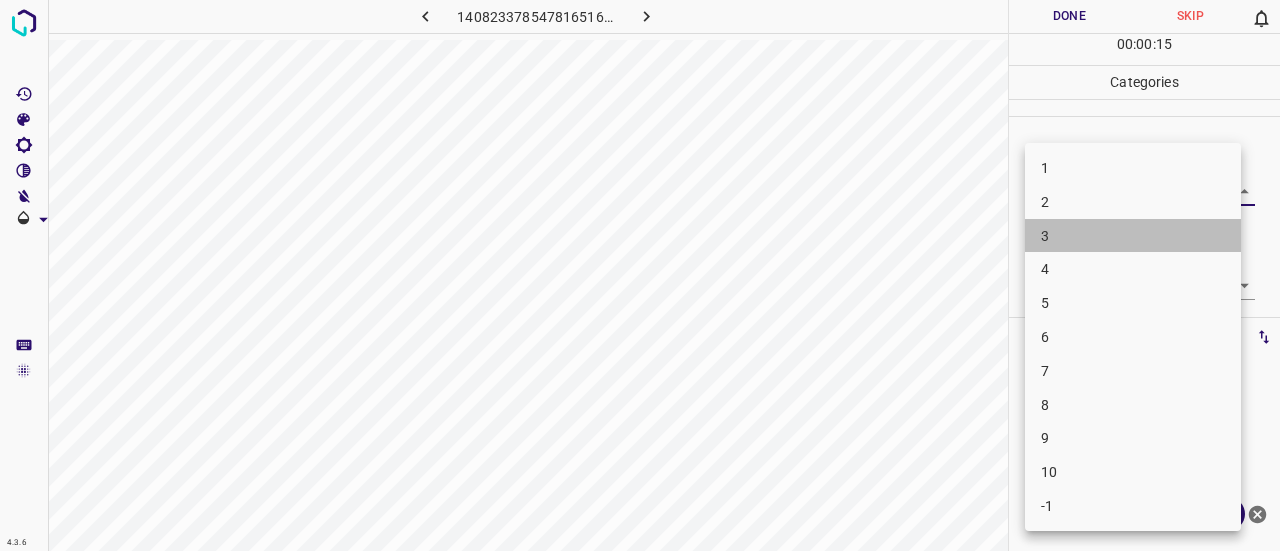 click on "3" at bounding box center [1133, 236] 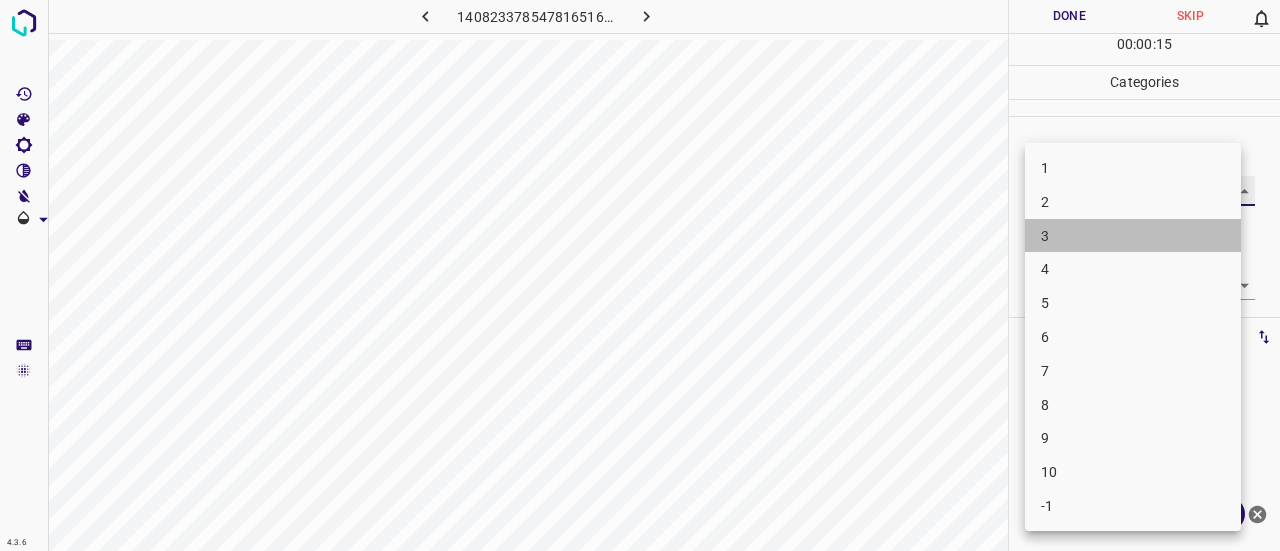 type on "3" 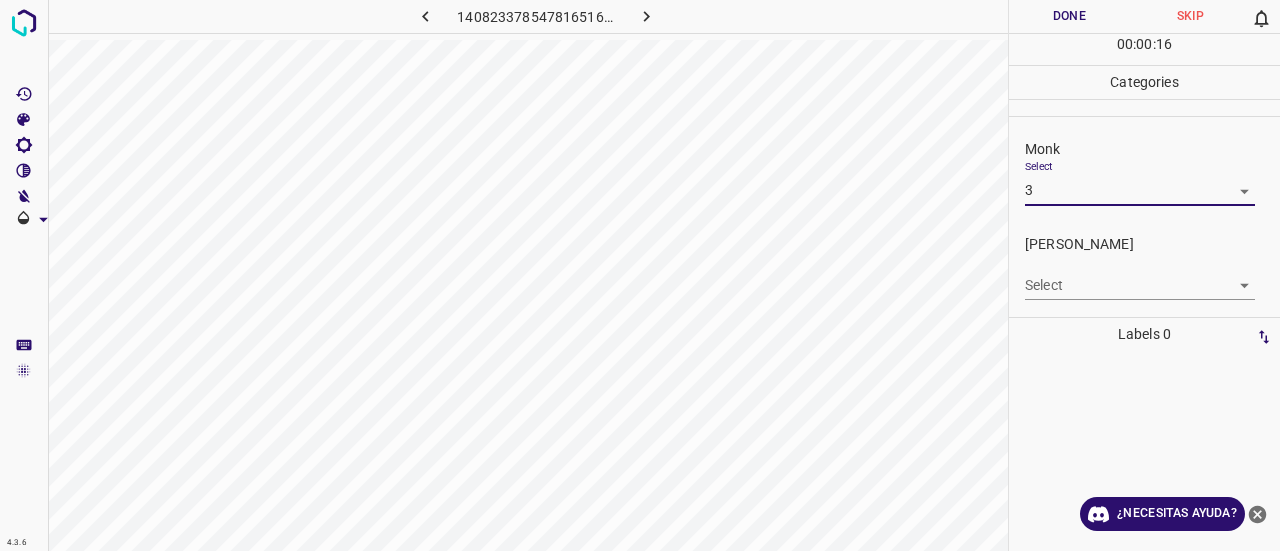 click on "4.3.6  140823378547816516.png Done Skip 0 00   : 00   : 16   Categories Monk   Select 3 3  [PERSON_NAME]   Select ​ Labels   0 Categories 1 Monk 2  [PERSON_NAME] Tools Space Change between modes (Draw & Edit) I Auto labeling R Restore zoom M Zoom in N Zoom out Delete Delete selecte label Filters Z Restore filters X Saturation filter C Brightness filter V Contrast filter B Gray scale filter General O Download ¿Necesitas ayuda? Texto original Valora esta traducción Tu opinión servirá para ayudar a mejorar el Traductor de Google - Texto - Esconder - Borrar" at bounding box center [640, 275] 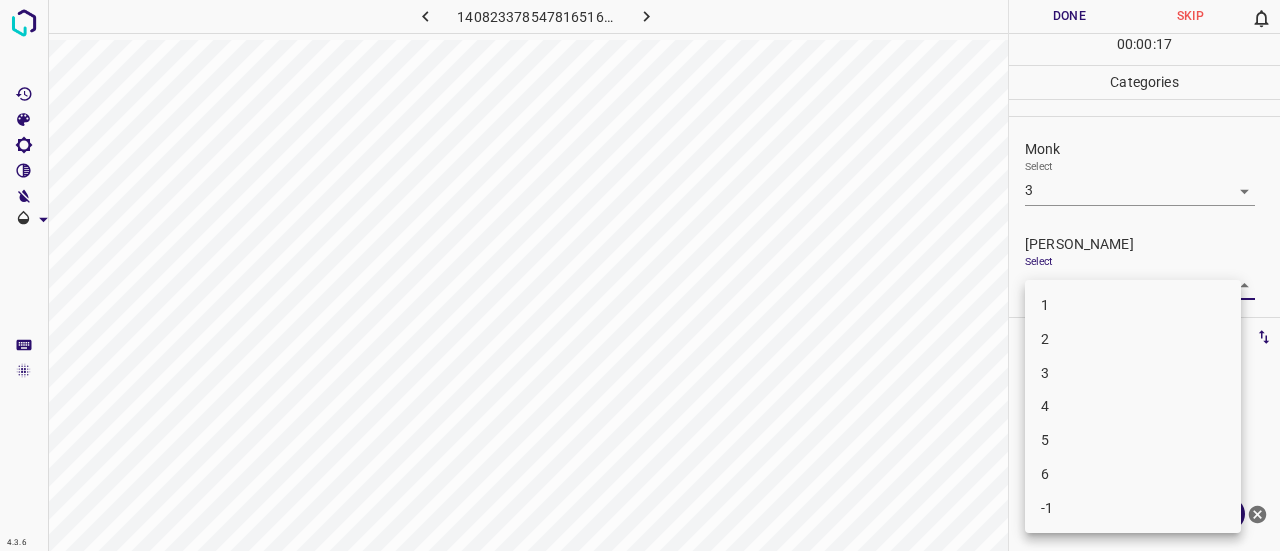 click on "2" at bounding box center [1133, 339] 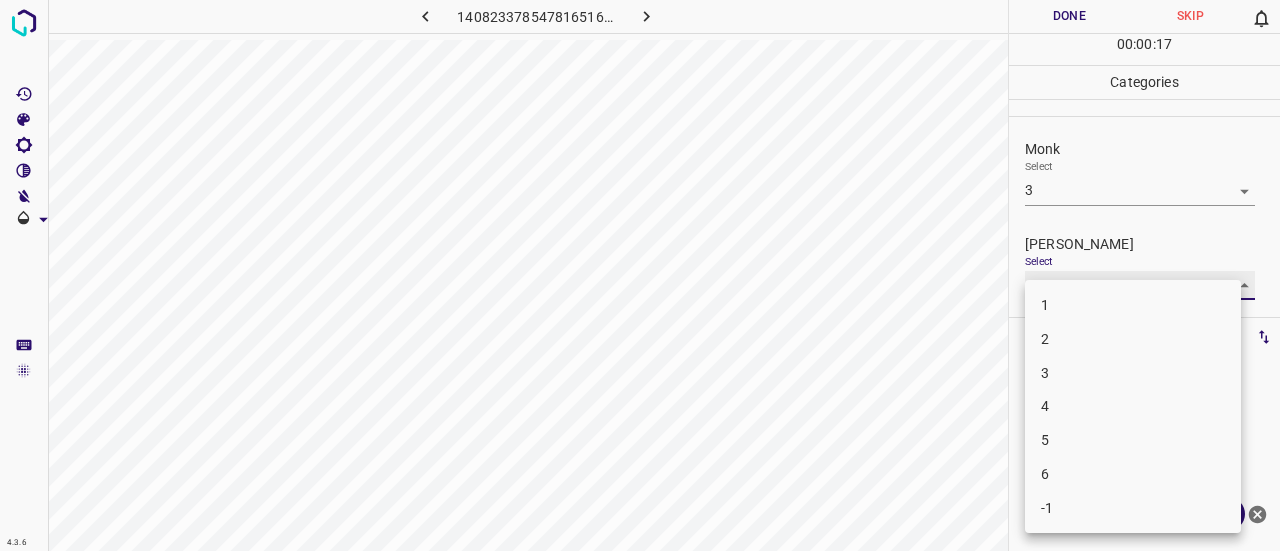 type on "2" 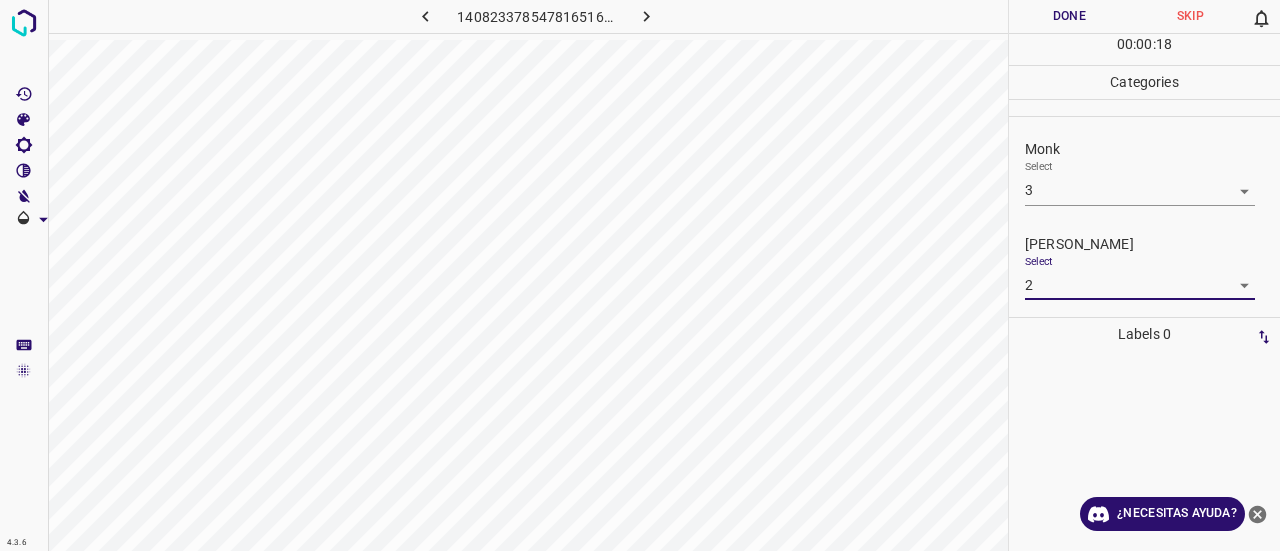 click on "Done" at bounding box center [1069, 16] 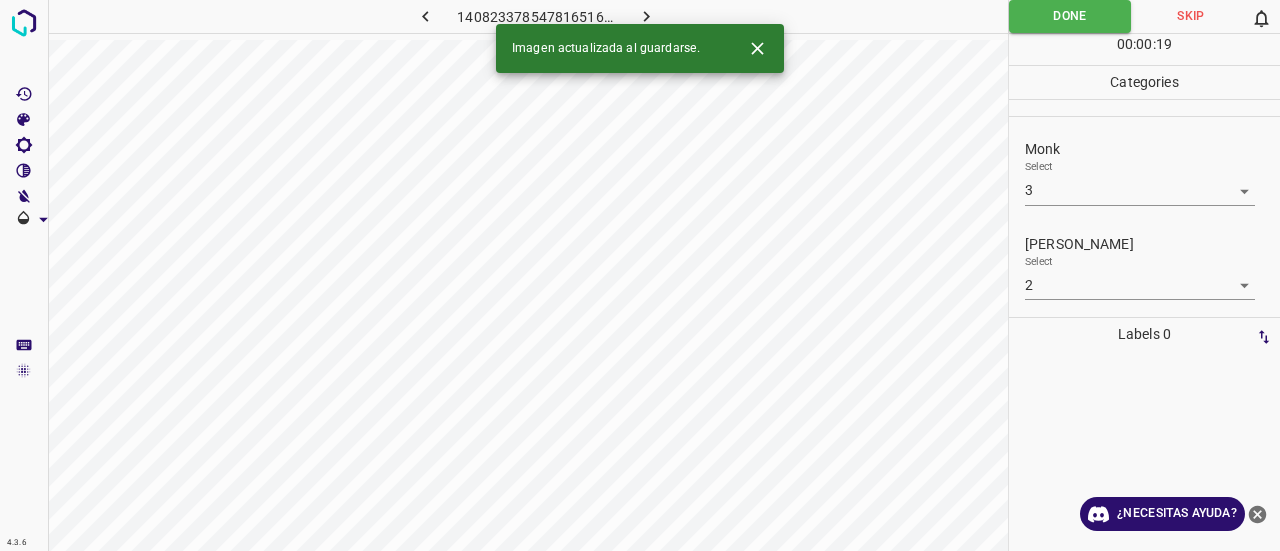 click 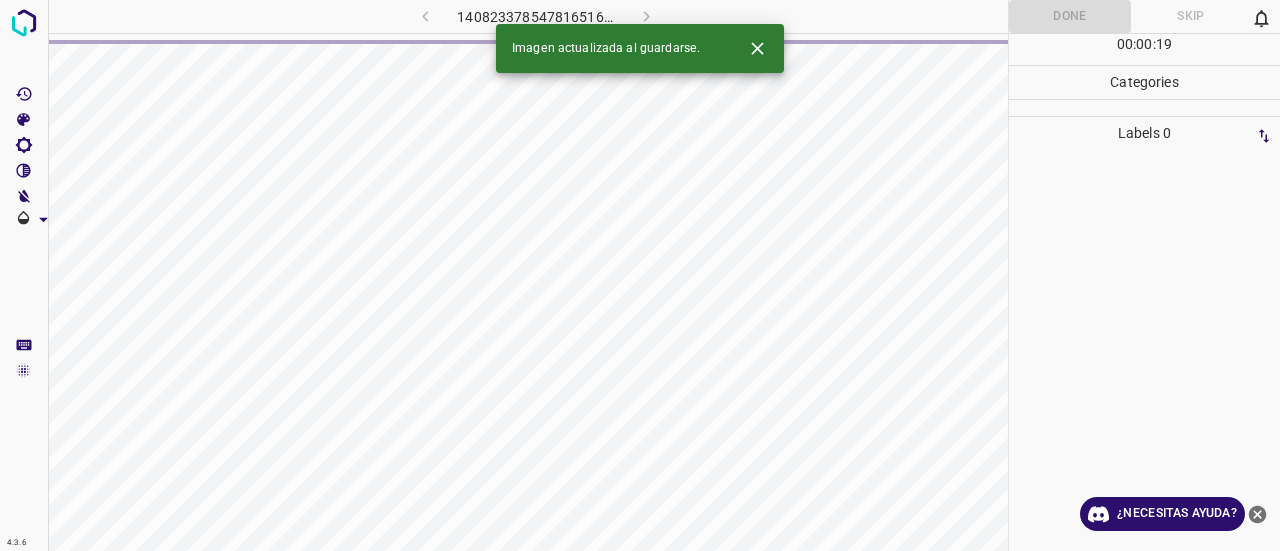 click 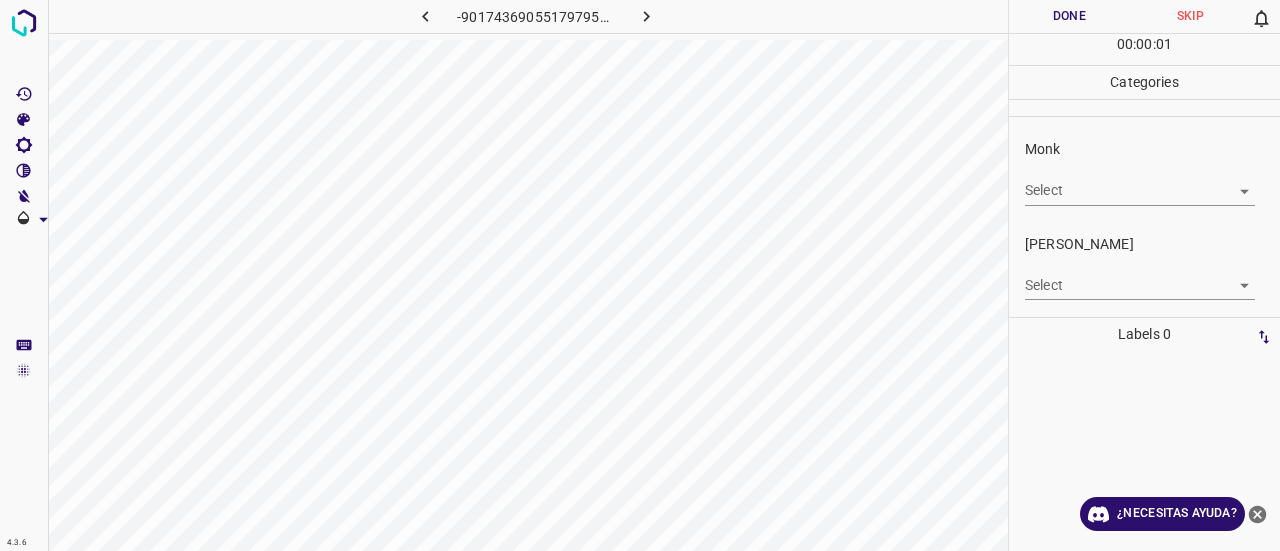 click on "4.3.6  -9017436905517979585.png Done Skip 0 00   : 00   : 01   Categories Monk   Select ​  [PERSON_NAME]   Select ​ Labels   0 Categories 1 Monk 2  [PERSON_NAME] Tools Space Change between modes (Draw & Edit) I Auto labeling R Restore zoom M Zoom in N Zoom out Delete Delete selecte label Filters Z Restore filters X Saturation filter C Brightness filter V Contrast filter B Gray scale filter General O Download ¿Necesitas ayuda? Texto original Valora esta traducción Tu opinión servirá para ayudar a mejorar el Traductor de Google - Texto - Esconder - Borrar" at bounding box center (640, 275) 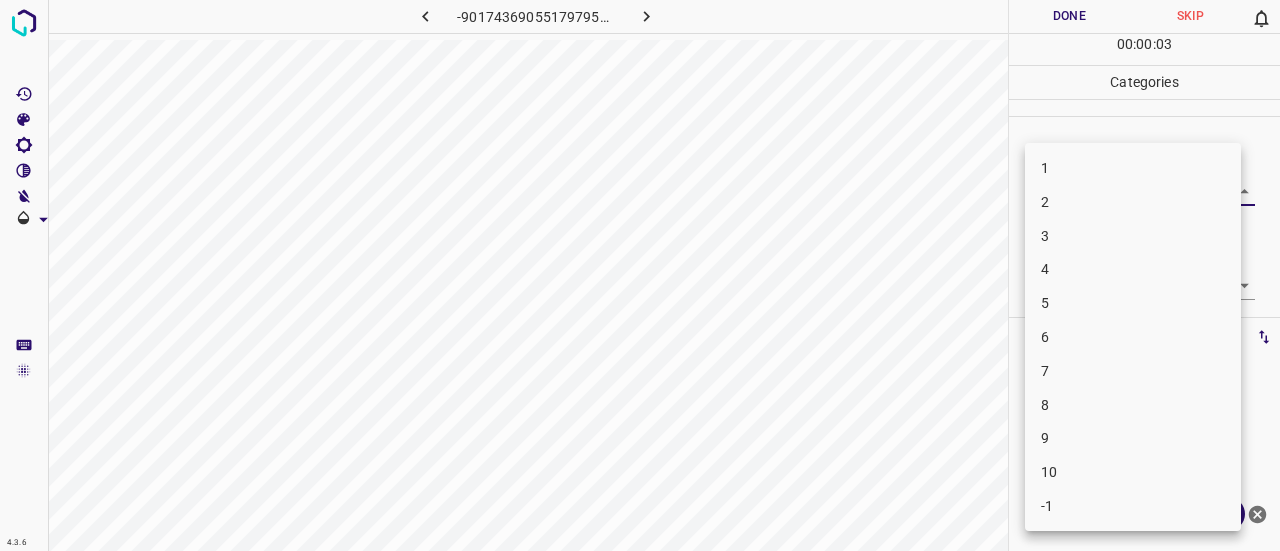 click on "3" at bounding box center [1133, 236] 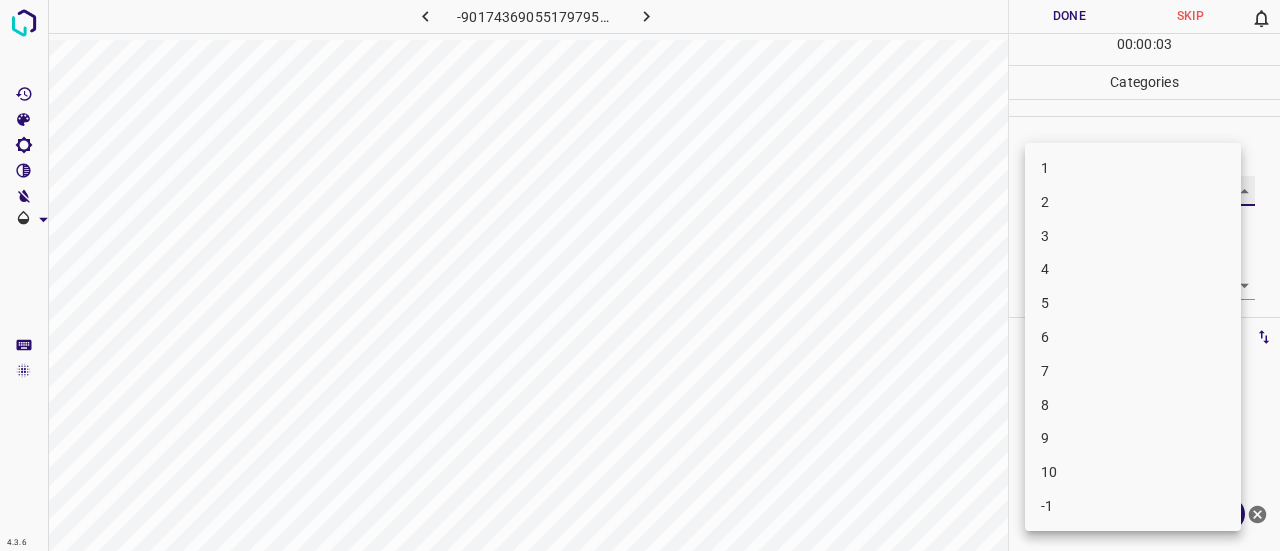 type on "3" 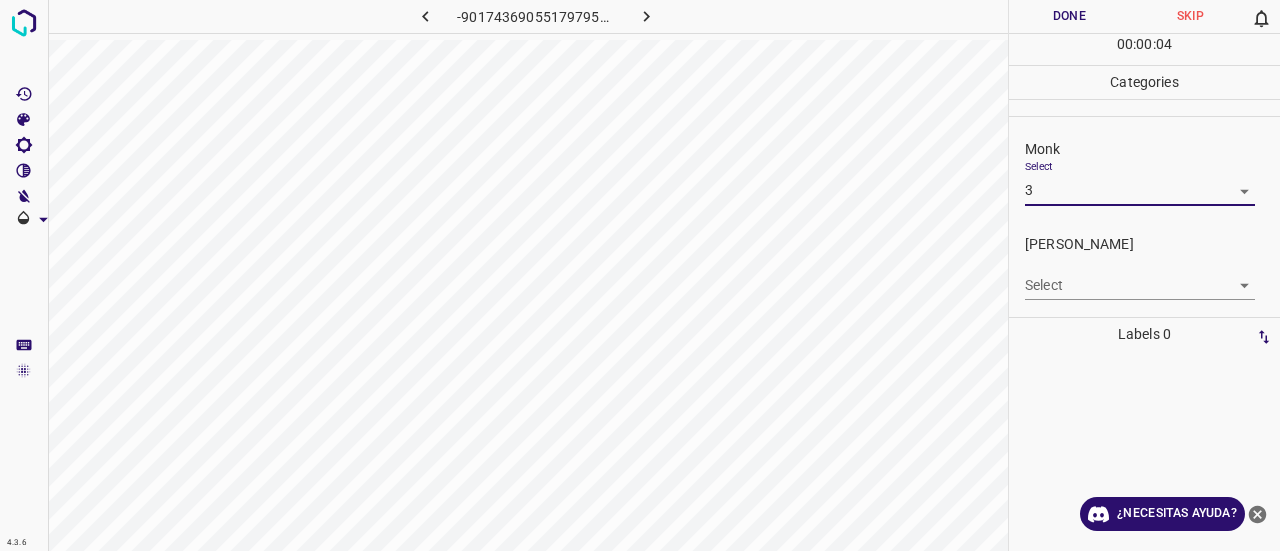 click on "4.3.6  -9017436905517979585.png Done Skip 0 00   : 00   : 04   Categories Monk   Select 3 3  [PERSON_NAME]   Select ​ Labels   0 Categories 1 Monk 2  [PERSON_NAME] Tools Space Change between modes (Draw & Edit) I Auto labeling R Restore zoom M Zoom in N Zoom out Delete Delete selecte label Filters Z Restore filters X Saturation filter C Brightness filter V Contrast filter B Gray scale filter General O Download ¿Necesitas ayuda? Texto original Valora esta traducción Tu opinión servirá para ayudar a mejorar el Traductor de Google - Texto - Esconder - Borrar" at bounding box center (640, 275) 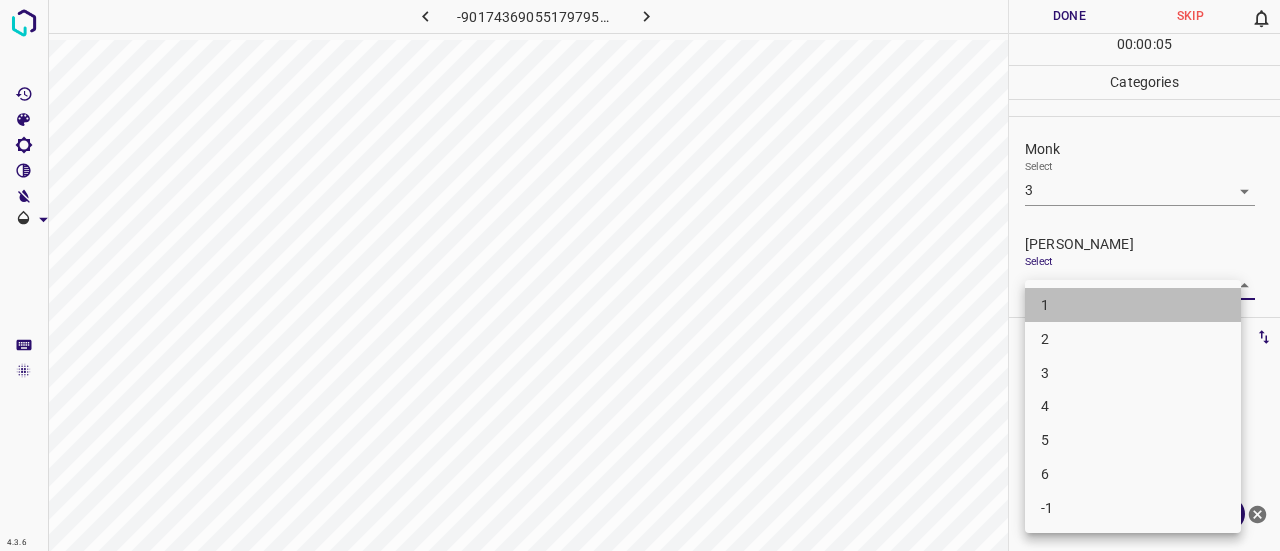 click on "1" at bounding box center [1133, 305] 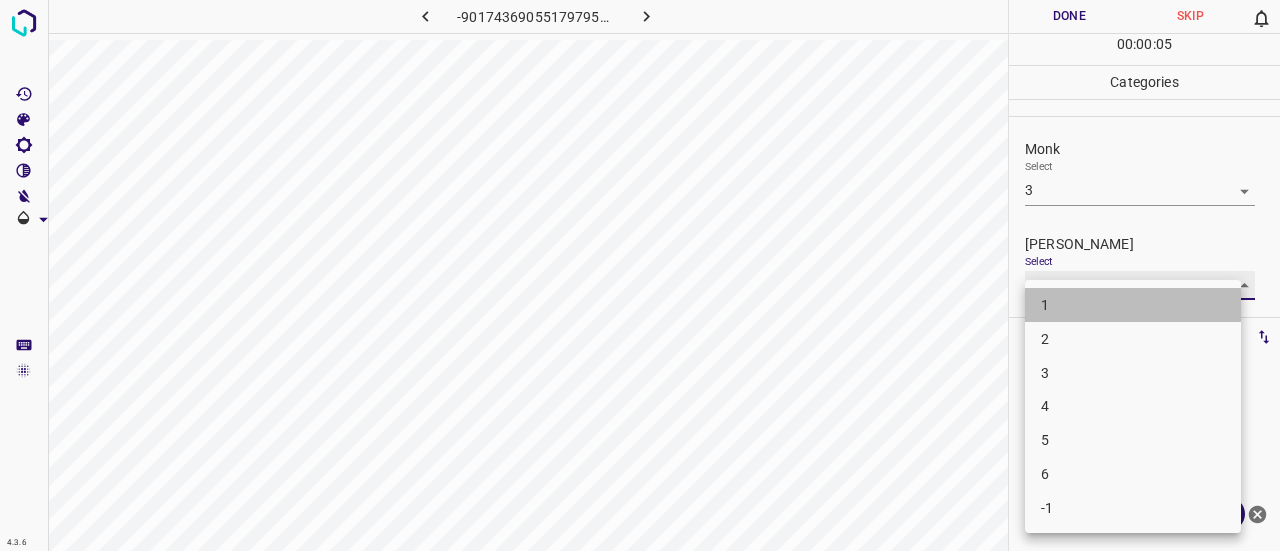 type on "1" 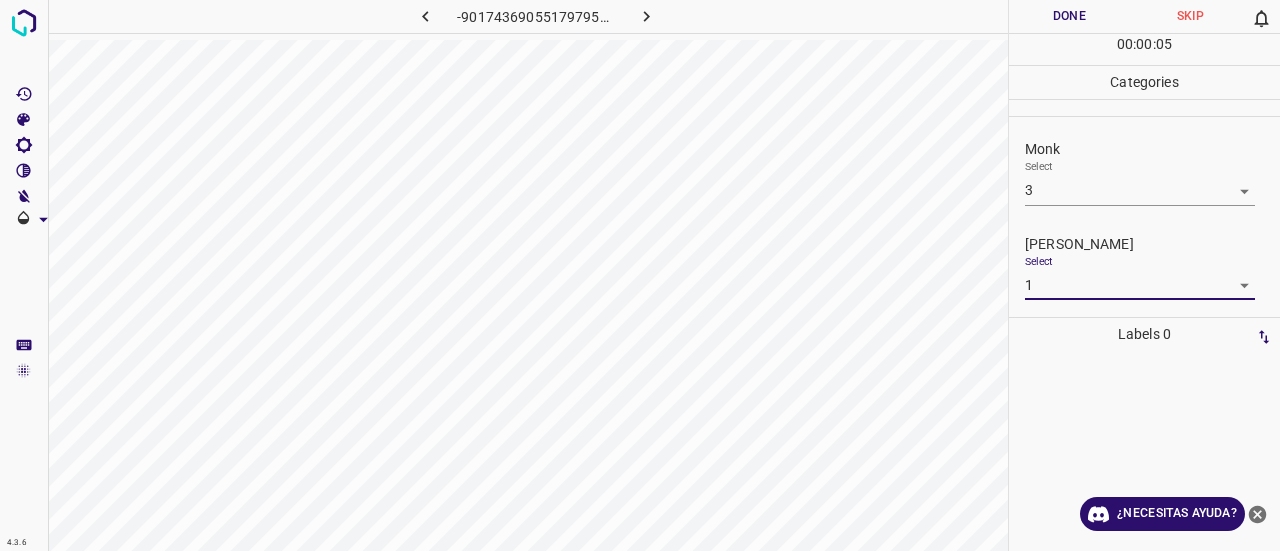 click on "Done" at bounding box center [1069, 16] 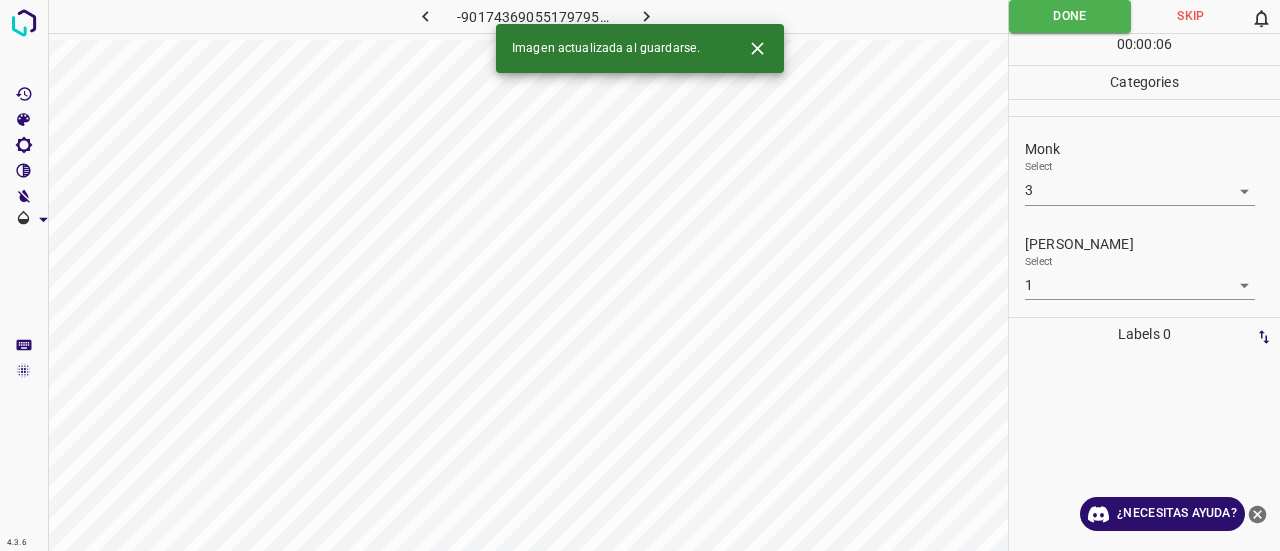 click on "Imagen actualizada al guardarse." at bounding box center [640, 48] 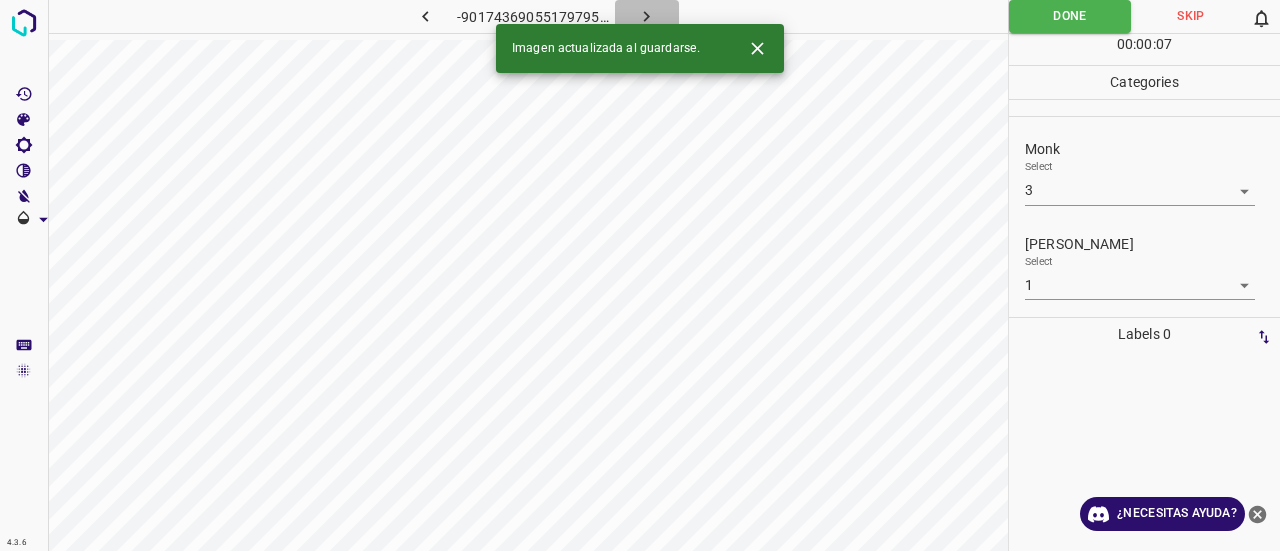 click 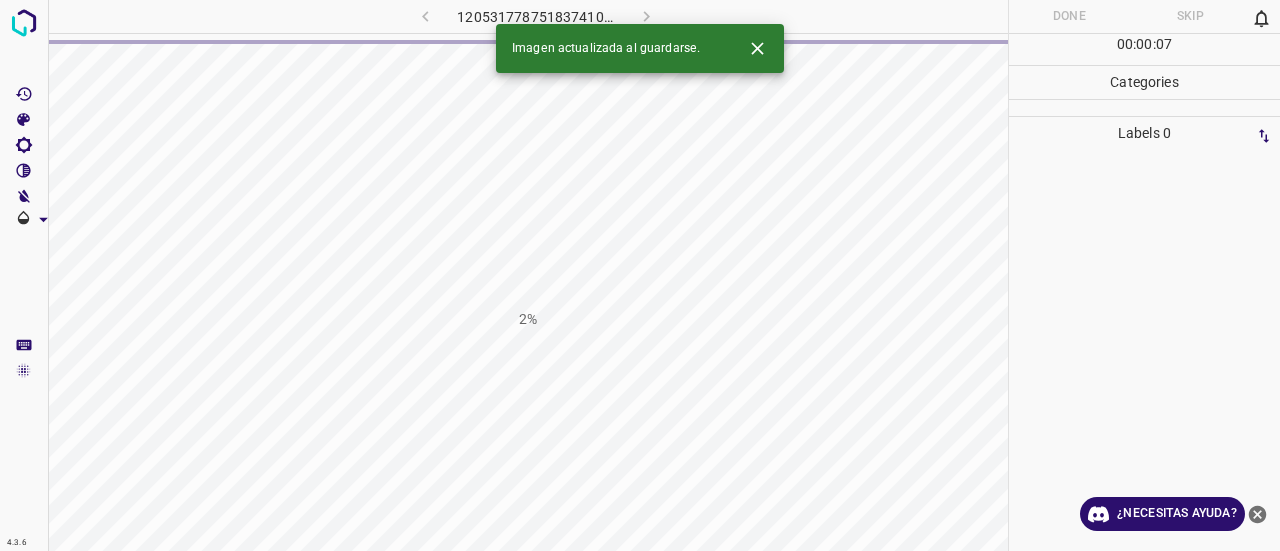 click 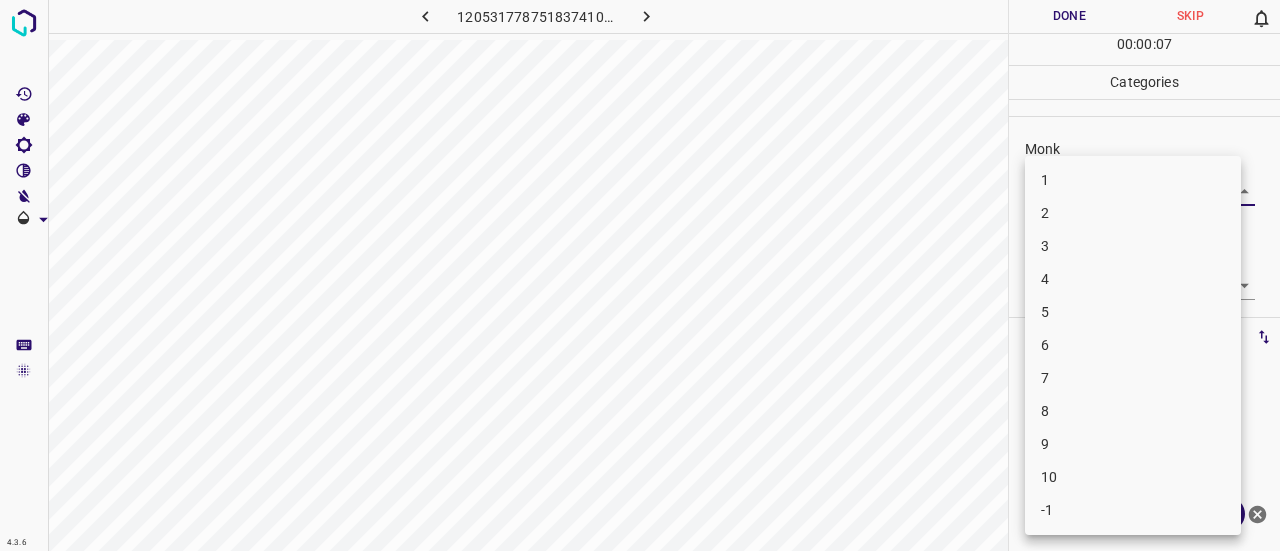 click on "4.3.6  1205317787518374105.png Done Skip 0 00   : 00   : 07   Categories Monk   Select ​  [PERSON_NAME]   Select ​ Labels   0 Categories 1 Monk 2  [PERSON_NAME] Tools Space Change between modes (Draw & Edit) I Auto labeling R Restore zoom M Zoom in N Zoom out Delete Delete selecte label Filters Z Restore filters X Saturation filter C Brightness filter V Contrast filter B Gray scale filter General O Download ¿Necesitas ayuda? Texto original Valora esta traducción Tu opinión servirá para ayudar a mejorar el Traductor de Google - Texto - Esconder - Borrar 1 2 3 4 5 6 7 8 9 10 -1" at bounding box center [640, 275] 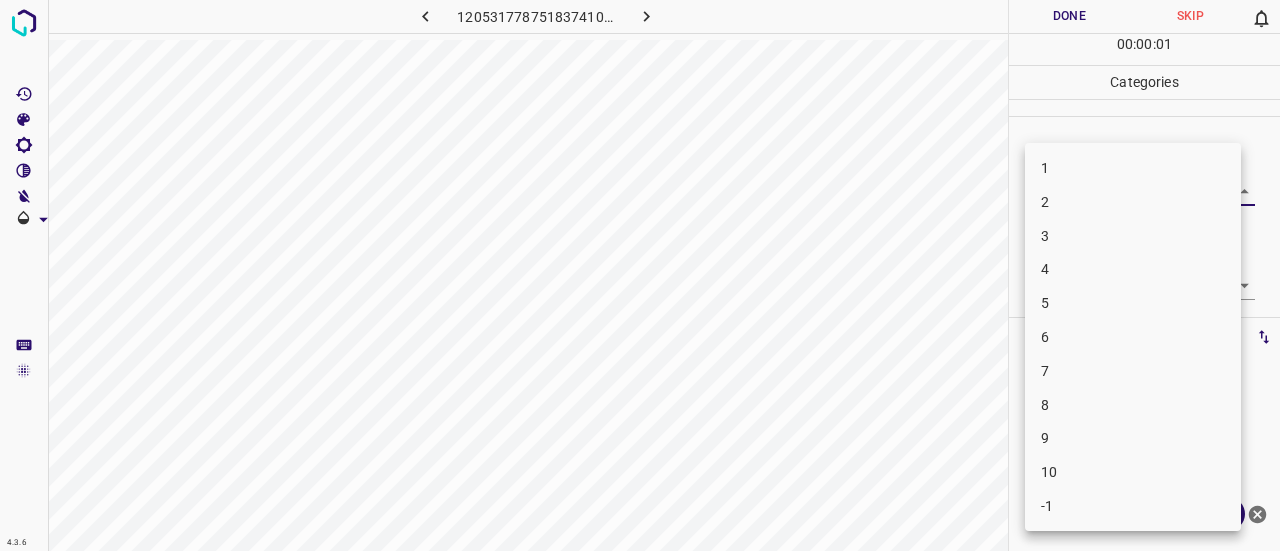 click on "3" at bounding box center (1133, 236) 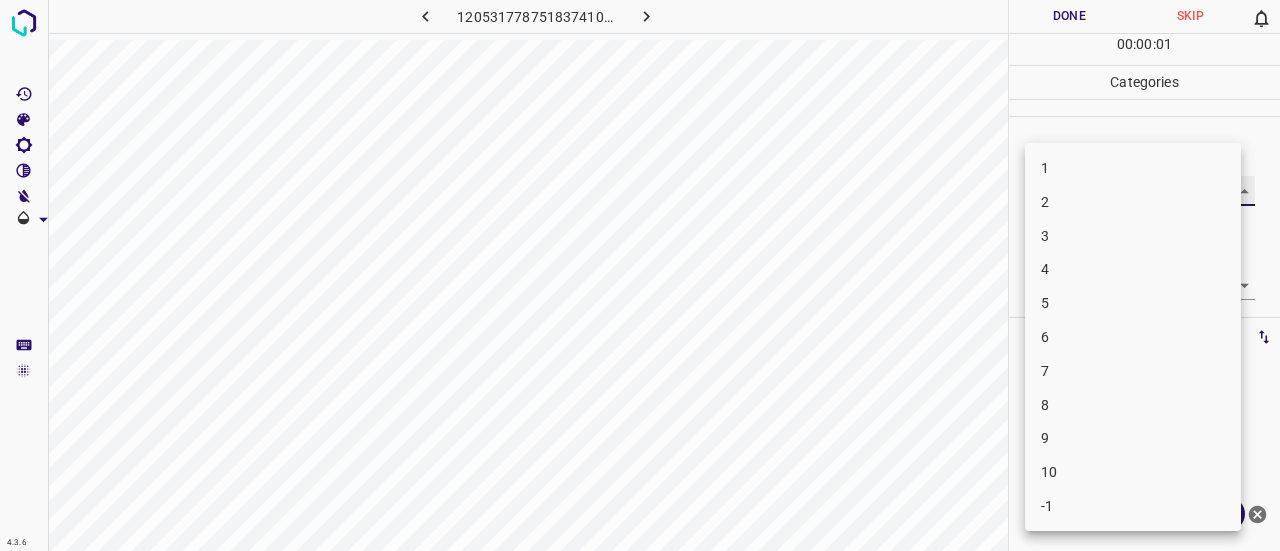 type on "3" 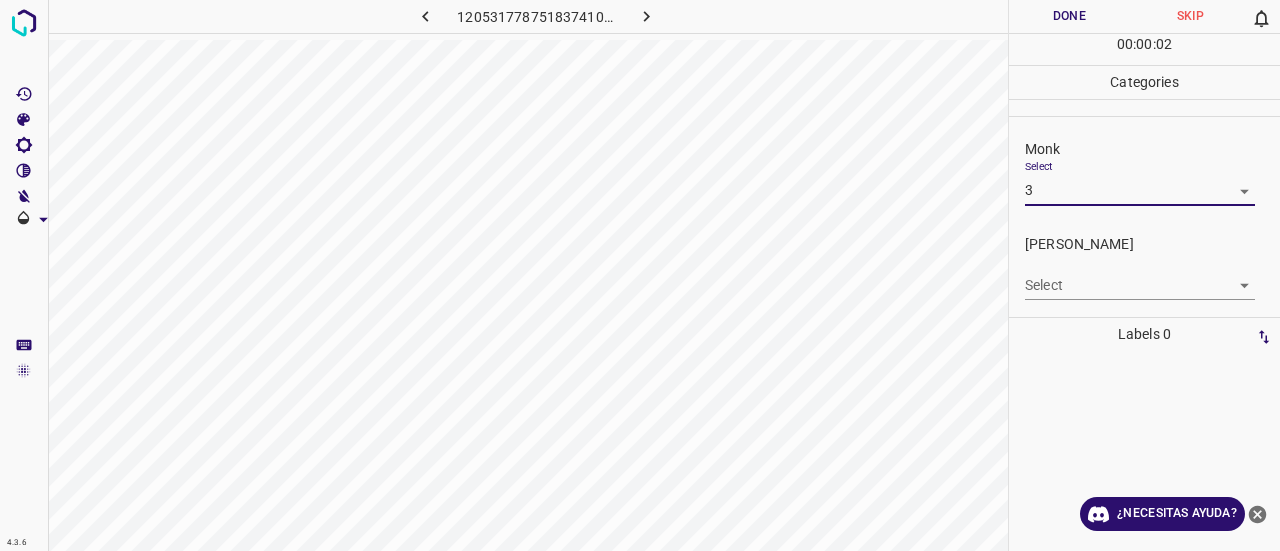 click on "4.3.6  1205317787518374105.png Done Skip 0 00   : 00   : 02   Categories Monk   Select 3 3  [PERSON_NAME]   Select ​ Labels   0 Categories 1 Monk 2  [PERSON_NAME] Tools Space Change between modes (Draw & Edit) I Auto labeling R Restore zoom M Zoom in N Zoom out Delete Delete selecte label Filters Z Restore filters X Saturation filter C Brightness filter V Contrast filter B Gray scale filter General O Download ¿Necesitas ayuda? Texto original Valora esta traducción Tu opinión servirá para ayudar a mejorar el Traductor de Google - Texto - Esconder - Borrar" at bounding box center (640, 275) 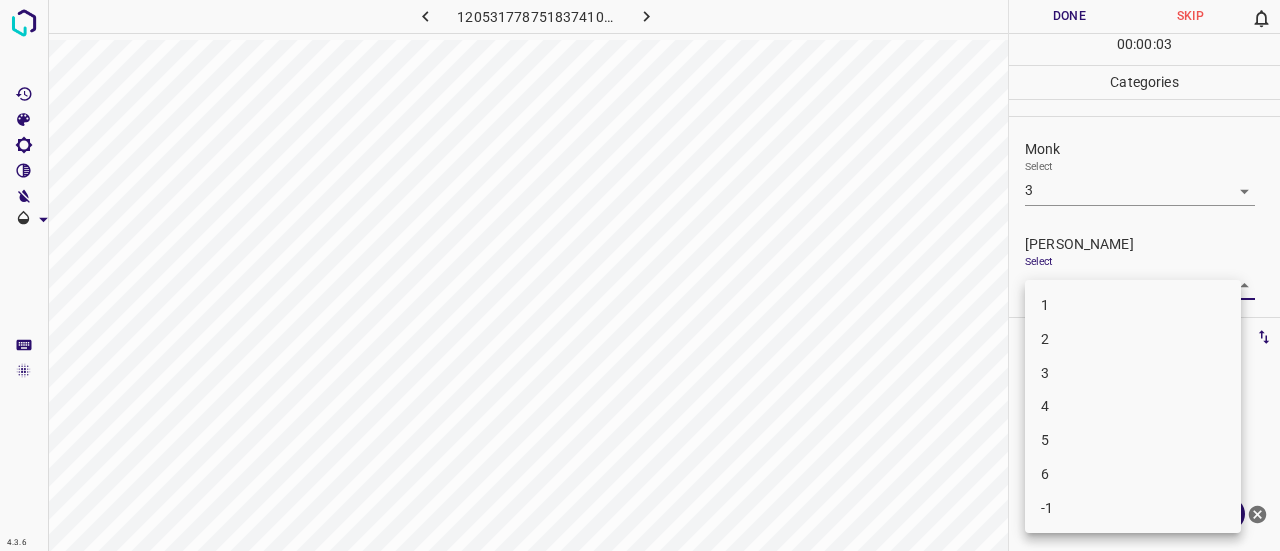 click on "1" at bounding box center [1133, 305] 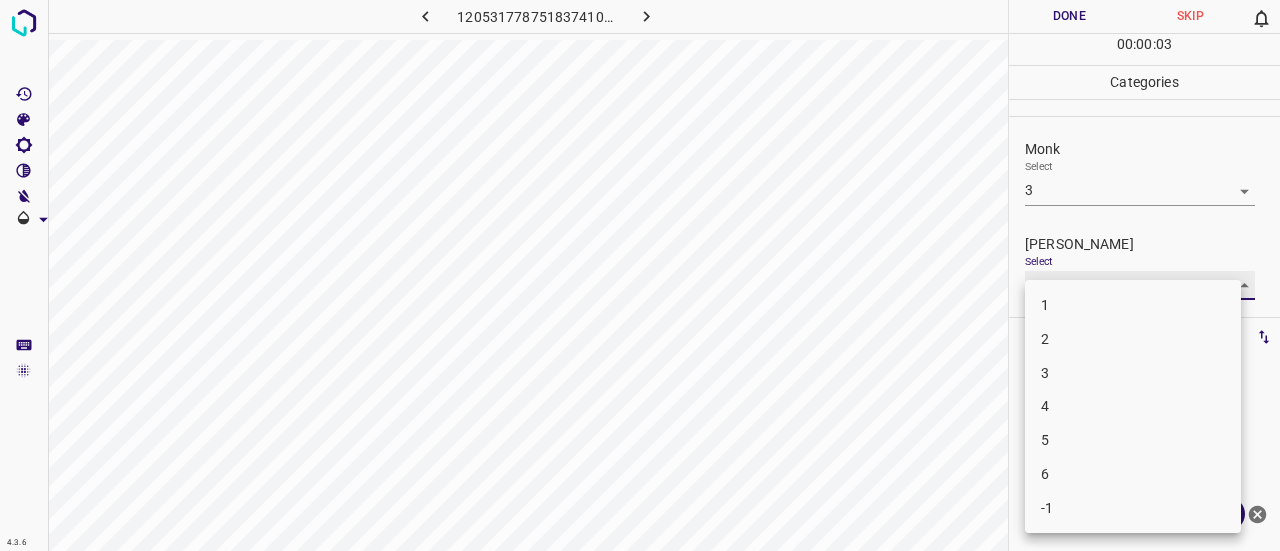 type on "1" 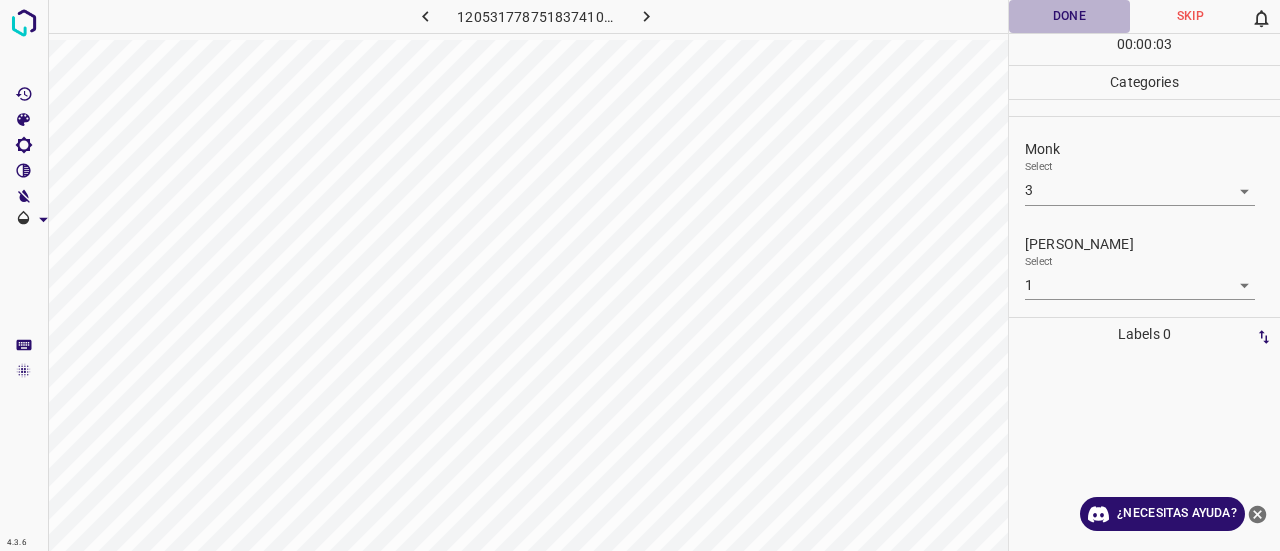 click on "Done" at bounding box center (1069, 16) 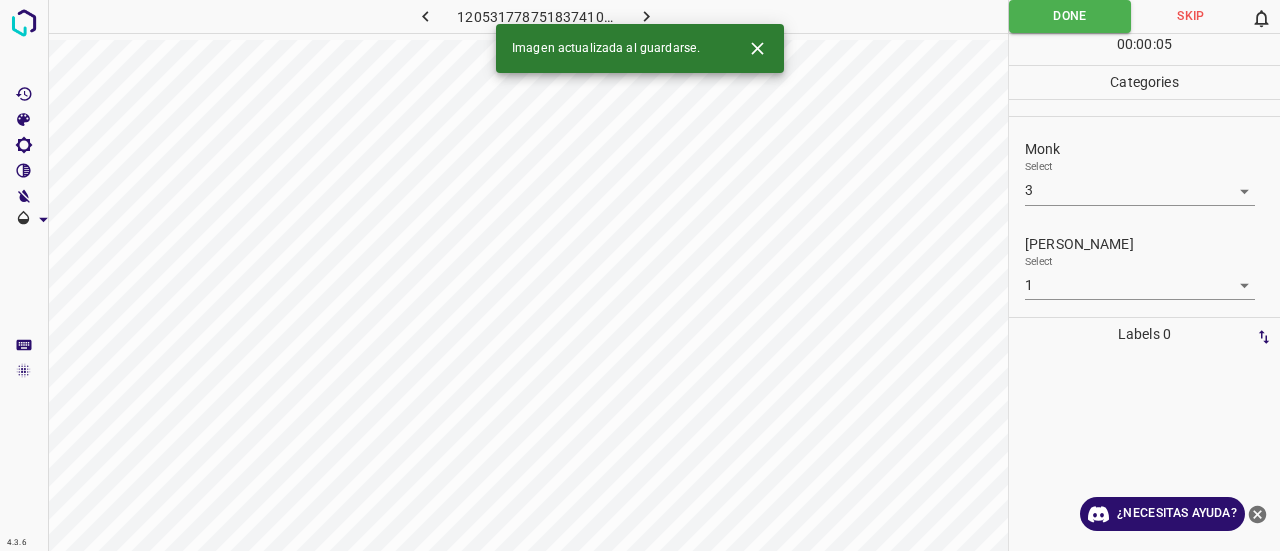 click at bounding box center [647, 16] 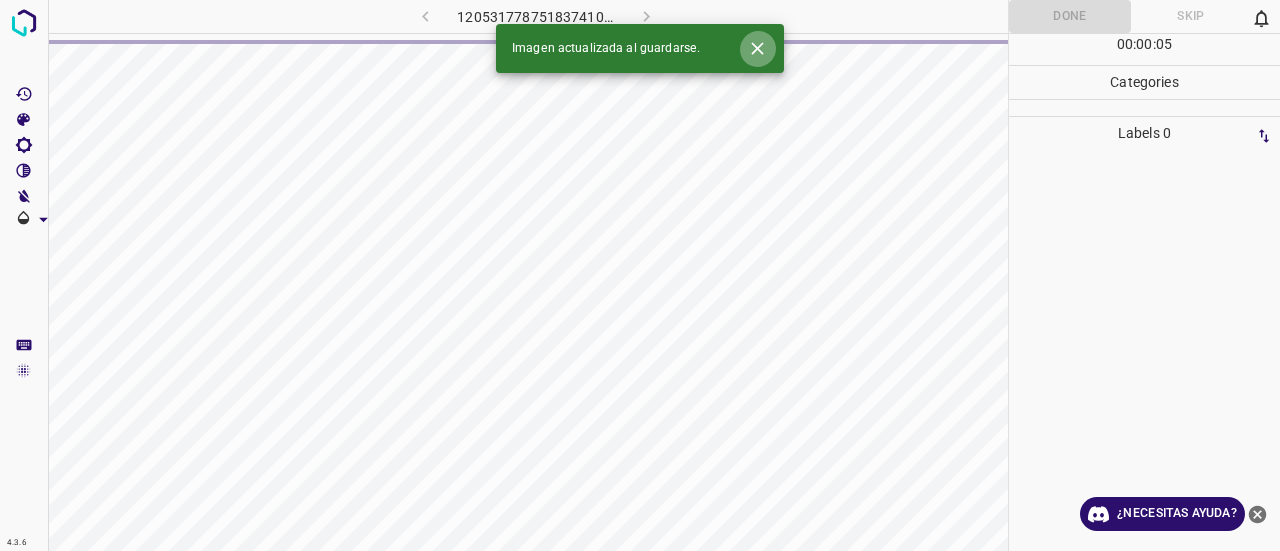 click 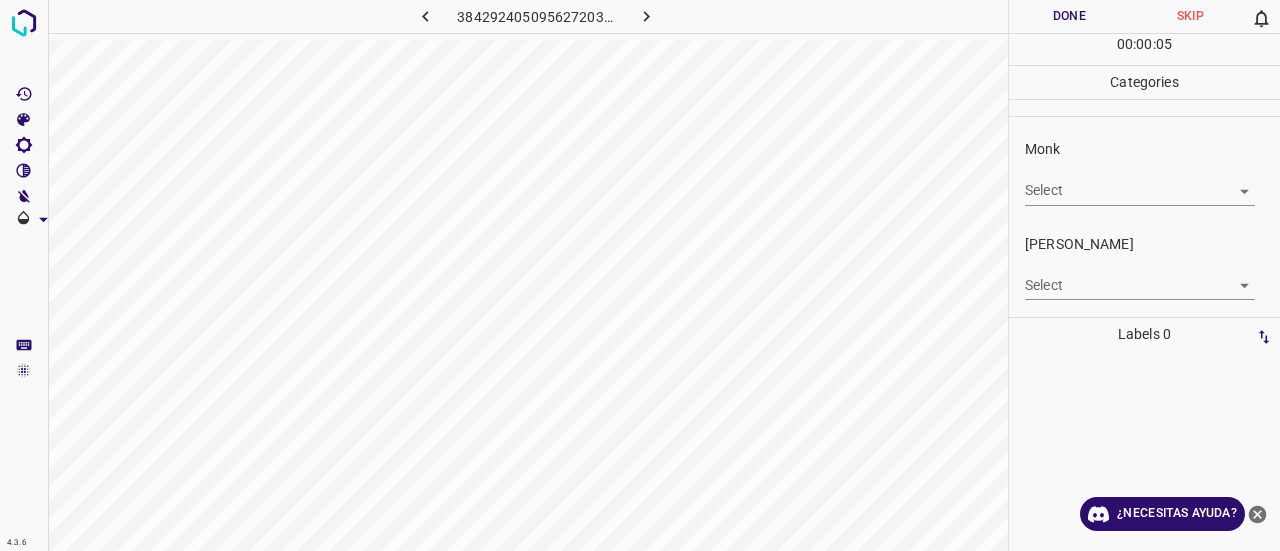 click on "4.3.6  3842924050956272030.png Done Skip 0 00   : 00   : 05   Categories Monk   Select ​  [PERSON_NAME]   Select ​ Labels   0 Categories 1 Monk 2  [PERSON_NAME] Tools Space Change between modes (Draw & Edit) I Auto labeling R Restore zoom M Zoom in N Zoom out Delete Delete selecte label Filters Z Restore filters X Saturation filter C Brightness filter V Contrast filter B Gray scale filter General O Download ¿Necesitas ayuda? Texto original Valora esta traducción Tu opinión servirá para ayudar a mejorar el Traductor de Google - Texto - Esconder - Borrar" at bounding box center (640, 275) 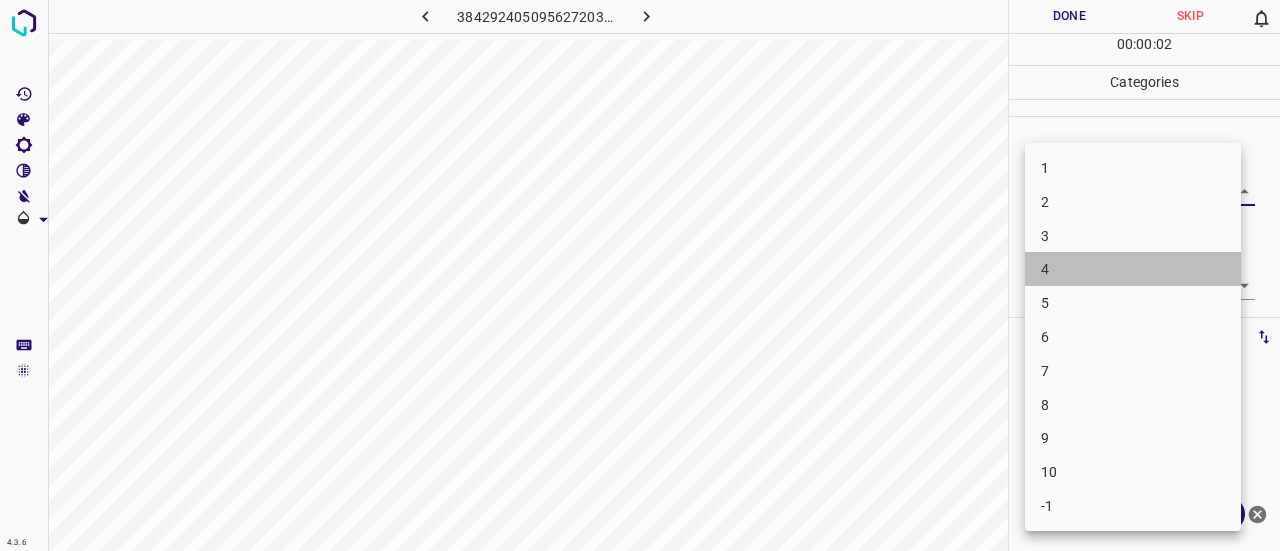 click on "4" at bounding box center [1133, 269] 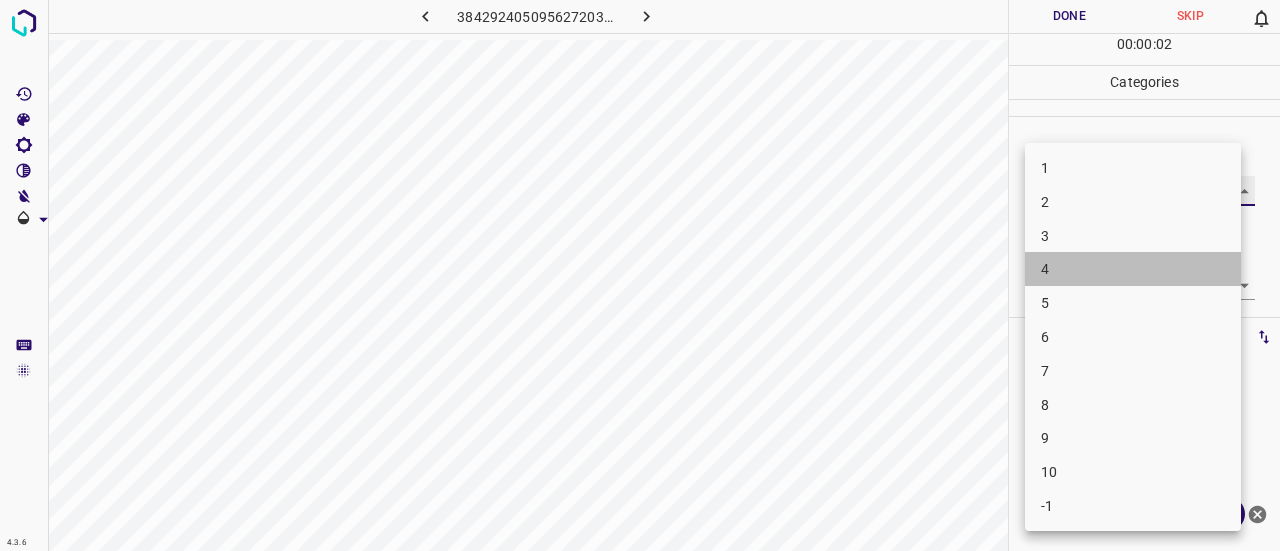 type on "4" 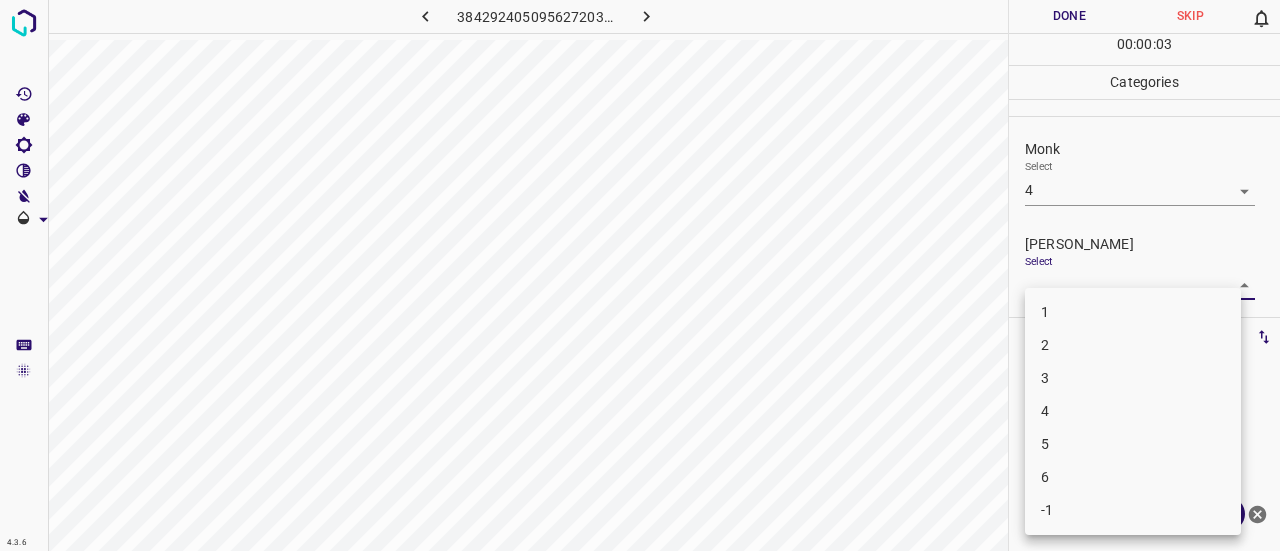 click on "4.3.6  3842924050956272030.png Done Skip 0 00   : 00   : 03   Categories Monk   Select 4 4  [PERSON_NAME]   Select ​ Labels   0 Categories 1 Monk 2  [PERSON_NAME] Tools Space Change between modes (Draw & Edit) I Auto labeling R Restore zoom M Zoom in N Zoom out Delete Delete selecte label Filters Z Restore filters X Saturation filter C Brightness filter V Contrast filter B Gray scale filter General O Download ¿Necesitas ayuda? Texto original Valora esta traducción Tu opinión servirá para ayudar a mejorar el Traductor de Google - Texto - Esconder - Borrar 1 2 3 4 5 6 -1" at bounding box center (640, 275) 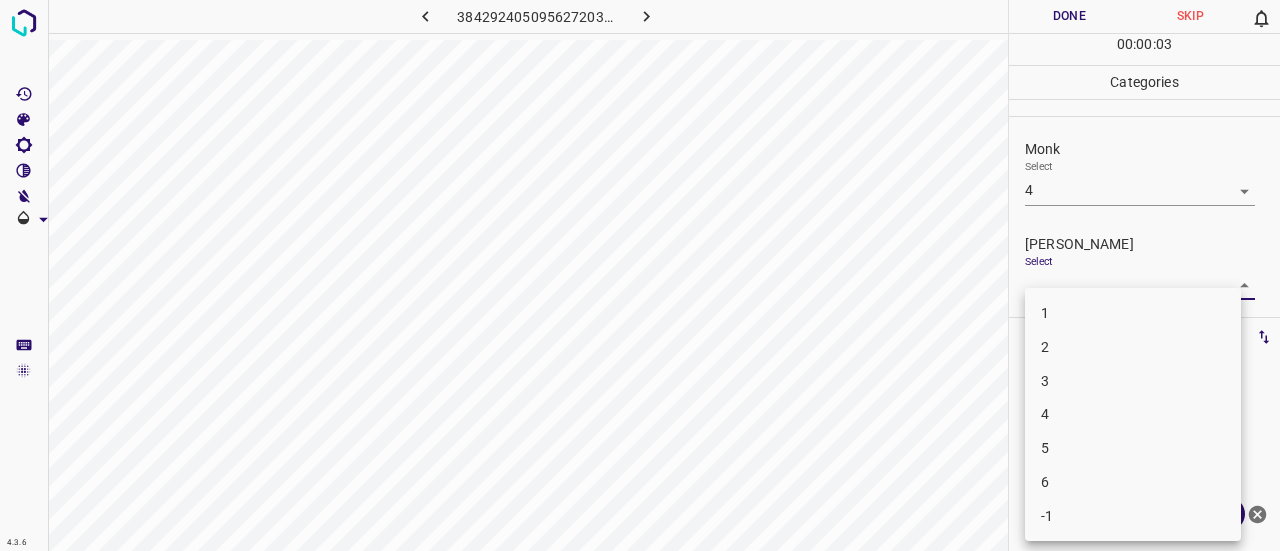 click on "1" at bounding box center [1133, 313] 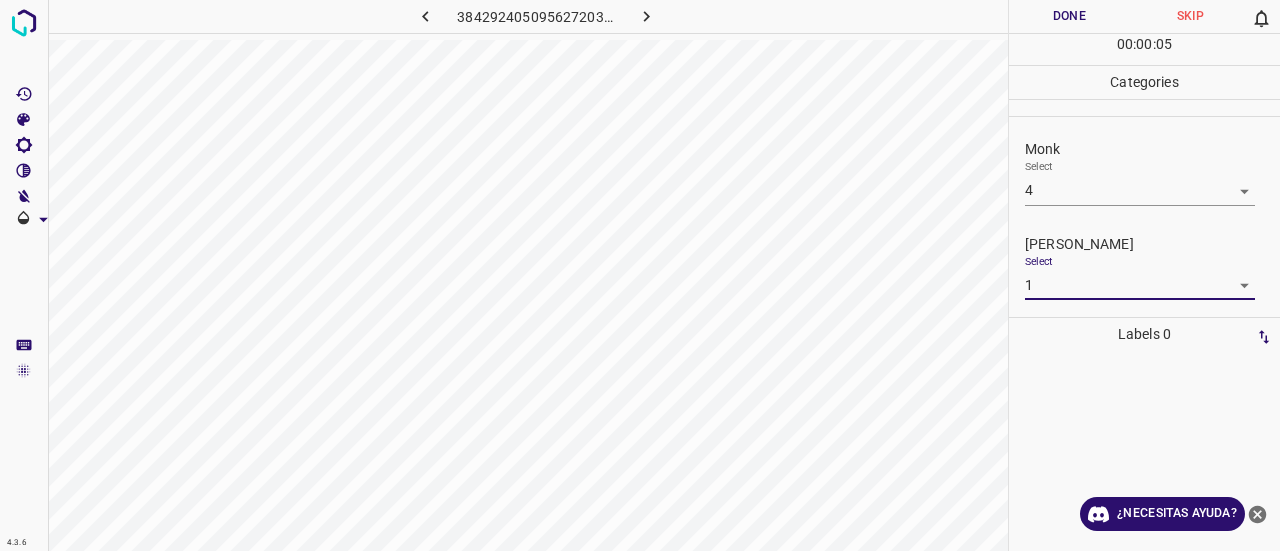 click on "4.3.6  3842924050956272030.png Done Skip 0 00   : 00   : 05   Categories Monk   Select 4 4  [PERSON_NAME]   Select 1 1 Labels   0 Categories 1 Monk 2  [PERSON_NAME] Tools Space Change between modes (Draw & Edit) I Auto labeling R Restore zoom M Zoom in N Zoom out Delete Delete selecte label Filters Z Restore filters X Saturation filter C Brightness filter V Contrast filter B Gray scale filter General O Download ¿Necesitas ayuda? Texto original Valora esta traducción Tu opinión servirá para ayudar a mejorar el Traductor de Google - Texto - Esconder - Borrar" at bounding box center [640, 275] 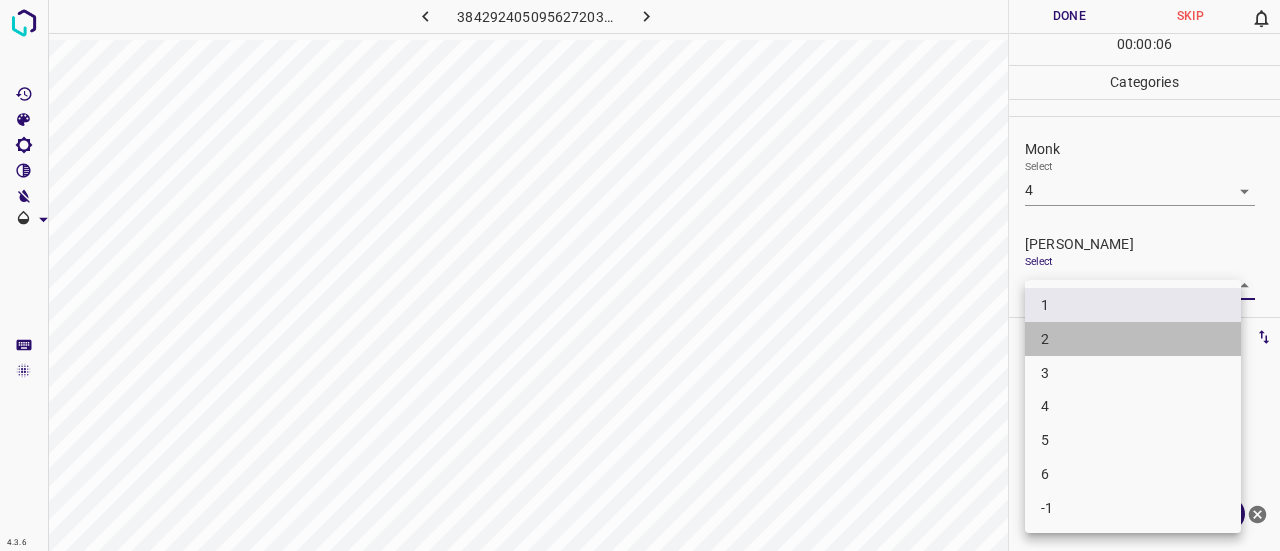 click on "2" at bounding box center [1133, 339] 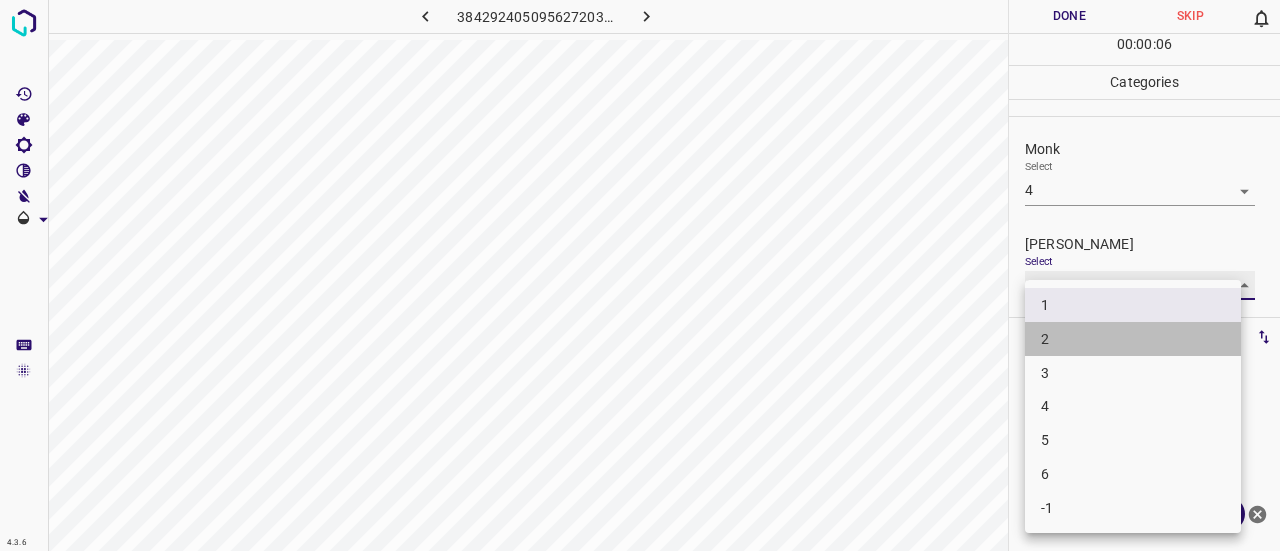 type on "2" 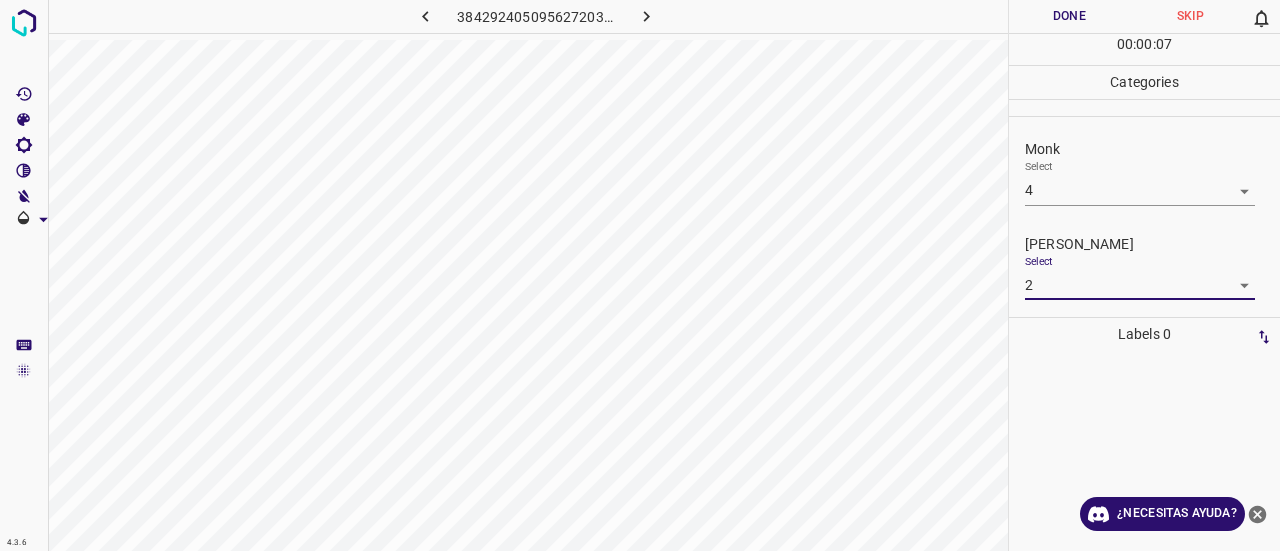 click on "Done" at bounding box center (1069, 16) 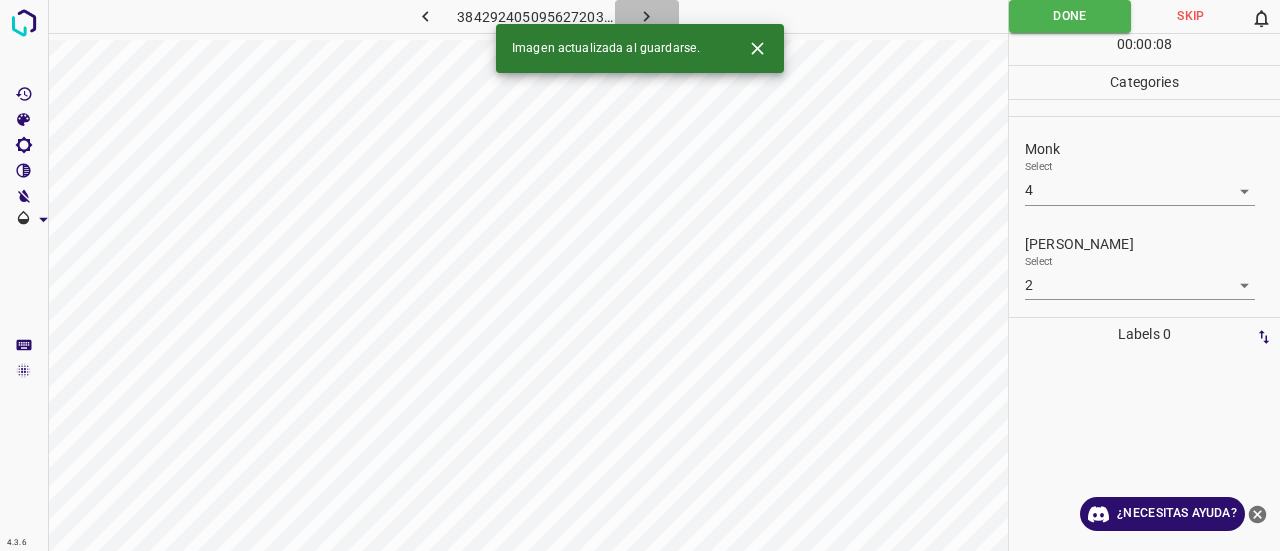 click 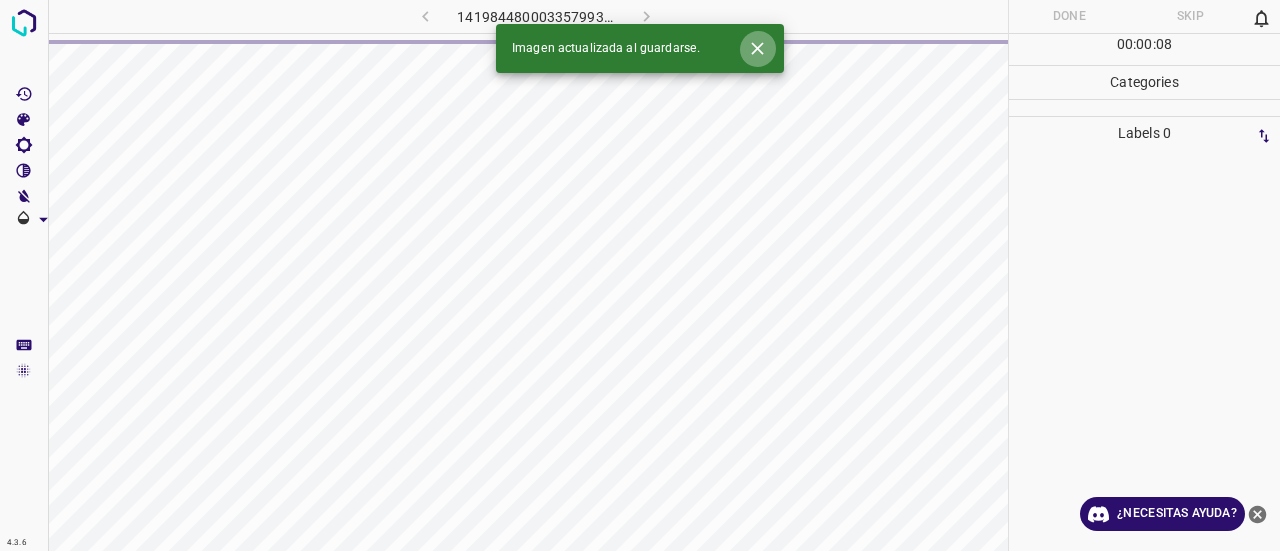 click at bounding box center (757, 48) 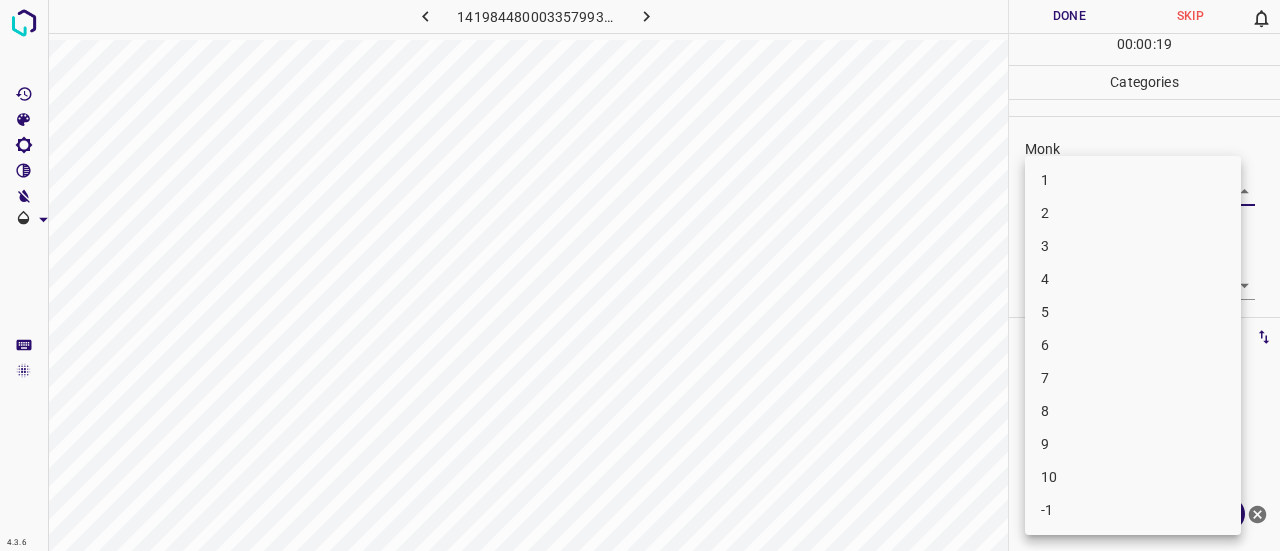 click on "4.3.6  1419844800033579934.png Done Skip 0 00   : 00   : 19   Categories Monk   Select ​  [PERSON_NAME]   Select ​ Labels   0 Categories 1 Monk 2  [PERSON_NAME] Tools Space Change between modes (Draw & Edit) I Auto labeling R Restore zoom M Zoom in N Zoom out Delete Delete selecte label Filters Z Restore filters X Saturation filter C Brightness filter V Contrast filter B Gray scale filter General O Download ¿Necesitas ayuda? Texto original Valora esta traducción Tu opinión servirá para ayudar a mejorar el Traductor de Google - Texto - Esconder - Borrar 1 2 3 4 5 6 7 8 9 10 -1" at bounding box center (640, 275) 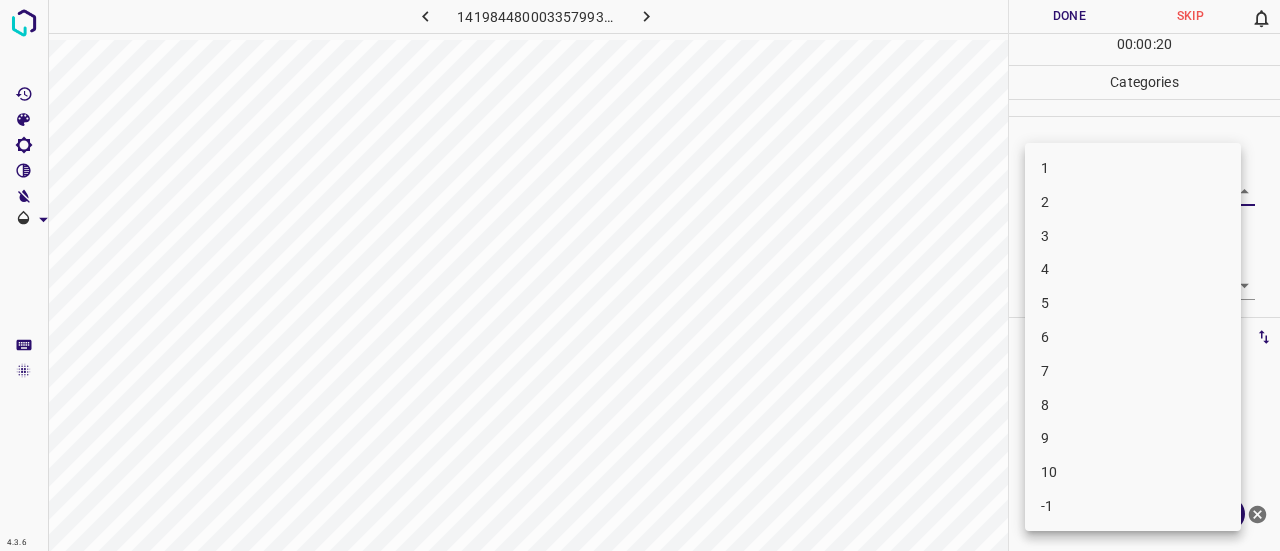 click on "2" at bounding box center (1133, 202) 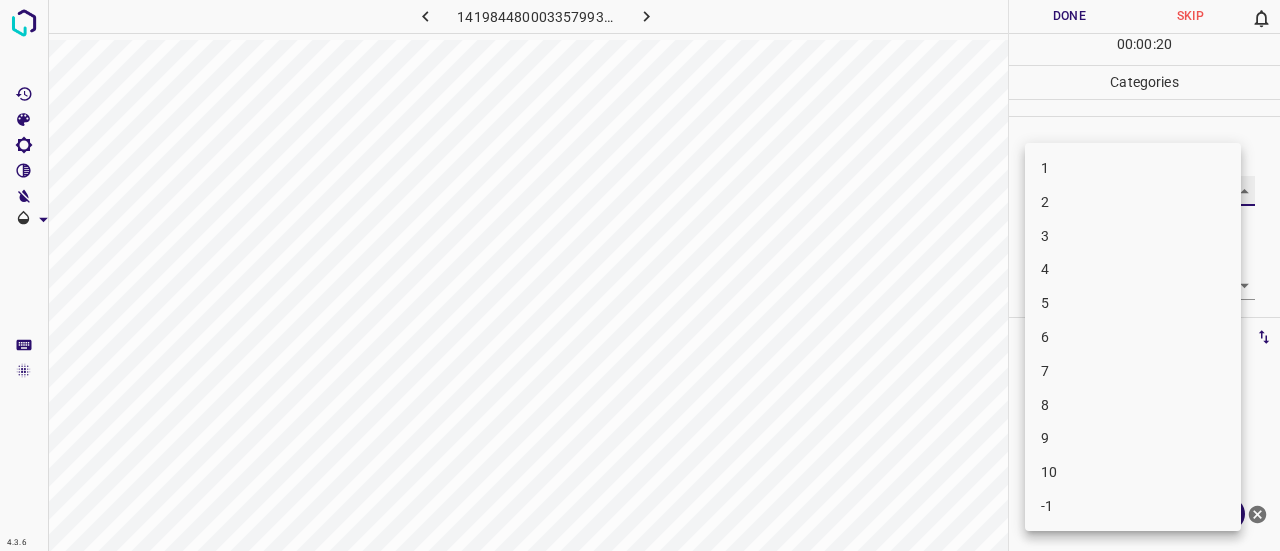 type on "2" 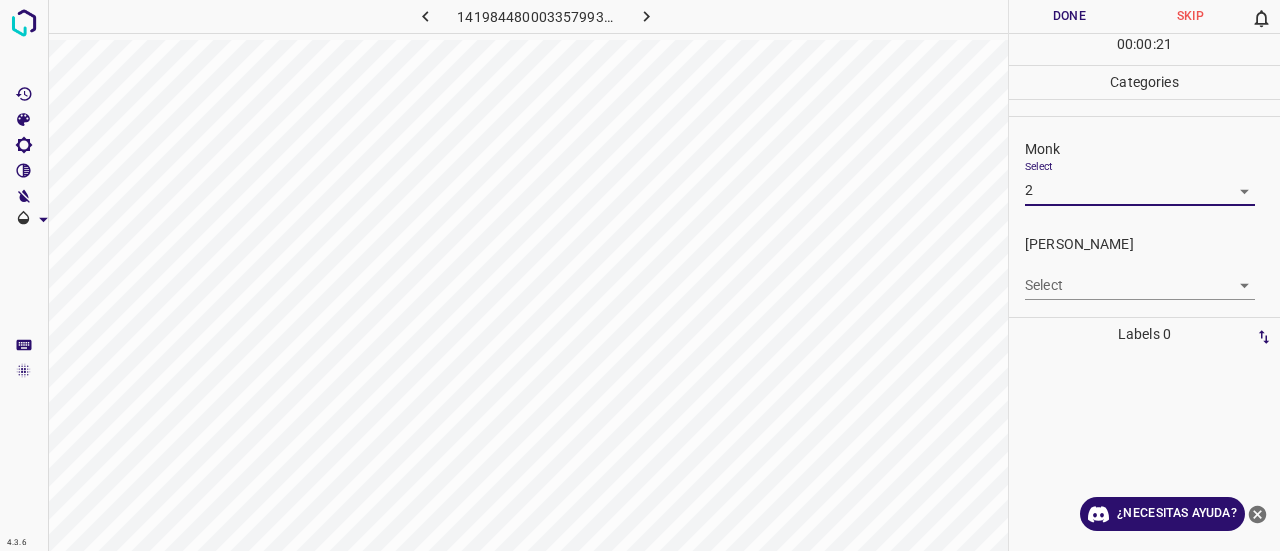 click on "4.3.6  1419844800033579934.png Done Skip 0 00   : 00   : 21   Categories Monk   Select 2 2  [PERSON_NAME]   Select ​ Labels   0 Categories 1 Monk 2  [PERSON_NAME] Tools Space Change between modes (Draw & Edit) I Auto labeling R Restore zoom M Zoom in N Zoom out Delete Delete selecte label Filters Z Restore filters X Saturation filter C Brightness filter V Contrast filter B Gray scale filter General O Download ¿Necesitas ayuda? Texto original Valora esta traducción Tu opinión servirá para ayudar a mejorar el Traductor de Google - Texto - Esconder - Borrar" at bounding box center (640, 275) 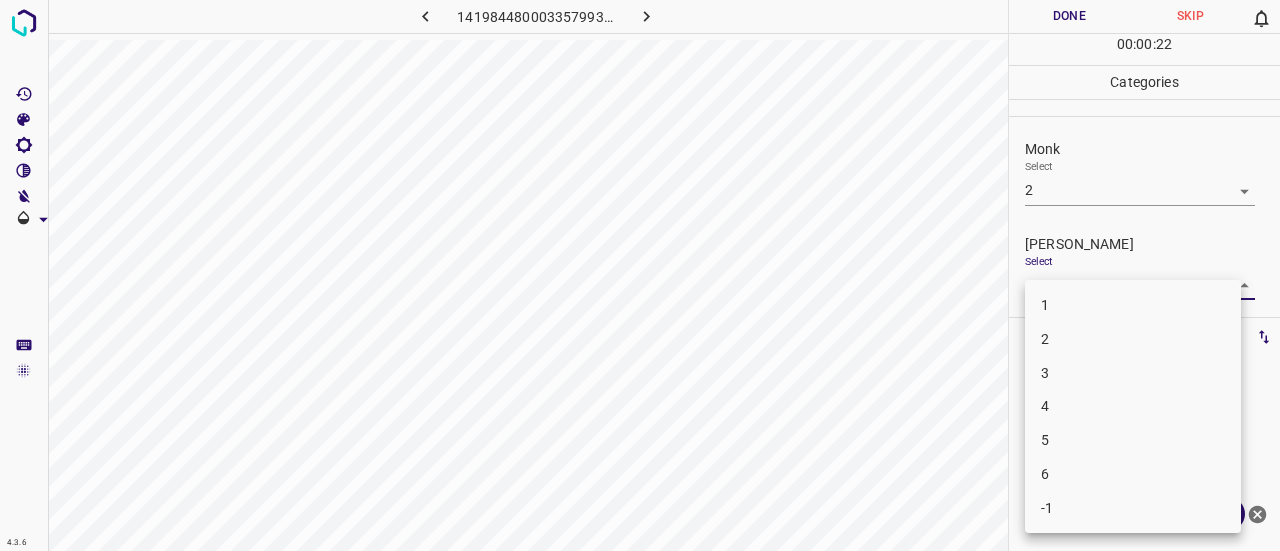 click on "1" at bounding box center (1133, 305) 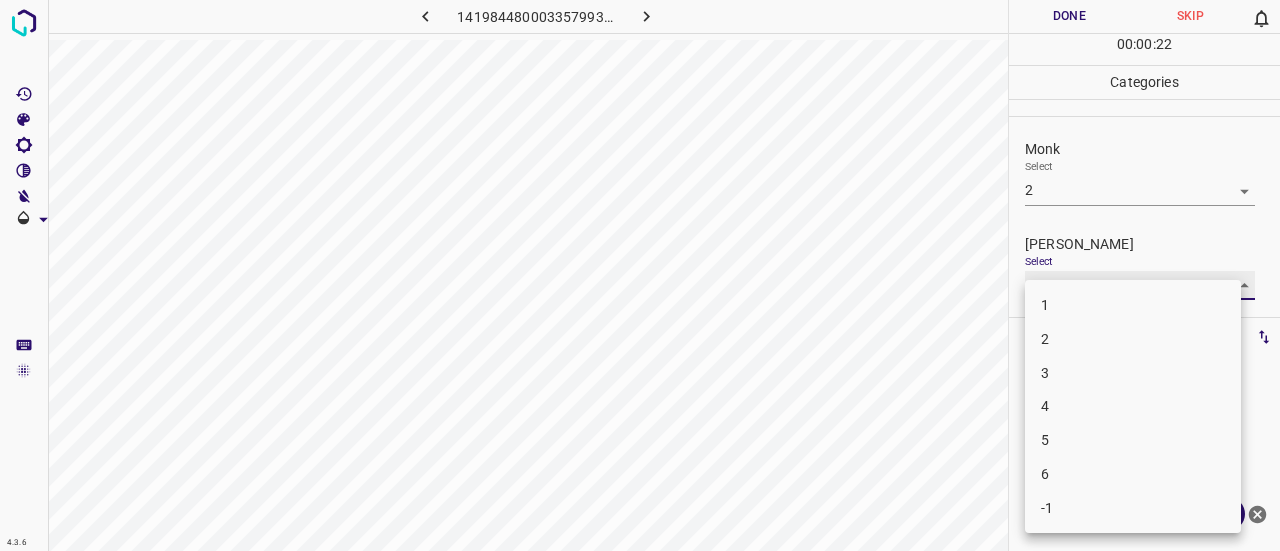 type on "1" 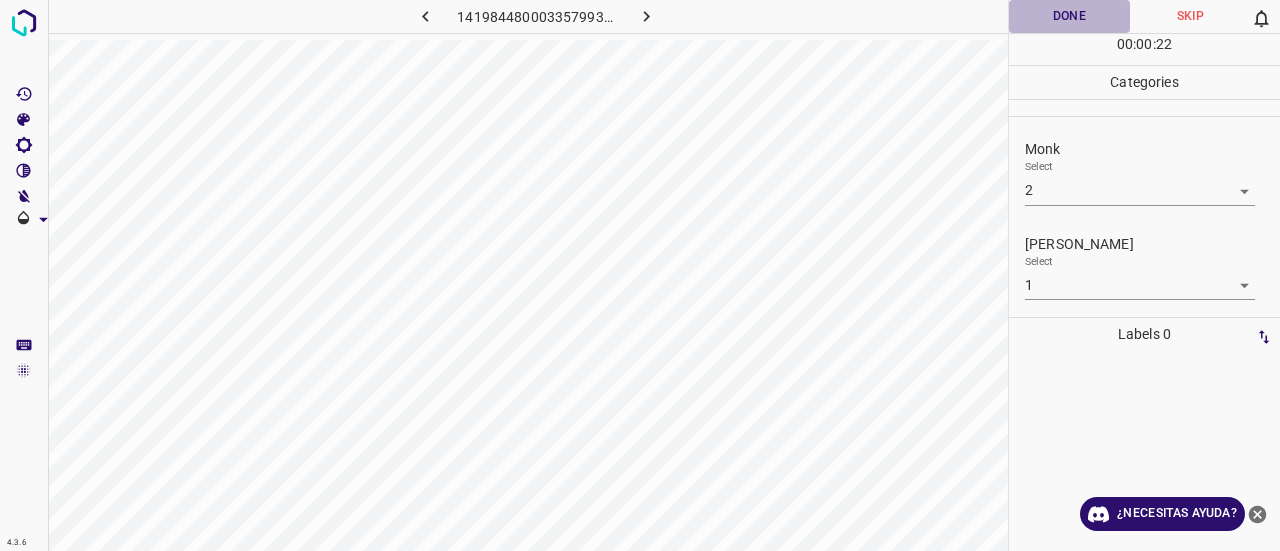 click on "Done" at bounding box center (1069, 16) 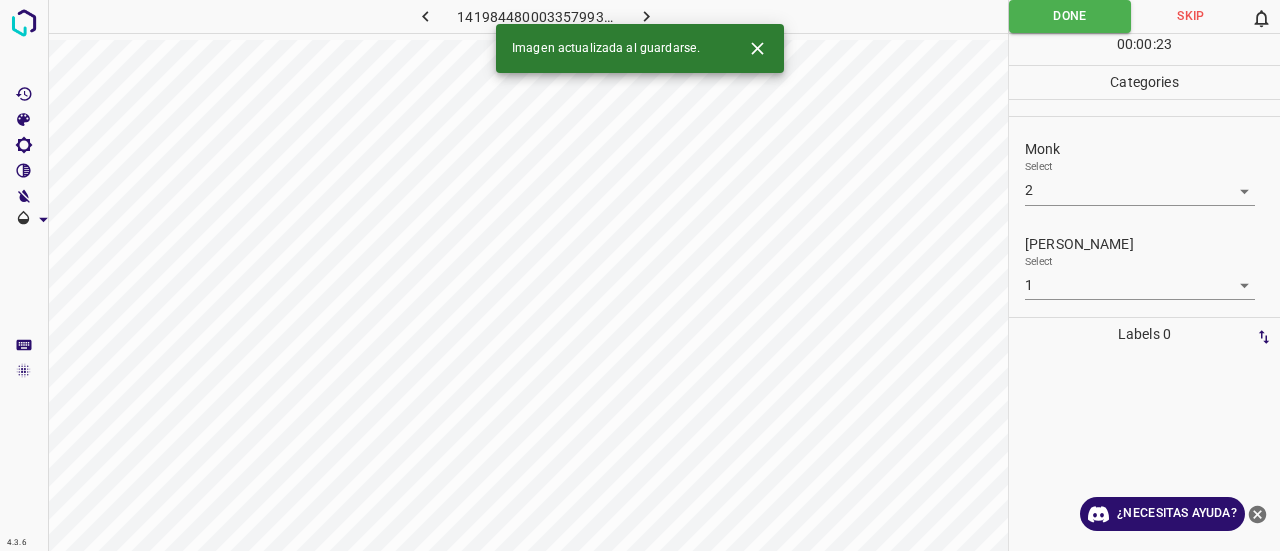 click at bounding box center (647, 16) 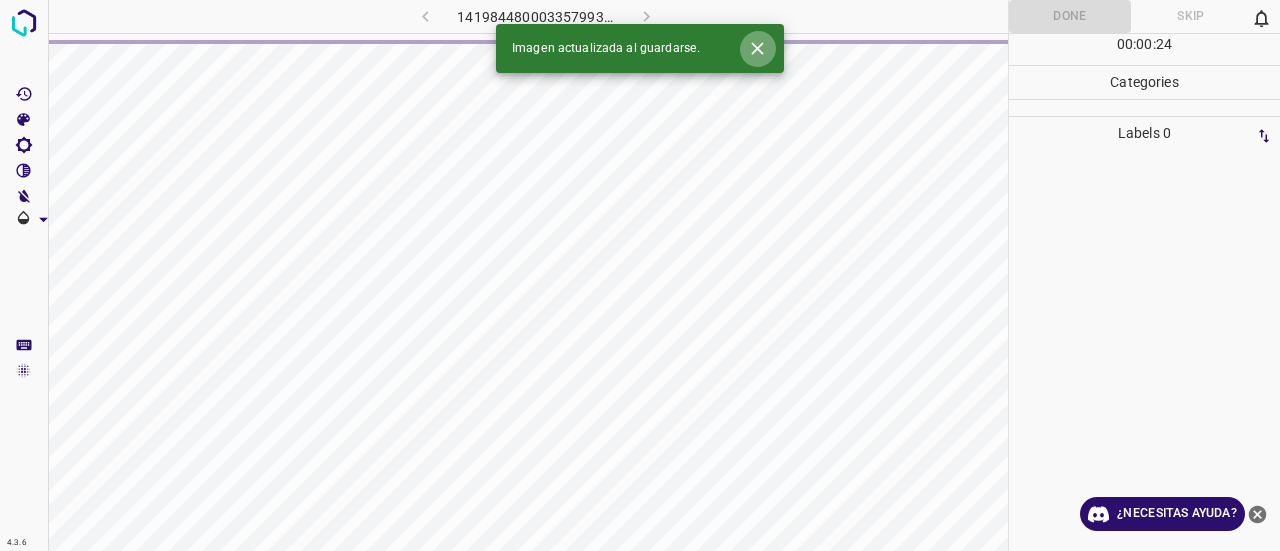 click 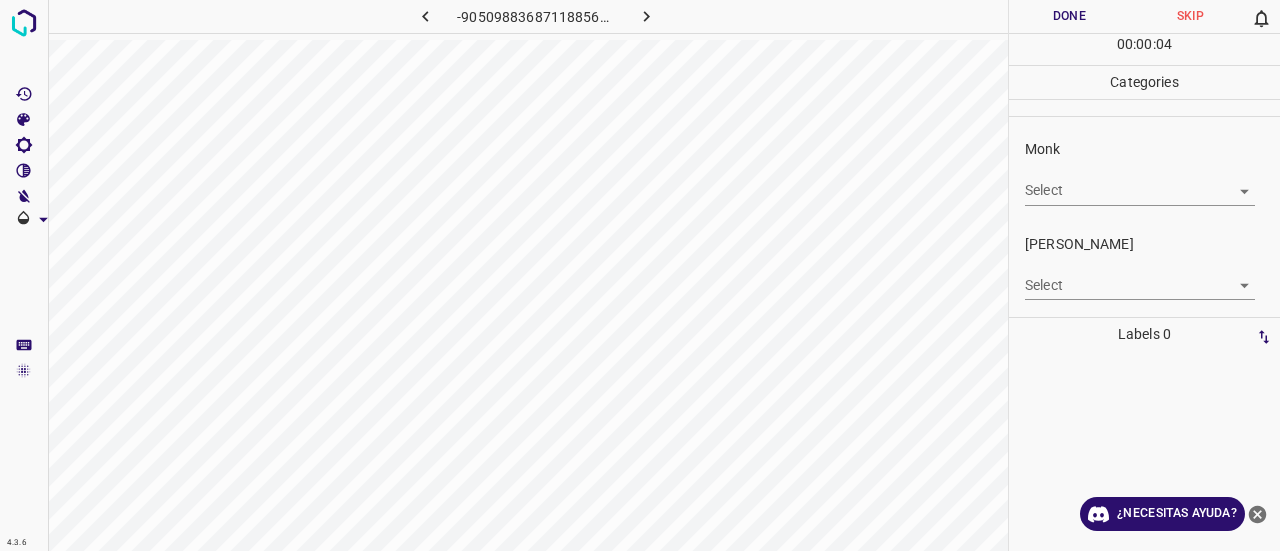 click on "4.3.6  -9050988368711885602.png Done Skip 0 00   : 00   : 04   Categories Monk   Select ​  [PERSON_NAME]   Select ​ Labels   0 Categories 1 Monk 2  [PERSON_NAME] Tools Space Change between modes (Draw & Edit) I Auto labeling R Restore zoom M Zoom in N Zoom out Delete Delete selecte label Filters Z Restore filters X Saturation filter C Brightness filter V Contrast filter B Gray scale filter General O Download ¿Necesitas ayuda? Texto original Valora esta traducción Tu opinión servirá para ayudar a mejorar el Traductor de Google - Texto - Esconder - Borrar" at bounding box center (640, 275) 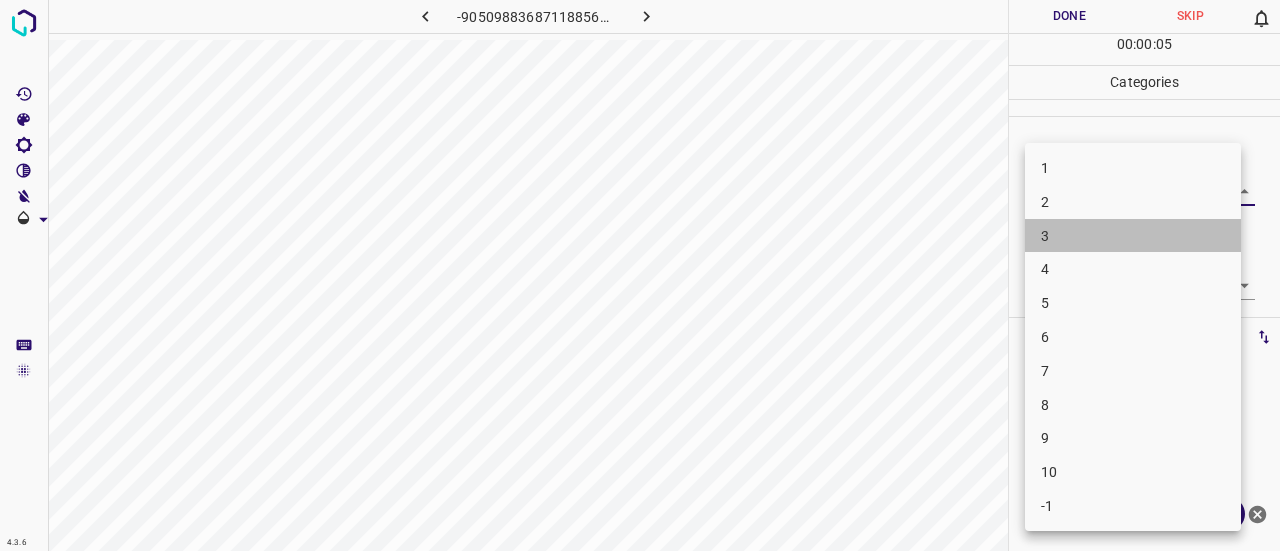 click on "3" at bounding box center [1133, 236] 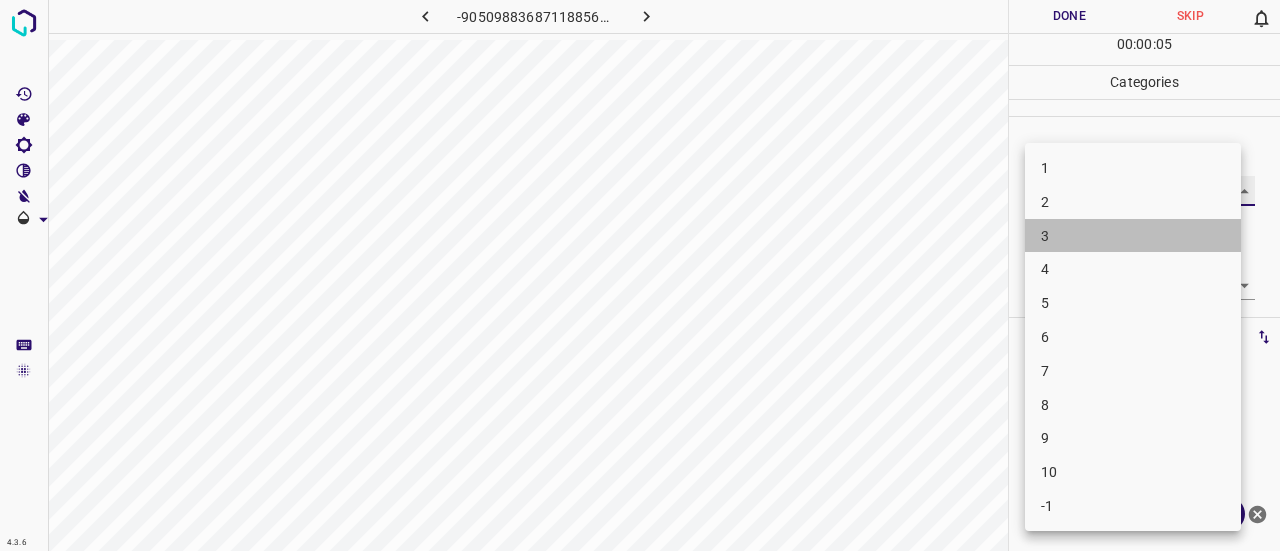 type on "3" 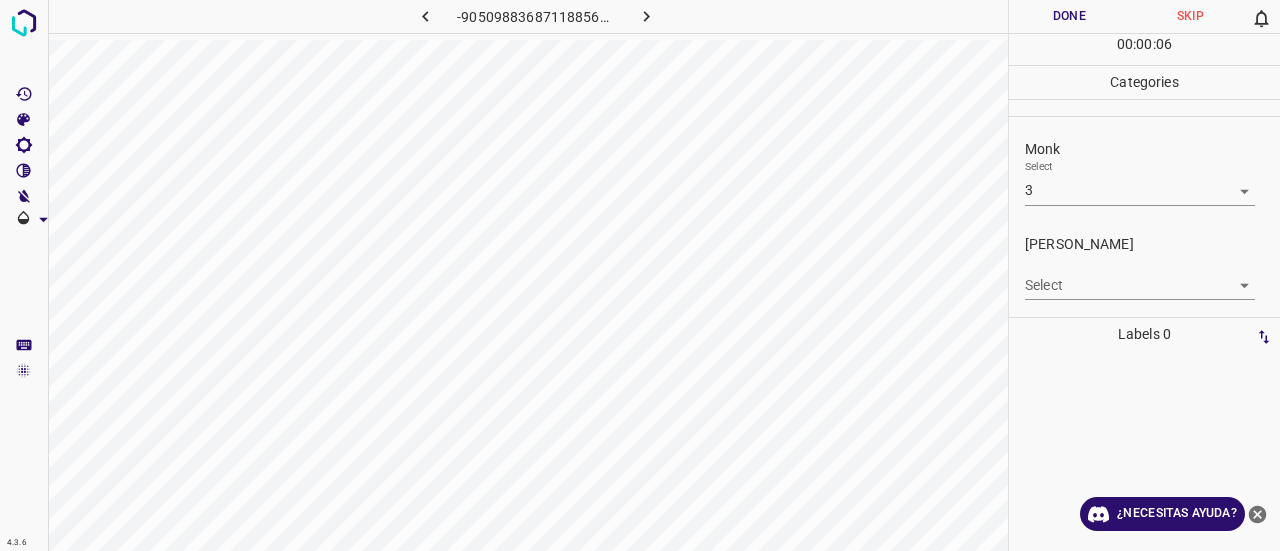 click on "Select ​" at bounding box center (1140, 277) 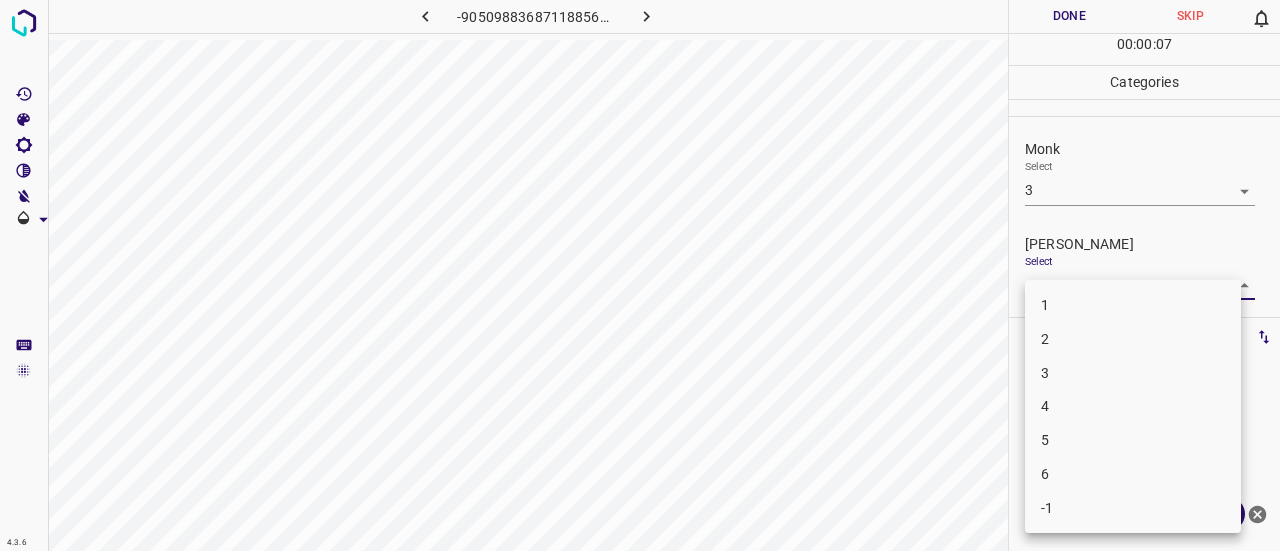 click on "1" at bounding box center (1133, 305) 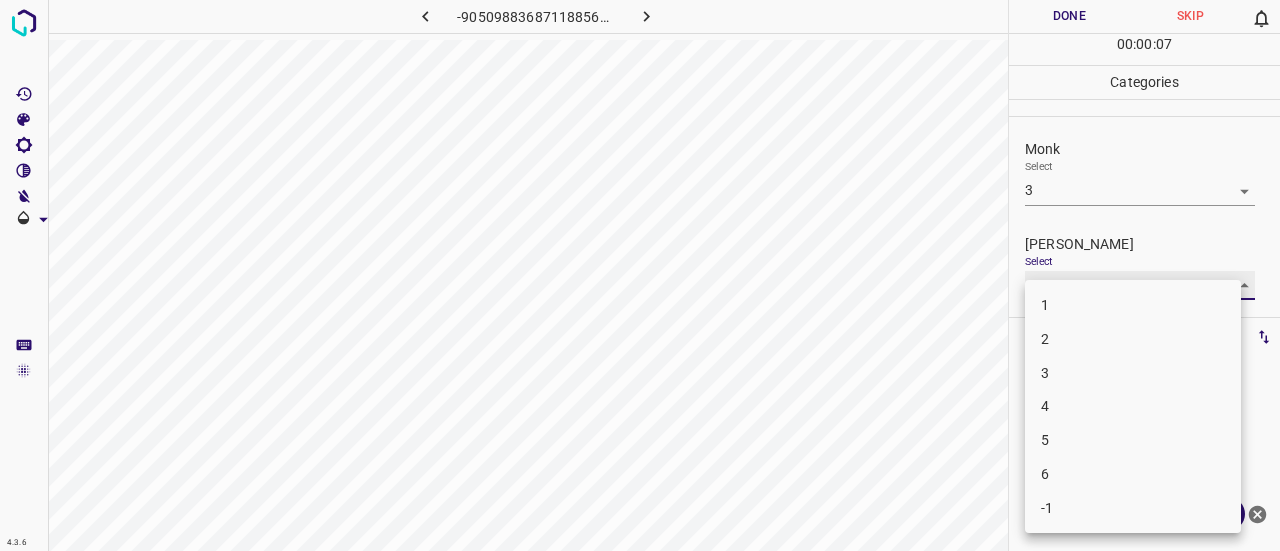 type on "1" 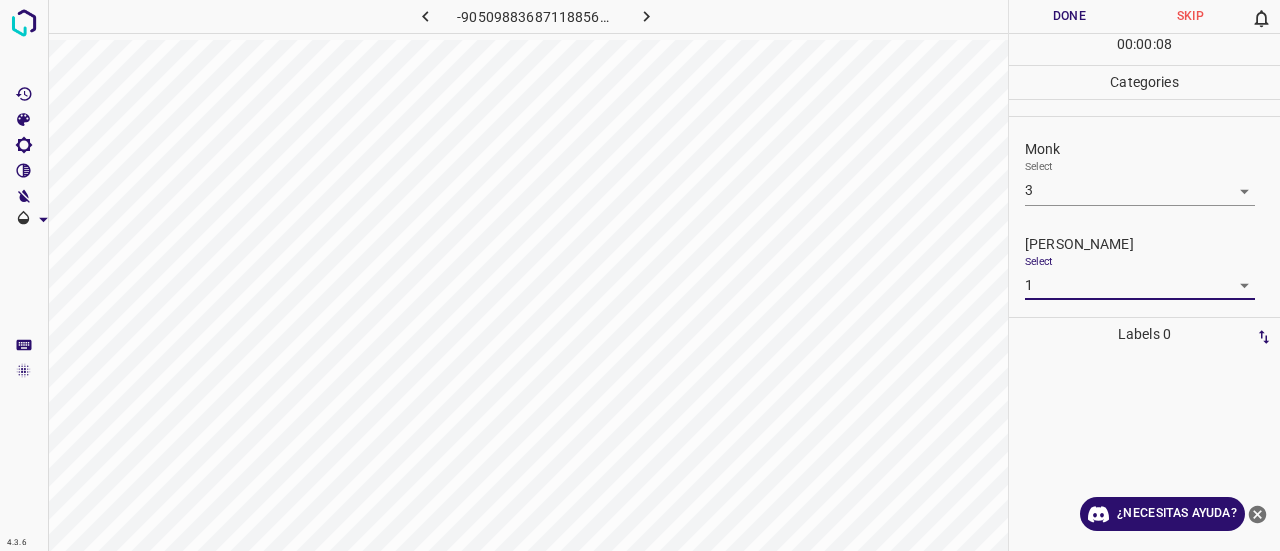 click on "Done" at bounding box center [1069, 16] 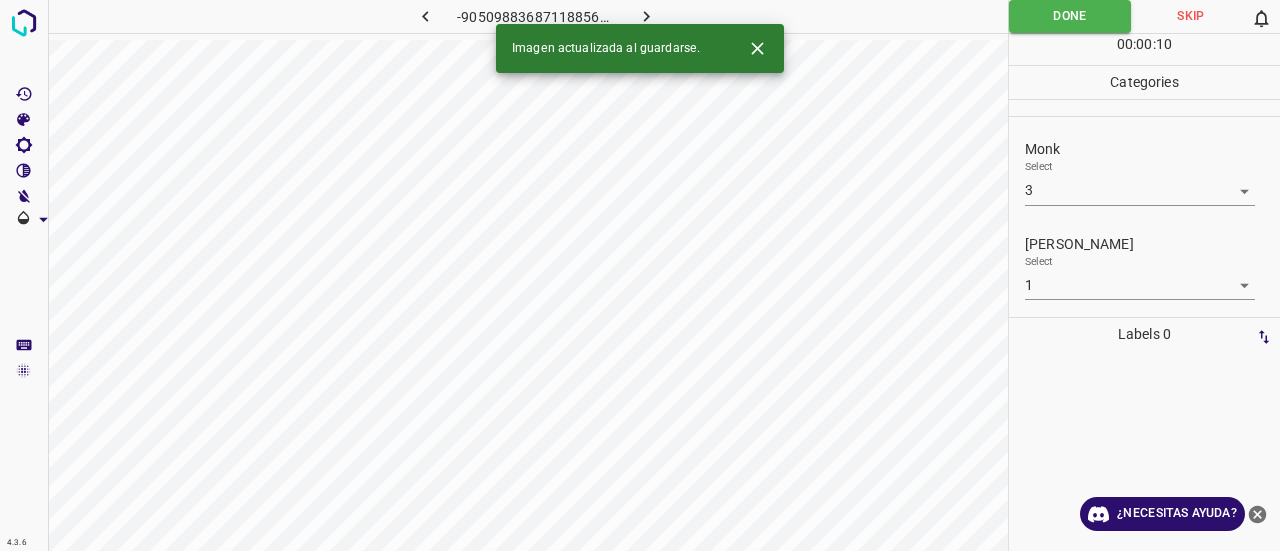 click 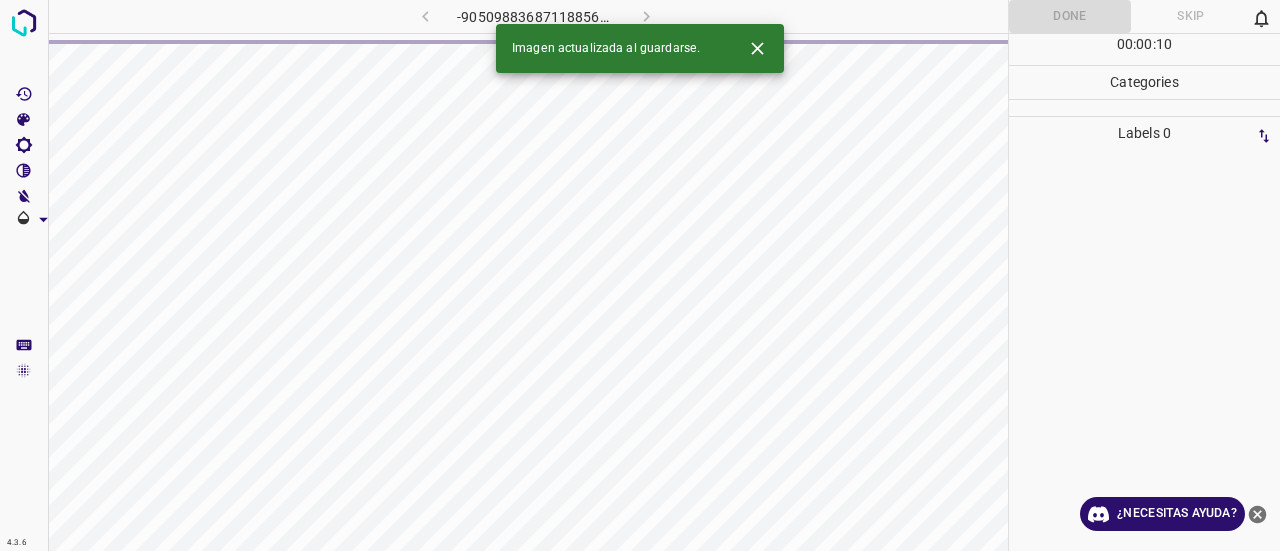 click 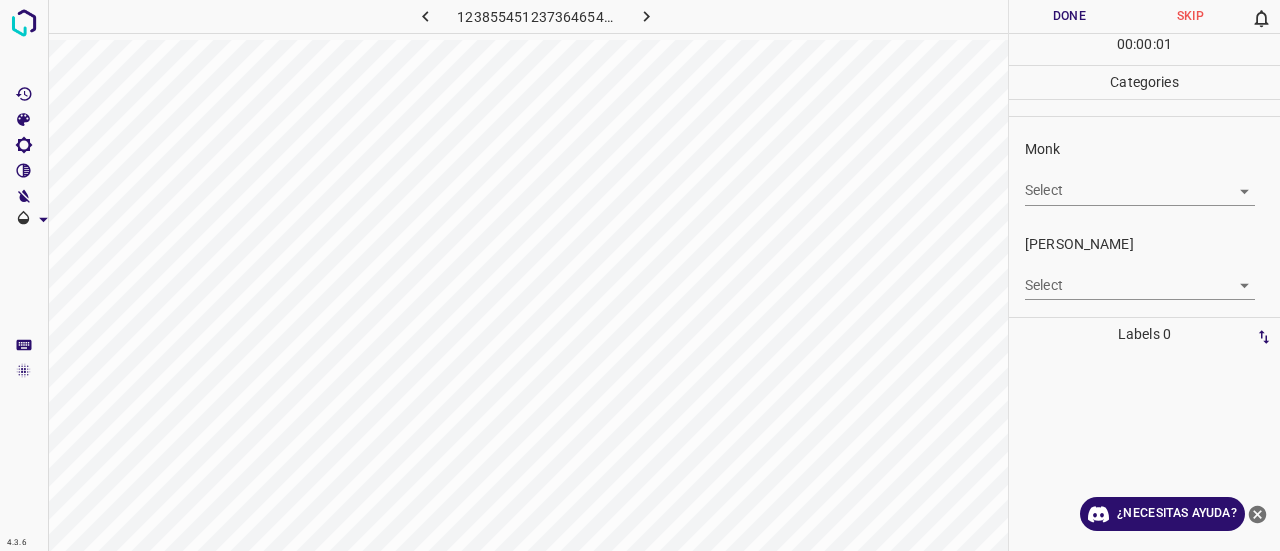 click on "4.3.6  1238554512373646545.png Done Skip 0 00   : 00   : 01   Categories Monk   Select ​  [PERSON_NAME]   Select ​ Labels   0 Categories 1 Monk 2  [PERSON_NAME] Tools Space Change between modes (Draw & Edit) I Auto labeling R Restore zoom M Zoom in N Zoom out Delete Delete selecte label Filters Z Restore filters X Saturation filter C Brightness filter V Contrast filter B Gray scale filter General O Download ¿Necesitas ayuda? Texto original Valora esta traducción Tu opinión servirá para ayudar a mejorar el Traductor de Google - Texto - Esconder - Borrar" at bounding box center [640, 275] 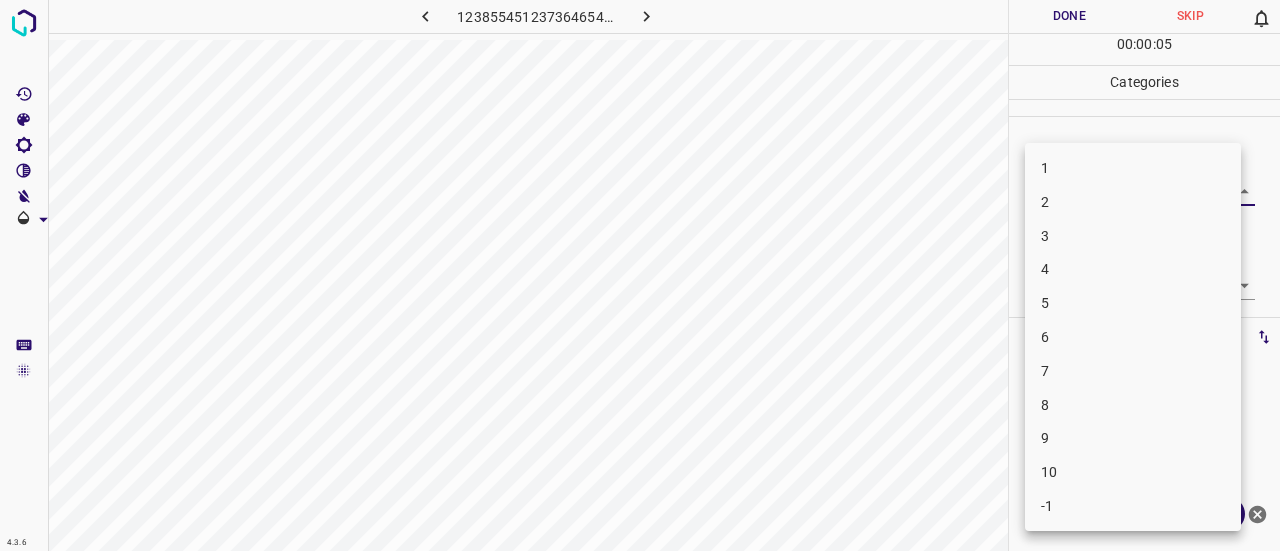 click on "4" at bounding box center (1133, 269) 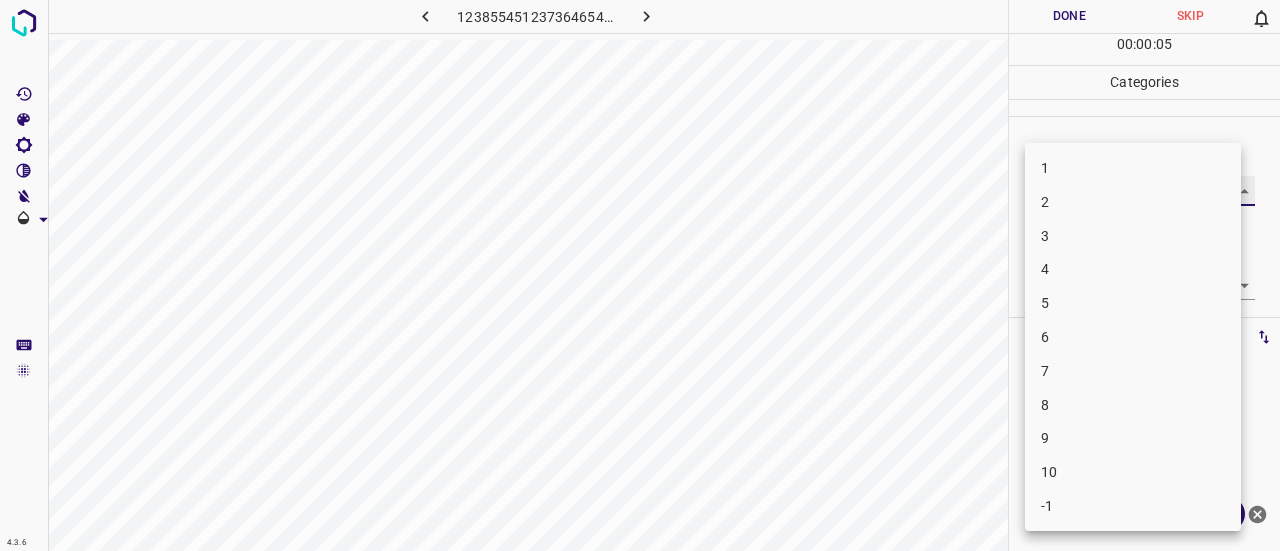 type on "4" 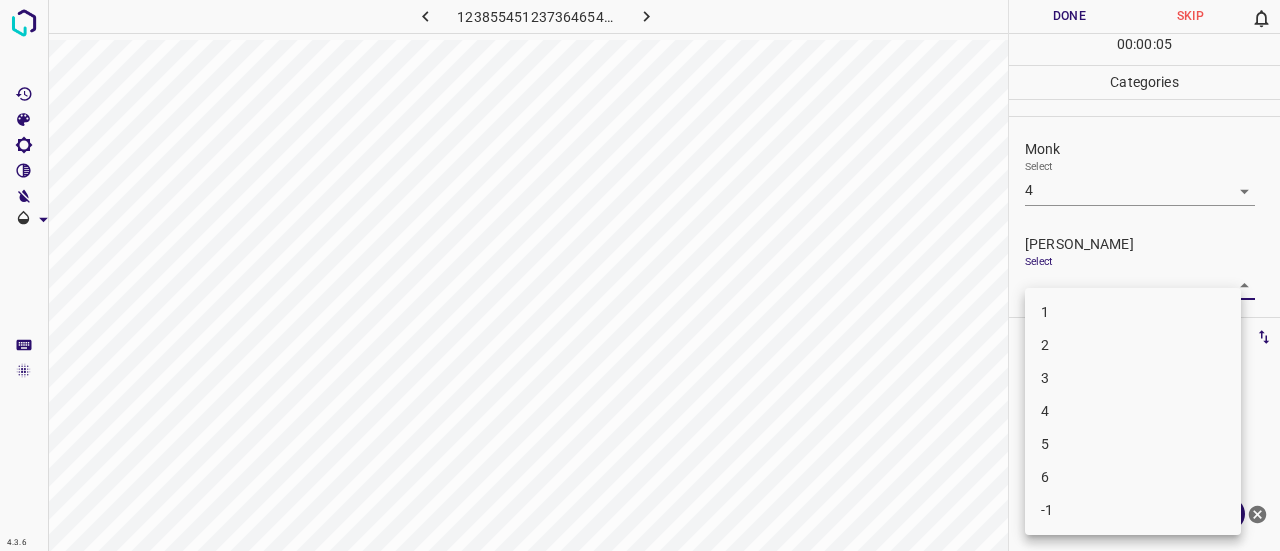 click on "4.3.6  1238554512373646545.png Done Skip 0 00   : 00   : 05   Categories Monk   Select 4 4  [PERSON_NAME]   Select ​ Labels   0 Categories 1 Monk 2  [PERSON_NAME] Tools Space Change between modes (Draw & Edit) I Auto labeling R Restore zoom M Zoom in N Zoom out Delete Delete selecte label Filters Z Restore filters X Saturation filter C Brightness filter V Contrast filter B Gray scale filter General O Download ¿Necesitas ayuda? Texto original Valora esta traducción Tu opinión servirá para ayudar a mejorar el Traductor de Google - Texto - Esconder - Borrar 1 2 3 4 5 6 -1" at bounding box center [640, 275] 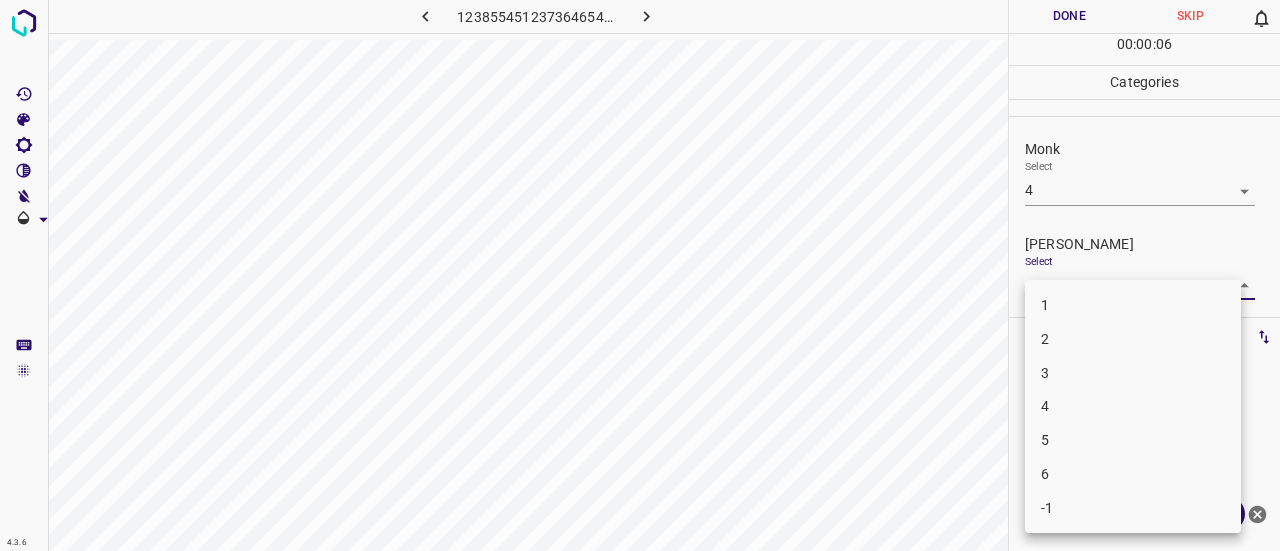 click on "2" at bounding box center [1133, 339] 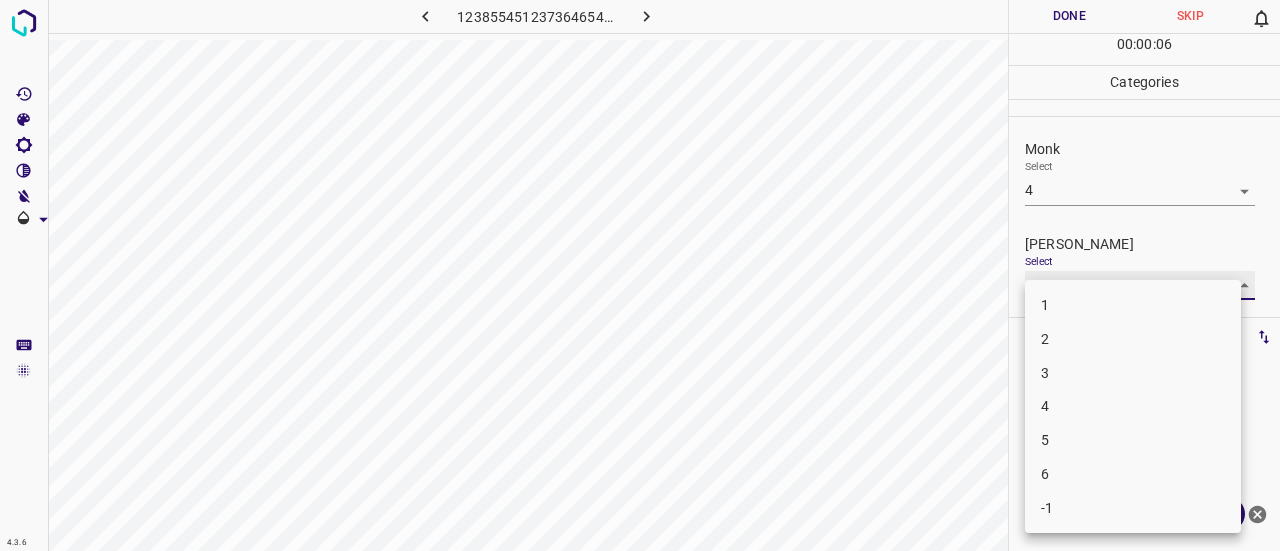 type on "2" 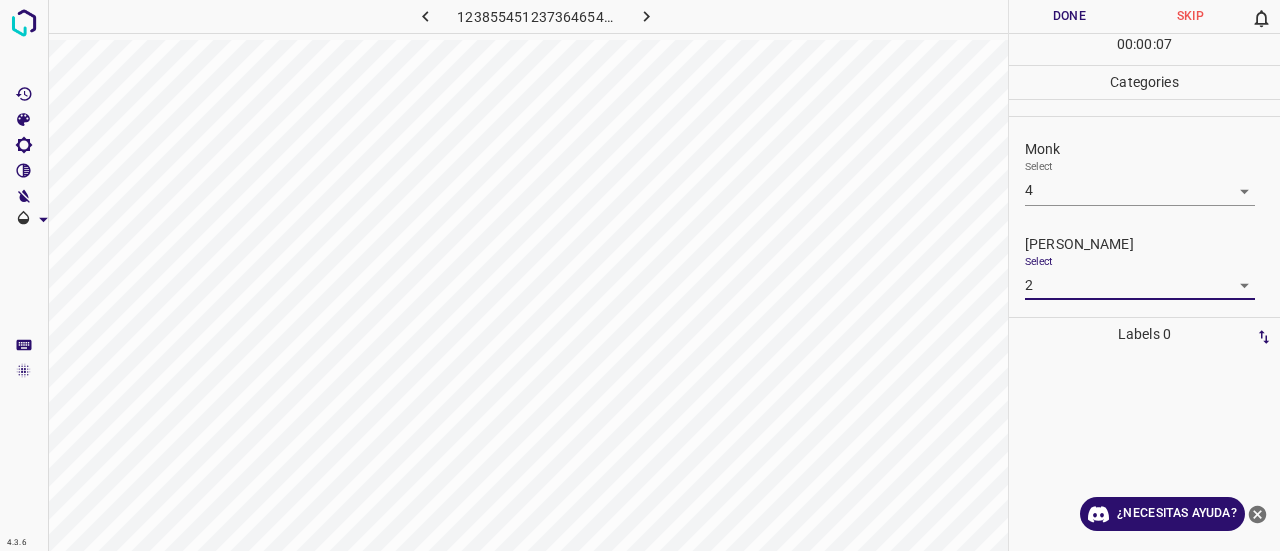 click on "Done" at bounding box center (1069, 16) 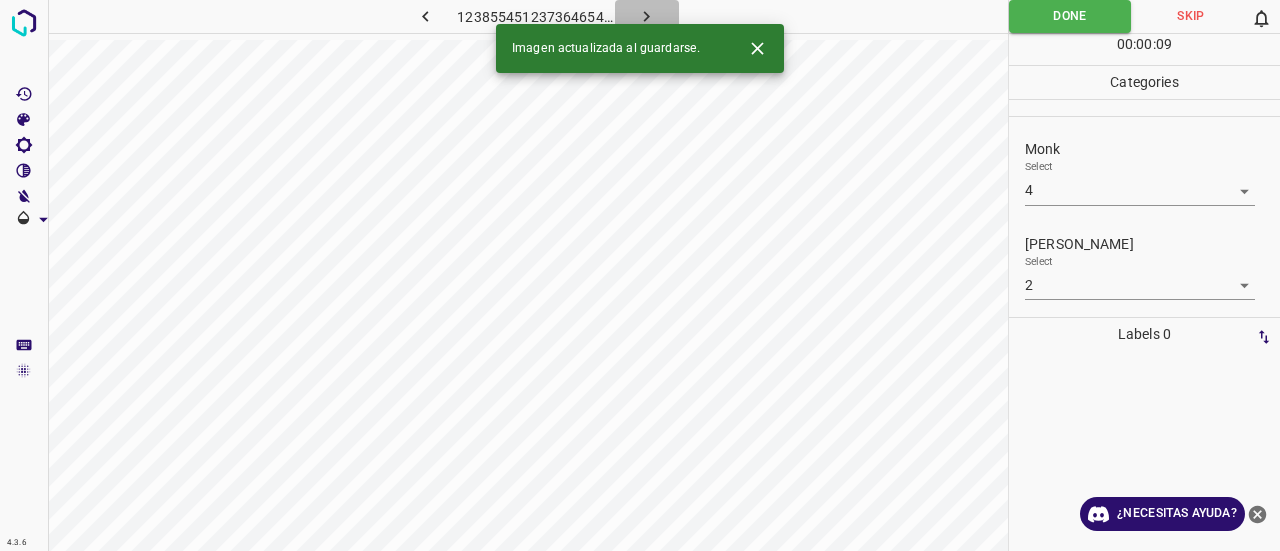 click at bounding box center (647, 16) 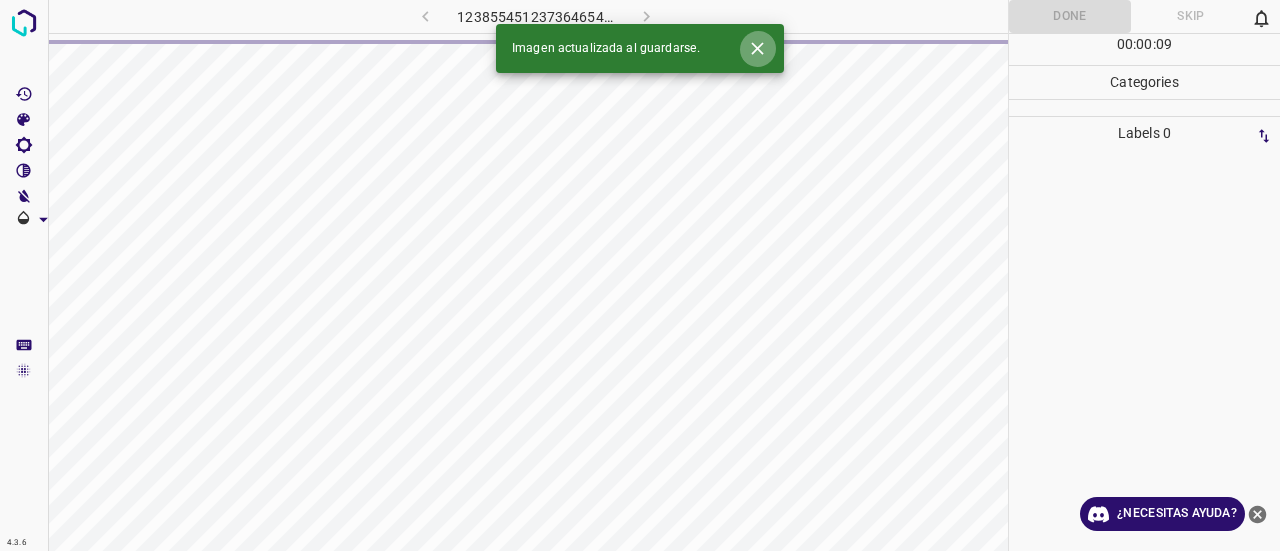 click 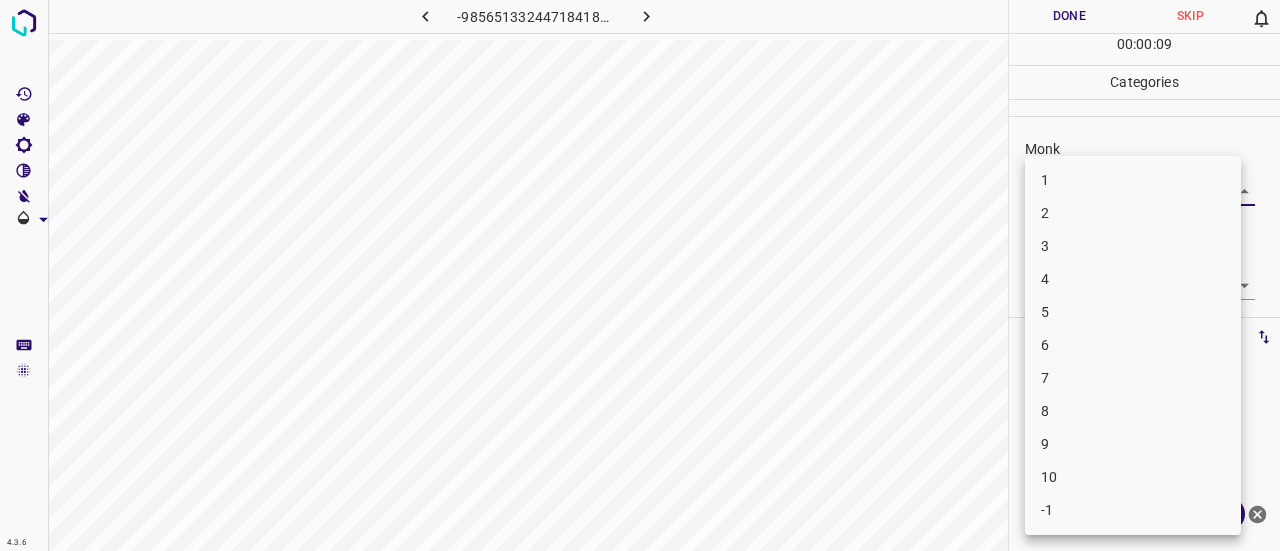 click on "4.3.6  -985651332447184182.png Done Skip 0 00   : 00   : 09   Categories Monk   Select ​  [PERSON_NAME]   Select ​ Labels   0 Categories 1 Monk 2  [PERSON_NAME] Tools Space Change between modes (Draw & Edit) I Auto labeling R Restore zoom M Zoom in N Zoom out Delete Delete selecte label Filters Z Restore filters X Saturation filter C Brightness filter V Contrast filter B Gray scale filter General O Download ¿Necesitas ayuda? Texto original Valora esta traducción Tu opinión servirá para ayudar a mejorar el Traductor de Google - Texto - Esconder - Borrar 1 2 3 4 5 6 7 8 9 10 -1" at bounding box center (640, 275) 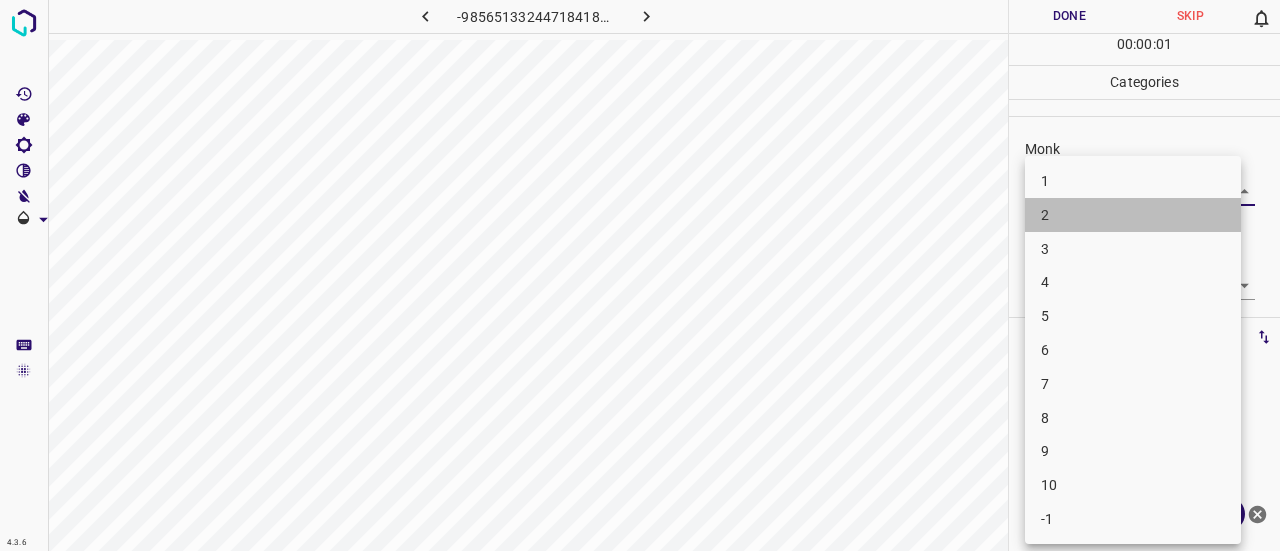 click on "1 2 3 4 5 6 7 8 9 10 -1" at bounding box center [1133, 350] 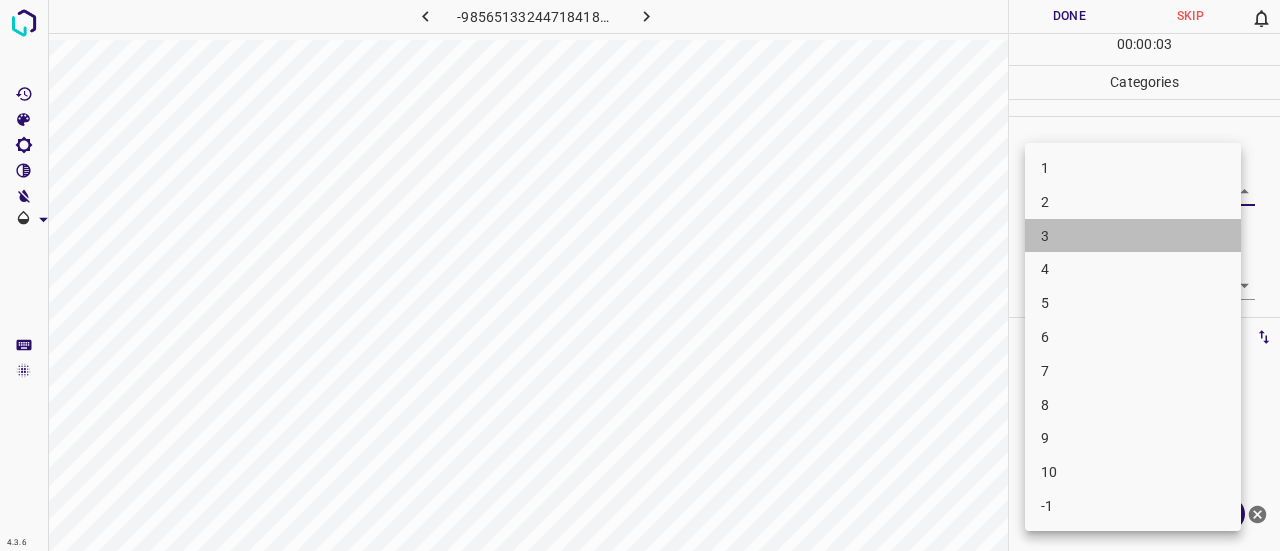 click on "3" at bounding box center [1133, 236] 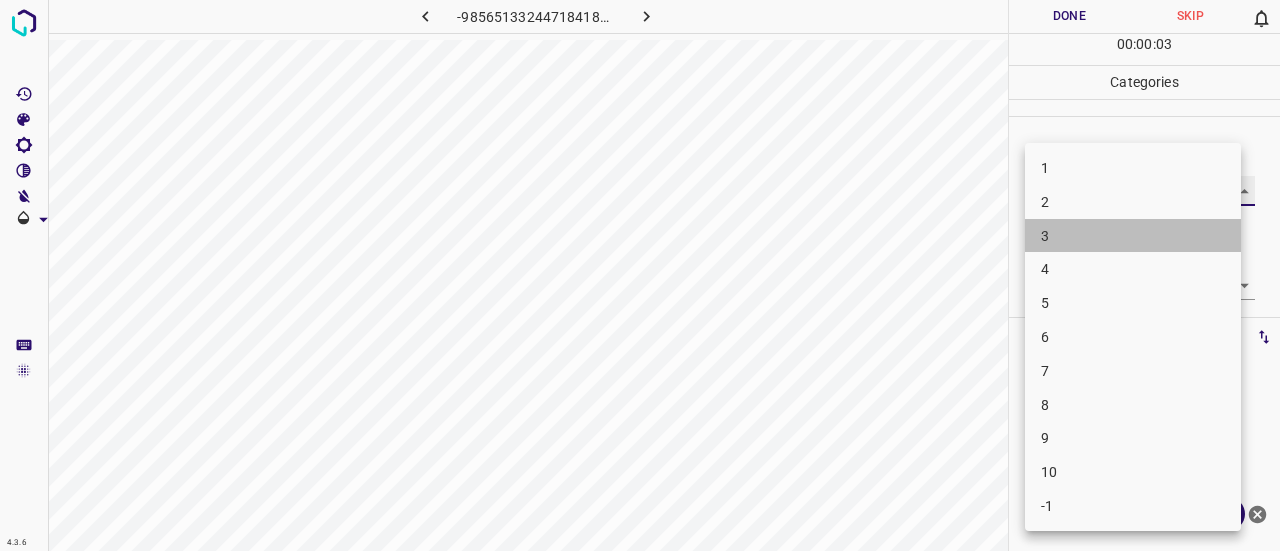 type on "3" 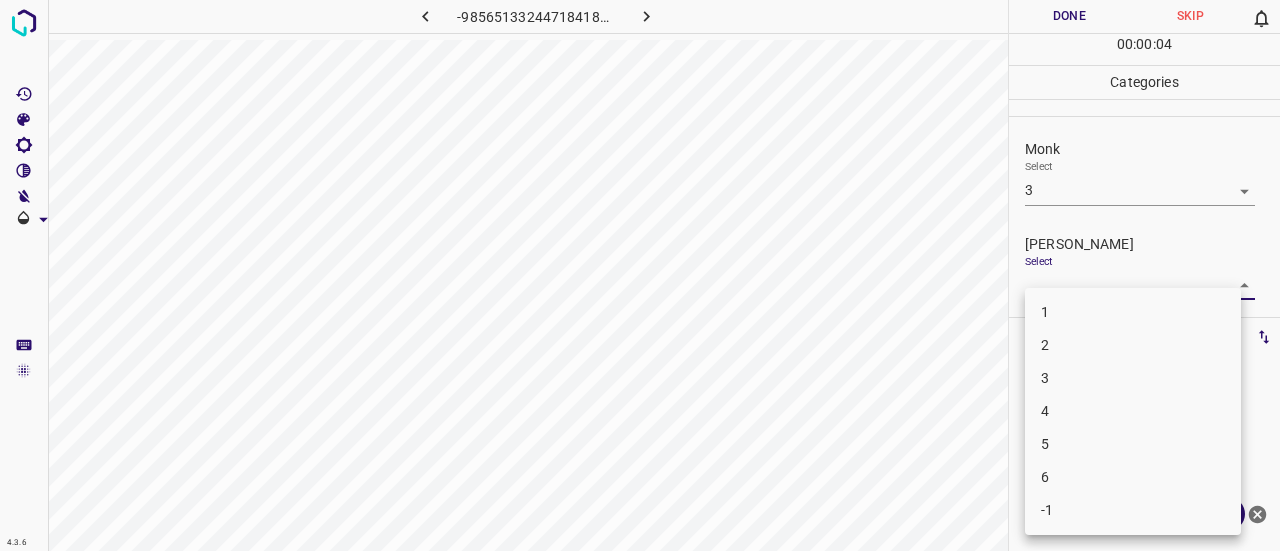 click on "4.3.6  -985651332447184182.png Done Skip 0 00   : 00   : 04   Categories Monk   Select 3 3  [PERSON_NAME]   Select ​ Labels   0 Categories 1 Monk 2  [PERSON_NAME] Tools Space Change between modes (Draw & Edit) I Auto labeling R Restore zoom M Zoom in N Zoom out Delete Delete selecte label Filters Z Restore filters X Saturation filter C Brightness filter V Contrast filter B Gray scale filter General O Download ¿Necesitas ayuda? Texto original Valora esta traducción Tu opinión servirá para ayudar a mejorar el Traductor de Google - Texto - Esconder - Borrar 1 2 3 4 5 6 -1" at bounding box center (640, 275) 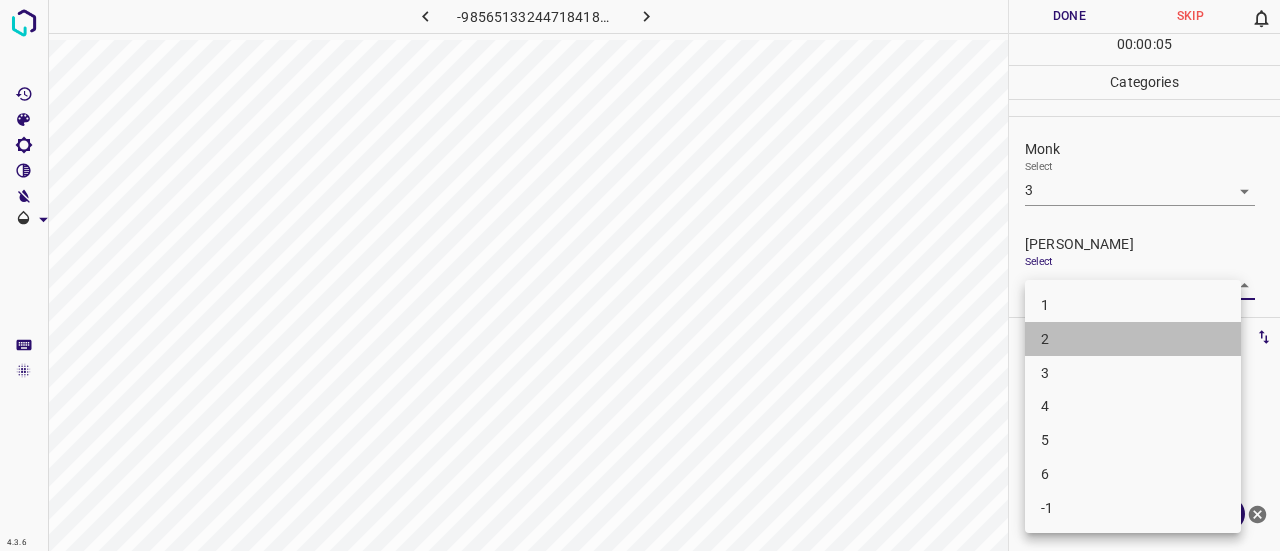 click on "2" at bounding box center [1133, 339] 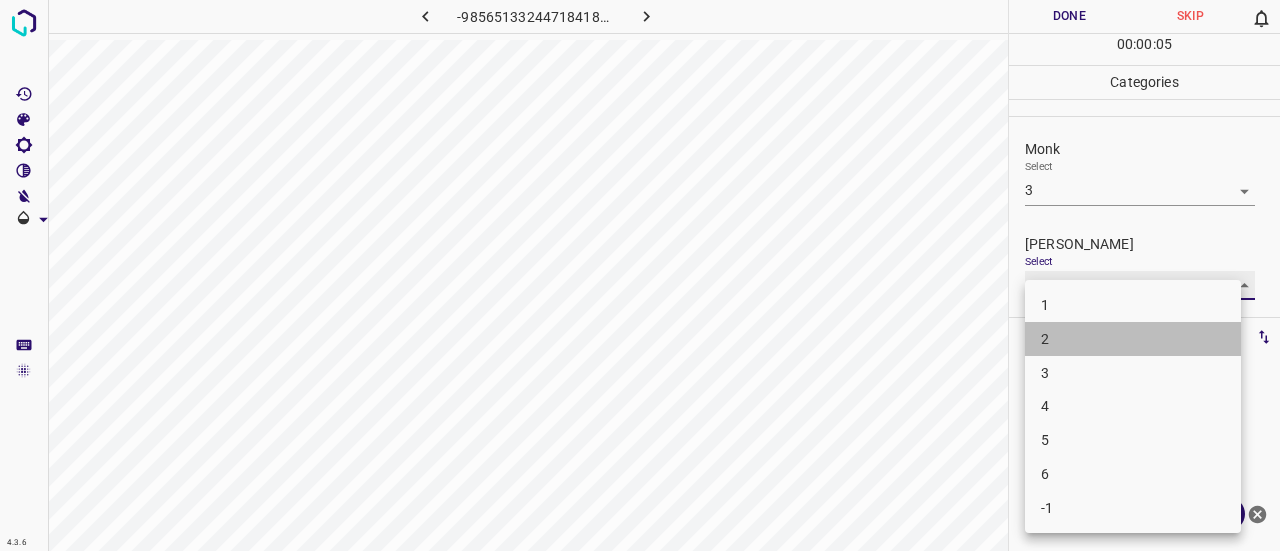 type on "2" 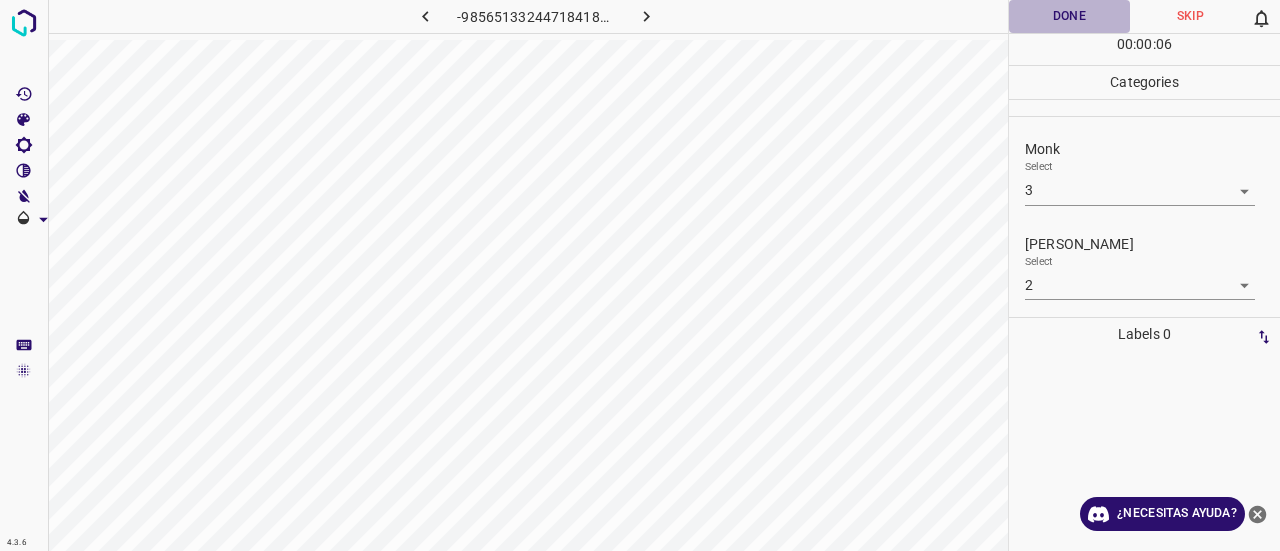 click on "Done" at bounding box center (1069, 16) 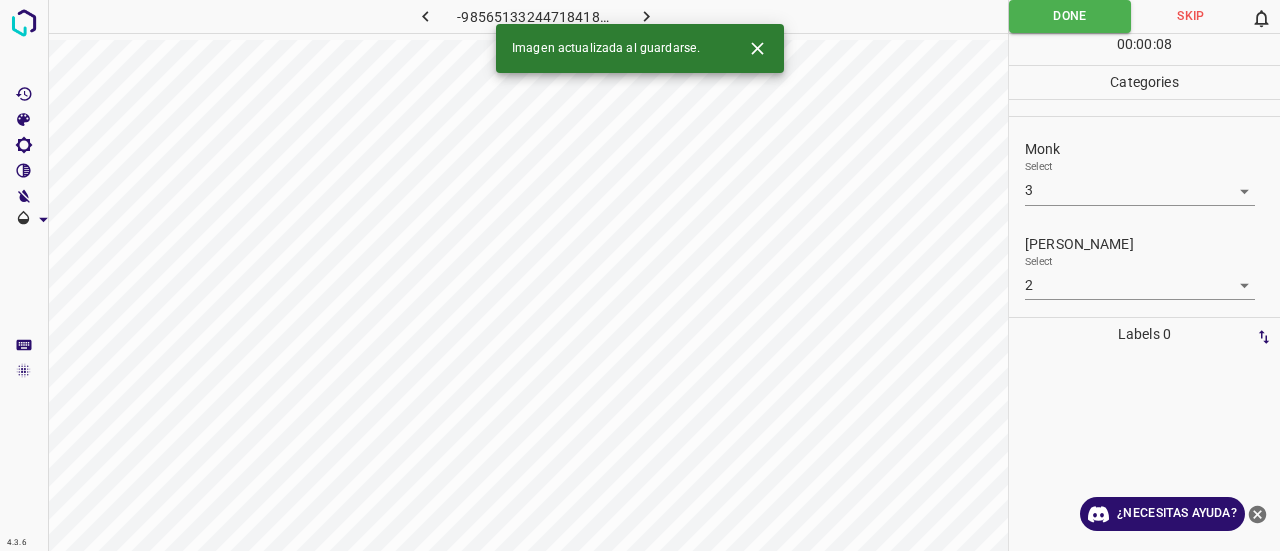 click 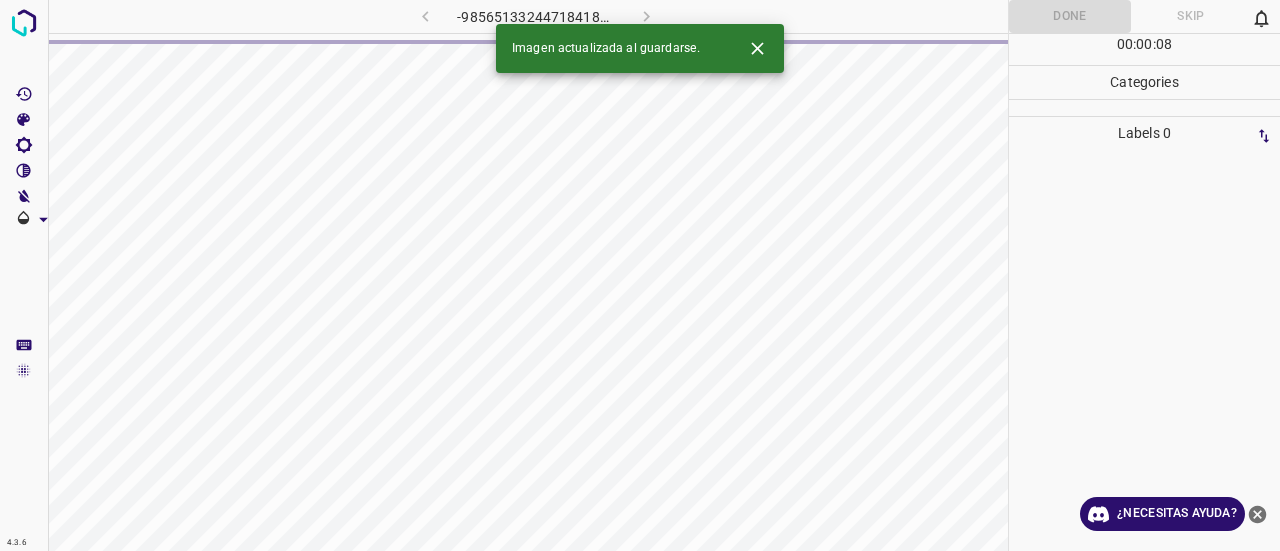 click 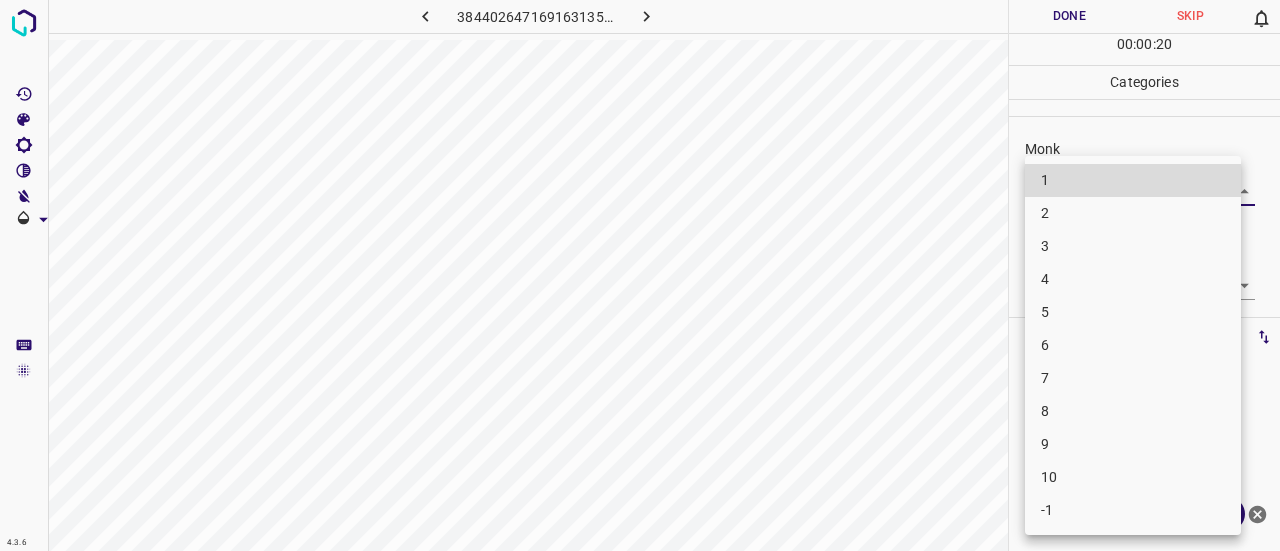click on "4.3.6  3844026471691631358.png Done Skip 0 00   : 00   : 20   Categories Monk   Select ​  [PERSON_NAME]   Select ​ Labels   0 Categories 1 Monk 2  [PERSON_NAME] Tools Space Change between modes (Draw & Edit) I Auto labeling R Restore zoom M Zoom in N Zoom out Delete Delete selecte label Filters Z Restore filters X Saturation filter C Brightness filter V Contrast filter B Gray scale filter General O Download ¿Necesitas ayuda? Texto original Valora esta traducción Tu opinión servirá para ayudar a mejorar el Traductor de Google - Texto - Esconder - Borrar 1 2 3 4 5 6 7 8 9 10 -1" at bounding box center [640, 275] 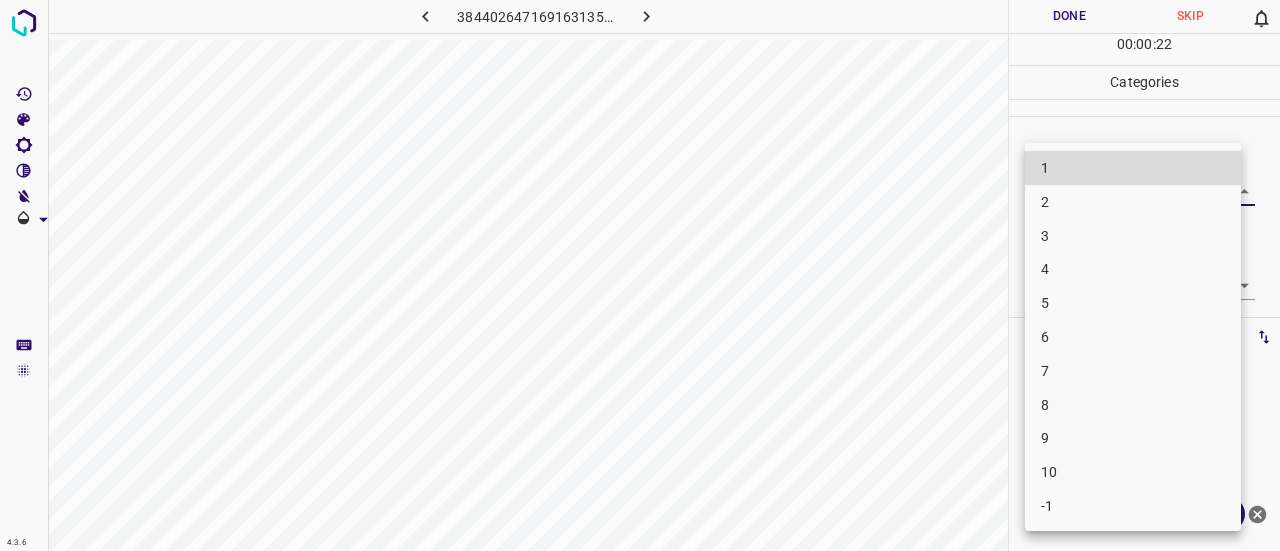 click on "4" at bounding box center [1133, 269] 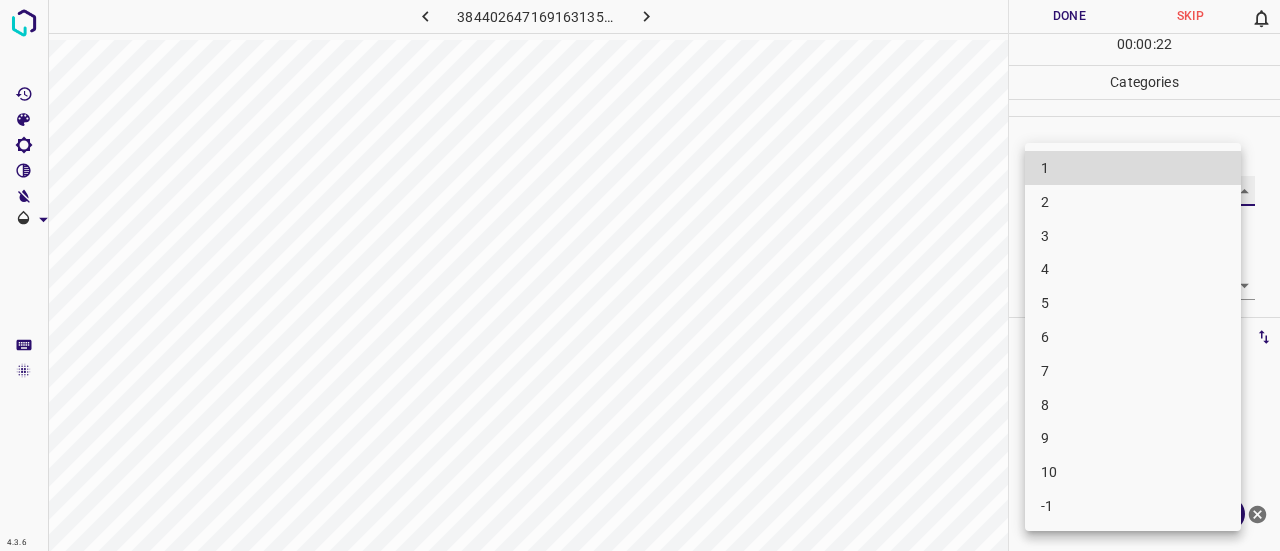 type on "4" 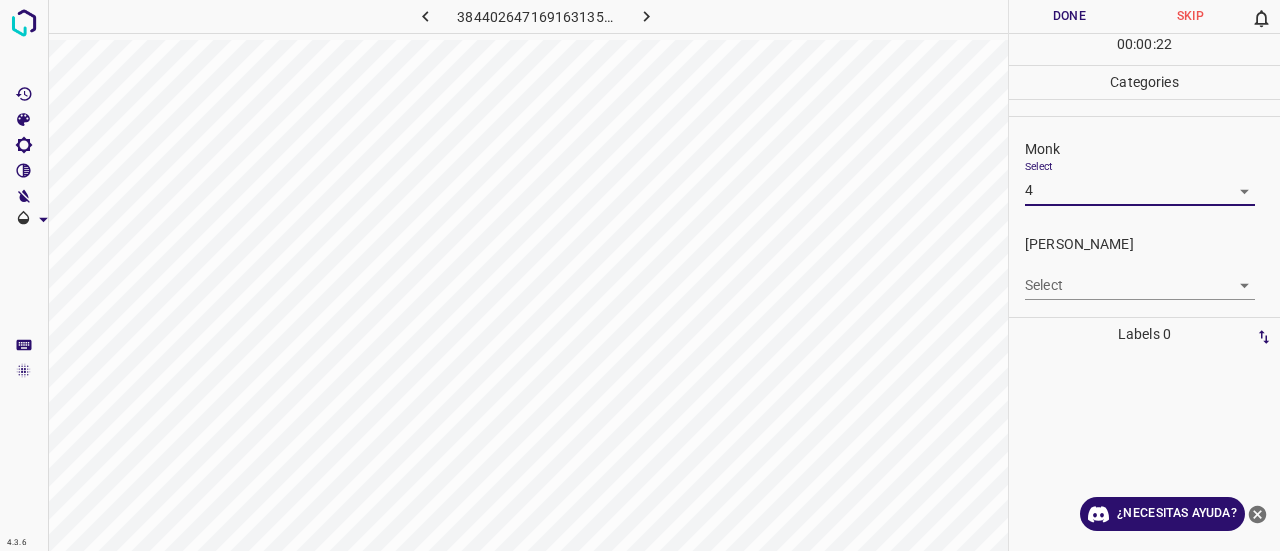 click on "4.3.6  3844026471691631358.png Done Skip 0 00   : 00   : 22   Categories Monk   Select 4 4  [PERSON_NAME]   Select ​ Labels   0 Categories 1 Monk 2  [PERSON_NAME] Tools Space Change between modes (Draw & Edit) I Auto labeling R Restore zoom M Zoom in N Zoom out Delete Delete selecte label Filters Z Restore filters X Saturation filter C Brightness filter V Contrast filter B Gray scale filter General O Download ¿Necesitas ayuda? Texto original Valora esta traducción Tu opinión servirá para ayudar a mejorar el Traductor de Google - Texto - Esconder - Borrar" at bounding box center [640, 275] 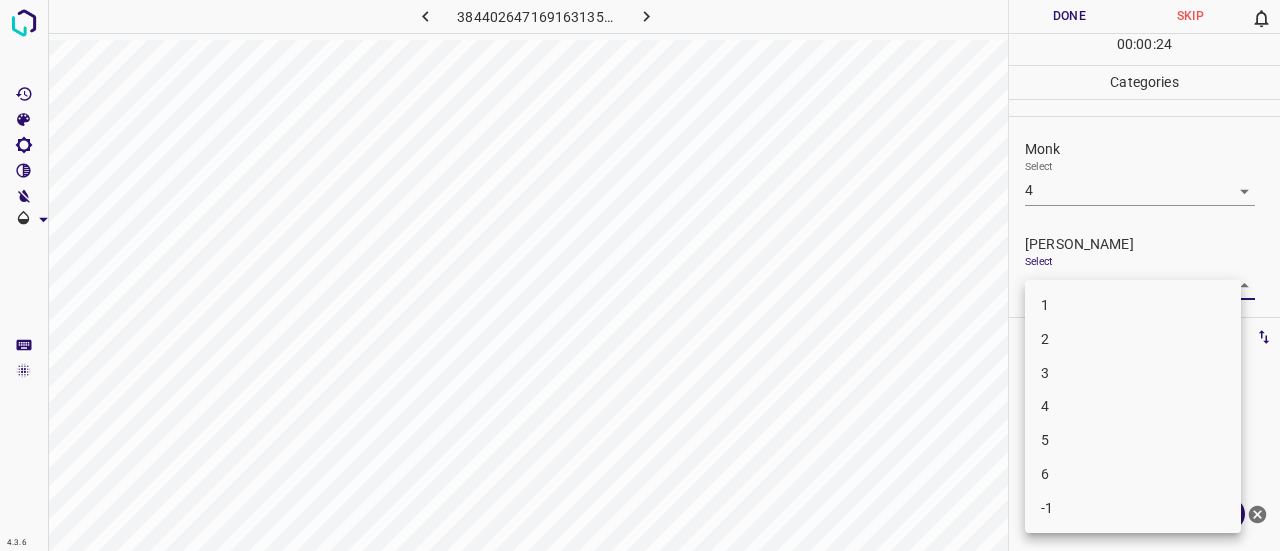 click on "2" at bounding box center [1133, 339] 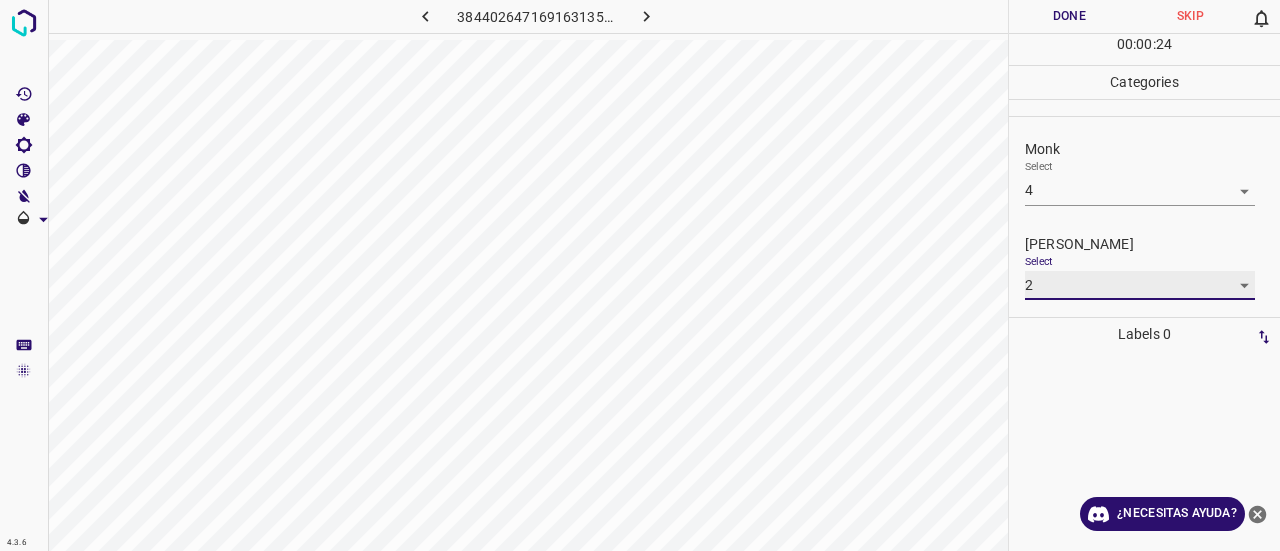 type on "2" 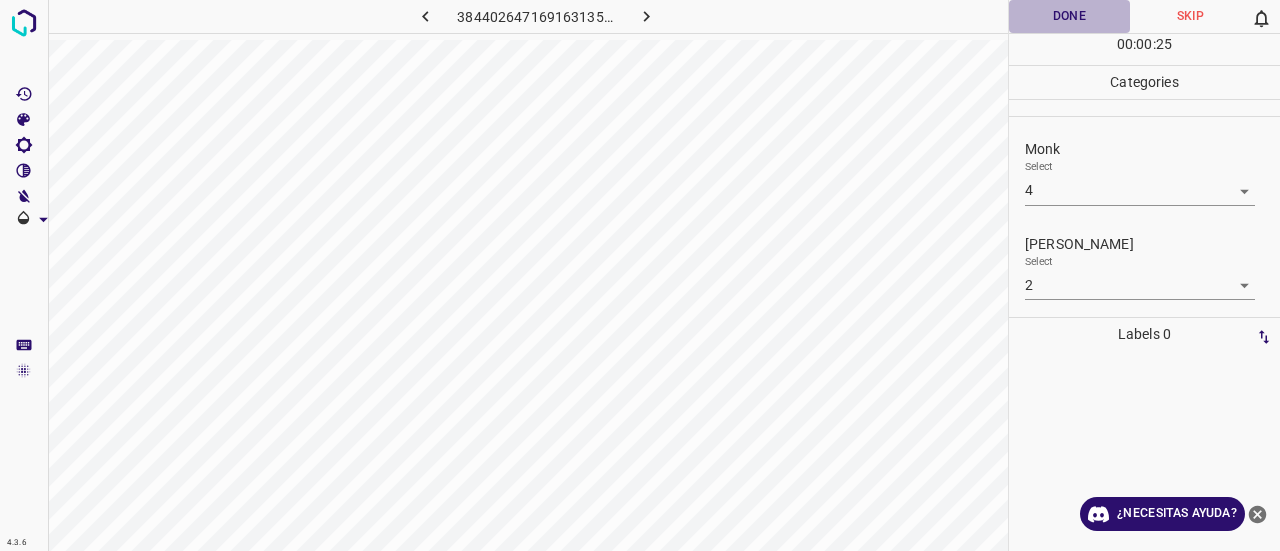 click on "Done" at bounding box center (1069, 16) 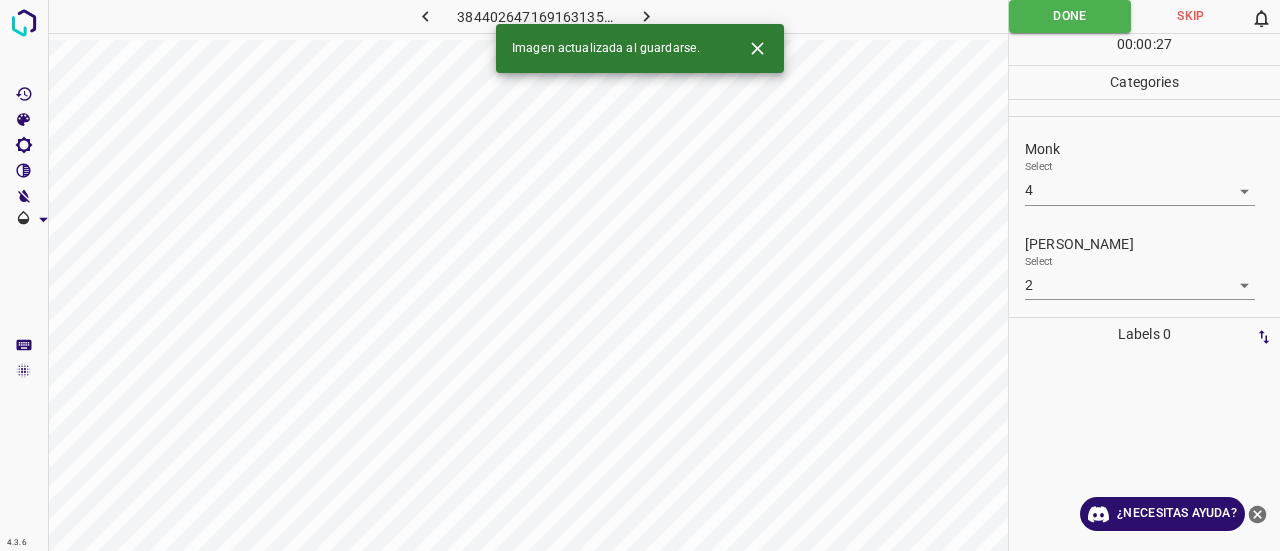 click on "3844026471691631358.png" at bounding box center (535, 19) 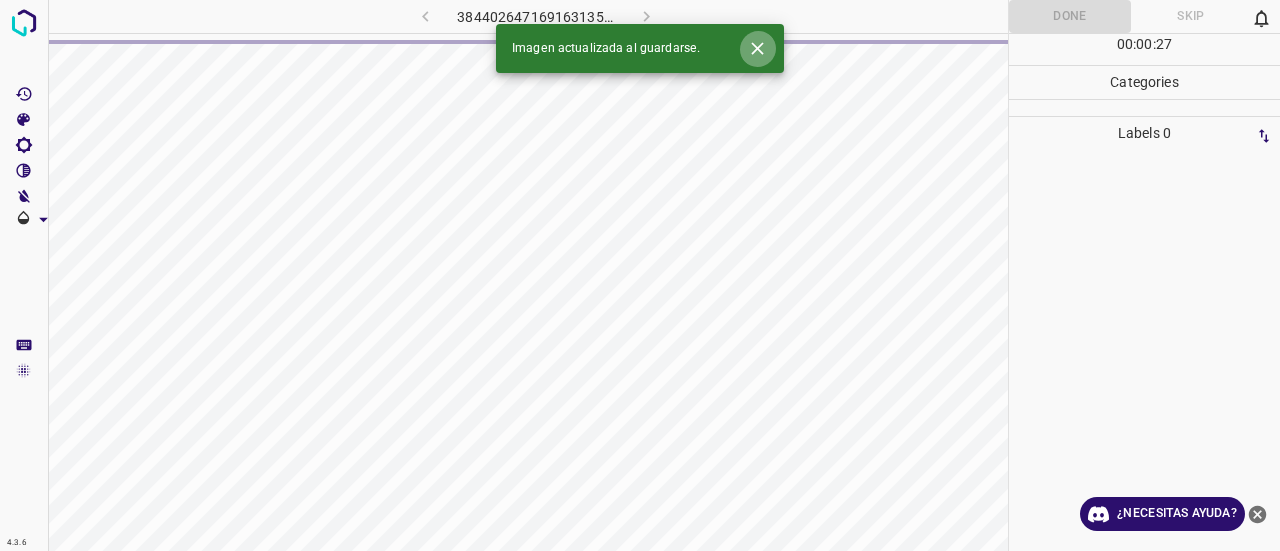click at bounding box center (757, 48) 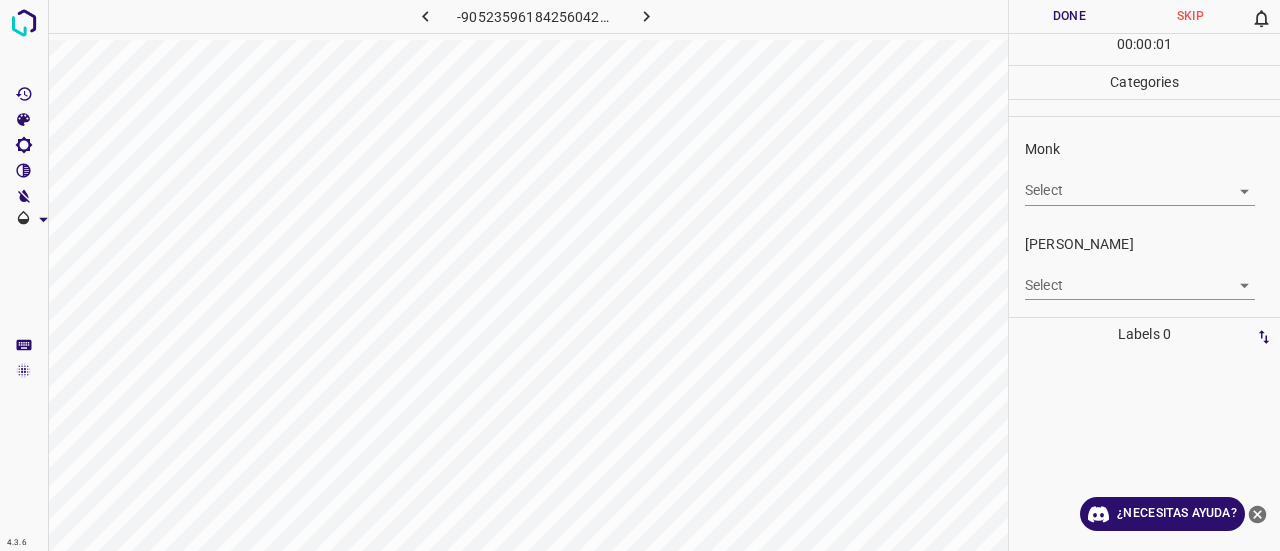 click on "4.3.6  -9052359618425604253.png Done Skip 0 00   : 00   : 01   Categories Monk   Select ​  [PERSON_NAME]   Select ​ Labels   0 Categories 1 Monk 2  [PERSON_NAME] Tools Space Change between modes (Draw & Edit) I Auto labeling R Restore zoom M Zoom in N Zoom out Delete Delete selecte label Filters Z Restore filters X Saturation filter C Brightness filter V Contrast filter B Gray scale filter General O Download ¿Necesitas ayuda? Texto original Valora esta traducción Tu opinión servirá para ayudar a mejorar el Traductor de Google - Texto - Esconder - Borrar" at bounding box center [640, 275] 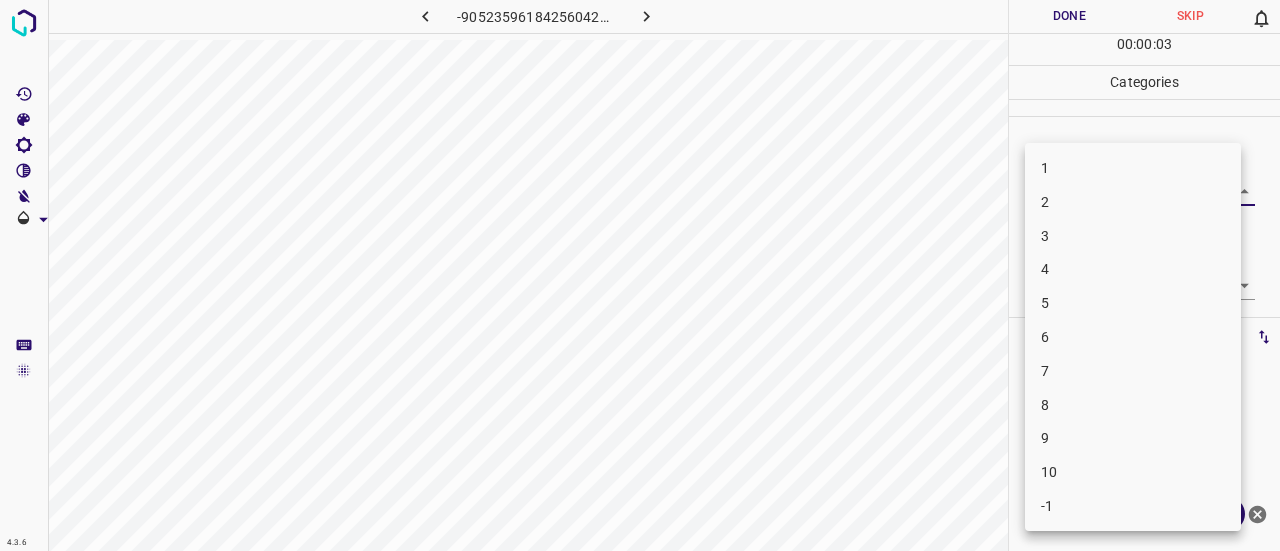 click on "6" at bounding box center (1133, 337) 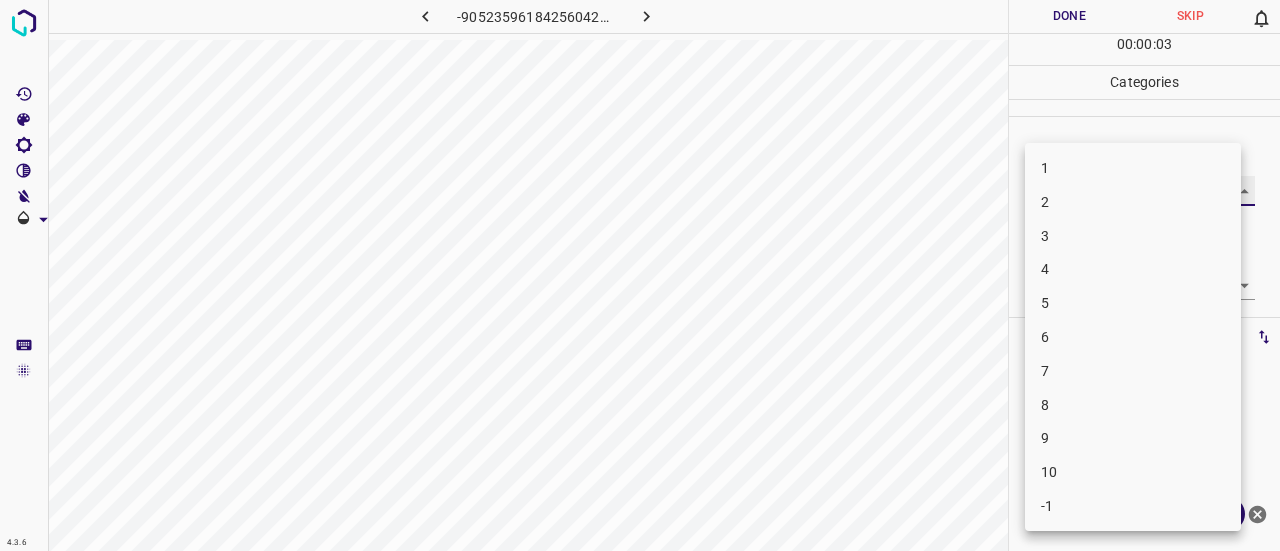 type on "6" 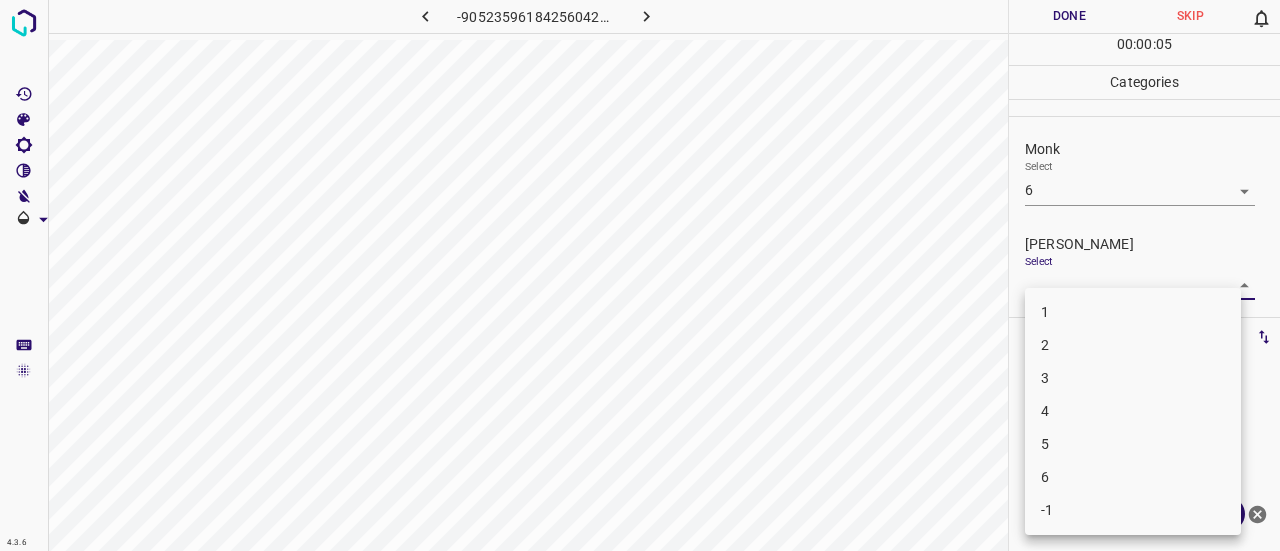 click on "4.3.6  -9052359618425604253.png Done Skip 0 00   : 00   : 05   Categories Monk   Select 6 6  [PERSON_NAME]   Select ​ Labels   0 Categories 1 Monk 2  [PERSON_NAME] Tools Space Change between modes (Draw & Edit) I Auto labeling R Restore zoom M Zoom in N Zoom out Delete Delete selecte label Filters Z Restore filters X Saturation filter C Brightness filter V Contrast filter B Gray scale filter General O Download ¿Necesitas ayuda? Texto original Valora esta traducción Tu opinión servirá para ayudar a mejorar el Traductor de Google - Texto - Esconder - Borrar 1 2 3 4 5 6 -1" at bounding box center [640, 275] 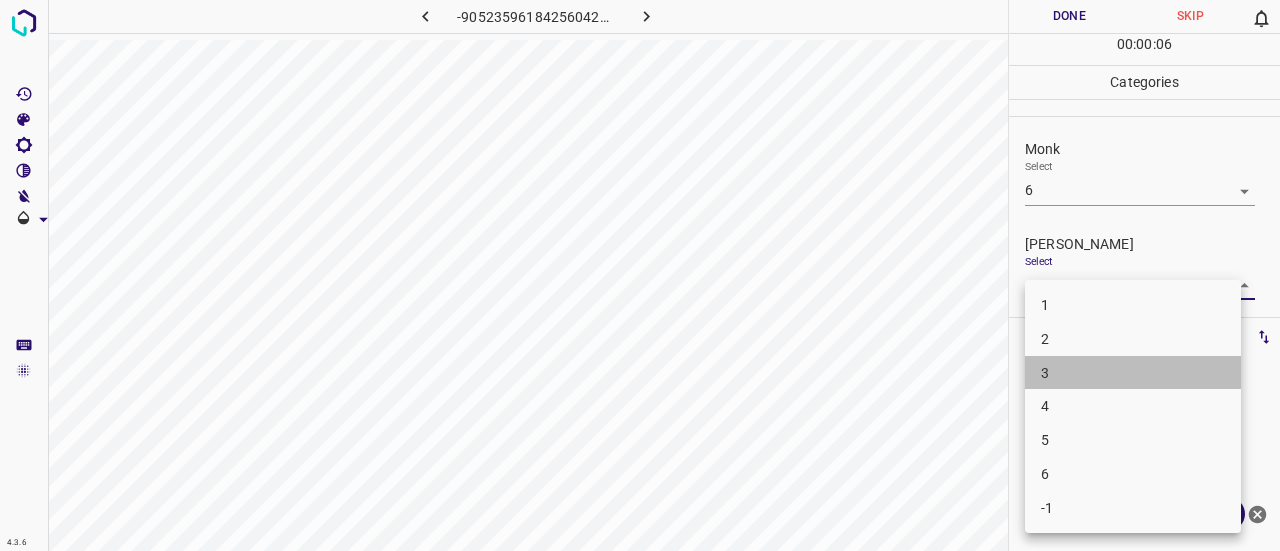 click on "3" at bounding box center [1133, 373] 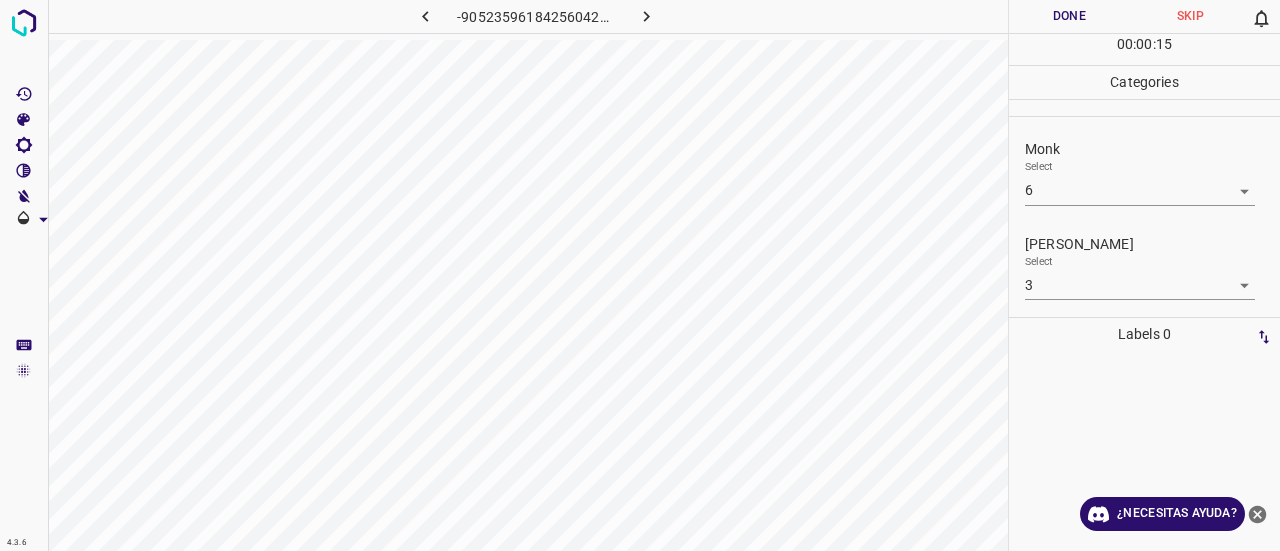 click on "4.3.6  -9052359618425604253.png Done Skip 0 00   : 00   : 15   Categories Monk   Select 6 6  [PERSON_NAME]   Select 3 3 Labels   0 Categories 1 Monk 2  [PERSON_NAME] Tools Space Change between modes (Draw & Edit) I Auto labeling R Restore zoom M Zoom in N Zoom out Delete Delete selecte label Filters Z Restore filters X Saturation filter C Brightness filter V Contrast filter B Gray scale filter General O Download ¿Necesitas ayuda? Texto original Valora esta traducción Tu opinión servirá para ayudar a mejorar el Traductor de Google - Texto - Esconder - Borrar" at bounding box center [640, 275] 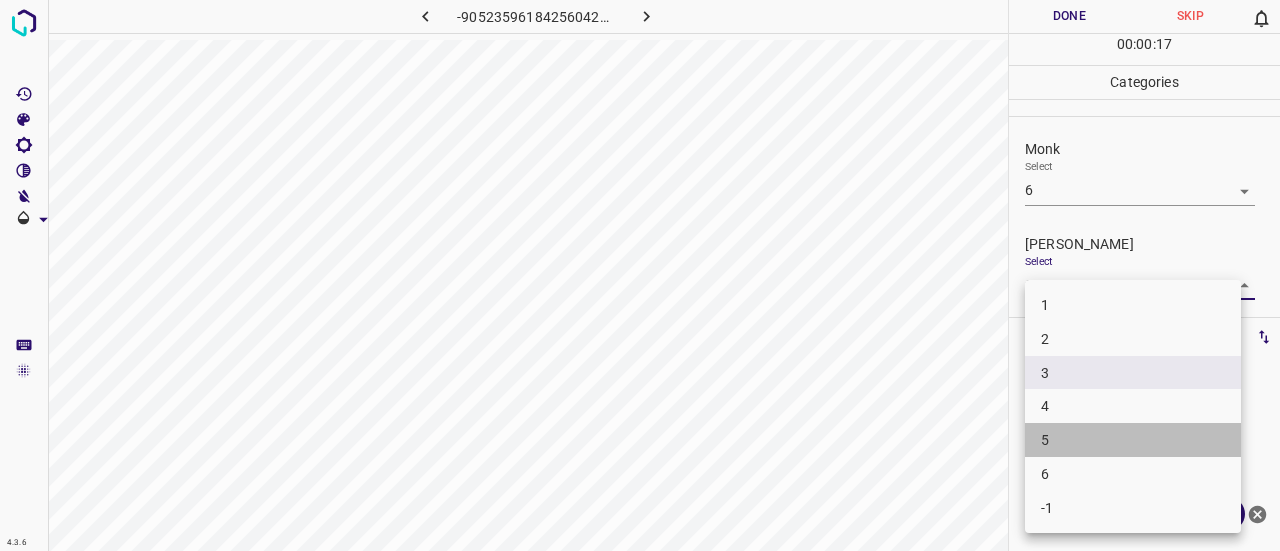 click on "5" at bounding box center (1133, 440) 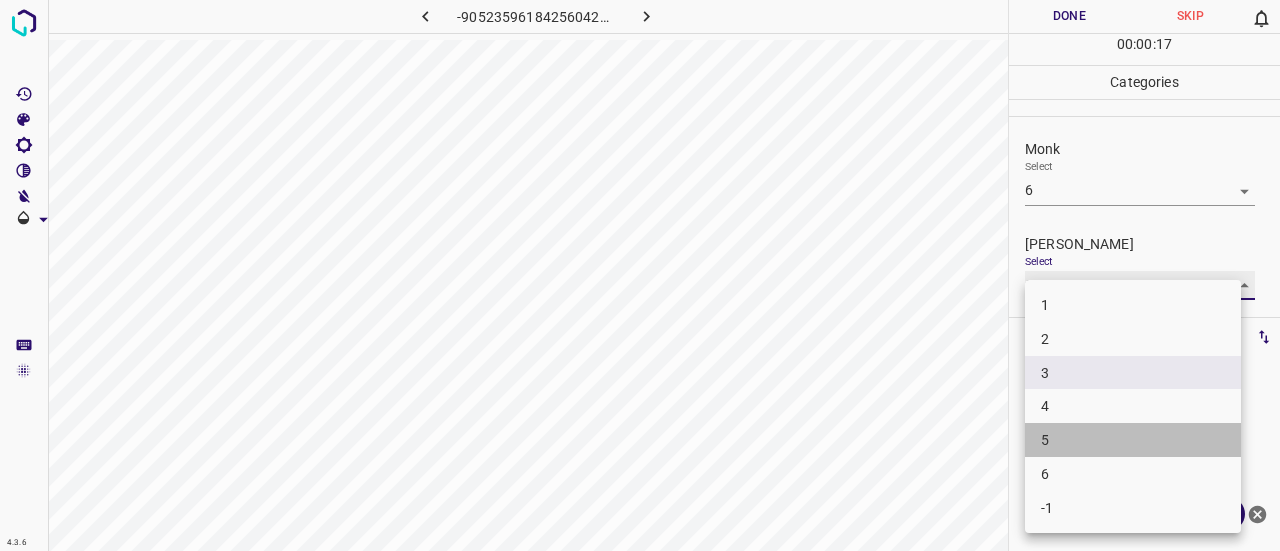 type on "5" 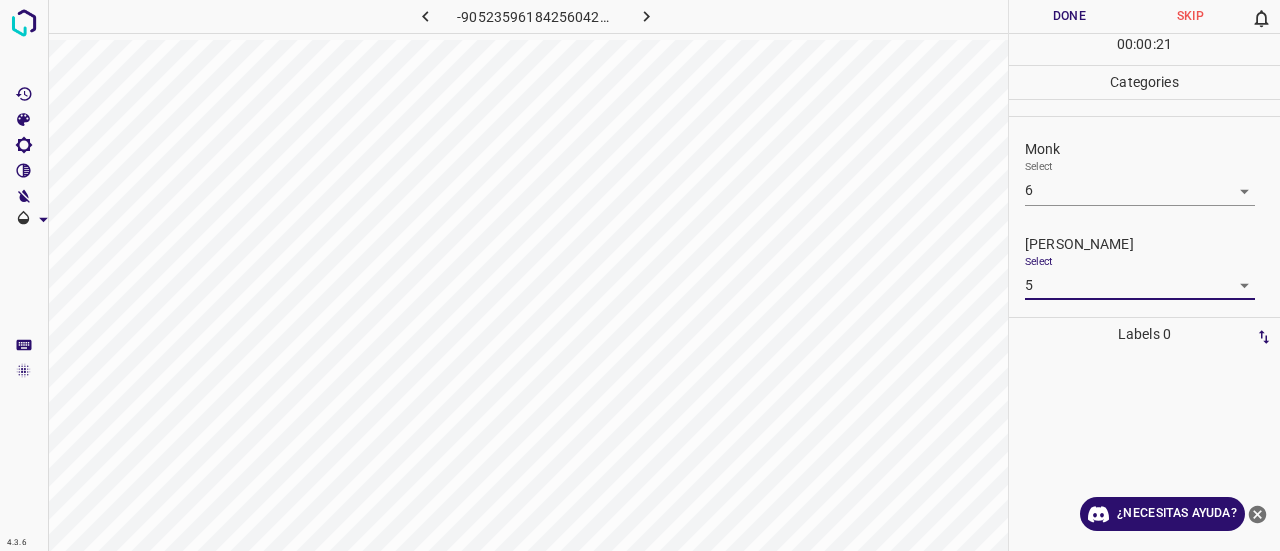 click on "Done" at bounding box center [1069, 16] 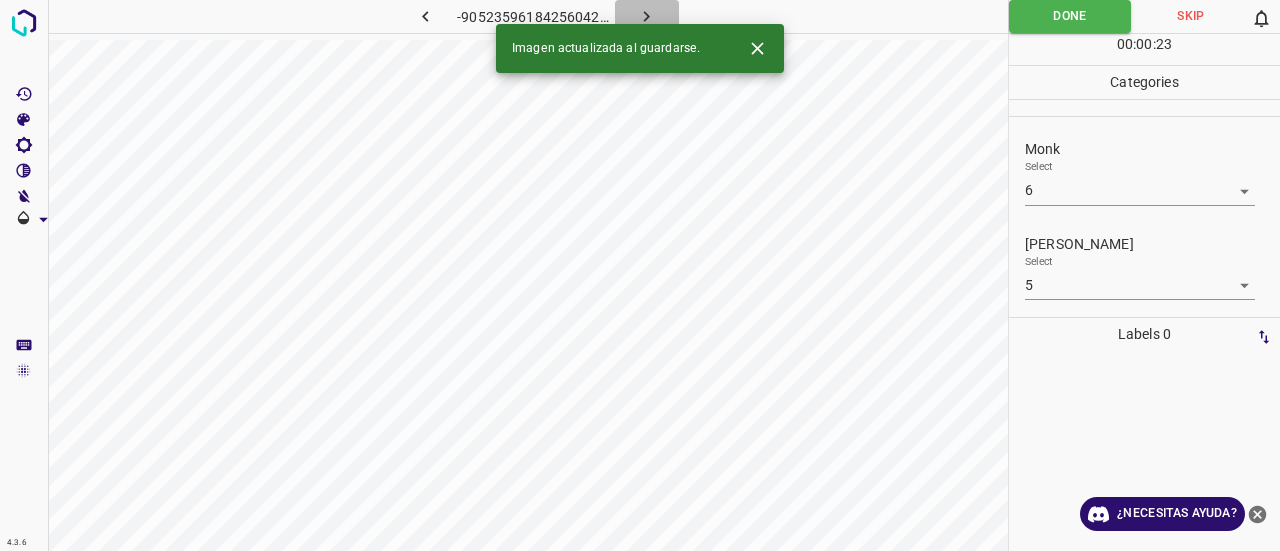 click at bounding box center (647, 16) 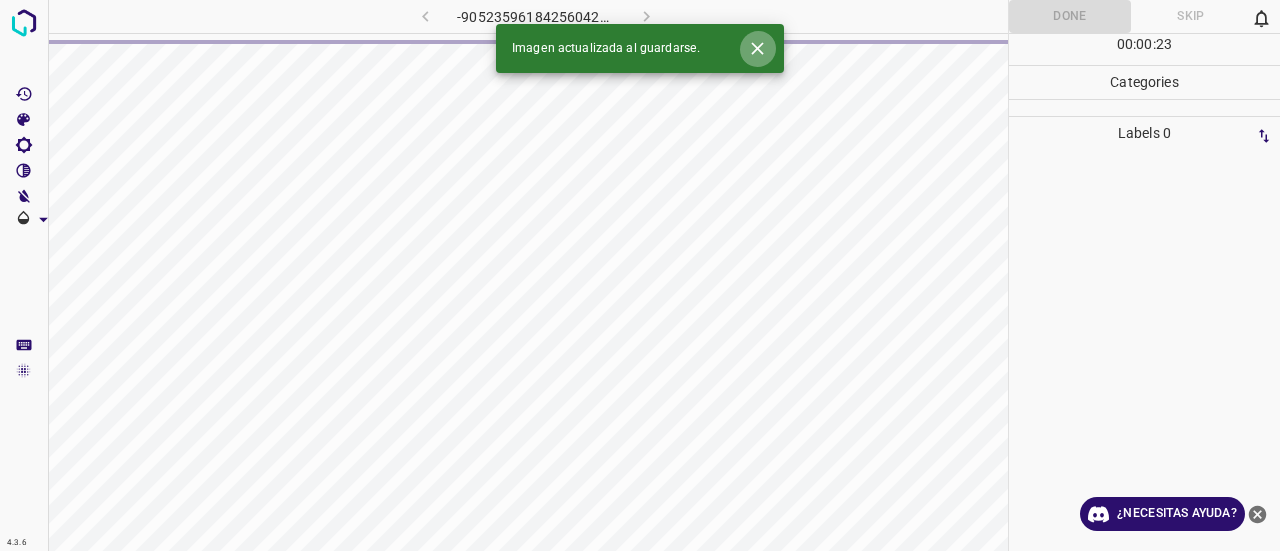 click 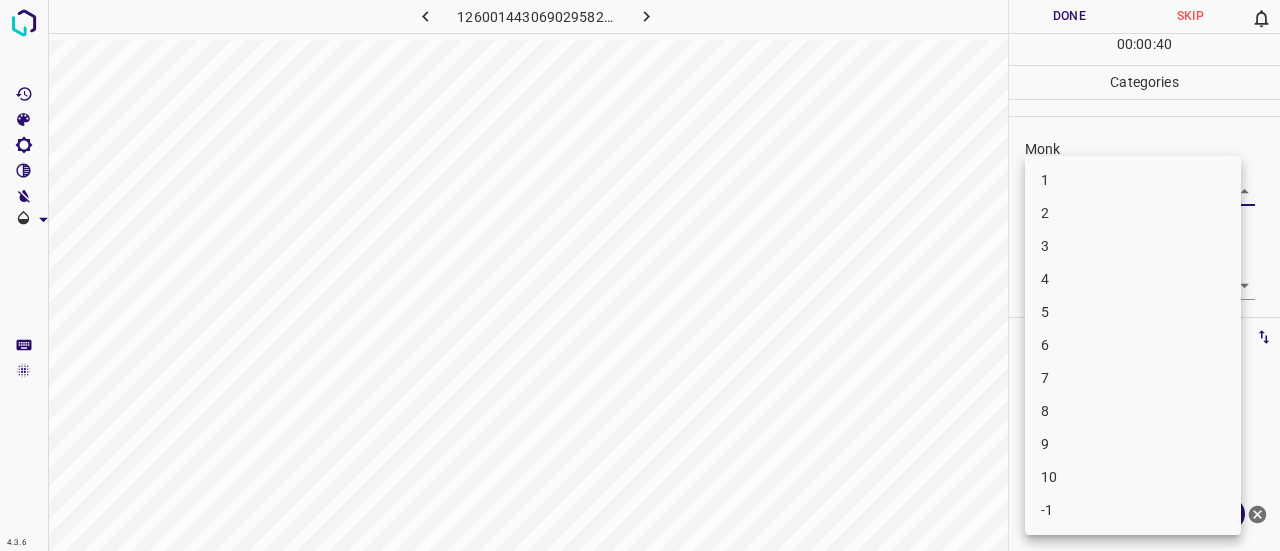 click on "4.3.6  1260014430690295824.png Done Skip 0 00   : 00   : 40   Categories Monk   Select ​  [PERSON_NAME]   Select ​ Labels   0 Categories 1 Monk 2  [PERSON_NAME] Tools Space Change between modes (Draw & Edit) I Auto labeling R Restore zoom M Zoom in N Zoom out Delete Delete selecte label Filters Z Restore filters X Saturation filter C Brightness filter V Contrast filter B Gray scale filter General O Download ¿Necesitas ayuda? Texto original Valora esta traducción Tu opinión servirá para ayudar a mejorar el Traductor de Google - Texto - Esconder - Borrar 1 2 3 4 5 6 7 8 9 10 -1" at bounding box center (640, 275) 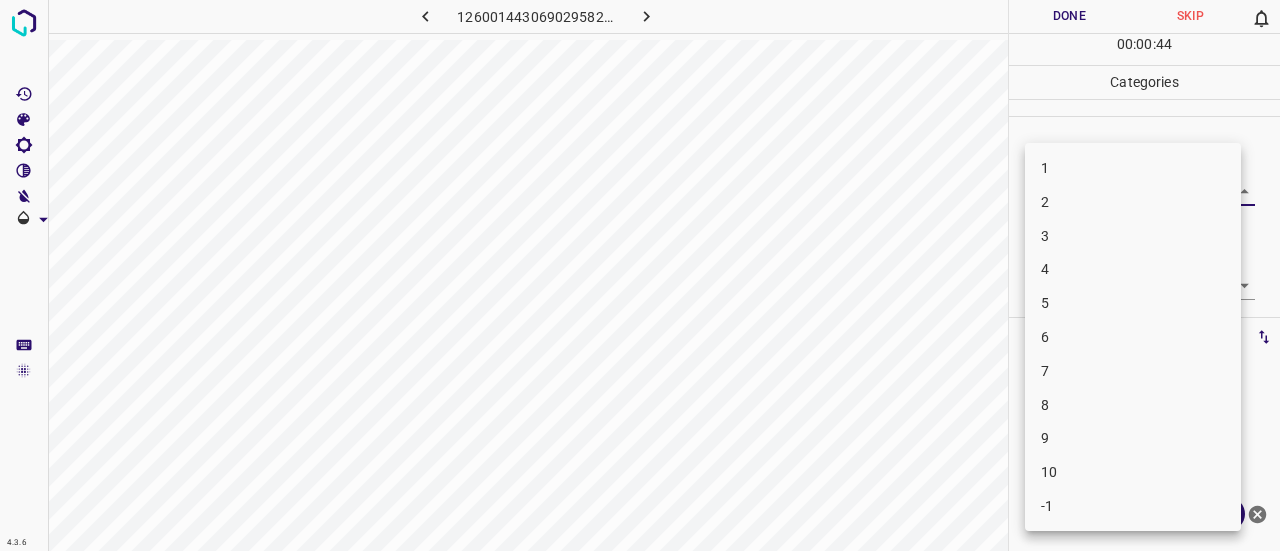 click on "3" at bounding box center (1133, 236) 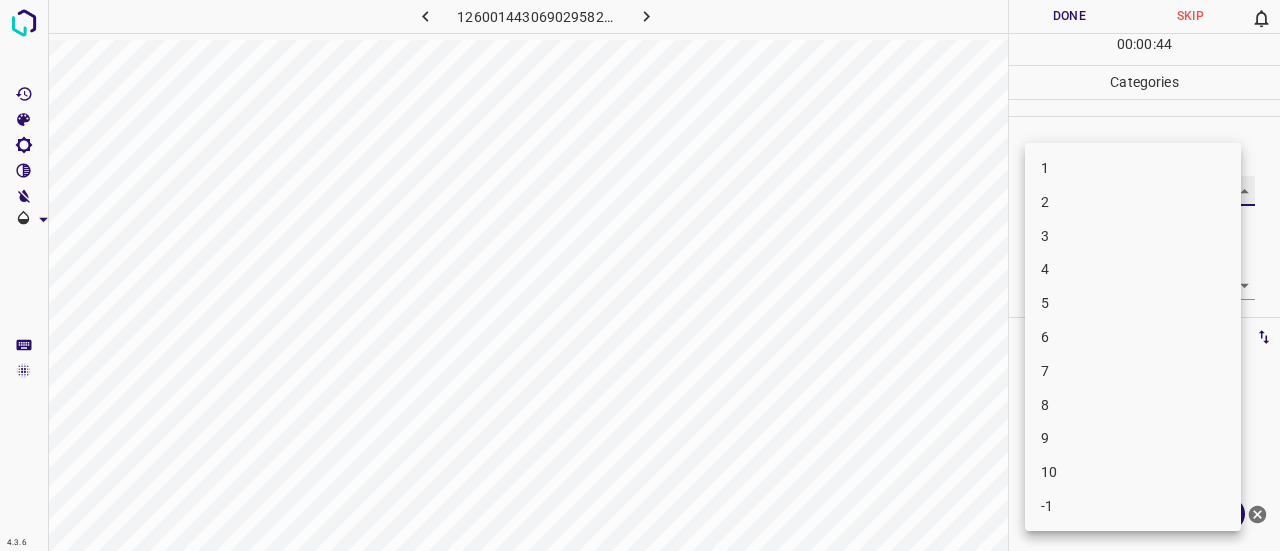 type on "3" 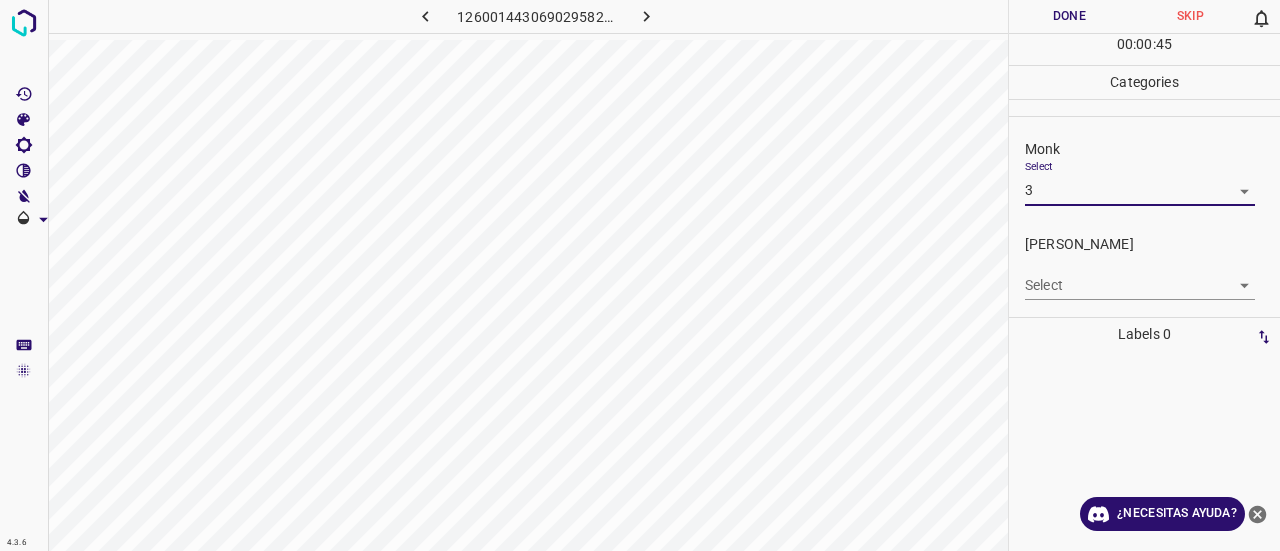 click on "4.3.6  1260014430690295824.png Done Skip 0 00   : 00   : 45   Categories Monk   Select 3 3  [PERSON_NAME]   Select ​ Labels   0 Categories 1 Monk 2  [PERSON_NAME] Tools Space Change between modes (Draw & Edit) I Auto labeling R Restore zoom M Zoom in N Zoom out Delete Delete selecte label Filters Z Restore filters X Saturation filter C Brightness filter V Contrast filter B Gray scale filter General O Download ¿Necesitas ayuda? Texto original Valora esta traducción Tu opinión servirá para ayudar a mejorar el Traductor de Google - Texto - Esconder - Borrar" at bounding box center [640, 275] 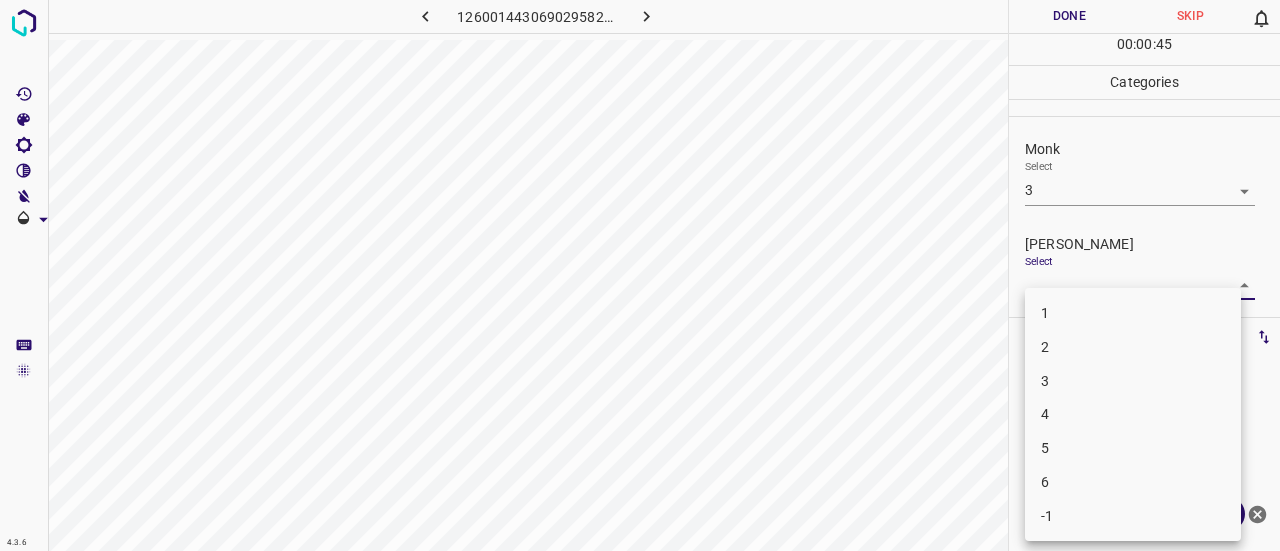 click on "2" at bounding box center [1133, 347] 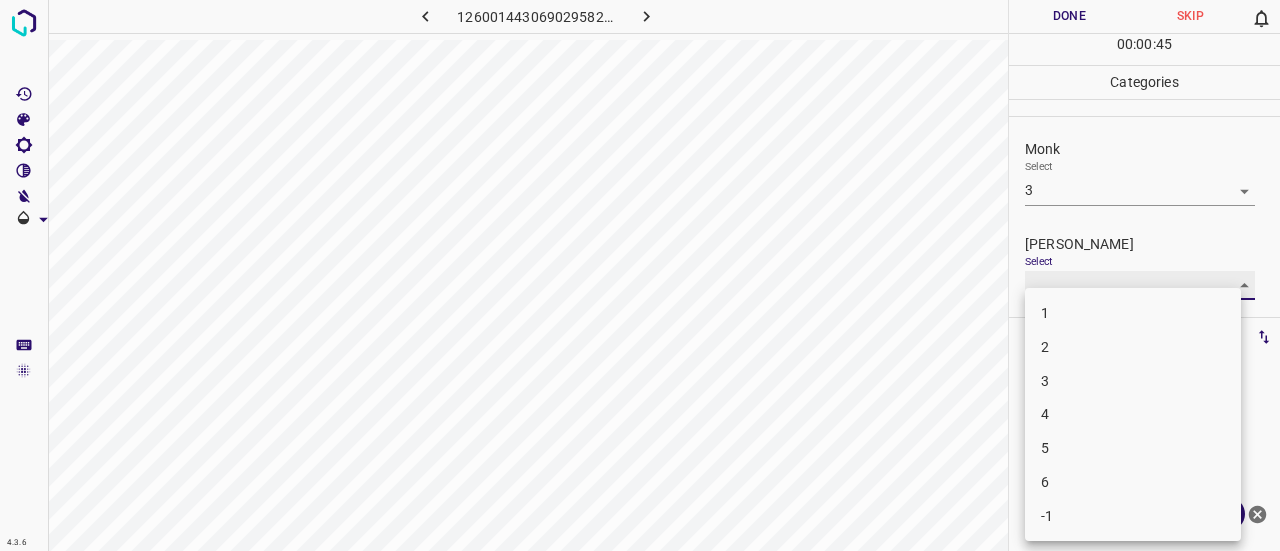 type on "2" 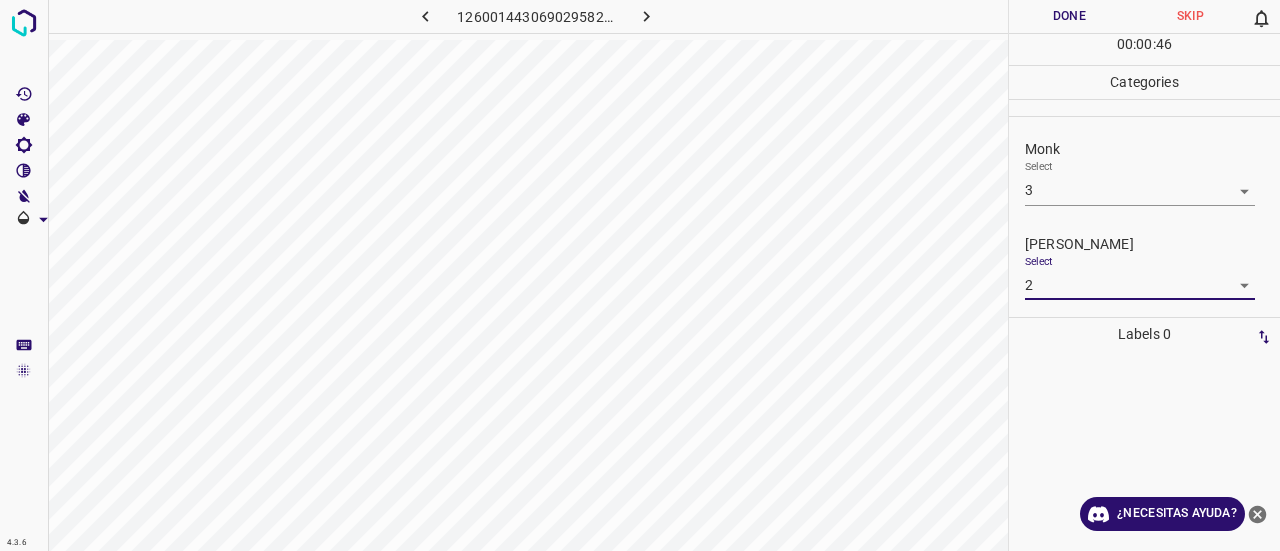 click on "Done" at bounding box center (1069, 16) 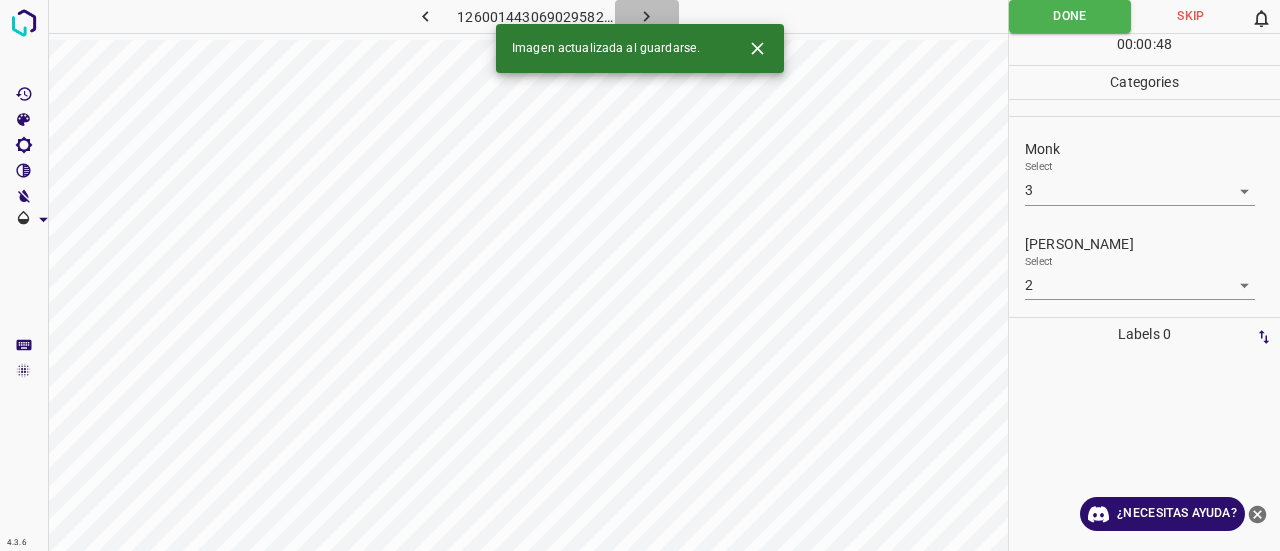 click 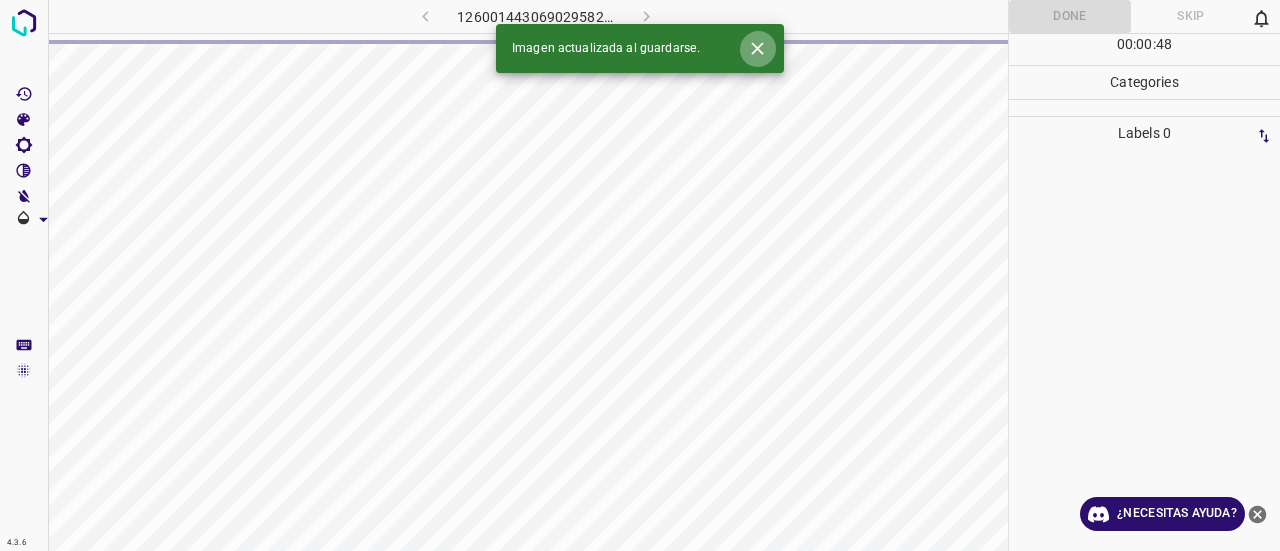 click 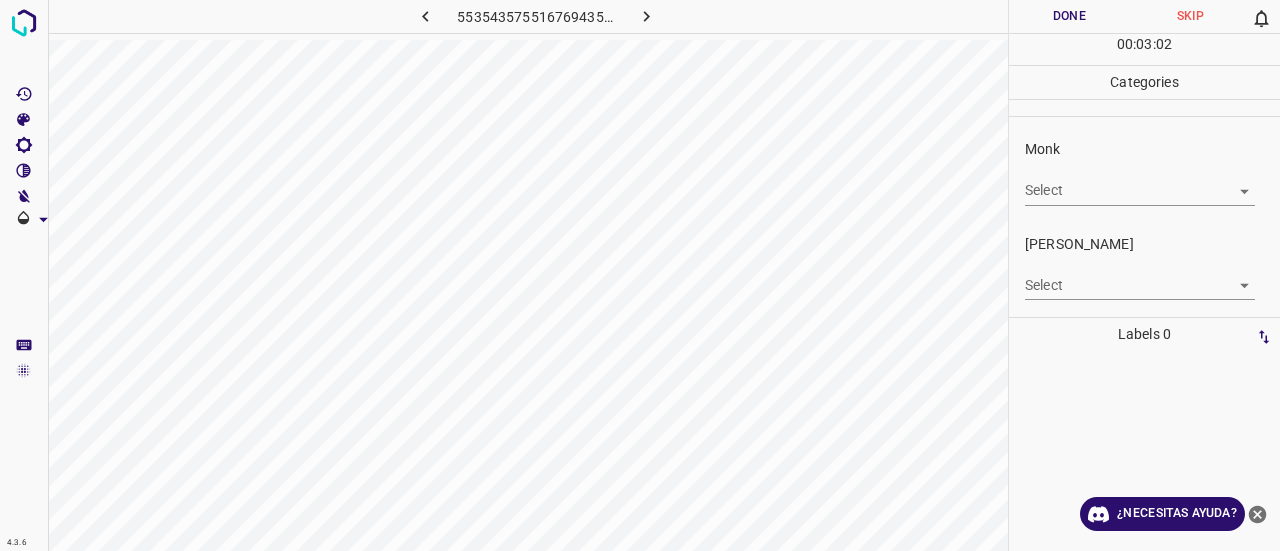 click on "4.3.6  553543575516769435.png Done Skip 0 00   : 03   : 02   Categories Monk   Select ​  [PERSON_NAME]   Select ​ Labels   0 Categories 1 Monk 2  [PERSON_NAME] Tools Space Change between modes (Draw & Edit) I Auto labeling R Restore zoom M Zoom in N Zoom out Delete Delete selecte label Filters Z Restore filters X Saturation filter C Brightness filter V Contrast filter B Gray scale filter General O Download ¿Necesitas ayuda? Texto original Valora esta traducción Tu opinión servirá para ayudar a mejorar el Traductor de Google - Texto - Esconder - Borrar" at bounding box center [640, 275] 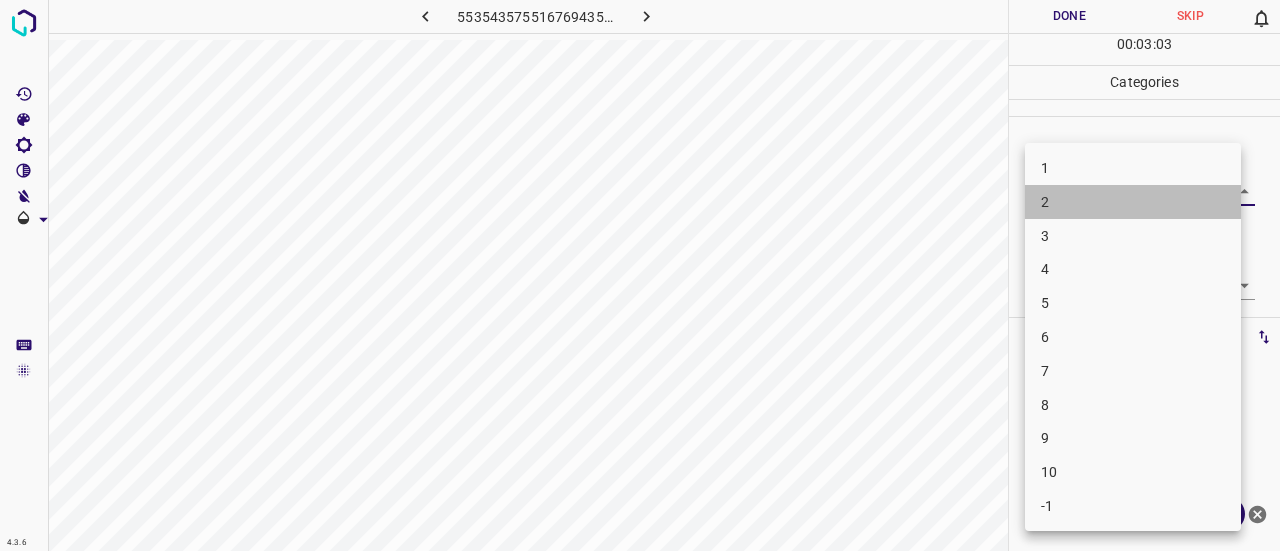 click on "2" at bounding box center (1133, 202) 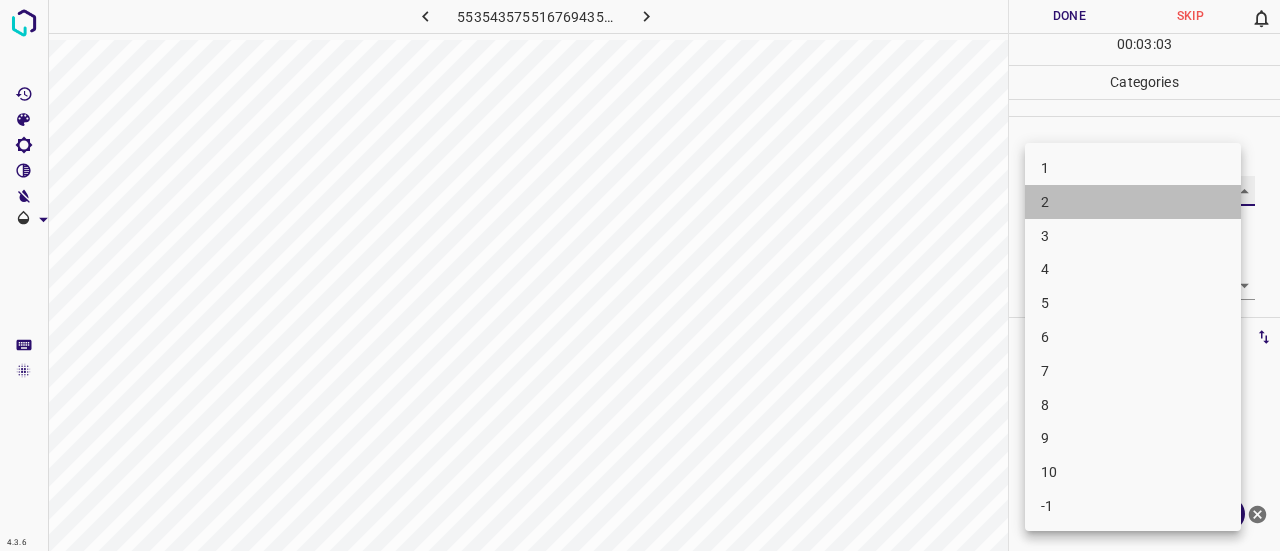 type on "2" 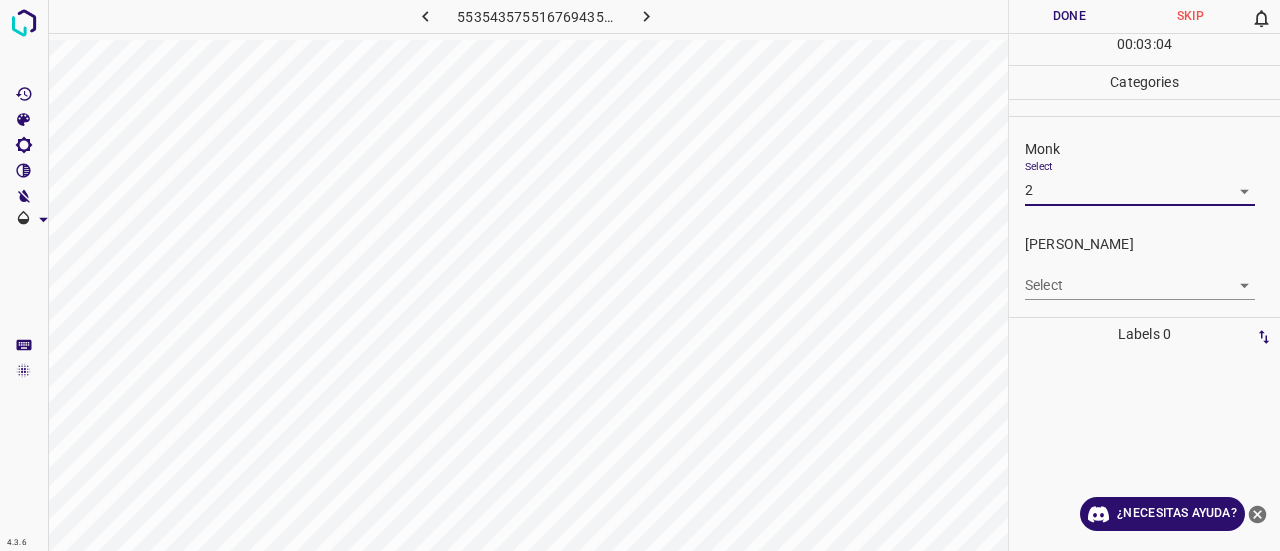 click on "4.3.6  553543575516769435.png Done Skip 0 00   : 03   : 04   Categories Monk   Select 2 2  [PERSON_NAME]   Select ​ Labels   0 Categories 1 Monk 2  [PERSON_NAME] Tools Space Change between modes (Draw & Edit) I Auto labeling R Restore zoom M Zoom in N Zoom out Delete Delete selecte label Filters Z Restore filters X Saturation filter C Brightness filter V Contrast filter B Gray scale filter General O Download ¿Necesitas ayuda? Texto original Valora esta traducción Tu opinión servirá para ayudar a mejorar el Traductor de Google - Texto - Esconder - Borrar" at bounding box center (640, 275) 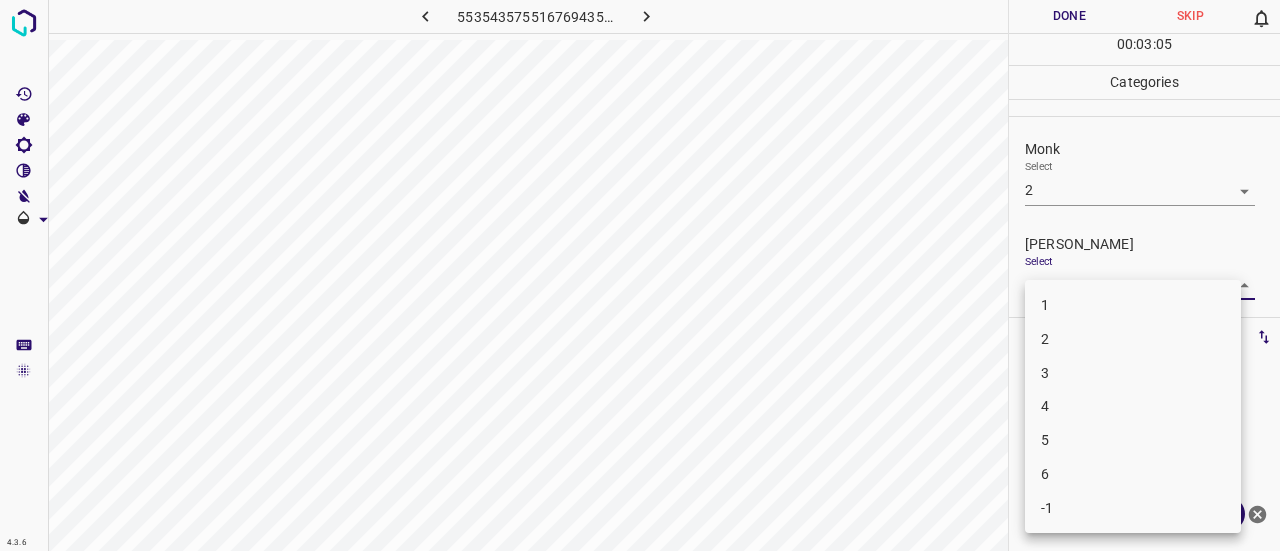 click on "1" at bounding box center (1133, 305) 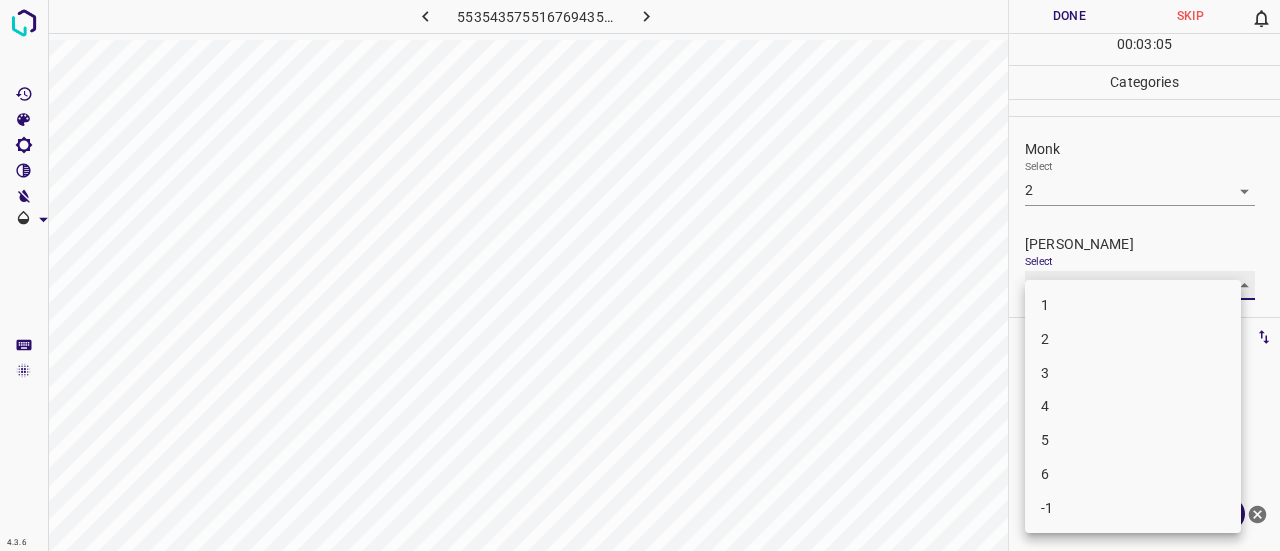 type on "1" 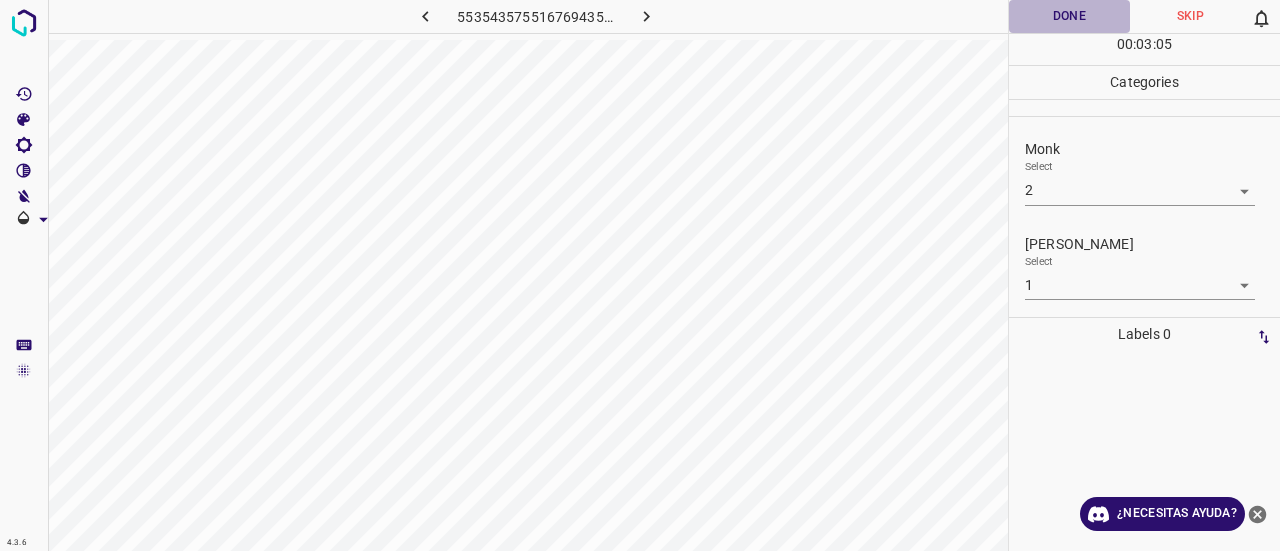click on "Done" at bounding box center (1069, 16) 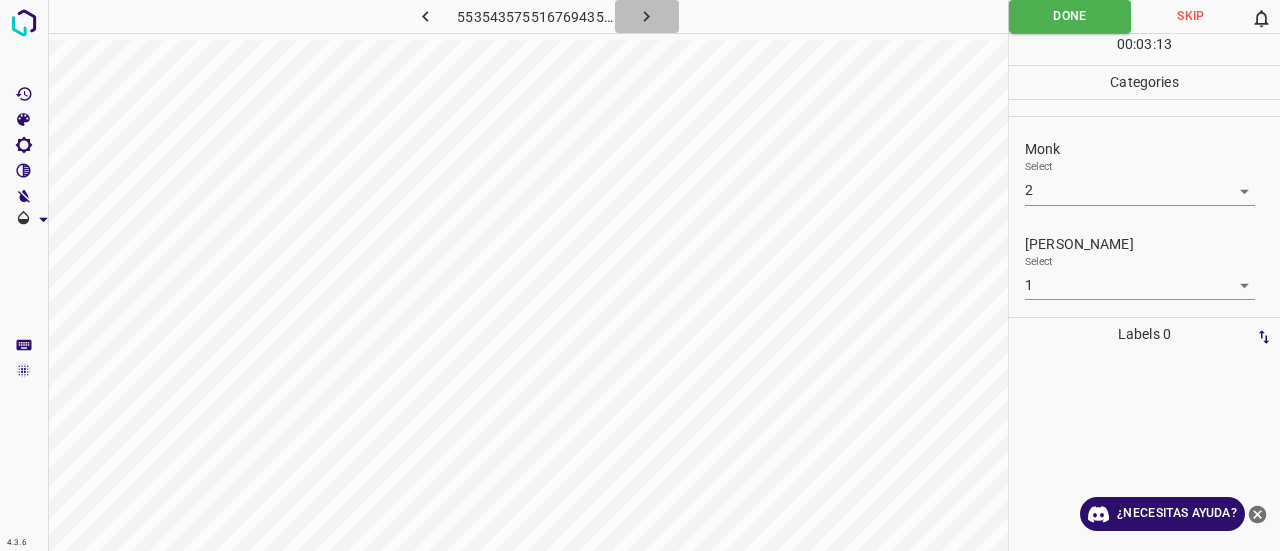 click at bounding box center (647, 16) 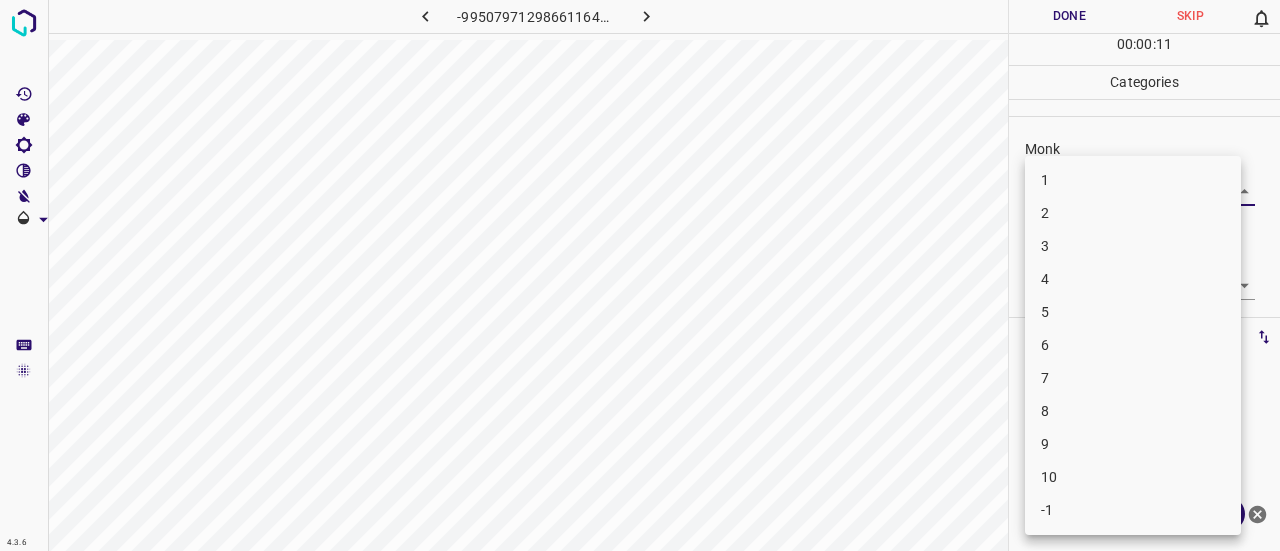 click on "4.3.6  -995079712986611649.png Done Skip 0 00   : 00   : 11   Categories Monk   Select ​  [PERSON_NAME]   Select ​ Labels   0 Categories 1 Monk 2  [PERSON_NAME] Tools Space Change between modes (Draw & Edit) I Auto labeling R Restore zoom M Zoom in N Zoom out Delete Delete selecte label Filters Z Restore filters X Saturation filter C Brightness filter V Contrast filter B Gray scale filter General O Download ¿Necesitas ayuda? Texto original Valora esta traducción Tu opinión servirá para ayudar a mejorar el Traductor de Google - Texto - Esconder - Borrar 1 2 3 4 5 6 7 8 9 10 -1" at bounding box center [640, 275] 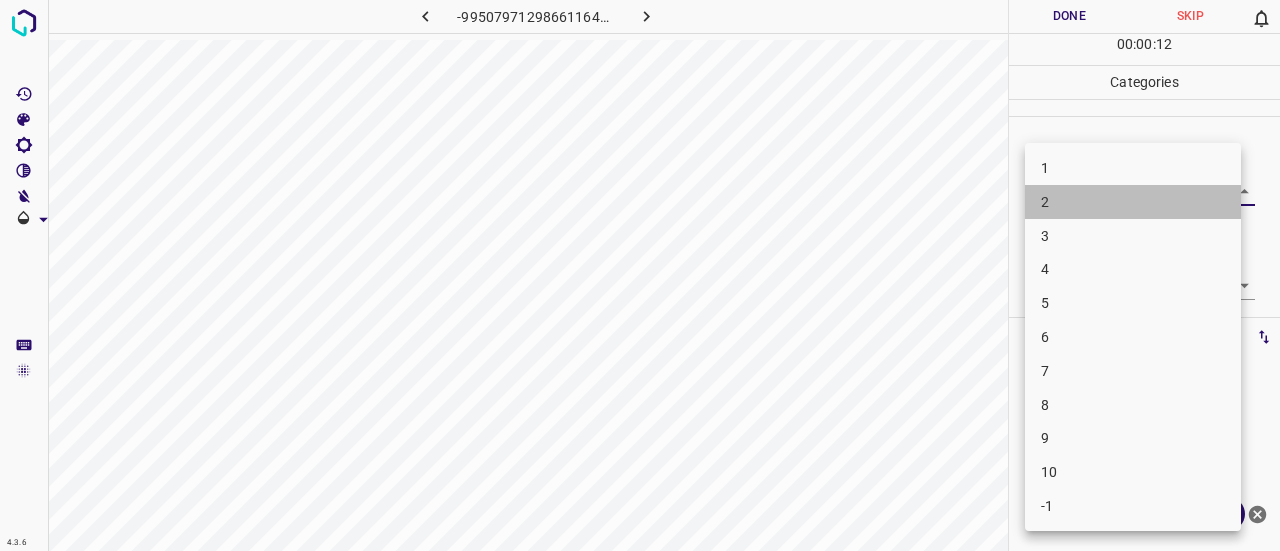click on "2" at bounding box center [1133, 202] 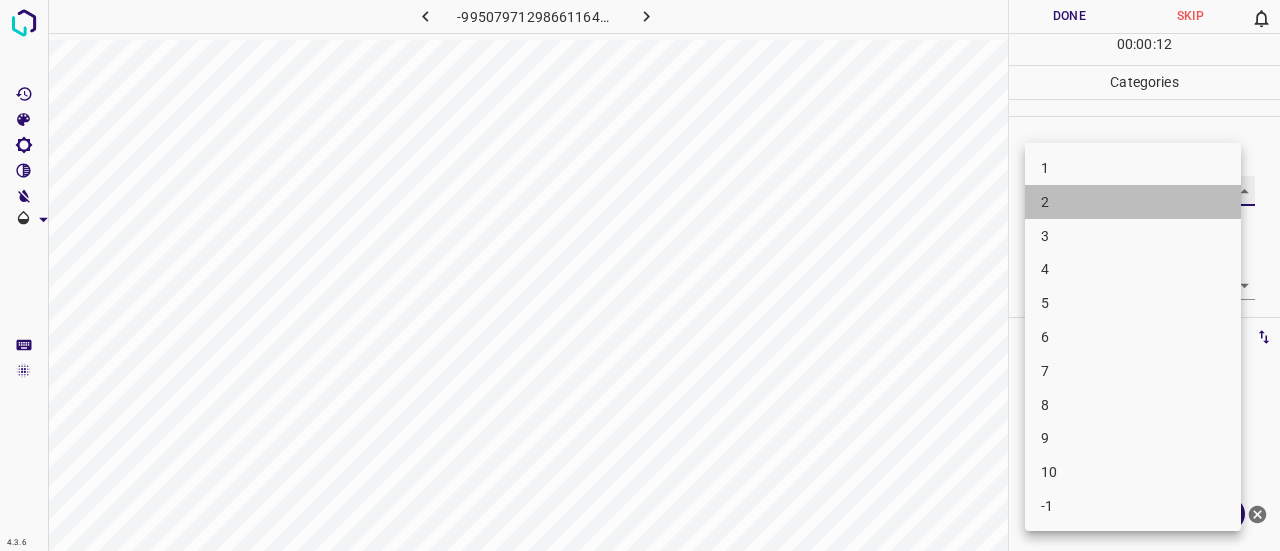 type on "2" 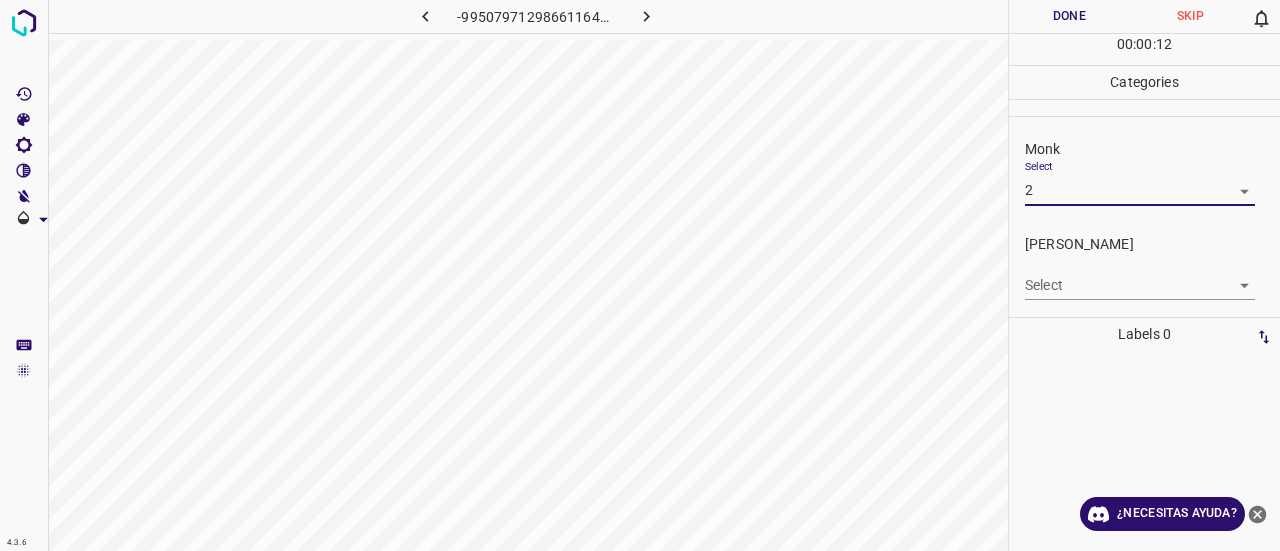 click on "4.3.6  -995079712986611649.png Done Skip 0 00   : 00   : 12   Categories Monk   Select 2 2  [PERSON_NAME]   Select ​ Labels   0 Categories 1 Monk 2  [PERSON_NAME] Tools Space Change between modes (Draw & Edit) I Auto labeling R Restore zoom M Zoom in N Zoom out Delete Delete selecte label Filters Z Restore filters X Saturation filter C Brightness filter V Contrast filter B Gray scale filter General O Download ¿Necesitas ayuda? Texto original Valora esta traducción Tu opinión servirá para ayudar a mejorar el Traductor de Google - Texto - Esconder - Borrar" at bounding box center [640, 275] 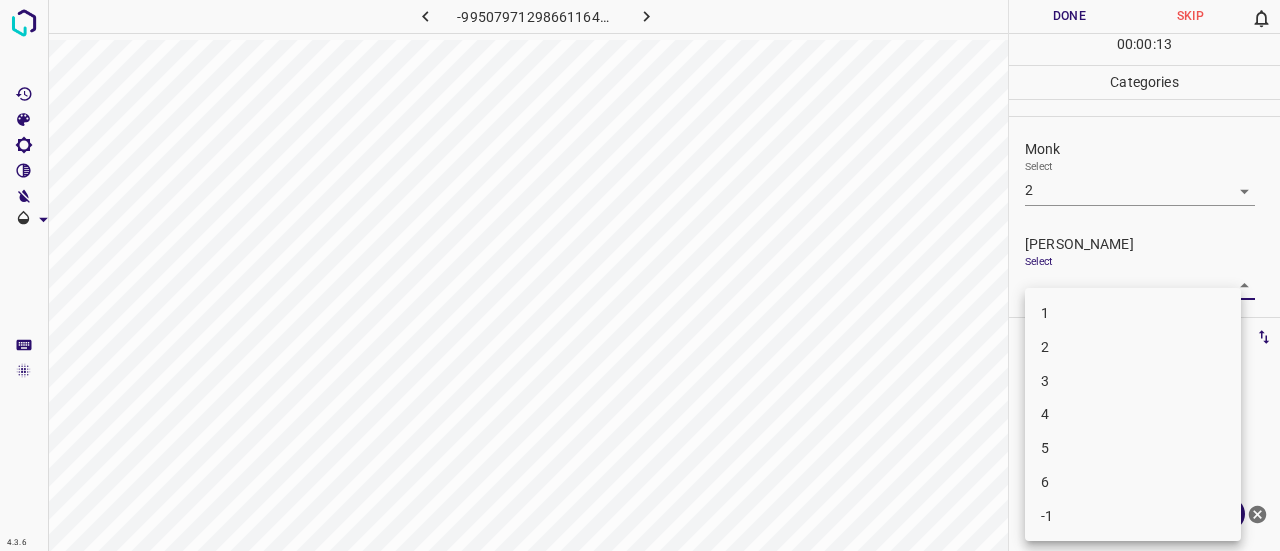 click on "1" at bounding box center [1133, 313] 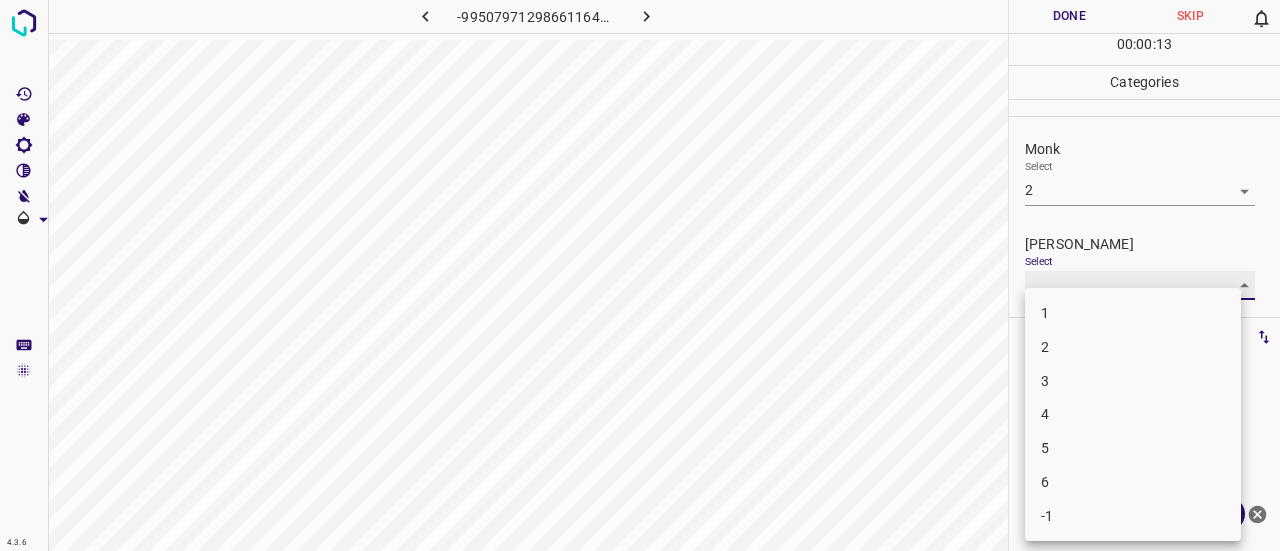 type on "1" 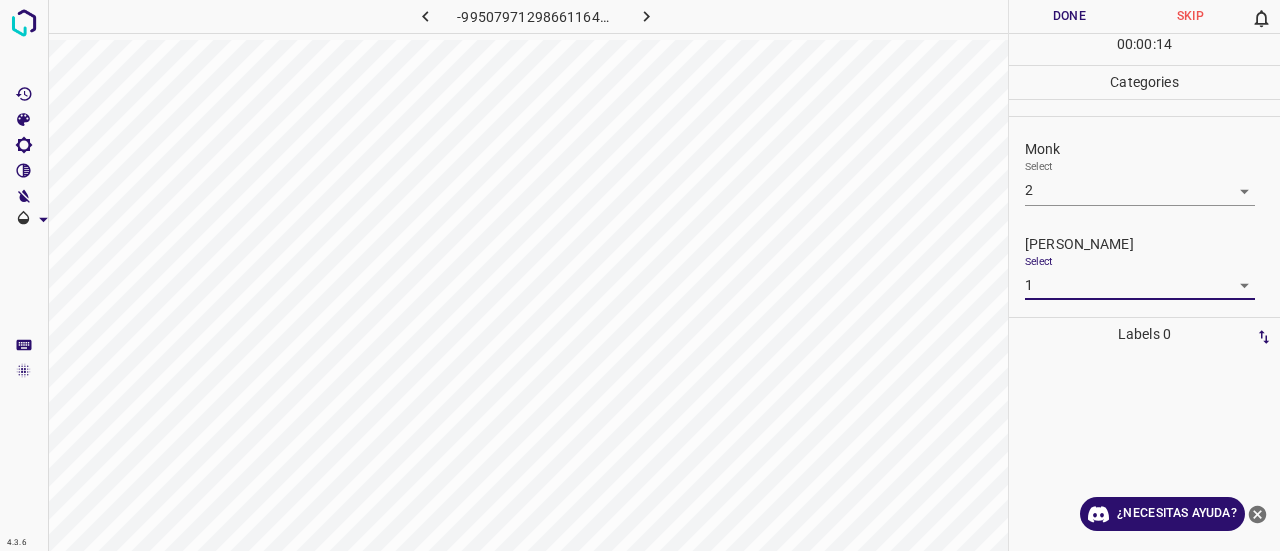 click on "00   : 00   : 14" at bounding box center [1144, 49] 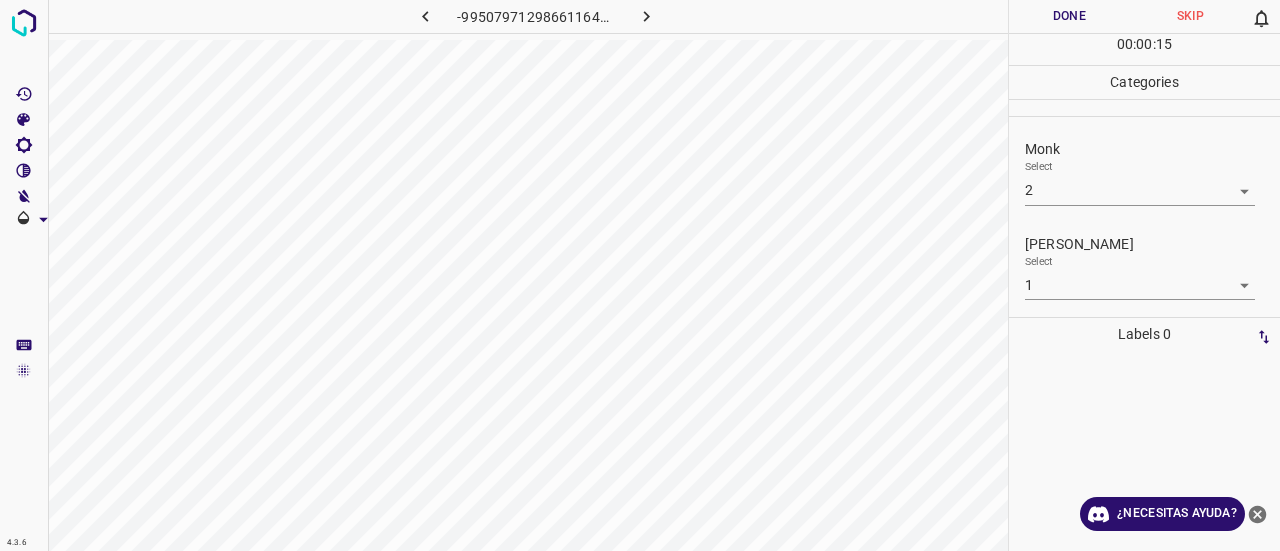 click on "Done" at bounding box center [1069, 16] 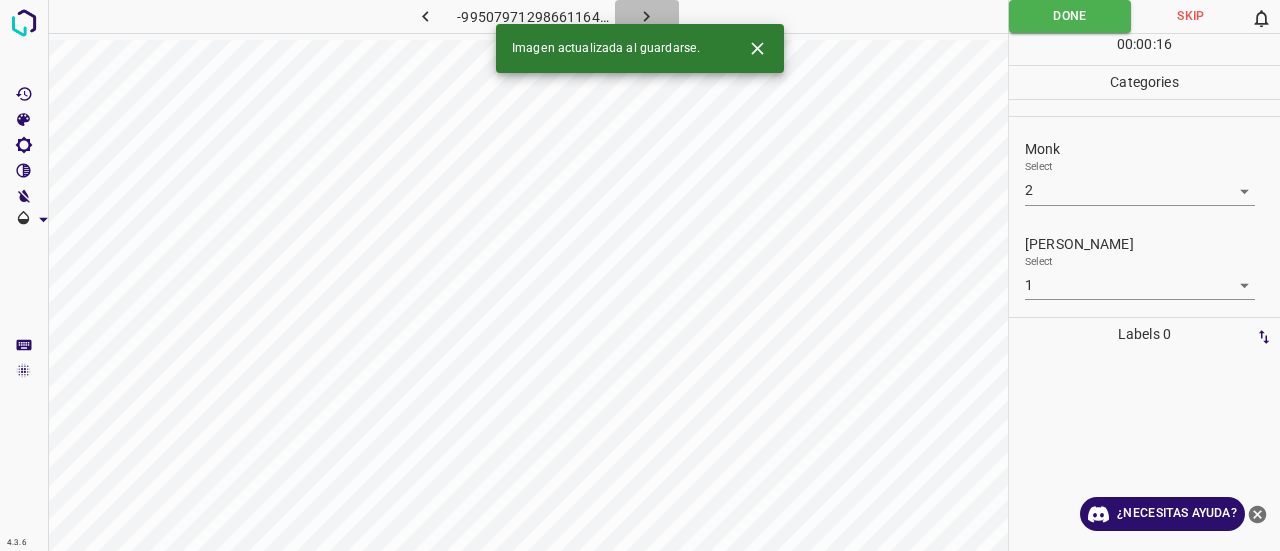 click at bounding box center (647, 16) 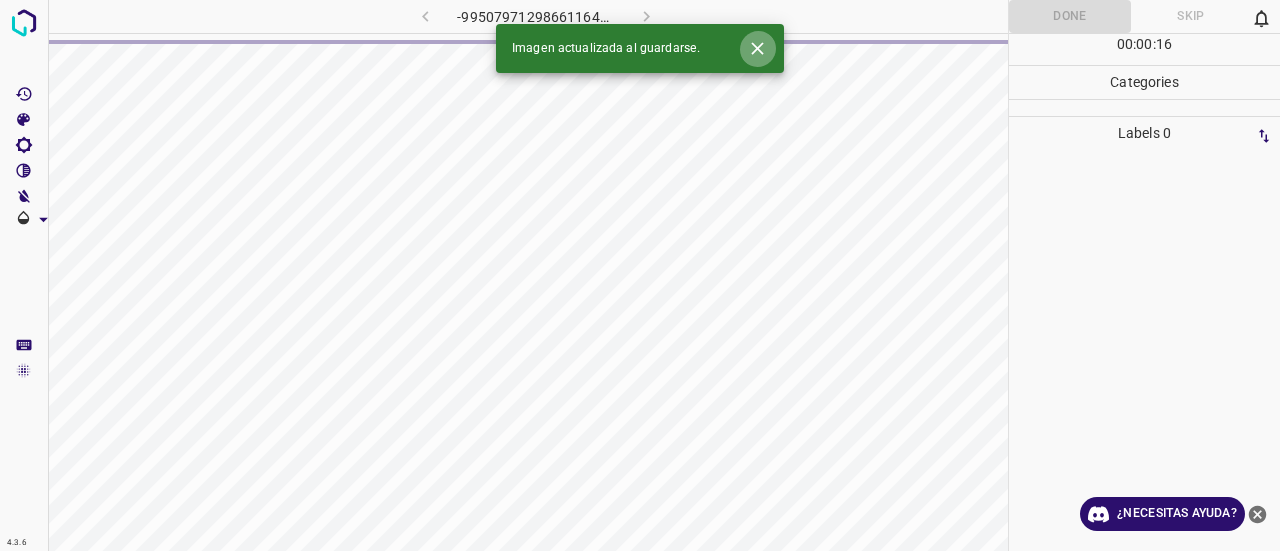 click 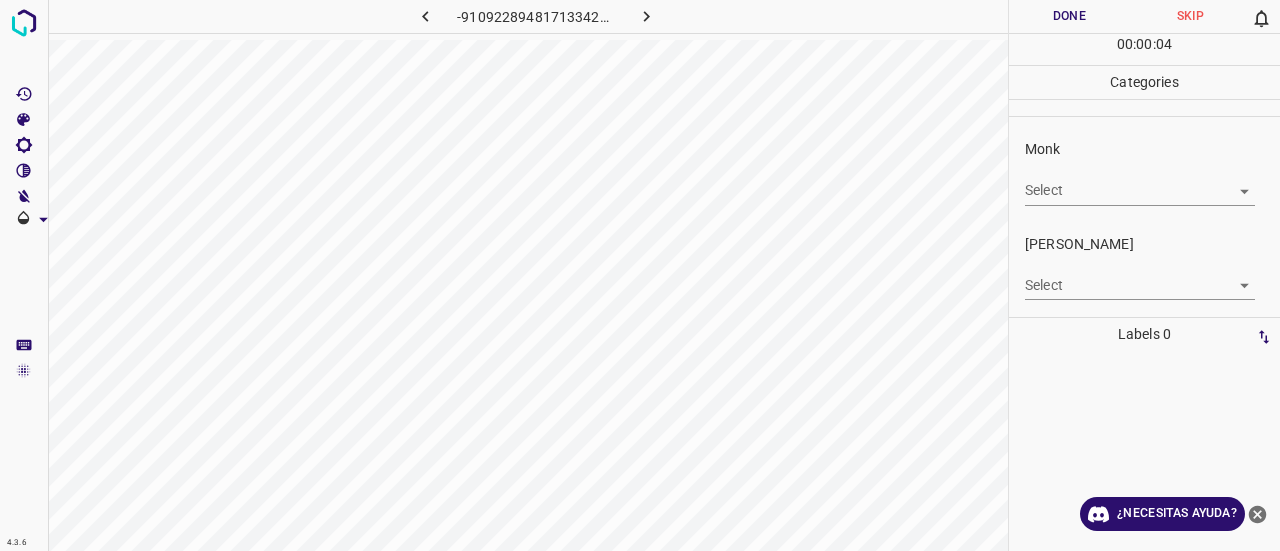 click on "4.3.6  -9109228948171334247.png Done Skip 0 00   : 00   : 04   Categories Monk   Select ​  [PERSON_NAME]   Select ​ Labels   0 Categories 1 Monk 2  [PERSON_NAME] Tools Space Change between modes (Draw & Edit) I Auto labeling R Restore zoom M Zoom in N Zoom out Delete Delete selecte label Filters Z Restore filters X Saturation filter C Brightness filter V Contrast filter B Gray scale filter General O Download ¿Necesitas ayuda? Texto original Valora esta traducción Tu opinión servirá para ayudar a mejorar el Traductor de Google - Texto - Esconder - Borrar" at bounding box center (640, 275) 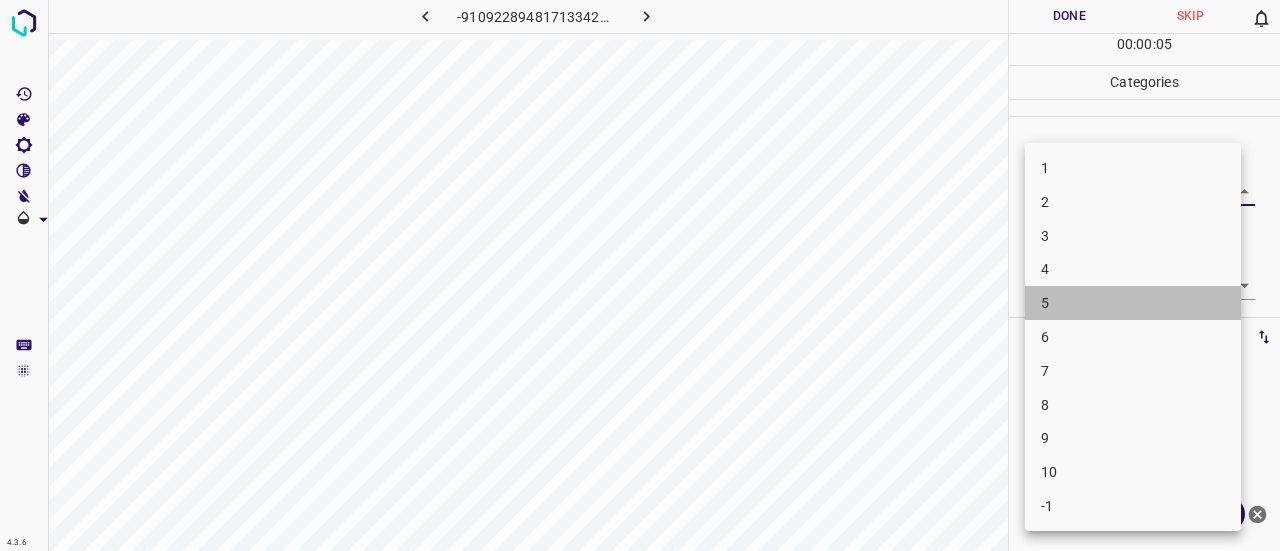 click on "5" at bounding box center [1133, 303] 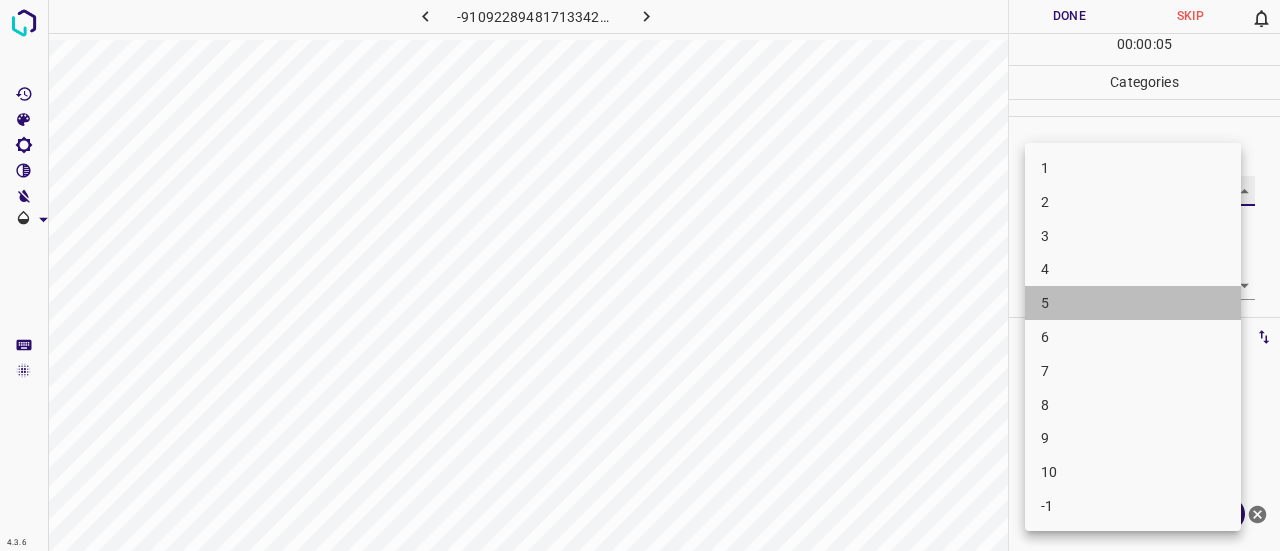 type on "5" 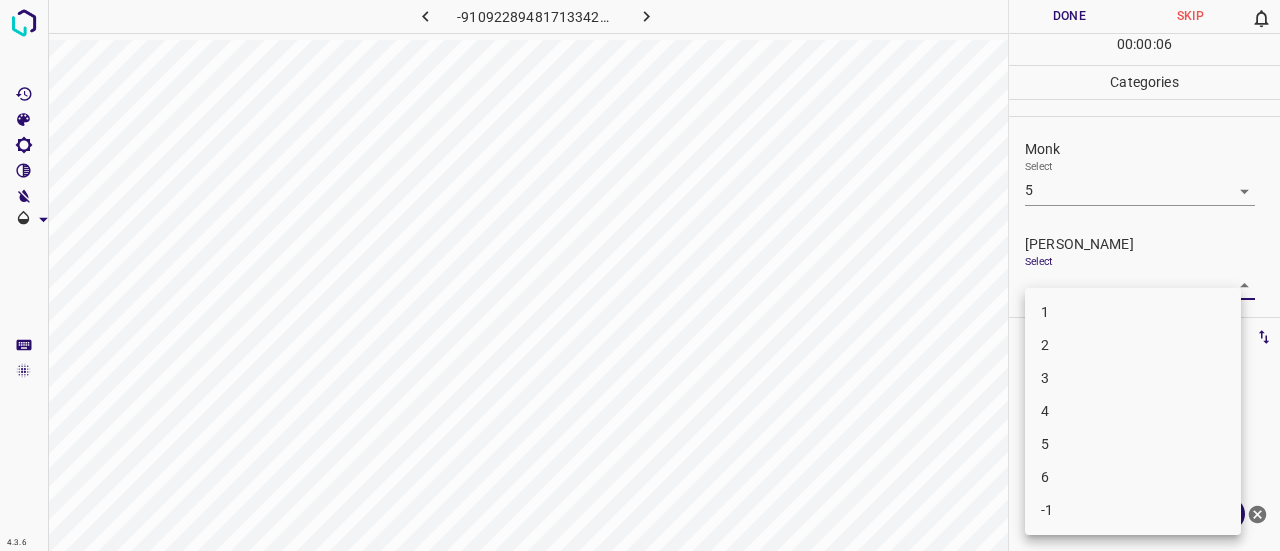 click on "4.3.6  -9109228948171334247.png Done Skip 0 00   : 00   : 06   Categories Monk   Select 5 5  [PERSON_NAME]   Select ​ Labels   0 Categories 1 Monk 2  [PERSON_NAME] Tools Space Change between modes (Draw & Edit) I Auto labeling R Restore zoom M Zoom in N Zoom out Delete Delete selecte label Filters Z Restore filters X Saturation filter C Brightness filter V Contrast filter B Gray scale filter General O Download ¿Necesitas ayuda? Texto original Valora esta traducción Tu opinión servirá para ayudar a mejorar el Traductor de Google - Texto - Esconder - Borrar 1 2 3 4 5 6 -1" at bounding box center (640, 275) 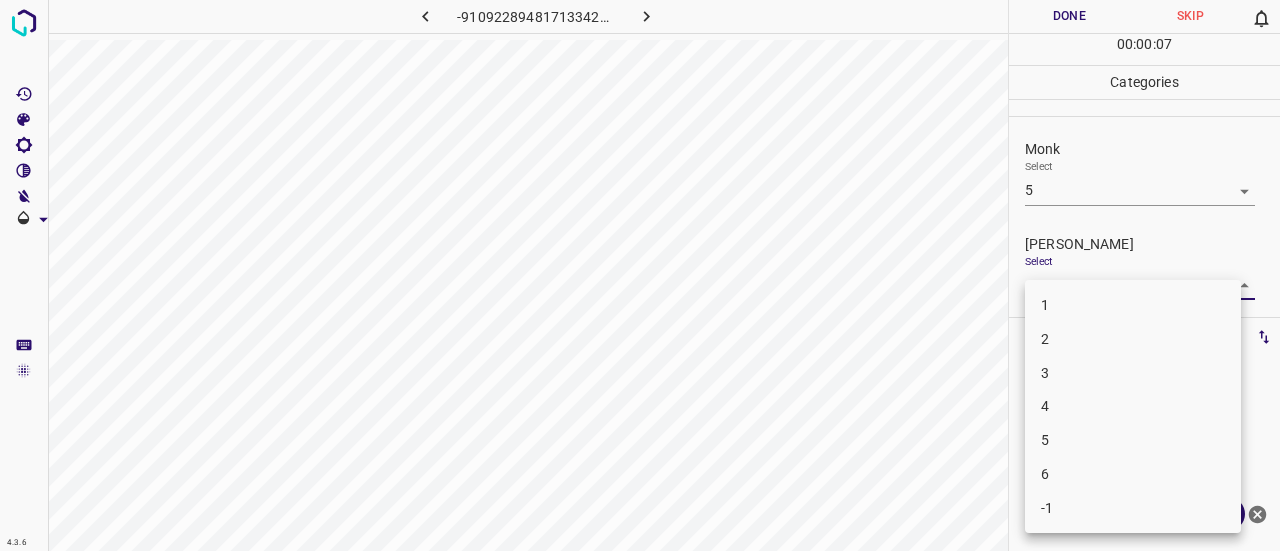 click on "4" at bounding box center (1133, 406) 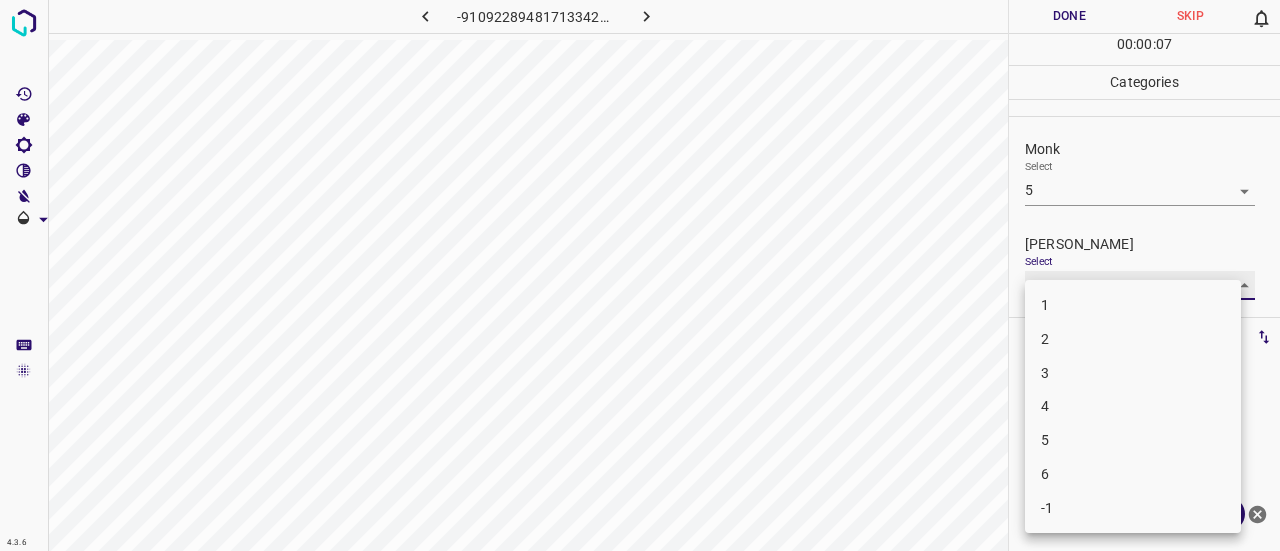 type on "4" 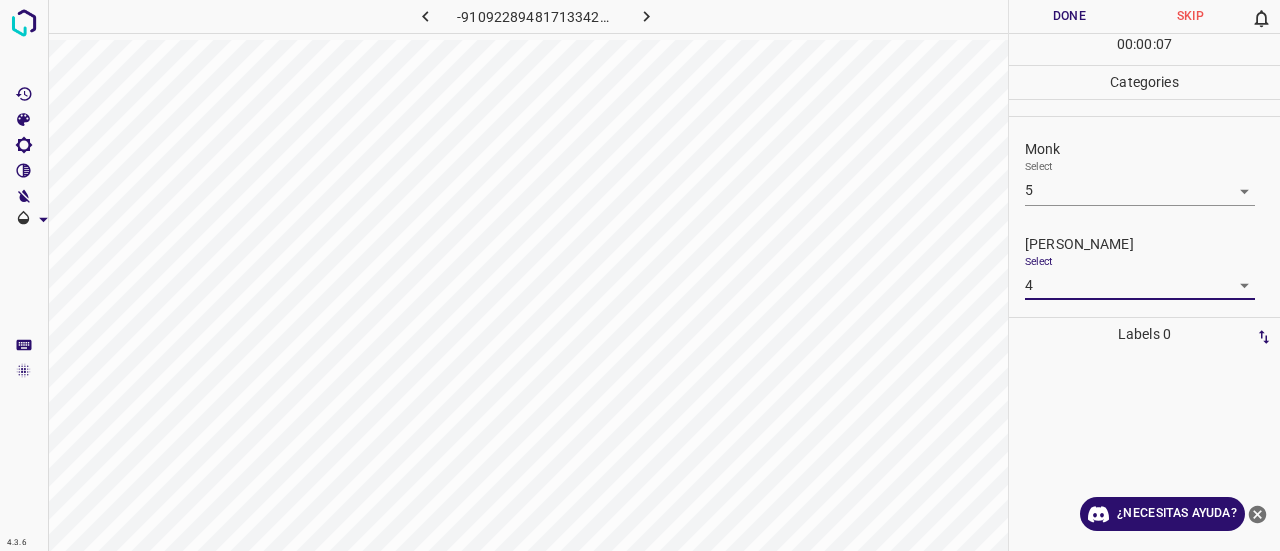 click on "Done" at bounding box center (1069, 16) 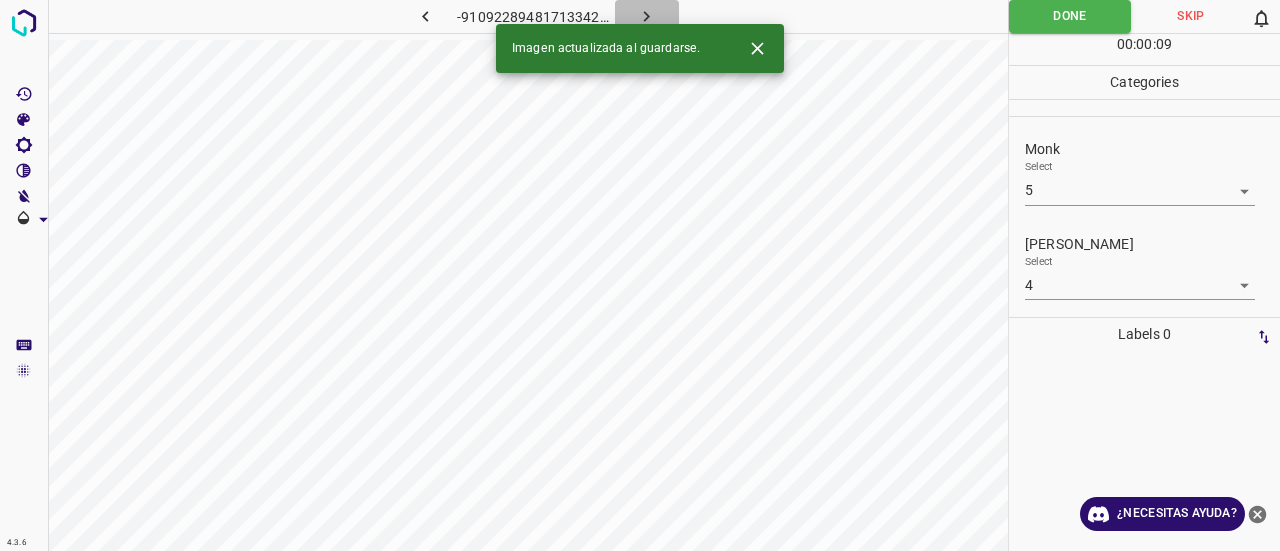 click at bounding box center (647, 16) 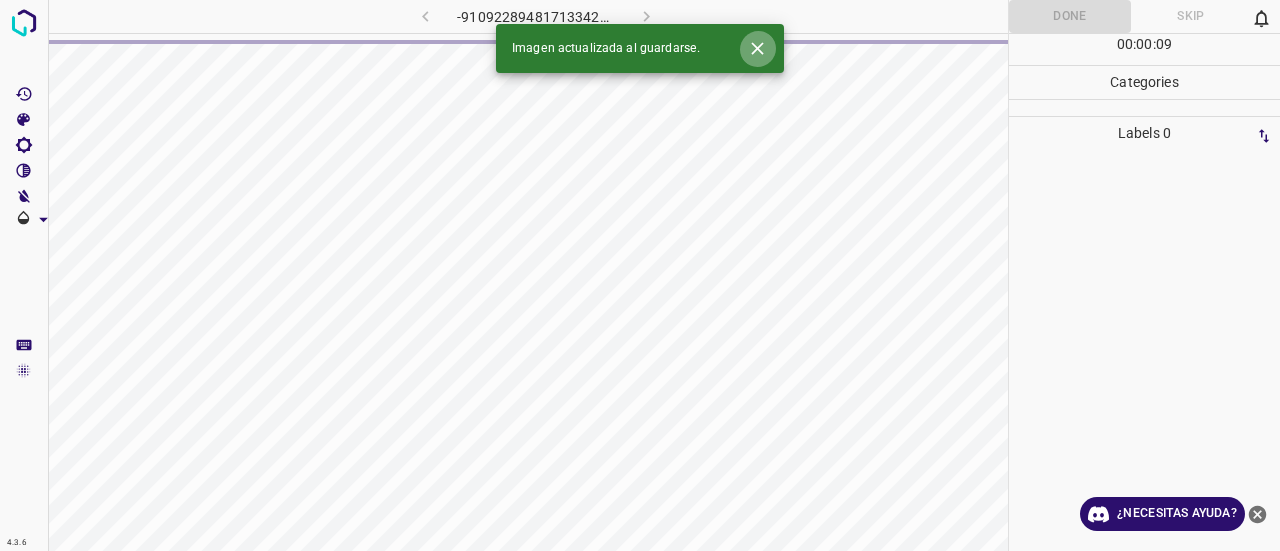 click 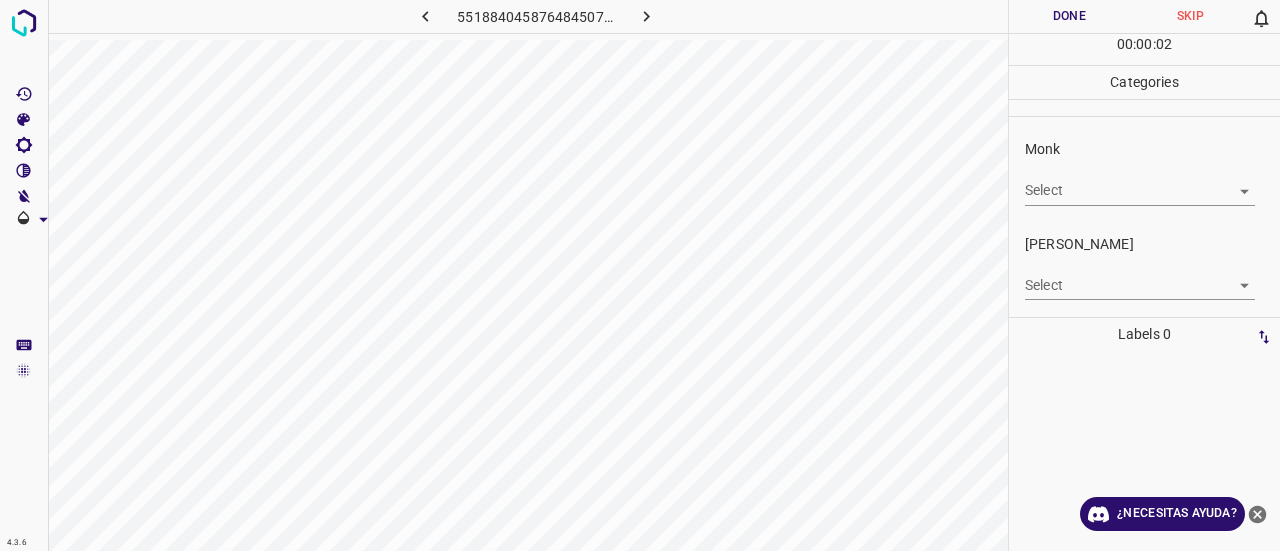 click on "Select ​" at bounding box center [1140, 182] 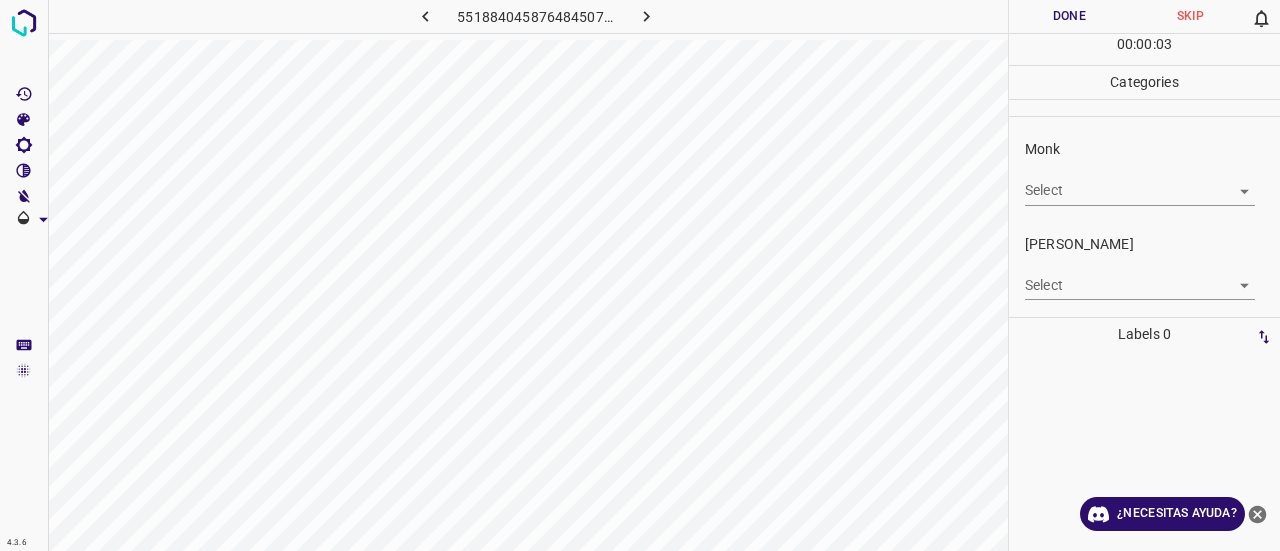 click on "4.3.6  5518840458764845074.png Done Skip 0 00   : 00   : 03   Categories Monk   Select ​  [PERSON_NAME]   Select ​ Labels   0 Categories 1 Monk 2  [PERSON_NAME] Tools Space Change between modes (Draw & Edit) I Auto labeling R Restore zoom M Zoom in N Zoom out Delete Delete selecte label Filters Z Restore filters X Saturation filter C Brightness filter V Contrast filter B Gray scale filter General O Download ¿Necesitas ayuda? Texto original Valora esta traducción Tu opinión servirá para ayudar a mejorar el Traductor de Google - Texto - Esconder - Borrar" at bounding box center (640, 275) 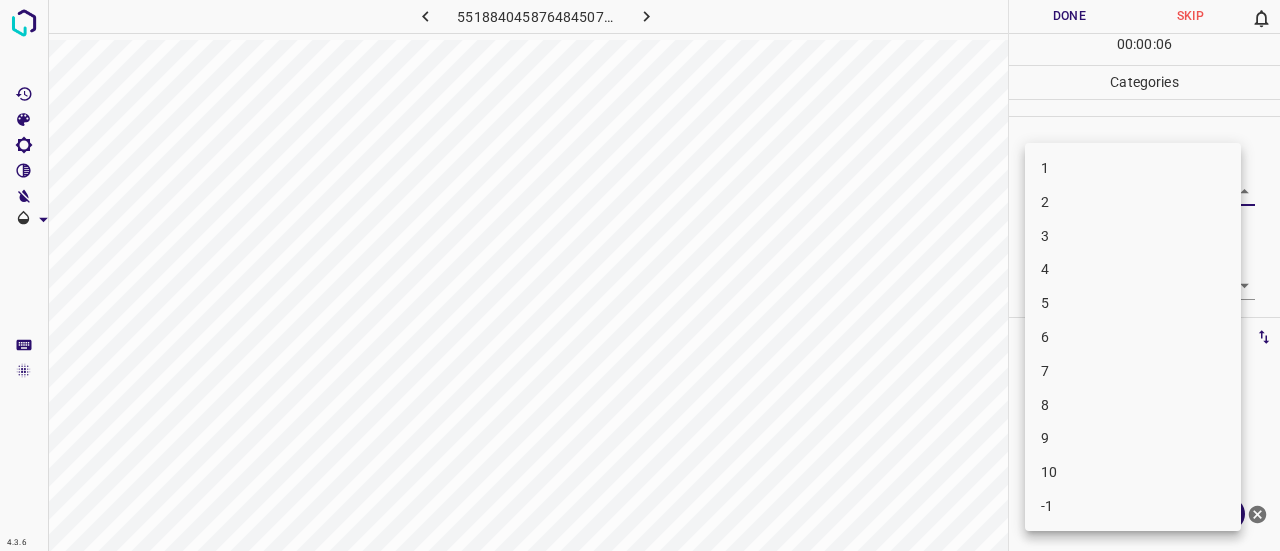 click on "3" at bounding box center (1133, 236) 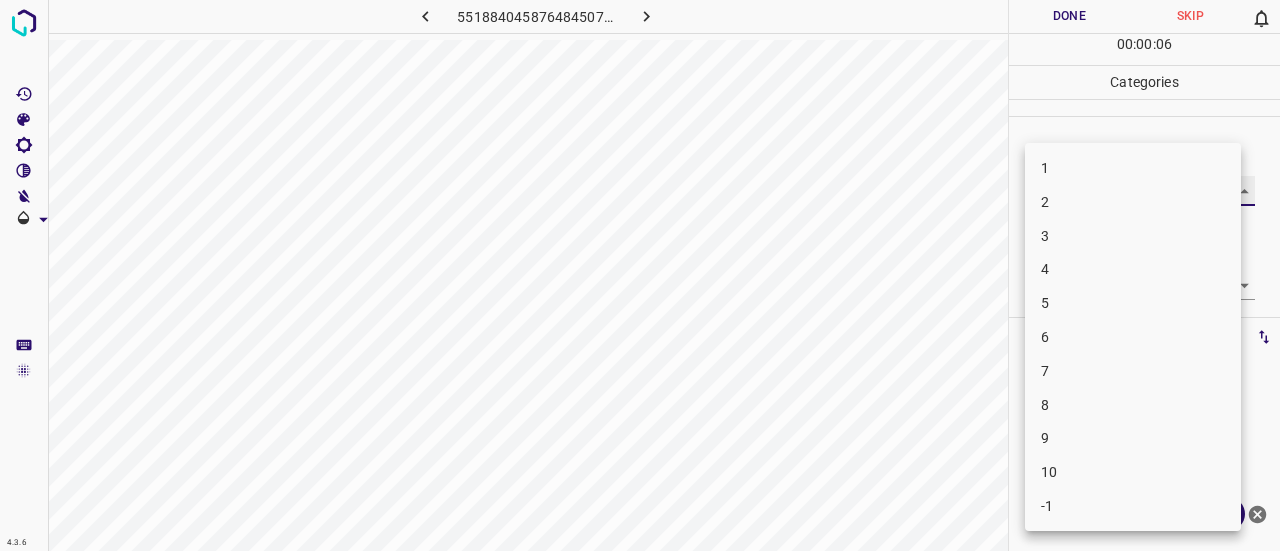 type on "3" 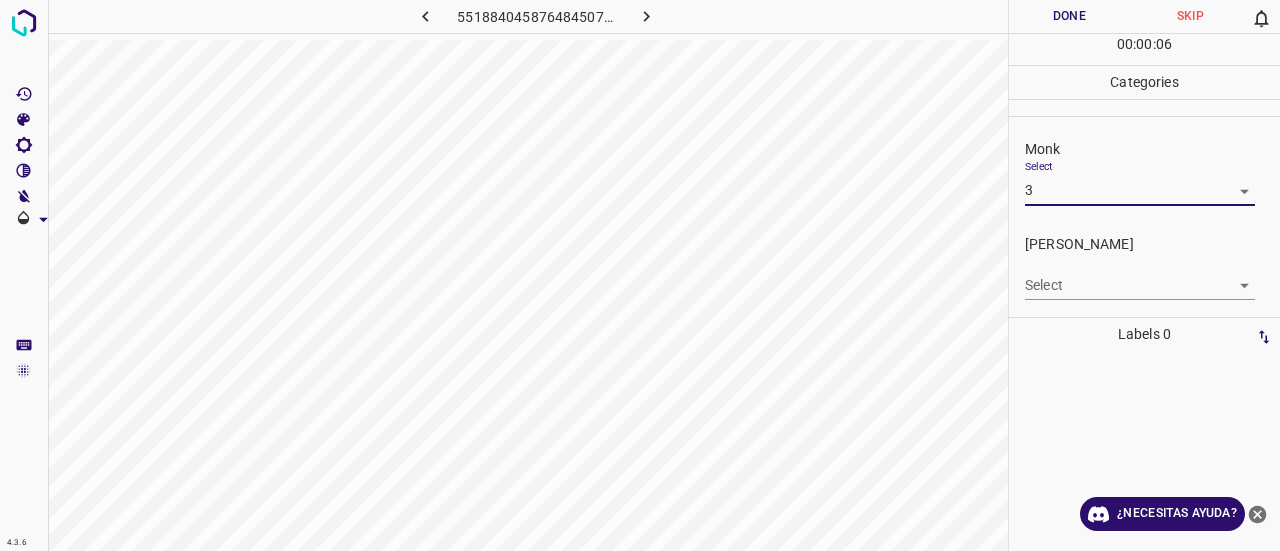 click on "4.3.6  5518840458764845074.png Done Skip 0 00   : 00   : 06   Categories Monk   Select 3 3  [PERSON_NAME]   Select ​ Labels   0 Categories 1 Monk 2  [PERSON_NAME] Tools Space Change between modes (Draw & Edit) I Auto labeling R Restore zoom M Zoom in N Zoom out Delete Delete selecte label Filters Z Restore filters X Saturation filter C Brightness filter V Contrast filter B Gray scale filter General O Download ¿Necesitas ayuda? Texto original Valora esta traducción Tu opinión servirá para ayudar a mejorar el Traductor de Google - Texto - Esconder - Borrar" at bounding box center [640, 275] 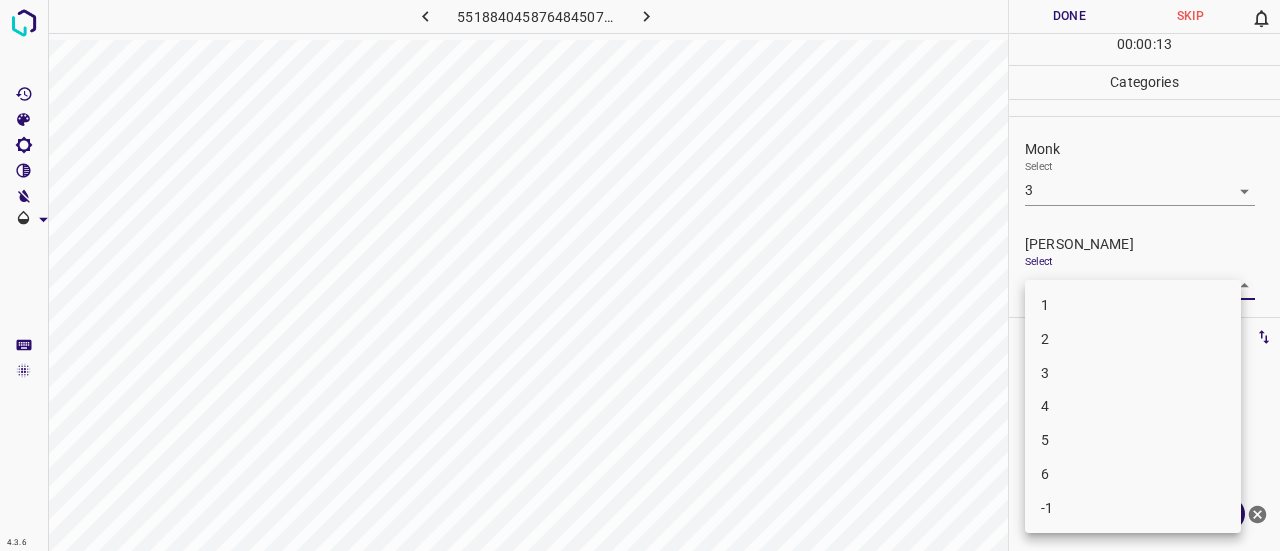 click on "1" at bounding box center [1133, 305] 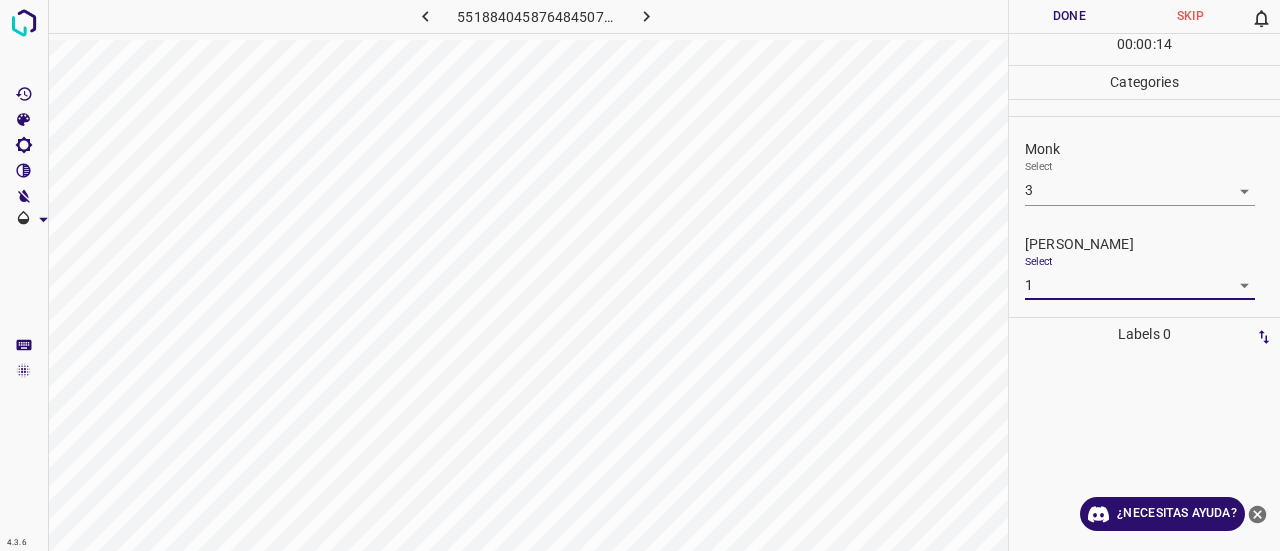 click on "4.3.6  5518840458764845074.png Done Skip 0 00   : 00   : 14   Categories Monk   Select 3 3  [PERSON_NAME]   Select 1 1 Labels   0 Categories 1 Monk 2  [PERSON_NAME] Tools Space Change between modes (Draw & Edit) I Auto labeling R Restore zoom M Zoom in N Zoom out Delete Delete selecte label Filters Z Restore filters X Saturation filter C Brightness filter V Contrast filter B Gray scale filter General O Download ¿Necesitas ayuda? Texto original Valora esta traducción Tu opinión servirá para ayudar a mejorar el Traductor de Google - Texto - Esconder - Borrar" at bounding box center [640, 275] 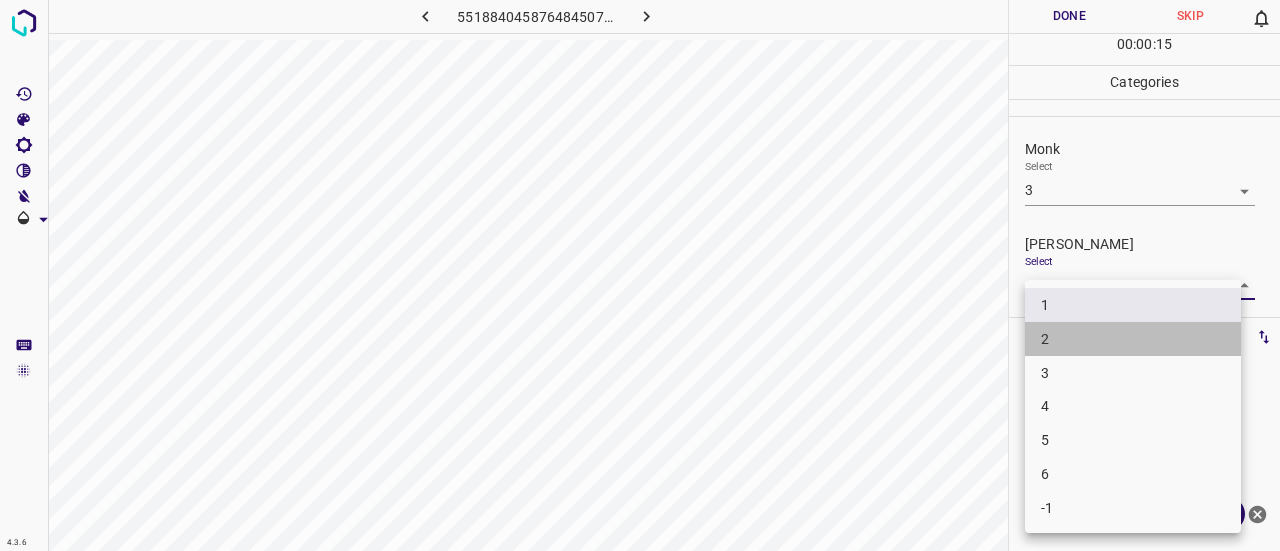 click on "2" at bounding box center (1133, 339) 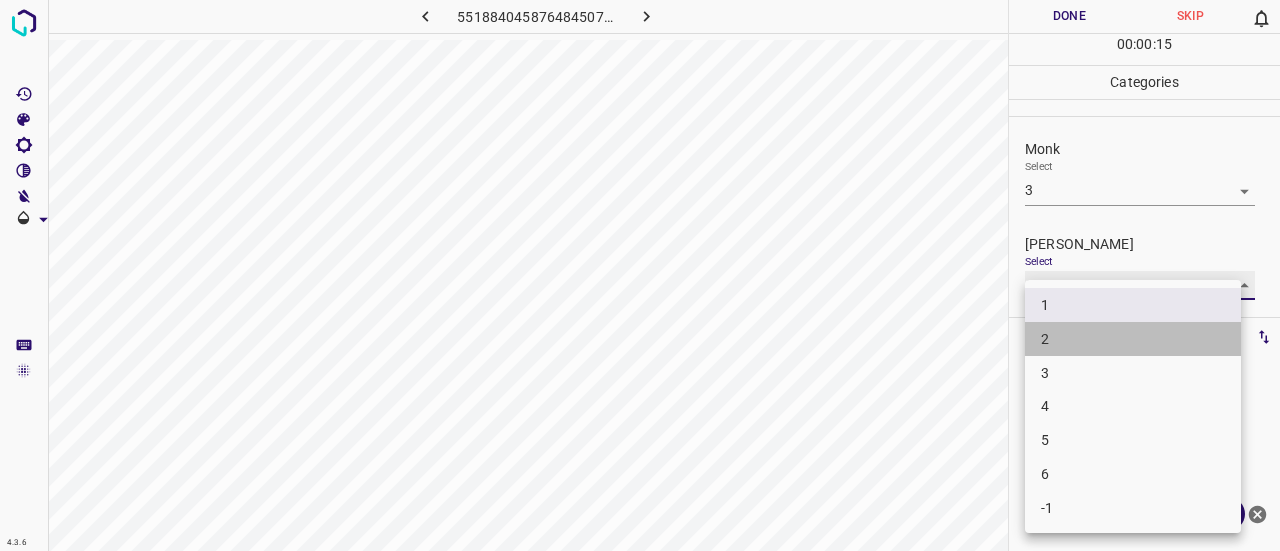 type on "2" 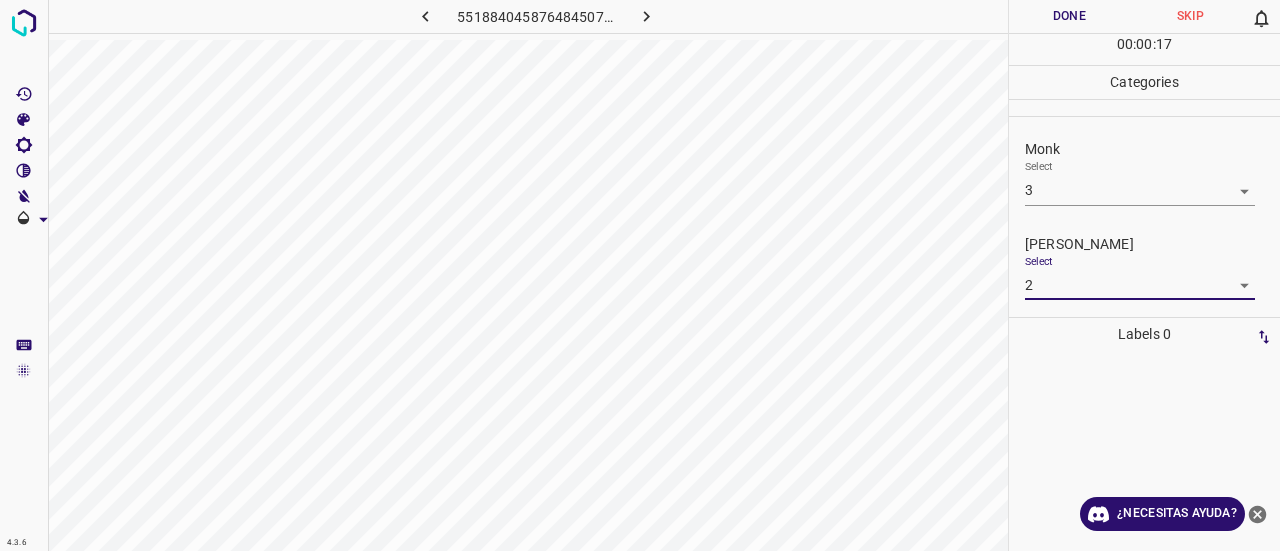 click on "Done" at bounding box center [1069, 16] 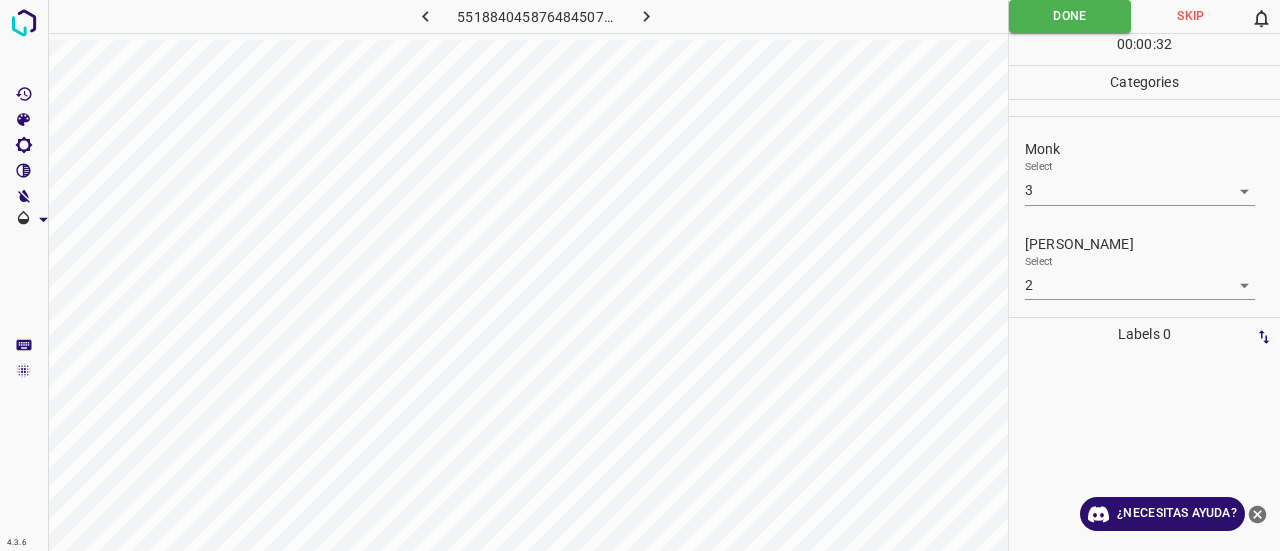 click 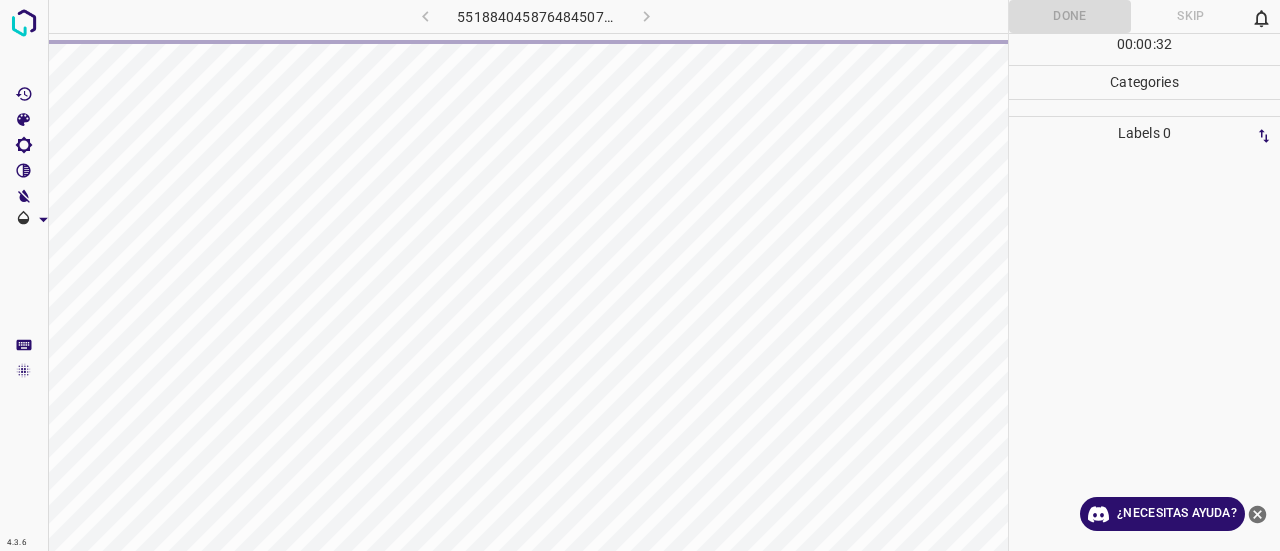 click on "5518840458764845074.png" at bounding box center (528, 20) 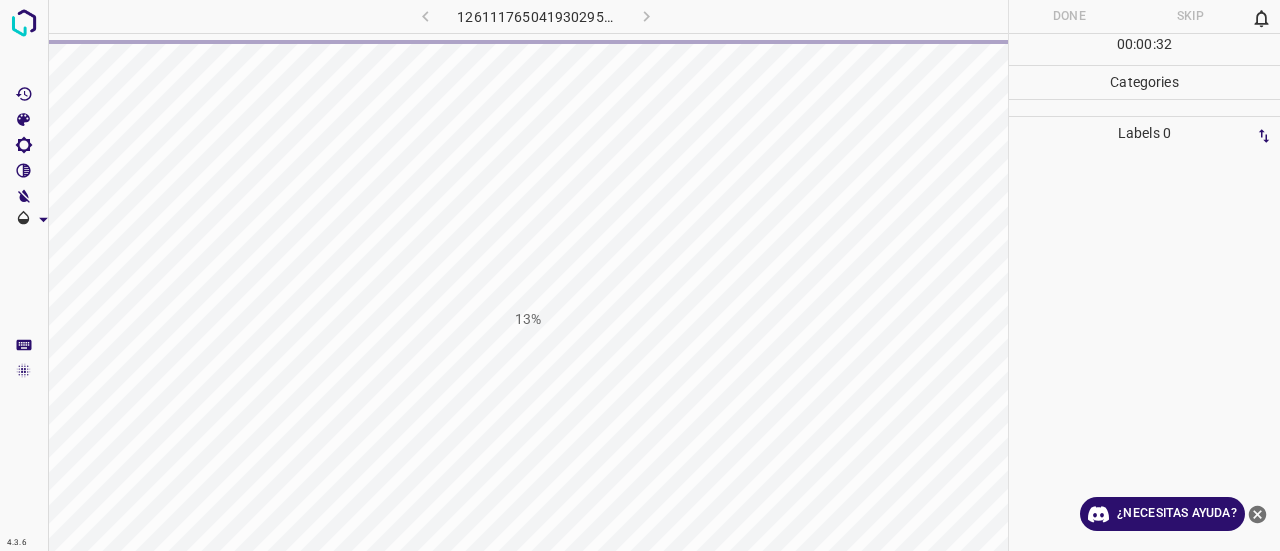 click at bounding box center [850, 16] 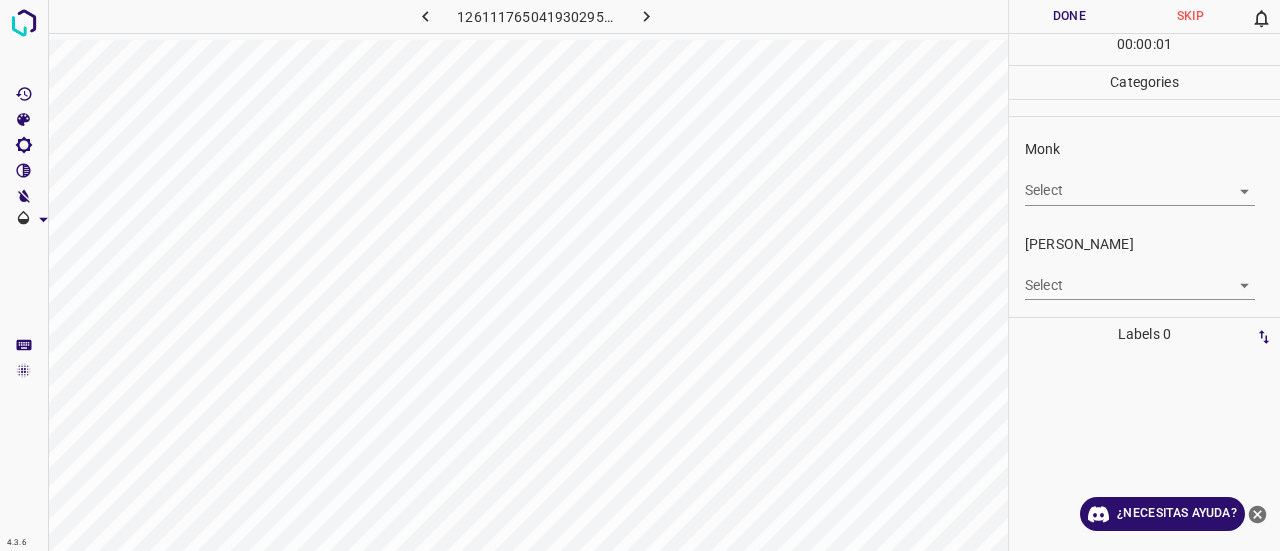 click on "4.3.6  1261117650419302958.png Done Skip 0 00   : 00   : 01   Categories Monk   Select ​  [PERSON_NAME]   Select ​ Labels   0 Categories 1 Monk 2  [PERSON_NAME] Tools Space Change between modes (Draw & Edit) I Auto labeling R Restore zoom M Zoom in N Zoom out Delete Delete selecte label Filters Z Restore filters X Saturation filter C Brightness filter V Contrast filter B Gray scale filter General O Download ¿Necesitas ayuda? Texto original Valora esta traducción Tu opinión servirá para ayudar a mejorar el Traductor de Google - Texto - Esconder - Borrar" at bounding box center (640, 275) 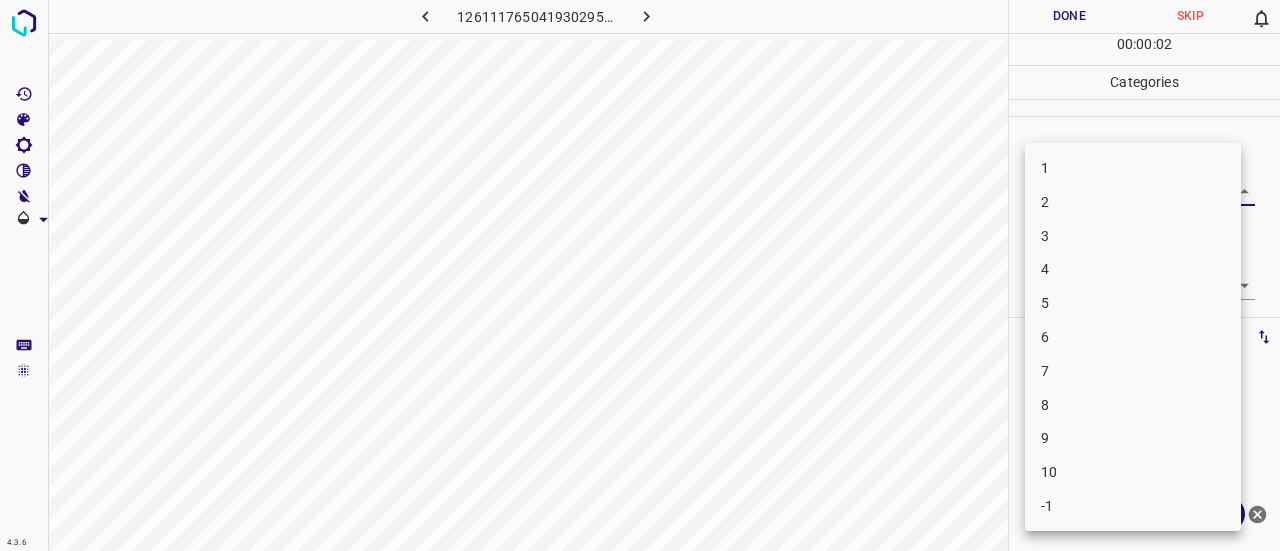 click on "2" at bounding box center [1133, 202] 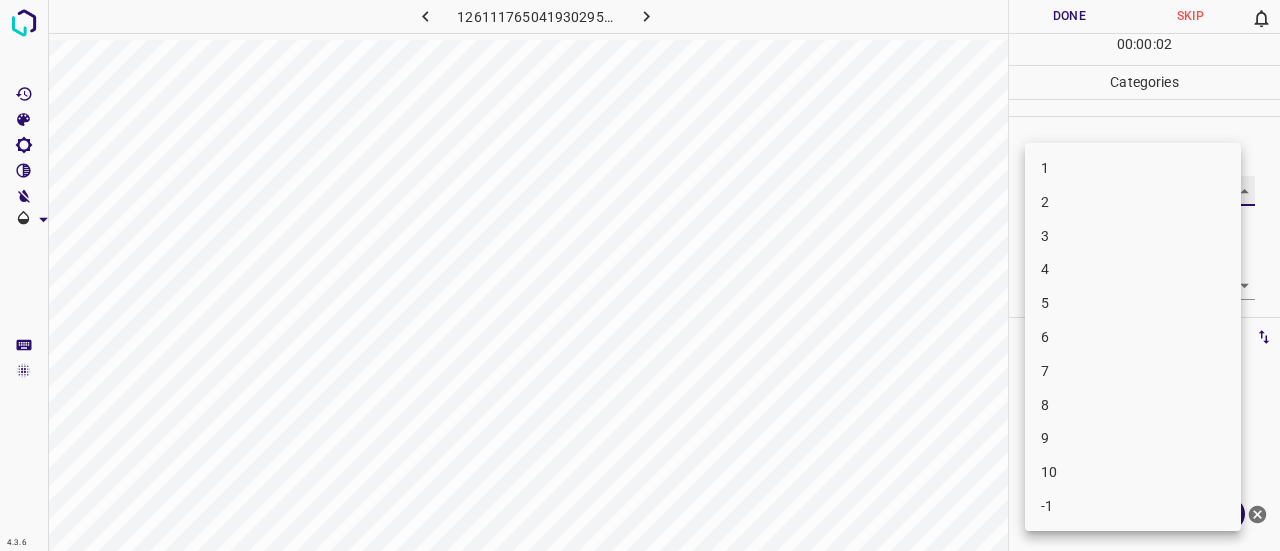 type on "2" 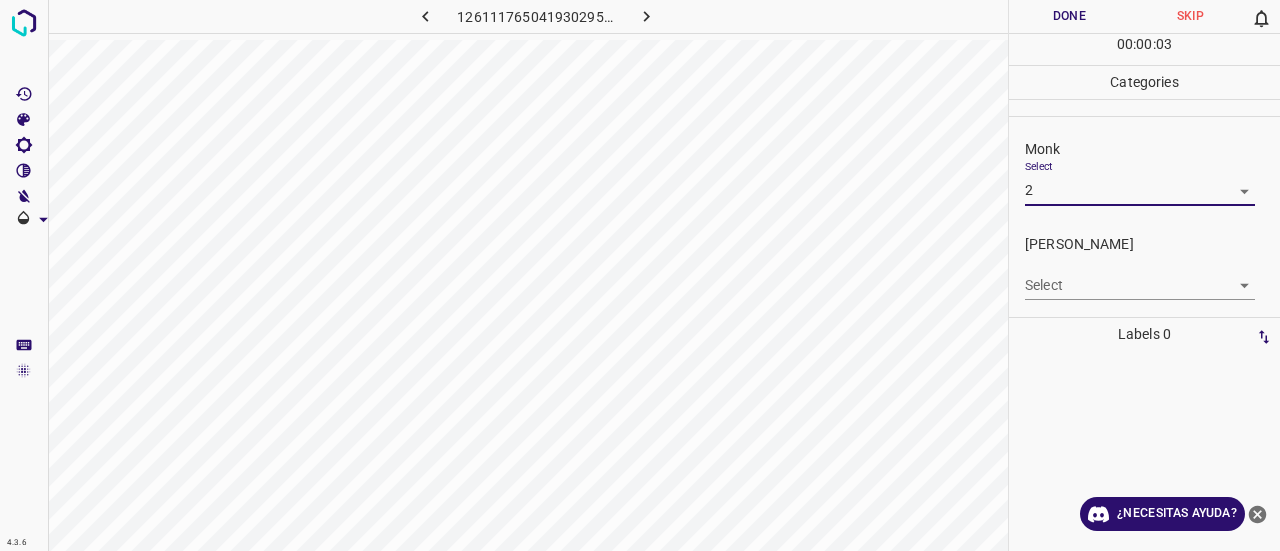 click on "4.3.6  1261117650419302958.png Done Skip 0 00   : 00   : 03   Categories Monk   Select 2 2  [PERSON_NAME]   Select ​ Labels   0 Categories 1 Monk 2  [PERSON_NAME] Tools Space Change between modes (Draw & Edit) I Auto labeling R Restore zoom M Zoom in N Zoom out Delete Delete selecte label Filters Z Restore filters X Saturation filter C Brightness filter V Contrast filter B Gray scale filter General O Download ¿Necesitas ayuda? Texto original Valora esta traducción Tu opinión servirá para ayudar a mejorar el Traductor de Google - Texto - Esconder - Borrar" at bounding box center [640, 275] 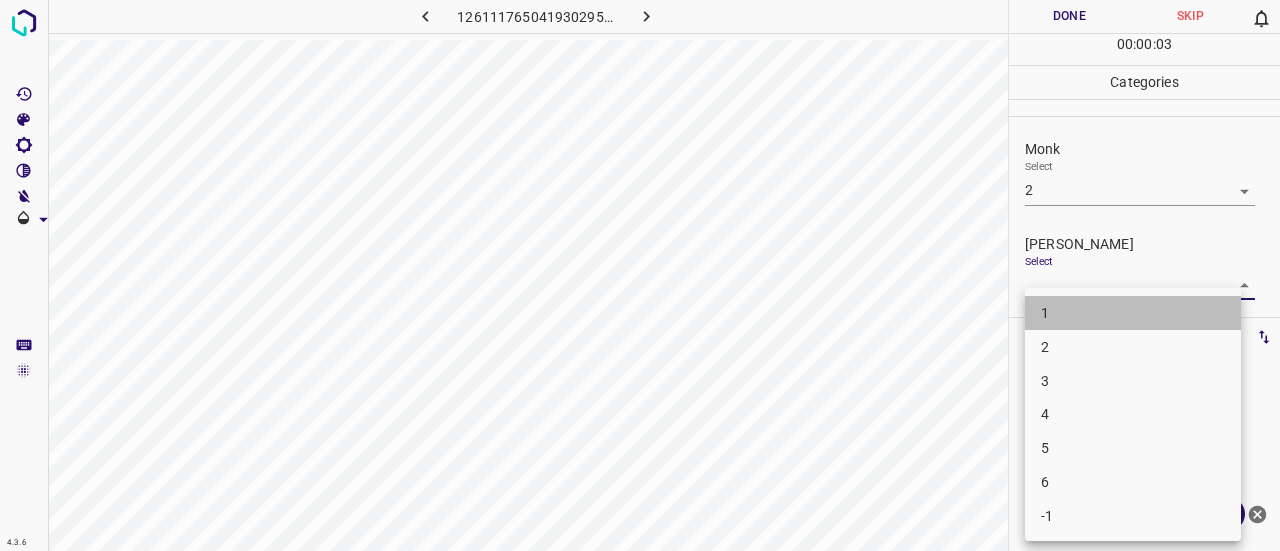 click on "1" at bounding box center (1133, 313) 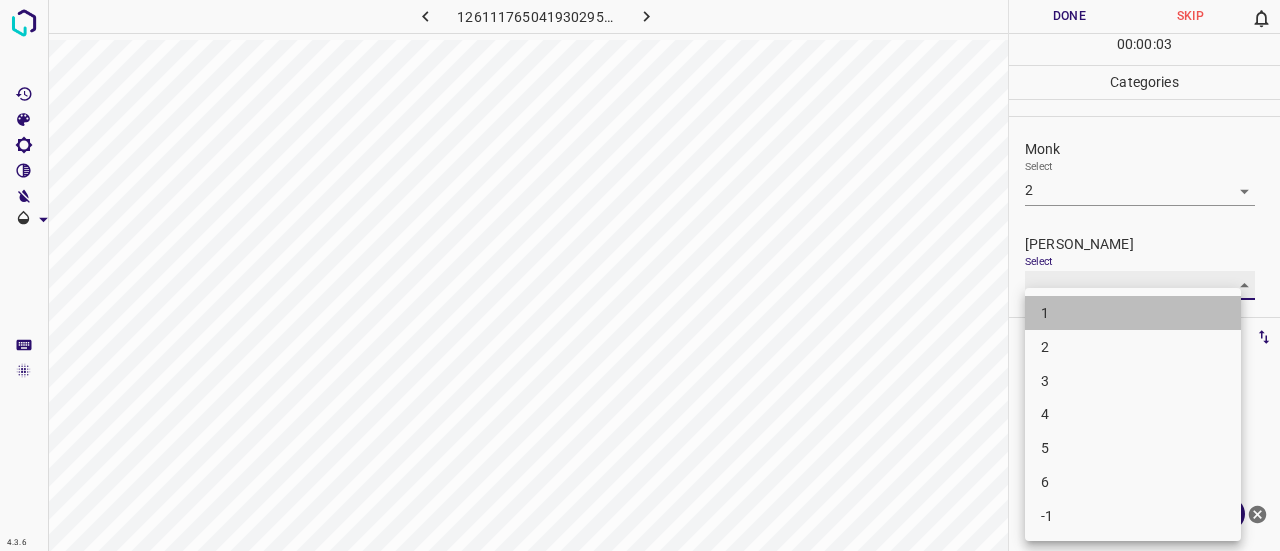 type on "1" 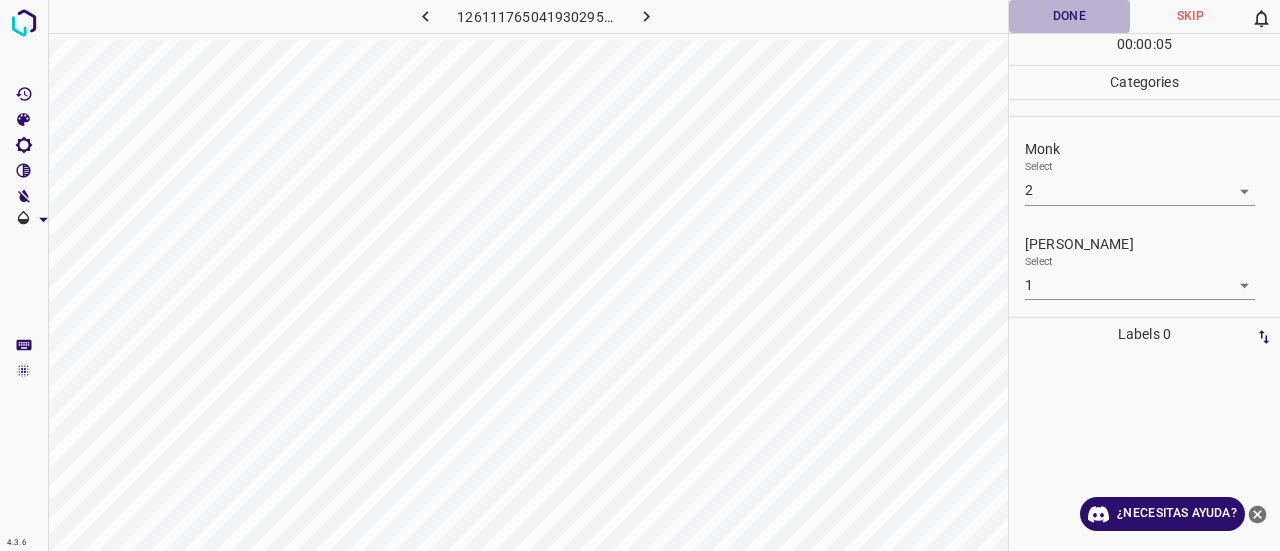 click on "Done" at bounding box center [1069, 16] 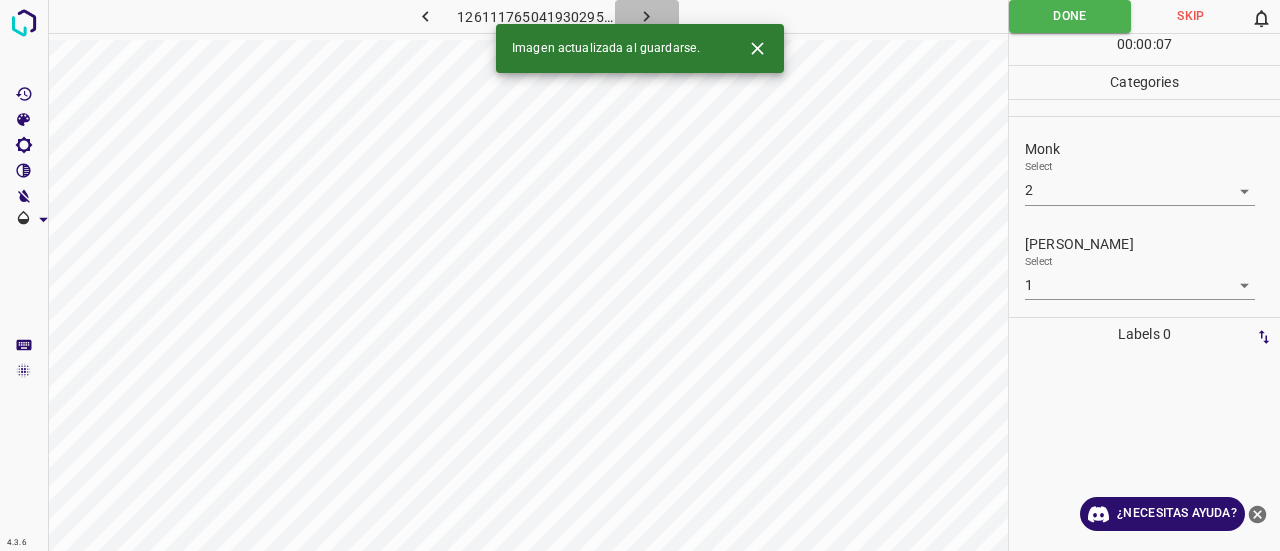 click 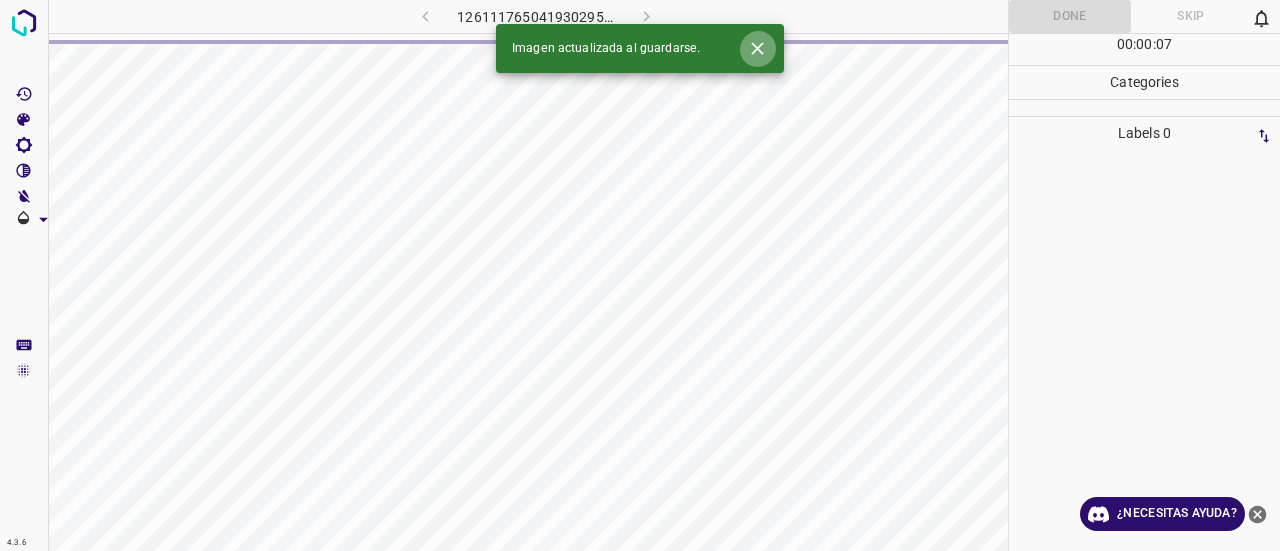 click 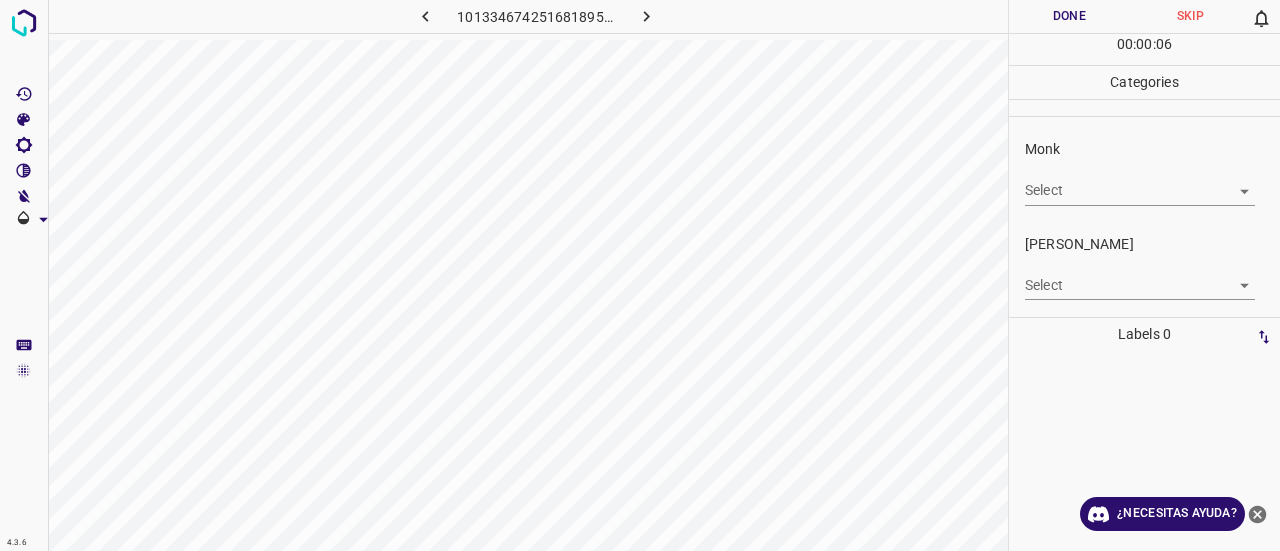 click on "4.3.6  1013346742516818956.png Done Skip 0 00   : 00   : 06   Categories Monk   Select ​  [PERSON_NAME]   Select ​ Labels   0 Categories 1 Monk 2  [PERSON_NAME] Tools Space Change between modes (Draw & Edit) I Auto labeling R Restore zoom M Zoom in N Zoom out Delete Delete selecte label Filters Z Restore filters X Saturation filter C Brightness filter V Contrast filter B Gray scale filter General O Download ¿Necesitas ayuda? Texto original Valora esta traducción Tu opinión servirá para ayudar a mejorar el Traductor de Google - Texto - Esconder - Borrar" at bounding box center (640, 275) 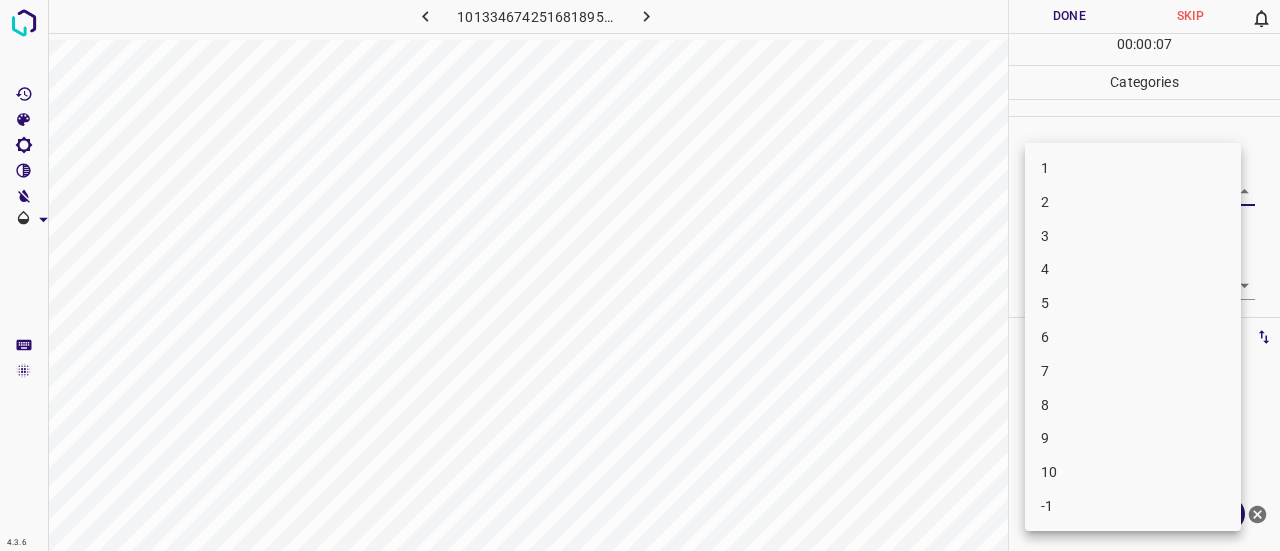 click on "2" at bounding box center [1133, 202] 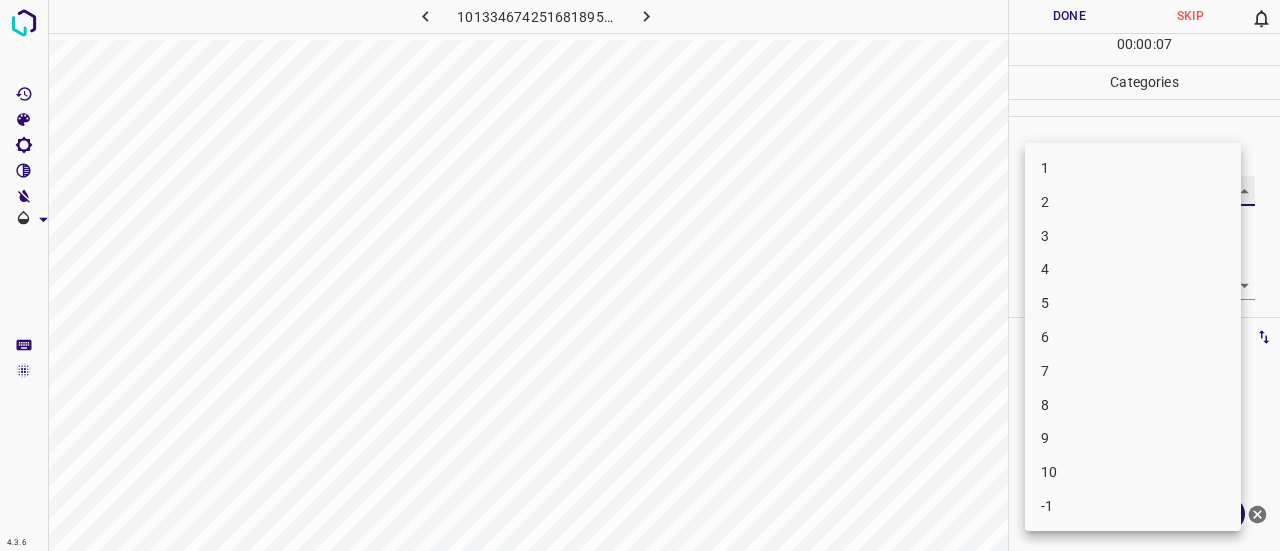 type on "2" 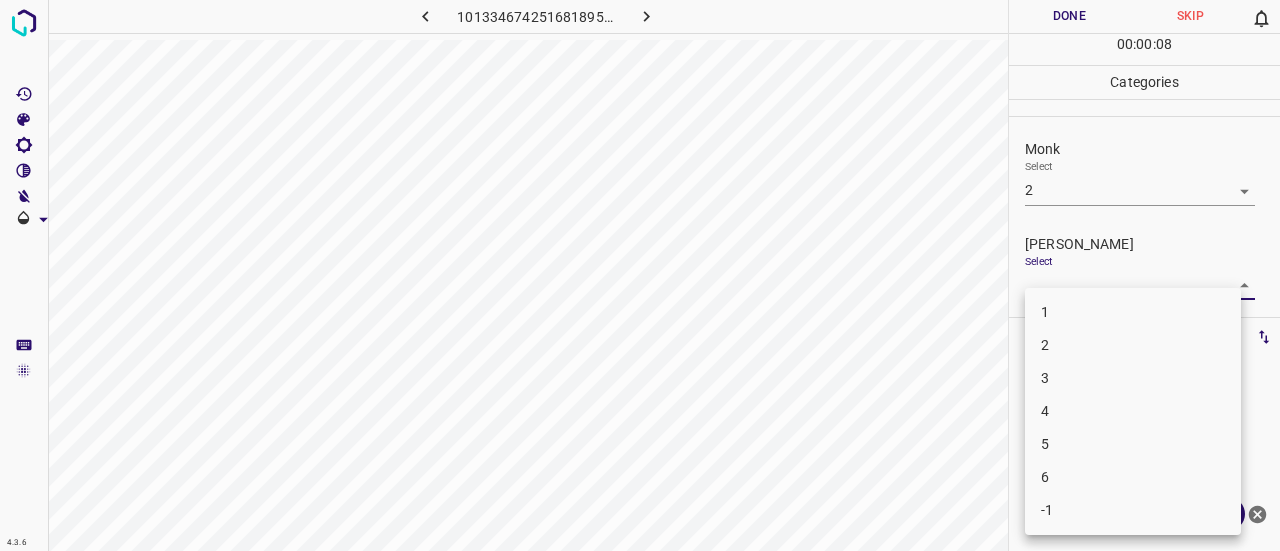 click on "4.3.6  1013346742516818956.png Done Skip 0 00   : 00   : 08   Categories Monk   Select 2 2  [PERSON_NAME]   Select ​ Labels   0 Categories 1 Monk 2  [PERSON_NAME] Tools Space Change between modes (Draw & Edit) I Auto labeling R Restore zoom M Zoom in N Zoom out Delete Delete selecte label Filters Z Restore filters X Saturation filter C Brightness filter V Contrast filter B Gray scale filter General O Download ¿Necesitas ayuda? Texto original Valora esta traducción Tu opinión servirá para ayudar a mejorar el Traductor de Google - Texto - Esconder - Borrar 1 2 3 4 5 6 -1" at bounding box center [640, 275] 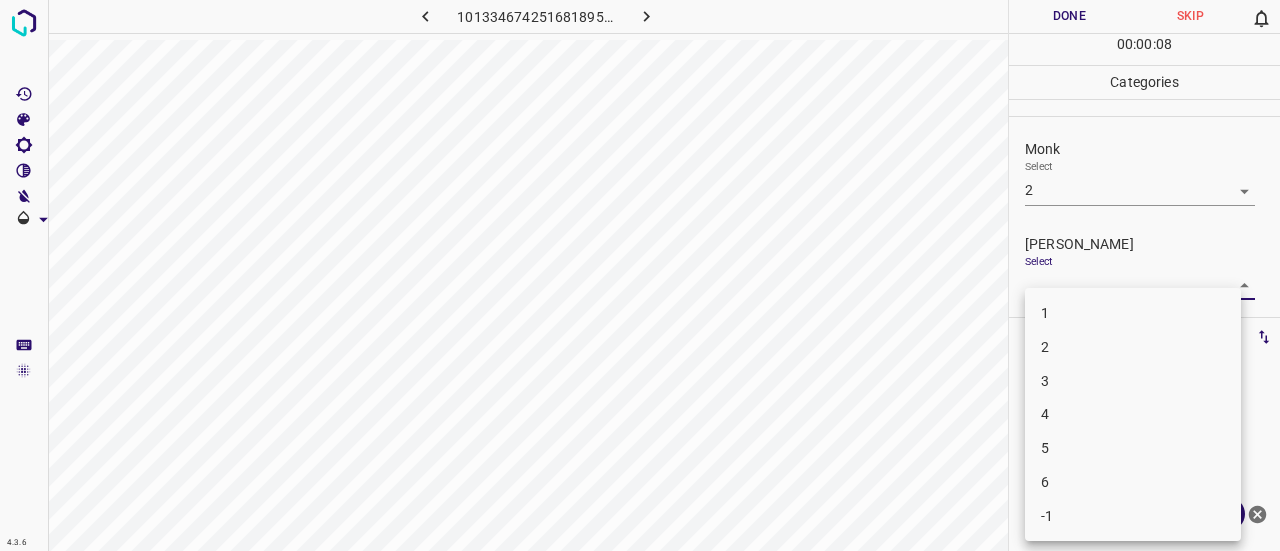 click at bounding box center [640, 275] 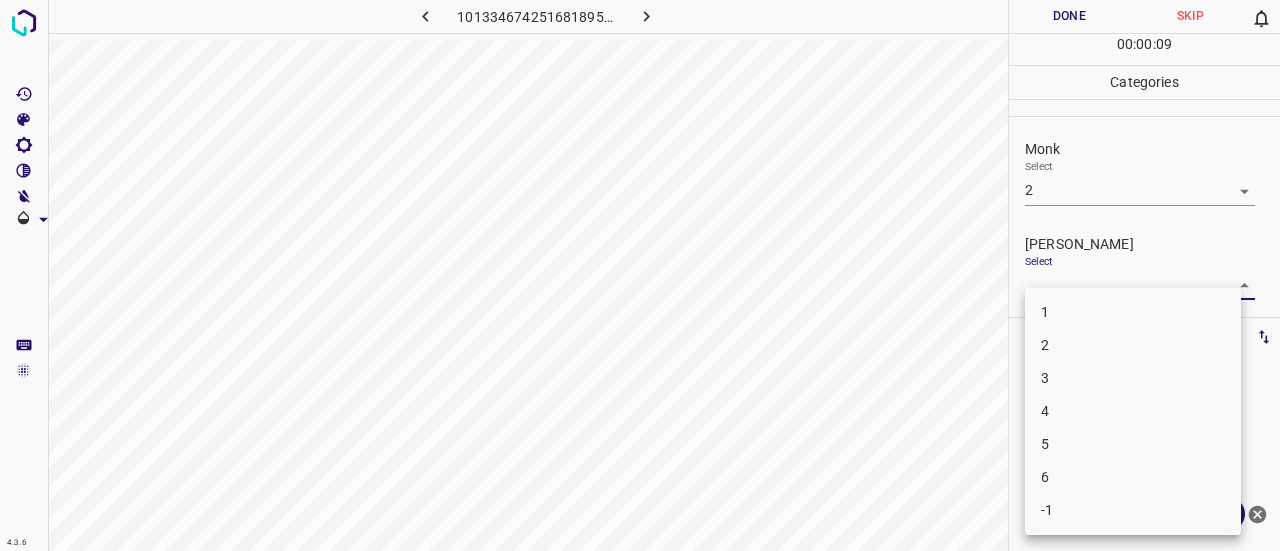 click on "4.3.6  1013346742516818956.png Done Skip 0 00   : 00   : 09   Categories Monk   Select 2 2  [PERSON_NAME]   Select ​ Labels   0 Categories 1 Monk 2  [PERSON_NAME] Tools Space Change between modes (Draw & Edit) I Auto labeling R Restore zoom M Zoom in N Zoom out Delete Delete selecte label Filters Z Restore filters X Saturation filter C Brightness filter V Contrast filter B Gray scale filter General O Download ¿Necesitas ayuda? Texto original Valora esta traducción Tu opinión servirá para ayudar a mejorar el Traductor de Google - Texto - Esconder - Borrar 1 2 3 4 5 6 -1" at bounding box center [640, 275] 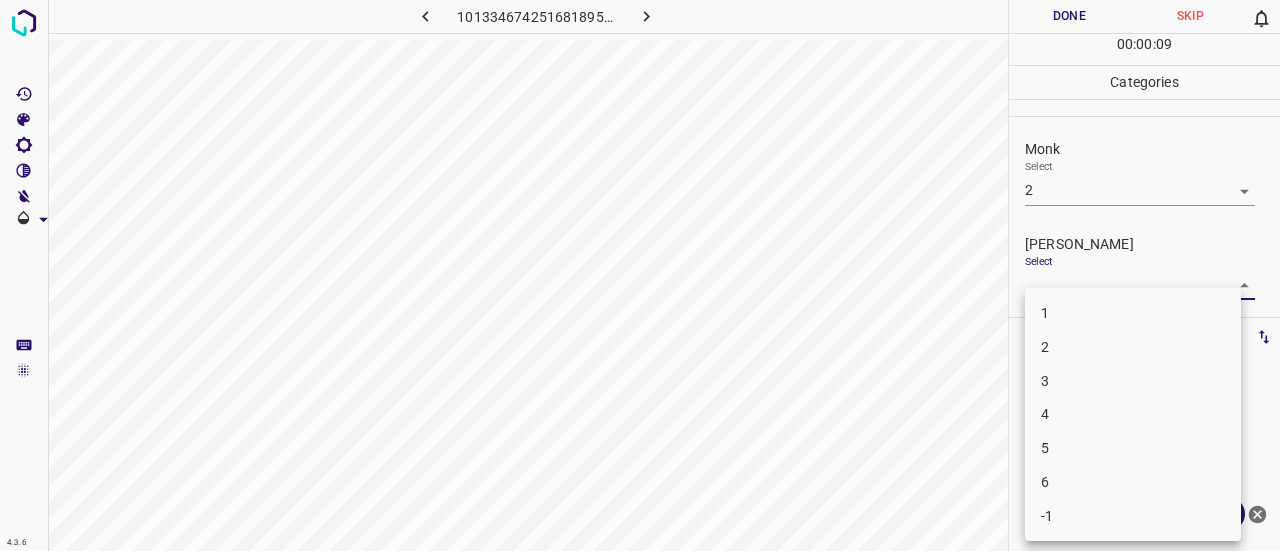 click on "1" at bounding box center [1133, 313] 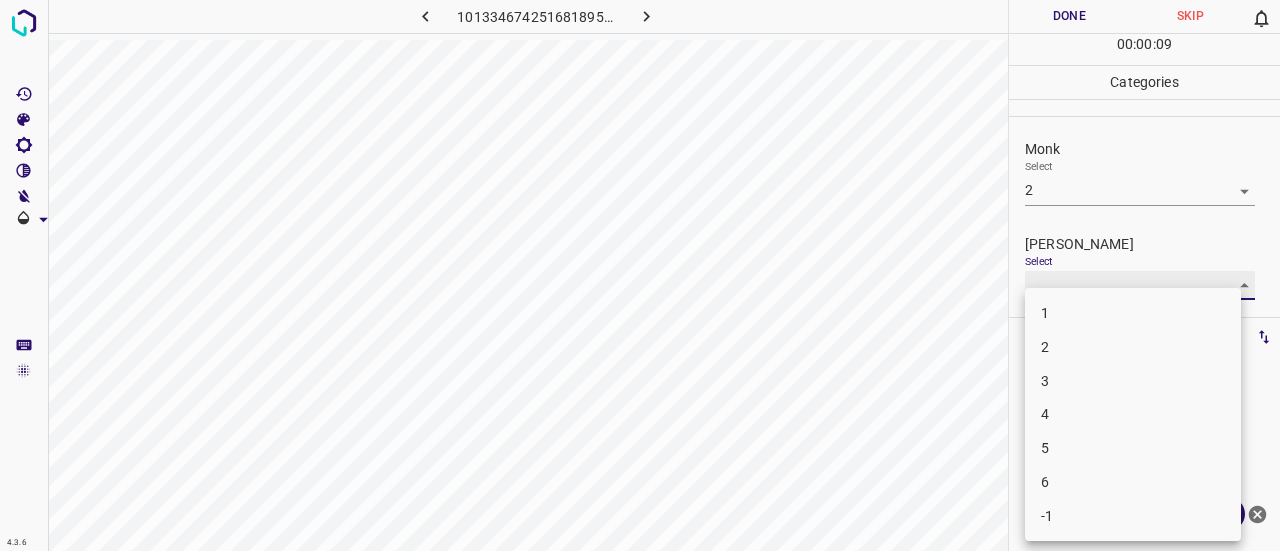 type on "1" 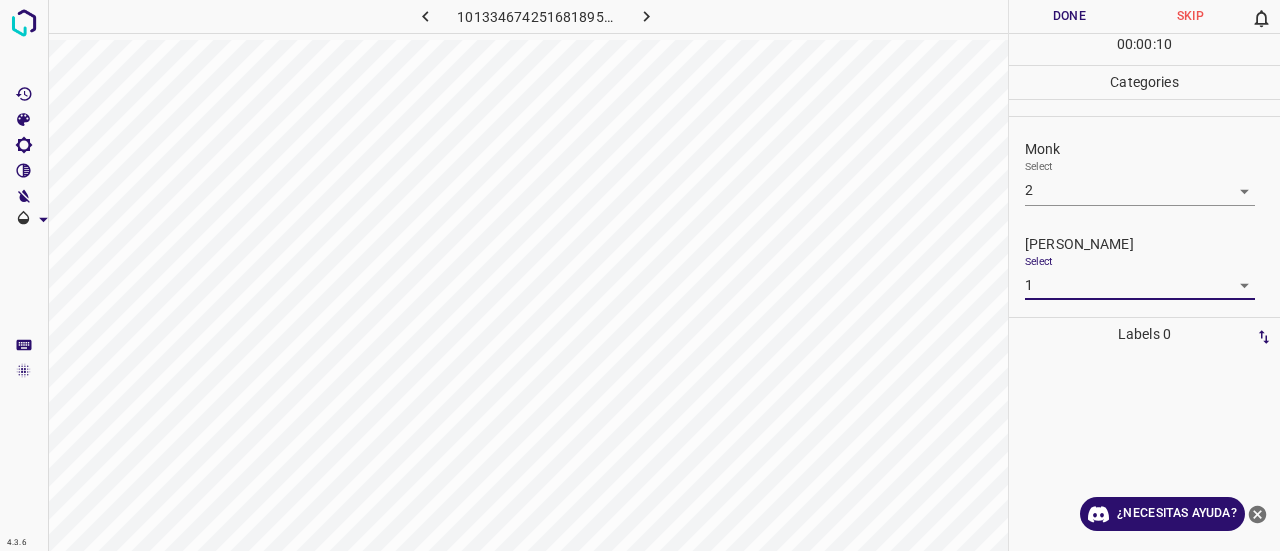 click on "Done" at bounding box center (1069, 16) 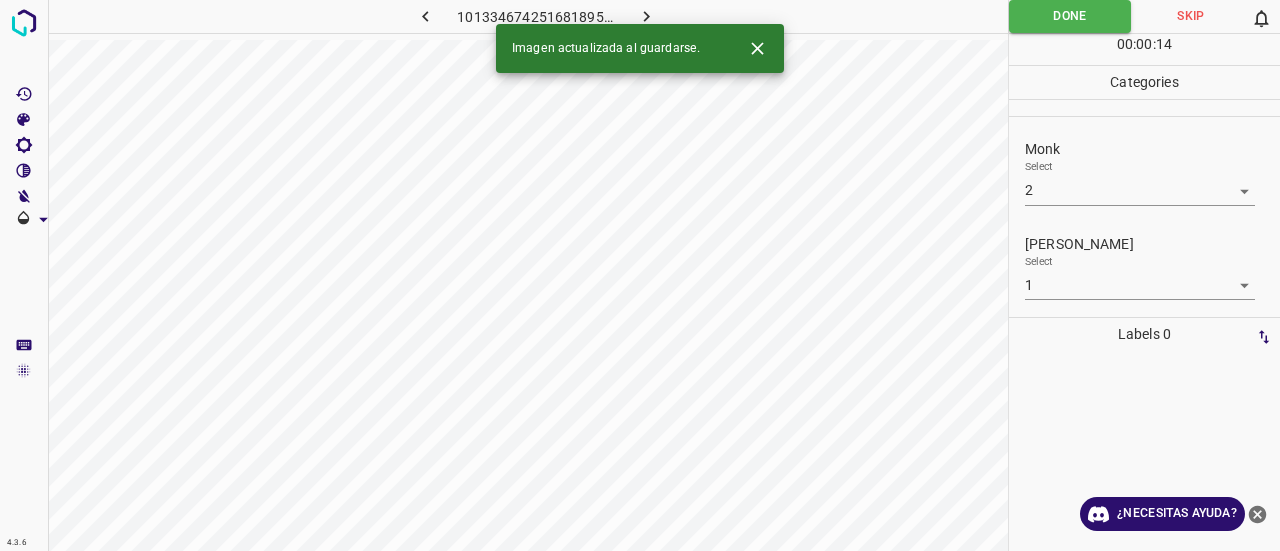 click at bounding box center (647, 16) 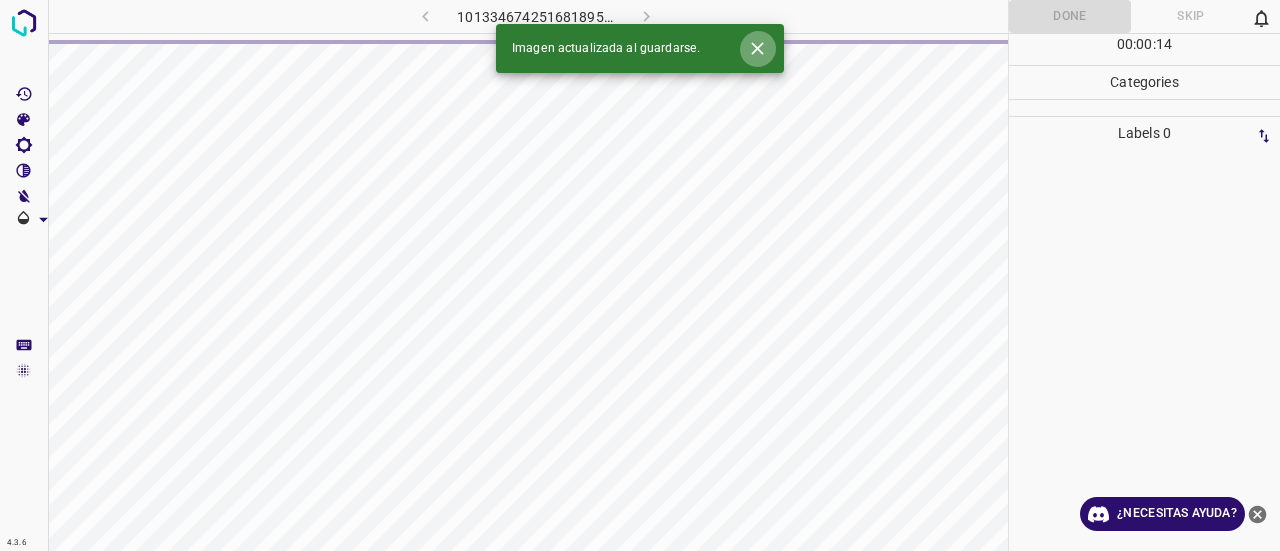 click at bounding box center [757, 48] 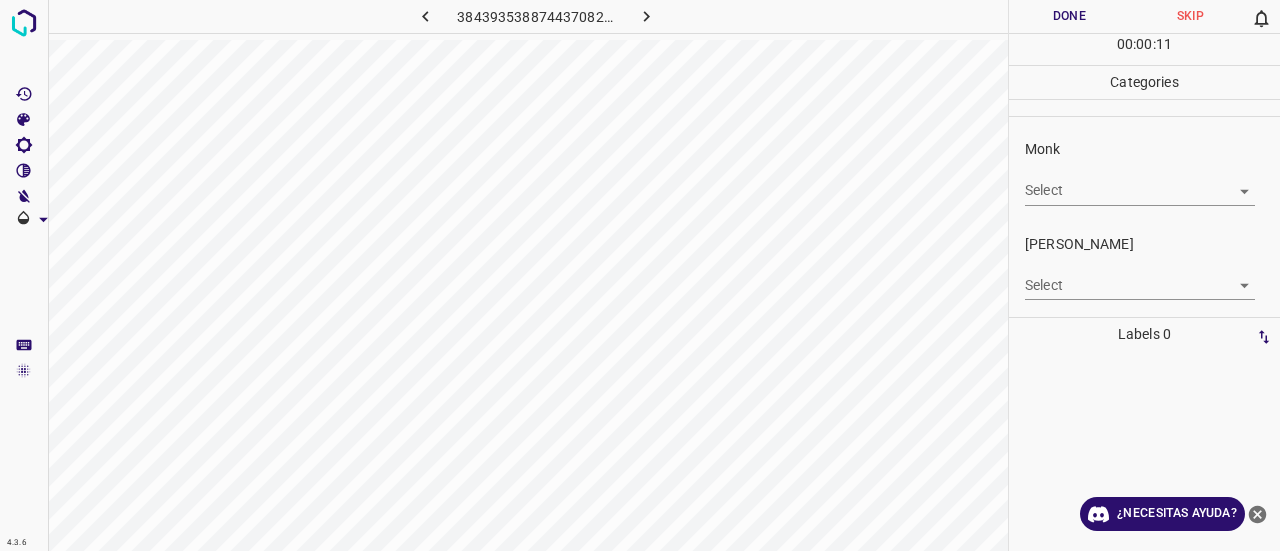 click on "Monk   Select ​" at bounding box center [1144, 172] 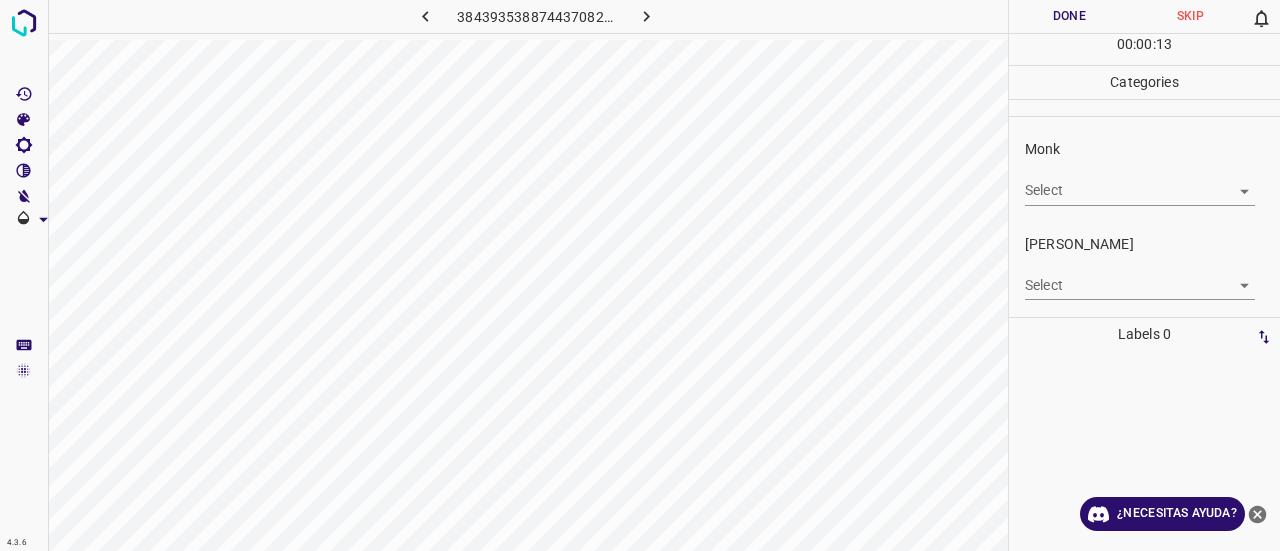 click on "4.3.6  3843935388744370828.png Done Skip 0 00   : 00   : 13   Categories Monk   Select ​  [PERSON_NAME]   Select ​ Labels   0 Categories 1 Monk 2  [PERSON_NAME] Tools Space Change between modes (Draw & Edit) I Auto labeling R Restore zoom M Zoom in N Zoom out Delete Delete selecte label Filters Z Restore filters X Saturation filter C Brightness filter V Contrast filter B Gray scale filter General O Download ¿Necesitas ayuda? Texto original Valora esta traducción Tu opinión servirá para ayudar a mejorar el Traductor de Google - Texto - Esconder - Borrar" at bounding box center [640, 275] 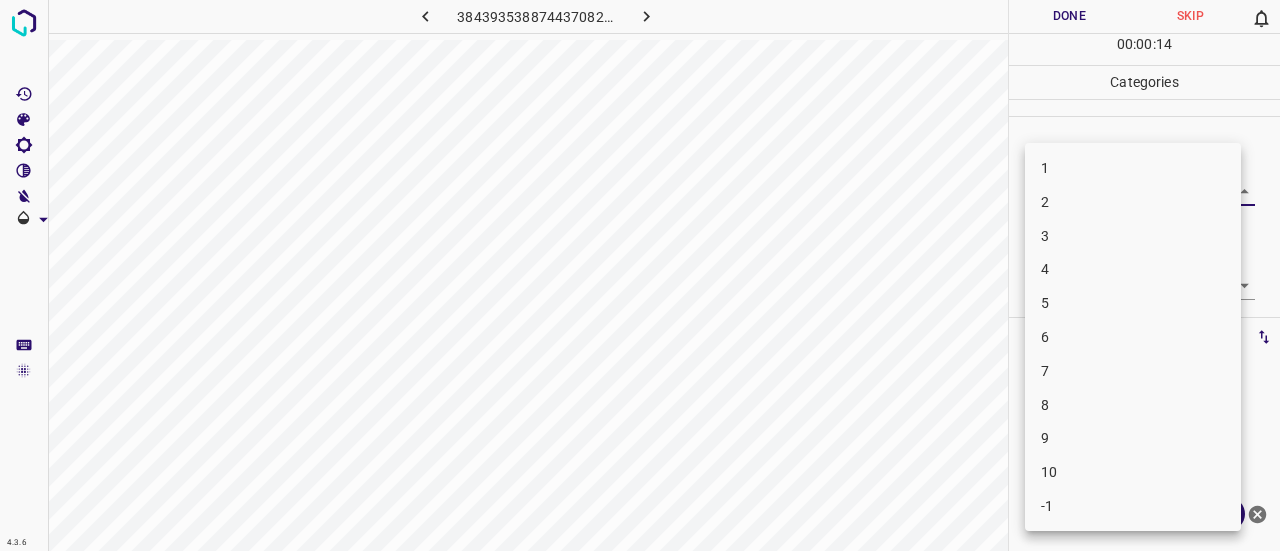 click on "3" at bounding box center [1133, 236] 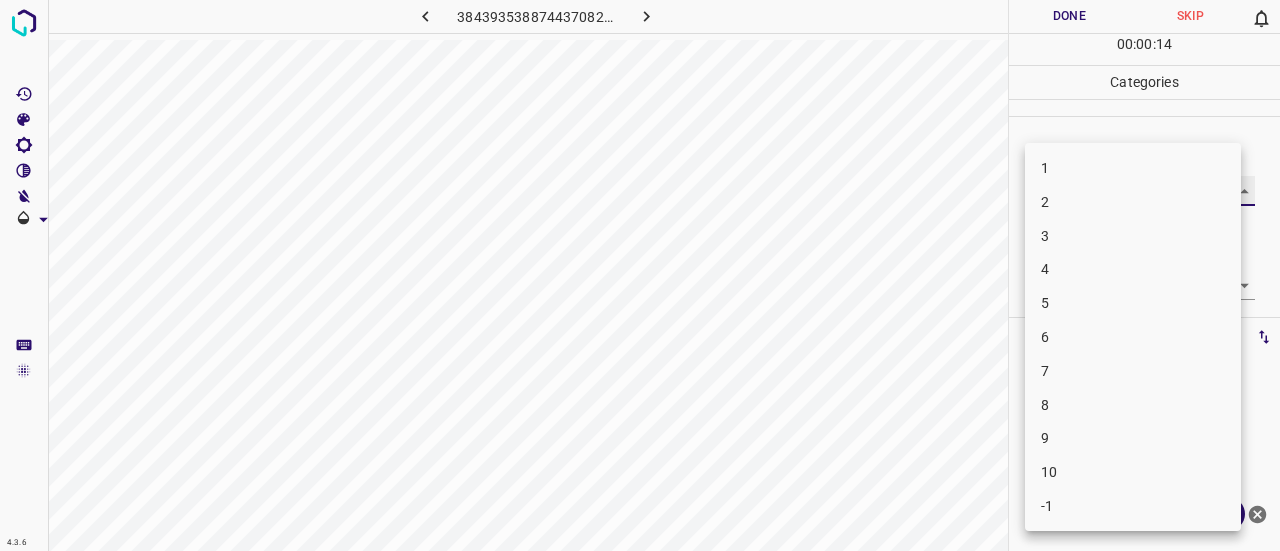 type on "3" 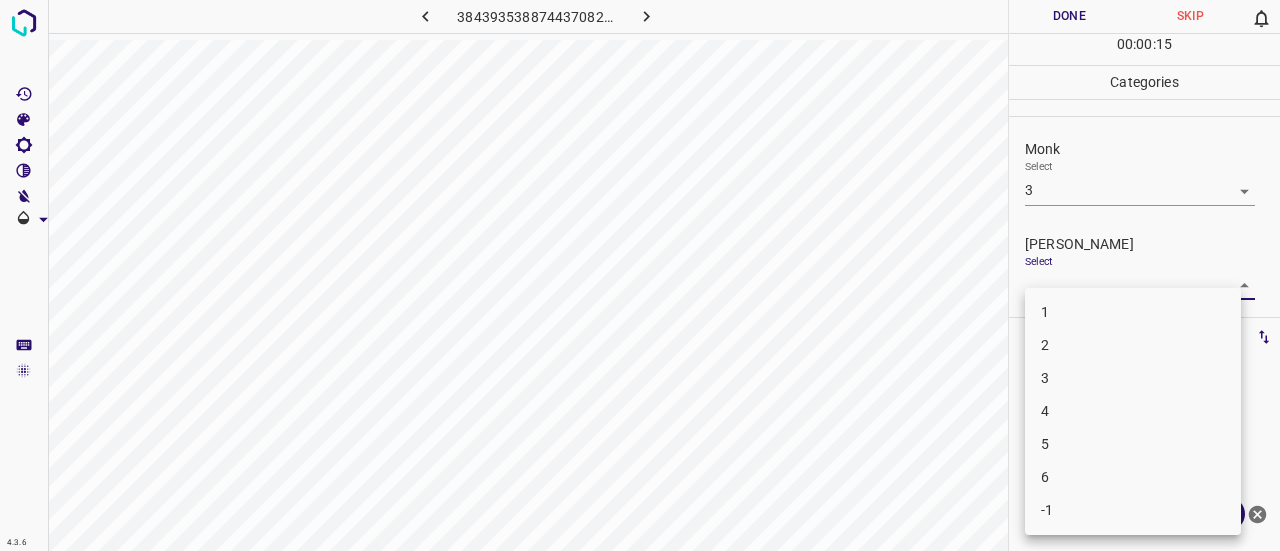 click on "4.3.6  3843935388744370828.png Done Skip 0 00   : 00   : 15   Categories Monk   Select 3 3  [PERSON_NAME]   Select ​ Labels   0 Categories 1 Monk 2  [PERSON_NAME] Tools Space Change between modes (Draw & Edit) I Auto labeling R Restore zoom M Zoom in N Zoom out Delete Delete selecte label Filters Z Restore filters X Saturation filter C Brightness filter V Contrast filter B Gray scale filter General O Download ¿Necesitas ayuda? Texto original Valora esta traducción Tu opinión servirá para ayudar a mejorar el Traductor de Google - Texto - Esconder - Borrar 1 2 3 4 5 6 -1" at bounding box center [640, 275] 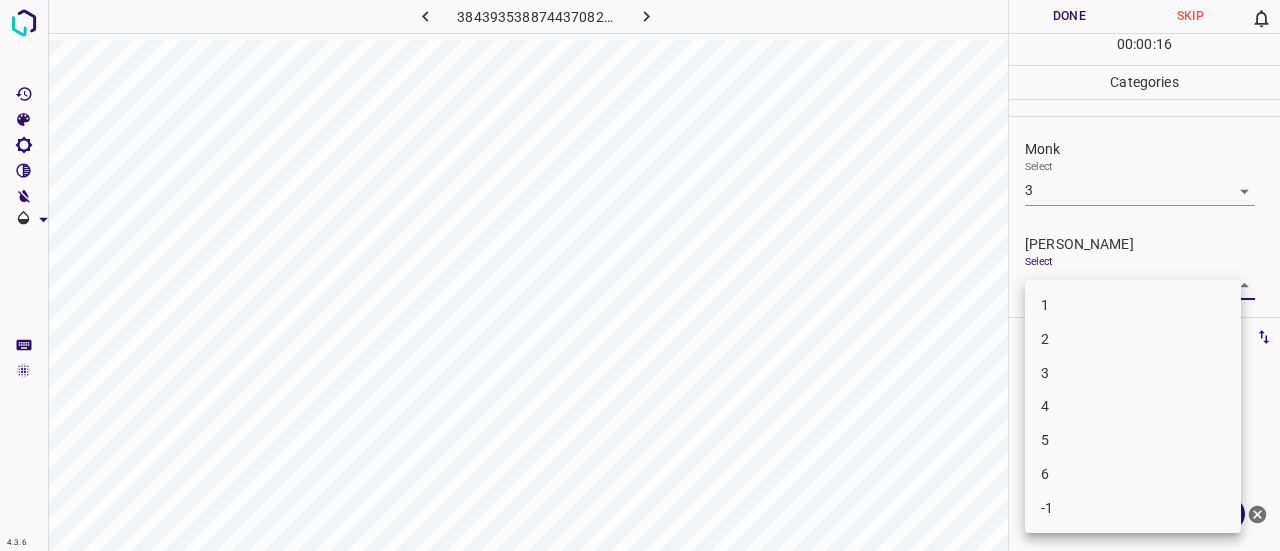 click on "1" at bounding box center [1133, 305] 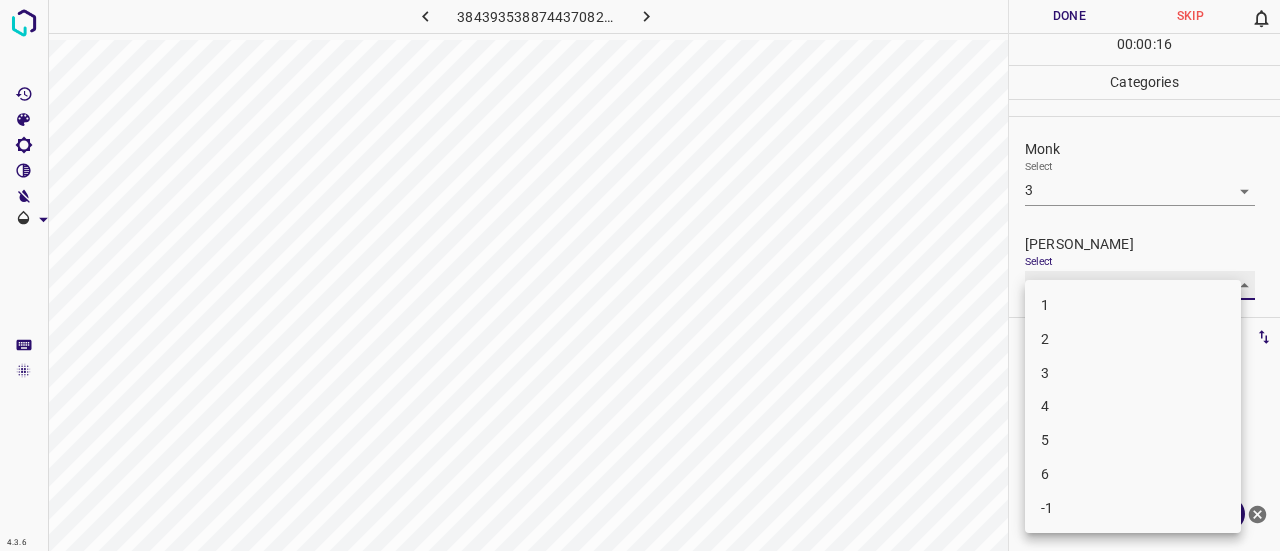 type on "1" 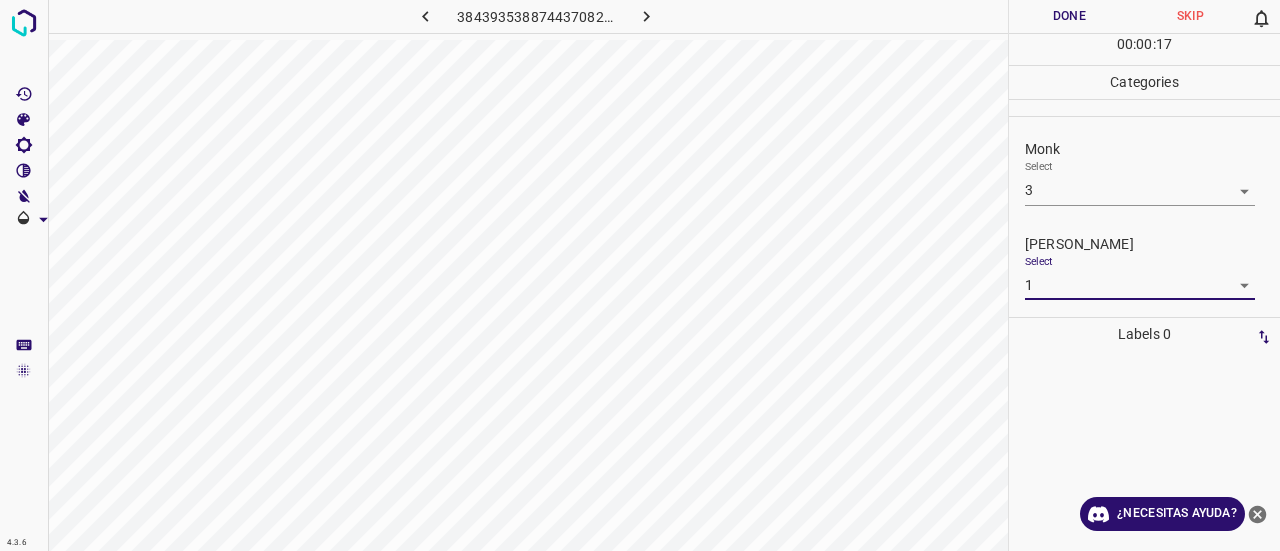 click on "Done" at bounding box center (1069, 16) 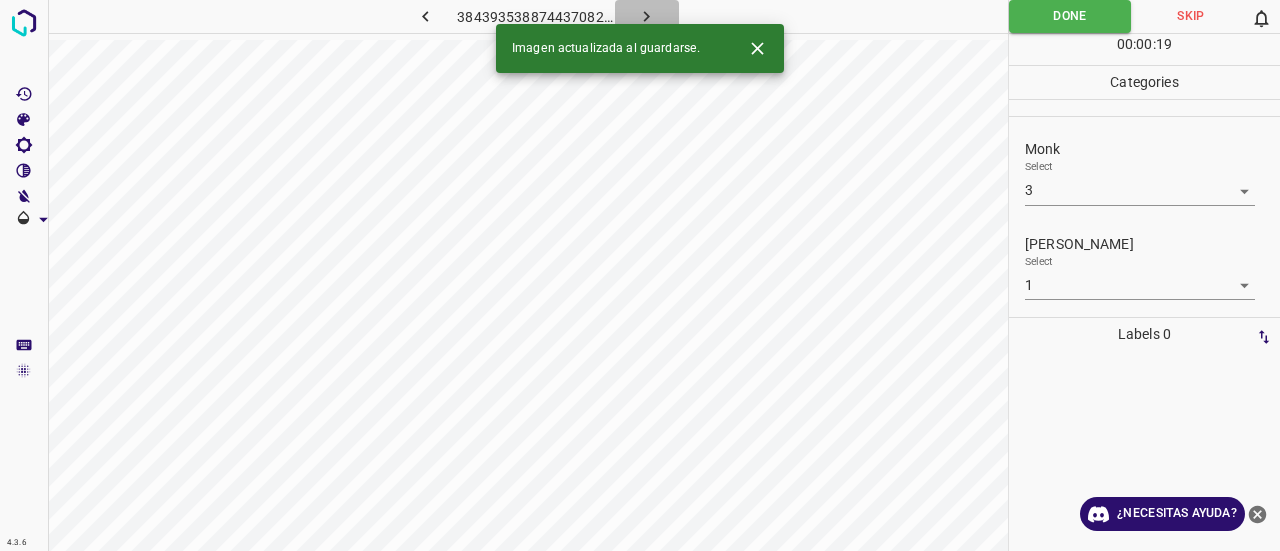 click 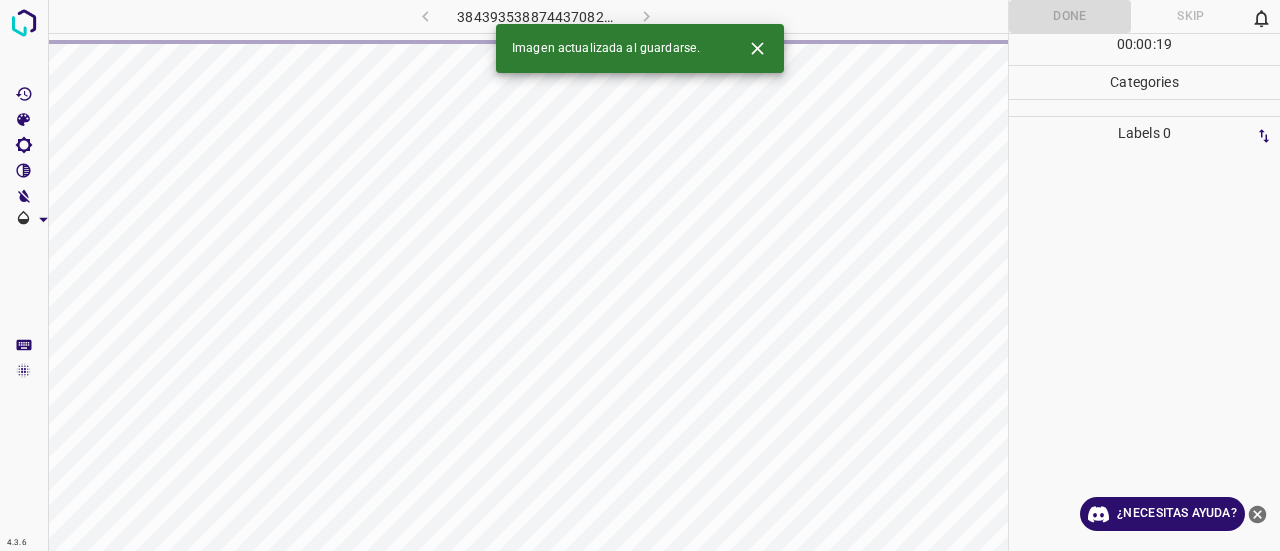 click 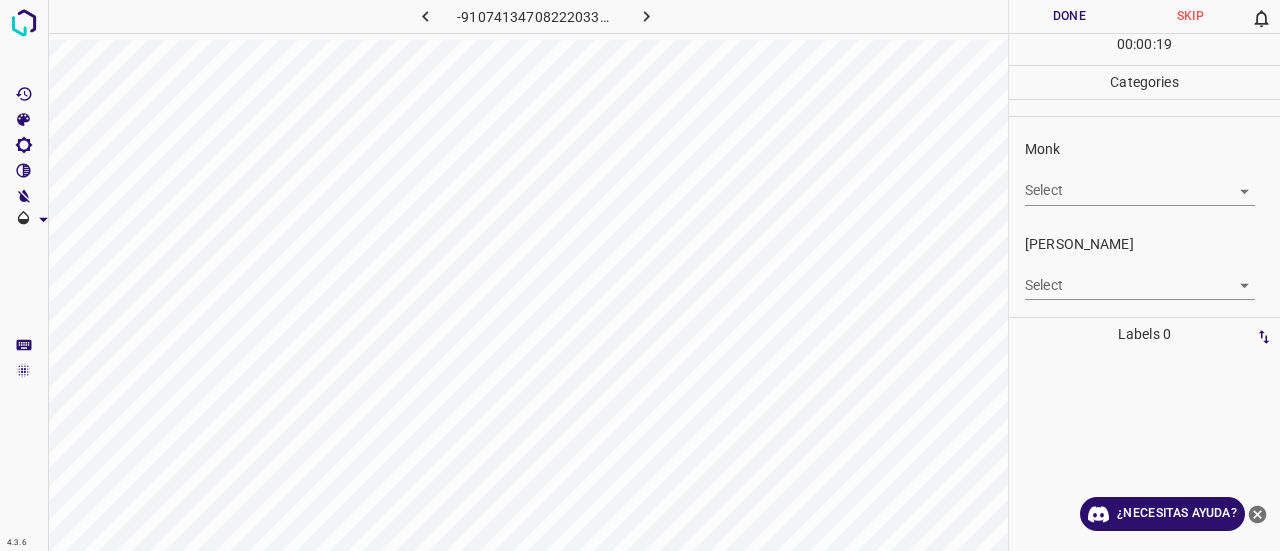 click on "Monk   Select ​" at bounding box center [1144, 172] 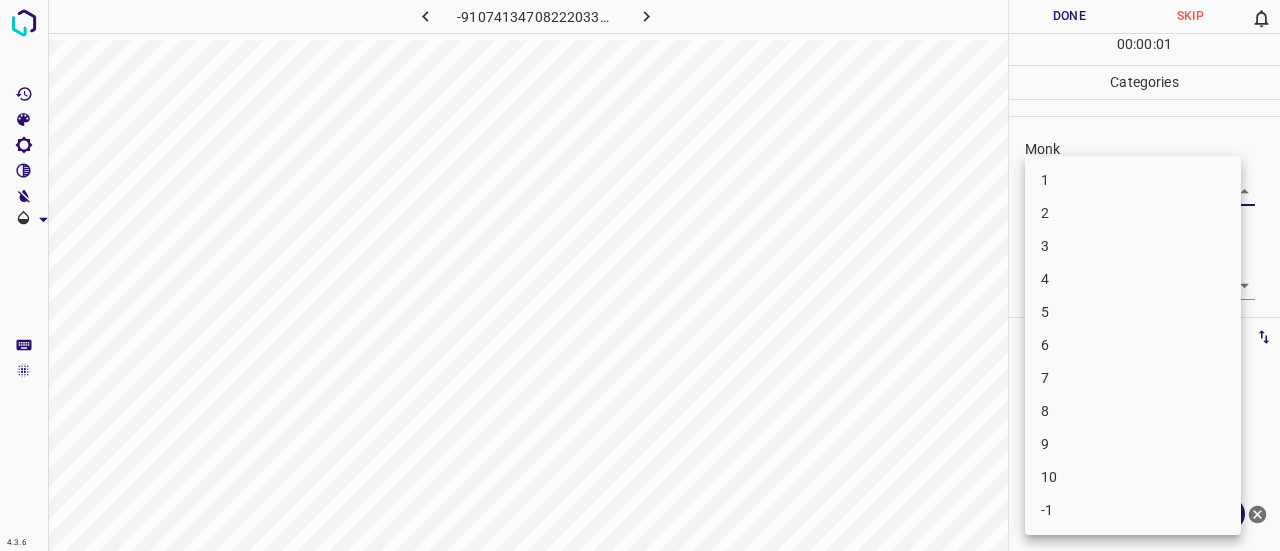 click on "4.3.6  -9107413470822203358.png Done Skip 0 00   : 00   : 01   Categories Monk   Select ​  [PERSON_NAME]   Select ​ Labels   0 Categories 1 Monk 2  [PERSON_NAME] Tools Space Change between modes (Draw & Edit) I Auto labeling R Restore zoom M Zoom in N Zoom out Delete Delete selecte label Filters Z Restore filters X Saturation filter C Brightness filter V Contrast filter B Gray scale filter General O Download ¿Necesitas ayuda? Texto original Valora esta traducción Tu opinión servirá para ayudar a mejorar el Traductor de Google - Texto - Esconder - Borrar 1 2 3 4 5 6 7 8 9 10 -1" at bounding box center [640, 275] 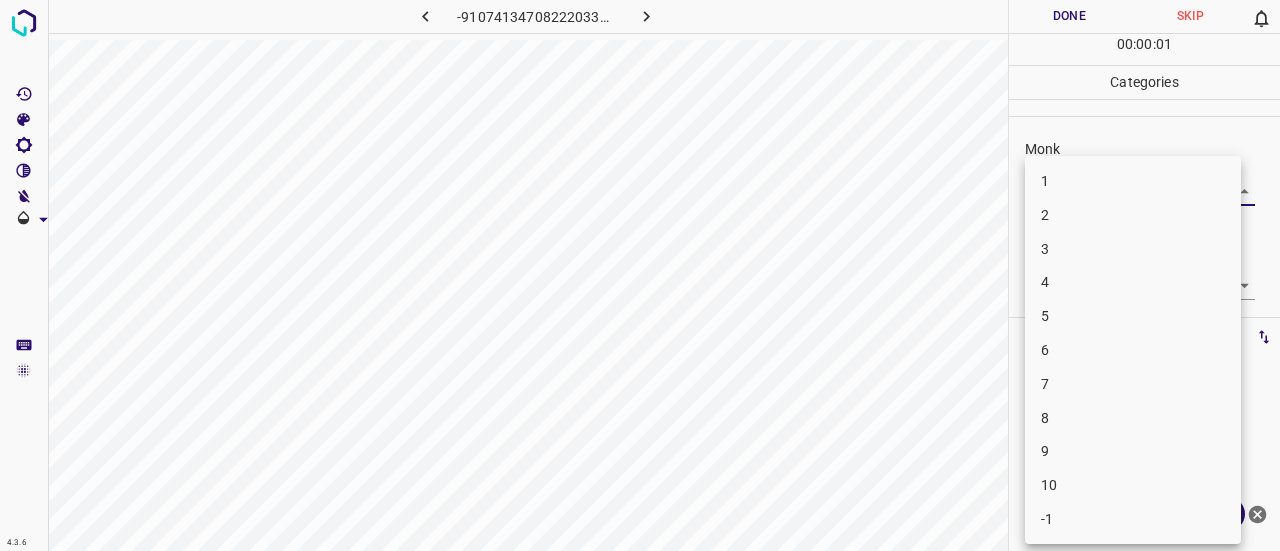click on "3" at bounding box center [1133, 249] 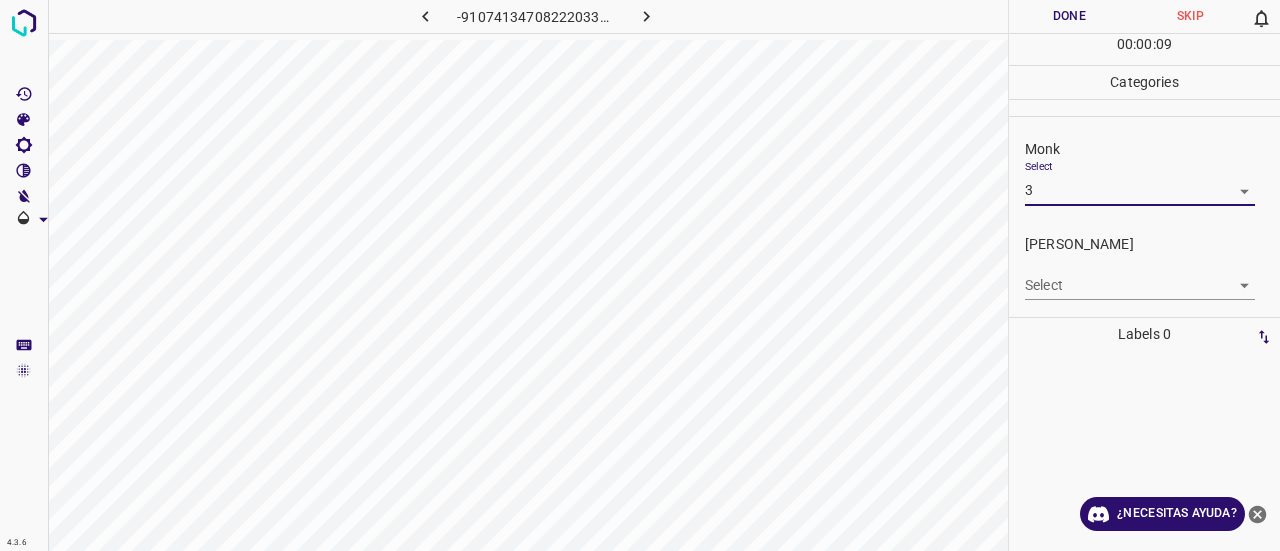 click on "4.3.6  -9107413470822203358.png Done Skip 0 00   : 00   : 09   Categories Monk   Select 3 3  [PERSON_NAME]   Select ​ Labels   0 Categories 1 Monk 2  [PERSON_NAME] Tools Space Change between modes (Draw & Edit) I Auto labeling R Restore zoom M Zoom in N Zoom out Delete Delete selecte label Filters Z Restore filters X Saturation filter C Brightness filter V Contrast filter B Gray scale filter General O Download ¿Necesitas ayuda? Texto original Valora esta traducción Tu opinión servirá para ayudar a mejorar el Traductor de Google - Texto - Esconder - Borrar" at bounding box center (640, 275) 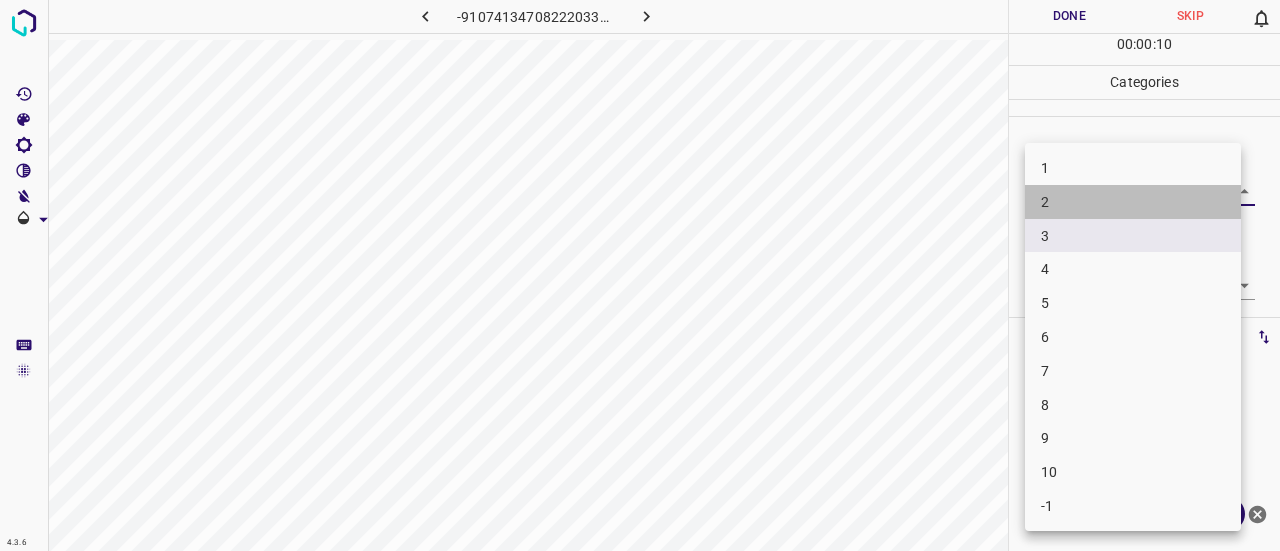 click on "2" at bounding box center [1133, 202] 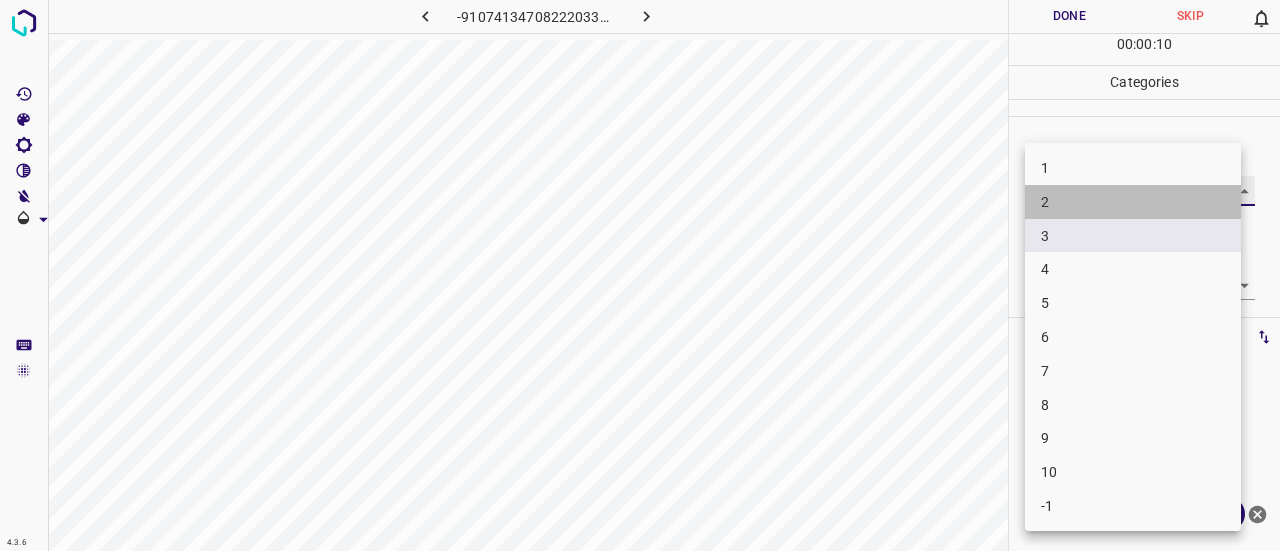 type on "2" 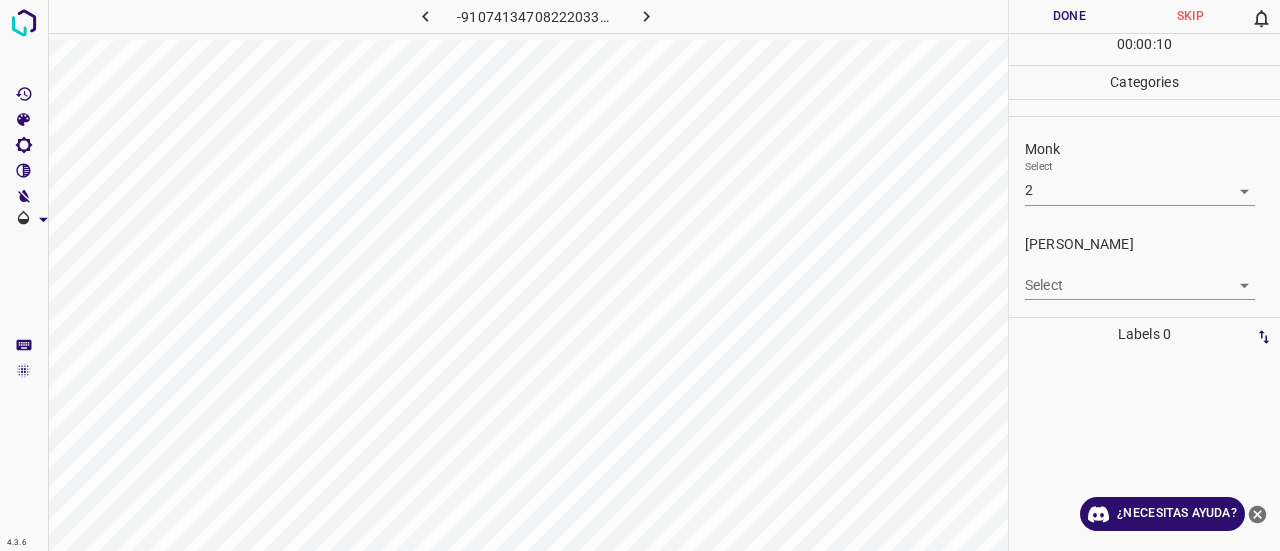 click on "Select ​" at bounding box center [1140, 277] 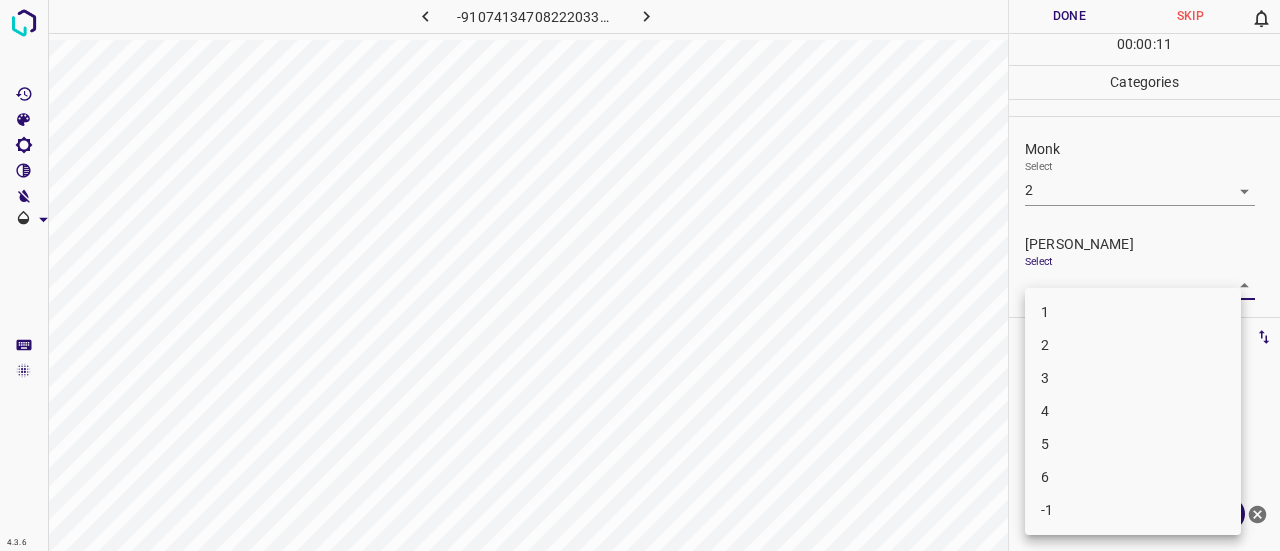 click on "4.3.6  -9107413470822203358.png Done Skip 0 00   : 00   : 11   Categories Monk   Select 2 2  [PERSON_NAME]   Select ​ Labels   0 Categories 1 Monk 2  [PERSON_NAME] Tools Space Change between modes (Draw & Edit) I Auto labeling R Restore zoom M Zoom in N Zoom out Delete Delete selecte label Filters Z Restore filters X Saturation filter C Brightness filter V Contrast filter B Gray scale filter General O Download ¿Necesitas ayuda? Texto original Valora esta traducción Tu opinión servirá para ayudar a mejorar el Traductor de Google - Texto - Esconder - Borrar 1 2 3 4 5 6 -1" at bounding box center (640, 275) 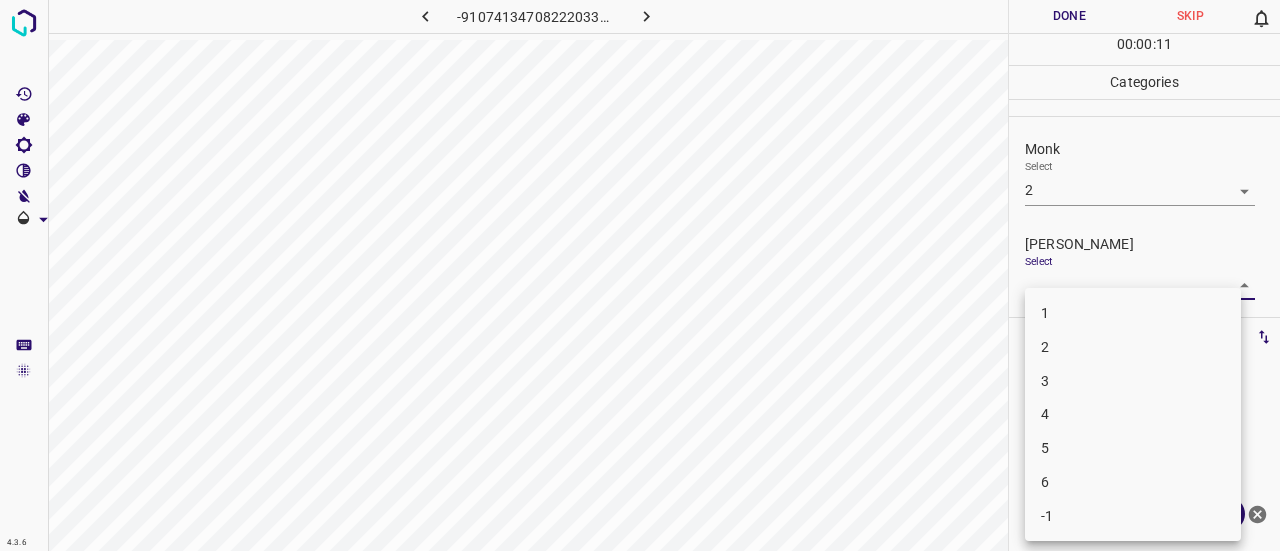 click on "1" at bounding box center [1133, 313] 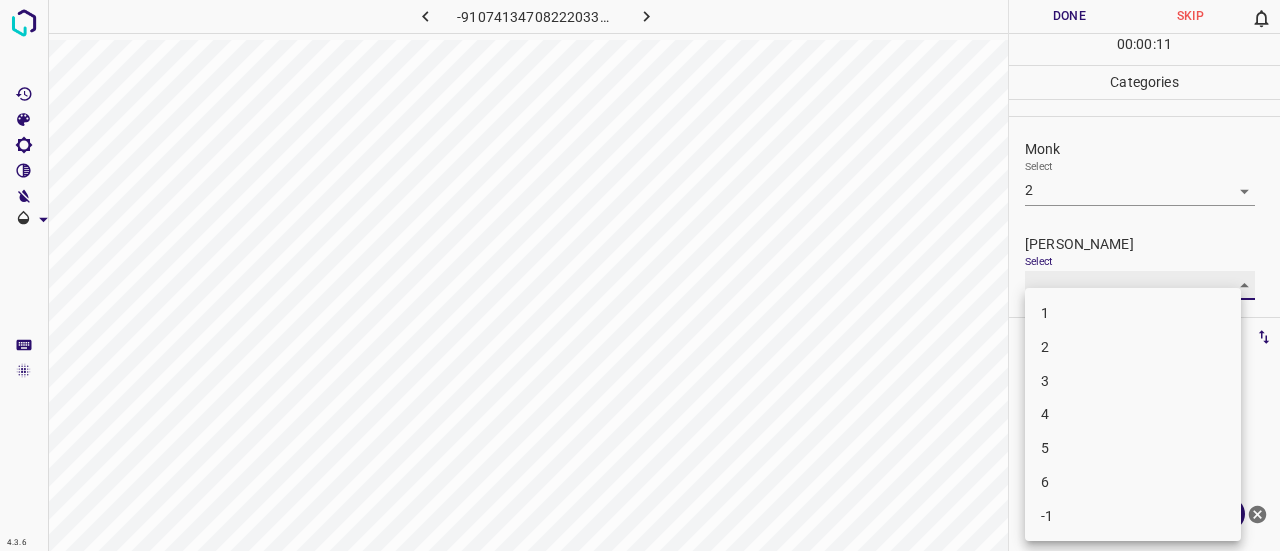 type on "1" 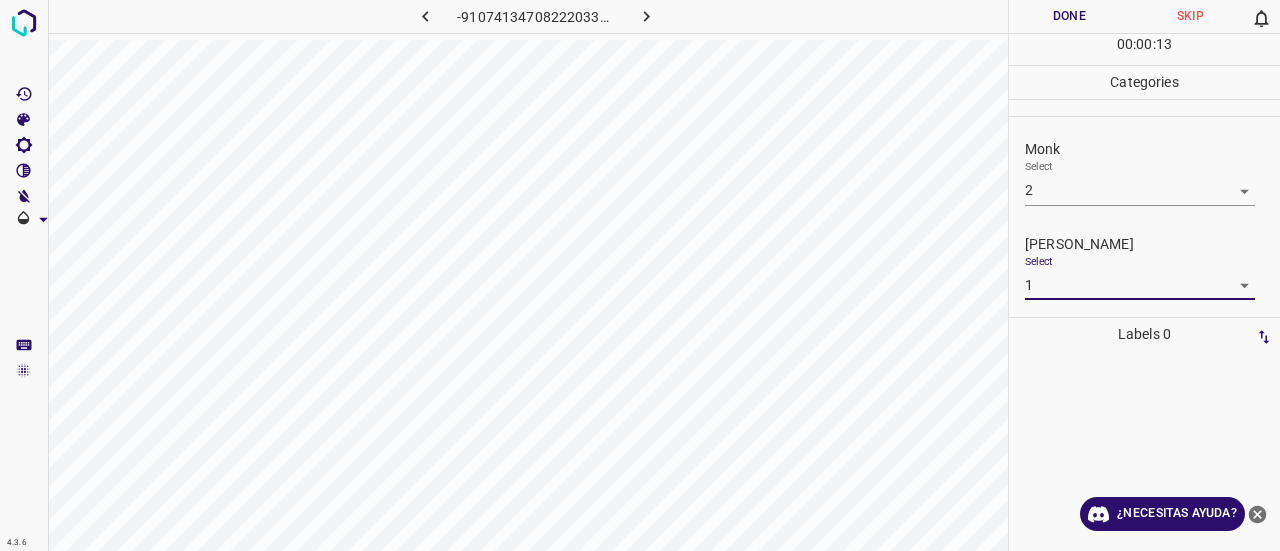 click on "Done" at bounding box center [1069, 16] 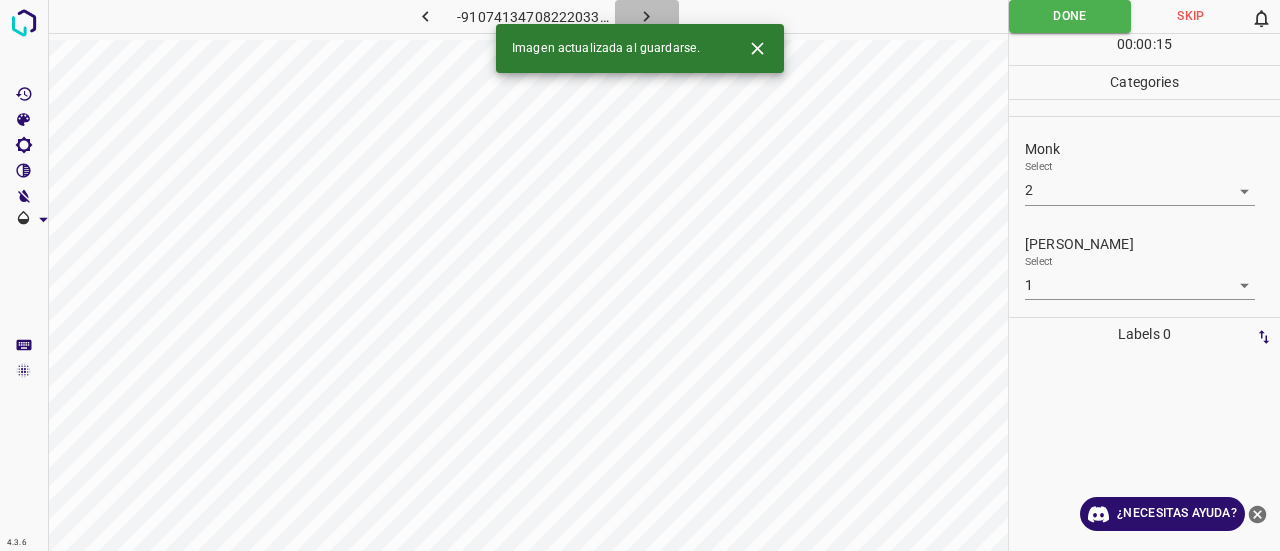 click 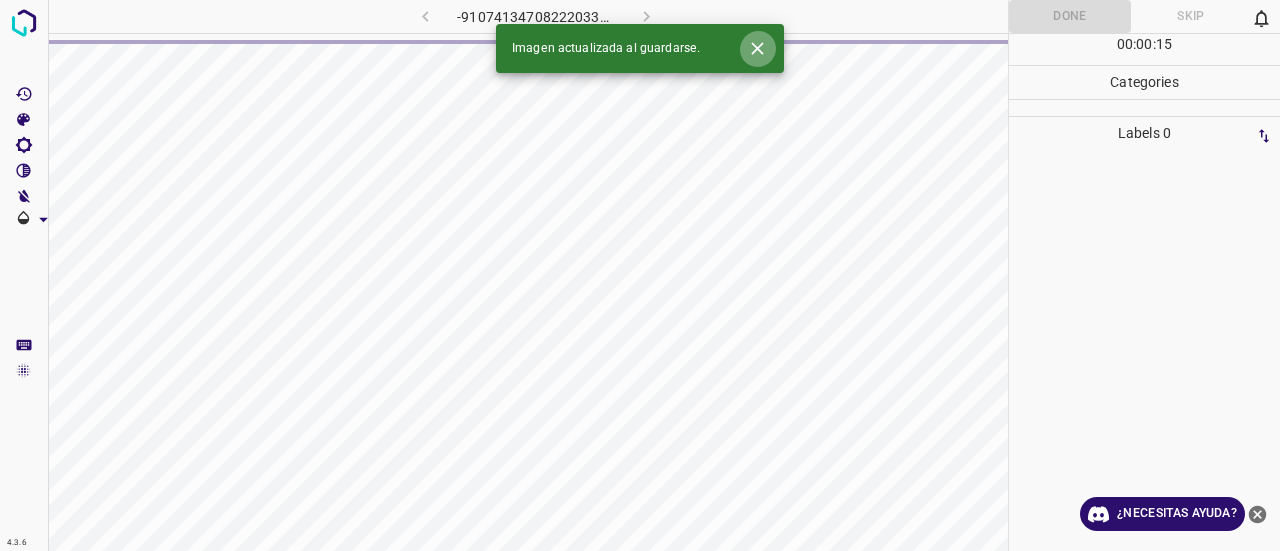 click 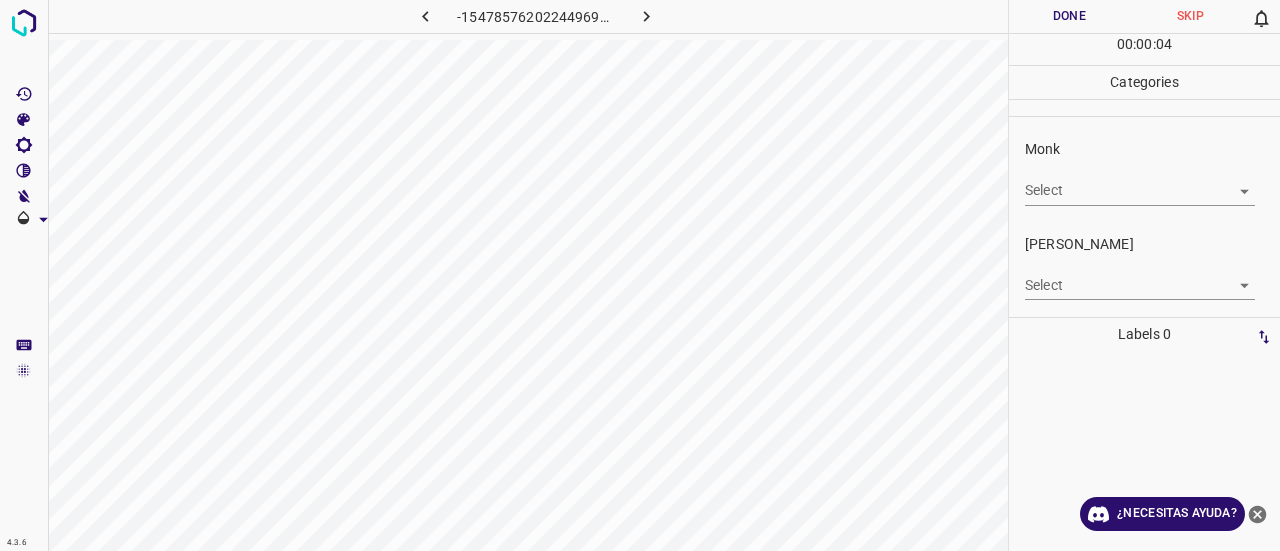 click on "4.3.6  -1547857620224496952.png Done Skip 0 00   : 00   : 04   Categories Monk   Select ​  [PERSON_NAME]   Select ​ Labels   0 Categories 1 Monk 2  [PERSON_NAME] Tools Space Change between modes (Draw & Edit) I Auto labeling R Restore zoom M Zoom in N Zoom out Delete Delete selecte label Filters Z Restore filters X Saturation filter C Brightness filter V Contrast filter B Gray scale filter General O Download ¿Necesitas ayuda? Texto original Valora esta traducción Tu opinión servirá para ayudar a mejorar el Traductor de Google - Texto - Esconder - Borrar" at bounding box center [640, 275] 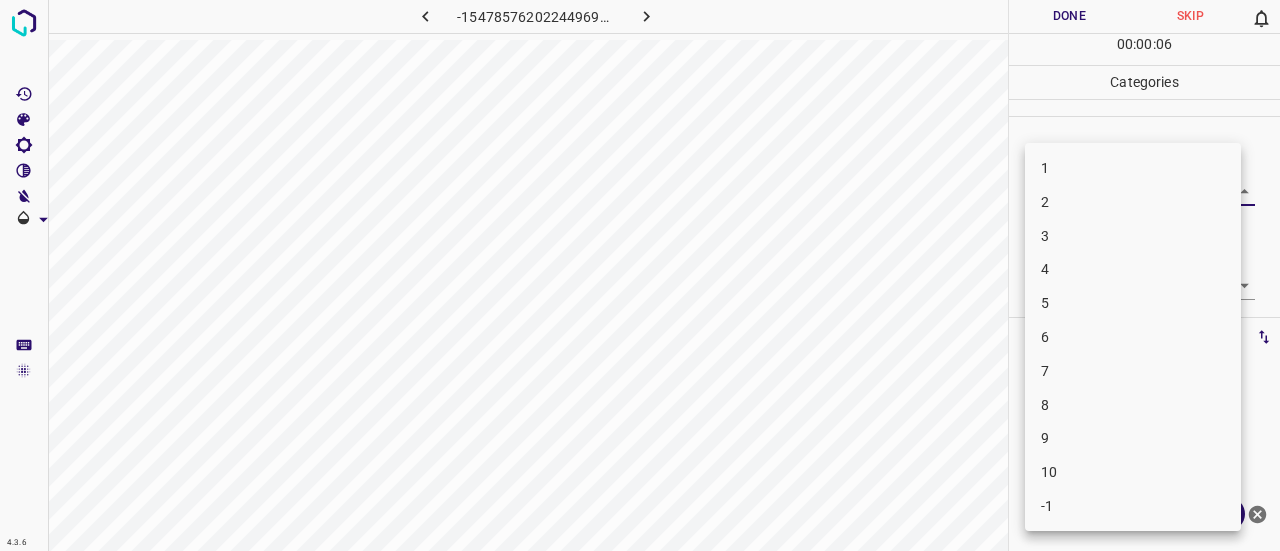 drag, startPoint x: 1073, startPoint y: 201, endPoint x: 1134, endPoint y: 192, distance: 61.66036 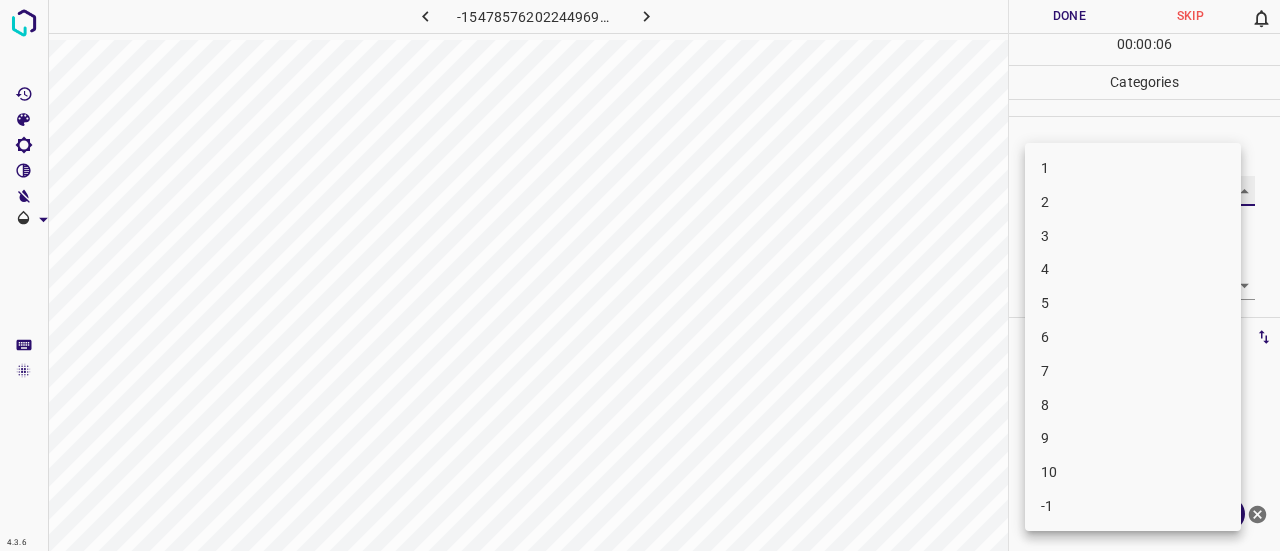 type on "2" 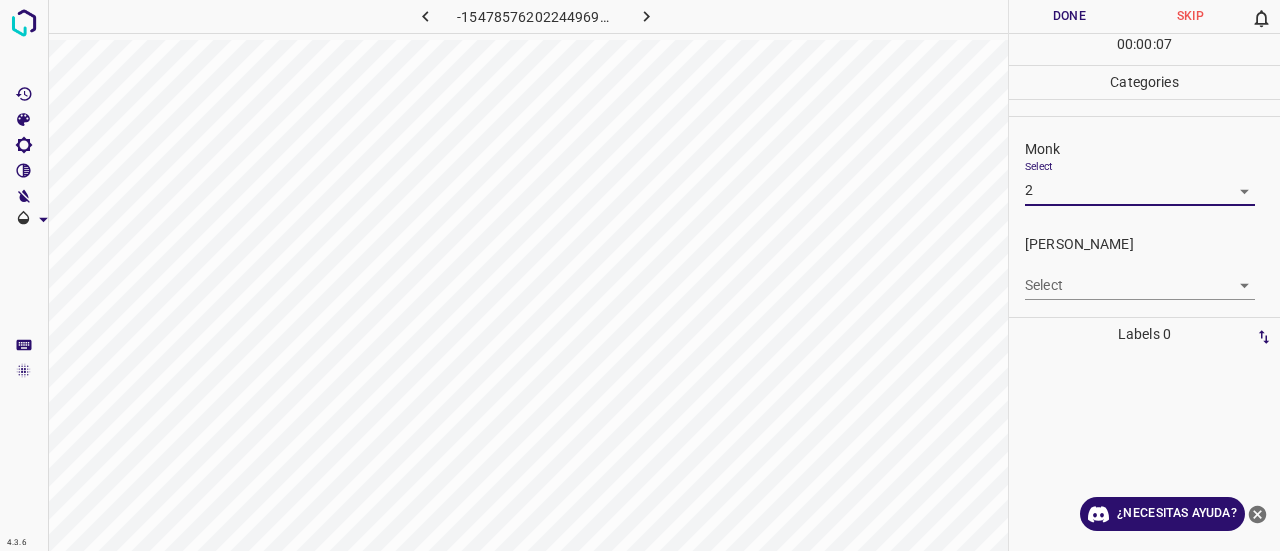 click on "4.3.6  -1547857620224496952.png Done Skip 0 00   : 00   : 07   Categories Monk   Select 2 2  [PERSON_NAME]   Select ​ Labels   0 Categories 1 Monk 2  [PERSON_NAME] Tools Space Change between modes (Draw & Edit) I Auto labeling R Restore zoom M Zoom in N Zoom out Delete Delete selecte label Filters Z Restore filters X Saturation filter C Brightness filter V Contrast filter B Gray scale filter General O Download ¿Necesitas ayuda? Texto original Valora esta traducción Tu opinión servirá para ayudar a mejorar el Traductor de Google - Texto - Esconder - Borrar" at bounding box center (640, 275) 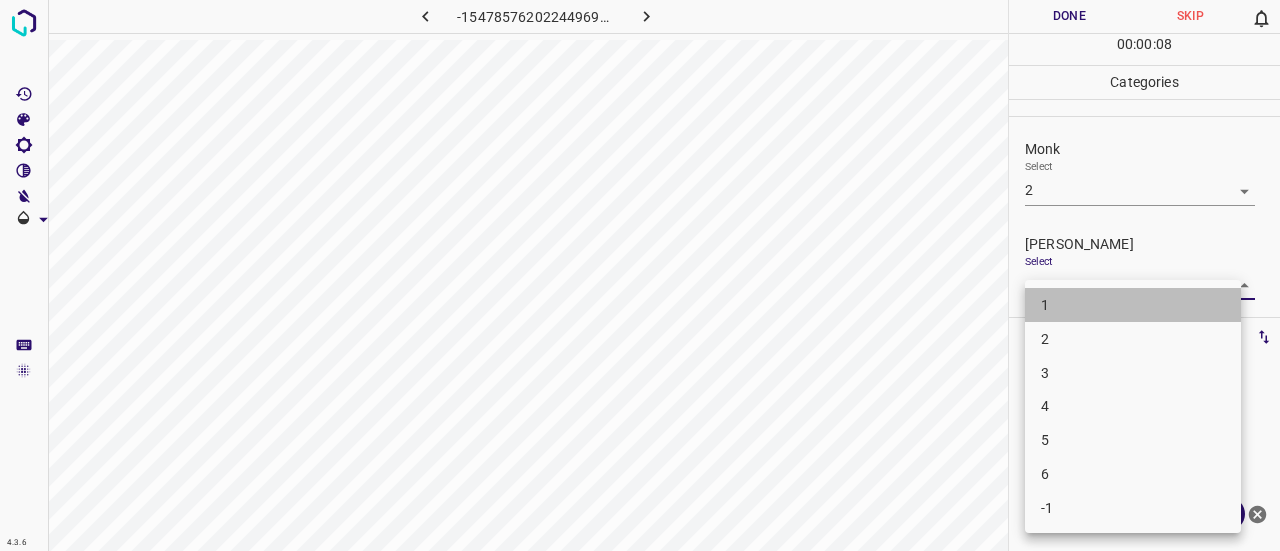 click on "1" at bounding box center (1133, 305) 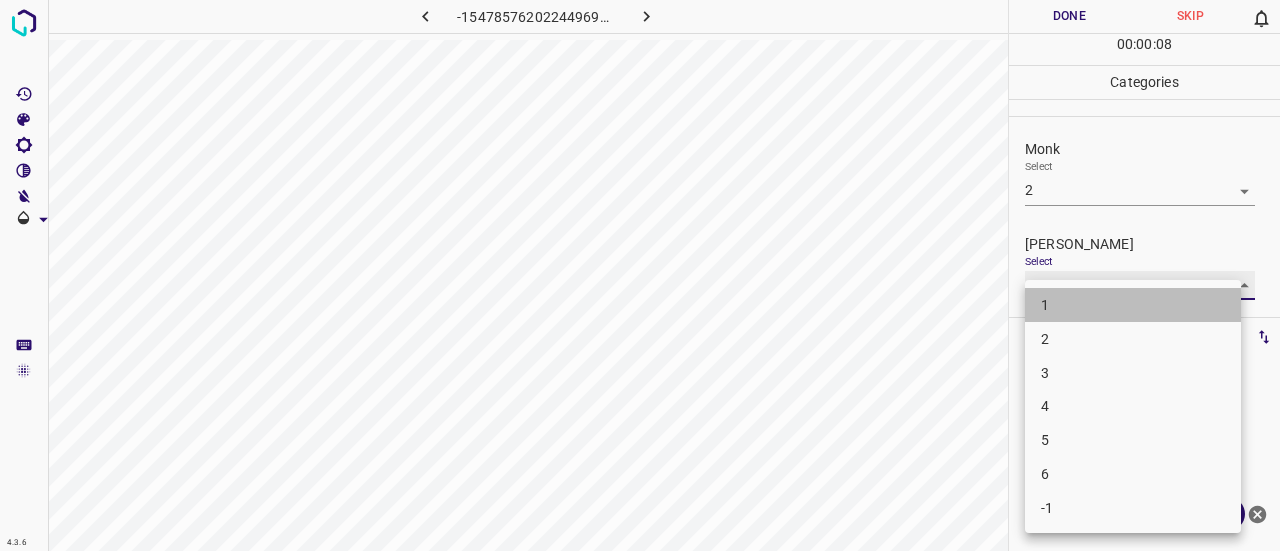 type on "1" 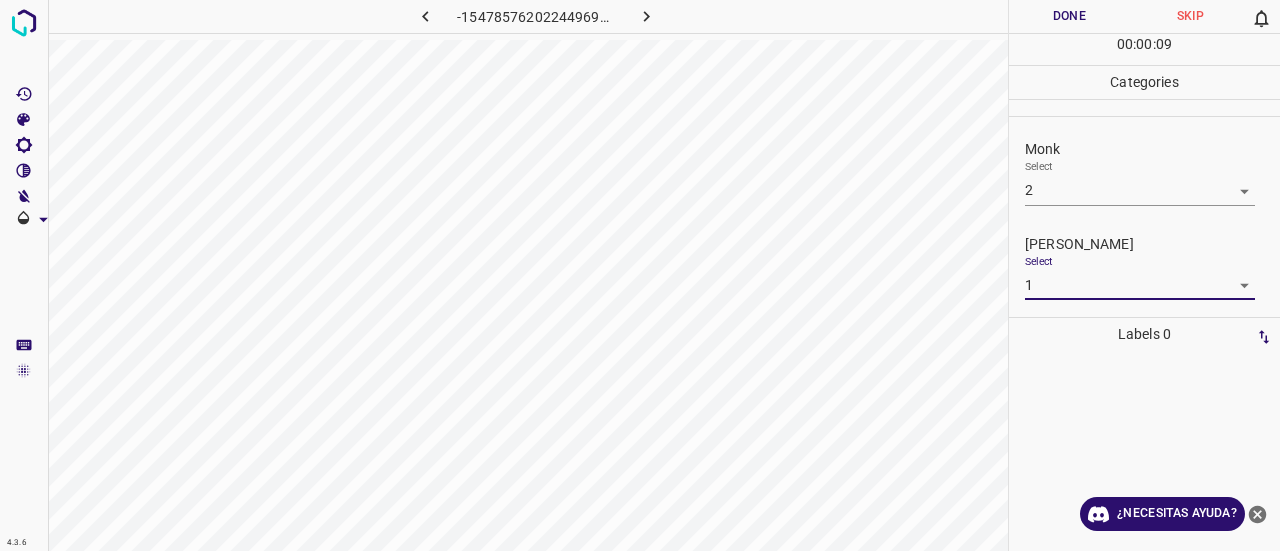 click on "Done" at bounding box center [1069, 16] 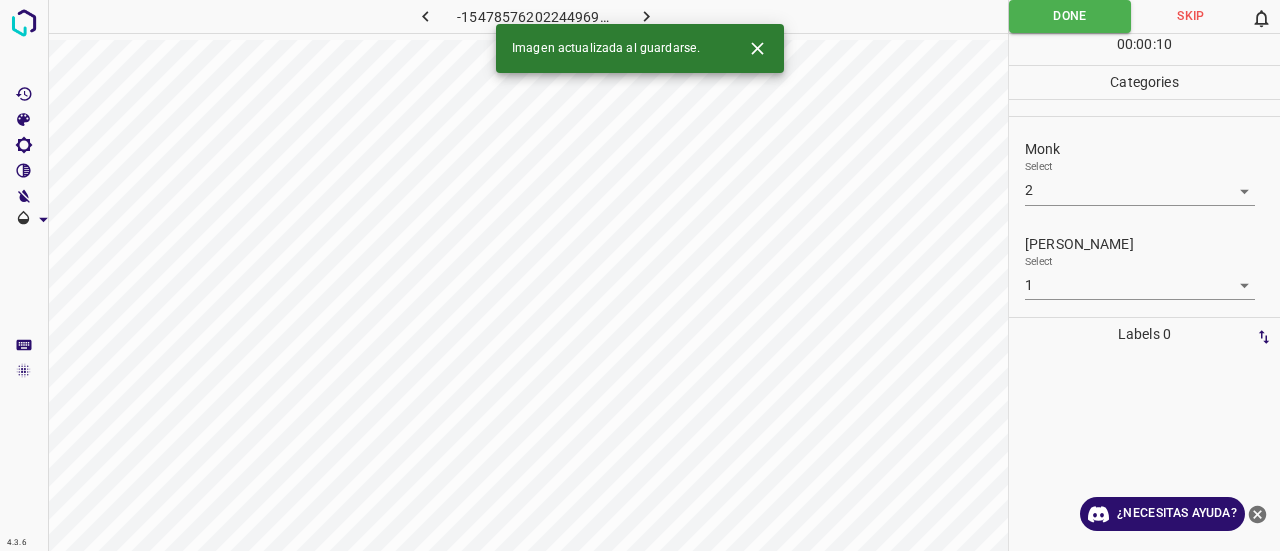 click 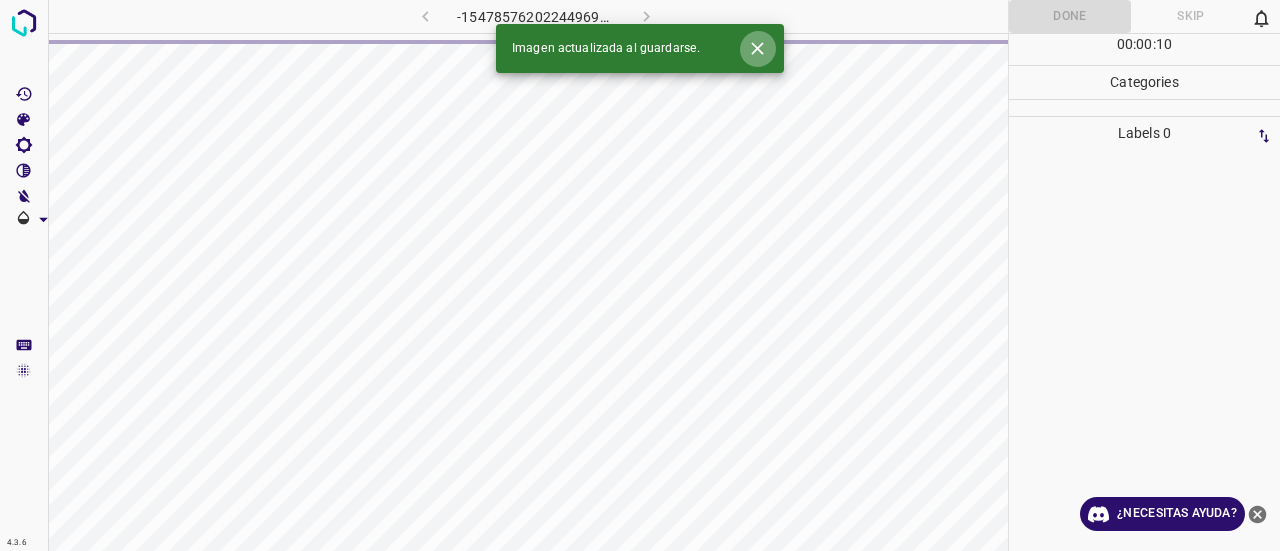 click 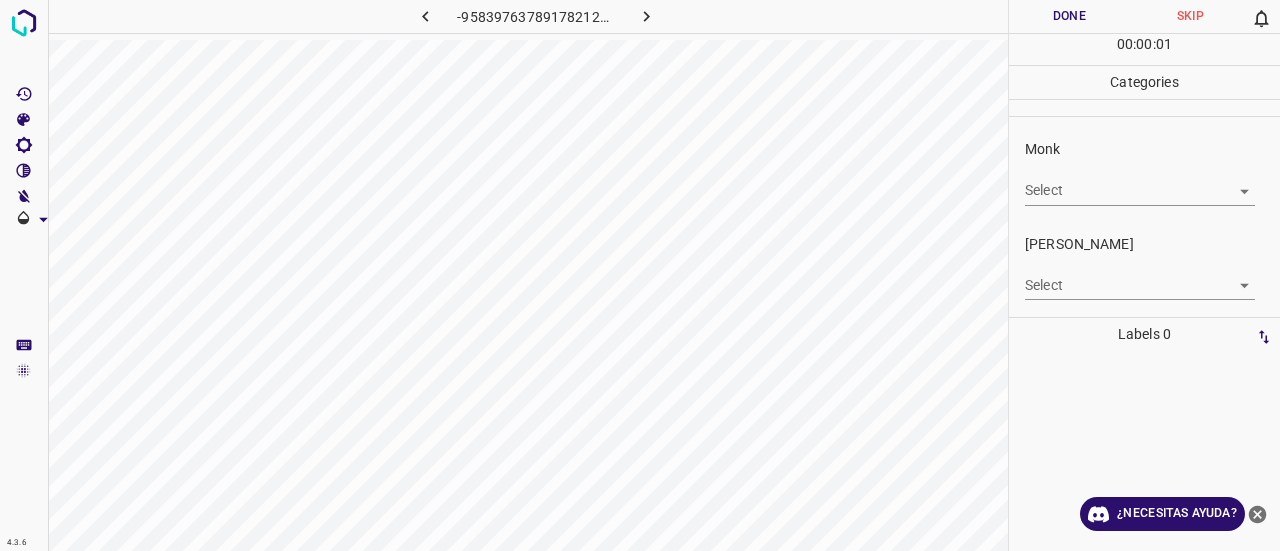 click on "4.3.6  -958397637891782129.png Done Skip 0 00   : 00   : 01   Categories Monk   Select ​  [PERSON_NAME]   Select ​ Labels   0 Categories 1 Monk 2  [PERSON_NAME] Tools Space Change between modes (Draw & Edit) I Auto labeling R Restore zoom M Zoom in N Zoom out Delete Delete selecte label Filters Z Restore filters X Saturation filter C Brightness filter V Contrast filter B Gray scale filter General O Download ¿Necesitas ayuda? Texto original Valora esta traducción Tu opinión servirá para ayudar a mejorar el Traductor de Google - Texto - Esconder - Borrar" at bounding box center (640, 275) 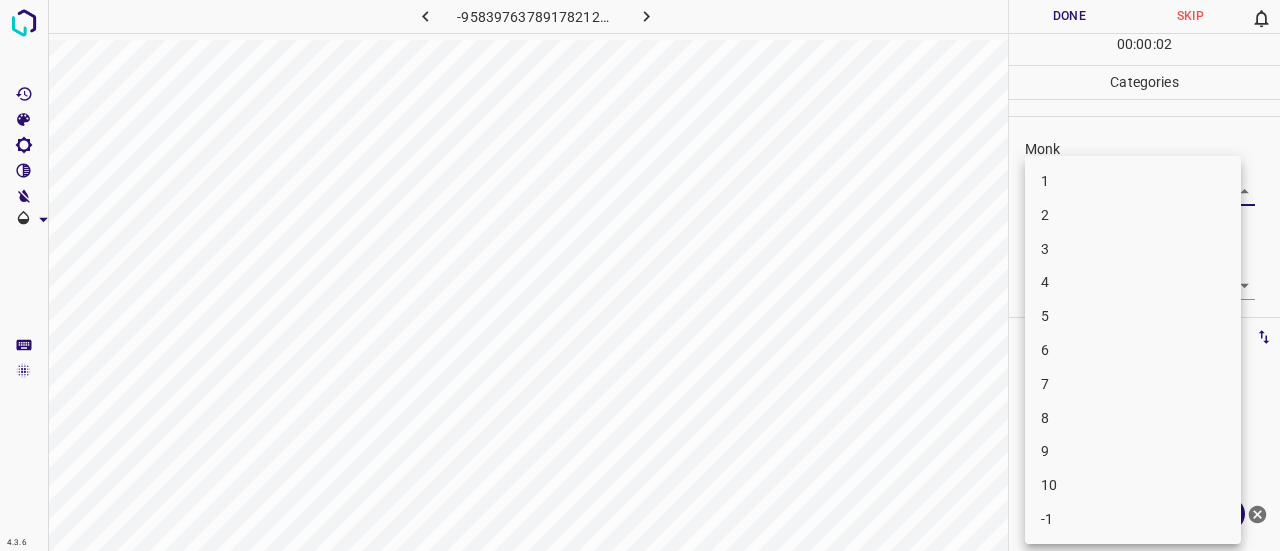 click on "3" at bounding box center (1133, 249) 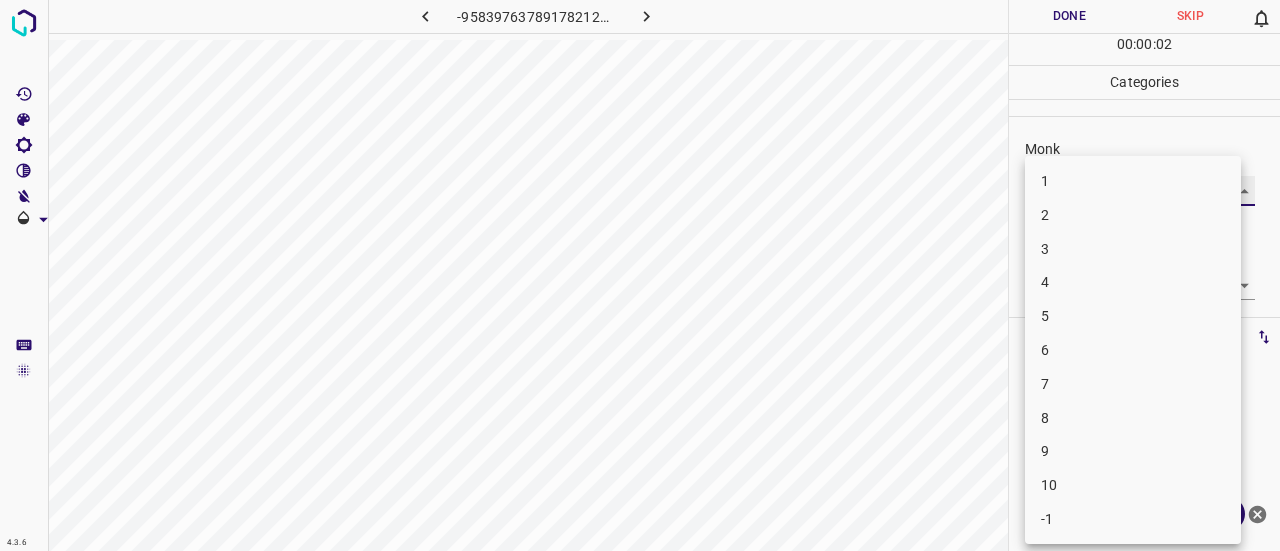 type on "3" 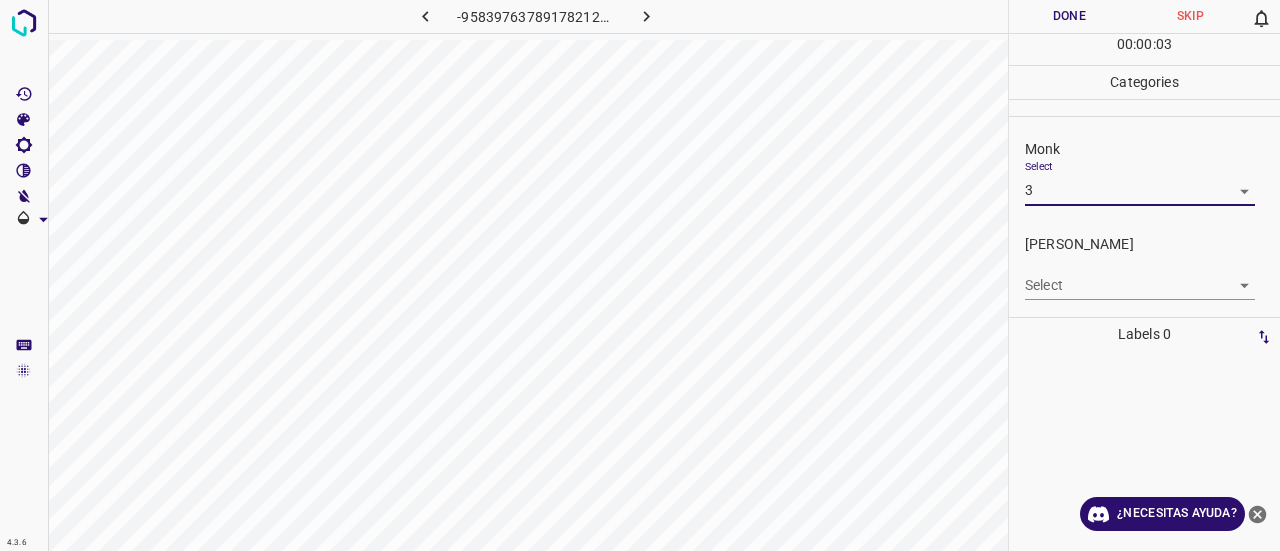 click on "4.3.6  -958397637891782129.png Done Skip 0 00   : 00   : 03   Categories Monk   Select 3 3  [PERSON_NAME]   Select ​ Labels   0 Categories 1 Monk 2  [PERSON_NAME] Tools Space Change between modes (Draw & Edit) I Auto labeling R Restore zoom M Zoom in N Zoom out Delete Delete selecte label Filters Z Restore filters X Saturation filter C Brightness filter V Contrast filter B Gray scale filter General O Download ¿Necesitas ayuda? Texto original Valora esta traducción Tu opinión servirá para ayudar a mejorar el Traductor de Google - Texto - Esconder - Borrar" at bounding box center (640, 275) 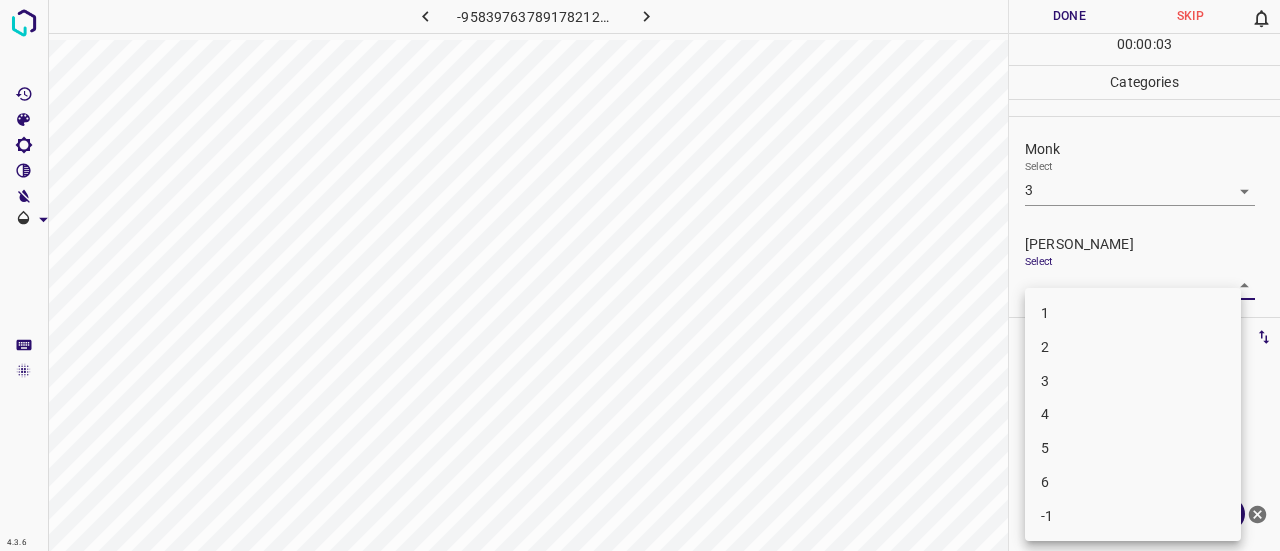 click on "1" at bounding box center (1133, 313) 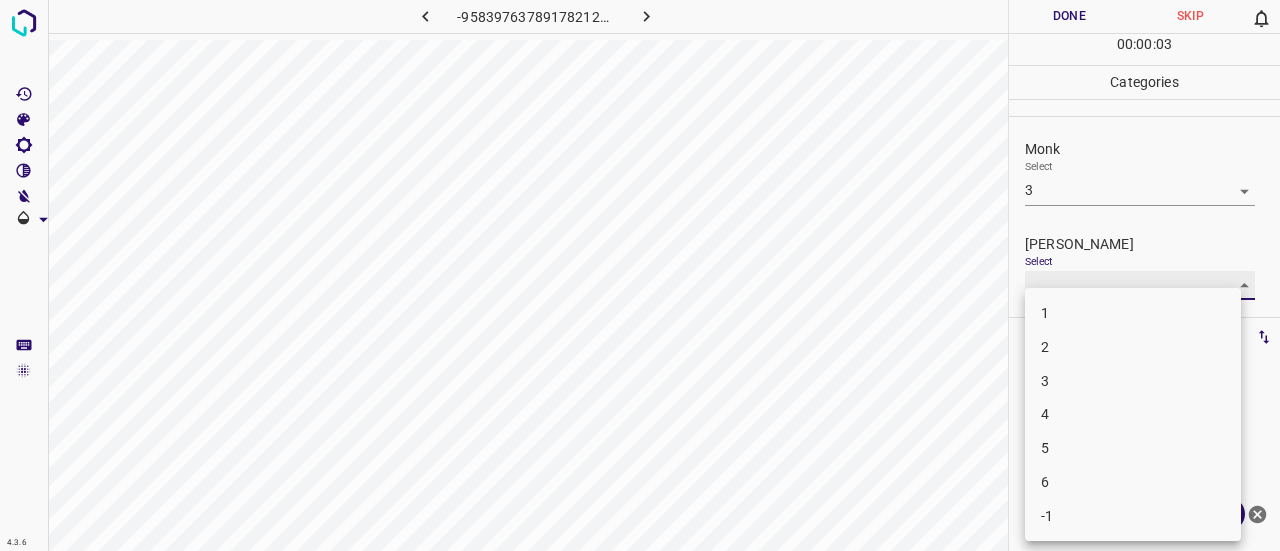 type on "1" 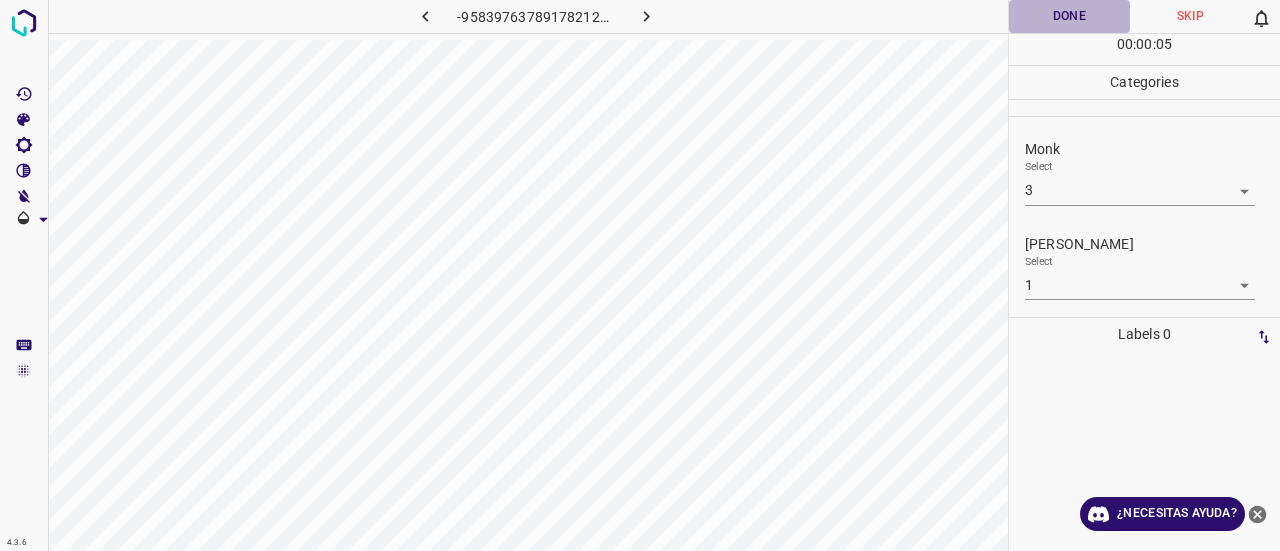 click on "Done" at bounding box center (1069, 16) 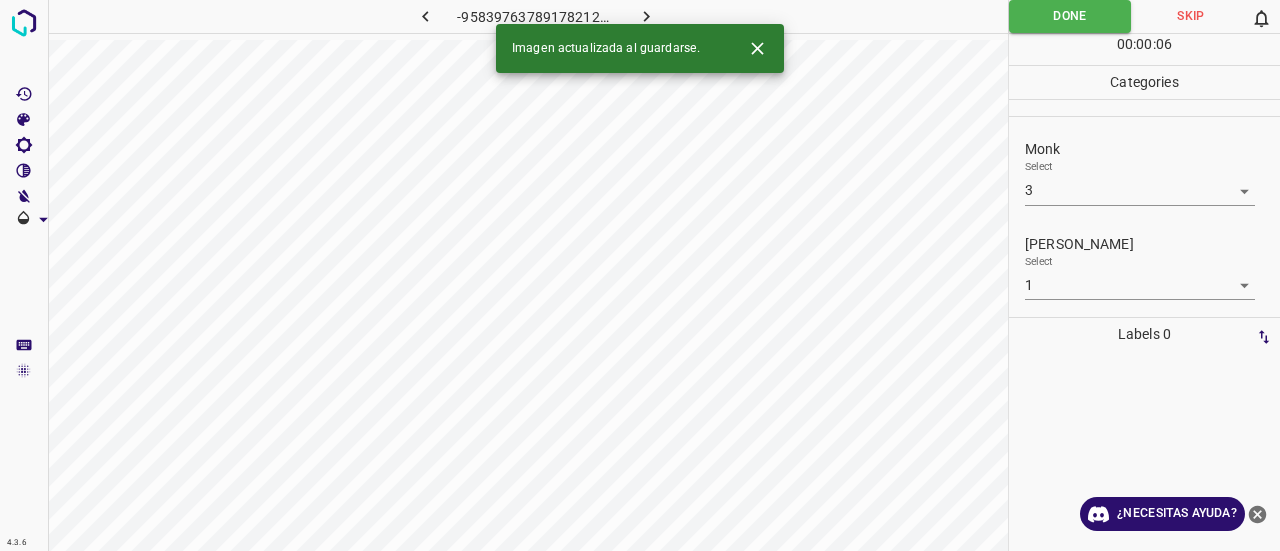 click 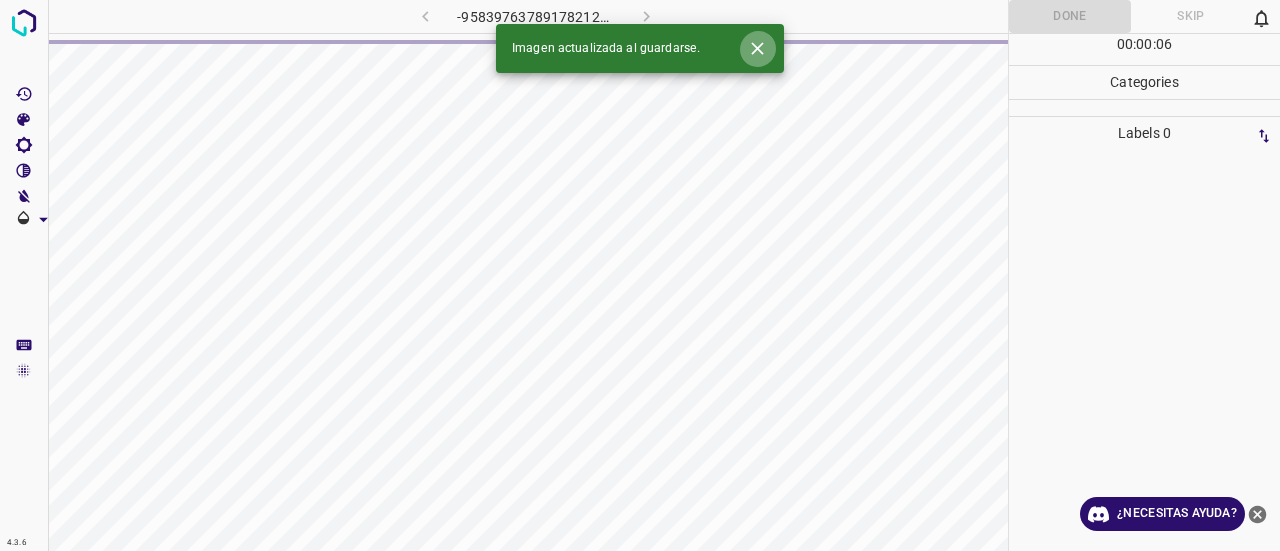 click 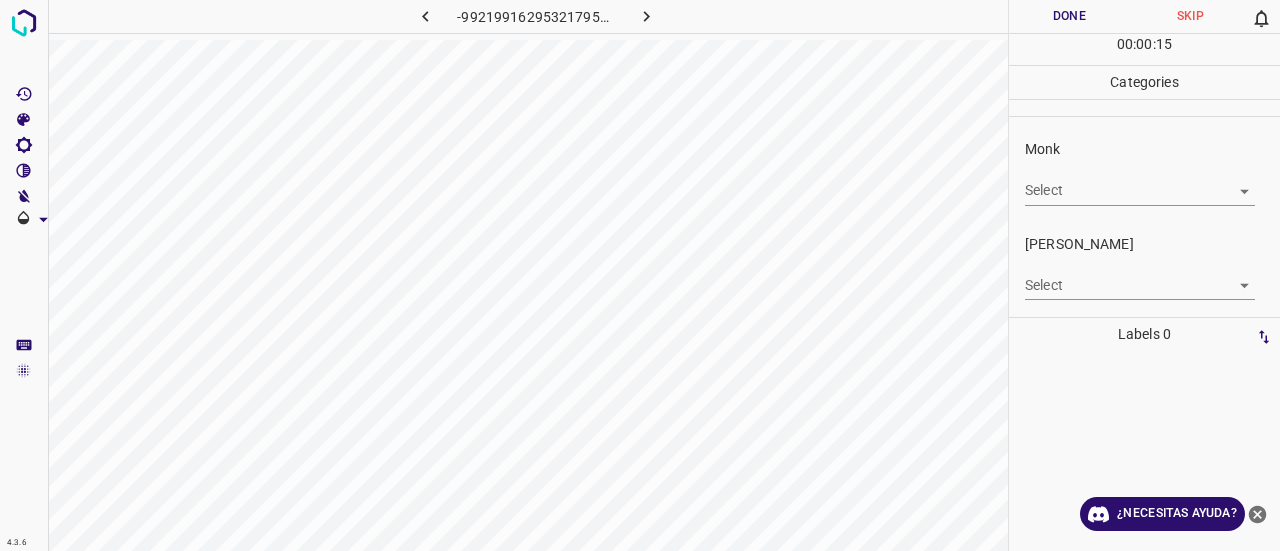 click on "4.3.6  -992199162953217951.png Done Skip 0 00   : 00   : 15   Categories Monk   Select ​  [PERSON_NAME]   Select ​ Labels   0 Categories 1 Monk 2  [PERSON_NAME] Tools Space Change between modes (Draw & Edit) I Auto labeling R Restore zoom M Zoom in N Zoom out Delete Delete selecte label Filters Z Restore filters X Saturation filter C Brightness filter V Contrast filter B Gray scale filter General O Download ¿Necesitas ayuda? Texto original Valora esta traducción Tu opinión servirá para ayudar a mejorar el Traductor de Google - Texto - Esconder - Borrar" at bounding box center (640, 275) 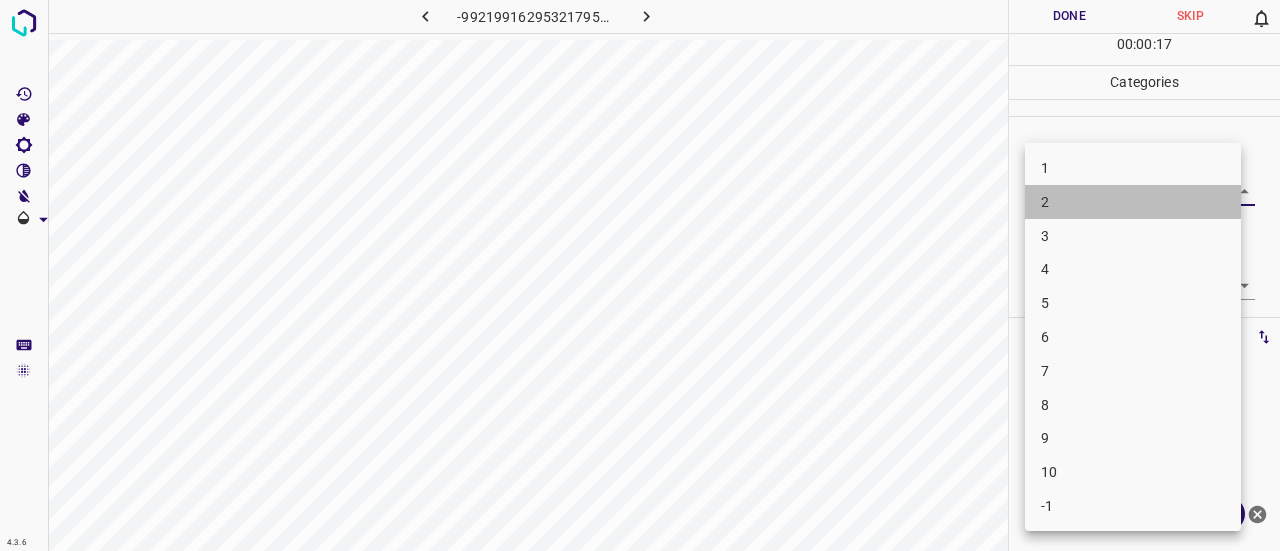 click on "2" at bounding box center (1133, 202) 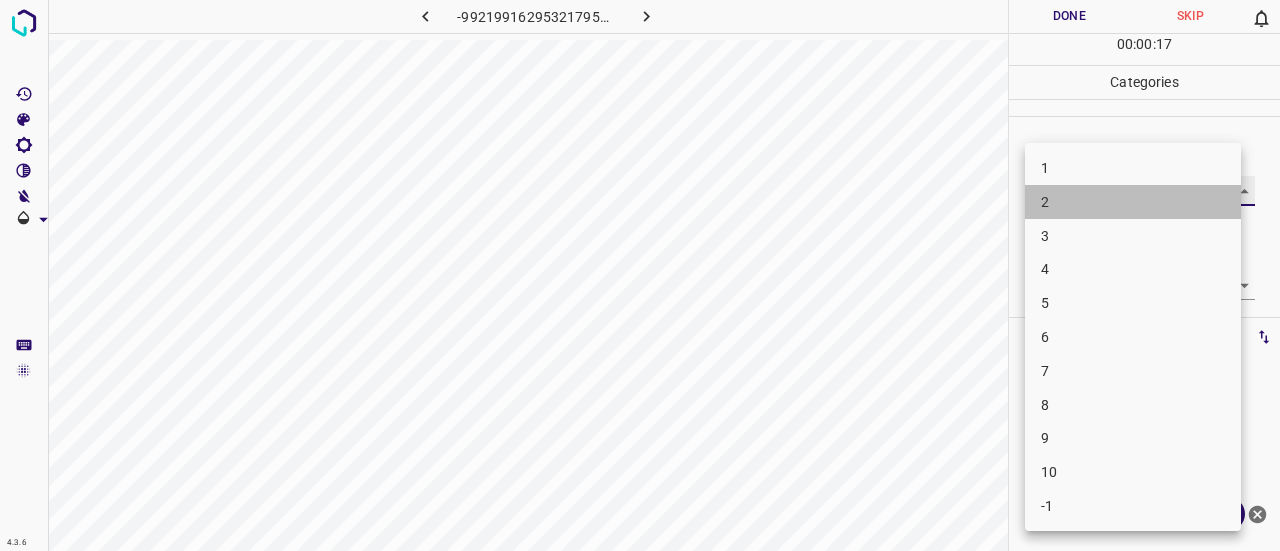 type on "2" 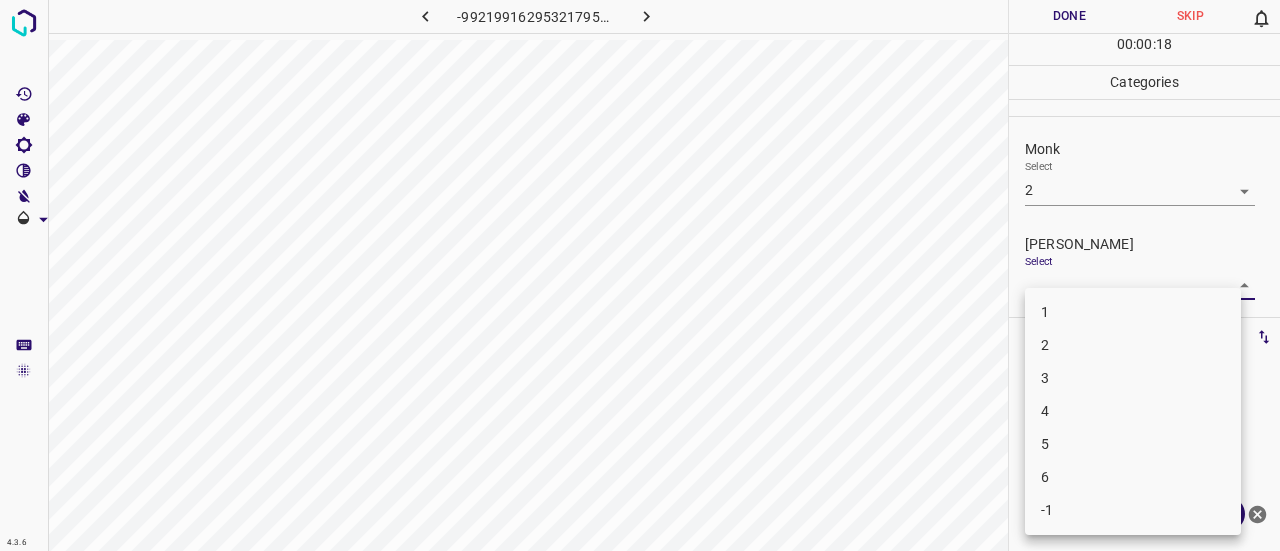 click on "4.3.6  -992199162953217951.png Done Skip 0 00   : 00   : 18   Categories Monk   Select 2 2  [PERSON_NAME]   Select ​ Labels   0 Categories 1 Monk 2  [PERSON_NAME] Tools Space Change between modes (Draw & Edit) I Auto labeling R Restore zoom M Zoom in N Zoom out Delete Delete selecte label Filters Z Restore filters X Saturation filter C Brightness filter V Contrast filter B Gray scale filter General O Download ¿Necesitas ayuda? Texto original Valora esta traducción Tu opinión servirá para ayudar a mejorar el Traductor de Google - Texto - Esconder - Borrar 1 2 3 4 5 6 -1" at bounding box center (640, 275) 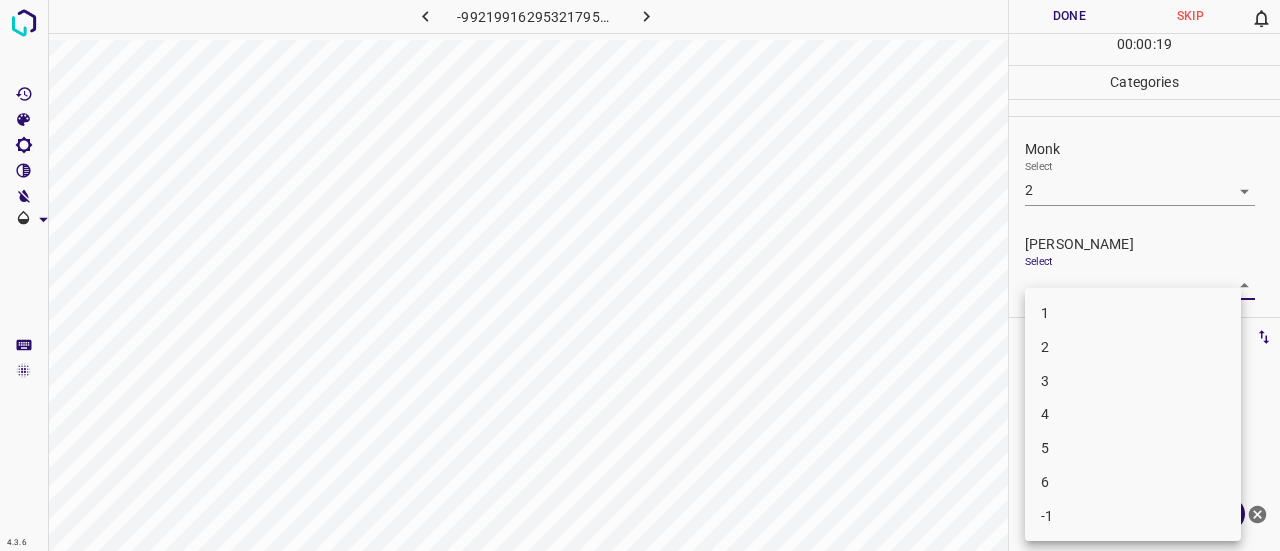 click on "1" at bounding box center (1133, 313) 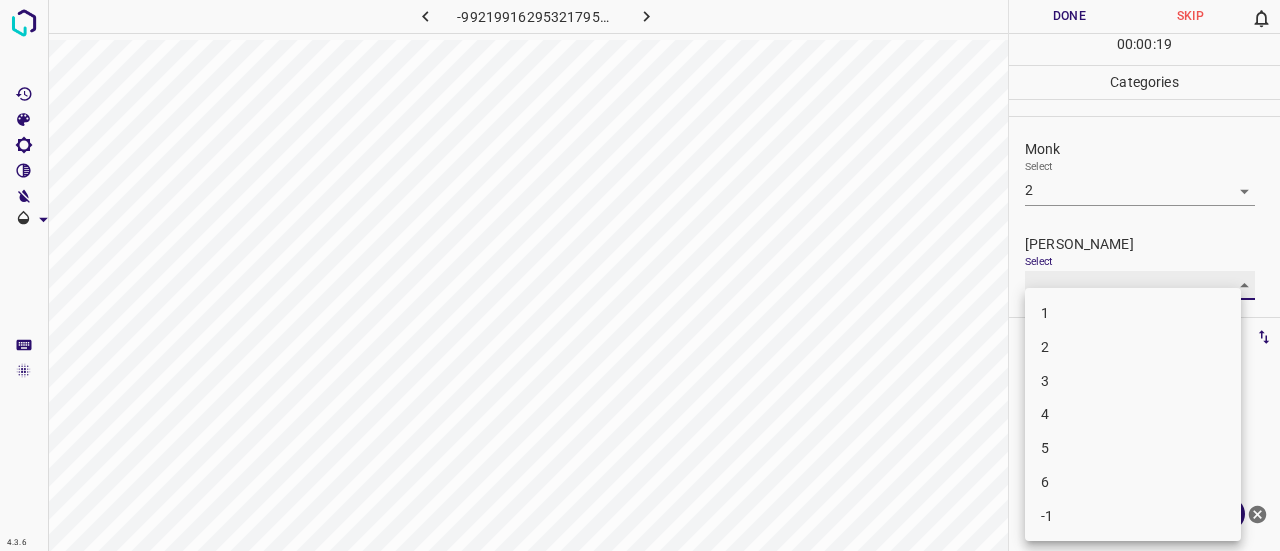 type on "1" 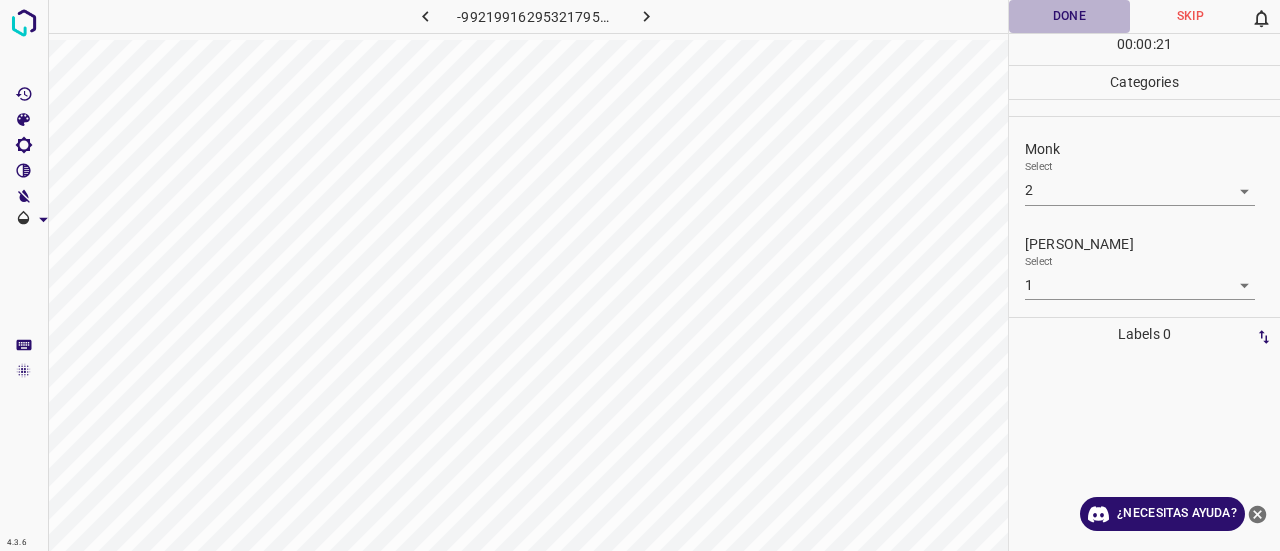 click on "Done" at bounding box center (1069, 16) 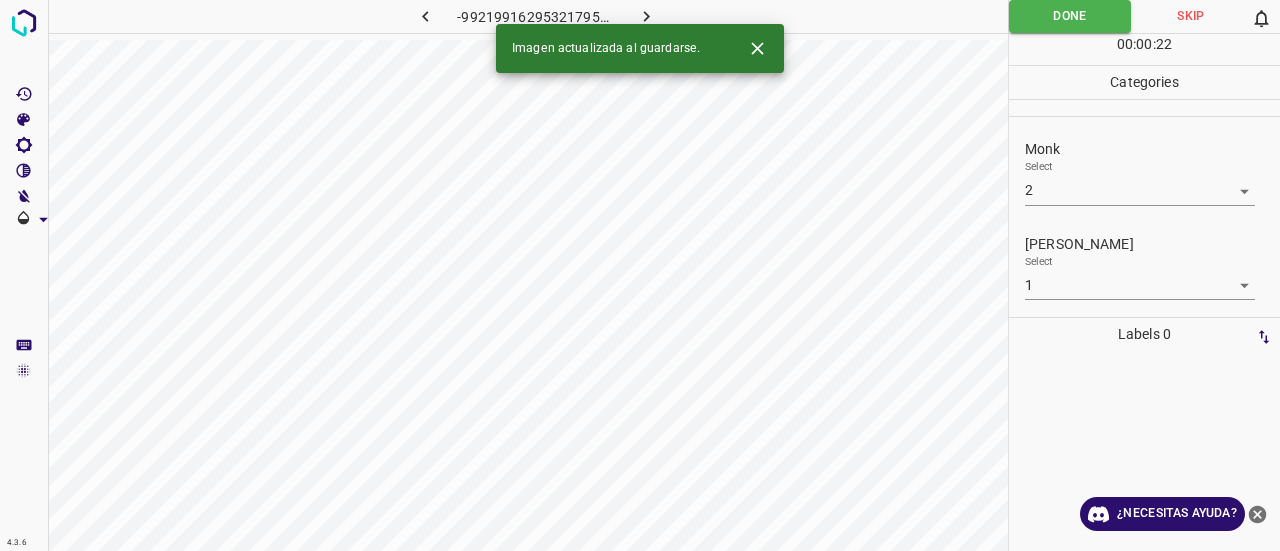 click 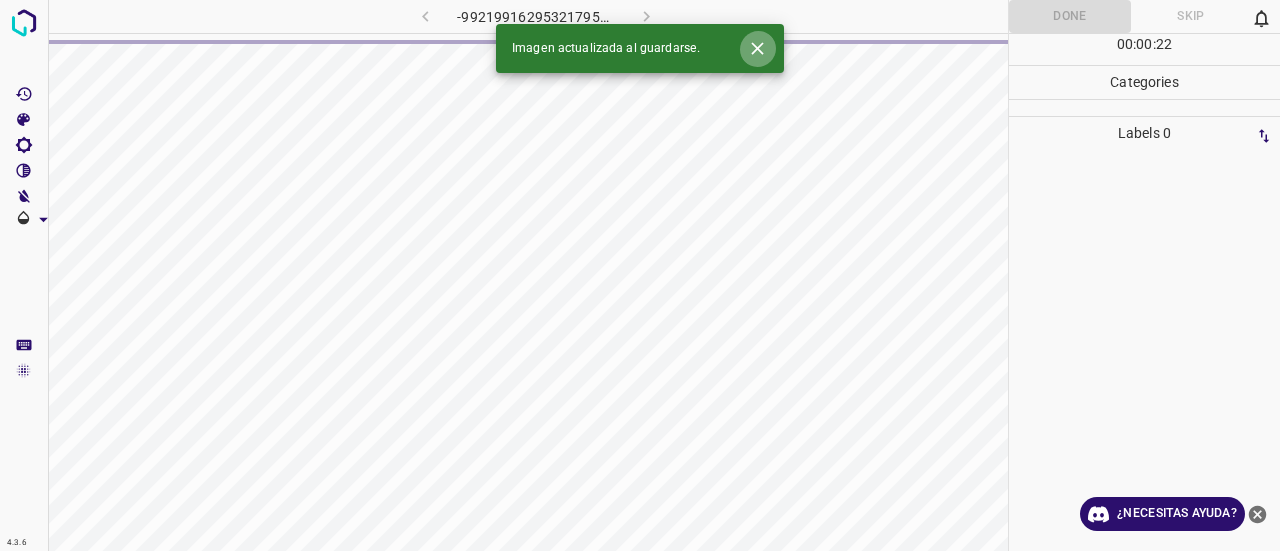 click 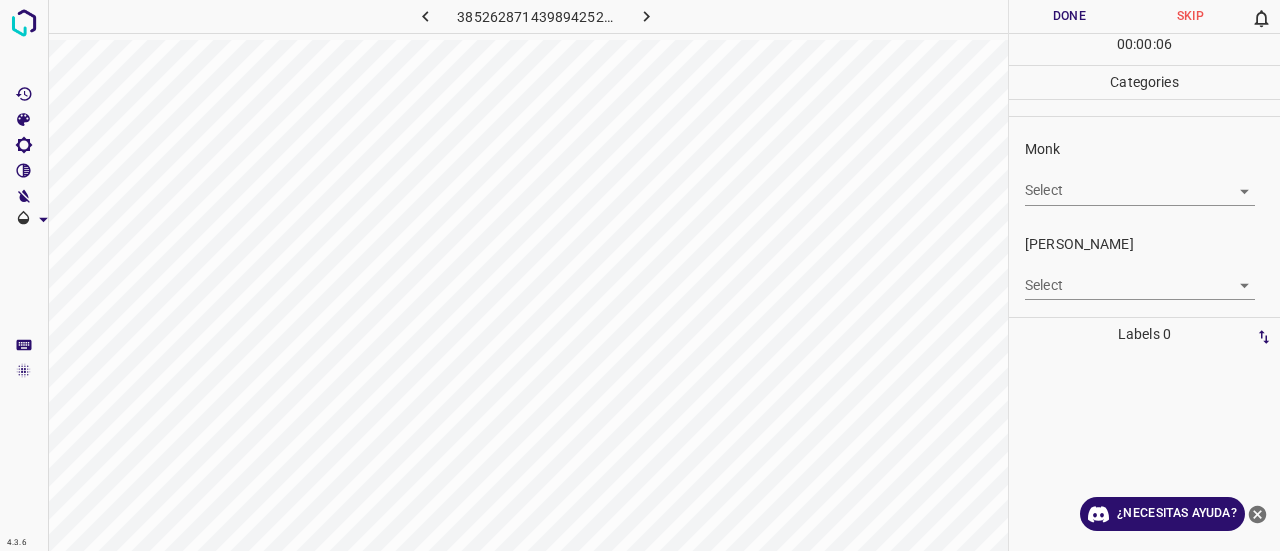click on "Select ​" at bounding box center (1140, 182) 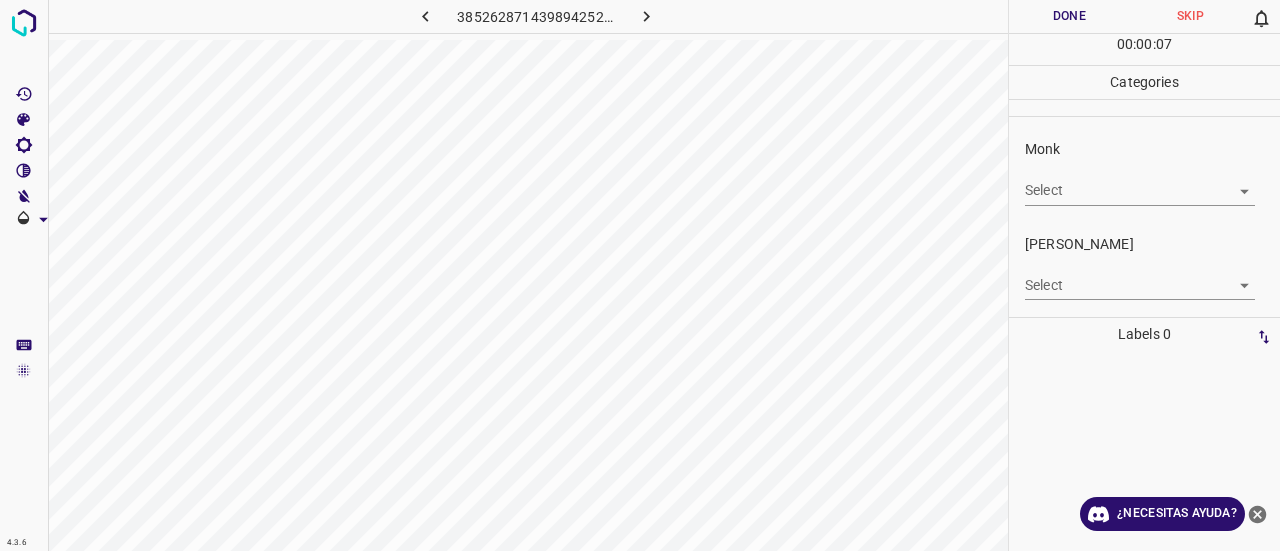 click on "Select ​" at bounding box center [1140, 182] 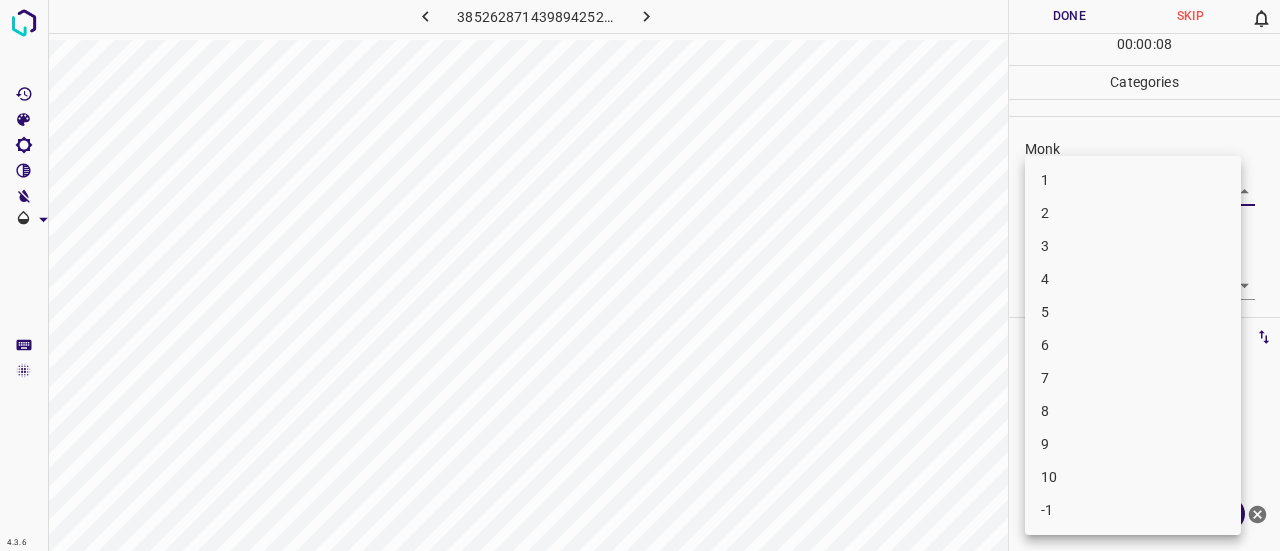 click on "4.3.6  385262871439894252.png Done Skip 0 00   : 00   : 08   Categories Monk   Select ​  [PERSON_NAME]   Select ​ Labels   0 Categories 1 Monk 2  [PERSON_NAME] Tools Space Change between modes (Draw & Edit) I Auto labeling R Restore zoom M Zoom in N Zoom out Delete Delete selecte label Filters Z Restore filters X Saturation filter C Brightness filter V Contrast filter B Gray scale filter General O Download ¿Necesitas ayuda? Texto original Valora esta traducción Tu opinión servirá para ayudar a mejorar el Traductor de Google - Texto - Esconder - Borrar 1 2 3 4 5 6 7 8 9 10 -1" at bounding box center (640, 275) 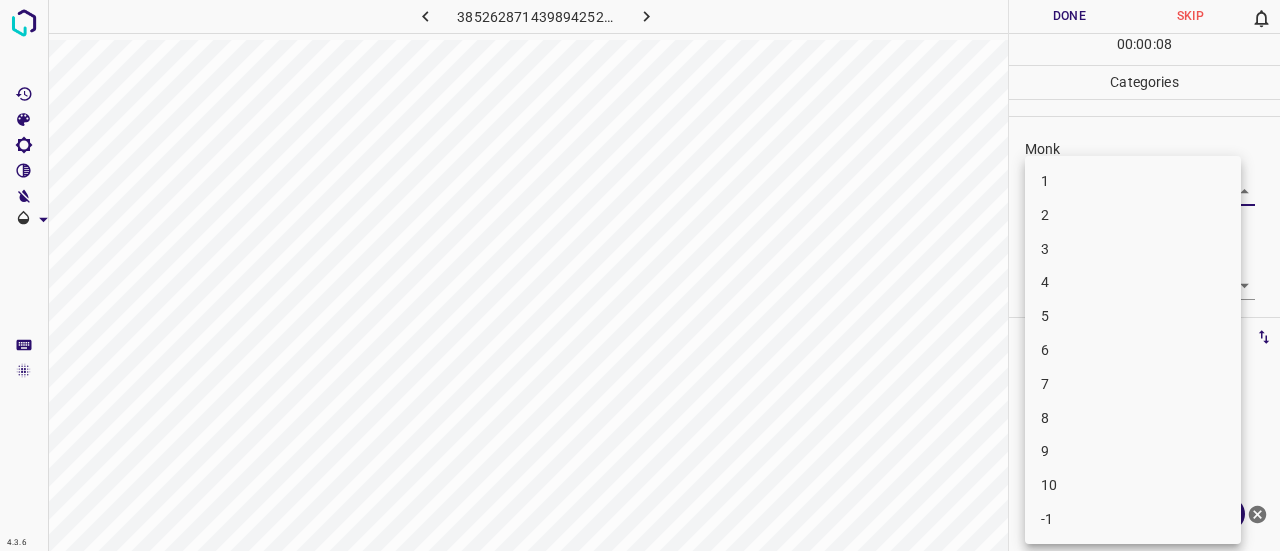 click on "3" at bounding box center [1133, 249] 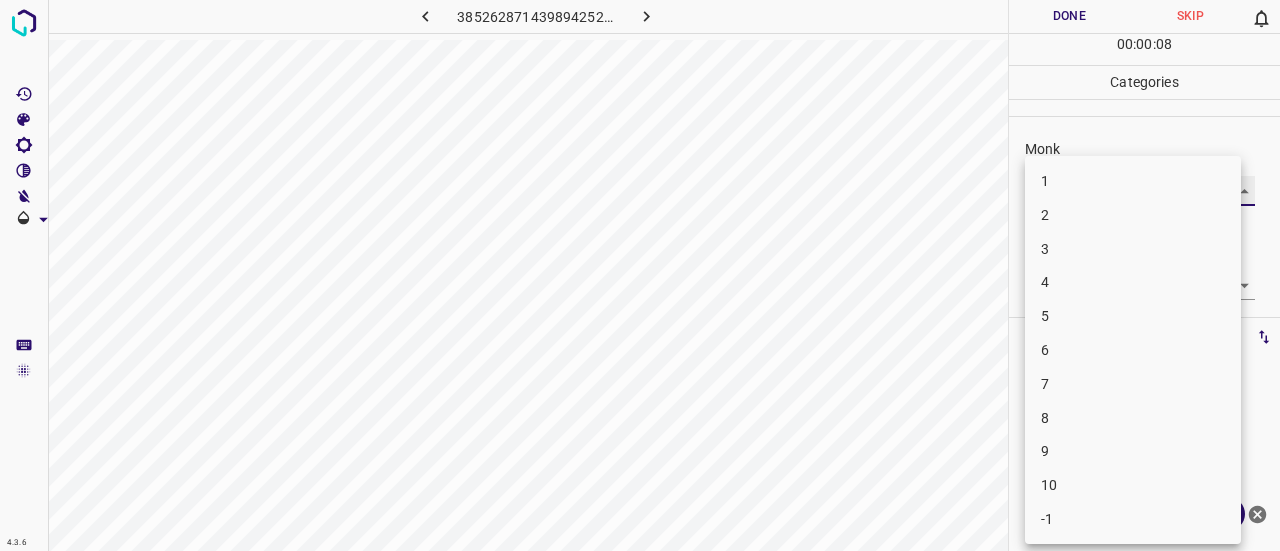 type on "3" 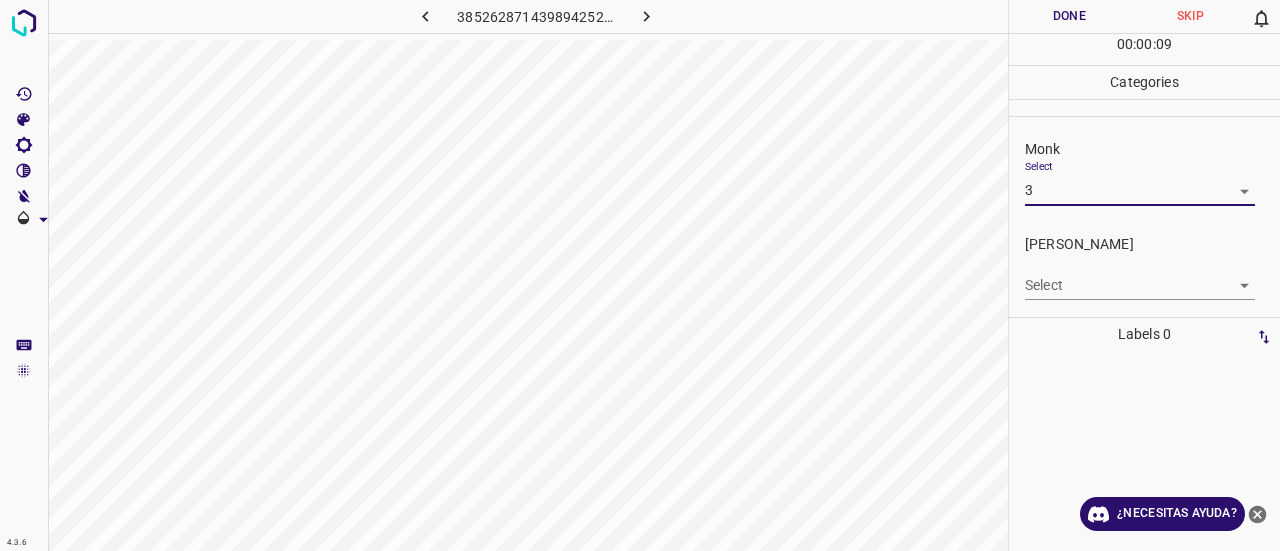 click on "4.3.6  385262871439894252.png Done Skip 0 00   : 00   : 09   Categories Monk   Select 3 3  [PERSON_NAME]   Select ​ Labels   0 Categories 1 Monk 2  [PERSON_NAME] Tools Space Change between modes (Draw & Edit) I Auto labeling R Restore zoom M Zoom in N Zoom out Delete Delete selecte label Filters Z Restore filters X Saturation filter C Brightness filter V Contrast filter B Gray scale filter General O Download ¿Necesitas ayuda? Texto original Valora esta traducción Tu opinión servirá para ayudar a mejorar el Traductor de Google - Texto - Esconder - Borrar" at bounding box center [640, 275] 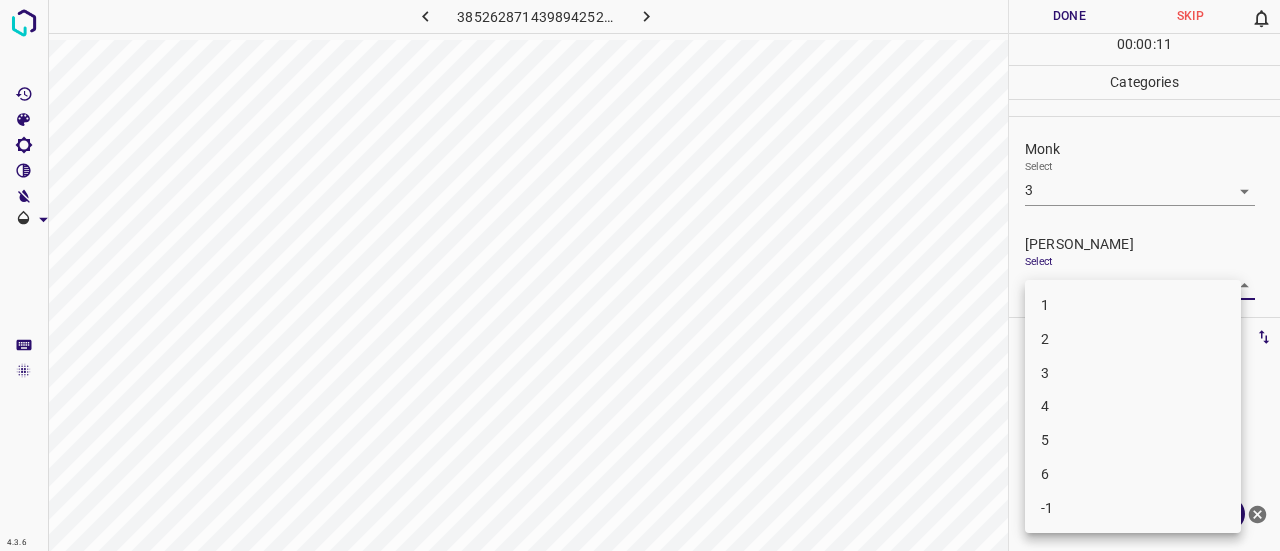 click on "1" at bounding box center (1133, 305) 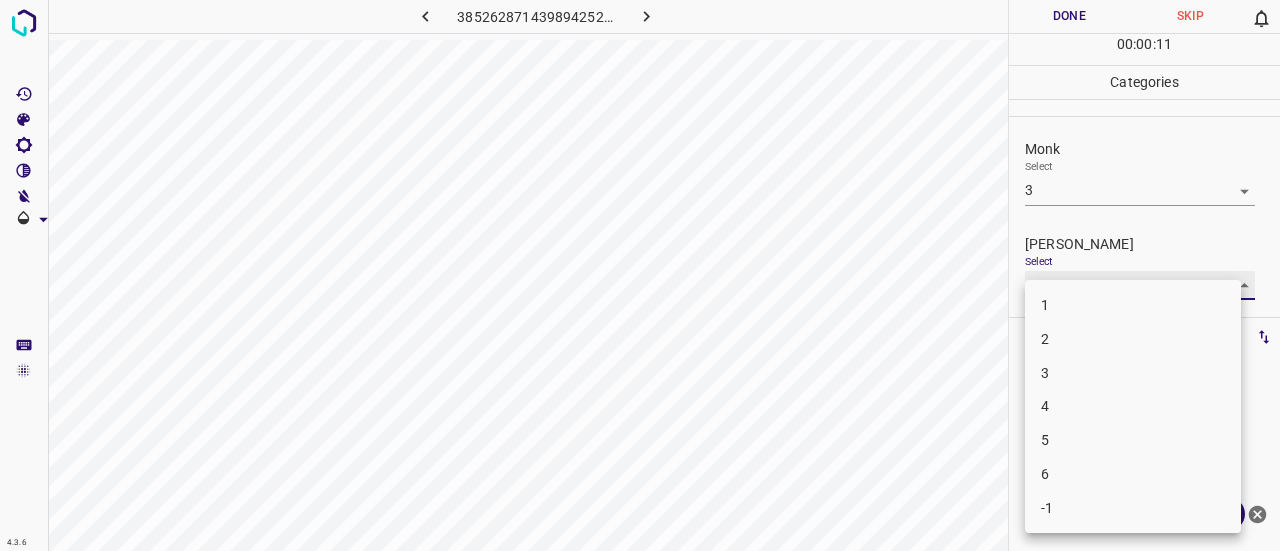 type on "1" 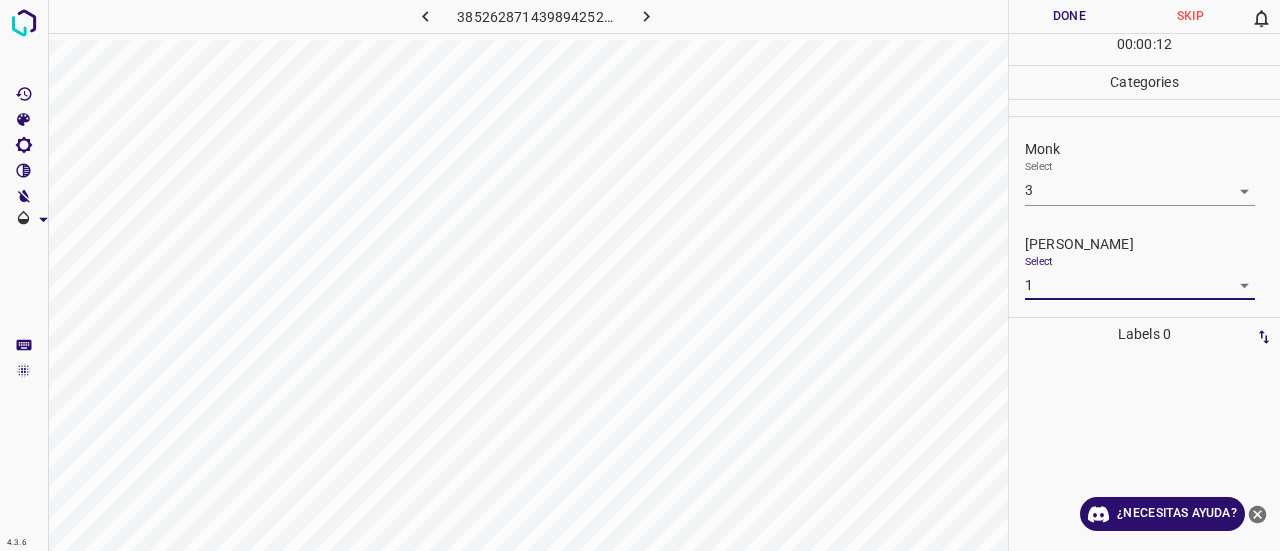 click on "Done" at bounding box center (1069, 16) 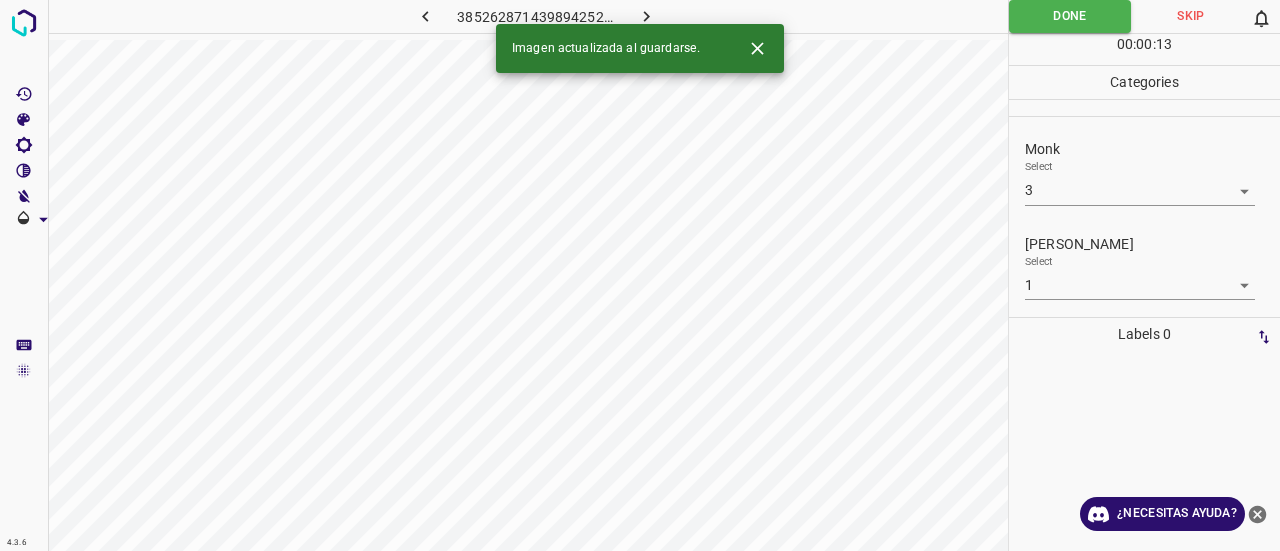 click 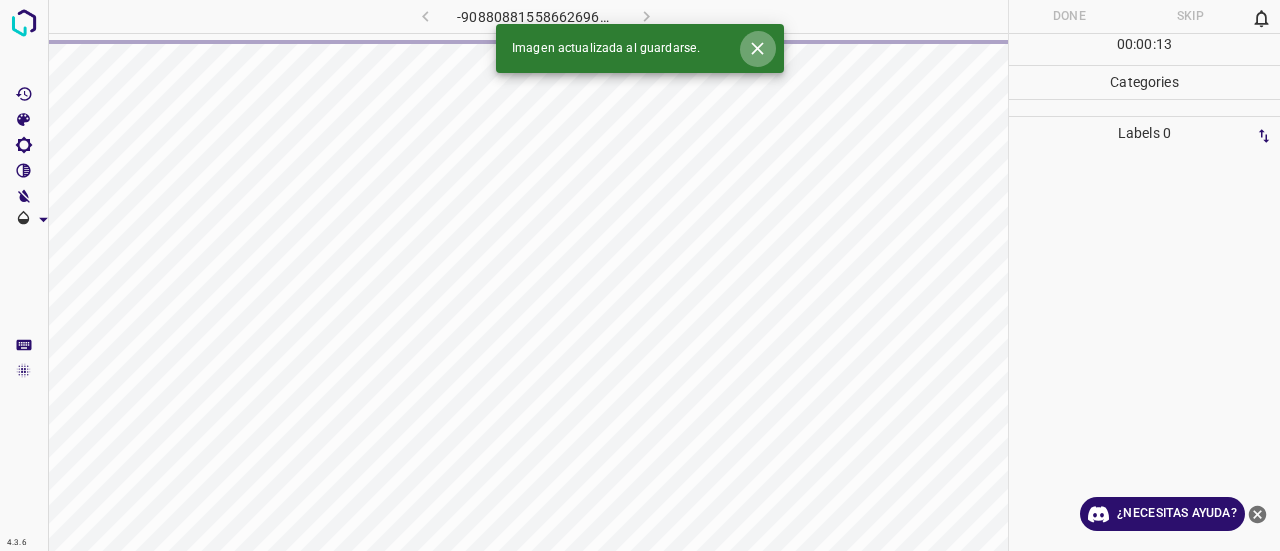 click at bounding box center (757, 48) 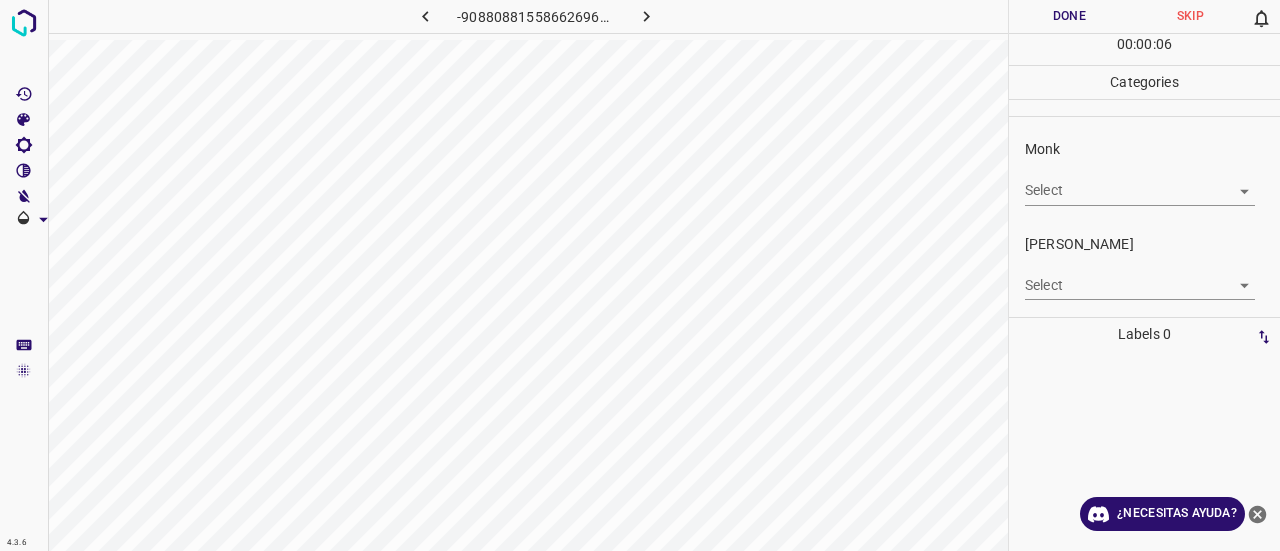 click on "4.3.6  -9088088155866269642.png Done Skip 0 00   : 00   : 06   Categories Monk   Select ​  [PERSON_NAME]   Select ​ Labels   0 Categories 1 Monk 2  [PERSON_NAME] Tools Space Change between modes (Draw & Edit) I Auto labeling R Restore zoom M Zoom in N Zoom out Delete Delete selecte label Filters Z Restore filters X Saturation filter C Brightness filter V Contrast filter B Gray scale filter General O Download ¿Necesitas ayuda? Texto original Valora esta traducción Tu opinión servirá para ayudar a mejorar el Traductor de Google - Texto - Esconder - Borrar" at bounding box center (640, 275) 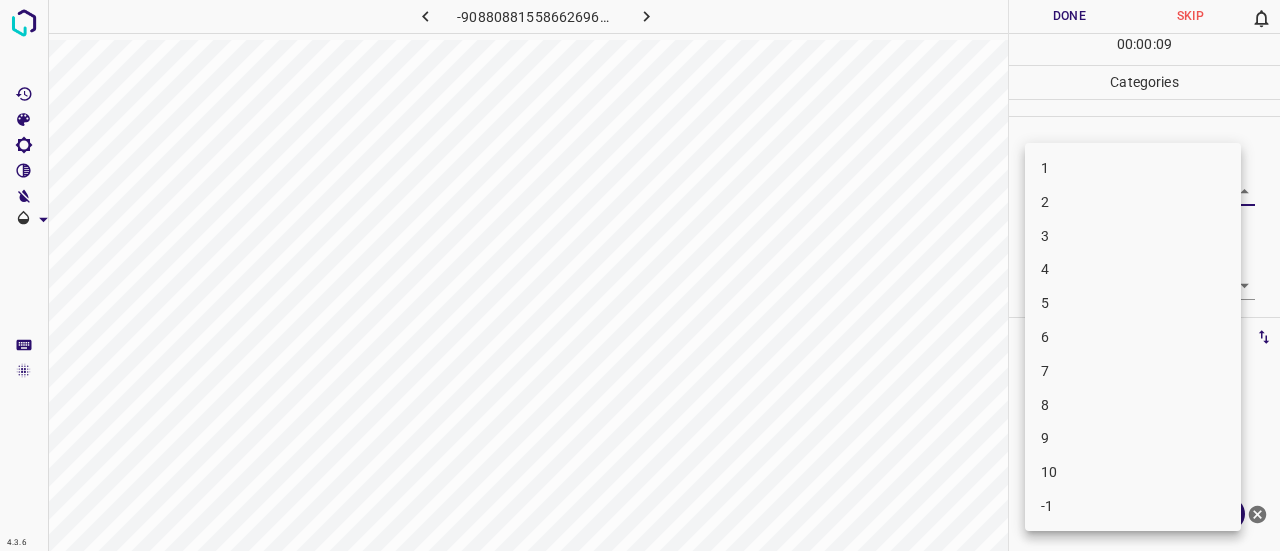 click on "-1" at bounding box center [1133, 506] 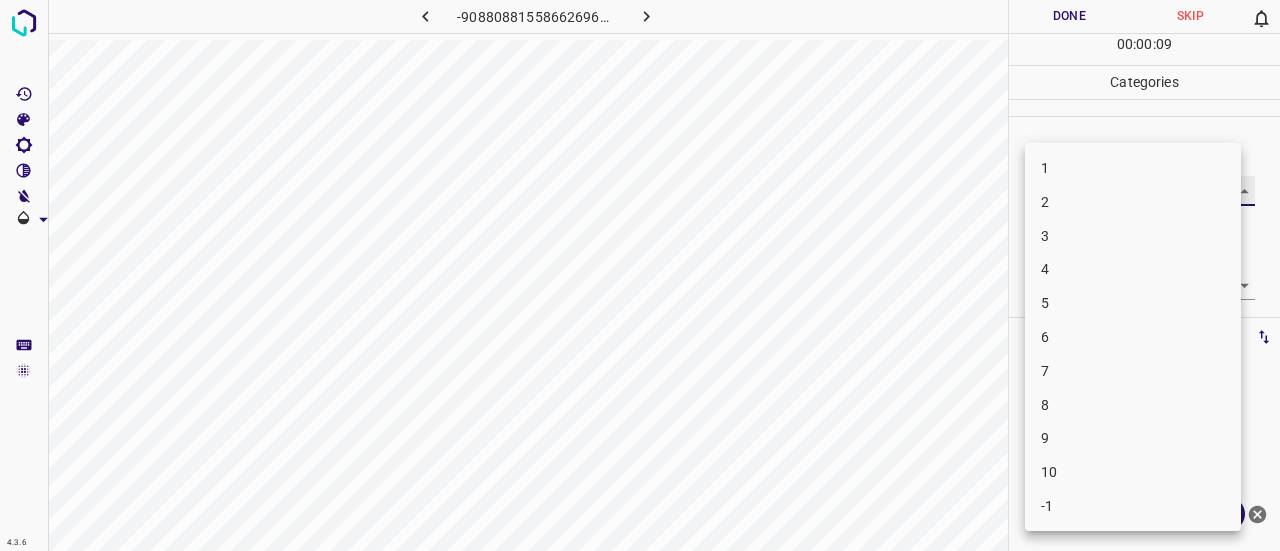 type on "-1" 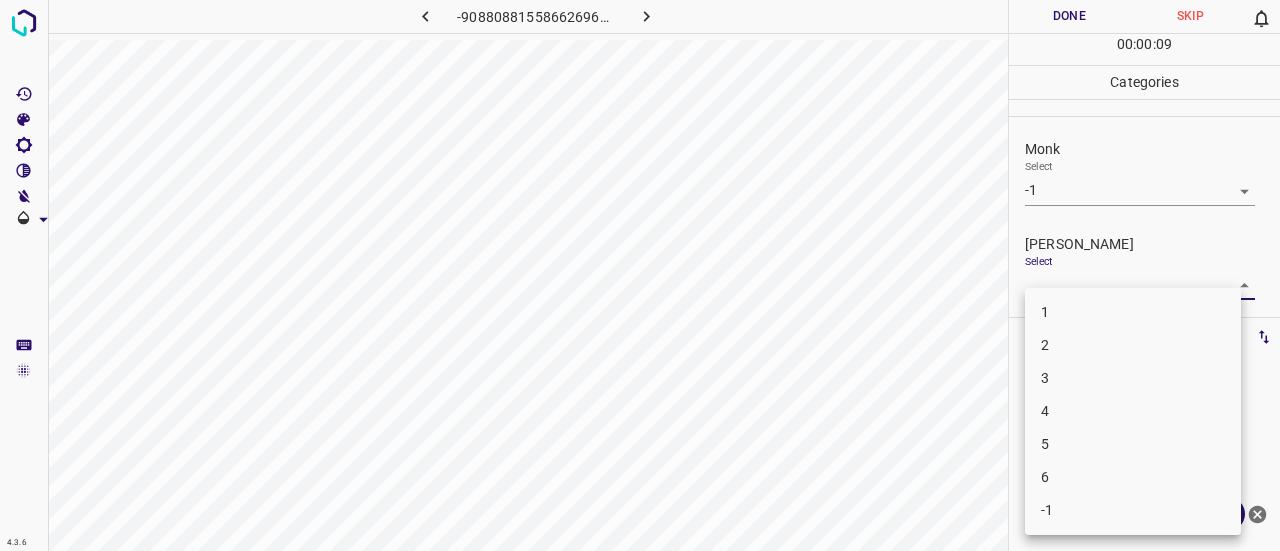 click on "4.3.6  -9088088155866269642.png Done Skip 0 00   : 00   : 09   Categories Monk   Select -1 -1  [PERSON_NAME]   Select ​ Labels   0 Categories 1 Monk 2  [PERSON_NAME] Tools Space Change between modes (Draw & Edit) I Auto labeling R Restore zoom M Zoom in N Zoom out Delete Delete selecte label Filters Z Restore filters X Saturation filter C Brightness filter V Contrast filter B Gray scale filter General O Download ¿Necesitas ayuda? Texto original Valora esta traducción Tu opinión servirá para ayudar a mejorar el Traductor de Google - Texto - Esconder - Borrar 1 2 3 4 5 6 -1" at bounding box center [640, 275] 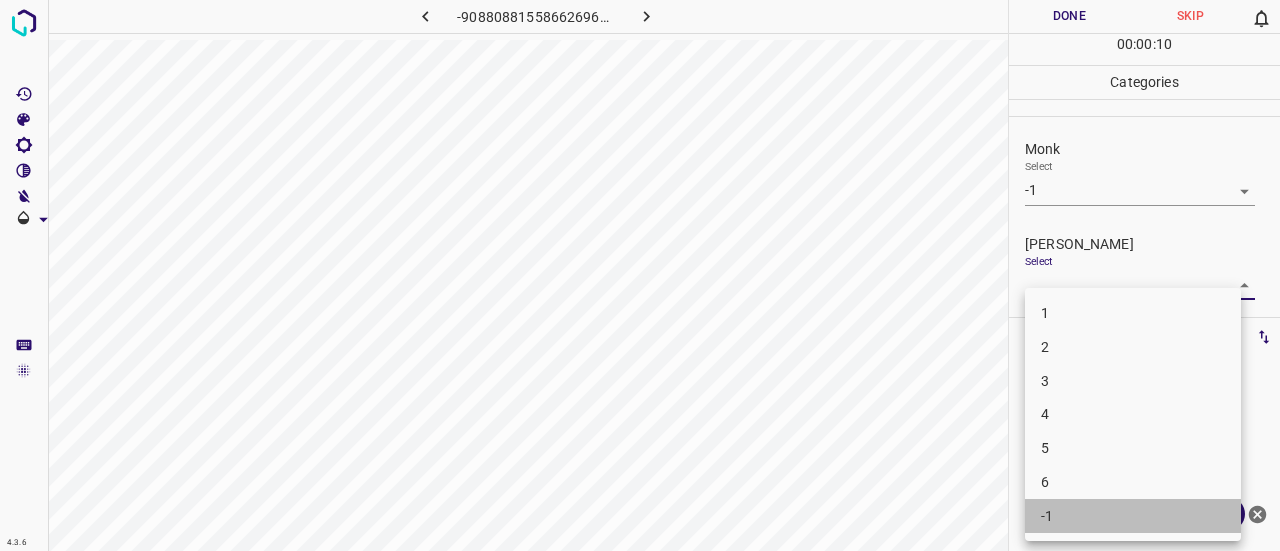 click on "-1" at bounding box center (1133, 516) 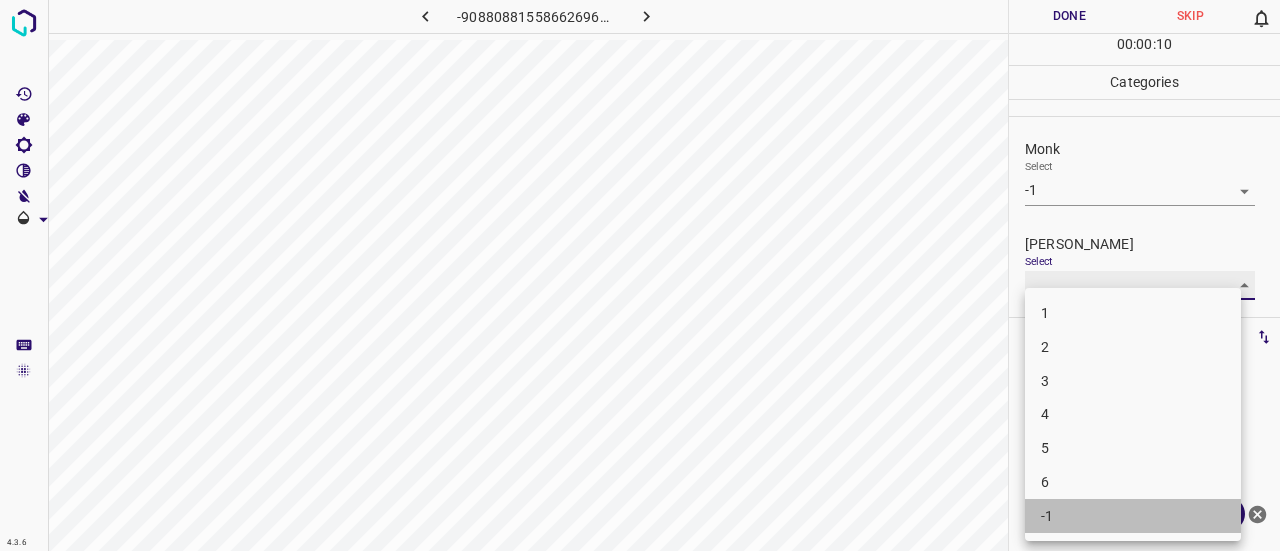 type on "-1" 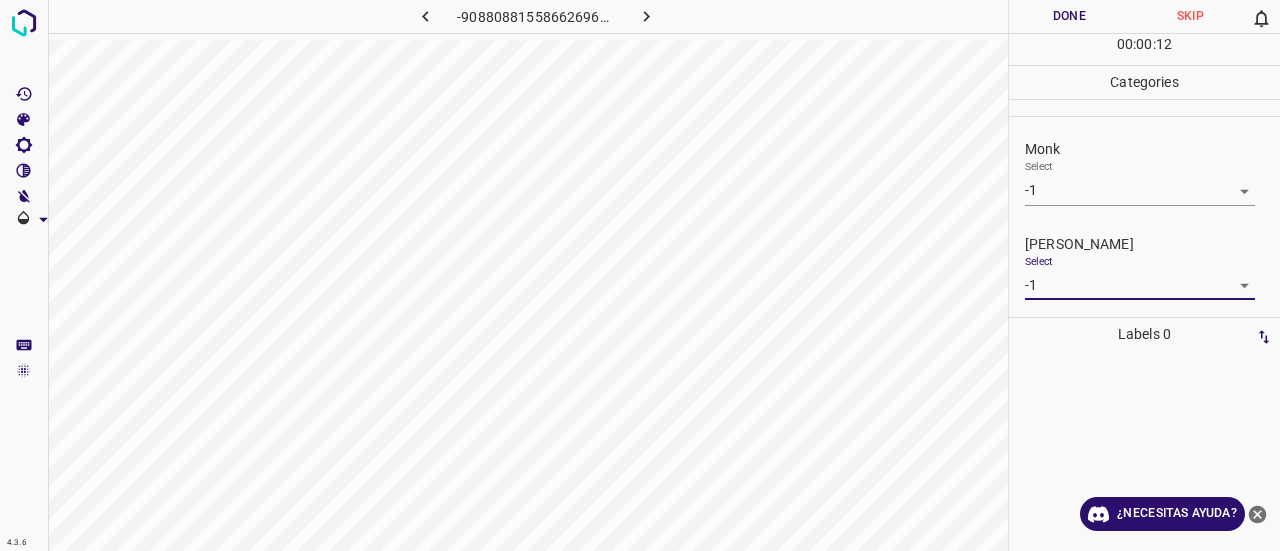 click on "Done" at bounding box center [1069, 16] 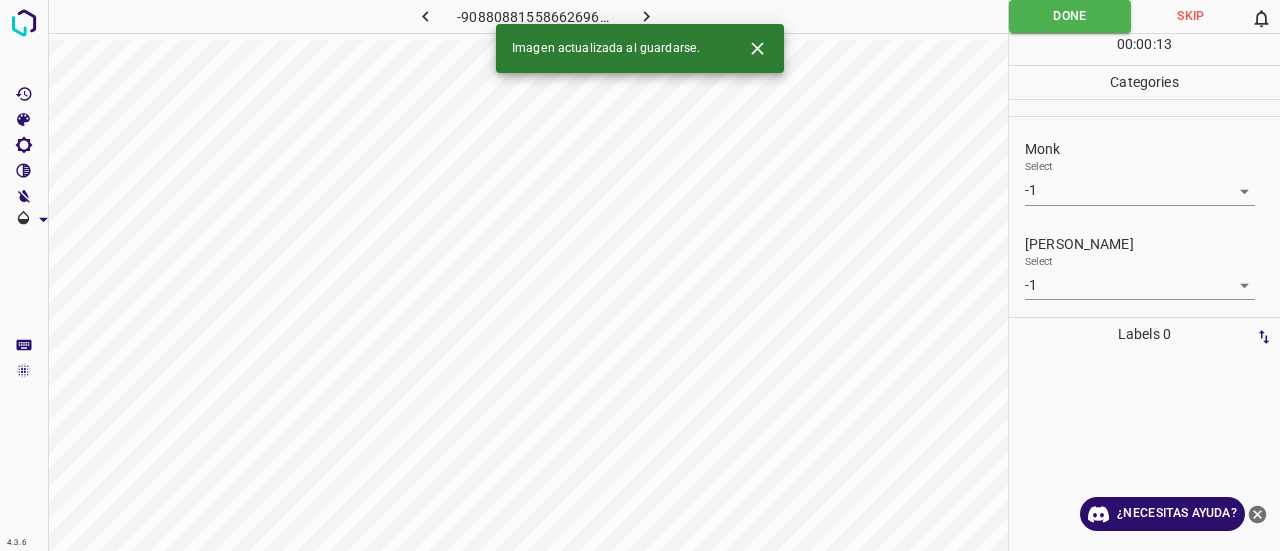 click 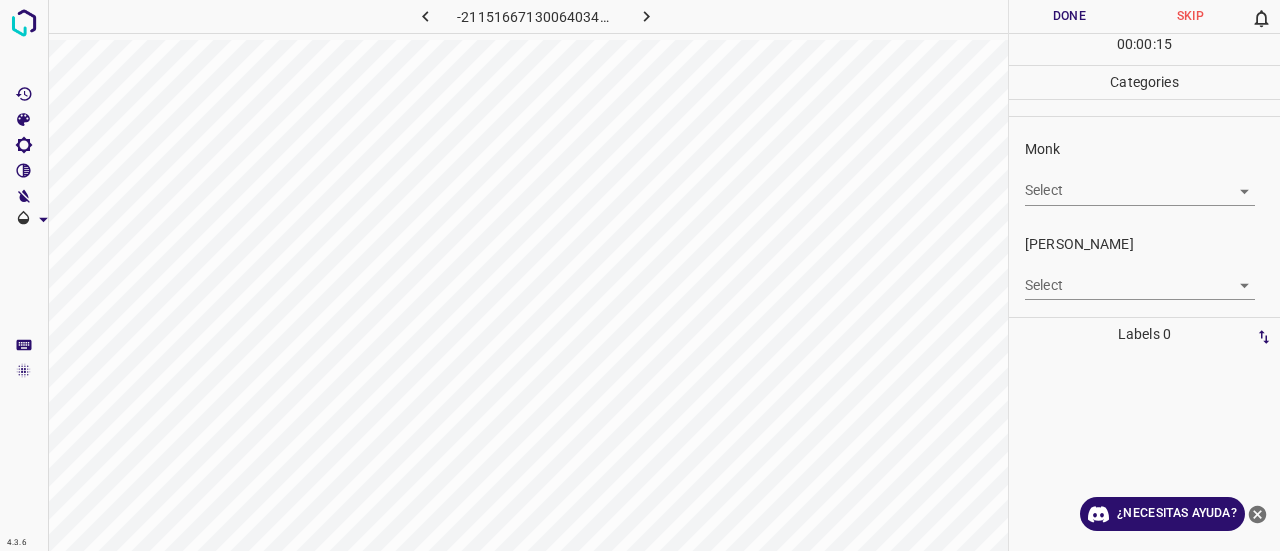 click on "4.3.6  -2115166713006403483.png Done Skip 0 00   : 00   : 15   Categories Monk   Select ​  [PERSON_NAME]   Select ​ Labels   0 Categories 1 Monk 2  [PERSON_NAME] Tools Space Change between modes (Draw & Edit) I Auto labeling R Restore zoom M Zoom in N Zoom out Delete Delete selecte label Filters Z Restore filters X Saturation filter C Brightness filter V Contrast filter B Gray scale filter General O Download ¿Necesitas ayuda? Texto original Valora esta traducción Tu opinión servirá para ayudar a mejorar el Traductor de Google - Texto - Esconder - Borrar" at bounding box center (640, 275) 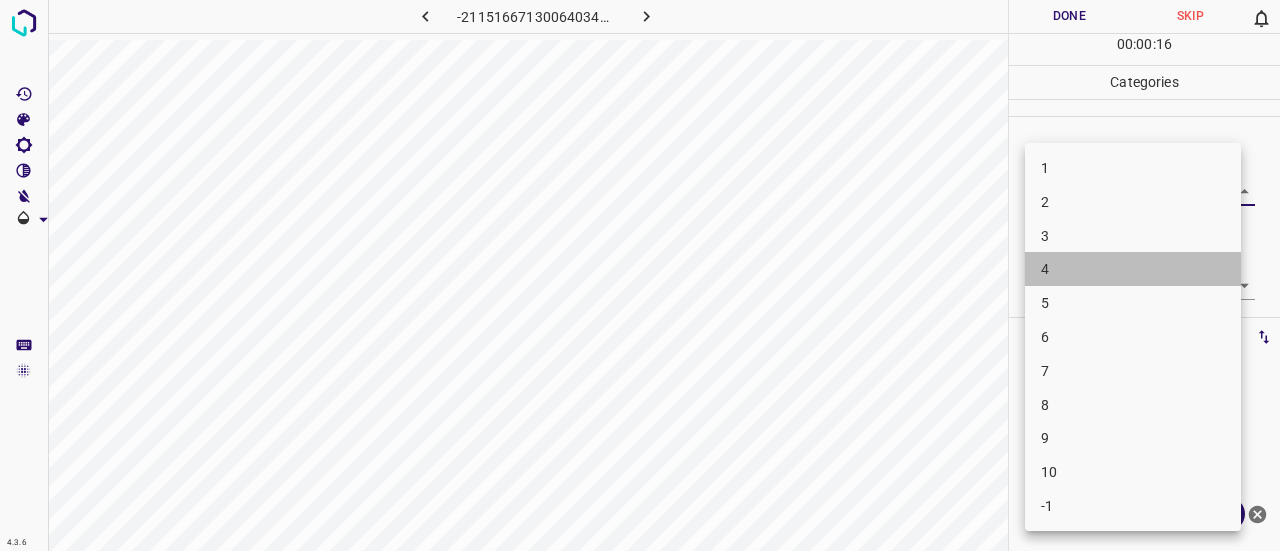 click on "4" at bounding box center (1133, 269) 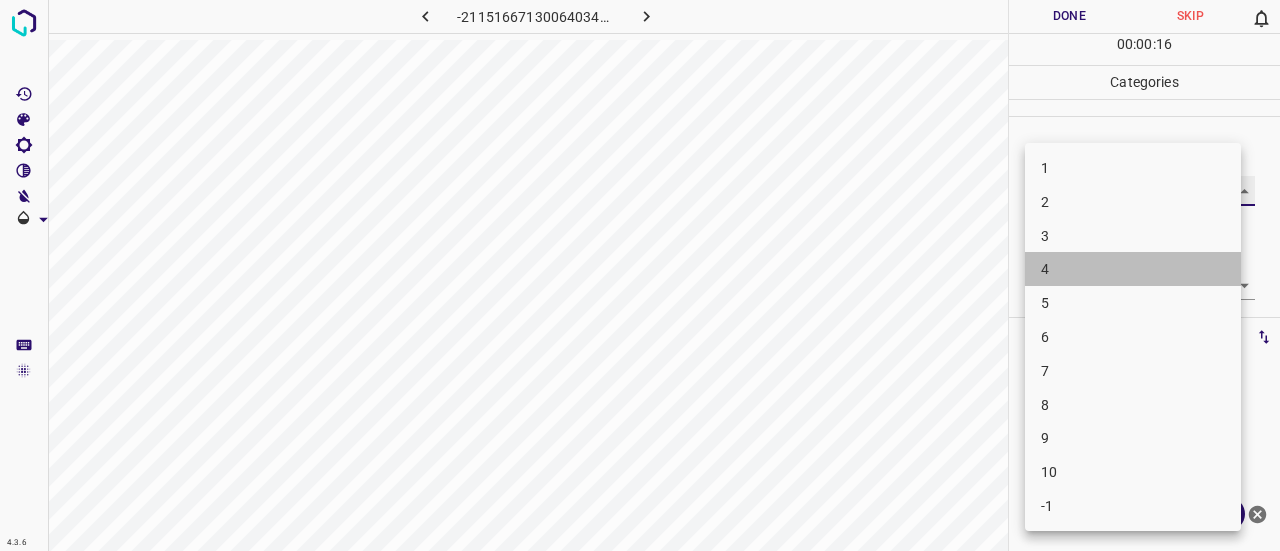 type on "4" 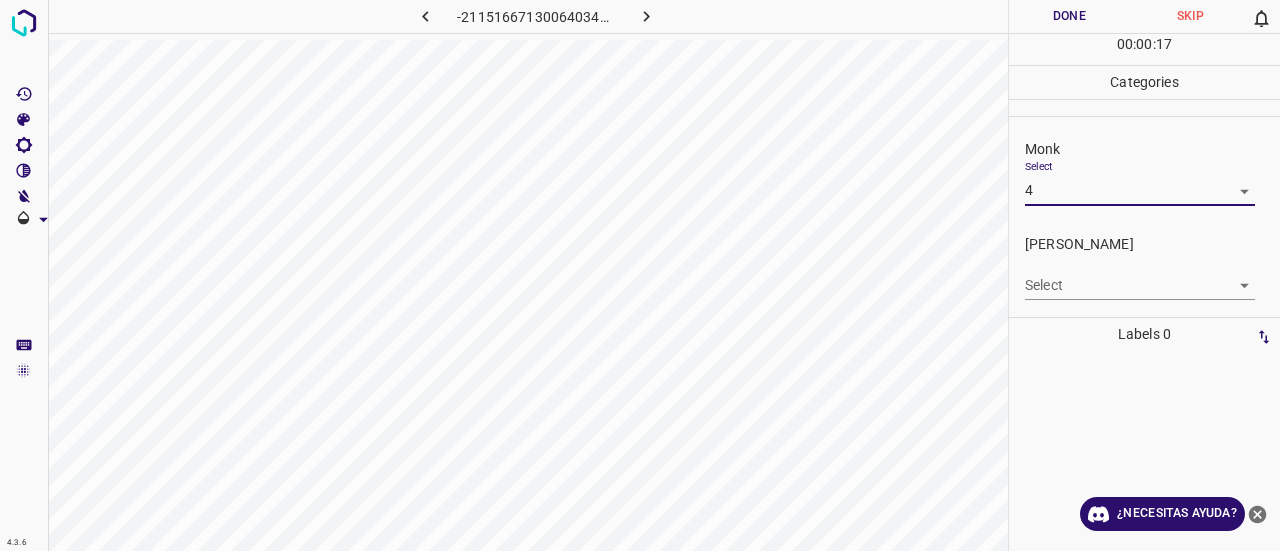 click on "4.3.6  -2115166713006403483.png Done Skip 0 00   : 00   : 17   Categories Monk   Select 4 4  [PERSON_NAME]   Select ​ Labels   0 Categories 1 Monk 2  [PERSON_NAME] Tools Space Change between modes (Draw & Edit) I Auto labeling R Restore zoom M Zoom in N Zoom out Delete Delete selecte label Filters Z Restore filters X Saturation filter C Brightness filter V Contrast filter B Gray scale filter General O Download ¿Necesitas ayuda? Texto original Valora esta traducción Tu opinión servirá para ayudar a mejorar el Traductor de Google - Texto - Esconder - Borrar" at bounding box center [640, 275] 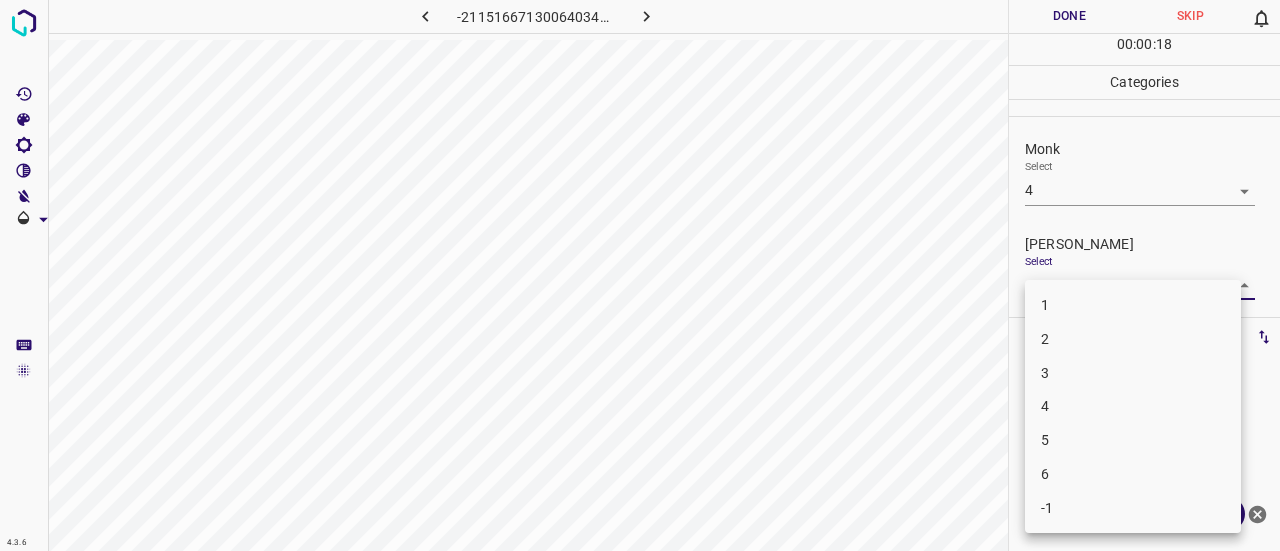 click on "2" at bounding box center (1133, 339) 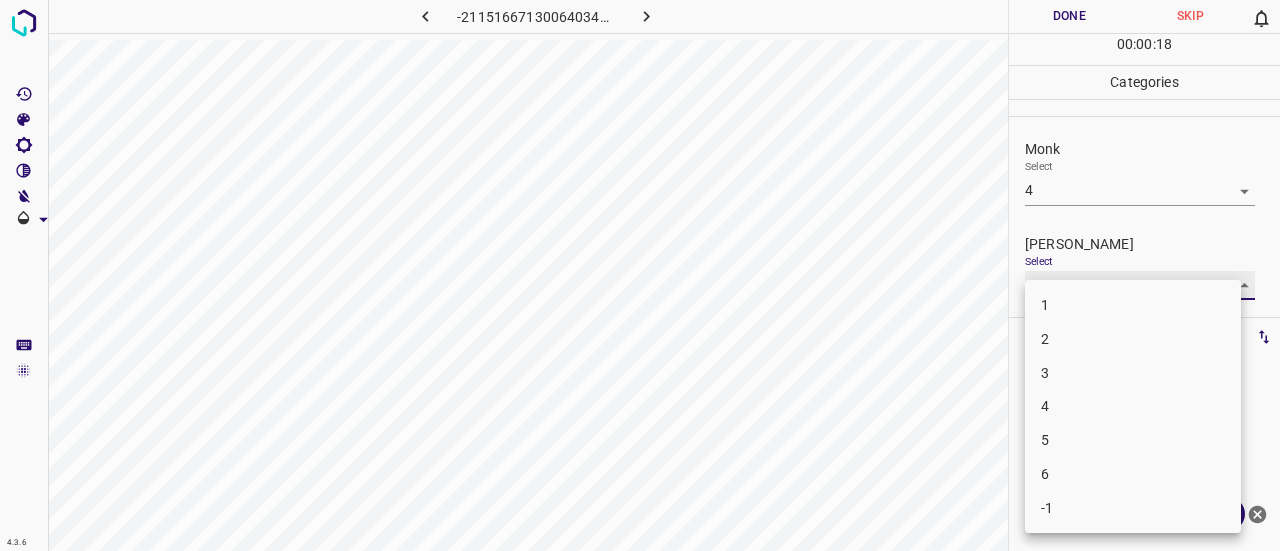 type on "2" 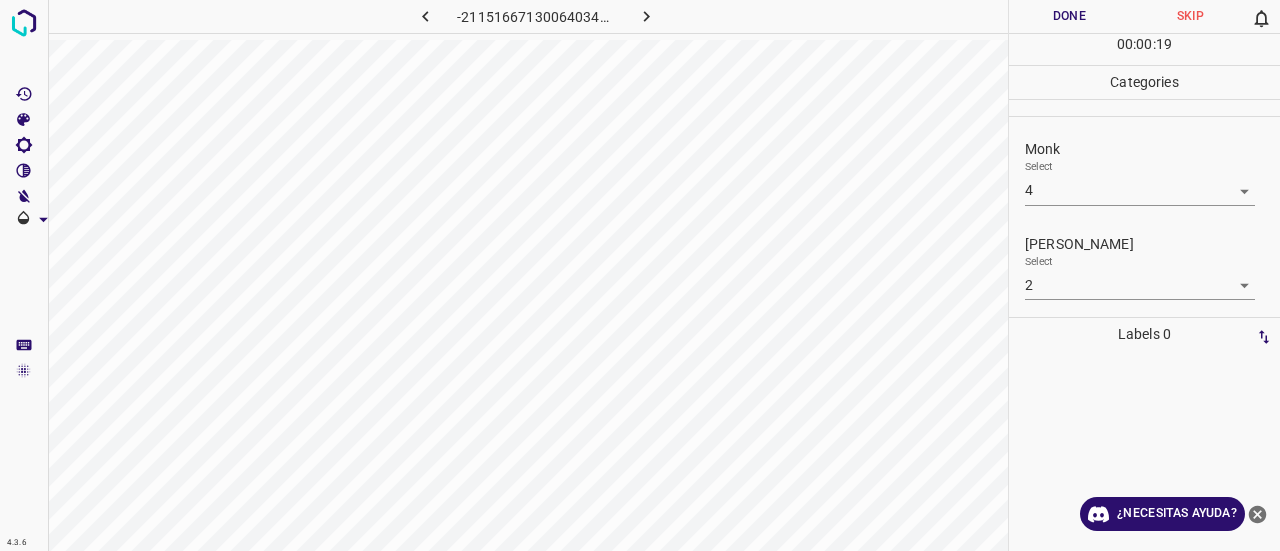 drag, startPoint x: 1063, startPoint y: 43, endPoint x: 1046, endPoint y: 7, distance: 39.812057 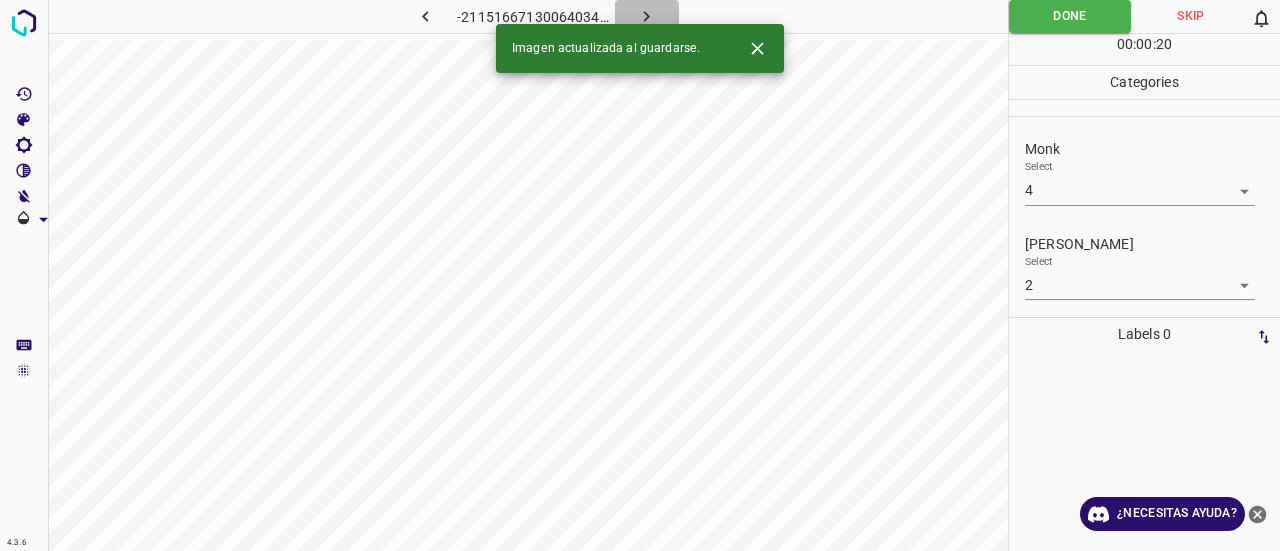click 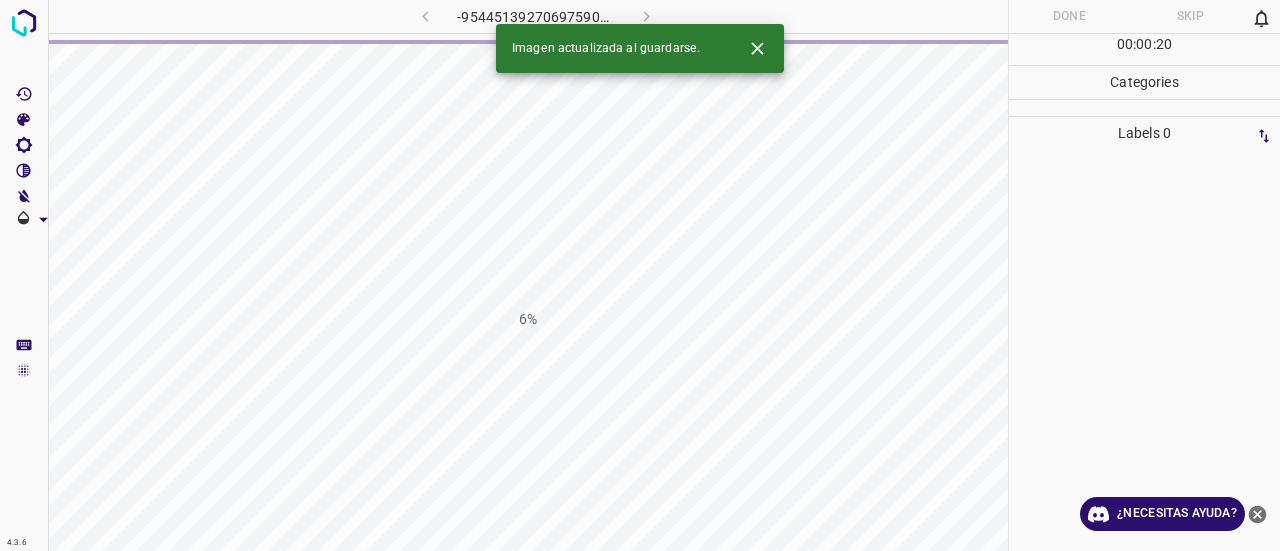 click 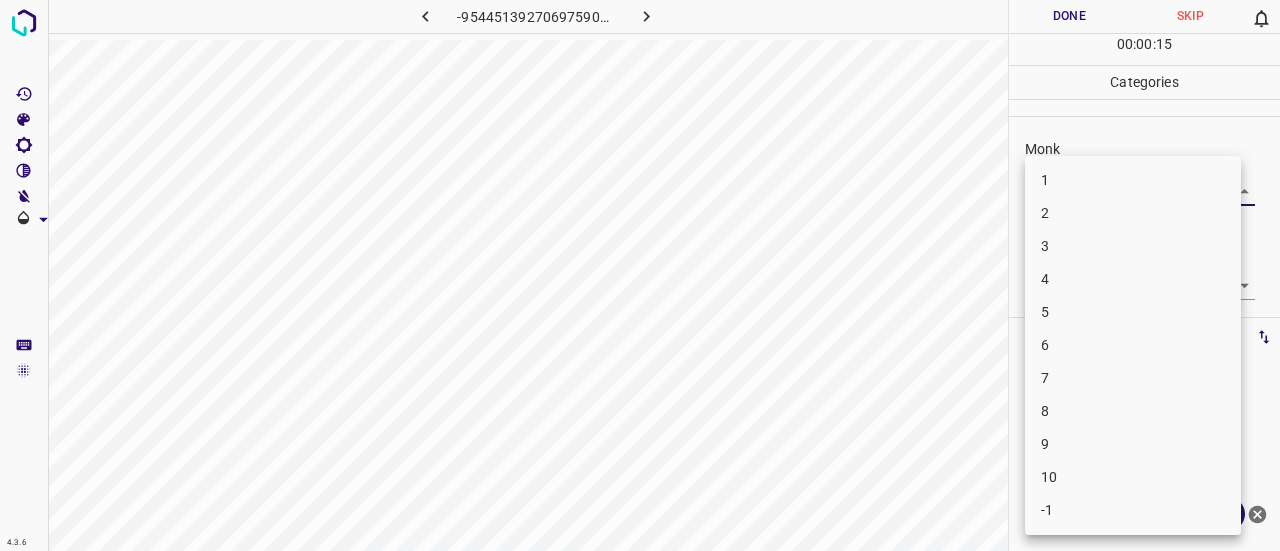 click on "4.3.6  -954451392706975908.png Done Skip 0 00   : 00   : 15   Categories Monk   Select ​  [PERSON_NAME]   Select ​ Labels   0 Categories 1 Monk 2  [PERSON_NAME] Tools Space Change between modes (Draw & Edit) I Auto labeling R Restore zoom M Zoom in N Zoom out Delete Delete selecte label Filters Z Restore filters X Saturation filter C Brightness filter V Contrast filter B Gray scale filter General O Download ¿Necesitas ayuda? Texto original Valora esta traducción Tu opinión servirá para ayudar a mejorar el Traductor de Google - Texto - Esconder - Borrar 1 2 3 4 5 6 7 8 9 10 -1" at bounding box center [640, 275] 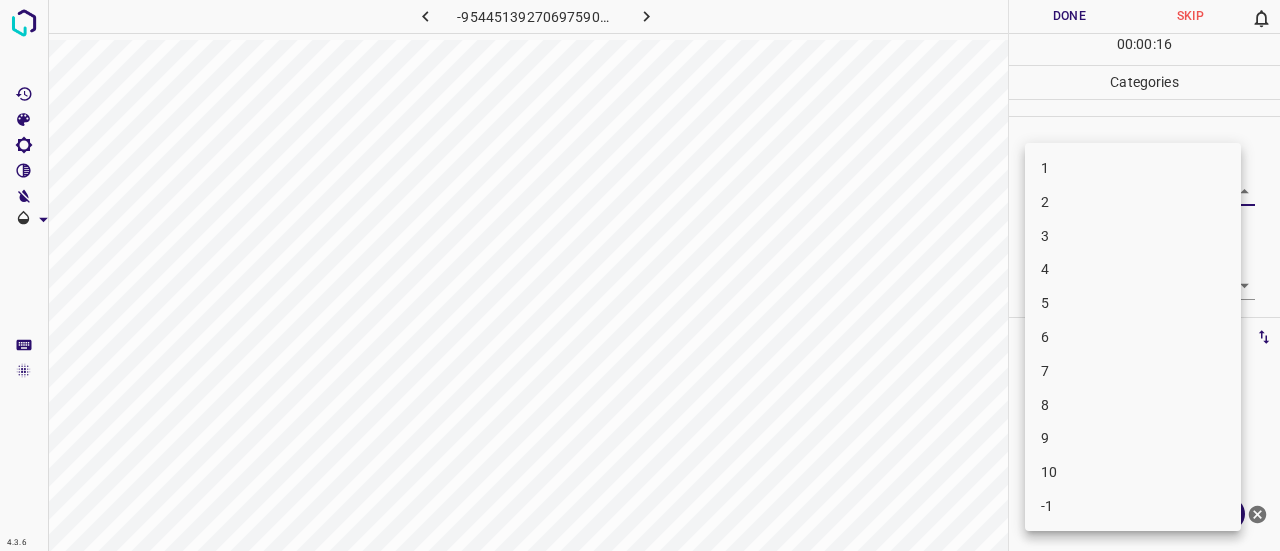 click on "3" at bounding box center (1133, 236) 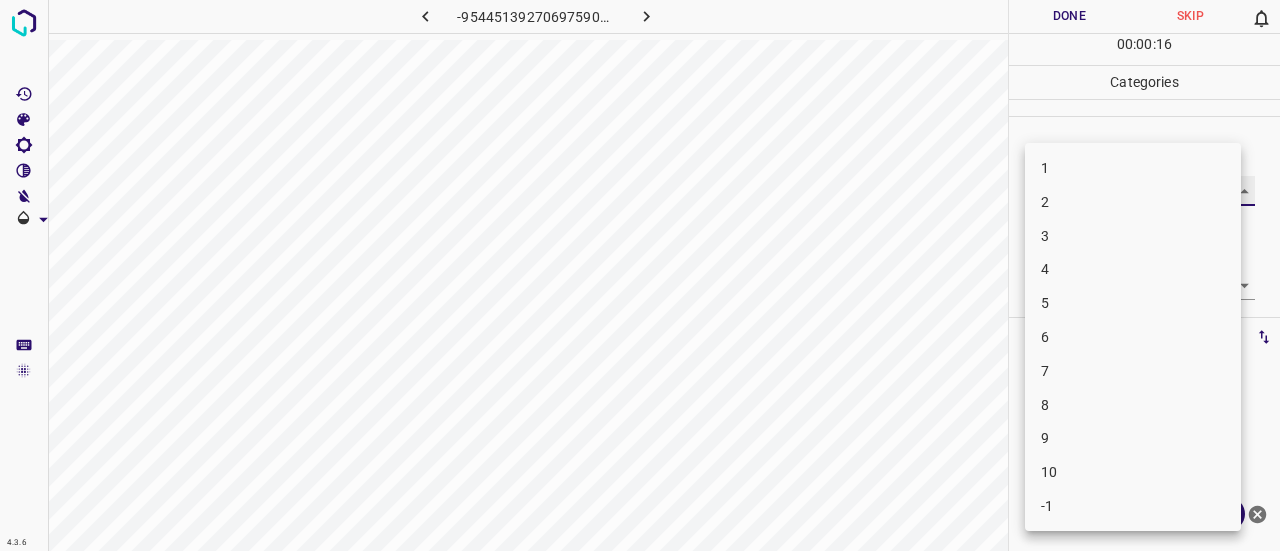 type on "3" 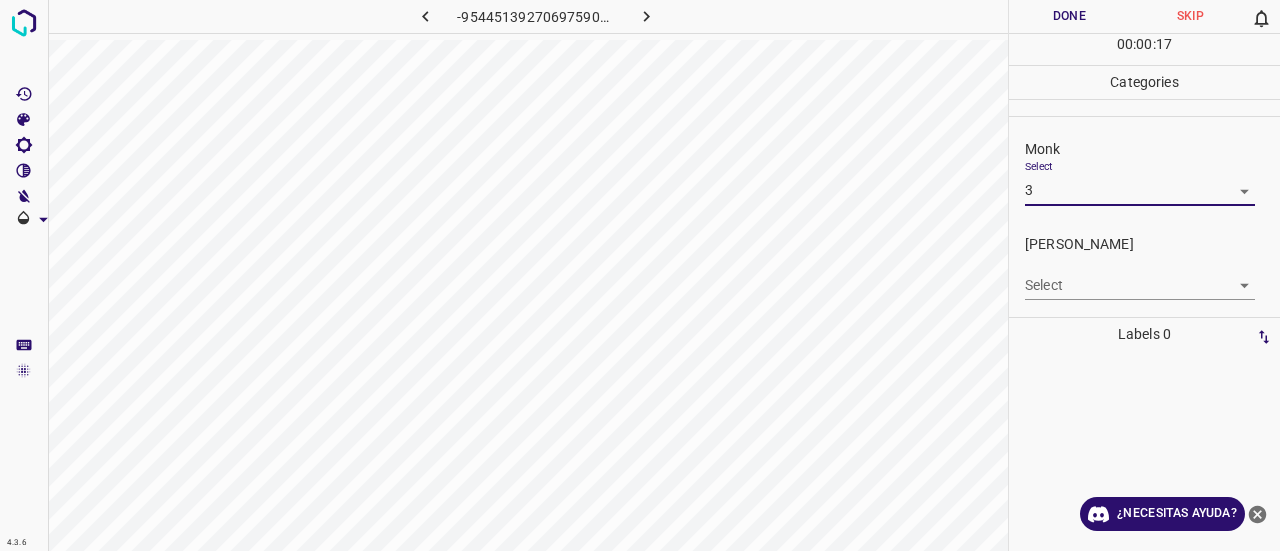 click on "4.3.6  -954451392706975908.png Done Skip 0 00   : 00   : 17   Categories Monk   Select 3 3  [PERSON_NAME]   Select ​ Labels   0 Categories 1 Monk 2  [PERSON_NAME] Tools Space Change between modes (Draw & Edit) I Auto labeling R Restore zoom M Zoom in N Zoom out Delete Delete selecte label Filters Z Restore filters X Saturation filter C Brightness filter V Contrast filter B Gray scale filter General O Download ¿Necesitas ayuda? Texto original Valora esta traducción Tu opinión servirá para ayudar a mejorar el Traductor de Google - Texto - Esconder - Borrar" at bounding box center (640, 275) 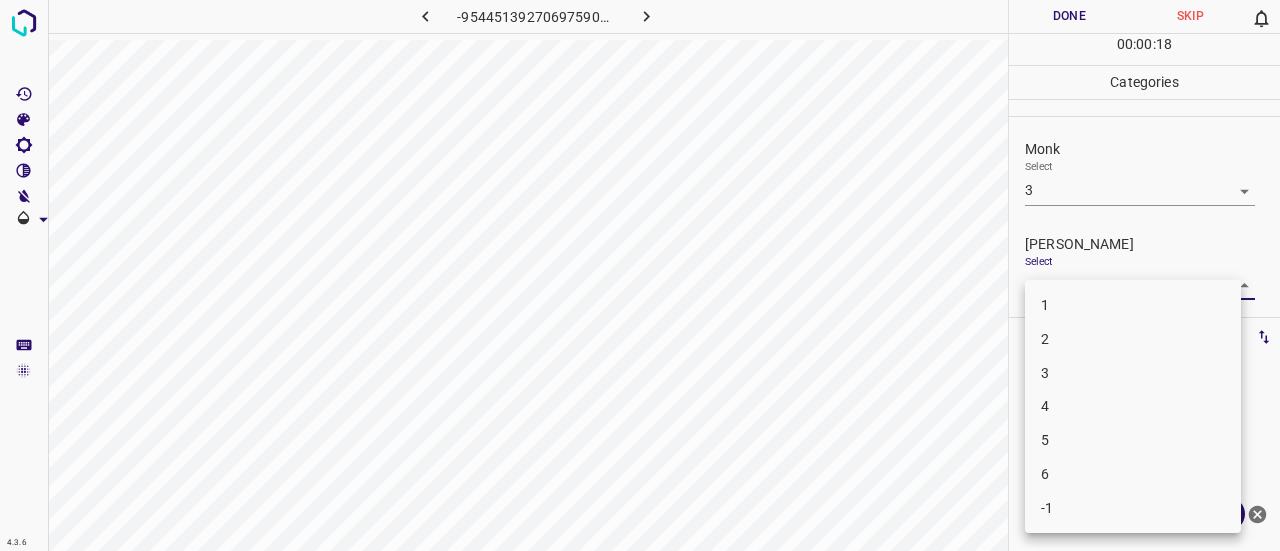 click on "2" at bounding box center [1133, 339] 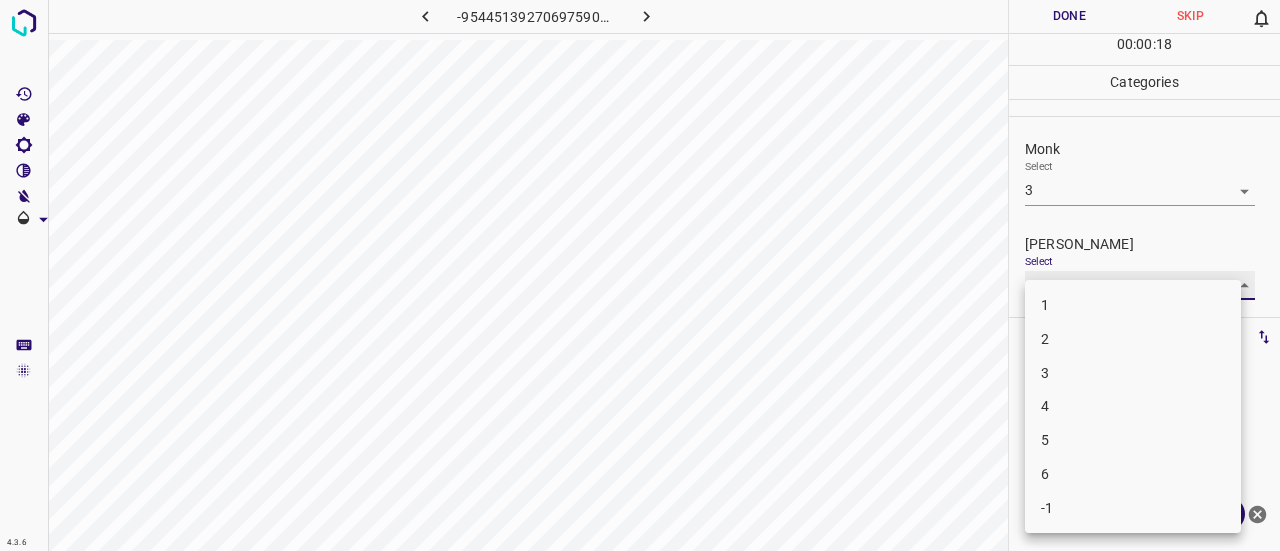 type on "2" 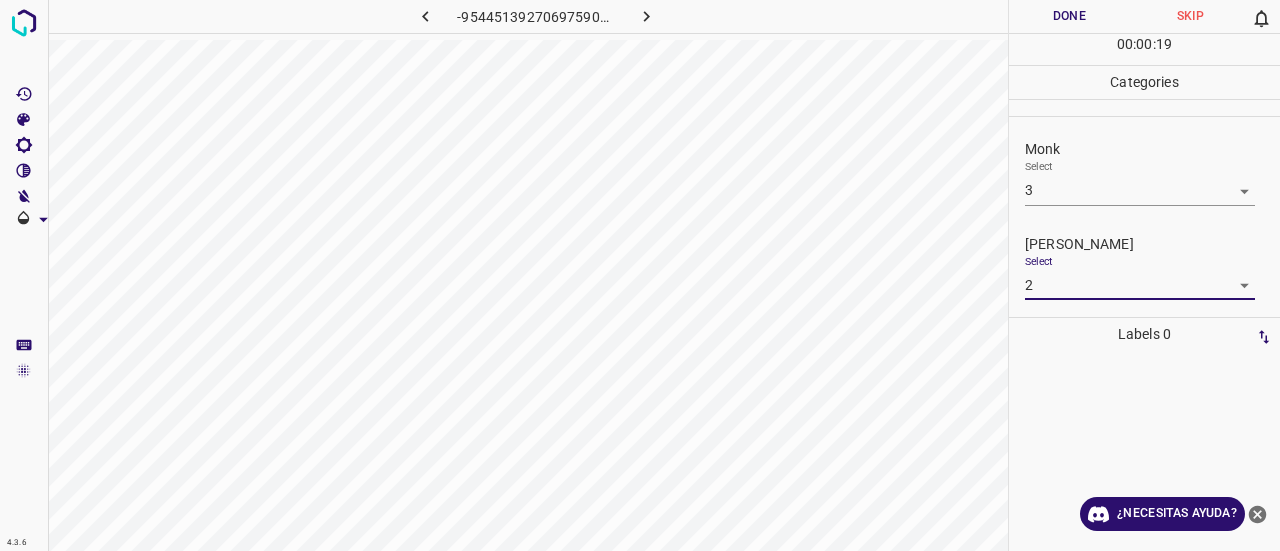 click on "Done" at bounding box center (1069, 16) 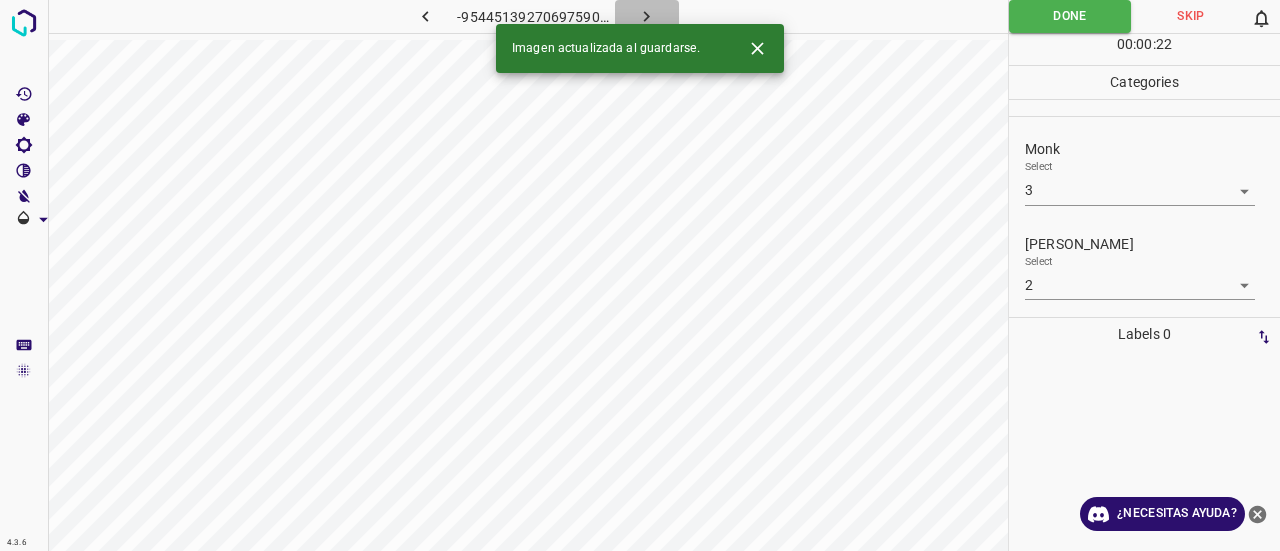 click 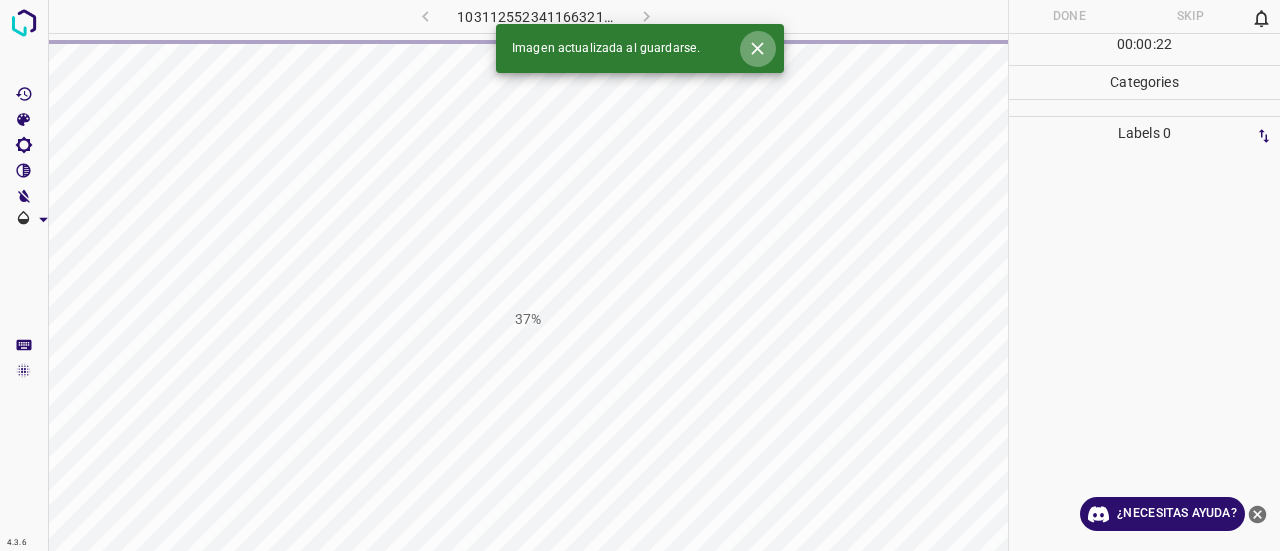 click at bounding box center (757, 48) 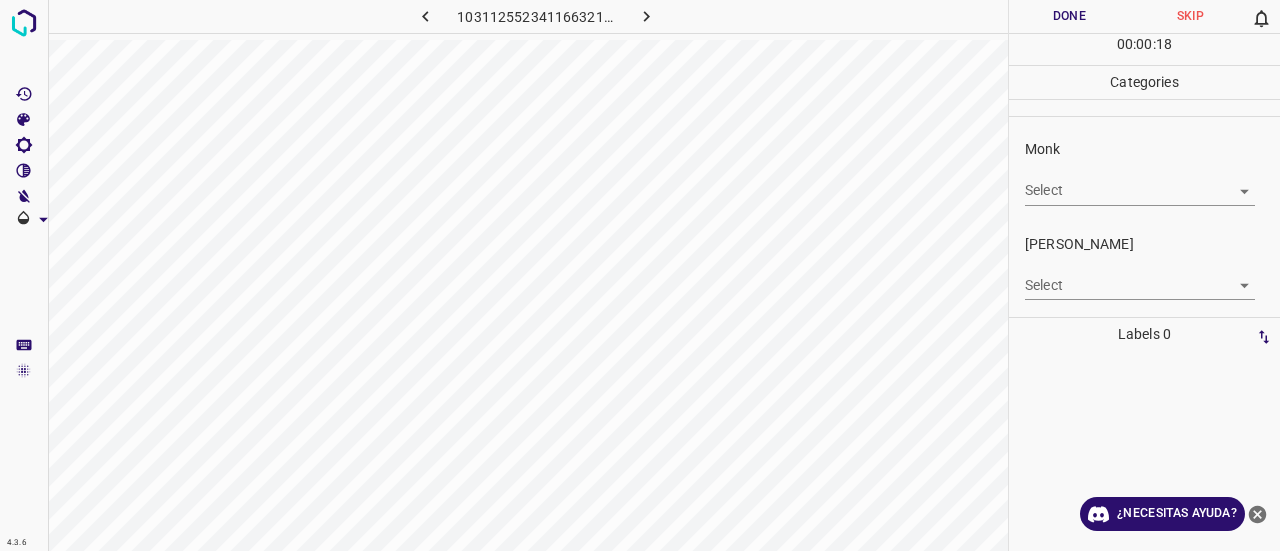click on "4.3.6  1031125523411663217.png Done Skip 0 00   : 00   : 18   Categories Monk   Select ​  [PERSON_NAME]   Select ​ Labels   0 Categories 1 Monk 2  [PERSON_NAME] Tools Space Change between modes (Draw & Edit) I Auto labeling R Restore zoom M Zoom in N Zoom out Delete Delete selecte label Filters Z Restore filters X Saturation filter C Brightness filter V Contrast filter B Gray scale filter General O Download ¿Necesitas ayuda? Texto original Valora esta traducción Tu opinión servirá para ayudar a mejorar el Traductor de Google - Texto - Esconder - Borrar" at bounding box center (640, 275) 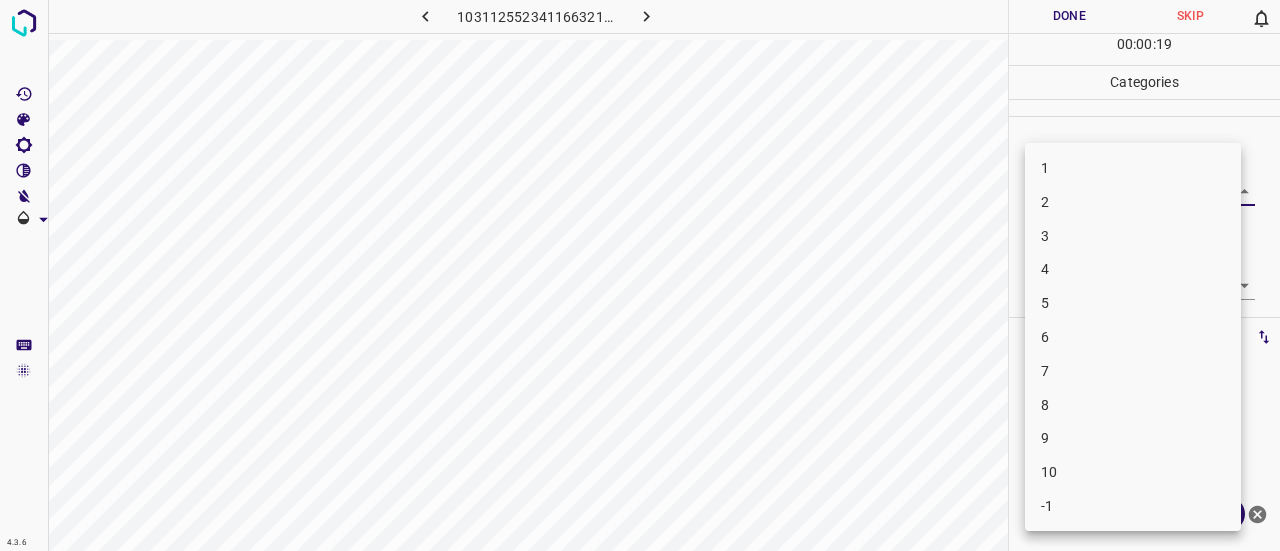 click on "3" at bounding box center [1133, 236] 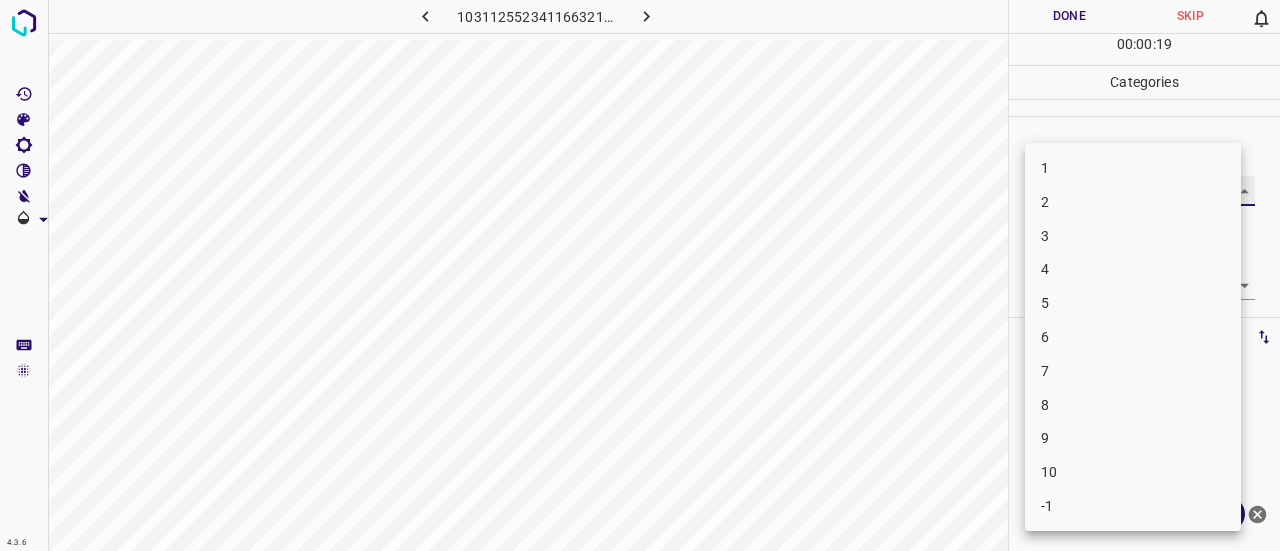 type on "3" 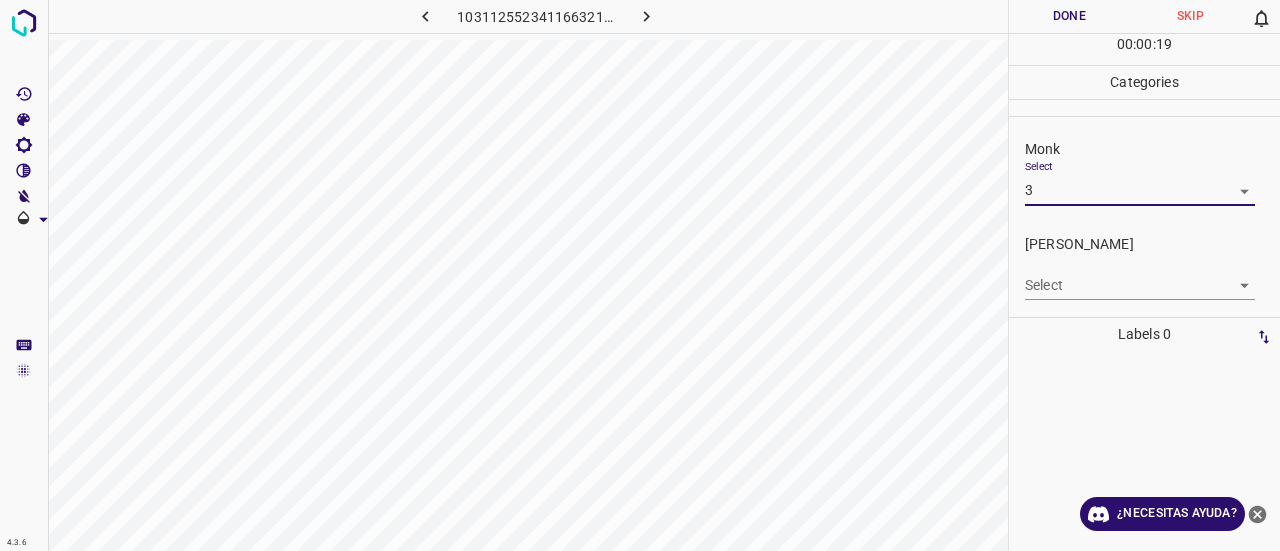 click on "Select ​" at bounding box center [1140, 277] 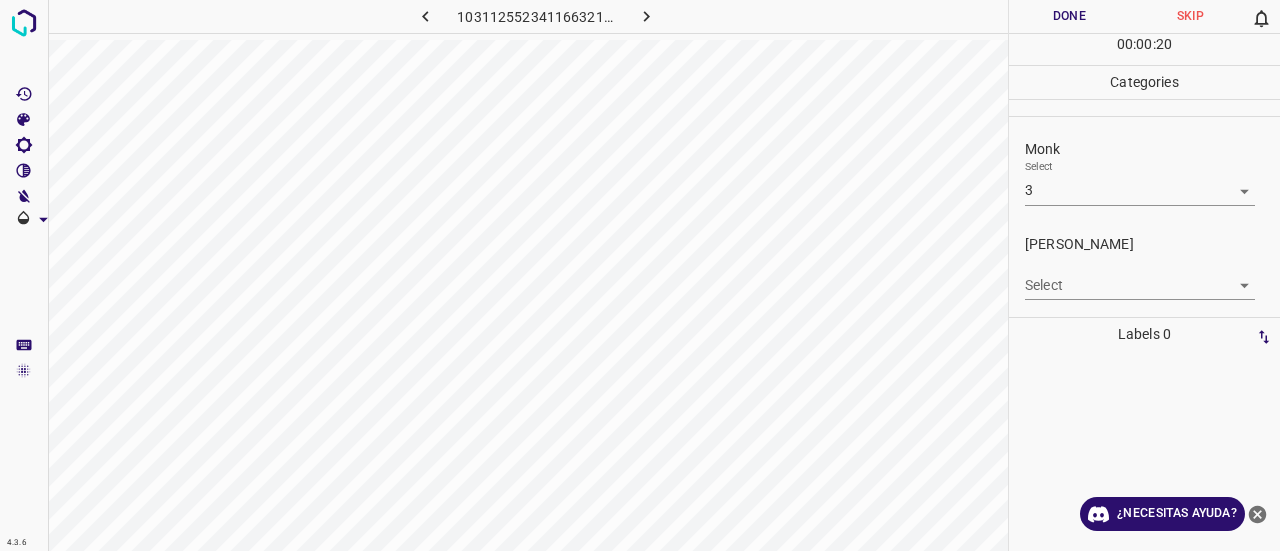 click on "4.3.6  1031125523411663217.png Done Skip 0 00   : 00   : 20   Categories Monk   Select 3 3  [PERSON_NAME]   Select ​ Labels   0 Categories 1 Monk 2  [PERSON_NAME] Tools Space Change between modes (Draw & Edit) I Auto labeling R Restore zoom M Zoom in N Zoom out Delete Delete selecte label Filters Z Restore filters X Saturation filter C Brightness filter V Contrast filter B Gray scale filter General O Download ¿Necesitas ayuda? Texto original Valora esta traducción Tu opinión servirá para ayudar a mejorar el Traductor de Google - Texto - Esconder - Borrar" at bounding box center (640, 275) 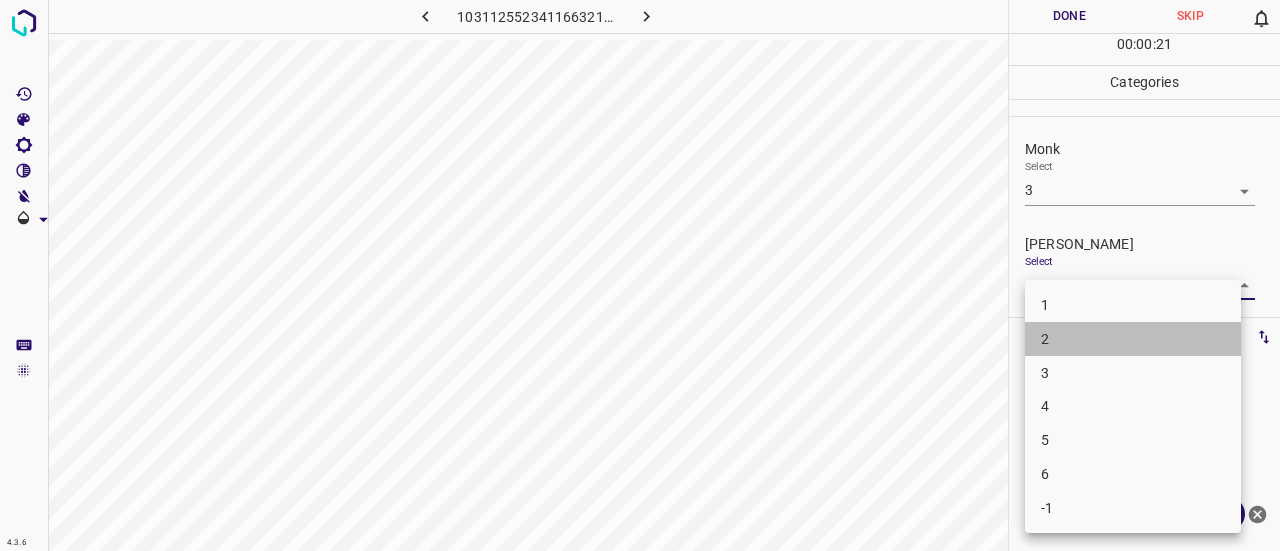 click on "2" at bounding box center (1133, 339) 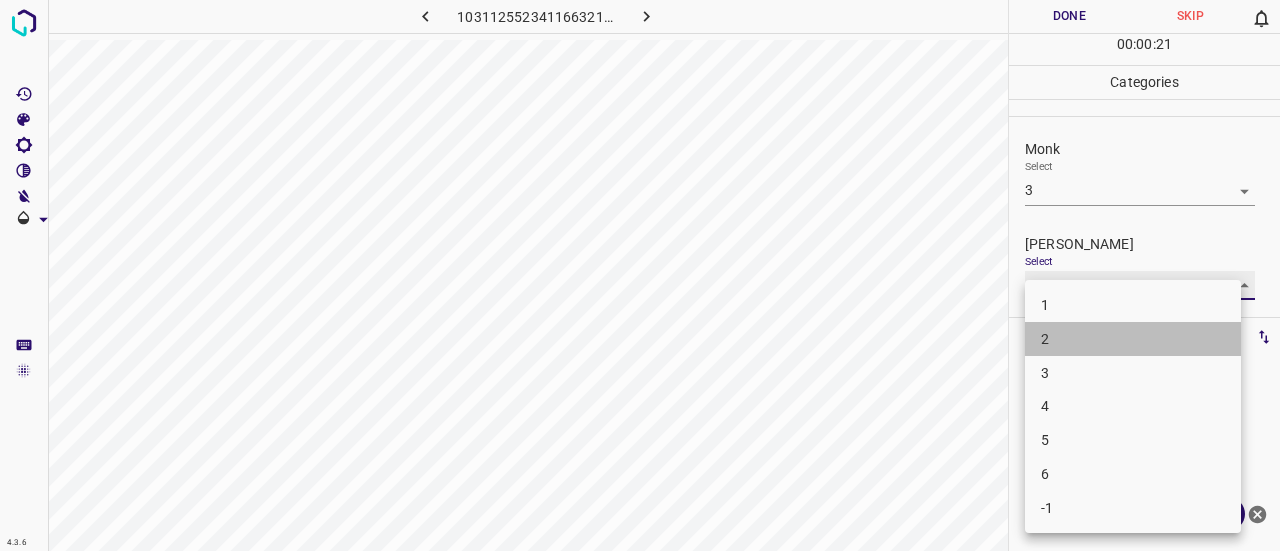 type on "2" 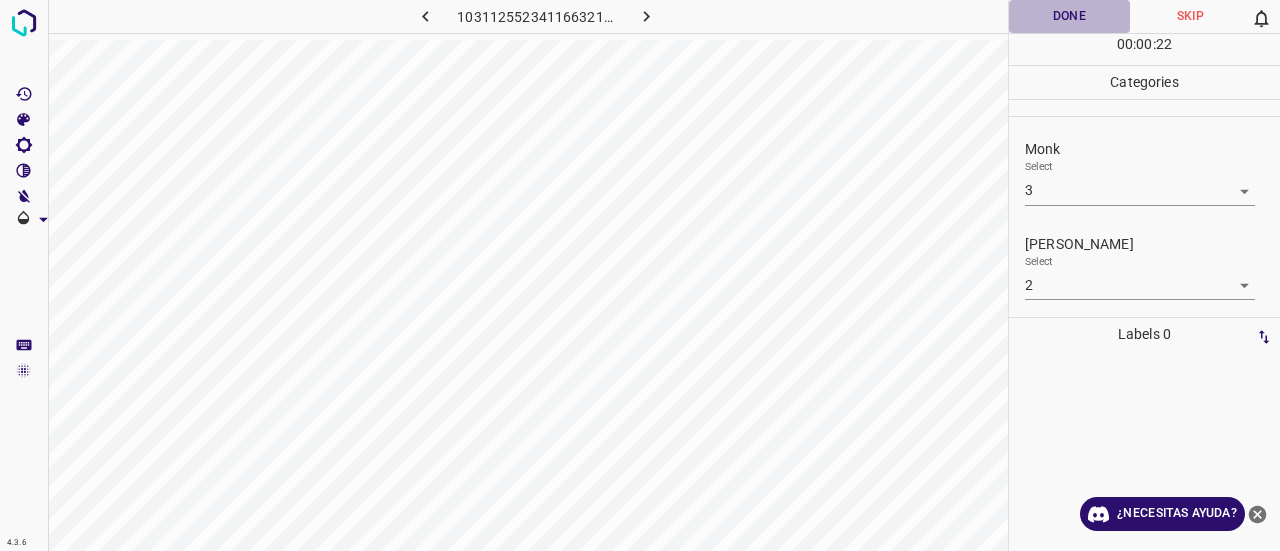 click on "Done" at bounding box center [1069, 16] 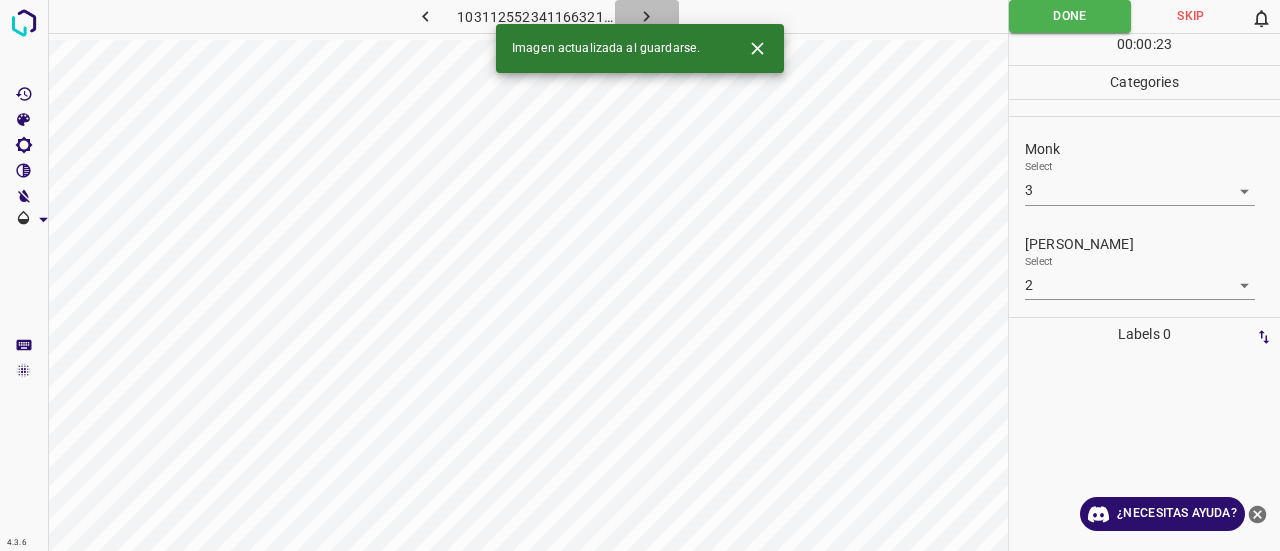 click at bounding box center [647, 16] 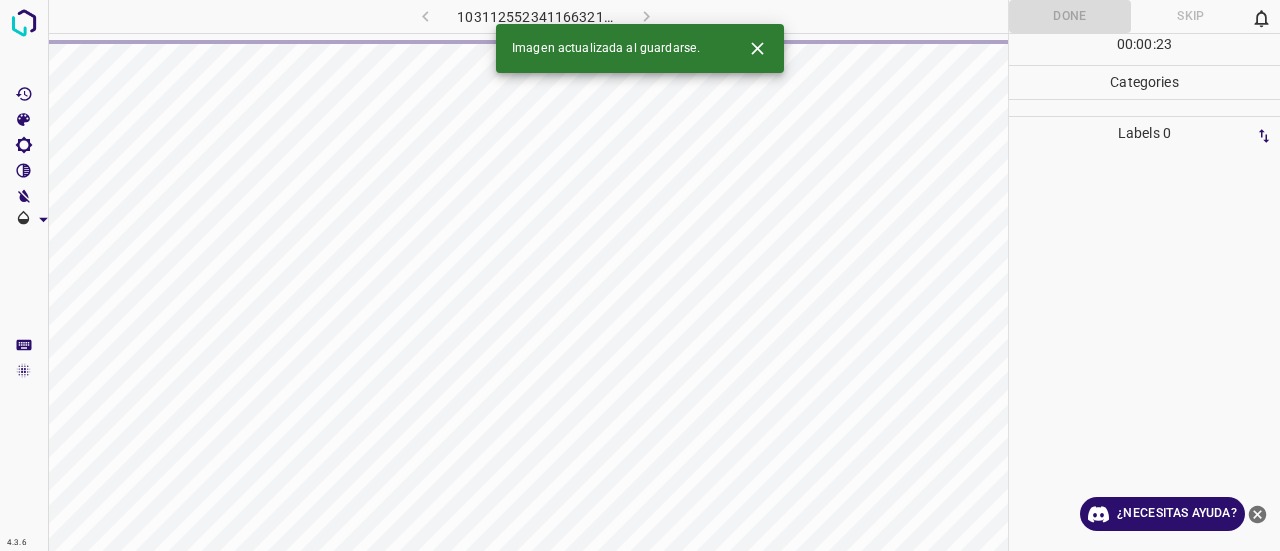 click 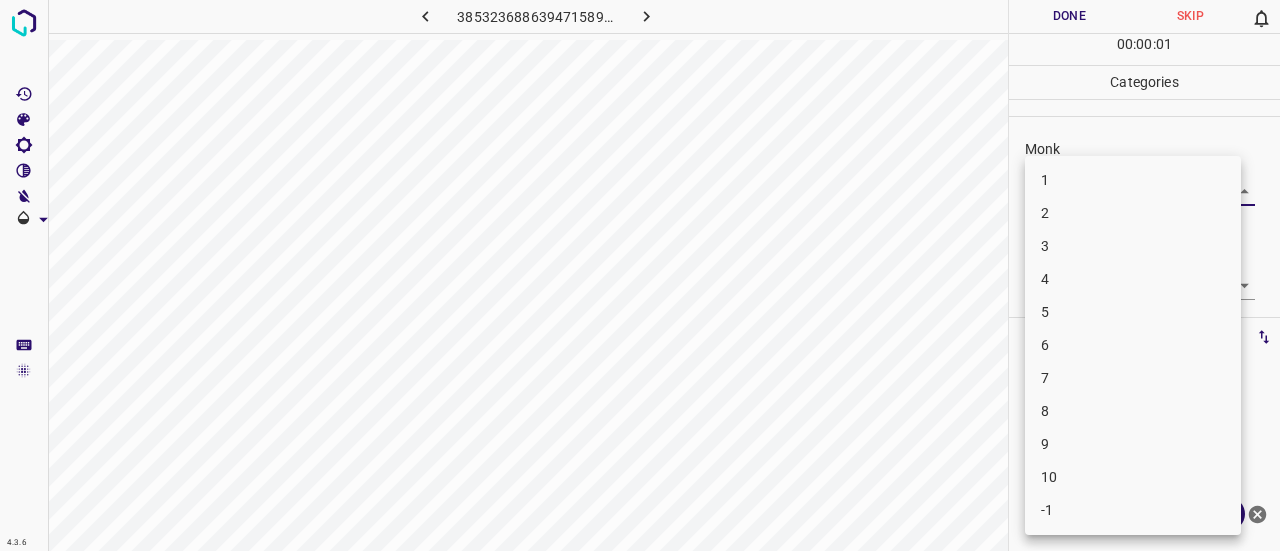 click on "4.3.6  3853236886394715895.png Done Skip 0 00   : 00   : 01   Categories Monk   Select ​  [PERSON_NAME]   Select ​ Labels   0 Categories 1 Monk 2  [PERSON_NAME] Tools Space Change between modes (Draw & Edit) I Auto labeling R Restore zoom M Zoom in N Zoom out Delete Delete selecte label Filters Z Restore filters X Saturation filter C Brightness filter V Contrast filter B Gray scale filter General O Download ¿Necesitas ayuda? Texto original Valora esta traducción Tu opinión servirá para ayudar a mejorar el Traductor de Google - Texto - Esconder - Borrar 1 2 3 4 5 6 7 8 9 10 -1" at bounding box center (640, 275) 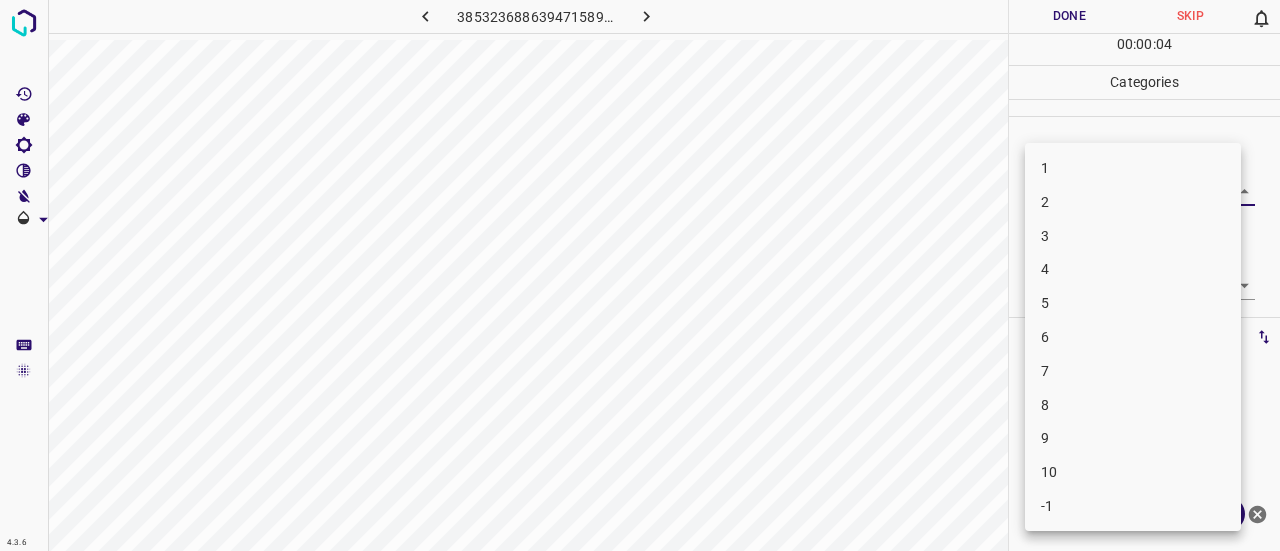 click on "3" at bounding box center (1133, 236) 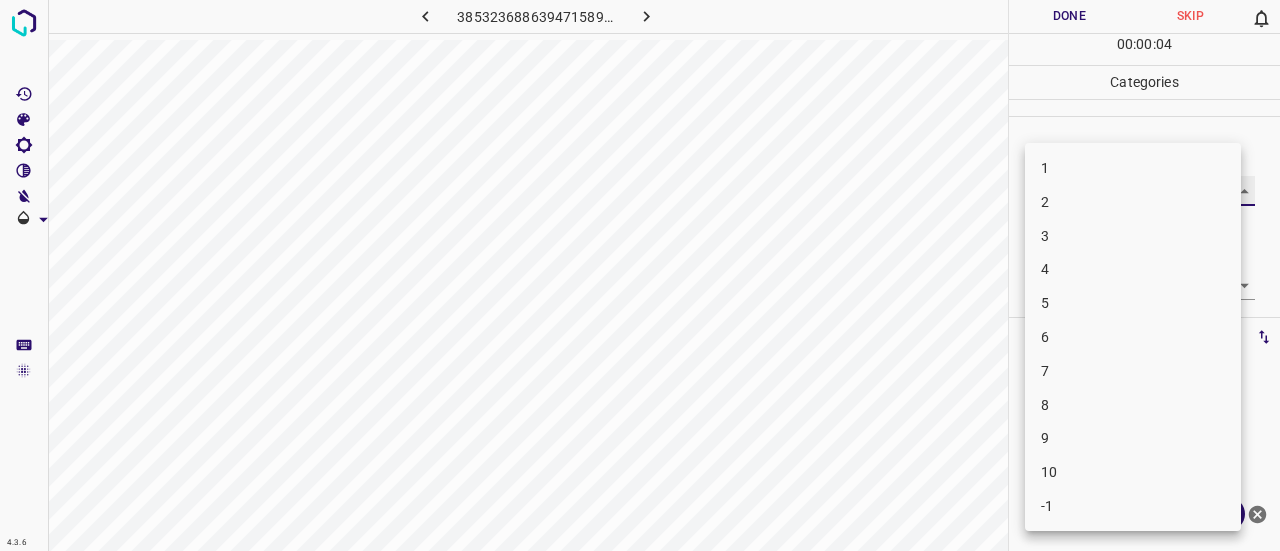 type on "3" 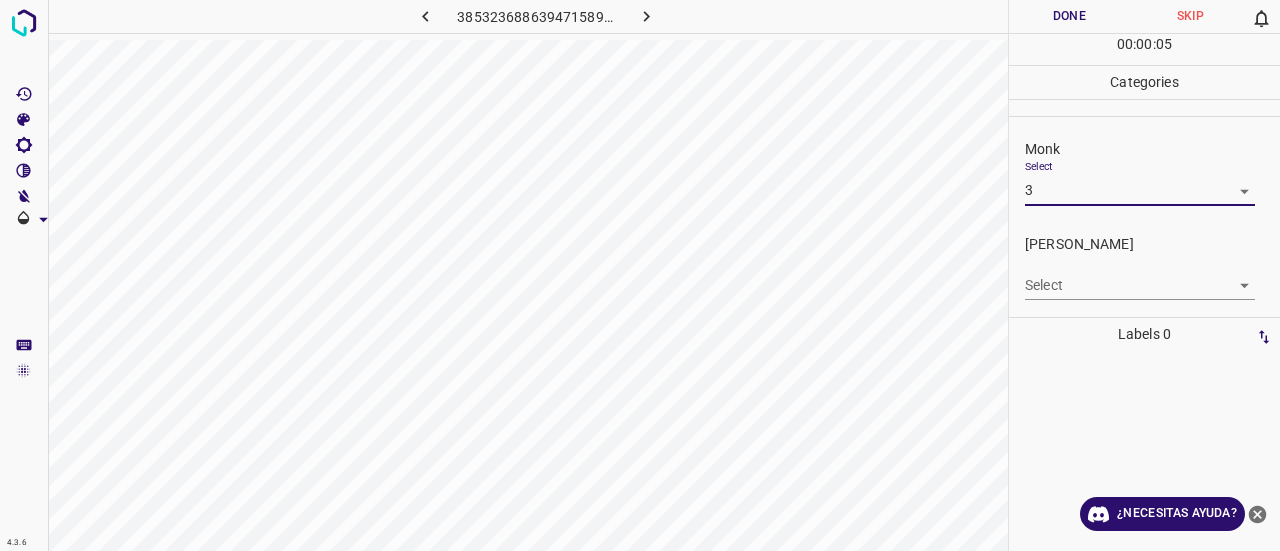 click on "4.3.6  3853236886394715895.png Done Skip 0 00   : 00   : 05   Categories Monk   Select 3 3  [PERSON_NAME]   Select ​ Labels   0 Categories 1 Monk 2  [PERSON_NAME] Tools Space Change between modes (Draw & Edit) I Auto labeling R Restore zoom M Zoom in N Zoom out Delete Delete selecte label Filters Z Restore filters X Saturation filter C Brightness filter V Contrast filter B Gray scale filter General O Download ¿Necesitas ayuda? Texto original Valora esta traducción Tu opinión servirá para ayudar a mejorar el Traductor de Google - Texto - Esconder - Borrar" at bounding box center [640, 275] 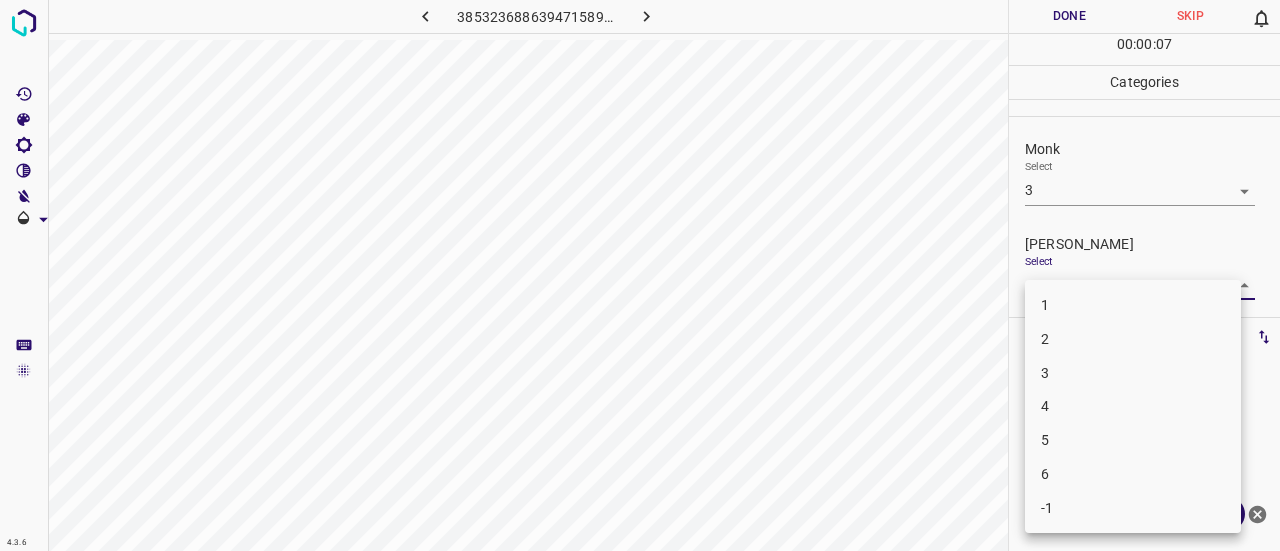 click on "1" at bounding box center (1133, 305) 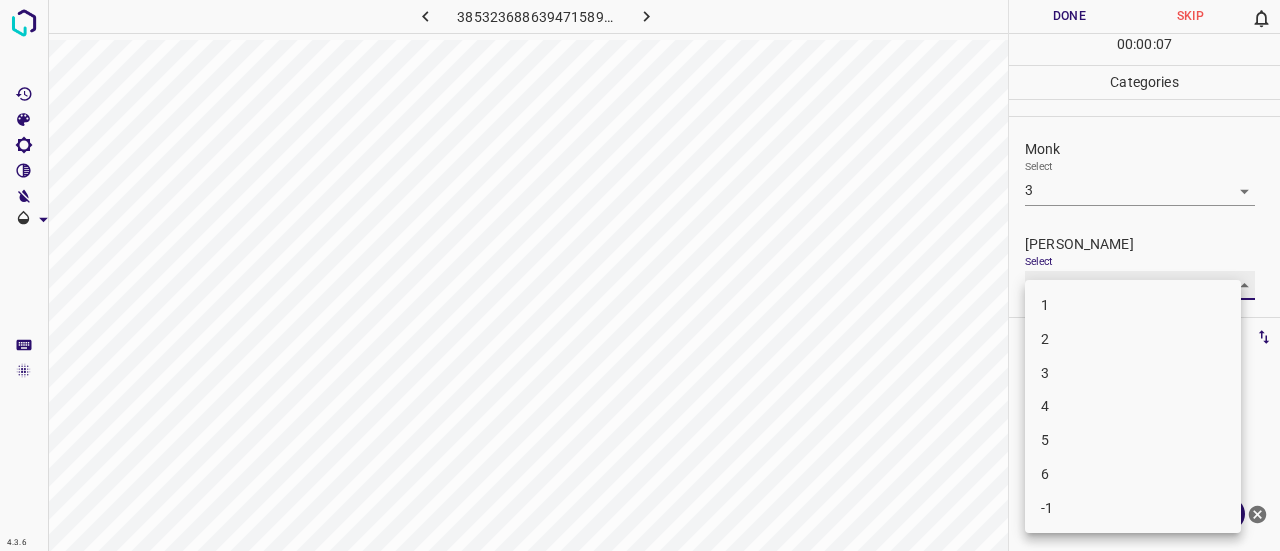 type on "1" 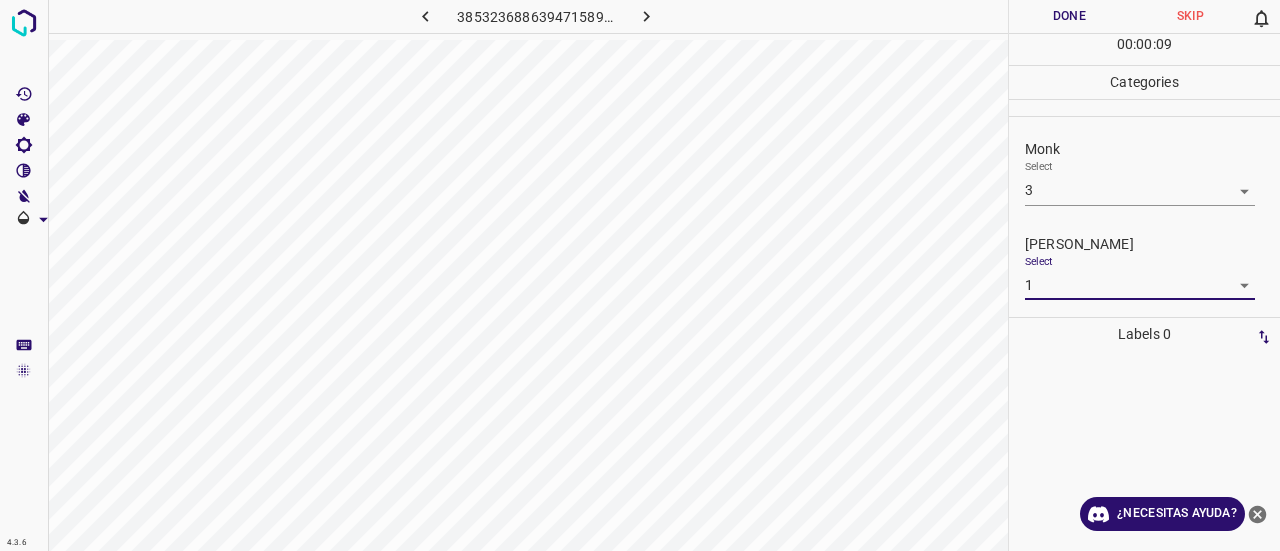 click on "Done" at bounding box center (1069, 16) 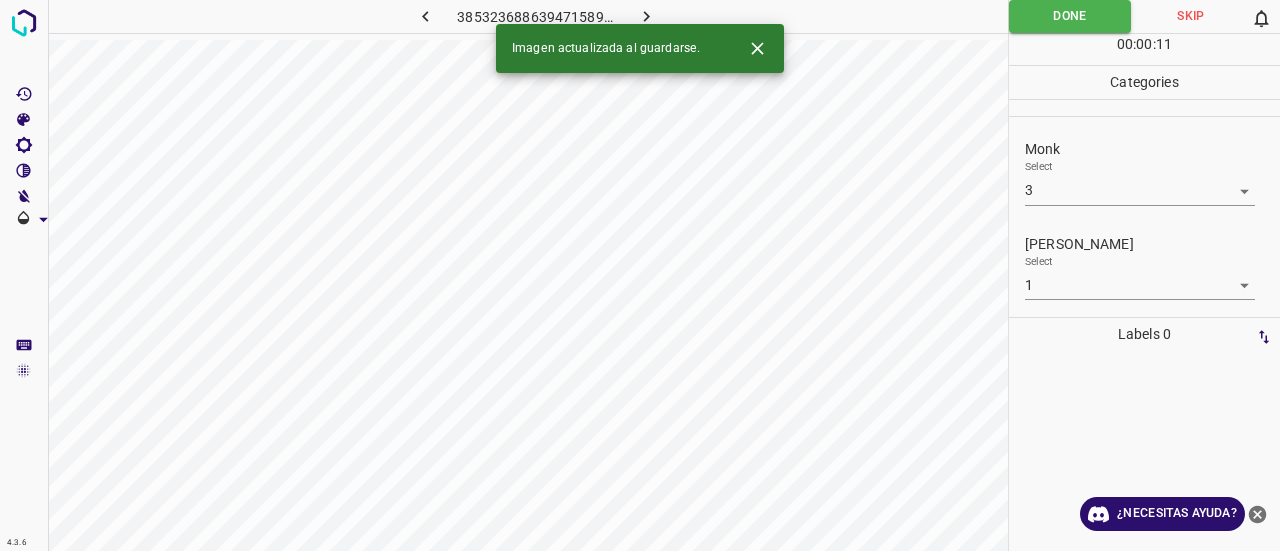click at bounding box center (647, 16) 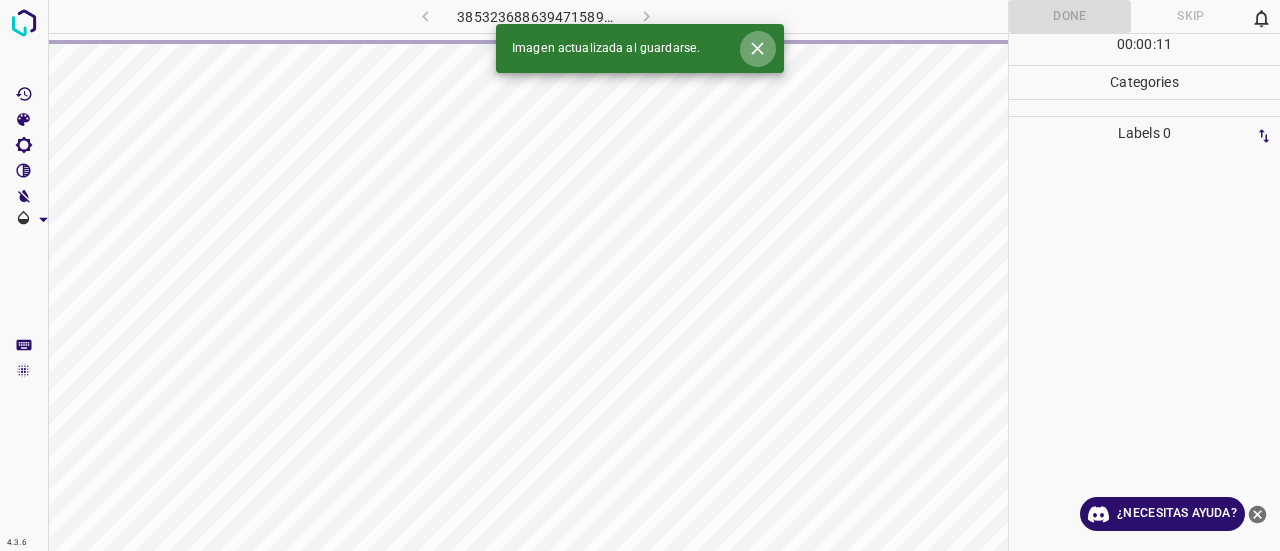 click at bounding box center (757, 48) 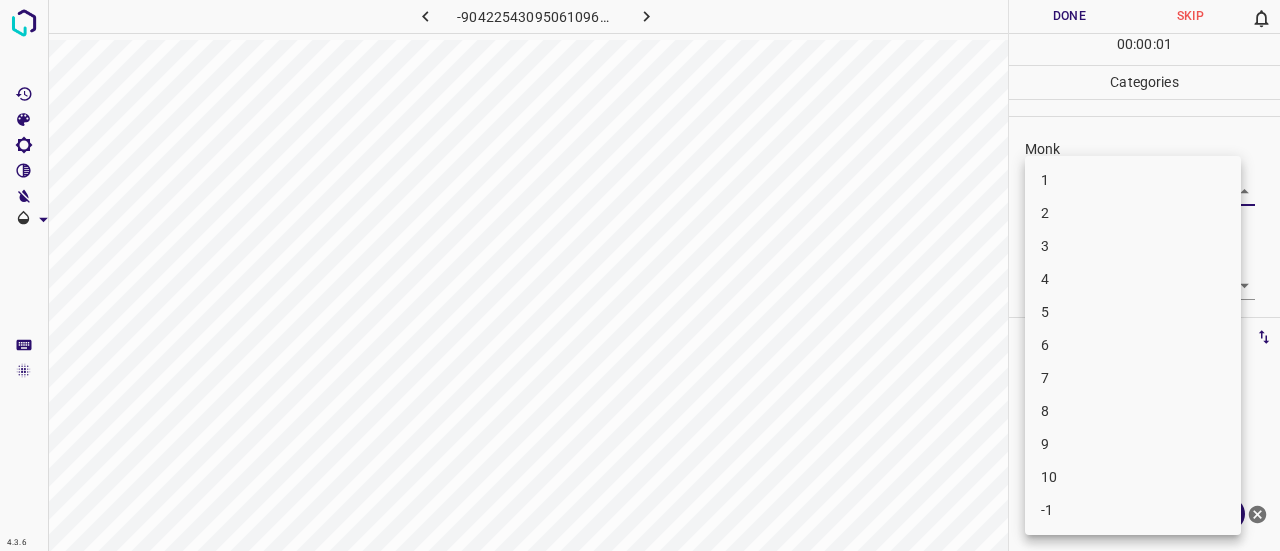 click on "4.3.6  -9042254309506109651.png Done Skip 0 00   : 00   : 01   Categories Monk   Select ​  [PERSON_NAME]   Select ​ Labels   0 Categories 1 Monk 2  [PERSON_NAME] Tools Space Change between modes (Draw & Edit) I Auto labeling R Restore zoom M Zoom in N Zoom out Delete Delete selecte label Filters Z Restore filters X Saturation filter C Brightness filter V Contrast filter B Gray scale filter General O Download ¿Necesitas ayuda? Texto original Valora esta traducción Tu opinión servirá para ayudar a mejorar el Traductor de Google - Texto - Esconder - Borrar 1 2 3 4 5 6 7 8 9 10 -1" at bounding box center [640, 275] 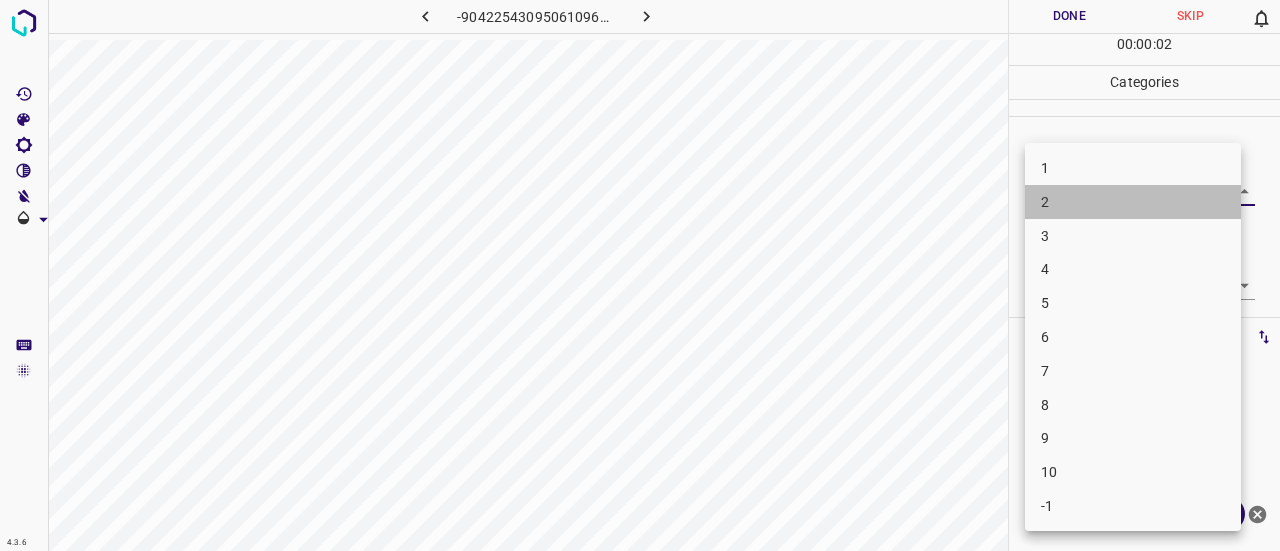 click on "2" at bounding box center (1133, 202) 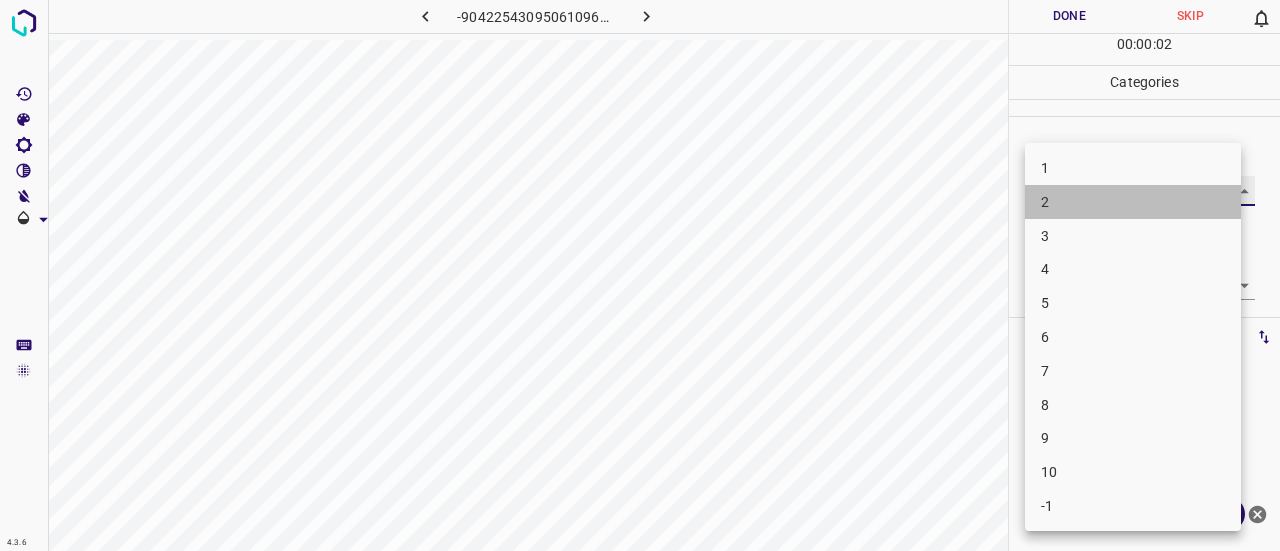 type on "2" 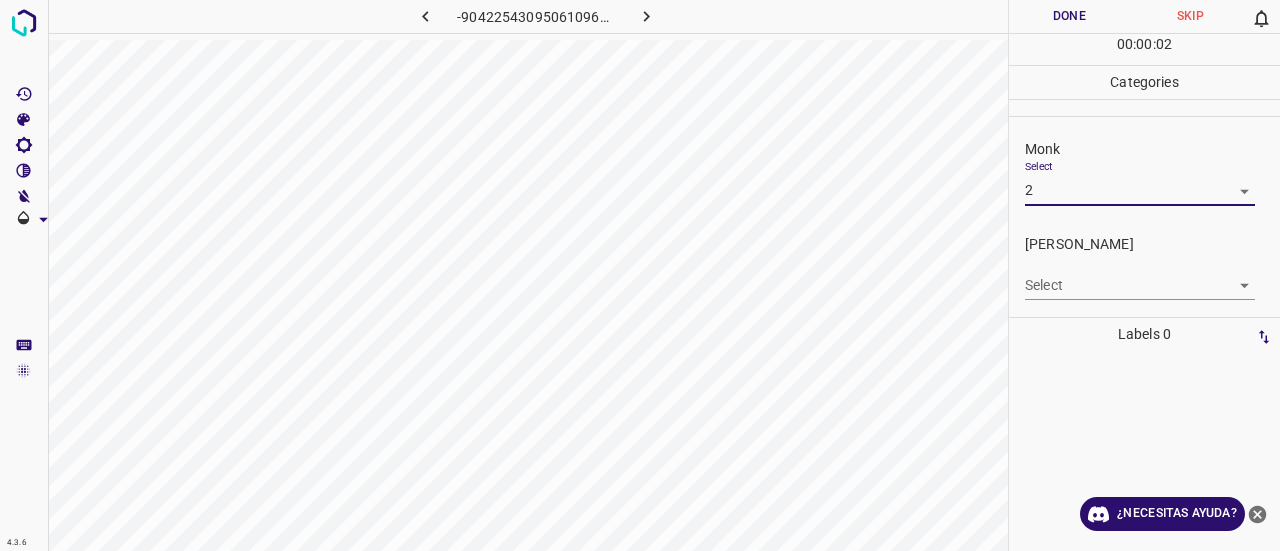 click on "4.3.6  -9042254309506109651.png Done Skip 0 00   : 00   : 02   Categories Monk   Select 2 2  [PERSON_NAME]   Select ​ Labels   0 Categories 1 Monk 2  [PERSON_NAME] Tools Space Change between modes (Draw & Edit) I Auto labeling R Restore zoom M Zoom in N Zoom out Delete Delete selecte label Filters Z Restore filters X Saturation filter C Brightness filter V Contrast filter B Gray scale filter General O Download ¿Necesitas ayuda? Texto original Valora esta traducción Tu opinión servirá para ayudar a mejorar el Traductor de Google - Texto - Esconder - Borrar" at bounding box center (640, 275) 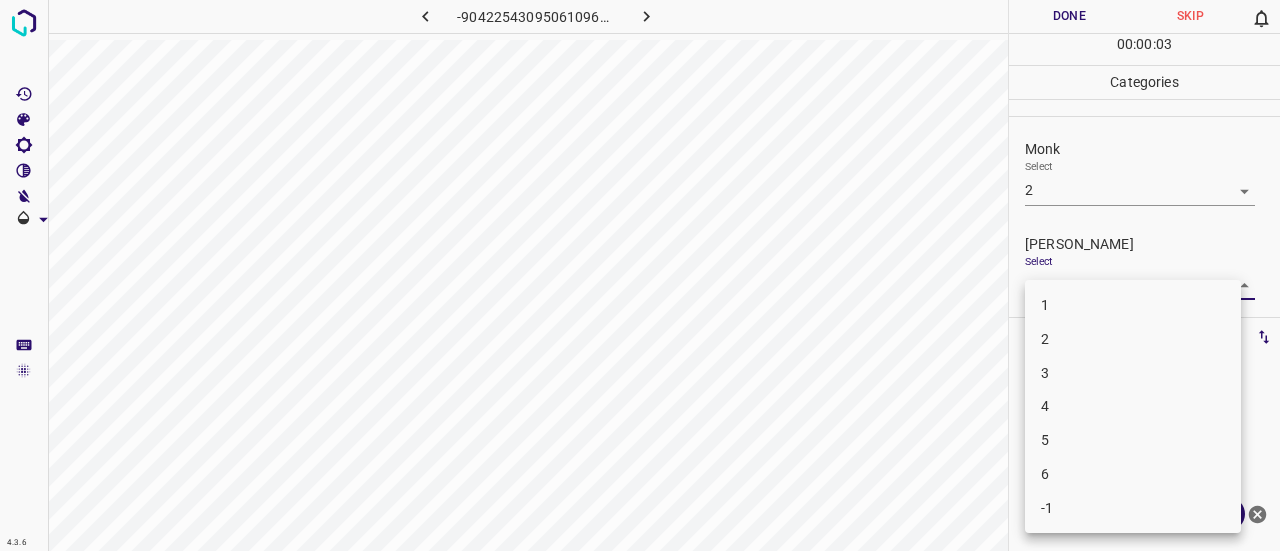 click on "1" at bounding box center [1133, 305] 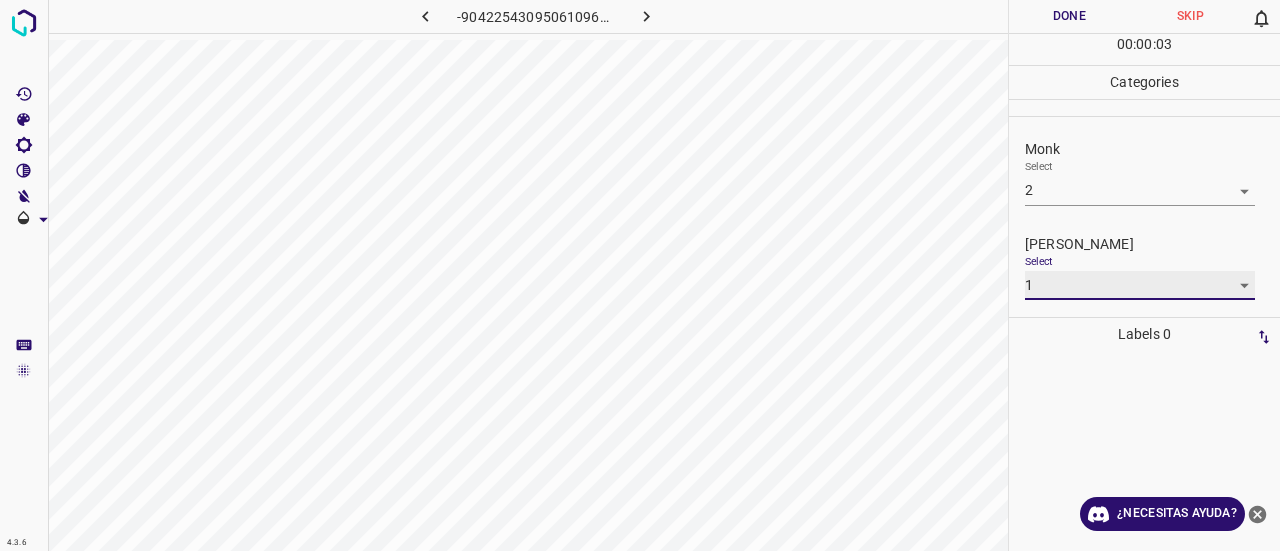 type on "1" 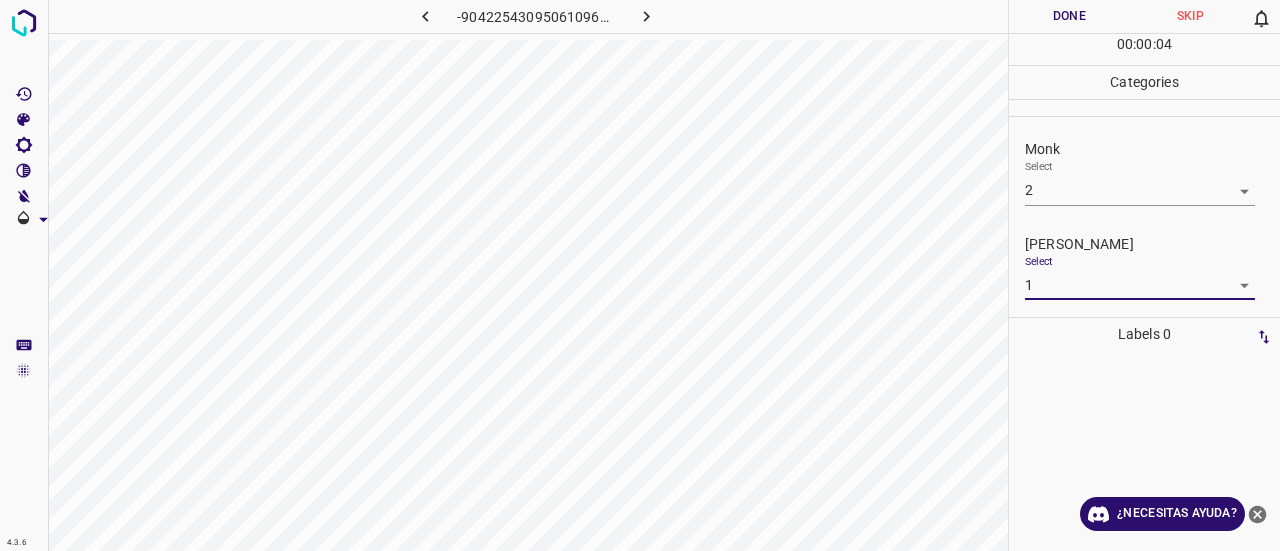 click on "Done" at bounding box center [1069, 16] 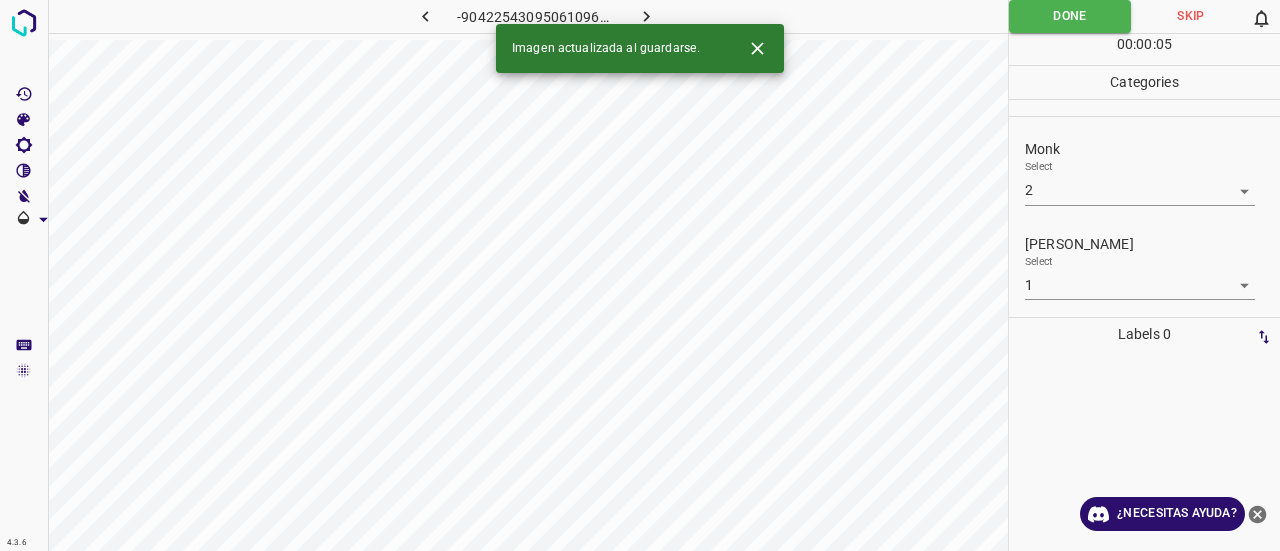 click 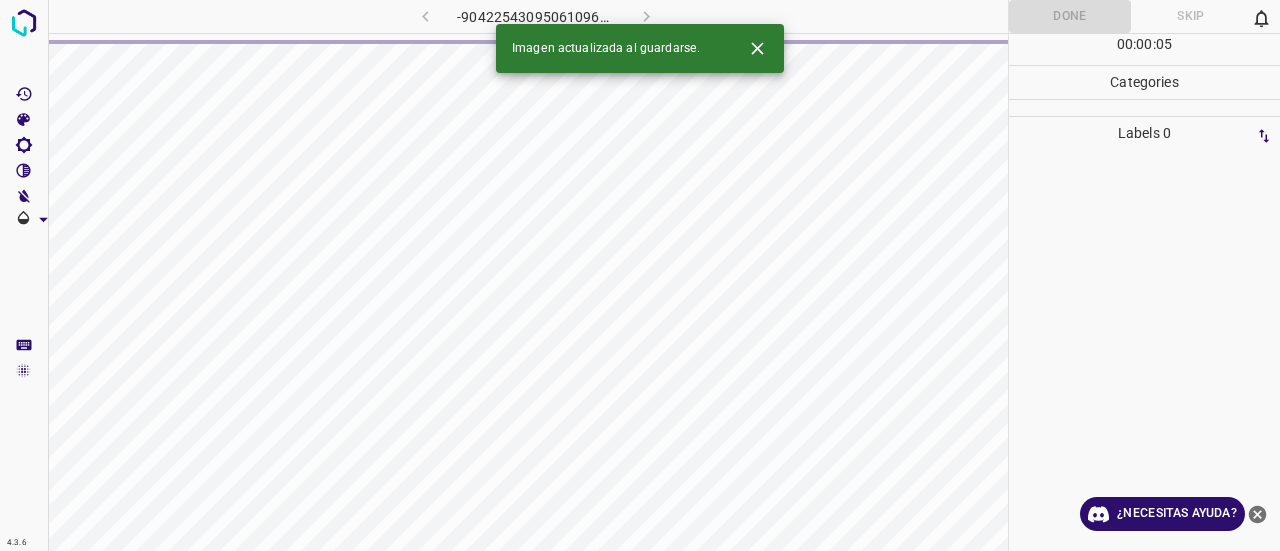 click 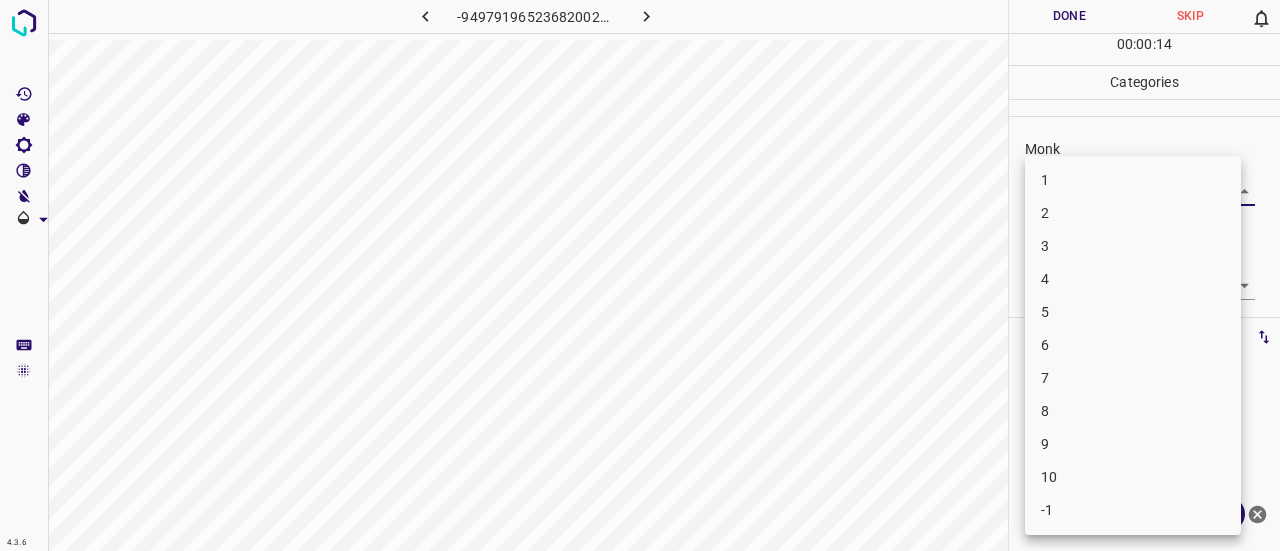click on "4.3.6  -949791965236820020.png Done Skip 0 00   : 00   : 14   Categories Monk   Select ​  [PERSON_NAME]   Select ​ Labels   0 Categories 1 Monk 2  [PERSON_NAME] Tools Space Change between modes (Draw & Edit) I Auto labeling R Restore zoom M Zoom in N Zoom out Delete Delete selecte label Filters Z Restore filters X Saturation filter C Brightness filter V Contrast filter B Gray scale filter General O Download ¿Necesitas ayuda? Texto original Valora esta traducción Tu opinión servirá para ayudar a mejorar el Traductor de Google - Texto - Esconder - Borrar 1 2 3 4 5 6 7 8 9 10 -1" at bounding box center [640, 275] 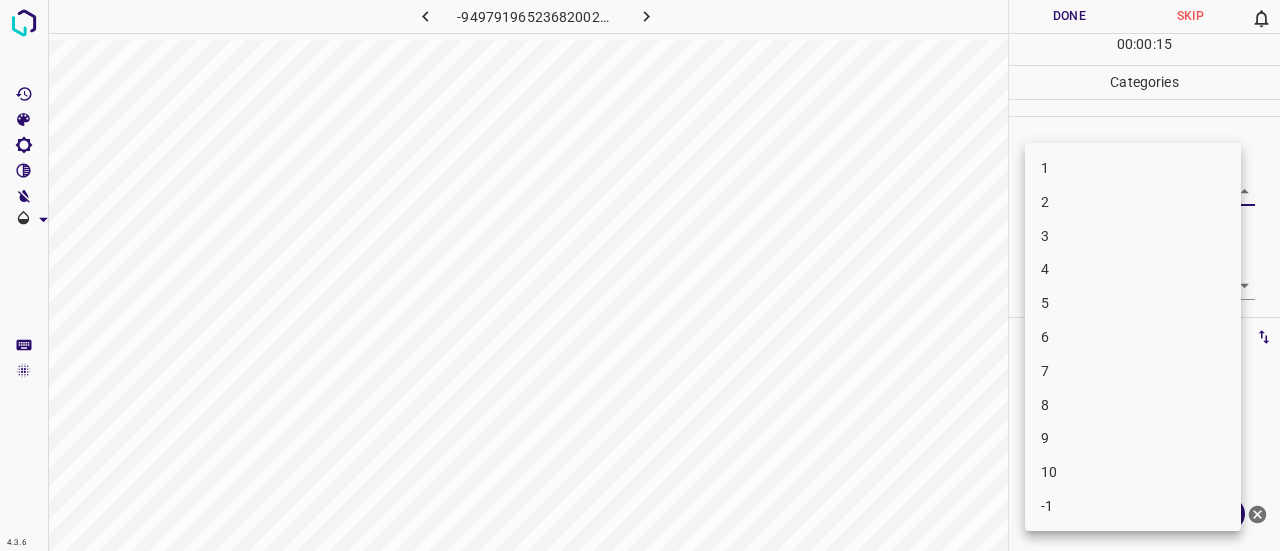 click on "2" at bounding box center [1133, 202] 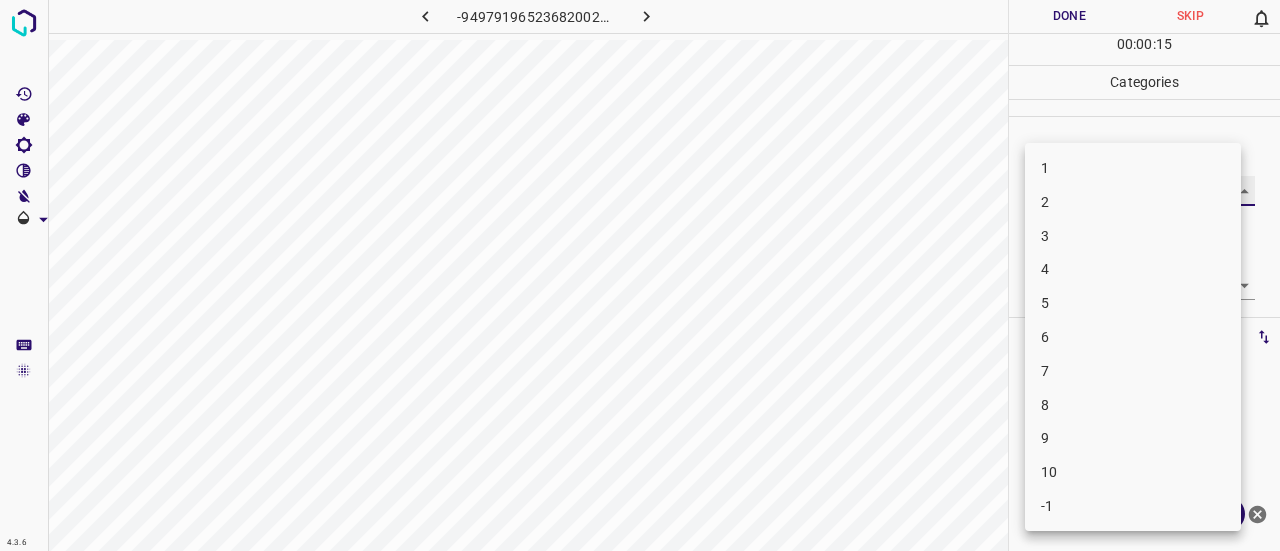 type on "2" 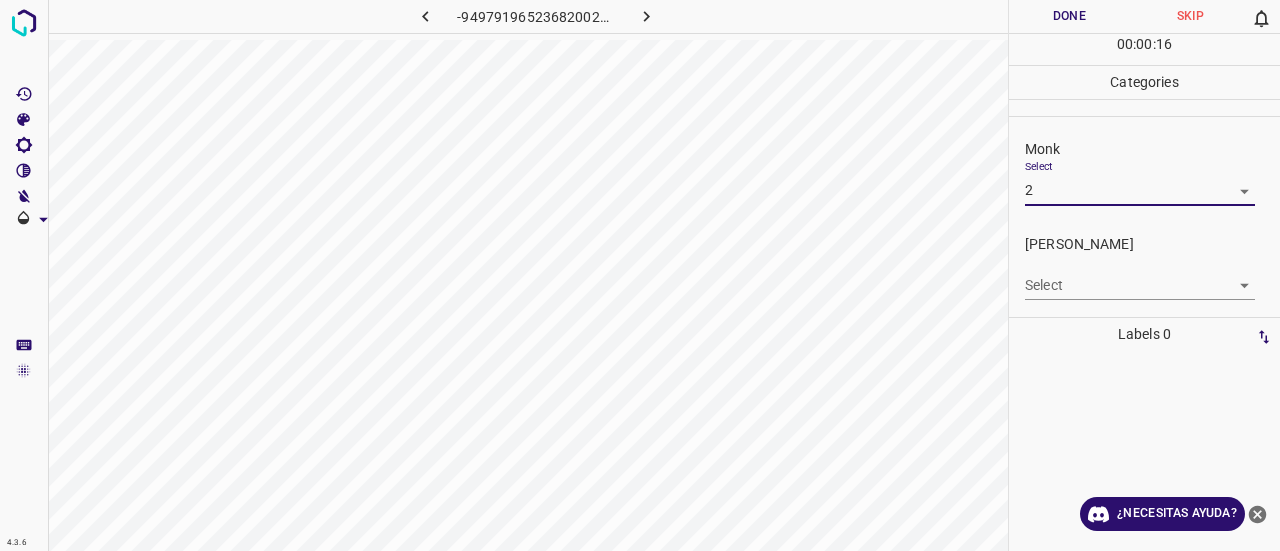click on "4.3.6  -949791965236820020.png Done Skip 0 00   : 00   : 16   Categories Monk   Select 2 2  [PERSON_NAME]   Select ​ Labels   0 Categories 1 Monk 2  [PERSON_NAME] Tools Space Change between modes (Draw & Edit) I Auto labeling R Restore zoom M Zoom in N Zoom out Delete Delete selecte label Filters Z Restore filters X Saturation filter C Brightness filter V Contrast filter B Gray scale filter General O Download ¿Necesitas ayuda? Texto original Valora esta traducción Tu opinión servirá para ayudar a mejorar el Traductor de Google - Texto - Esconder - Borrar" at bounding box center (640, 275) 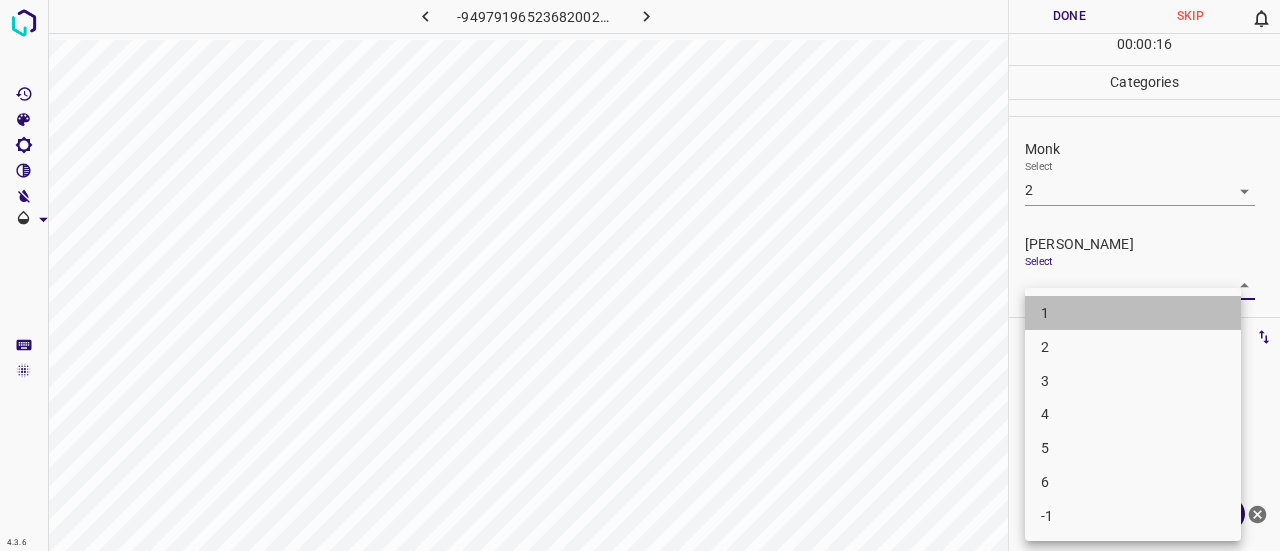 click on "1" at bounding box center [1133, 313] 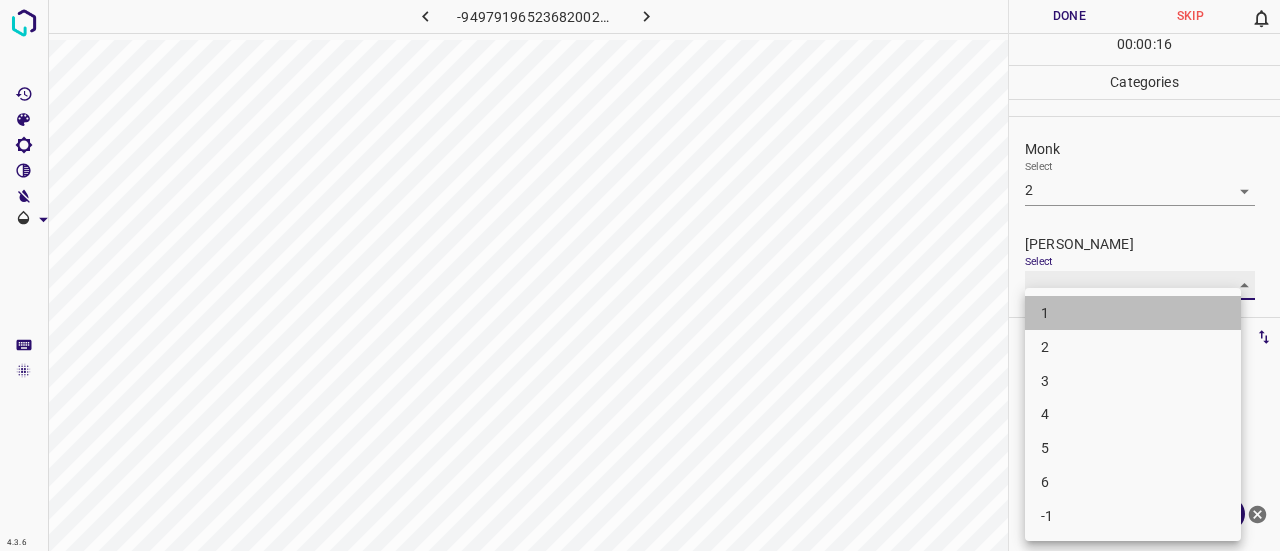 type on "1" 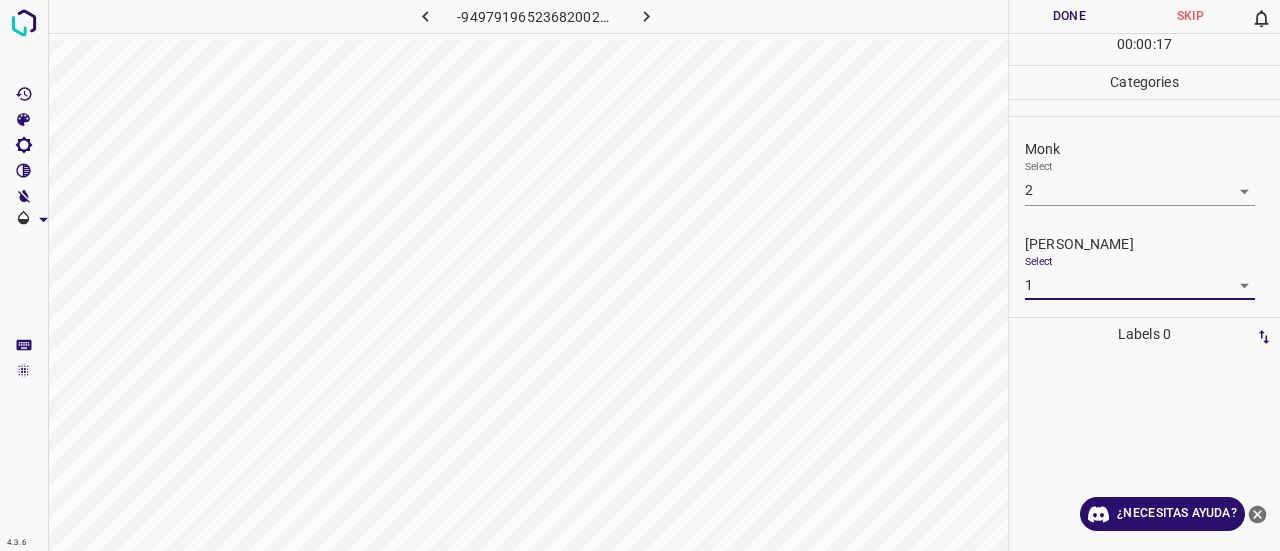click on "Done" at bounding box center (1069, 16) 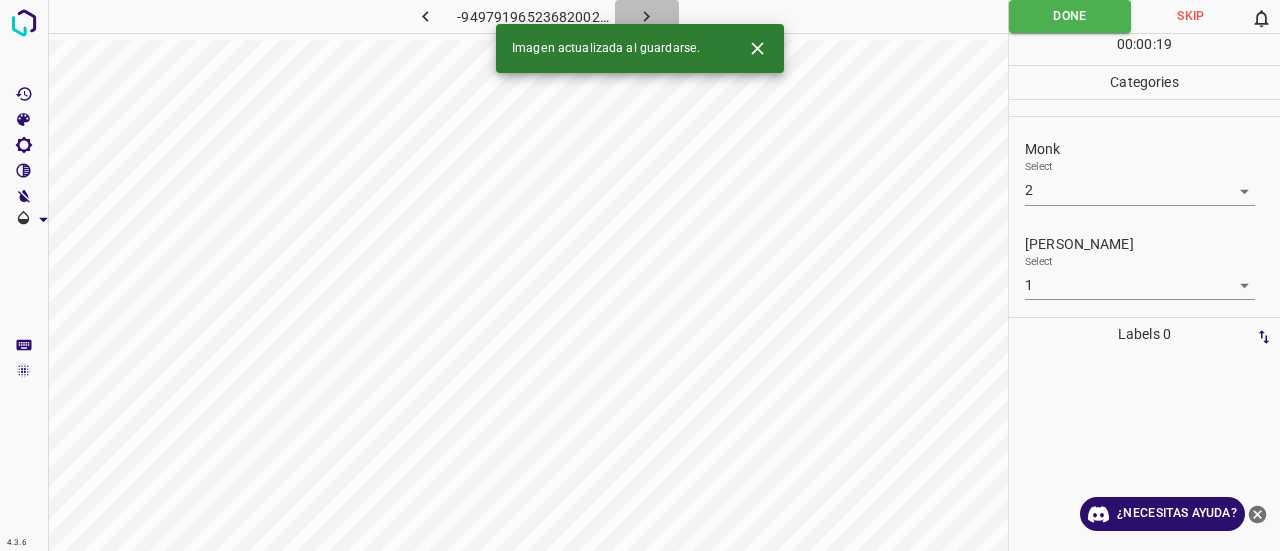click at bounding box center (647, 16) 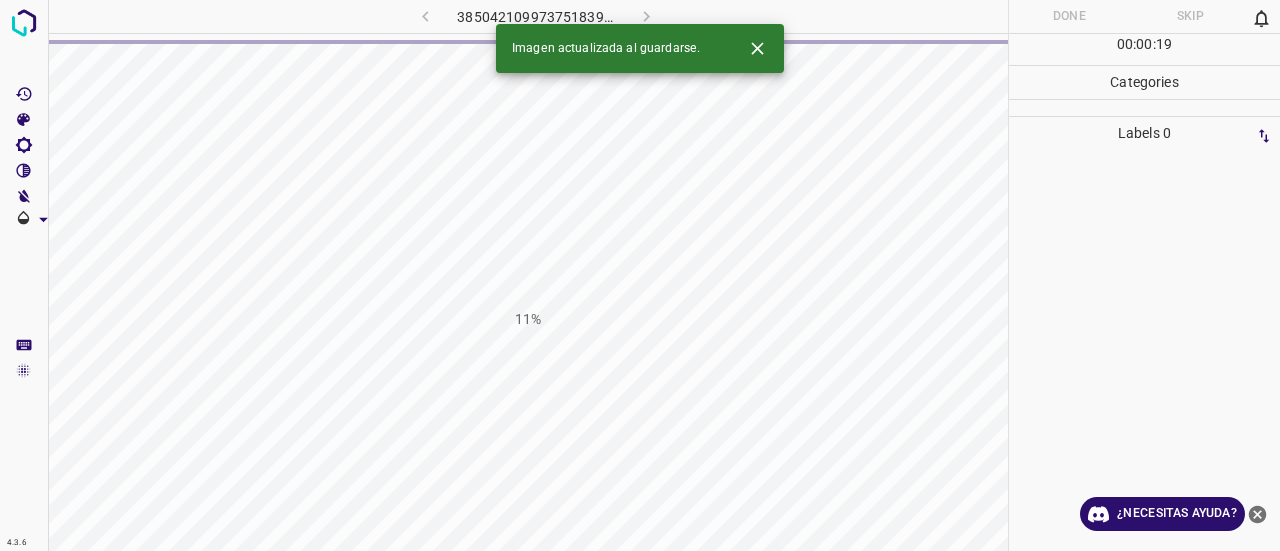 click 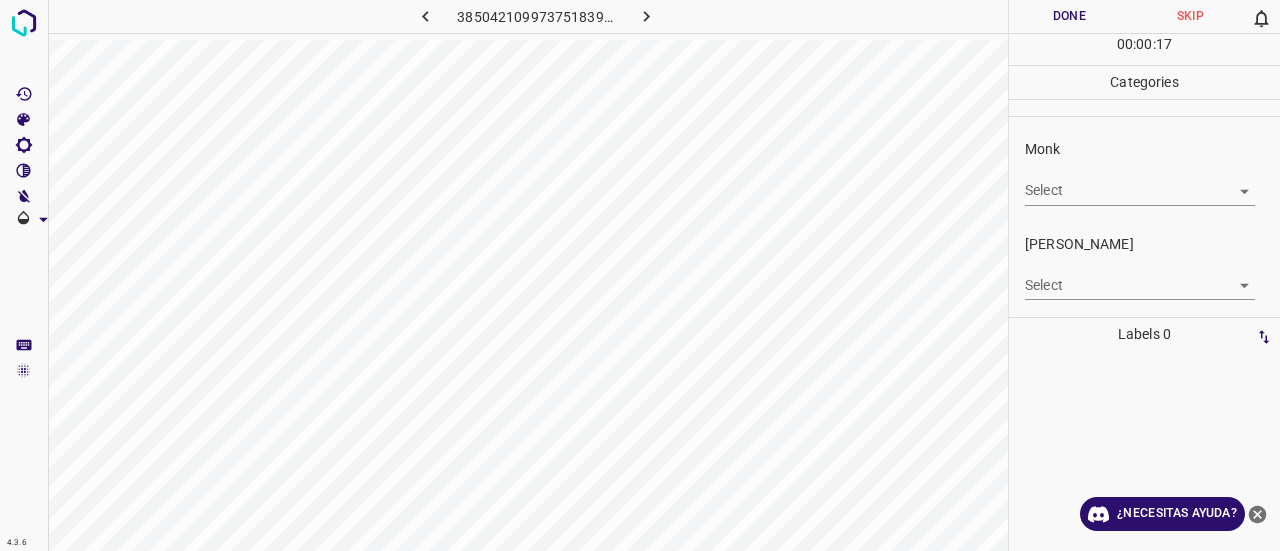 click on "4.3.6  3850421099737518399.png Done Skip 0 00   : 00   : 17   Categories Monk   Select ​  [PERSON_NAME]   Select ​ Labels   0 Categories 1 Monk 2  [PERSON_NAME] Tools Space Change between modes (Draw & Edit) I Auto labeling R Restore zoom M Zoom in N Zoom out Delete Delete selecte label Filters Z Restore filters X Saturation filter C Brightness filter V Contrast filter B Gray scale filter General O Download ¿Necesitas ayuda? Texto original Valora esta traducción Tu opinión servirá para ayudar a mejorar el Traductor de Google - Texto - Esconder - Borrar" at bounding box center (640, 275) 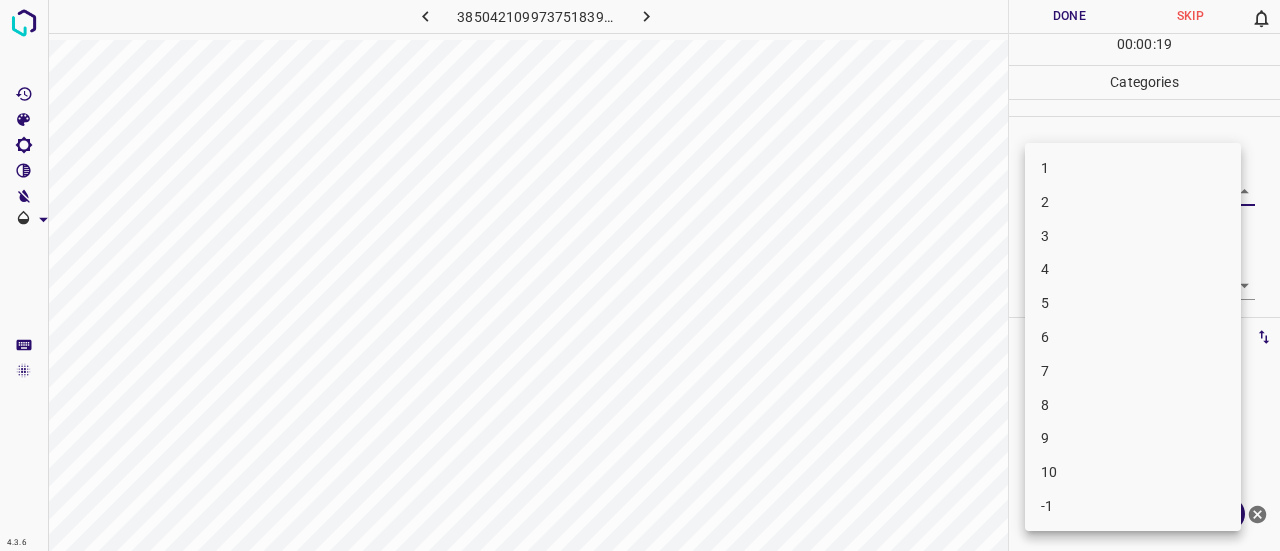 click on "4" at bounding box center [1133, 269] 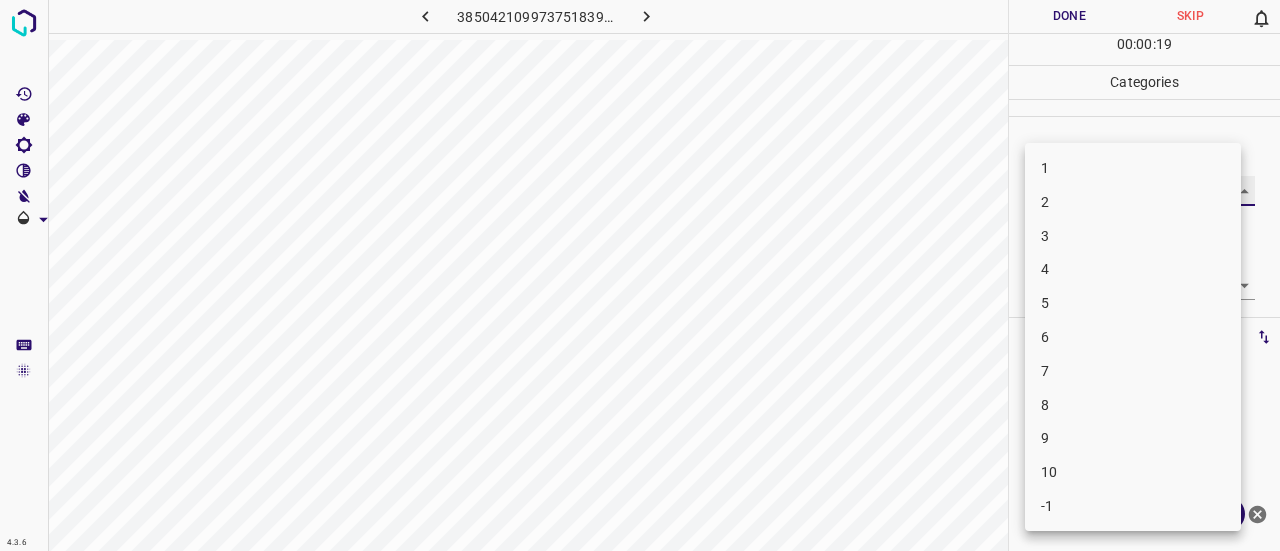 type on "4" 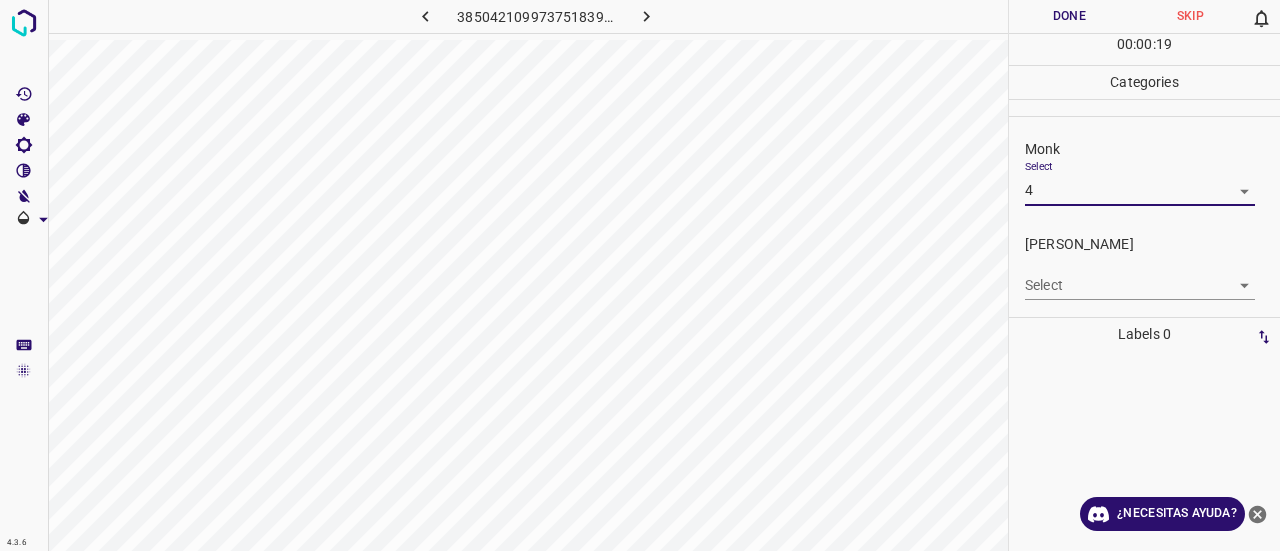click on "4.3.6  3850421099737518399.png Done Skip 0 00   : 00   : 19   Categories Monk   Select 4 4  [PERSON_NAME]   Select ​ Labels   0 Categories 1 Monk 2  [PERSON_NAME] Tools Space Change between modes (Draw & Edit) I Auto labeling R Restore zoom M Zoom in N Zoom out Delete Delete selecte label Filters Z Restore filters X Saturation filter C Brightness filter V Contrast filter B Gray scale filter General O Download ¿Necesitas ayuda? Texto original Valora esta traducción Tu opinión servirá para ayudar a mejorar el Traductor de Google - Texto - Esconder - Borrar 1 2 3 4 5 6 7 8 9 10 -1" at bounding box center (640, 275) 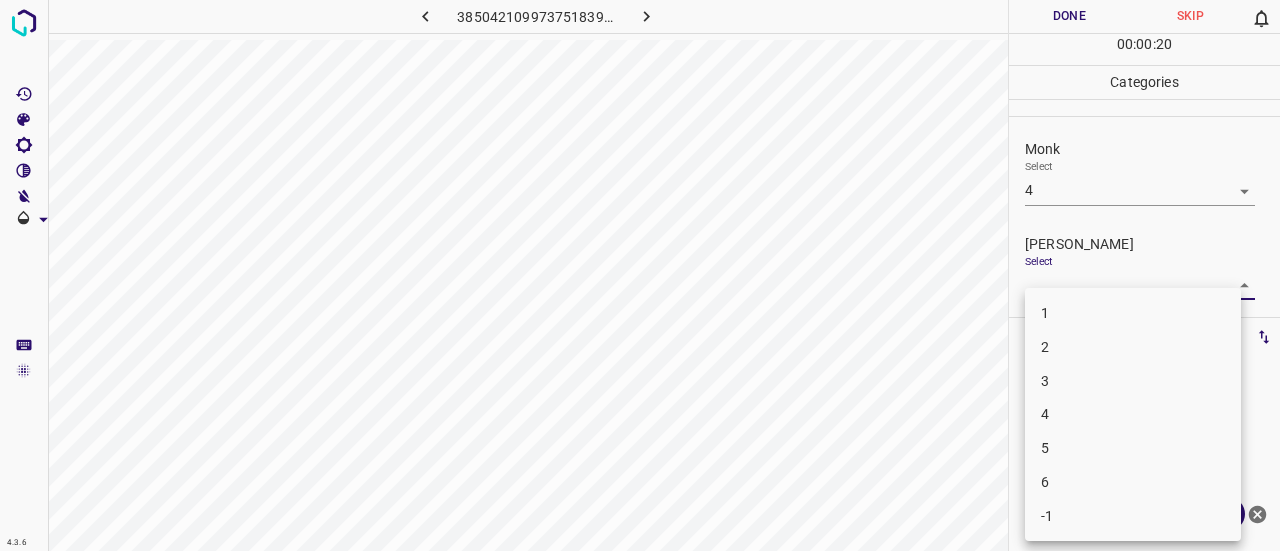 click on "2" at bounding box center [1133, 347] 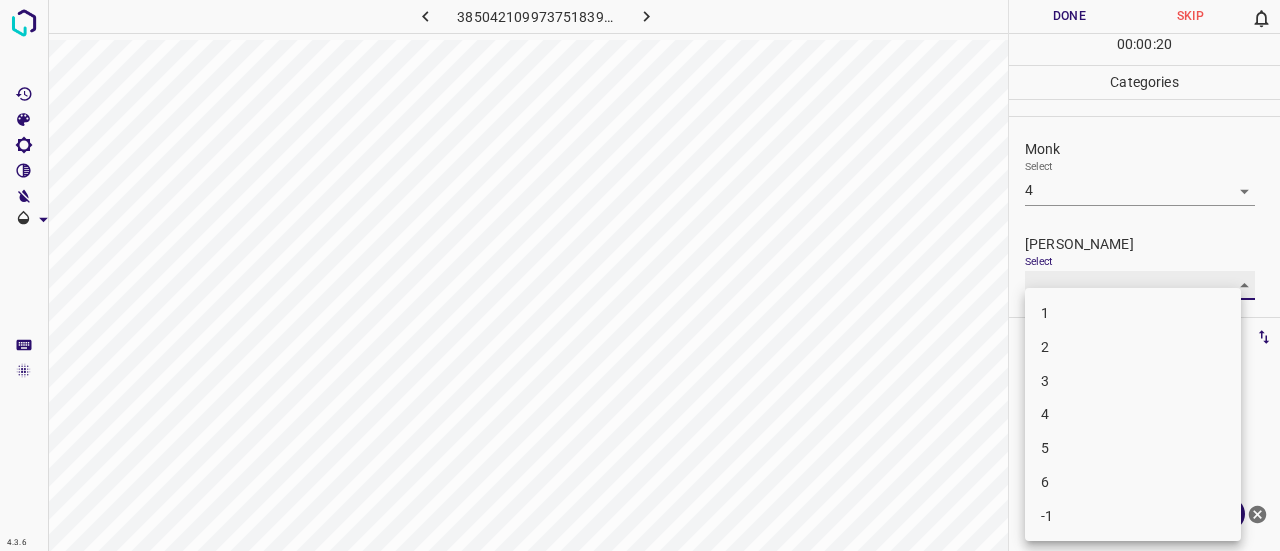 type on "2" 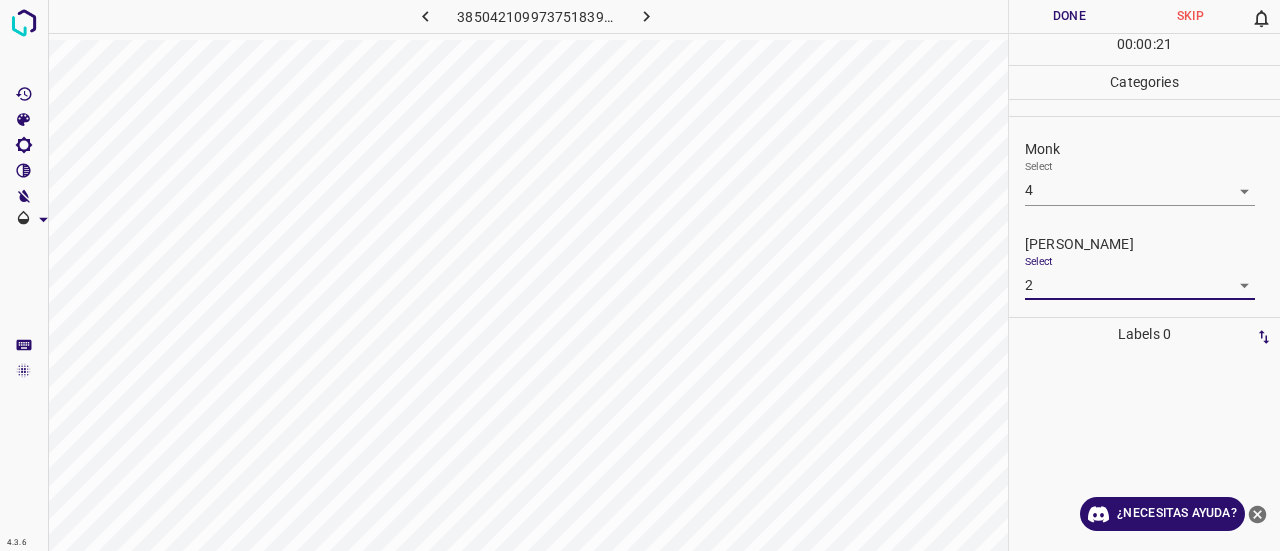 click on "Done" at bounding box center [1069, 16] 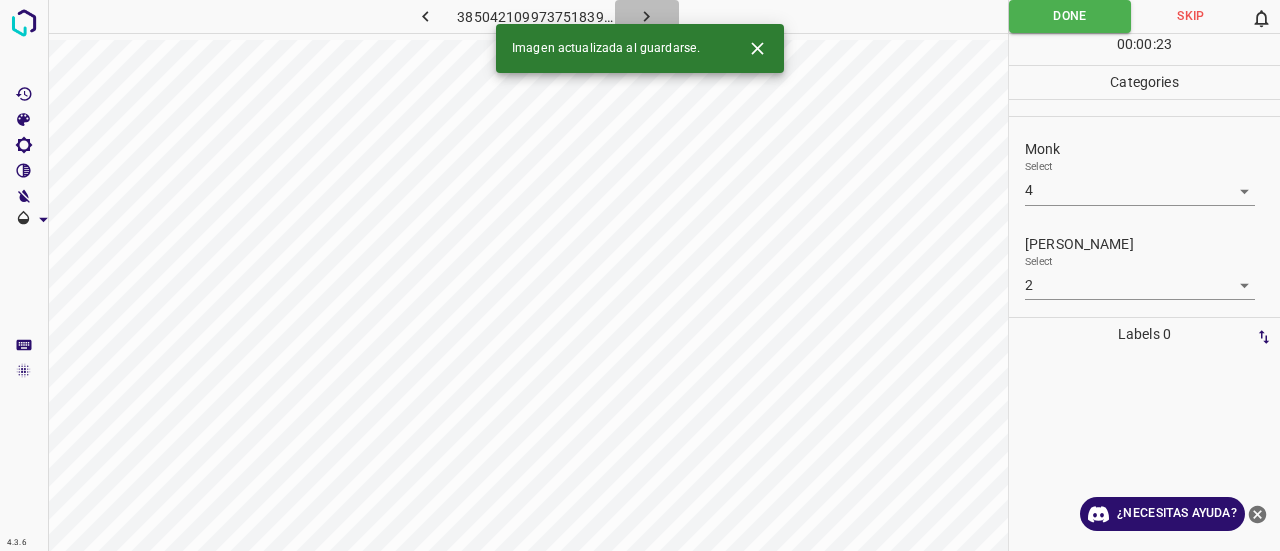 click 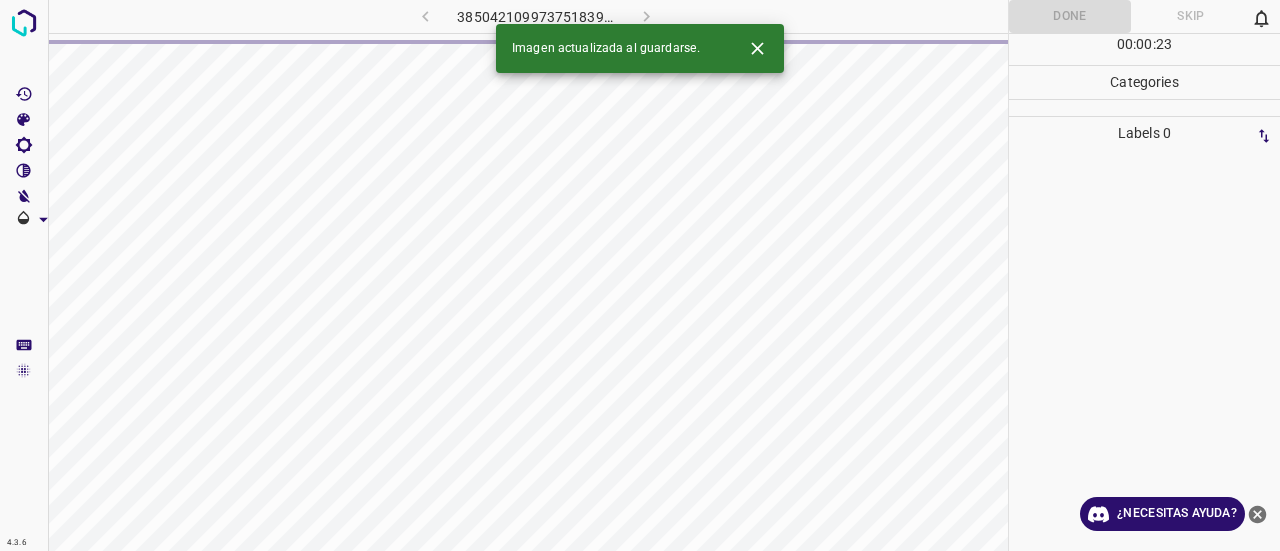 click 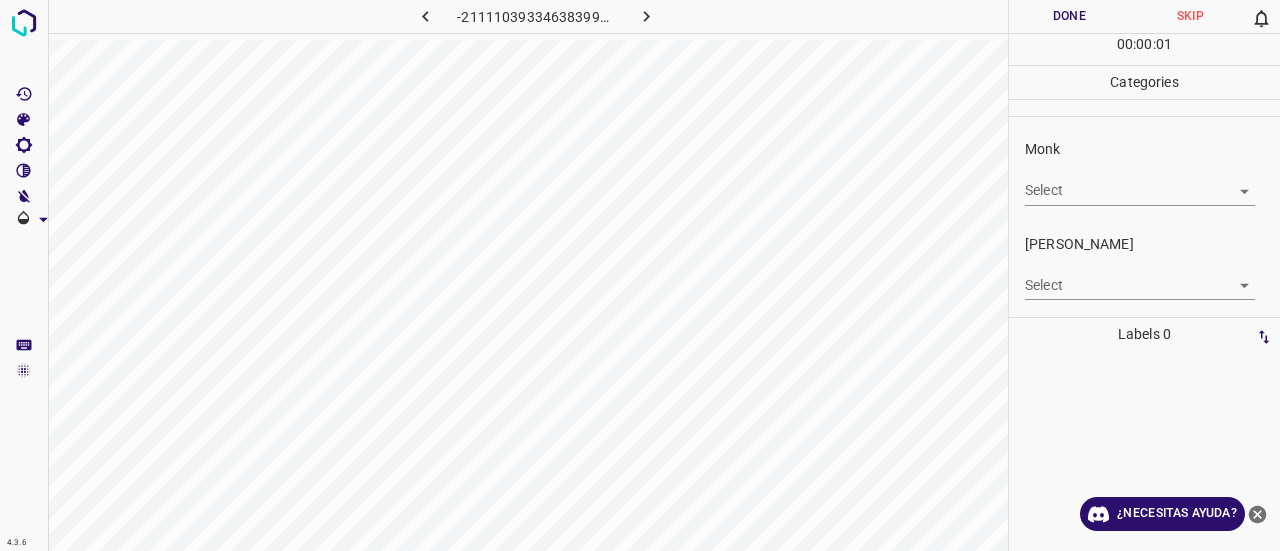 click on "Select ​" at bounding box center (1140, 182) 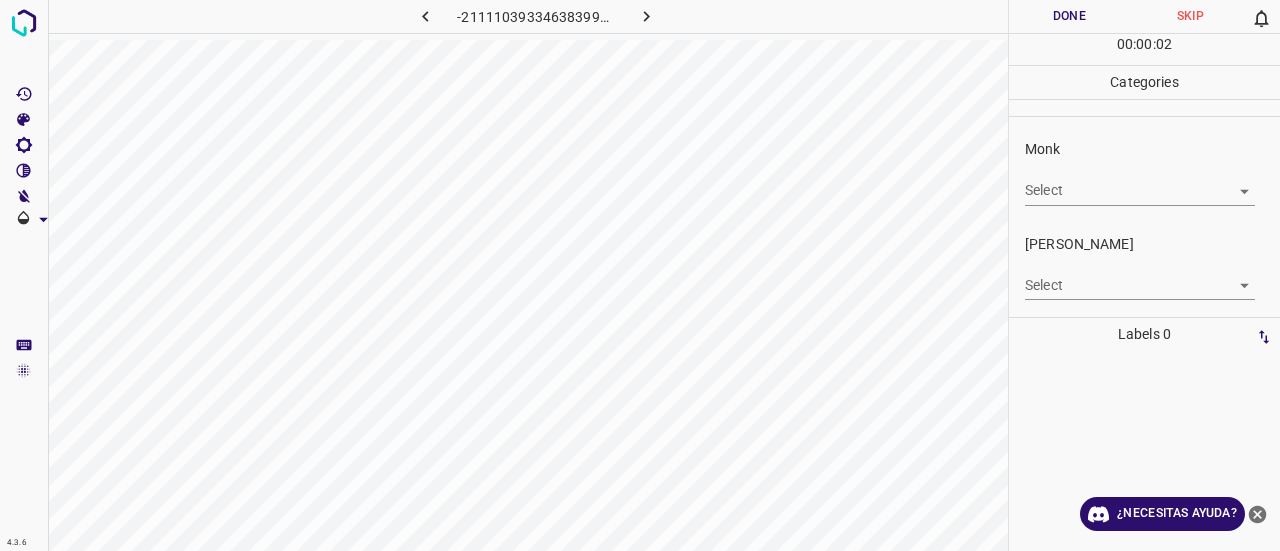 click on "4.3.6  -211110393346383991.png Done Skip 0 00   : 00   : 02   Categories Monk   Select ​  [PERSON_NAME]   Select ​ Labels   0 Categories 1 Monk 2  [PERSON_NAME] Tools Space Change between modes (Draw & Edit) I Auto labeling R Restore zoom M Zoom in N Zoom out Delete Delete selecte label Filters Z Restore filters X Saturation filter C Brightness filter V Contrast filter B Gray scale filter General O Download ¿Necesitas ayuda? Texto original Valora esta traducción Tu opinión servirá para ayudar a mejorar el Traductor de Google - Texto - Esconder - Borrar" at bounding box center (640, 275) 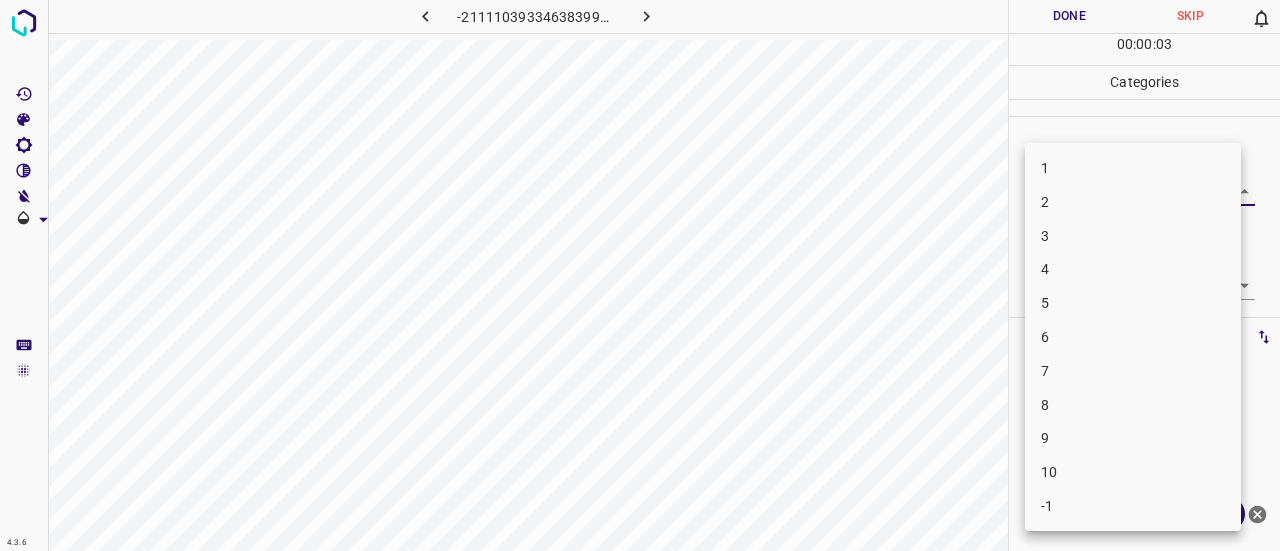 click on "4" at bounding box center [1133, 269] 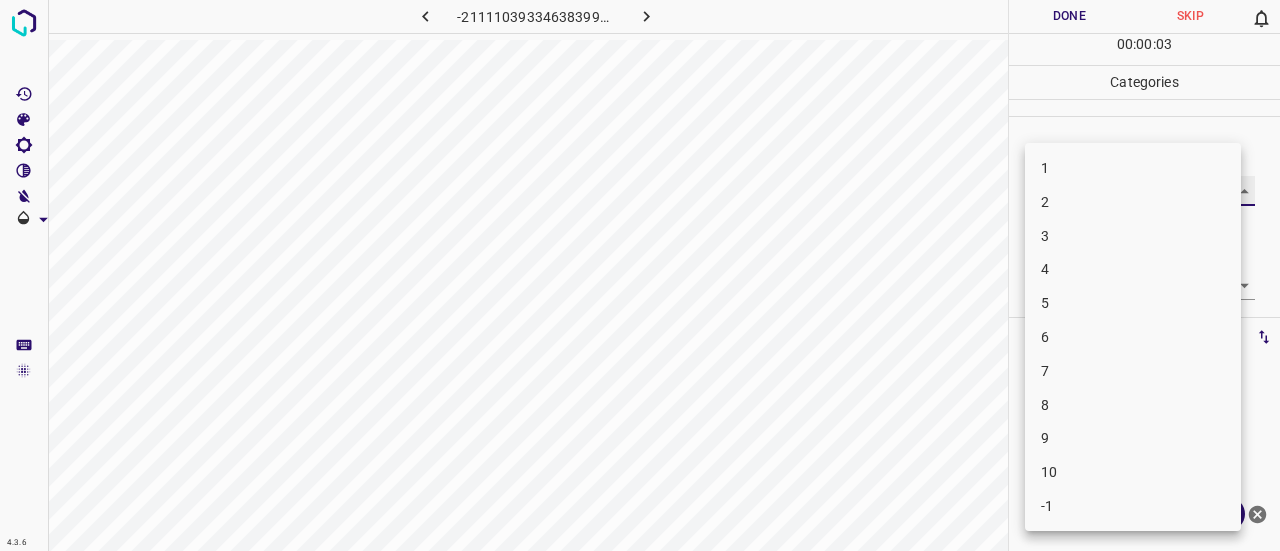 type on "4" 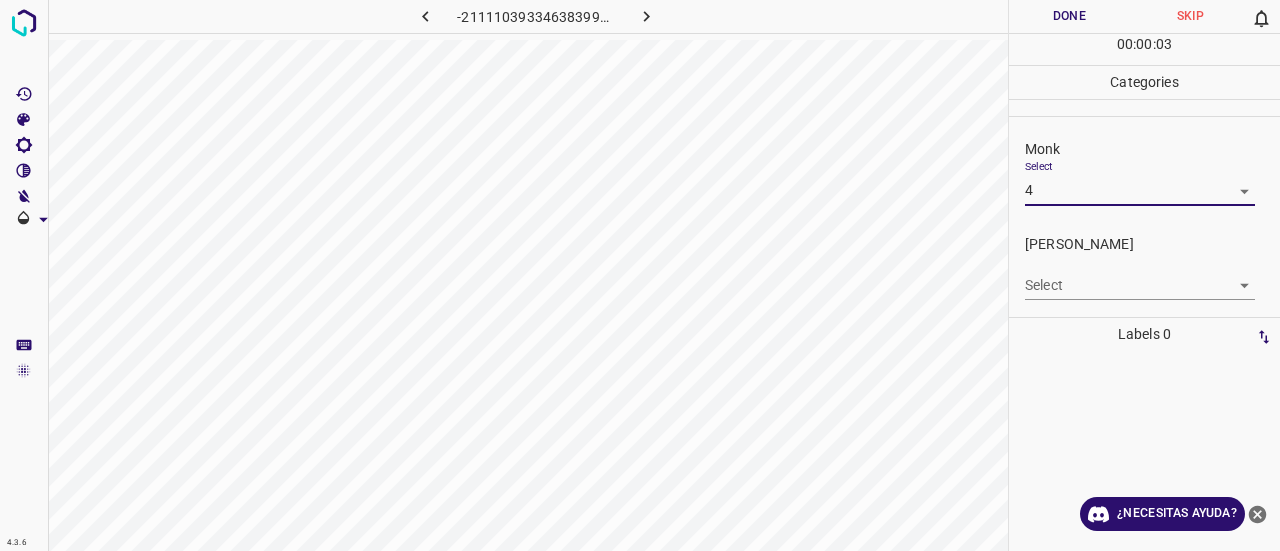 click on "4.3.6  -211110393346383991.png Done Skip 0 00   : 00   : 03   Categories Monk   Select 4 4  [PERSON_NAME]   Select ​ Labels   0 Categories 1 Monk 2  [PERSON_NAME] Tools Space Change between modes (Draw & Edit) I Auto labeling R Restore zoom M Zoom in N Zoom out Delete Delete selecte label Filters Z Restore filters X Saturation filter C Brightness filter V Contrast filter B Gray scale filter General O Download ¿Necesitas ayuda? Texto original Valora esta traducción Tu opinión servirá para ayudar a mejorar el Traductor de Google - Texto - Esconder - Borrar 1 2 3 4 5 6 7 8 9 10 -1" at bounding box center [640, 275] 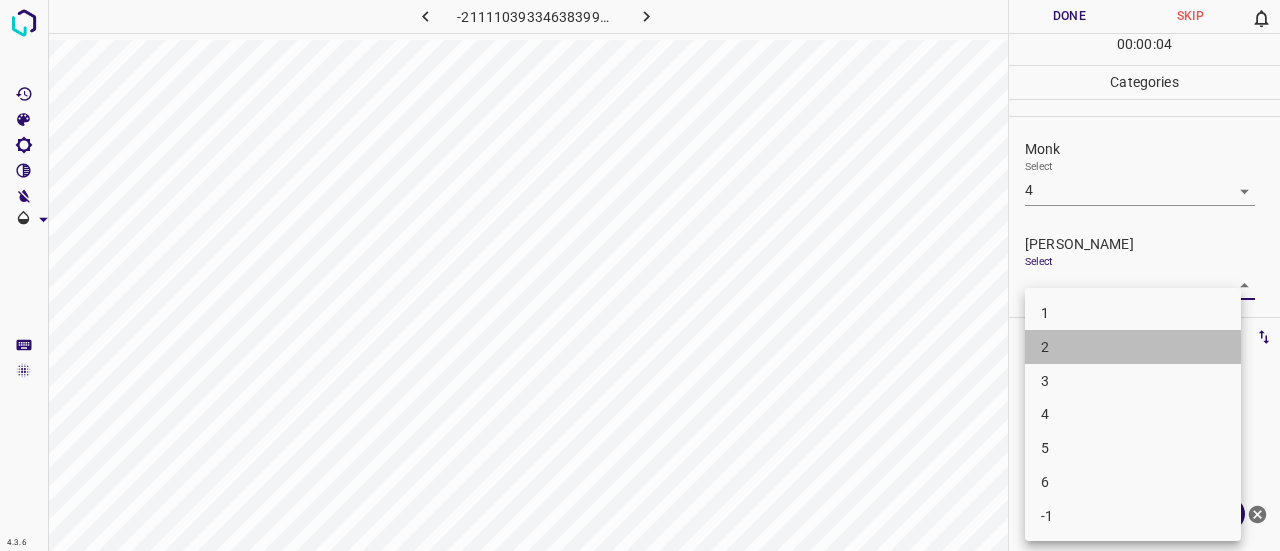 click on "2" at bounding box center [1133, 347] 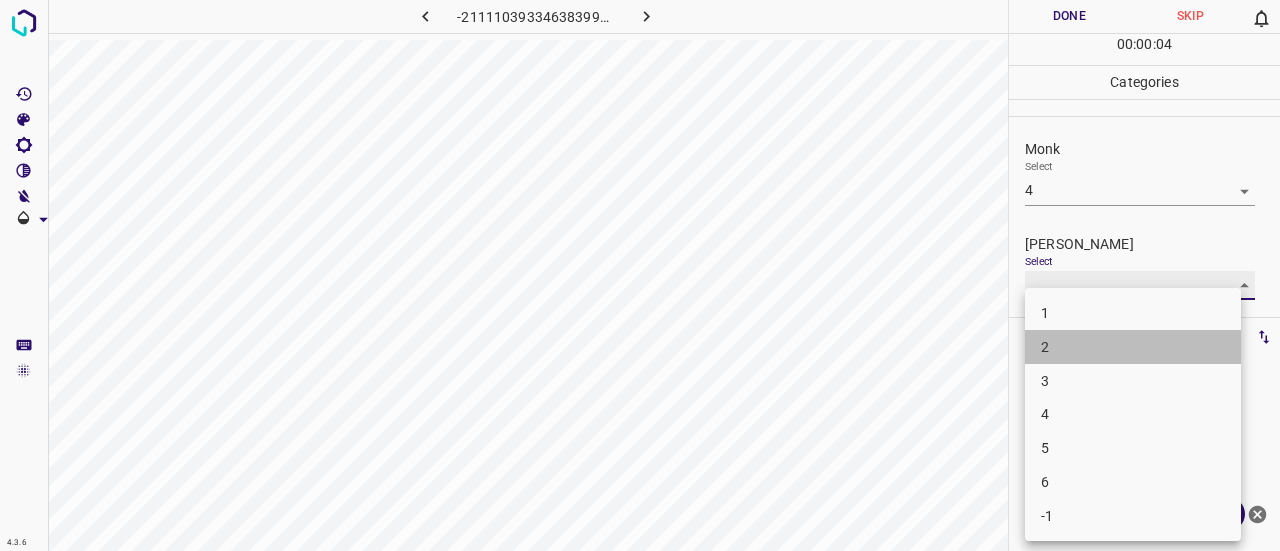 type on "2" 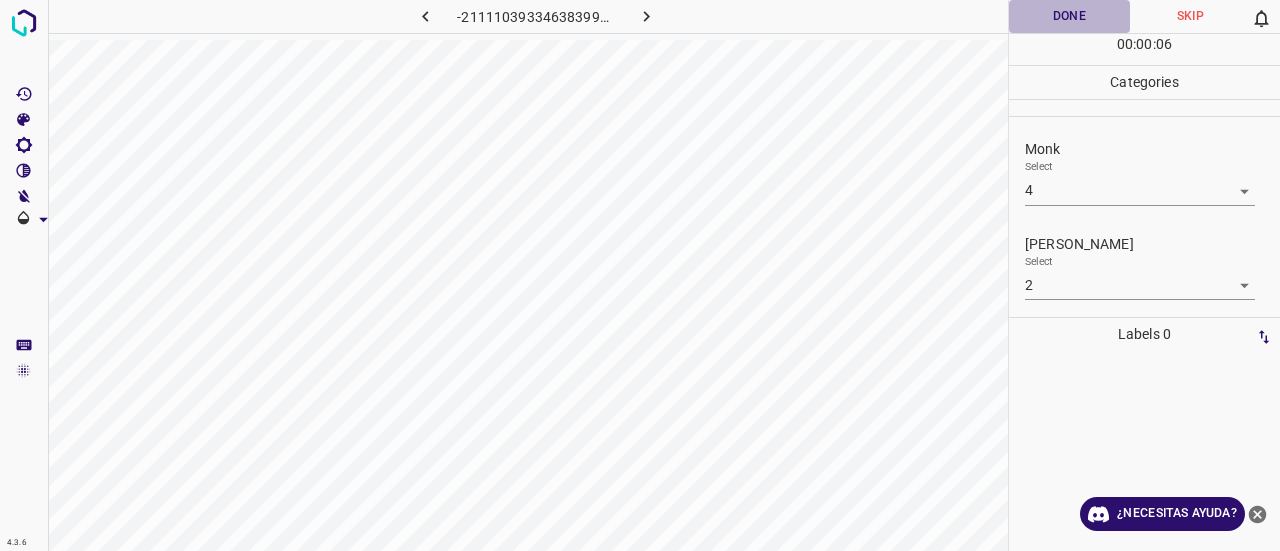 click on "Done" at bounding box center [1069, 16] 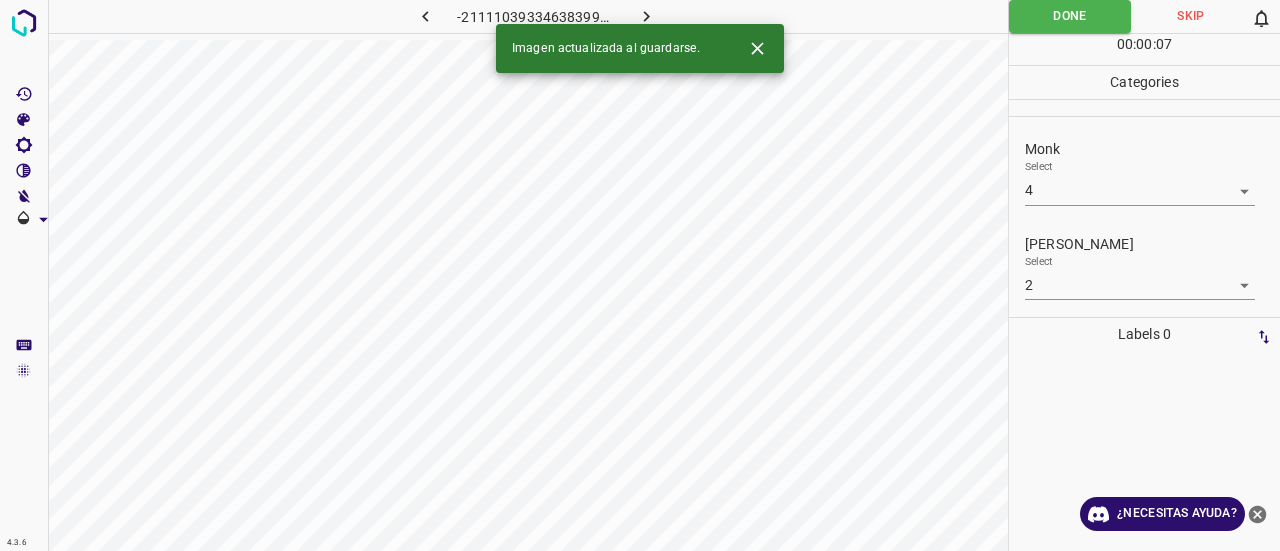 click 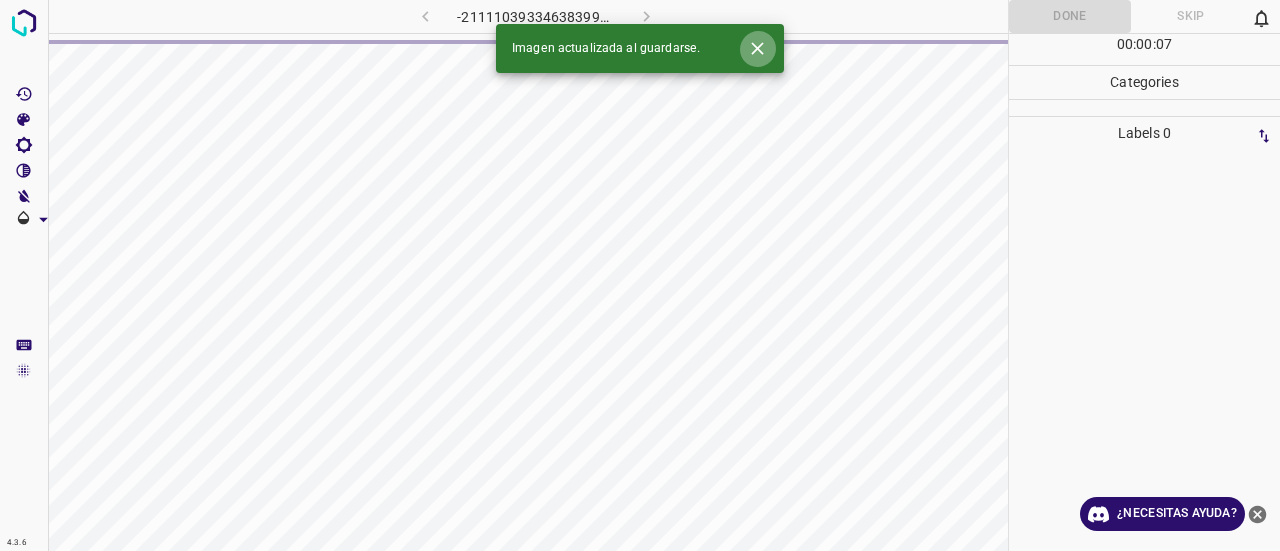 click at bounding box center (757, 48) 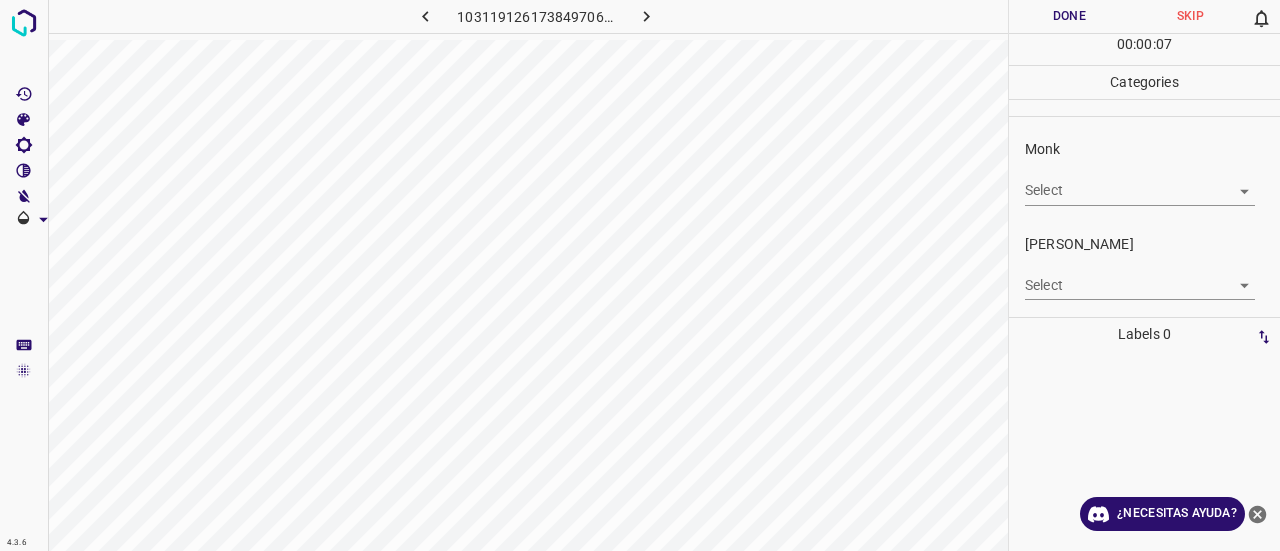 click on "4.3.6  1031191261738497064.png Done Skip 0 00   : 00   : 07   Categories Monk   Select ​  [PERSON_NAME]   Select ​ Labels   0 Categories 1 Monk 2  [PERSON_NAME] Tools Space Change between modes (Draw & Edit) I Auto labeling R Restore zoom M Zoom in N Zoom out Delete Delete selecte label Filters Z Restore filters X Saturation filter C Brightness filter V Contrast filter B Gray scale filter General O Download ¿Necesitas ayuda? Texto original Valora esta traducción Tu opinión servirá para ayudar a mejorar el Traductor de Google - Texto - Esconder - Borrar" at bounding box center (640, 275) 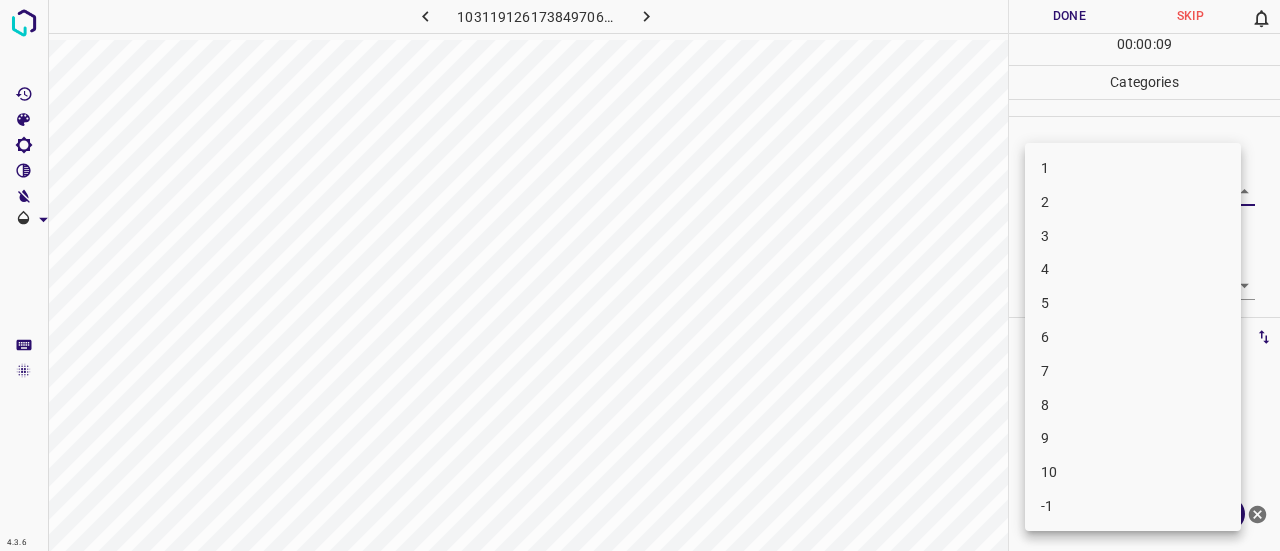 click on "3" at bounding box center [1133, 236] 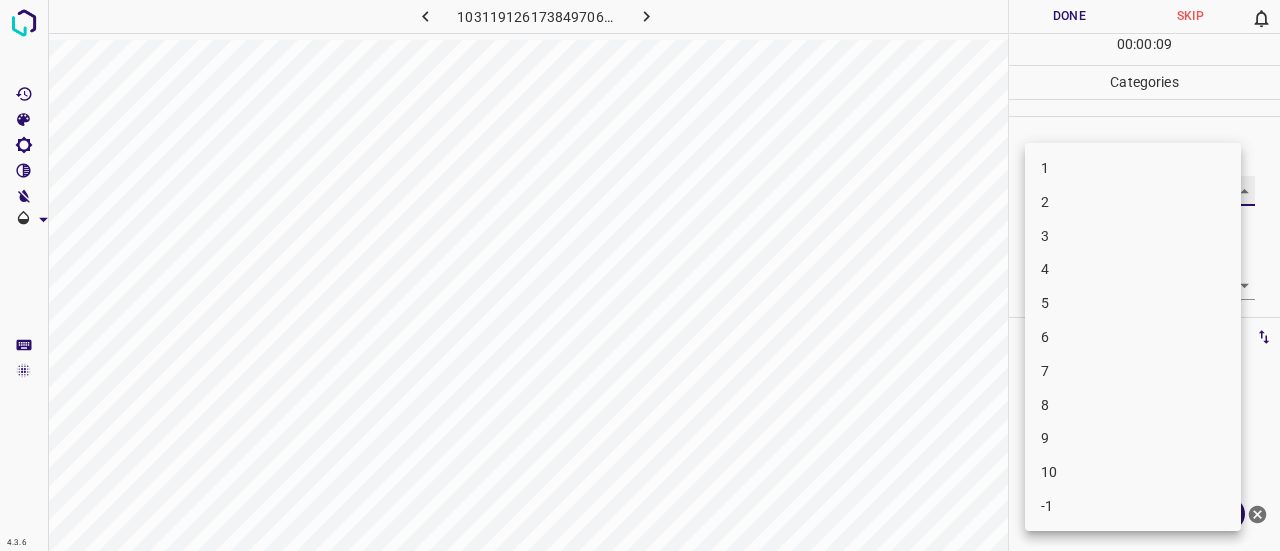 type on "3" 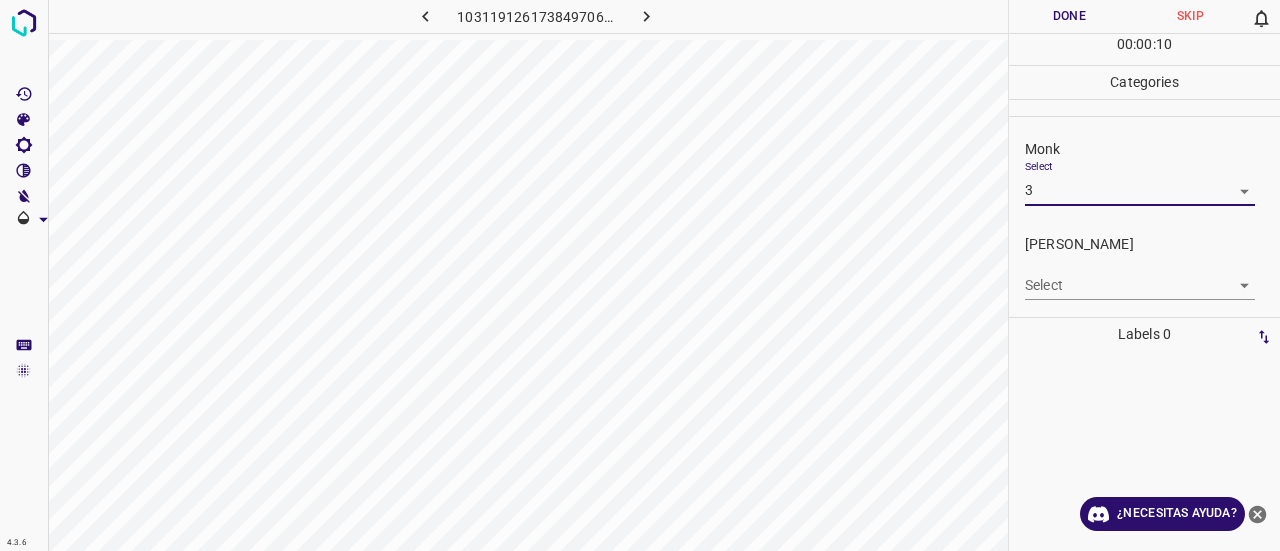 click on "4.3.6  1031191261738497064.png Done Skip 0 00   : 00   : 10   Categories Monk   Select 3 3  [PERSON_NAME]   Select ​ Labels   0 Categories 1 Monk 2  [PERSON_NAME] Tools Space Change between modes (Draw & Edit) I Auto labeling R Restore zoom M Zoom in N Zoom out Delete Delete selecte label Filters Z Restore filters X Saturation filter C Brightness filter V Contrast filter B Gray scale filter General O Download ¿Necesitas ayuda? Texto original Valora esta traducción Tu opinión servirá para ayudar a mejorar el Traductor de Google - Texto - Esconder - Borrar" at bounding box center [640, 275] 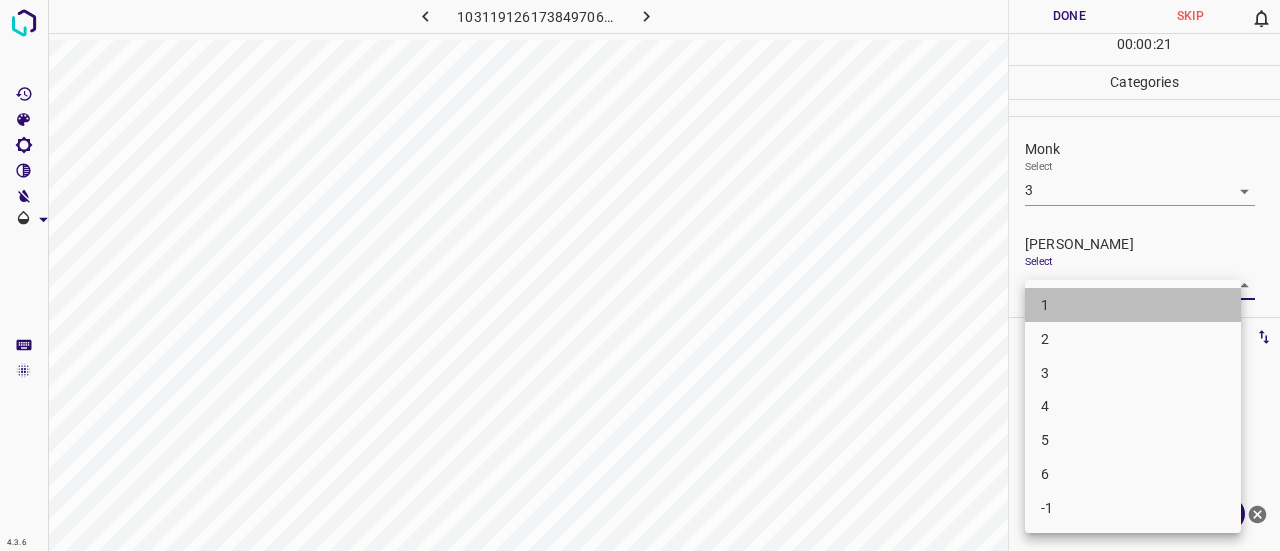 click on "1" at bounding box center [1133, 305] 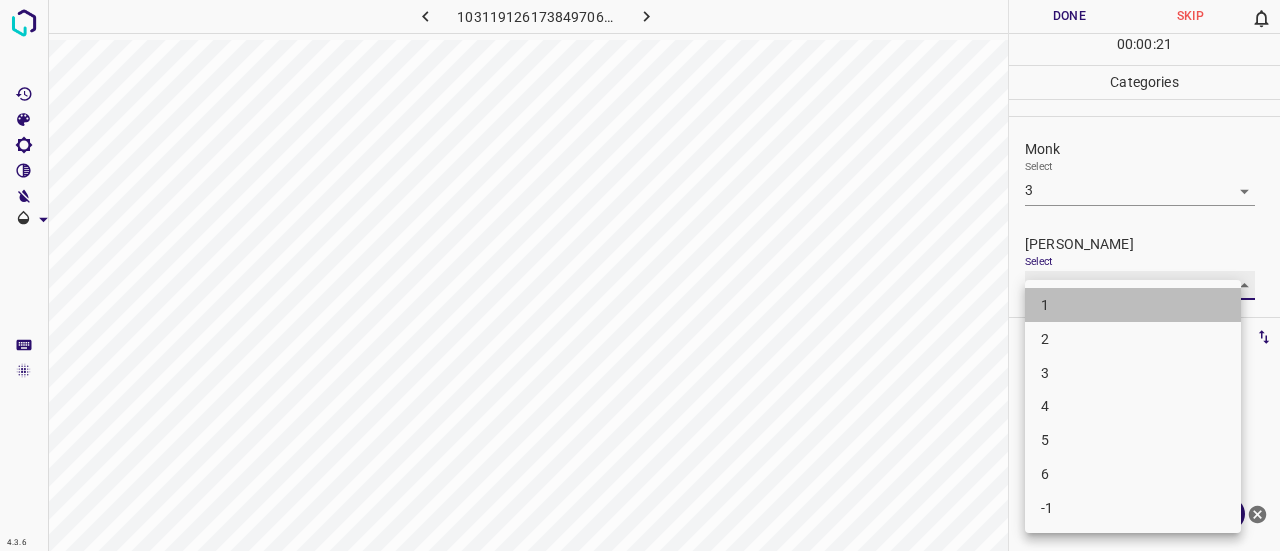 type on "1" 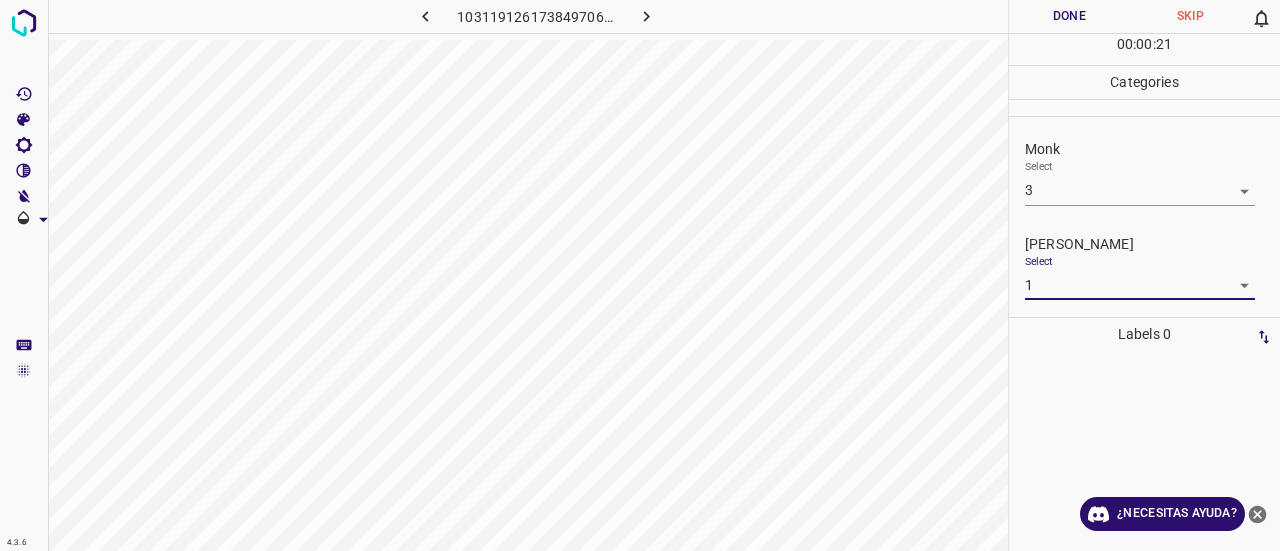 click on "Done" at bounding box center (1069, 16) 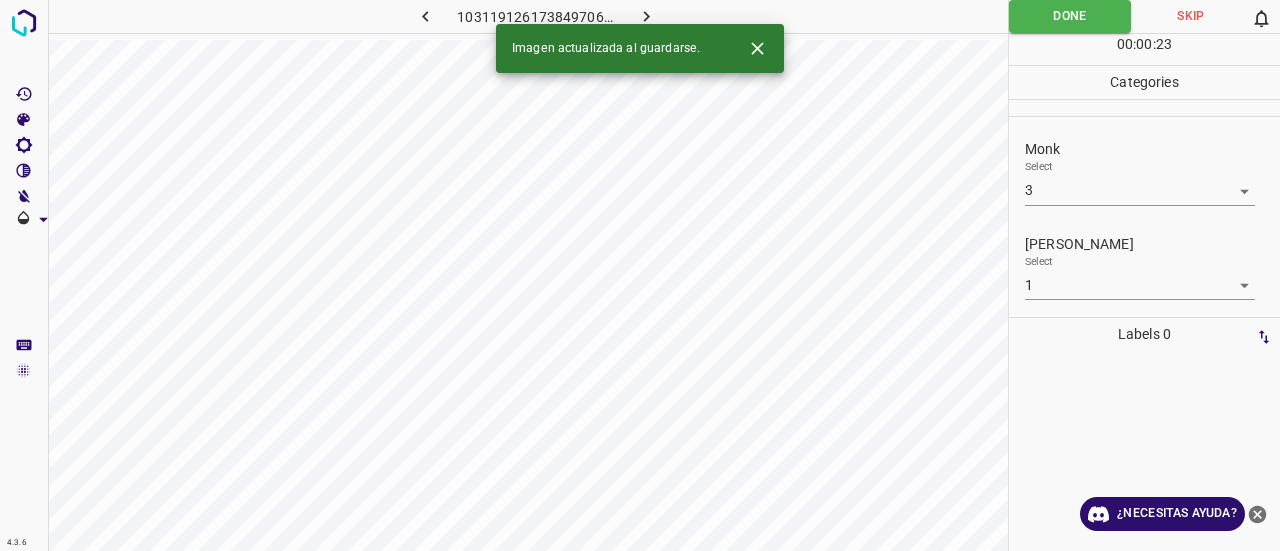 click at bounding box center (647, 16) 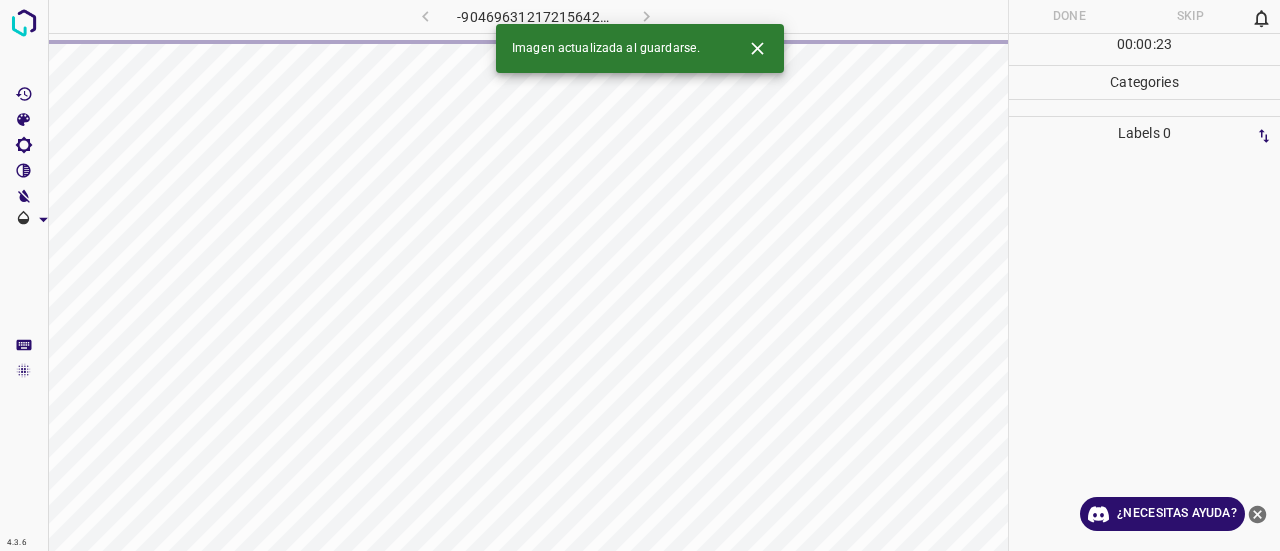 click at bounding box center (757, 48) 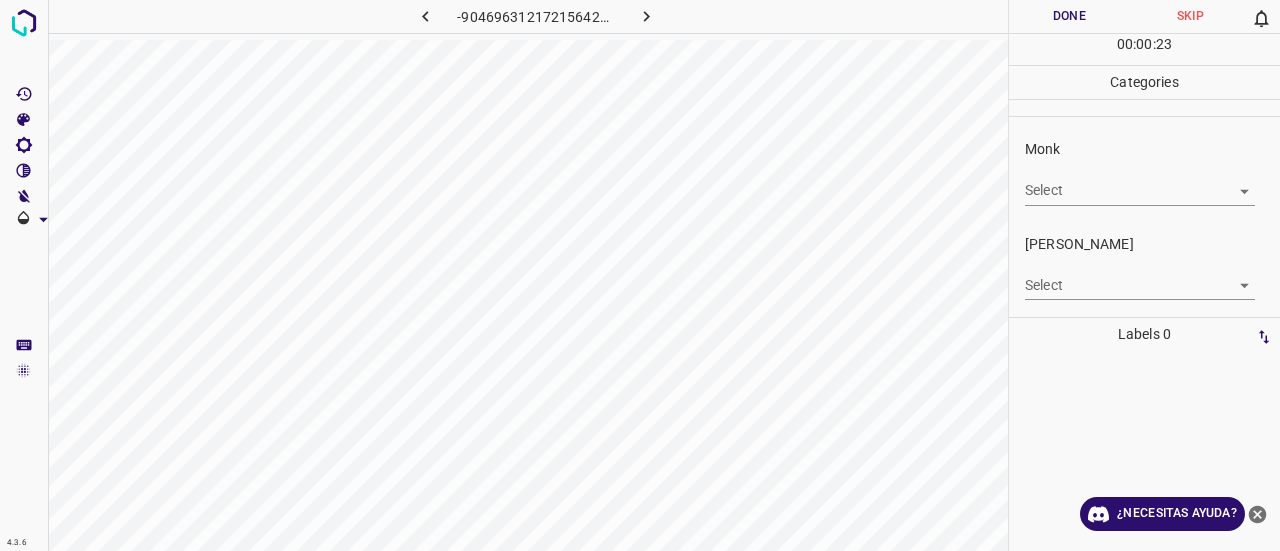 click on "4.3.6  -904696312172156429.png Done Skip 0 00   : 00   : 23   Categories Monk   Select ​  [PERSON_NAME]   Select ​ Labels   0 Categories 1 Monk 2  [PERSON_NAME] Tools Space Change between modes (Draw & Edit) I Auto labeling R Restore zoom M Zoom in N Zoom out Delete Delete selecte label Filters Z Restore filters X Saturation filter C Brightness filter V Contrast filter B Gray scale filter General O Download ¿Necesitas ayuda? Texto original Valora esta traducción Tu opinión servirá para ayudar a mejorar el Traductor de Google - Texto - Esconder - Borrar" at bounding box center [640, 275] 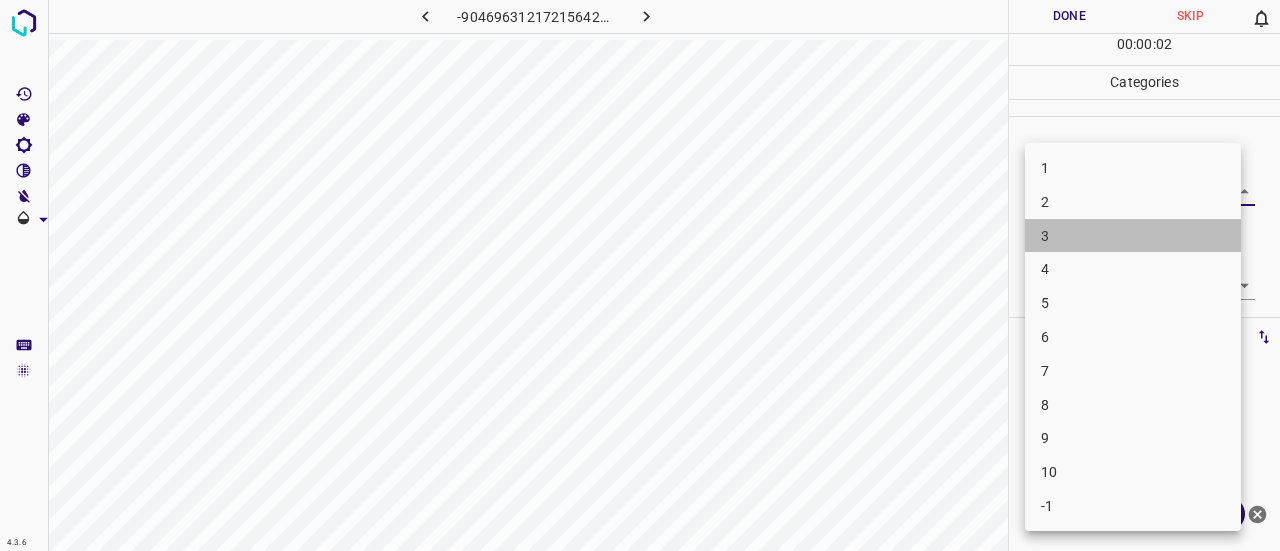 click on "3" at bounding box center (1133, 236) 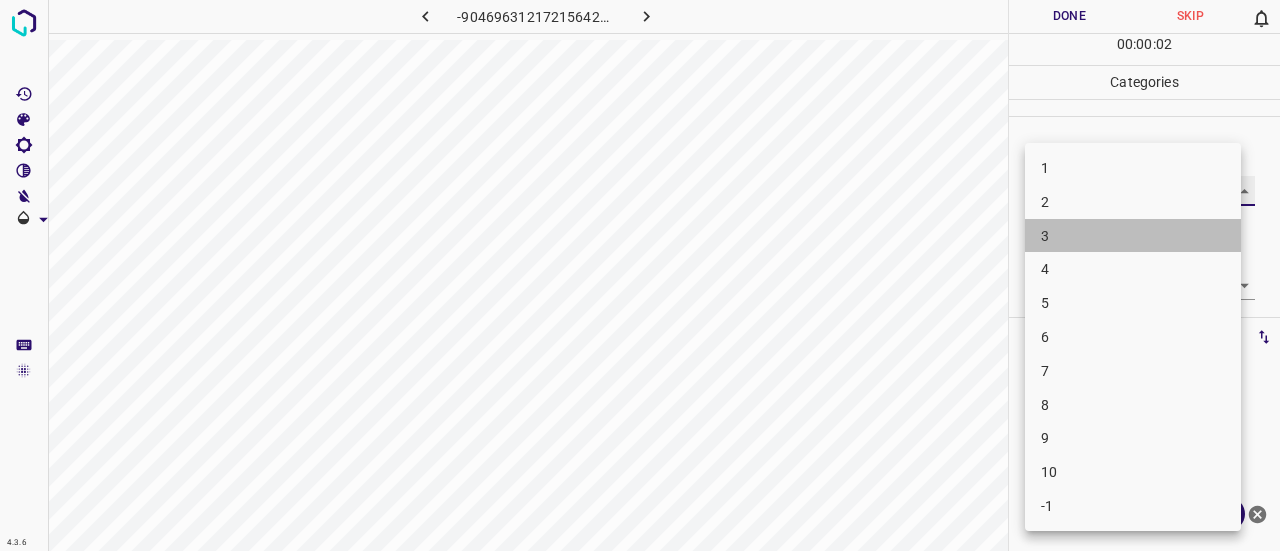 type on "3" 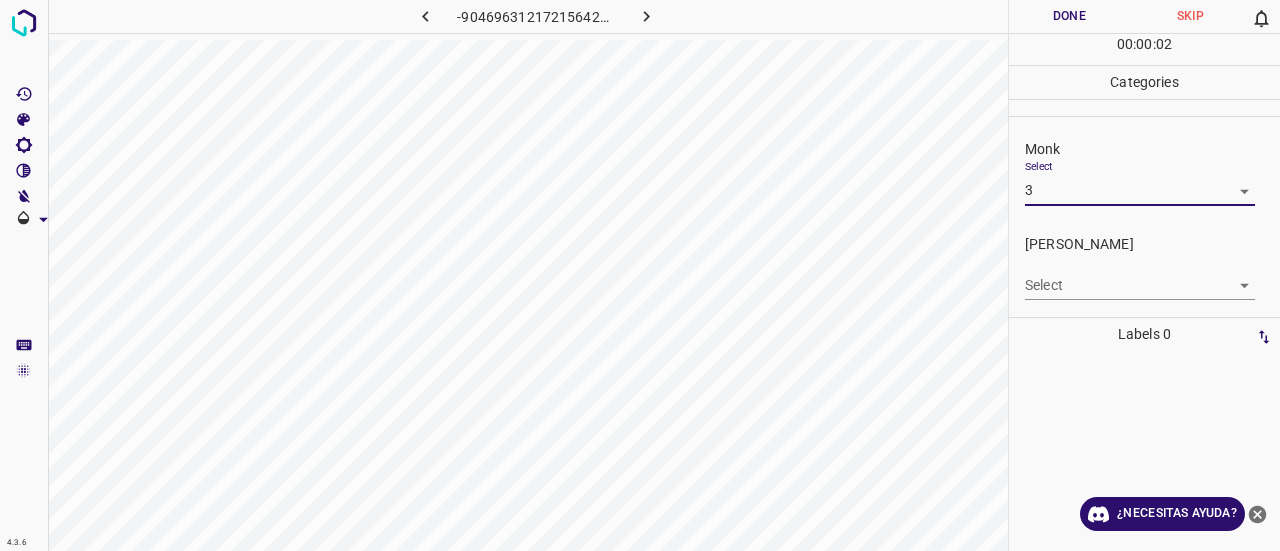 click on "4.3.6  -904696312172156429.png Done Skip 0 00   : 00   : 02   Categories Monk   Select 3 3  [PERSON_NAME]   Select ​ Labels   0 Categories 1 Monk 2  [PERSON_NAME] Tools Space Change between modes (Draw & Edit) I Auto labeling R Restore zoom M Zoom in N Zoom out Delete Delete selecte label Filters Z Restore filters X Saturation filter C Brightness filter V Contrast filter B Gray scale filter General O Download ¿Necesitas ayuda? Texto original Valora esta traducción Tu opinión servirá para ayudar a mejorar el Traductor de Google - Texto - Esconder - Borrar" at bounding box center [640, 275] 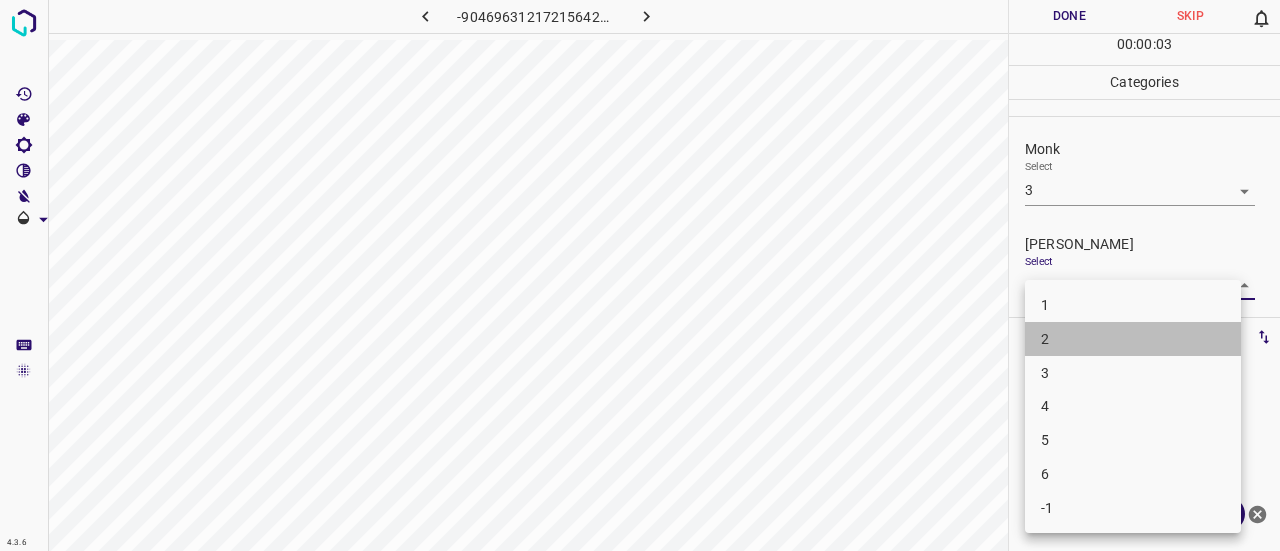 click on "2" at bounding box center (1133, 339) 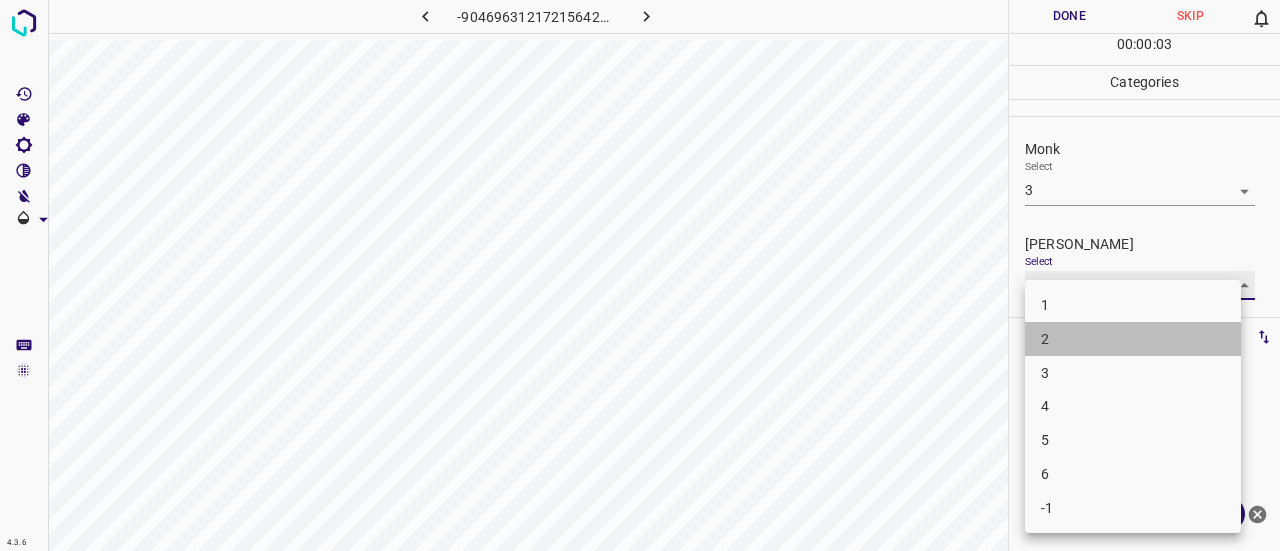 type on "2" 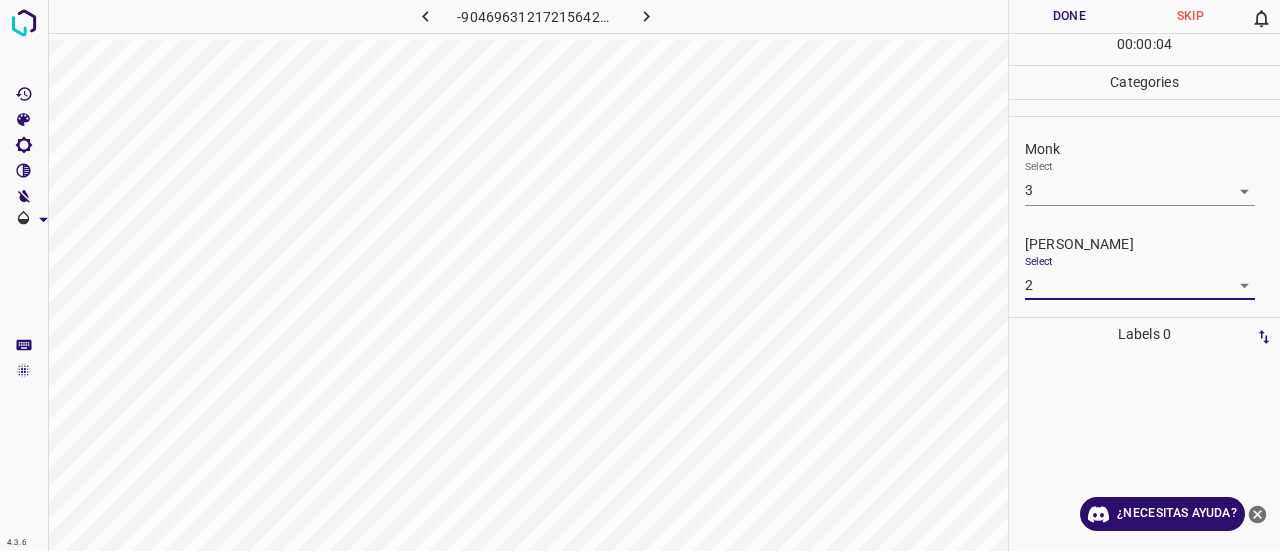 click on "Done" at bounding box center (1069, 16) 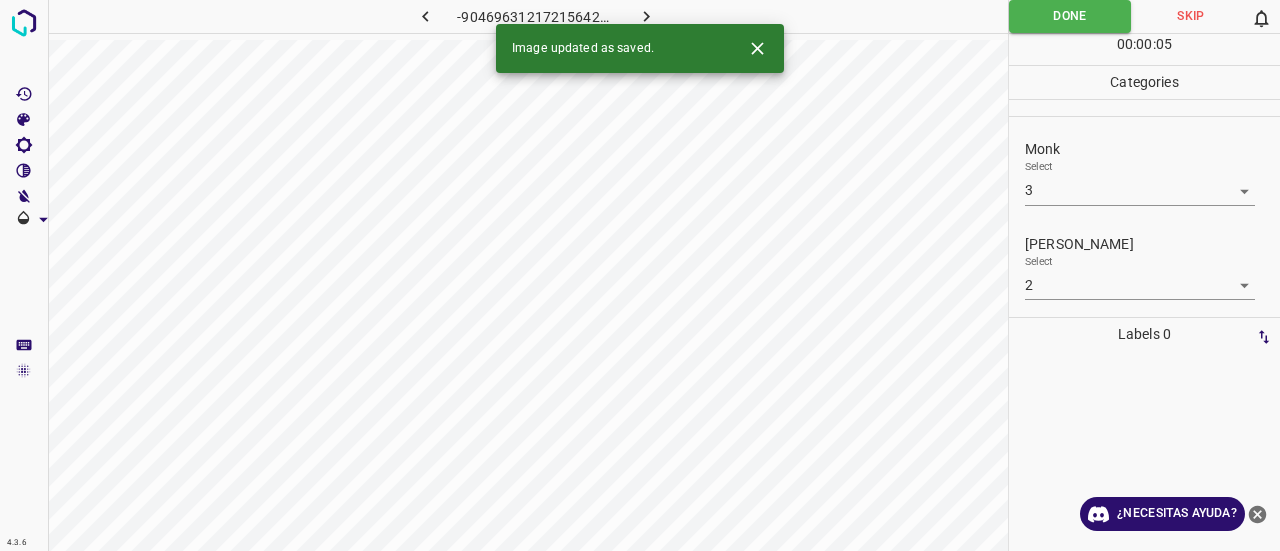 click 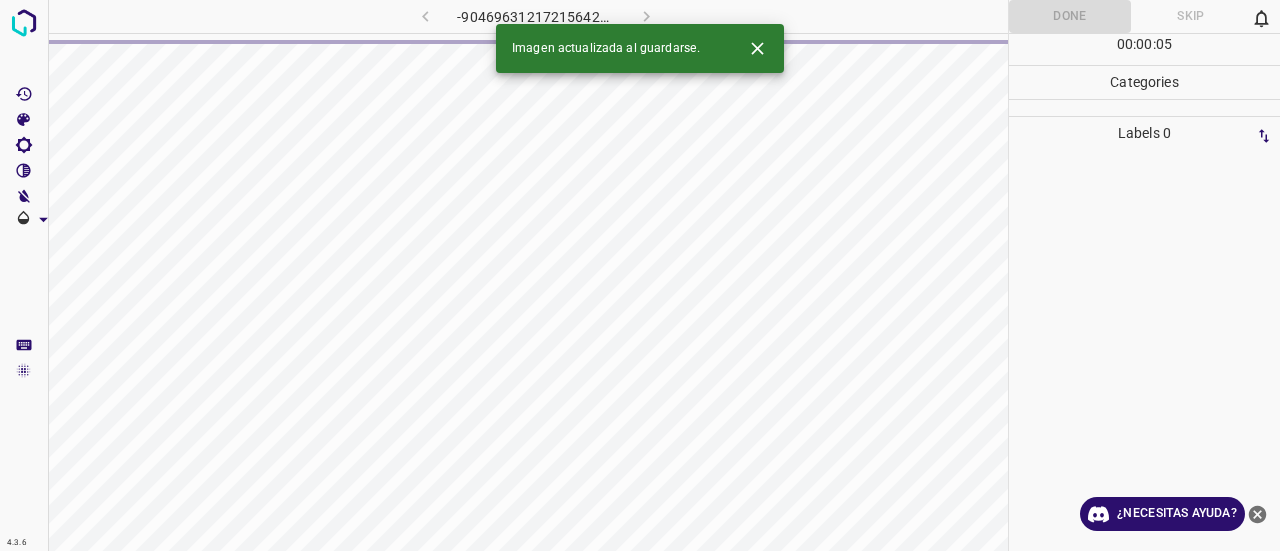 click 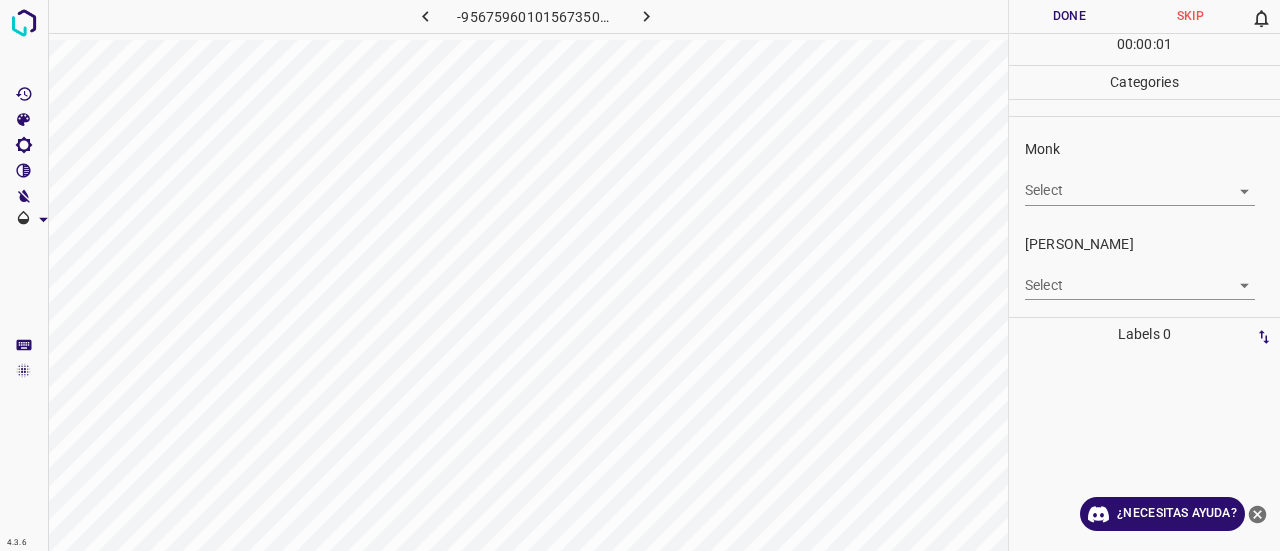 click on "4.3.6  -956759601015673505.png Done Skip 0 00   : 00   : 01   Categories Monk   Select ​  [PERSON_NAME]   Select ​ Labels   0 Categories 1 Monk 2  [PERSON_NAME] Tools Space Change between modes (Draw & Edit) I Auto labeling R Restore zoom M Zoom in N Zoom out Delete Delete selecte label Filters Z Restore filters X Saturation filter C Brightness filter V Contrast filter B Gray scale filter General O Download ¿Necesitas ayuda? Texto original Valora esta traducción Tu opinión servirá para ayudar a mejorar el Traductor de Google - Texto - Esconder - Borrar" at bounding box center [640, 275] 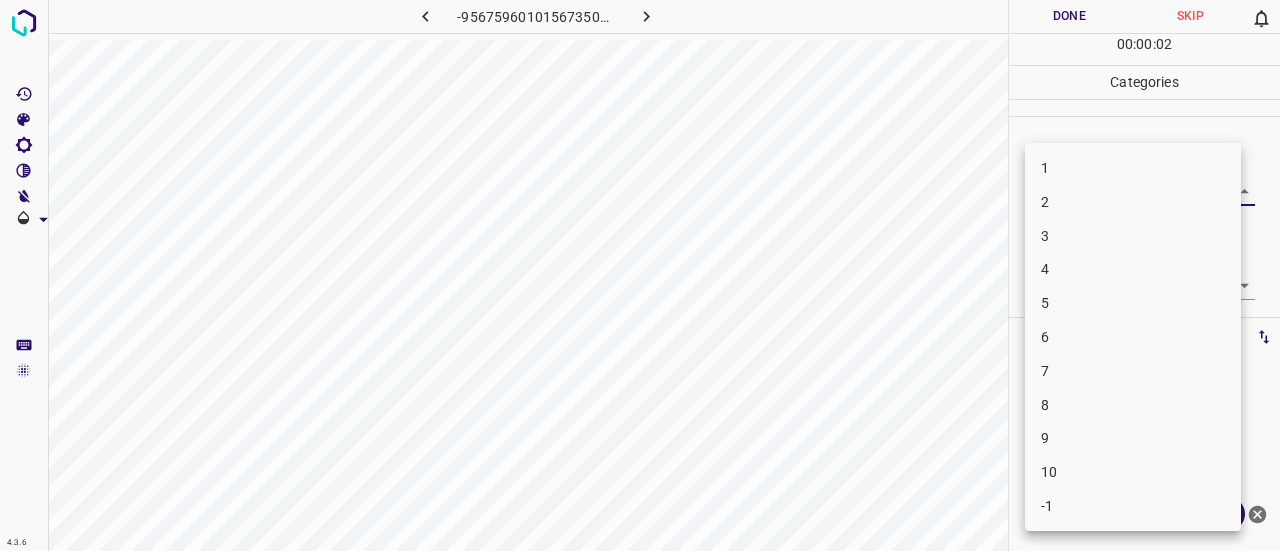 click on "3" at bounding box center (1133, 236) 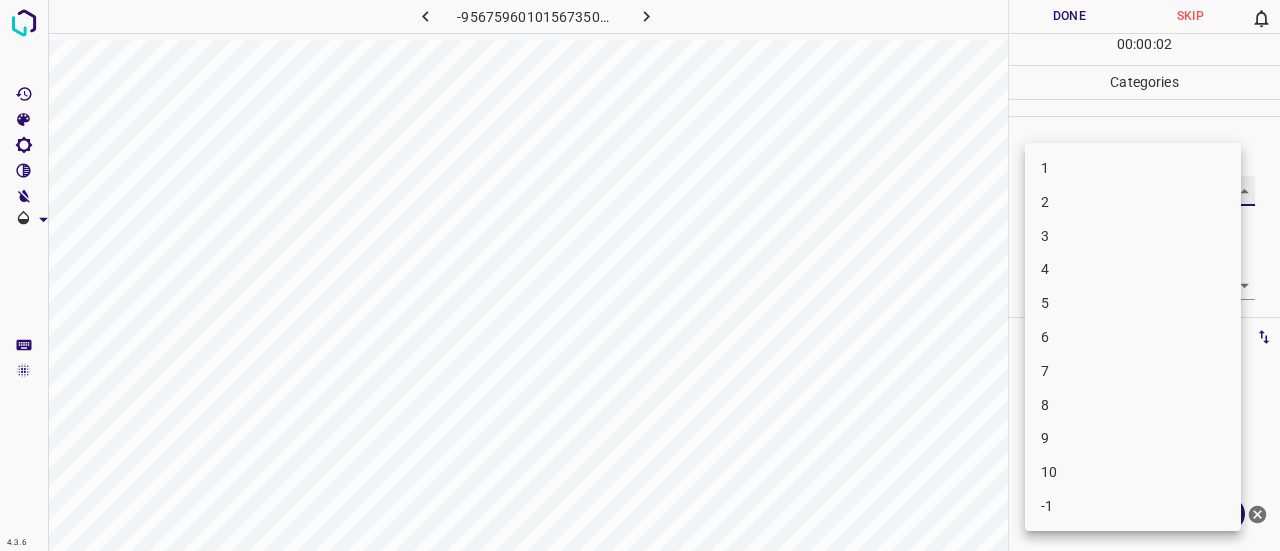 type on "3" 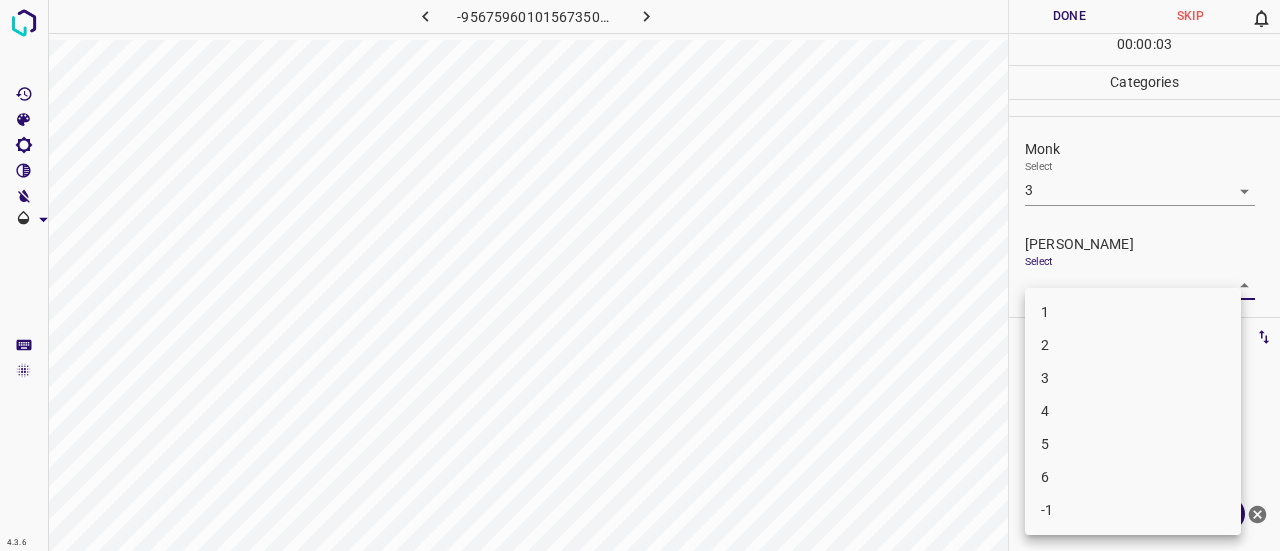 click on "4.3.6  -956759601015673505.png Done Skip 0 00   : 00   : 03   Categories Monk   Select 3 3  [PERSON_NAME]   Select ​ Labels   0 Categories 1 Monk 2  [PERSON_NAME] Tools Space Change between modes (Draw & Edit) I Auto labeling R Restore zoom M Zoom in N Zoom out Delete Delete selecte label Filters Z Restore filters X Saturation filter C Brightness filter V Contrast filter B Gray scale filter General O Download ¿Necesitas ayuda? Texto original Valora esta traducción Tu opinión servirá para ayudar a mejorar el Traductor de Google - Texto - Esconder - Borrar 1 2 3 4 5 6 -1" at bounding box center (640, 275) 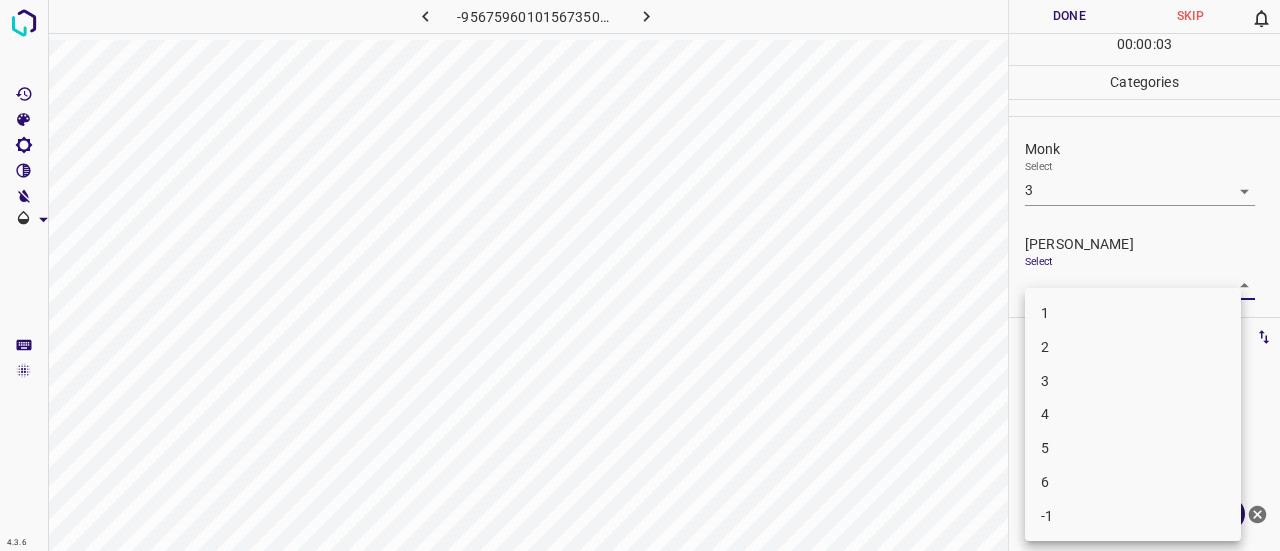 click on "2" at bounding box center (1133, 347) 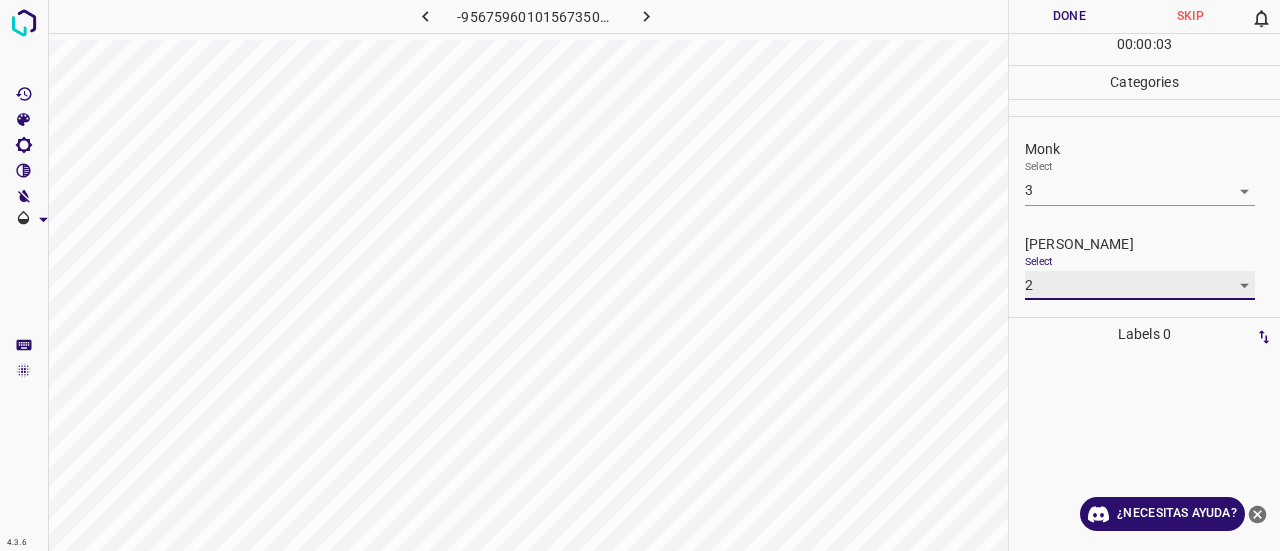 type on "2" 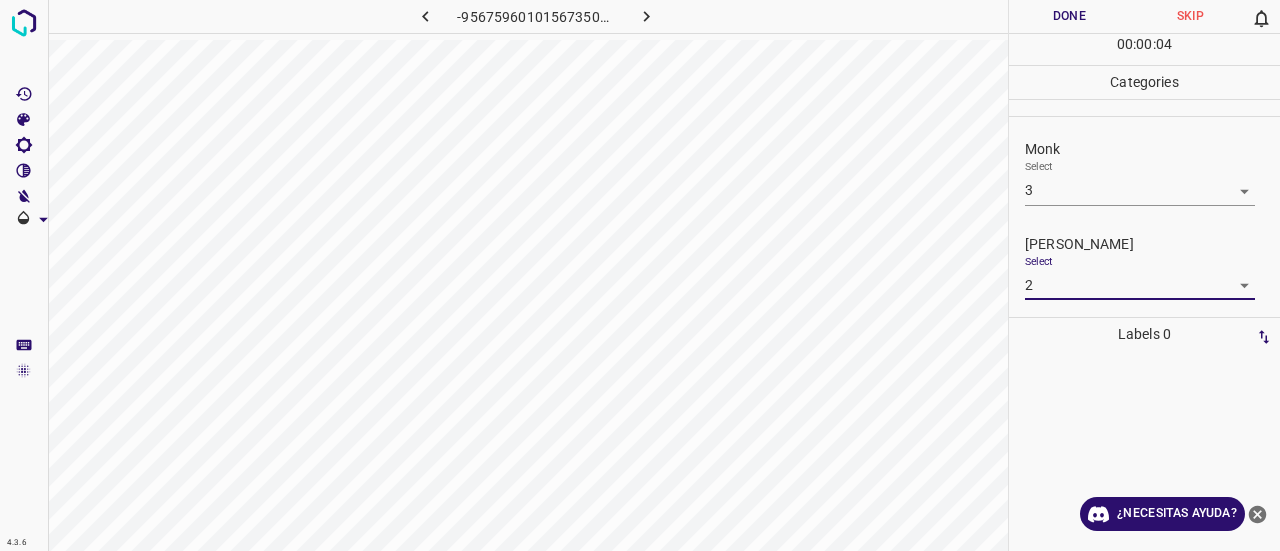 click on "Done" at bounding box center (1069, 16) 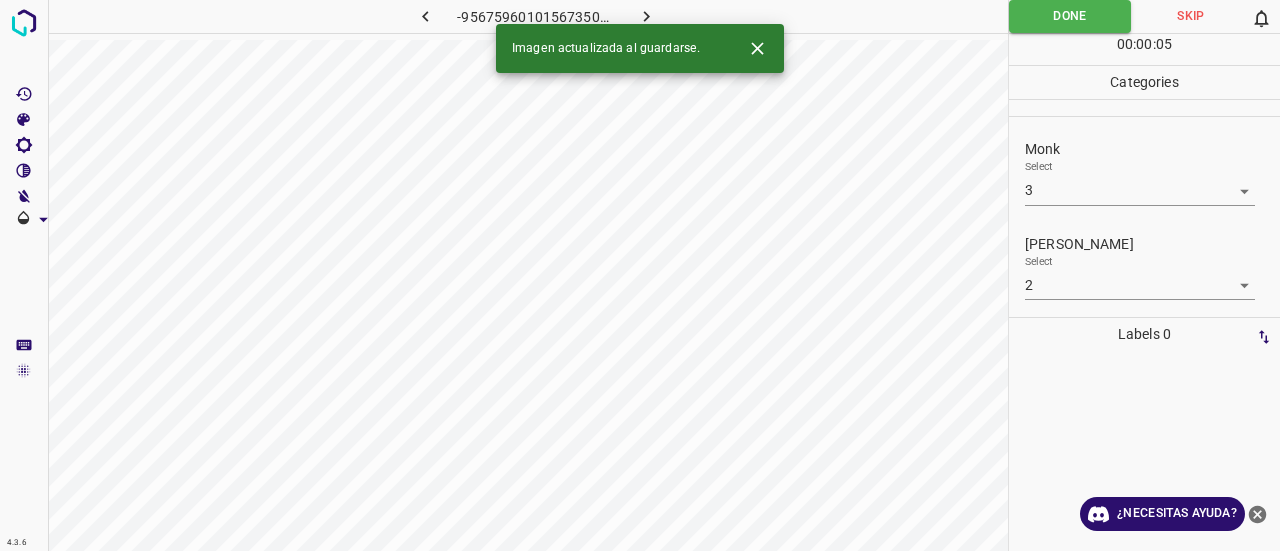 click at bounding box center [647, 16] 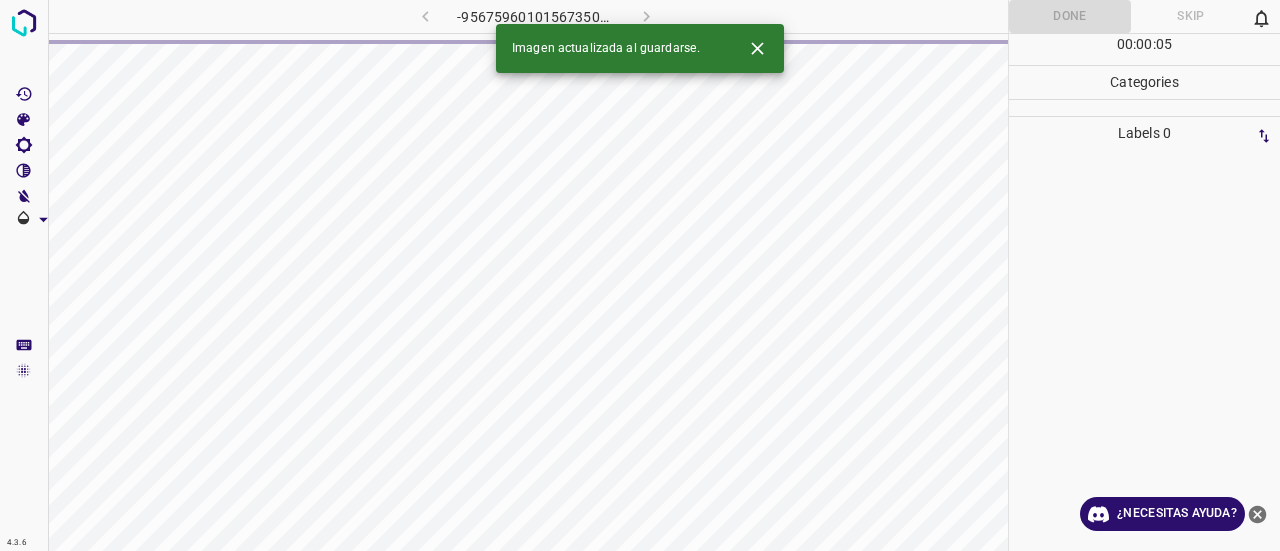 click at bounding box center [757, 48] 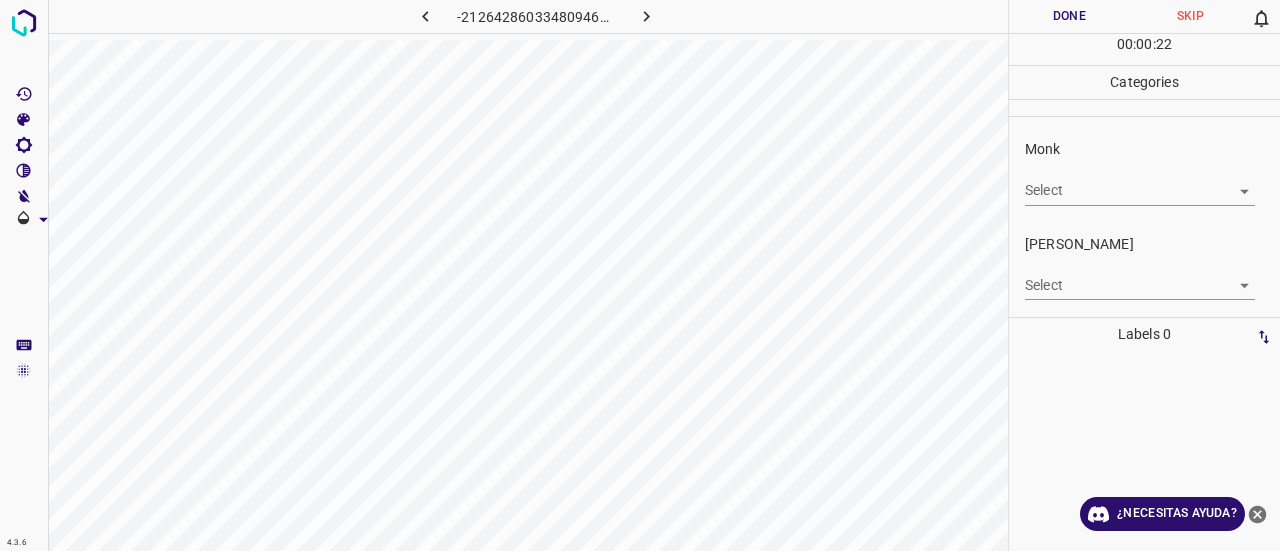 click on "4.3.6  -2126428603348094622.png Done Skip 0 00   : 00   : 22   Categories Monk   Select ​  [PERSON_NAME]   Select ​ Labels   0 Categories 1 Monk 2  [PERSON_NAME] Tools Space Change between modes (Draw & Edit) I Auto labeling R Restore zoom M Zoom in N Zoom out Delete Delete selecte label Filters Z Restore filters X Saturation filter C Brightness filter V Contrast filter B Gray scale filter General O Download ¿Necesitas ayuda? Texto original Valora esta traducción Tu opinión servirá para ayudar a mejorar el Traductor de Google - Texto - Esconder - Borrar" at bounding box center (640, 275) 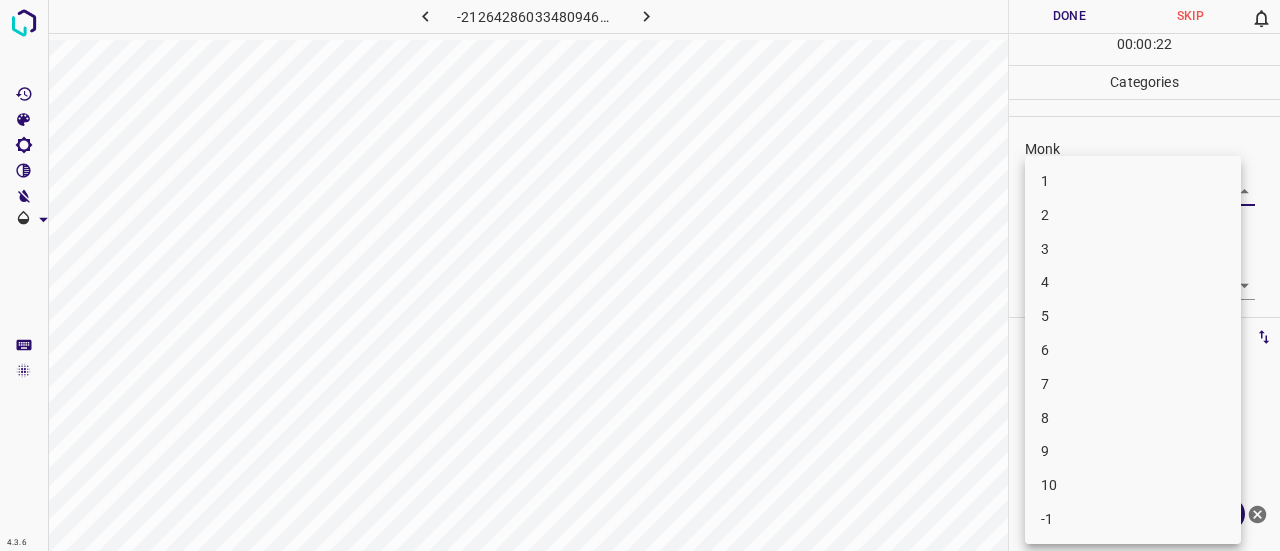 click on "2" at bounding box center (1133, 215) 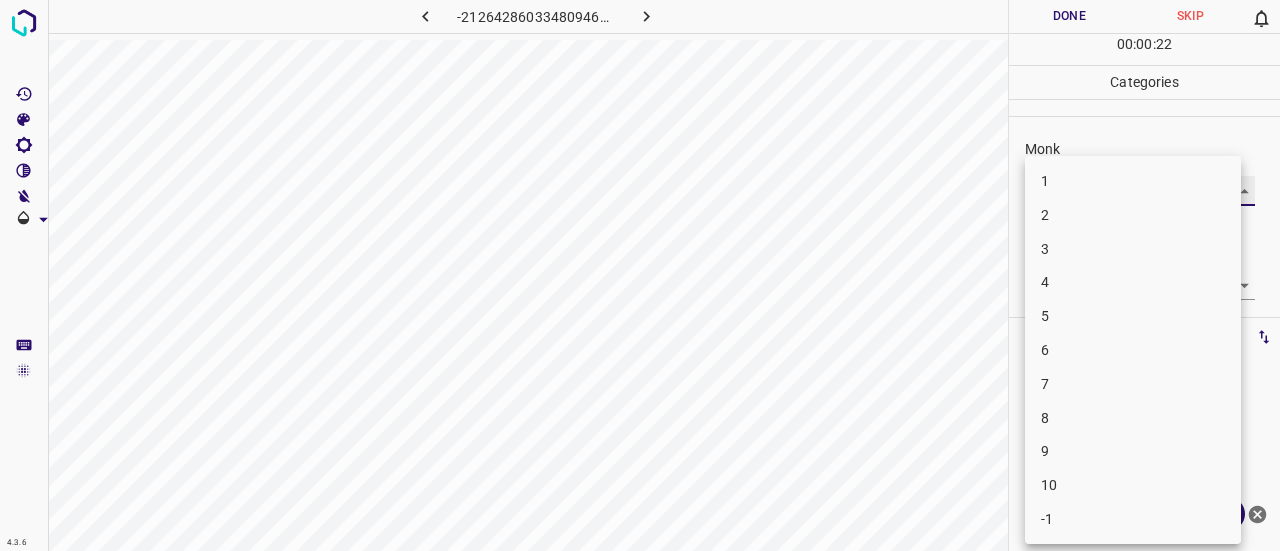 type on "2" 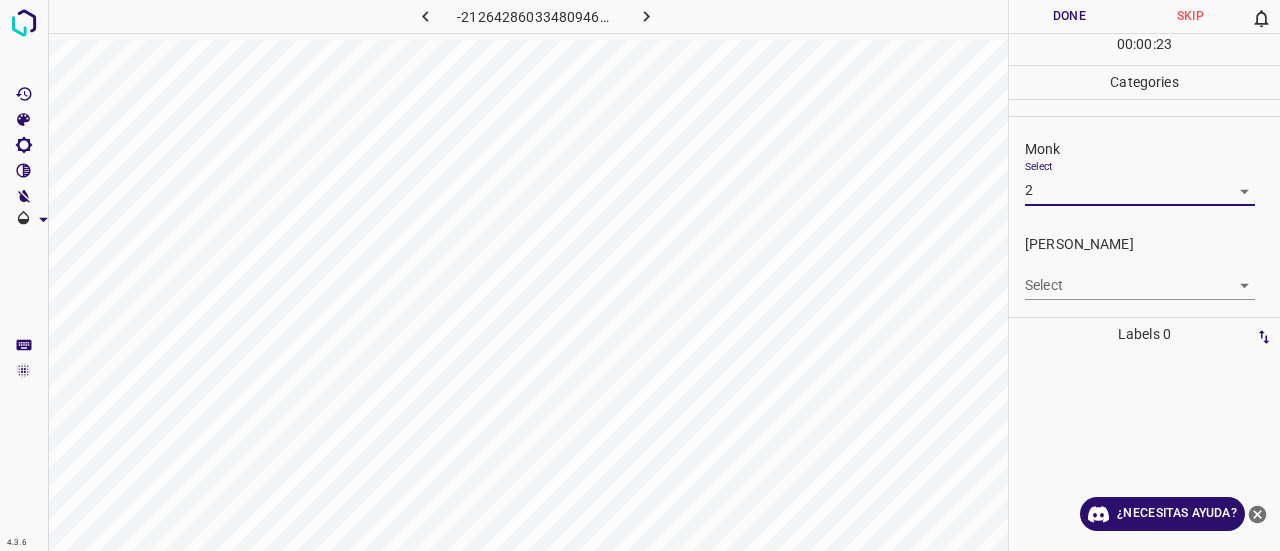 click on "4.3.6  -2126428603348094622.png Done Skip 0 00   : 00   : 23   Categories Monk   Select 2 2  [PERSON_NAME]   Select ​ Labels   0 Categories 1 Monk 2  [PERSON_NAME] Tools Space Change between modes (Draw & Edit) I Auto labeling R Restore zoom M Zoom in N Zoom out Delete Delete selecte label Filters Z Restore filters X Saturation filter C Brightness filter V Contrast filter B Gray scale filter General O Download ¿Necesitas ayuda? Texto original Valora esta traducción Tu opinión servirá para ayudar a mejorar el Traductor de Google - Texto - Esconder - Borrar" at bounding box center (640, 275) 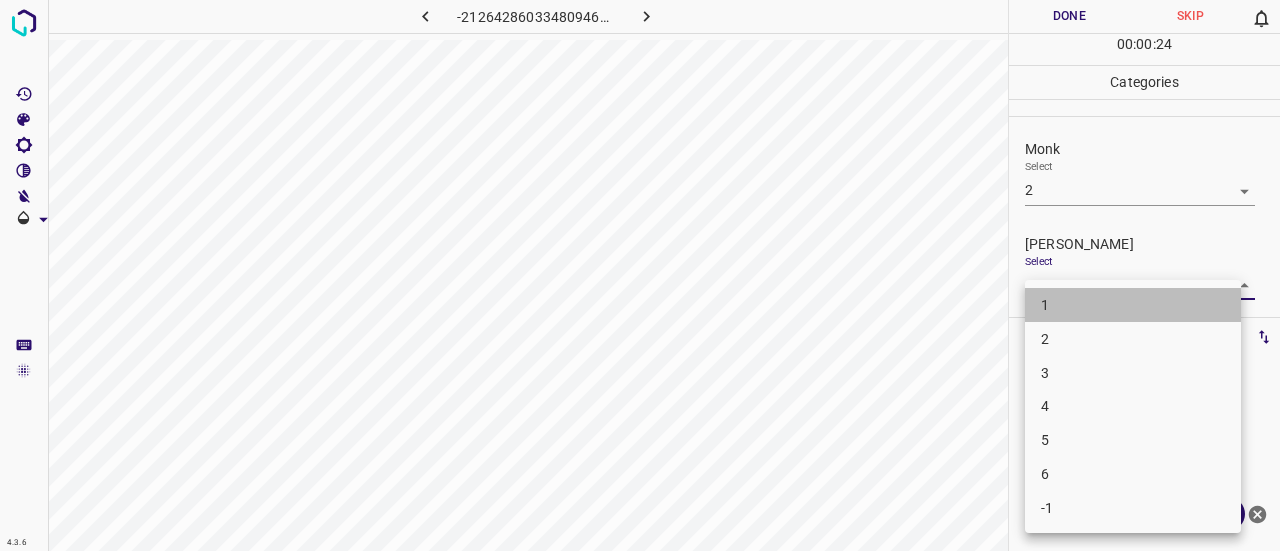 click on "1" at bounding box center [1133, 305] 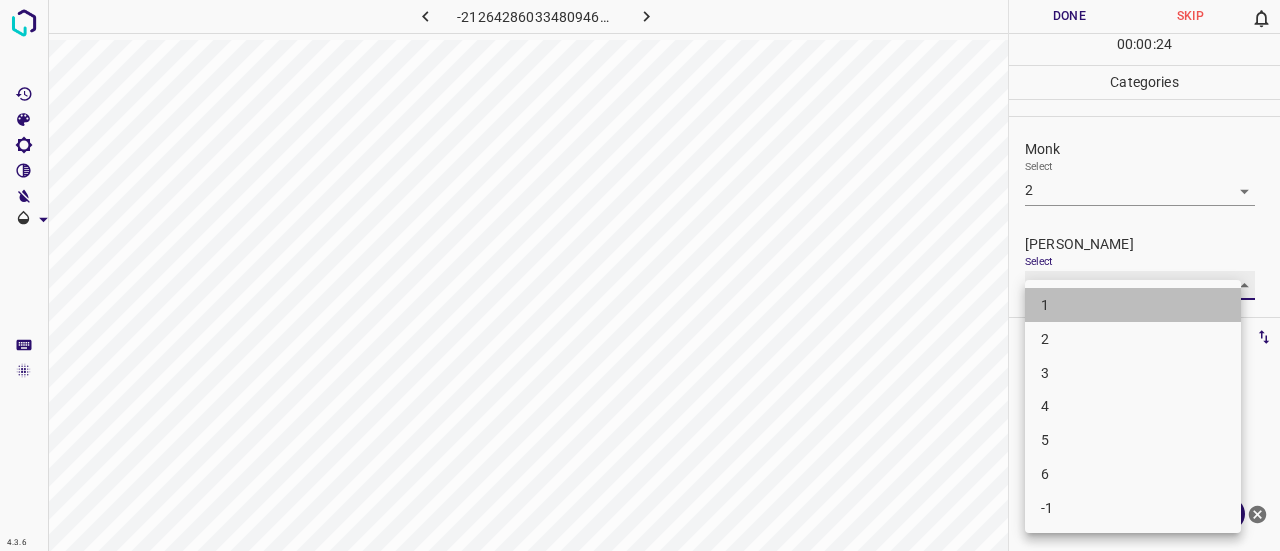 type on "1" 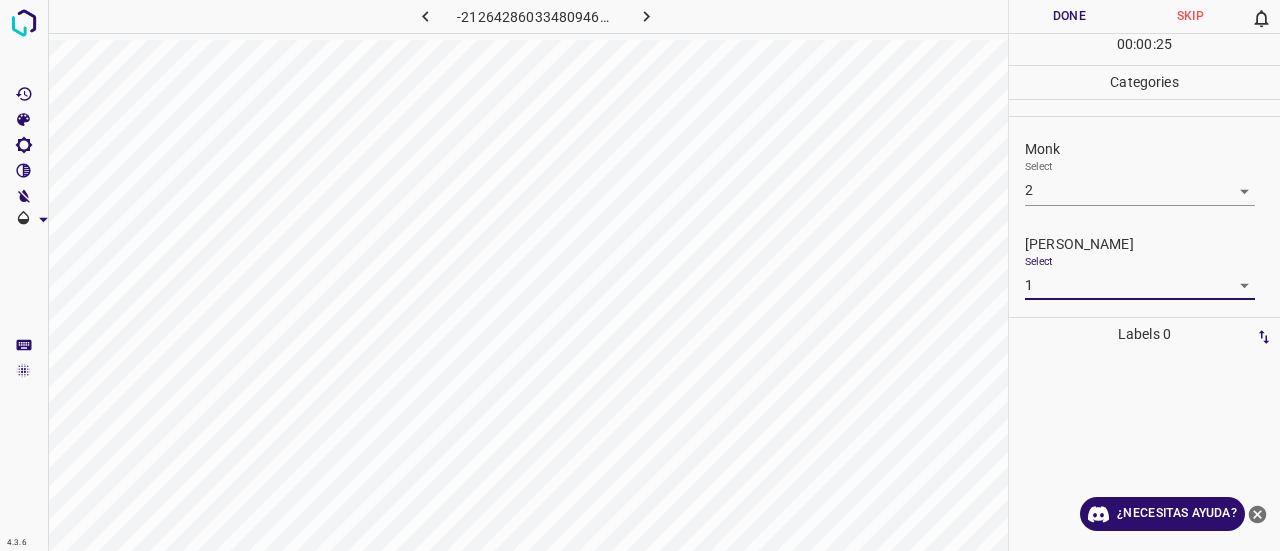 click on "Done" at bounding box center (1069, 16) 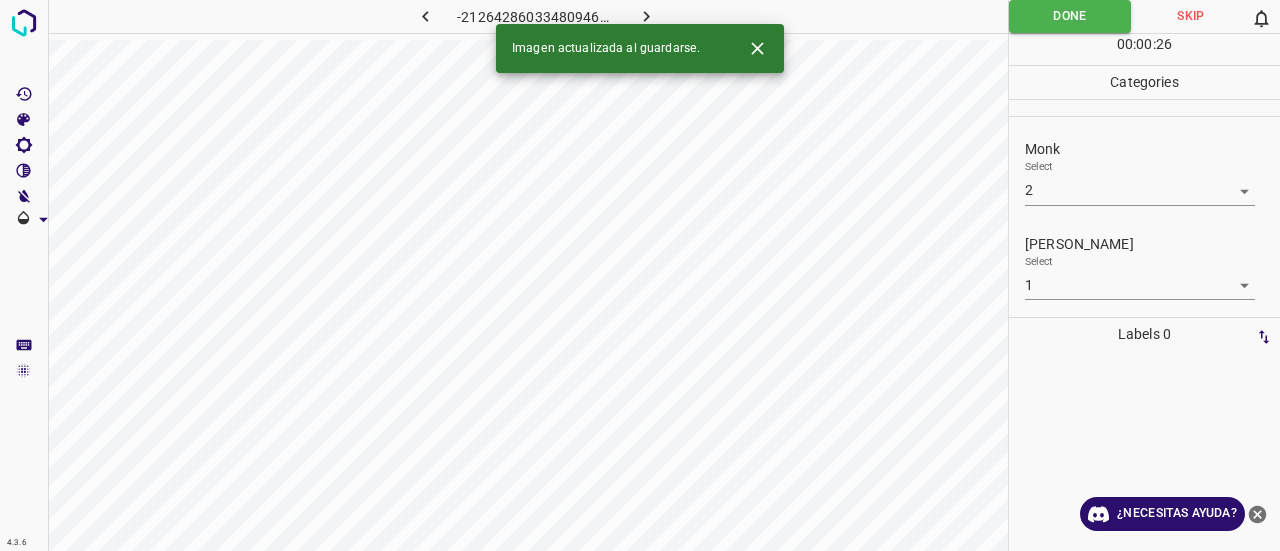 click 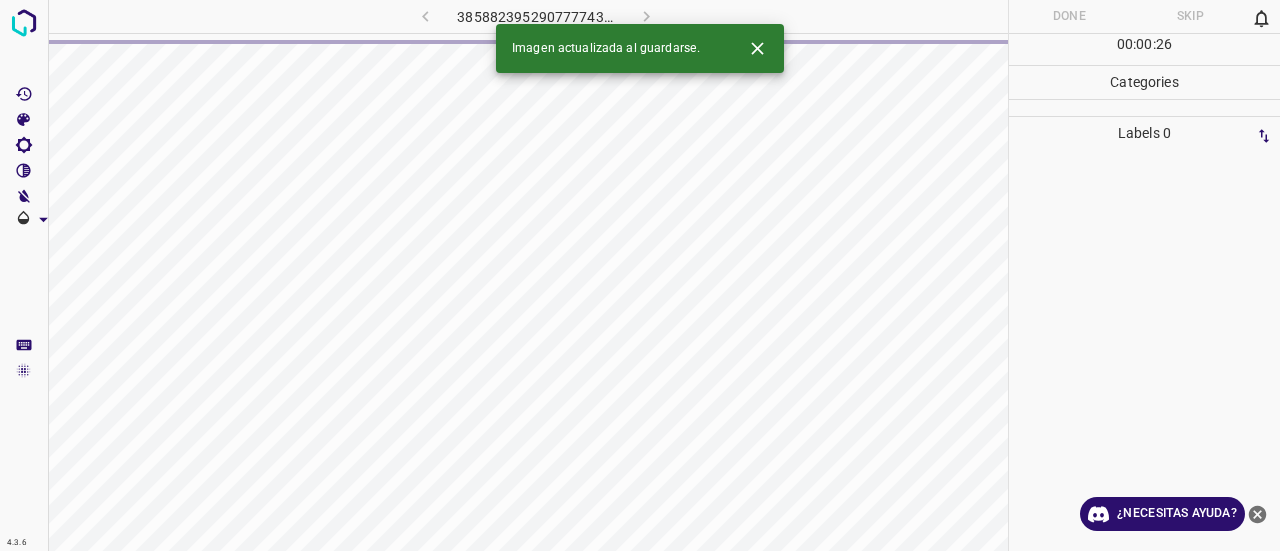 click 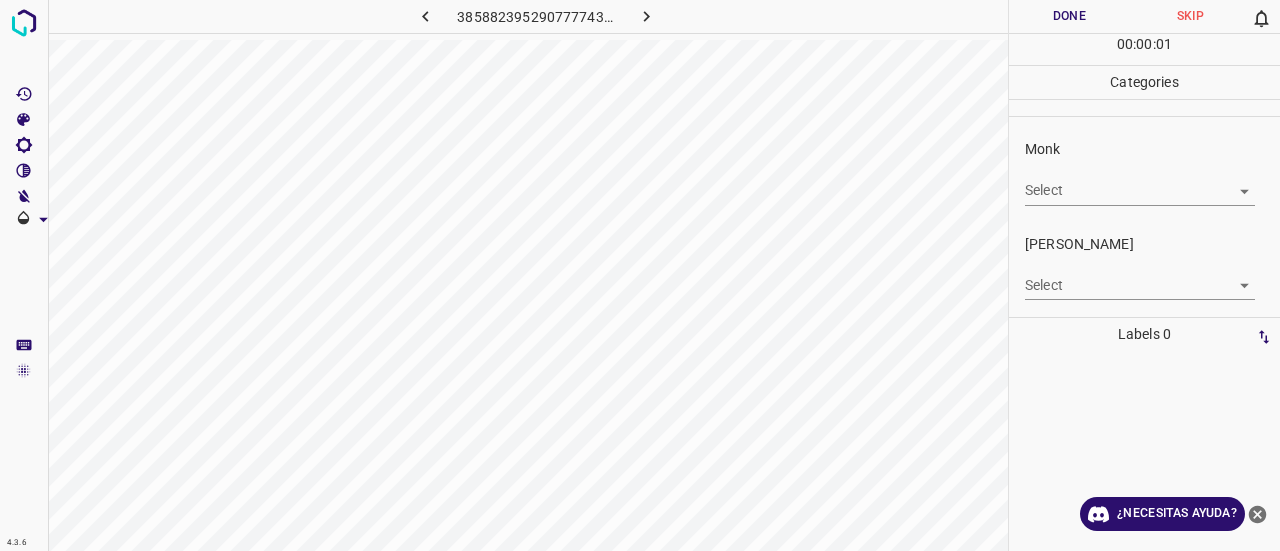 click on "4.3.6  385882395290777743.png Done Skip 0 00   : 00   : 01   Categories Monk   Select ​  [PERSON_NAME]   Select ​ Labels   0 Categories 1 Monk 2  [PERSON_NAME] Tools Space Change between modes (Draw & Edit) I Auto labeling R Restore zoom M Zoom in N Zoom out Delete Delete selecte label Filters Z Restore filters X Saturation filter C Brightness filter V Contrast filter B Gray scale filter General O Download ¿Necesitas ayuda? Texto original Valora esta traducción Tu opinión servirá para ayudar a mejorar el Traductor de Google - Texto - Esconder - Borrar" at bounding box center (640, 275) 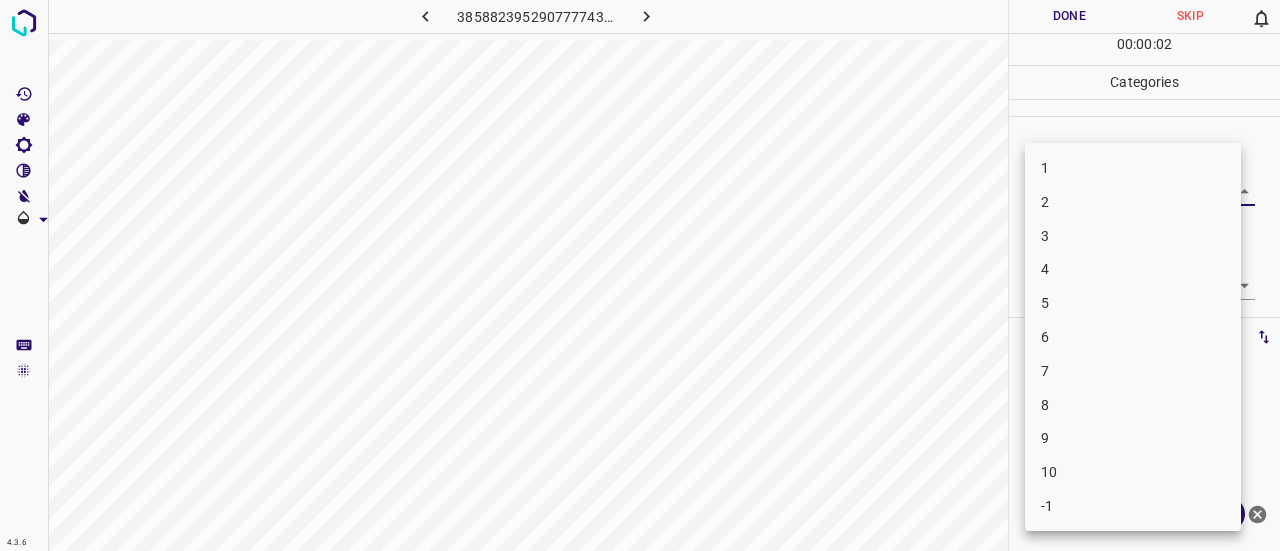 click on "3" at bounding box center [1133, 236] 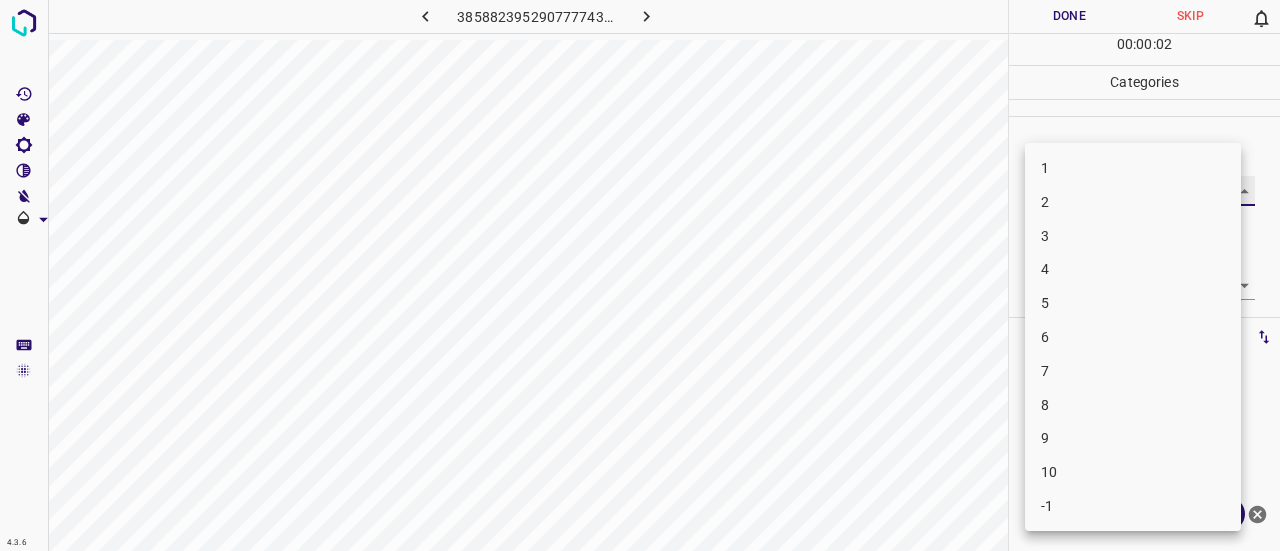 type on "3" 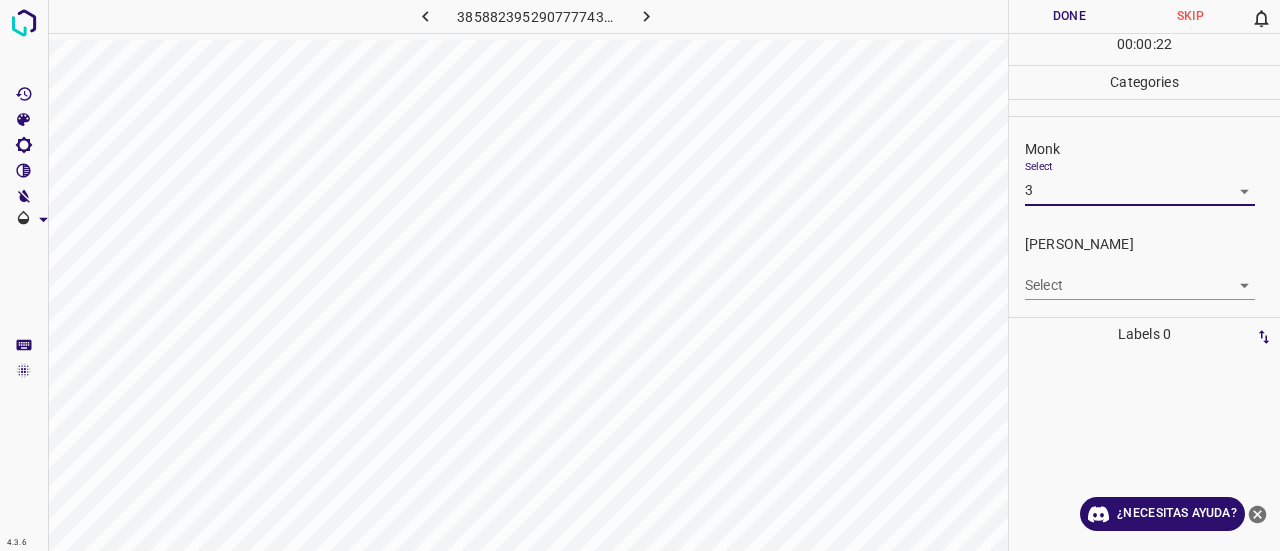click on "4.3.6  385882395290777743.png Done Skip 0 00   : 00   : 22   Categories Monk   Select 3 3  [PERSON_NAME]   Select ​ Labels   0 Categories 1 Monk 2  [PERSON_NAME] Tools Space Change between modes (Draw & Edit) I Auto labeling R Restore zoom M Zoom in N Zoom out Delete Delete selecte label Filters Z Restore filters X Saturation filter C Brightness filter V Contrast filter B Gray scale filter General O Download ¿Necesitas ayuda? Texto original Valora esta traducción Tu opinión servirá para ayudar a mejorar el Traductor de Google - Texto - Esconder - Borrar" at bounding box center [640, 275] 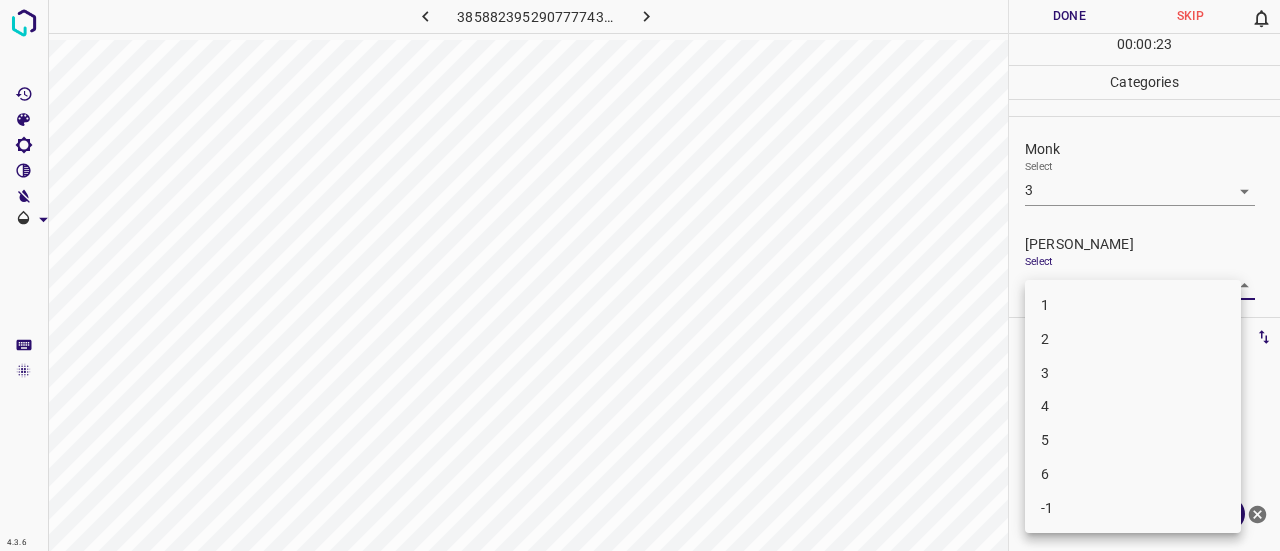 click on "1" at bounding box center [1133, 305] 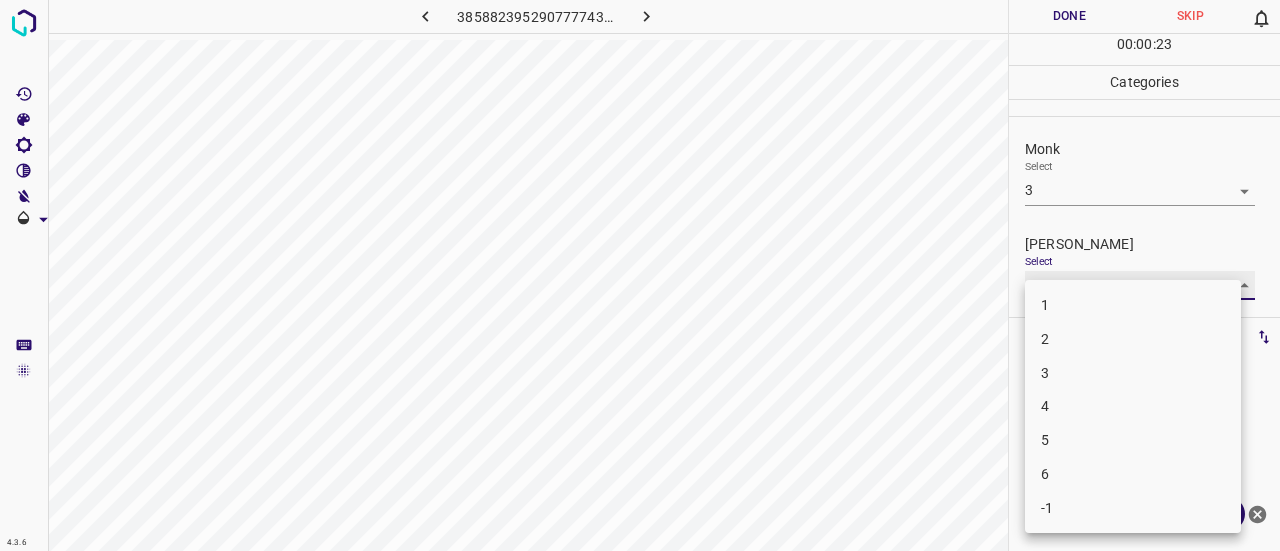type on "1" 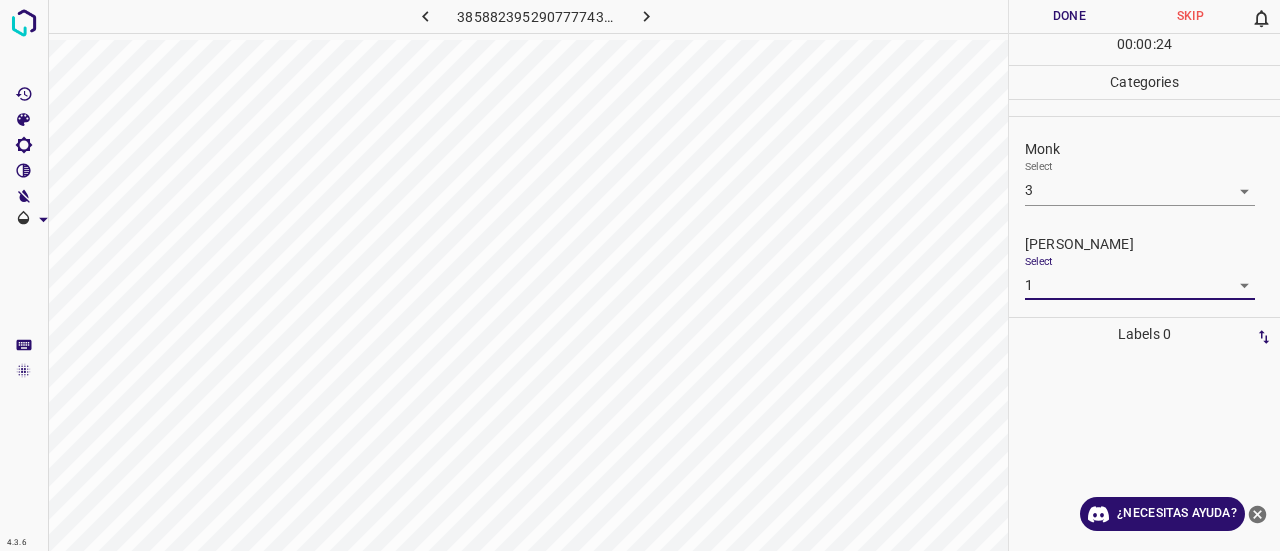 click on "Done" at bounding box center (1069, 16) 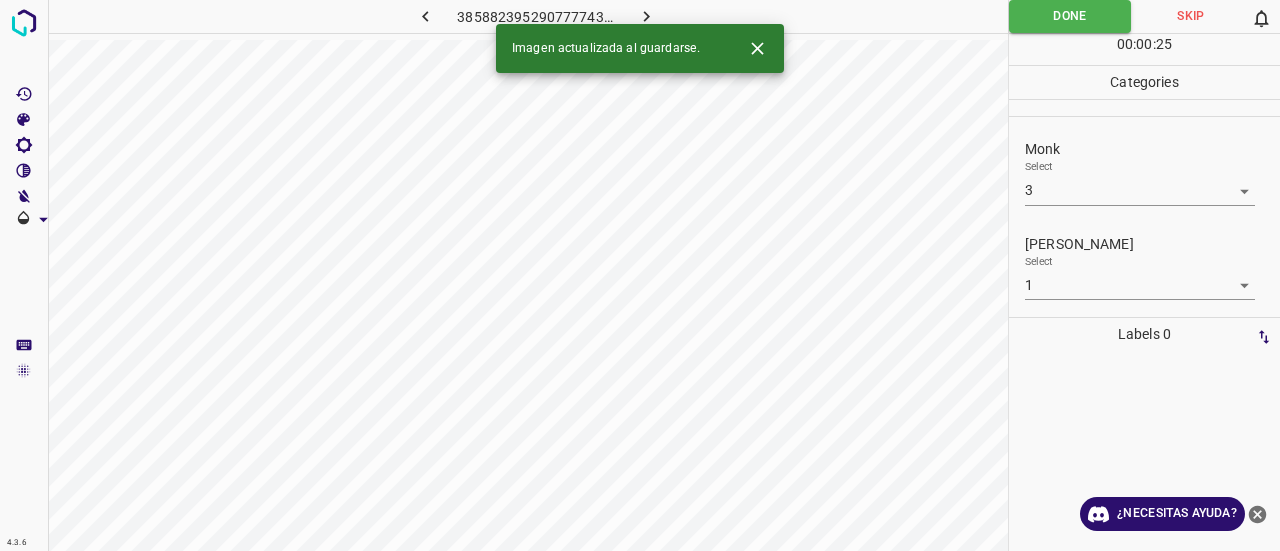 click on "Imagen actualizada al guardarse." at bounding box center [640, 48] 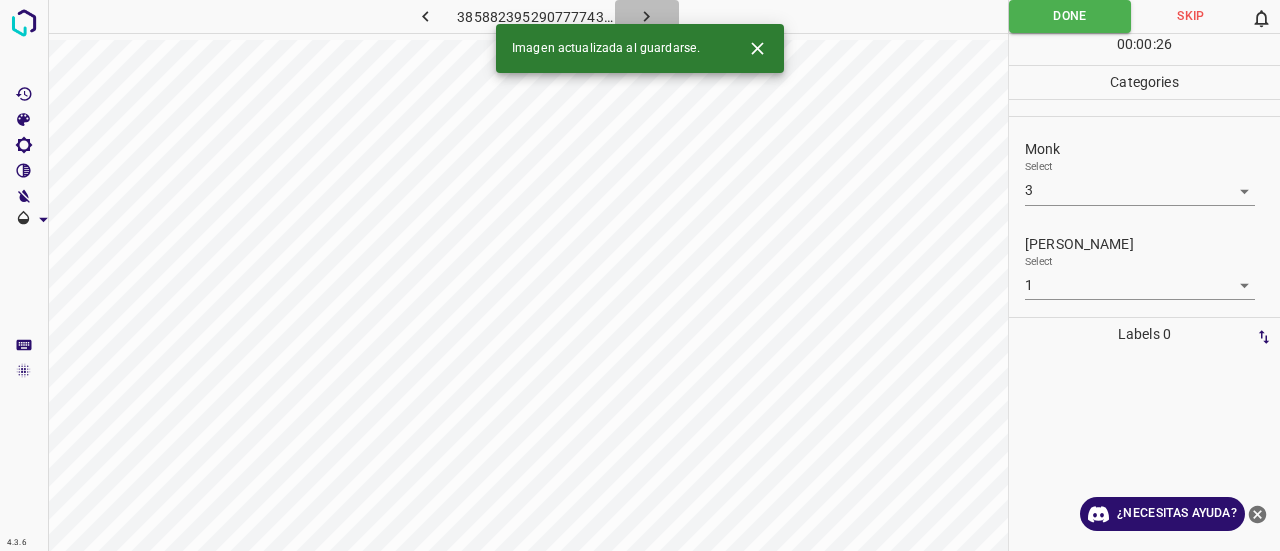 click 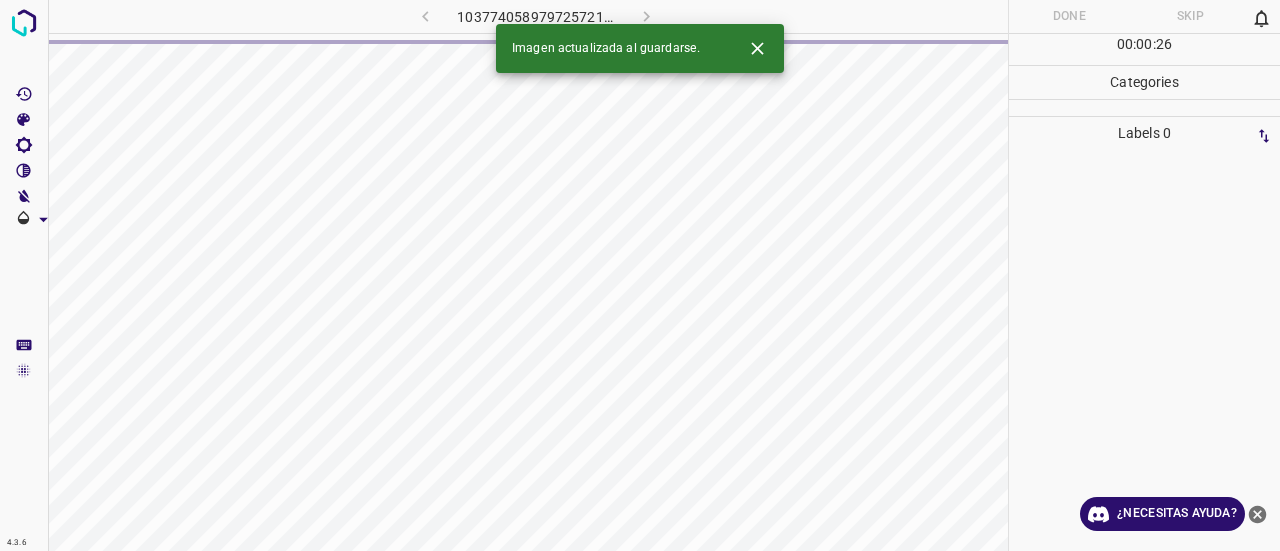 click 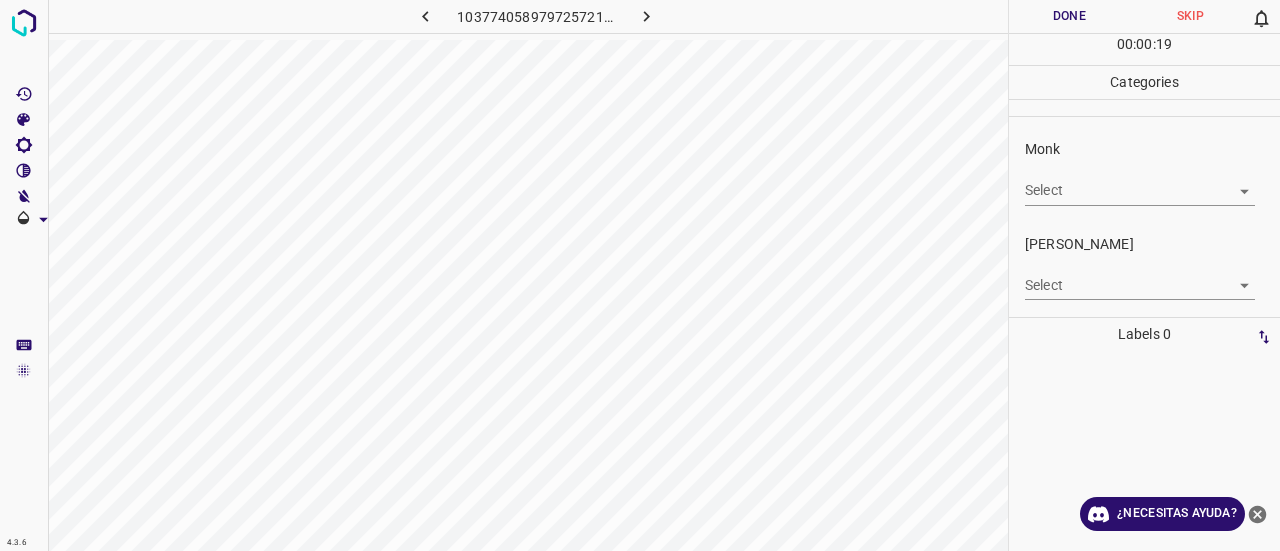 click on "Select ​" at bounding box center (1140, 182) 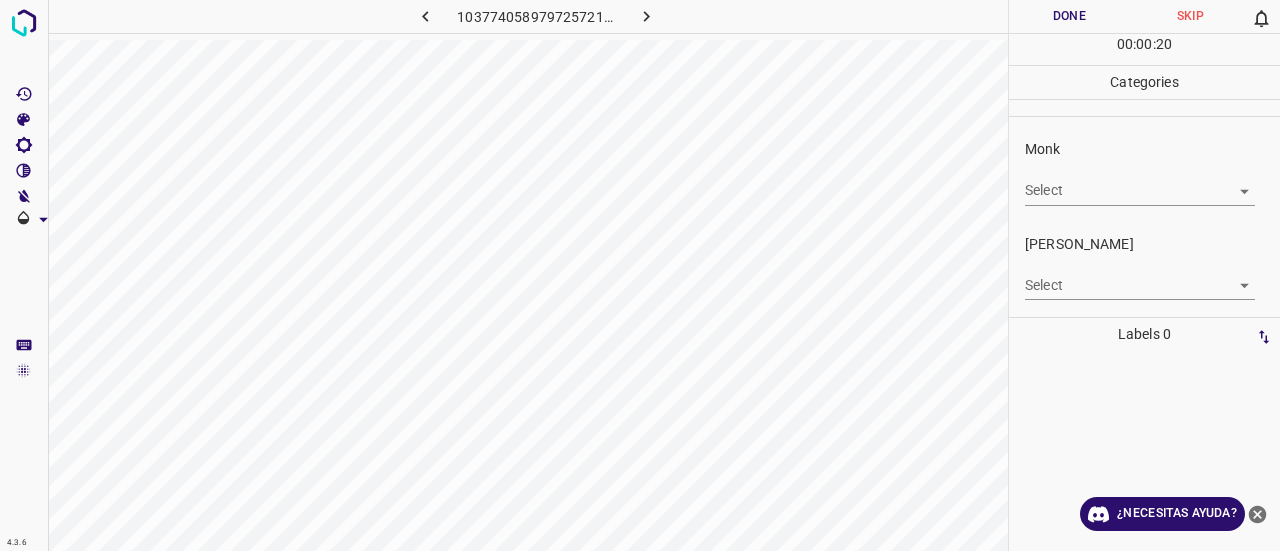 click on "4.3.6  103774058979725721.png Done Skip 0 00   : 00   : 20   Categories Monk   Select ​  [PERSON_NAME]   Select ​ Labels   0 Categories 1 Monk 2  [PERSON_NAME] Tools Space Change between modes (Draw & Edit) I Auto labeling R Restore zoom M Zoom in N Zoom out Delete Delete selecte label Filters Z Restore filters X Saturation filter C Brightness filter V Contrast filter B Gray scale filter General O Download ¿Necesitas ayuda? Texto original Valora esta traducción Tu opinión servirá para ayudar a mejorar el Traductor de Google - Texto - Esconder - Borrar" at bounding box center (640, 275) 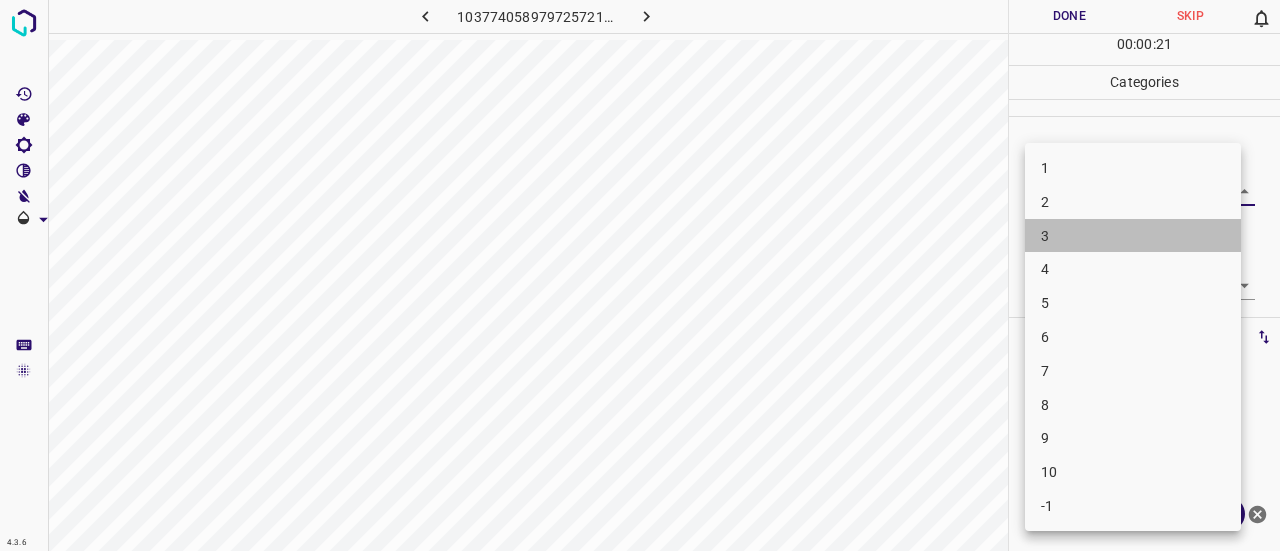 click on "3" at bounding box center [1133, 236] 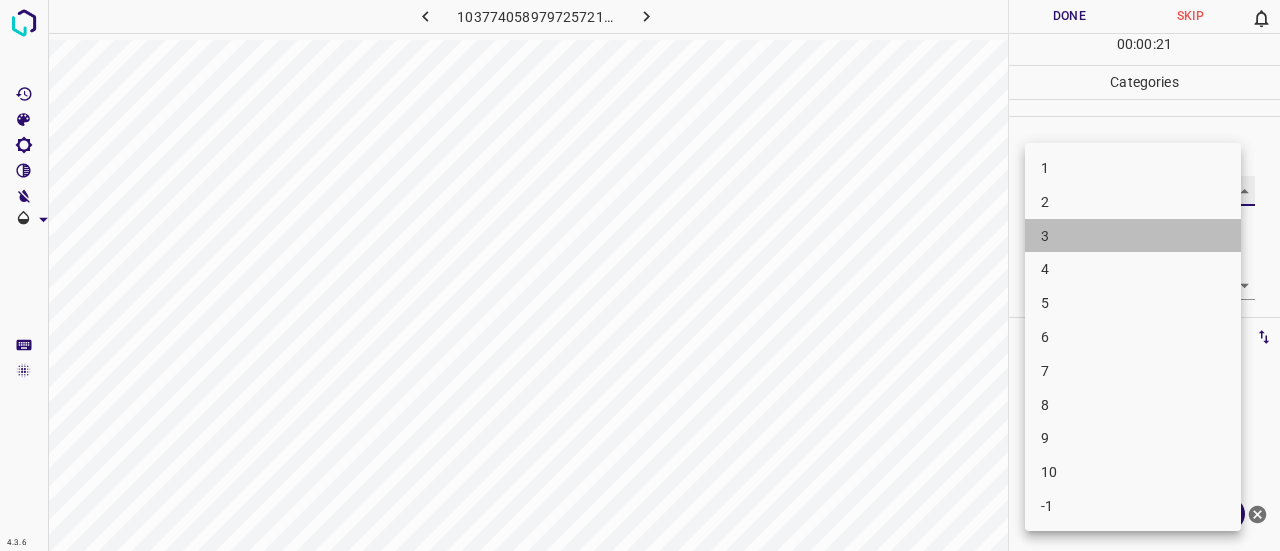 type on "3" 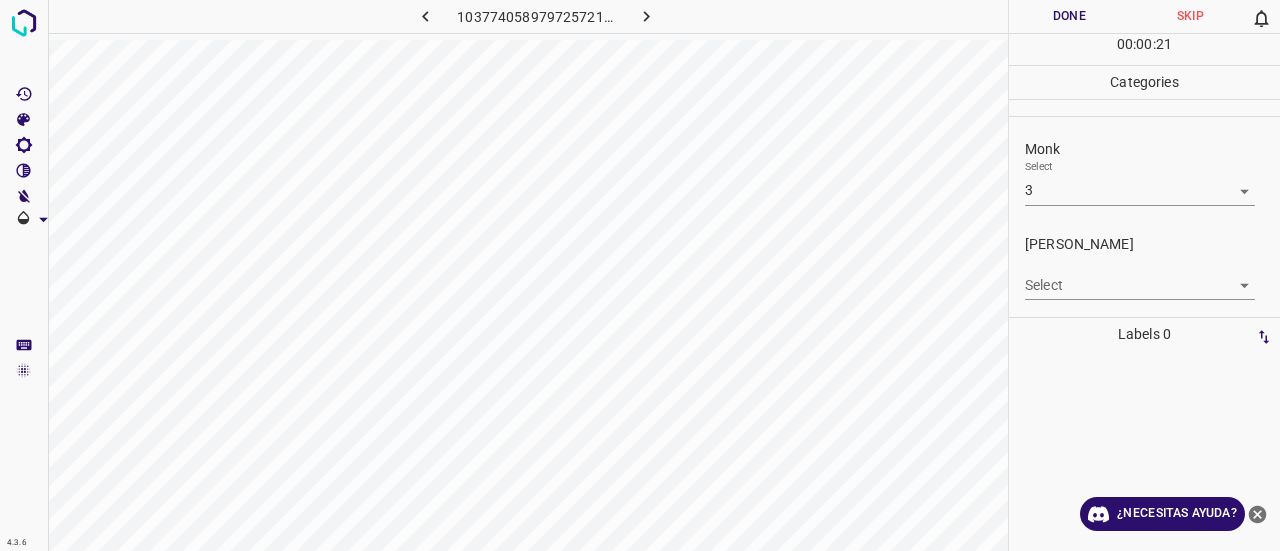 click on "Select ​" at bounding box center [1140, 277] 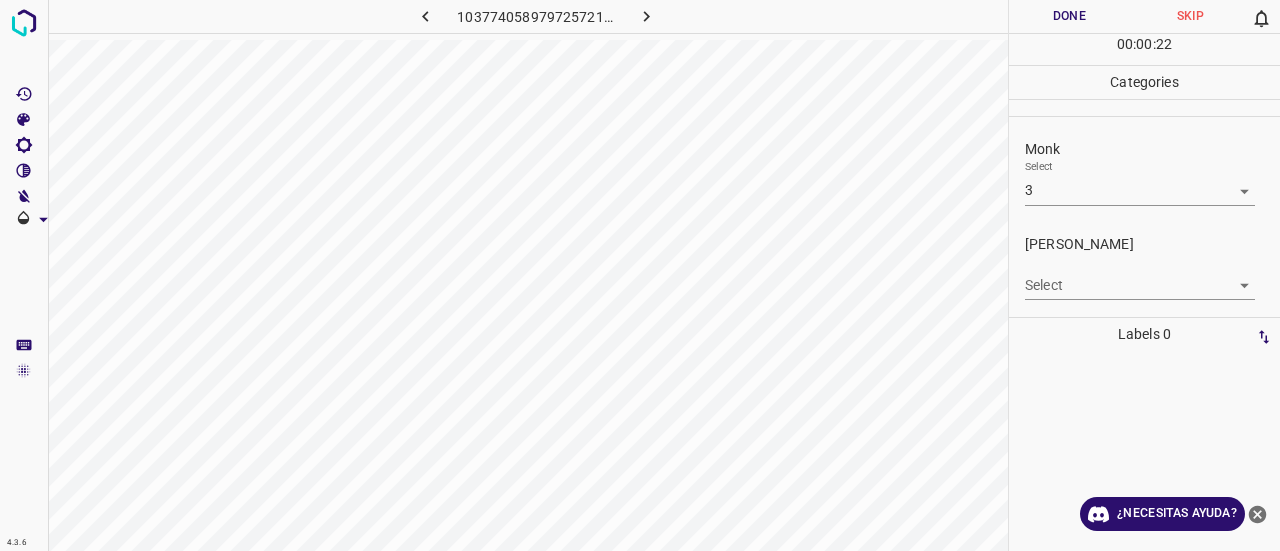 click on "4.3.6  103774058979725721.png Done Skip 0 00   : 00   : 22   Categories Monk   Select 3 3  [PERSON_NAME]   Select ​ Labels   0 Categories 1 Monk 2  [PERSON_NAME] Tools Space Change between modes (Draw & Edit) I Auto labeling R Restore zoom M Zoom in N Zoom out Delete Delete selecte label Filters Z Restore filters X Saturation filter C Brightness filter V Contrast filter B Gray scale filter General O Download ¿Necesitas ayuda? Texto original Valora esta traducción Tu opinión servirá para ayudar a mejorar el Traductor de Google - Texto - Esconder - Borrar" at bounding box center (640, 275) 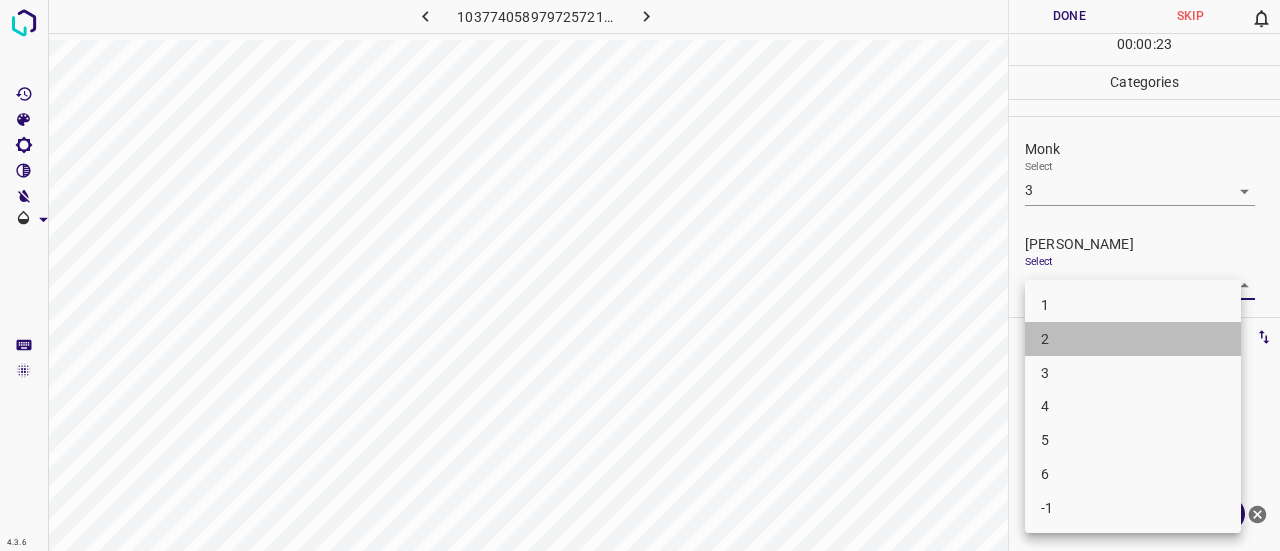 click on "2" at bounding box center [1133, 339] 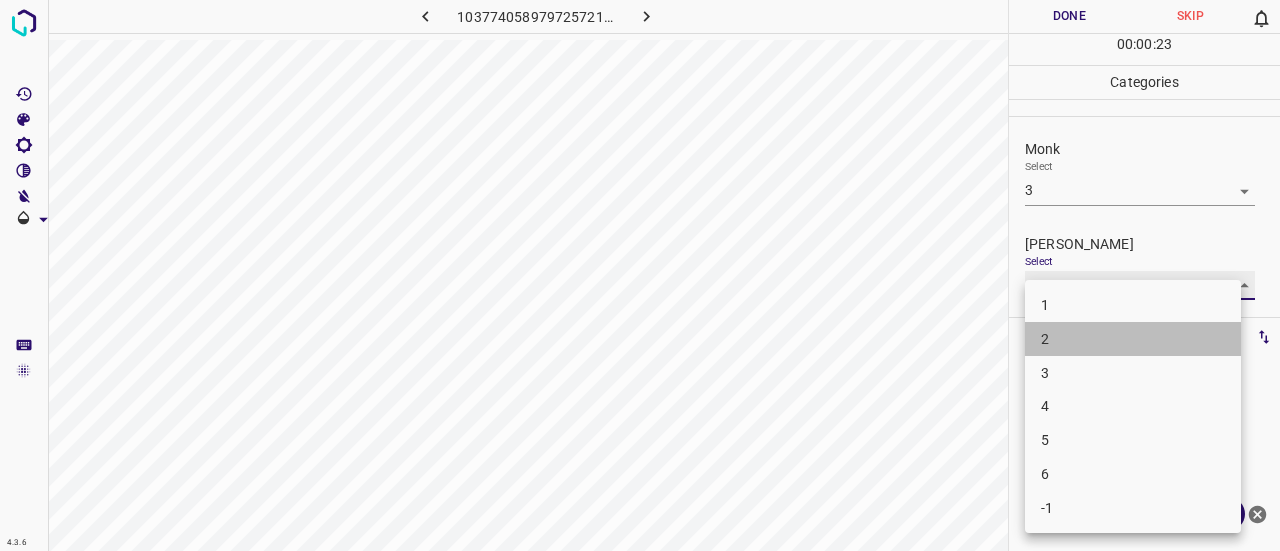 type on "2" 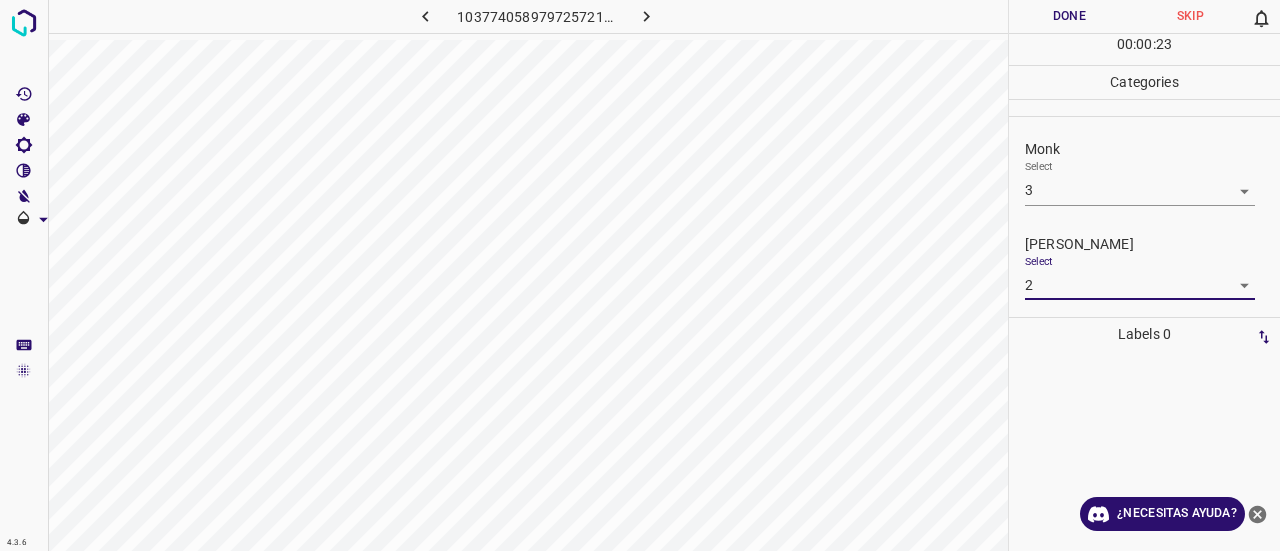 click on "Done" at bounding box center (1069, 16) 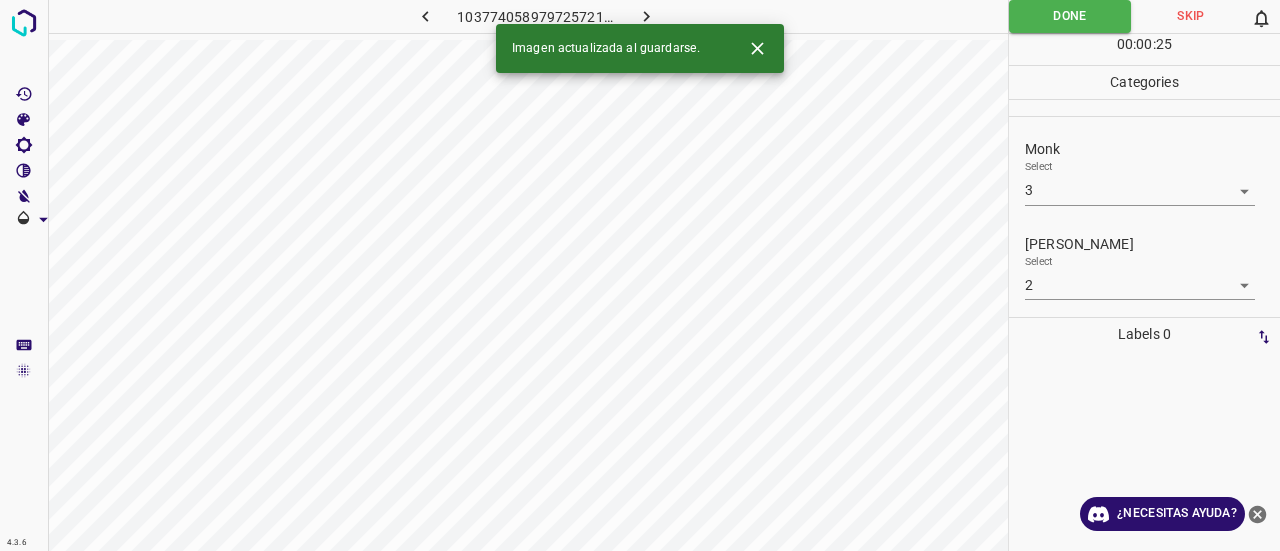 click 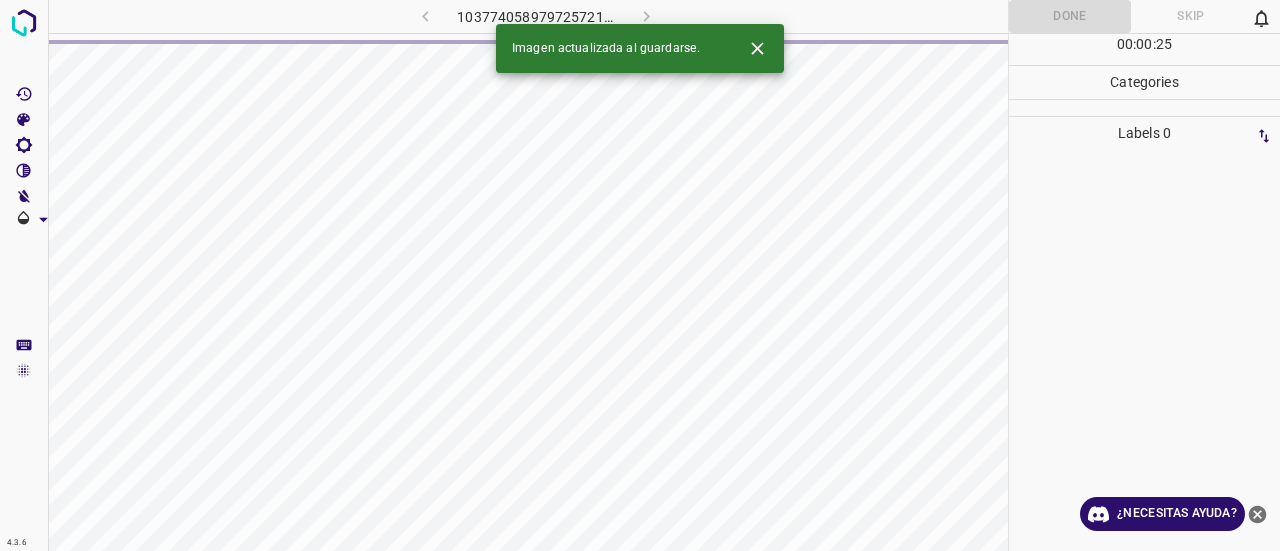 click 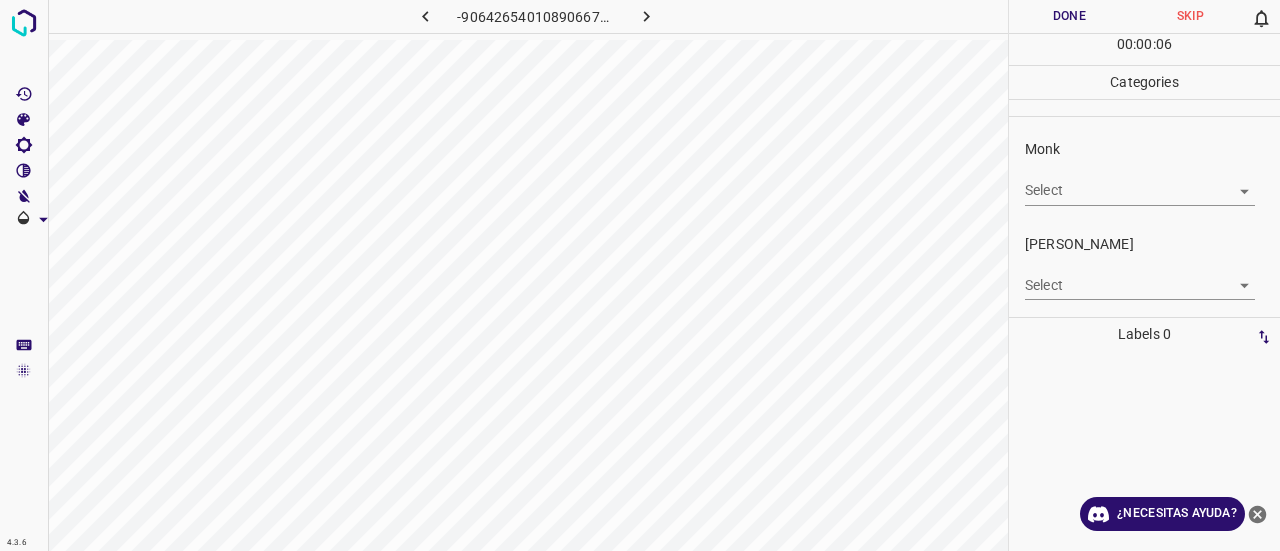 click on "Select ​" at bounding box center [1140, 182] 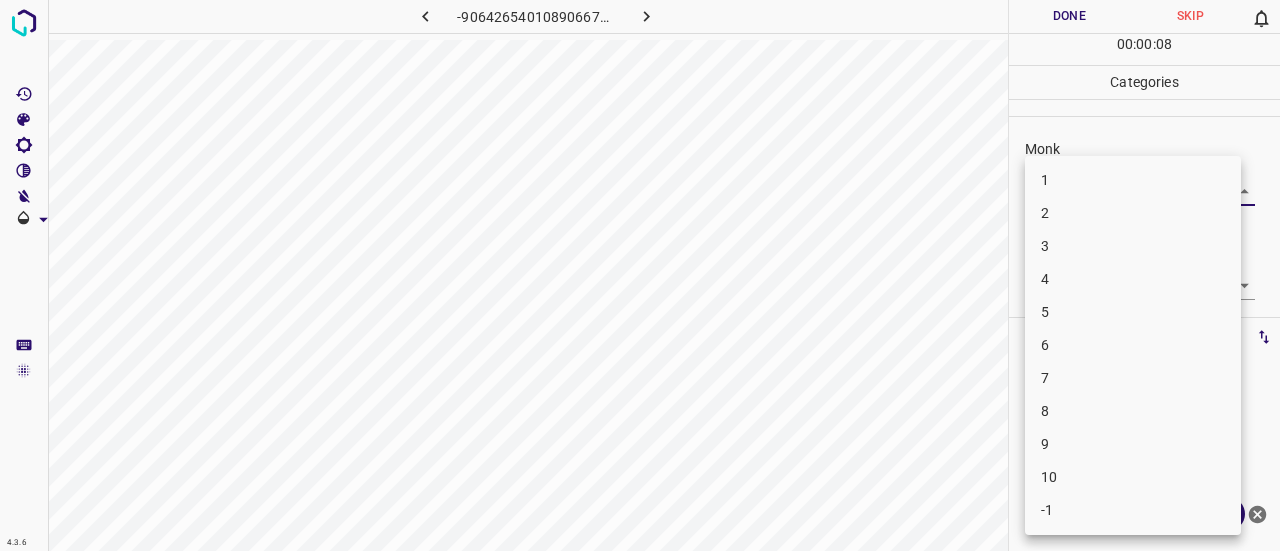 click on "4.3.6  -906426540108906678.png Done Skip 0 00   : 00   : 08   Categories Monk   Select ​  [PERSON_NAME]   Select ​ Labels   0 Categories 1 Monk 2  [PERSON_NAME] Tools Space Change between modes (Draw & Edit) I Auto labeling R Restore zoom M Zoom in N Zoom out Delete Delete selecte label Filters Z Restore filters X Saturation filter C Brightness filter V Contrast filter B Gray scale filter General O Download ¿Necesitas ayuda? Texto original Valora esta traducción Tu opinión servirá para ayudar a mejorar el Traductor de Google - Texto - Esconder - Borrar 1 2 3 4 5 6 7 8 9 10 -1" at bounding box center (640, 275) 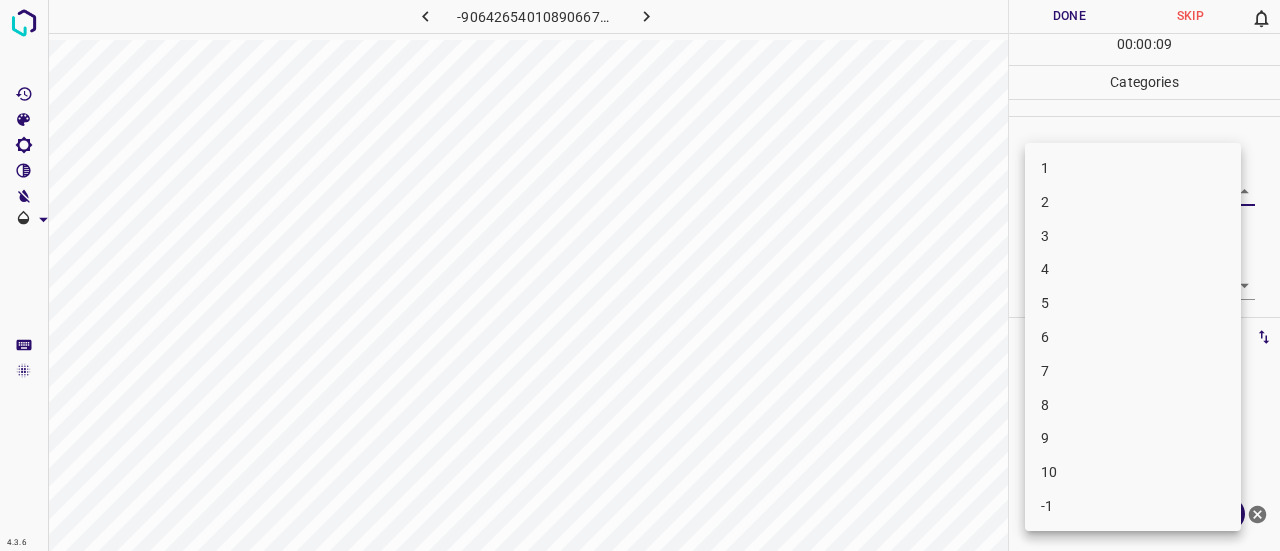 click on "5" at bounding box center (1133, 303) 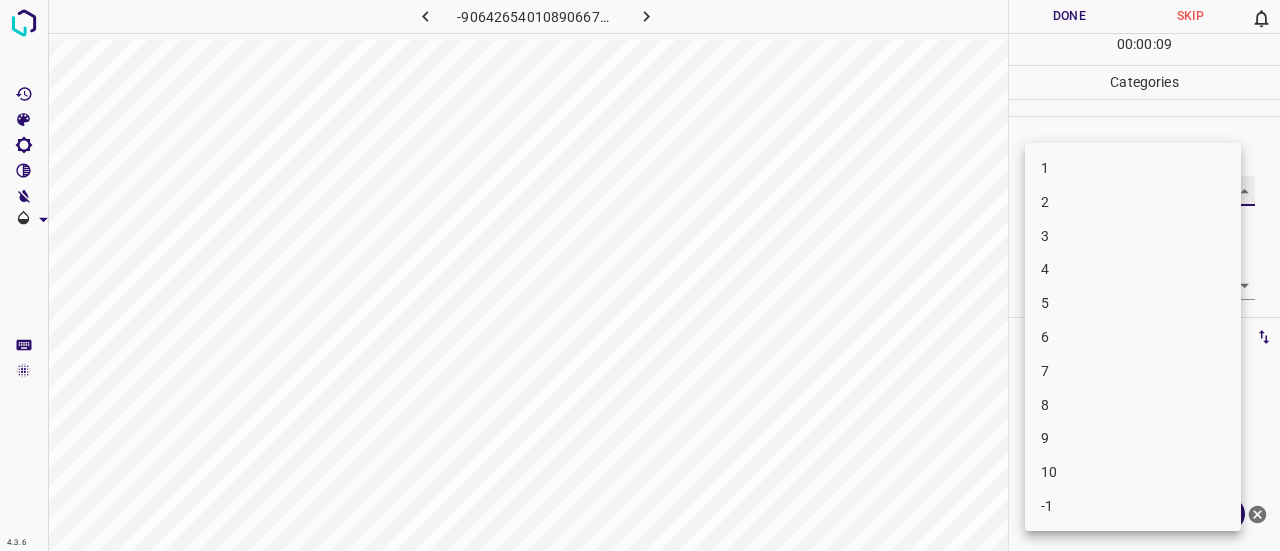 type on "5" 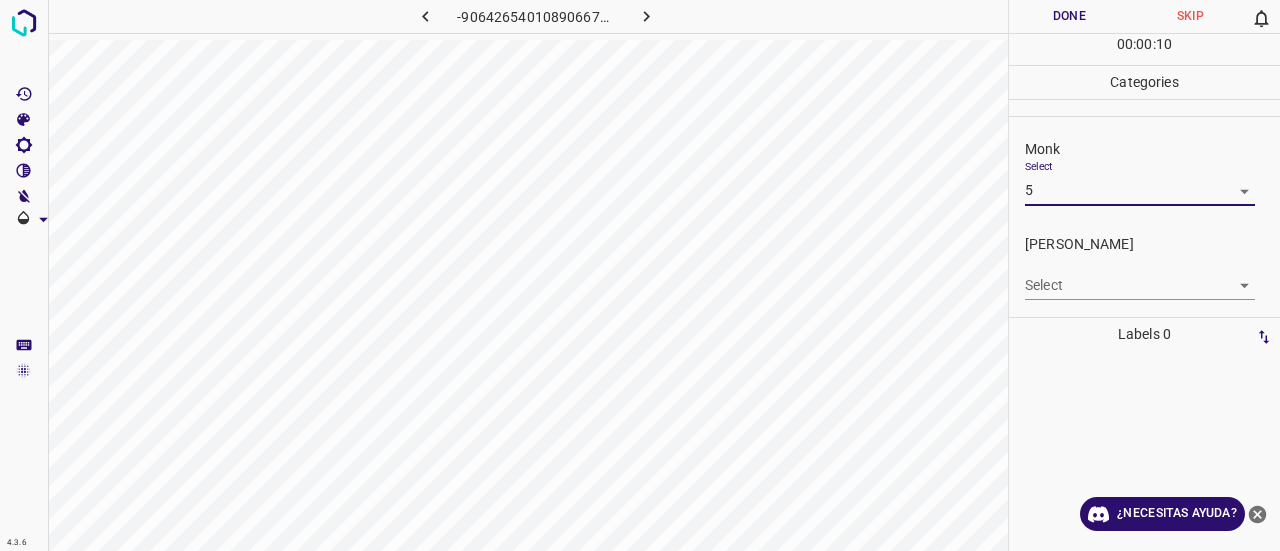 click on "4.3.6  -906426540108906678.png Done Skip 0 00   : 00   : 10   Categories Monk   Select 5 5  [PERSON_NAME]   Select ​ Labels   0 Categories 1 Monk 2  [PERSON_NAME] Tools Space Change between modes (Draw & Edit) I Auto labeling R Restore zoom M Zoom in N Zoom out Delete Delete selecte label Filters Z Restore filters X Saturation filter C Brightness filter V Contrast filter B Gray scale filter General O Download ¿Necesitas ayuda? Texto original Valora esta traducción Tu opinión servirá para ayudar a mejorar el Traductor de Google - Texto - Esconder - Borrar" at bounding box center (640, 275) 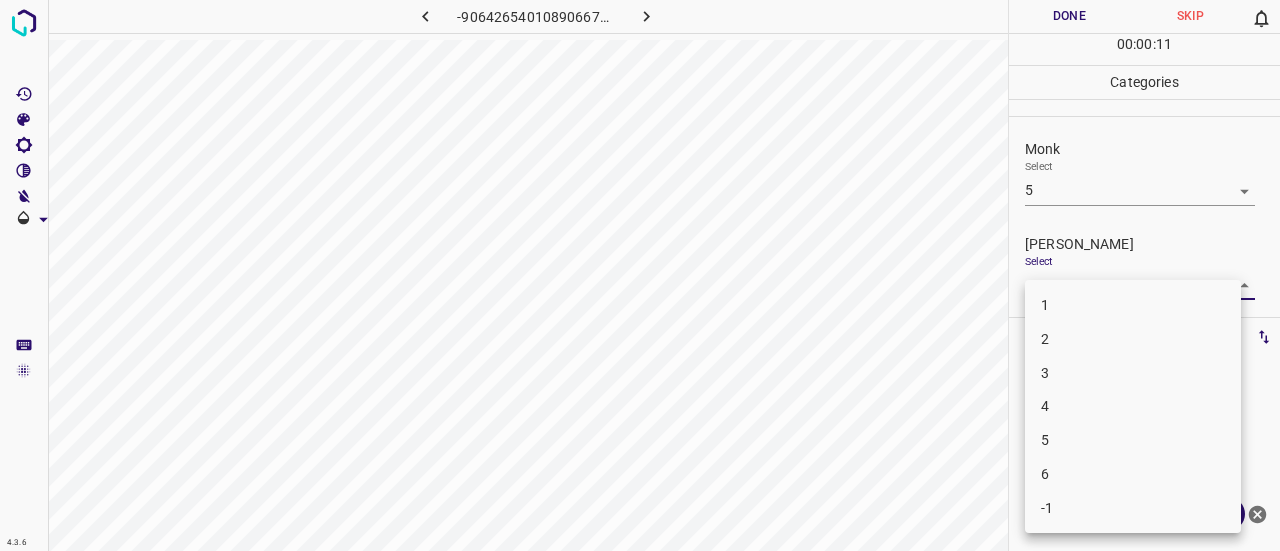 click on "3" at bounding box center (1133, 373) 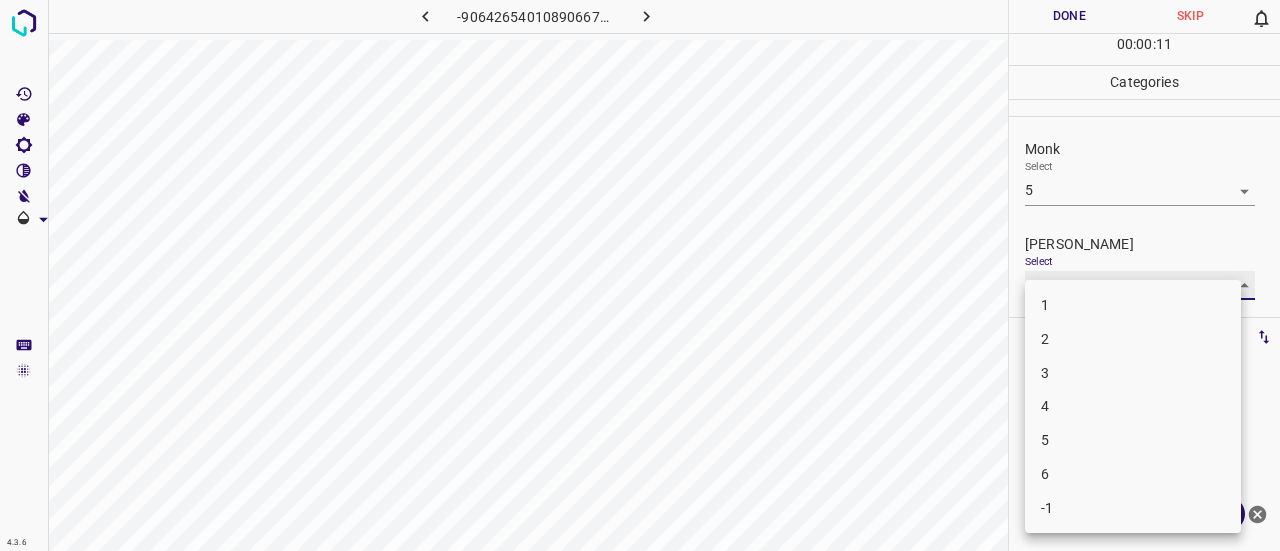 type on "3" 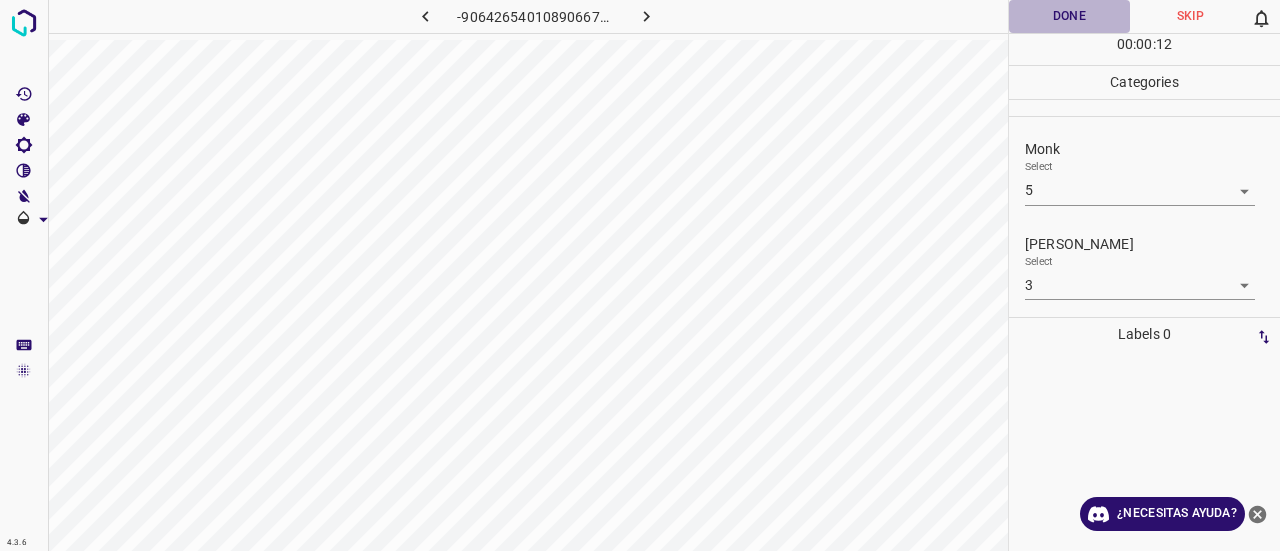 click on "Done" at bounding box center (1069, 16) 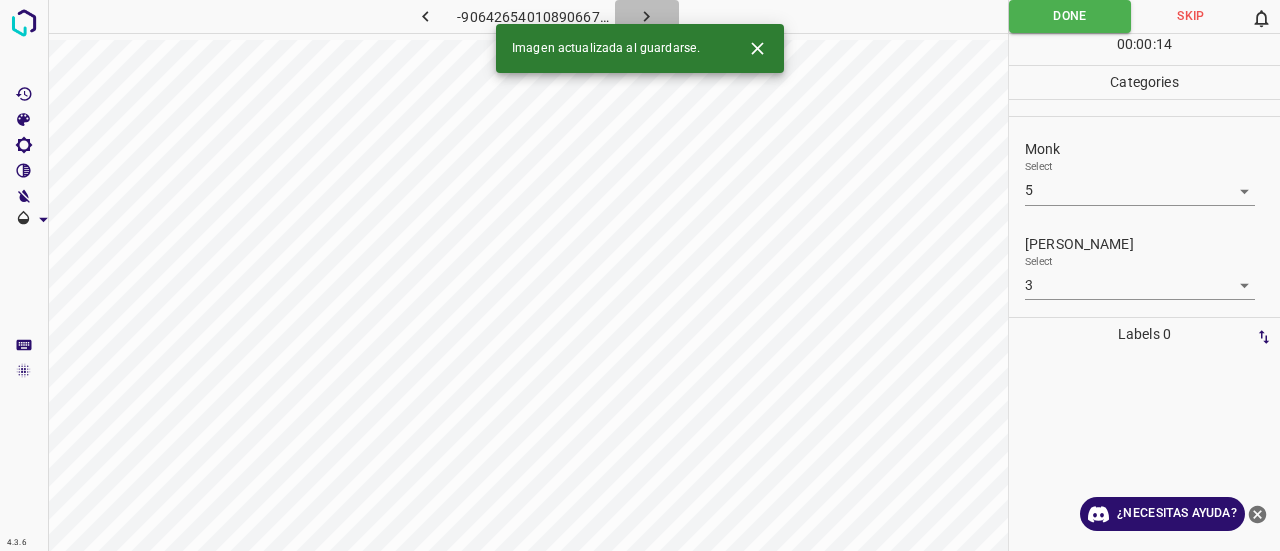 click at bounding box center (647, 16) 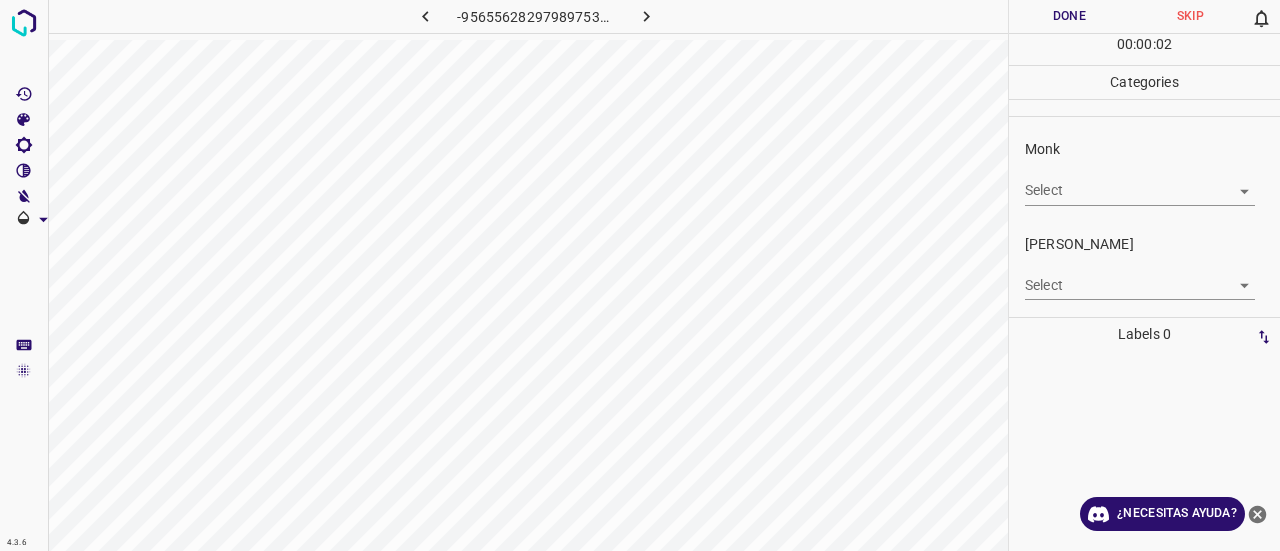 click on "Monk   Select ​" at bounding box center (1144, 172) 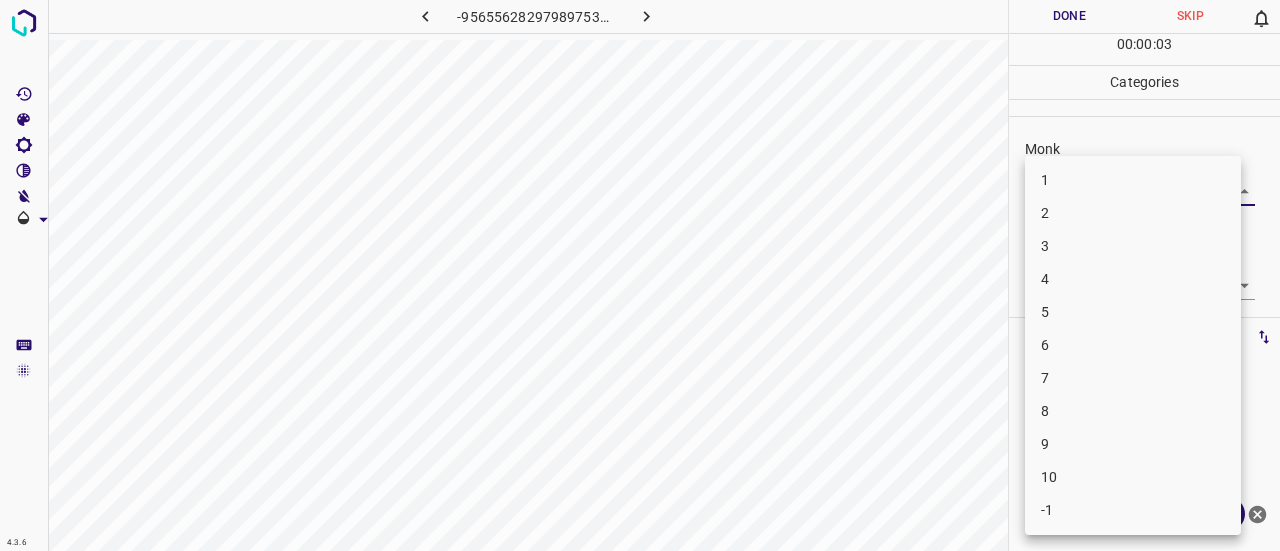 click on "4.3.6  -956556282979897534.png Done Skip 0 00   : 00   : 03   Categories Monk   Select ​  [PERSON_NAME]   Select ​ Labels   0 Categories 1 Monk 2  [PERSON_NAME] Tools Space Change between modes (Draw & Edit) I Auto labeling R Restore zoom M Zoom in N Zoom out Delete Delete selecte label Filters Z Restore filters X Saturation filter C Brightness filter V Contrast filter B Gray scale filter General O Download ¿Necesitas ayuda? Texto original Valora esta traducción Tu opinión servirá para ayudar a mejorar el Traductor de Google - Texto - Esconder - Borrar 1 2 3 4 5 6 7 8 9 10 -1" at bounding box center (640, 275) 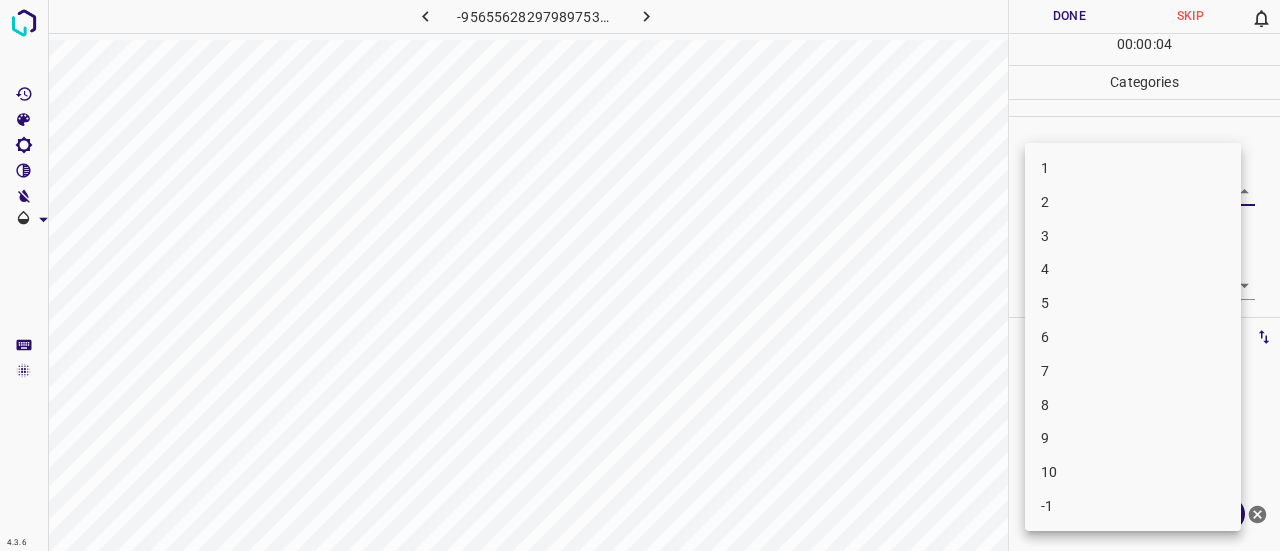 click on "3" at bounding box center (1133, 236) 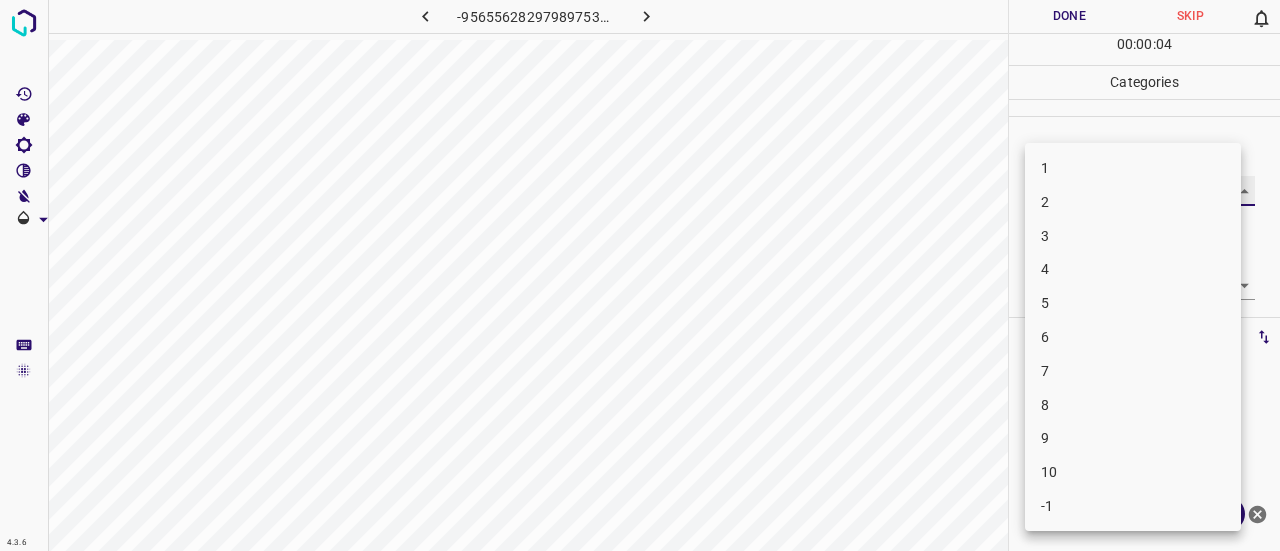 type on "3" 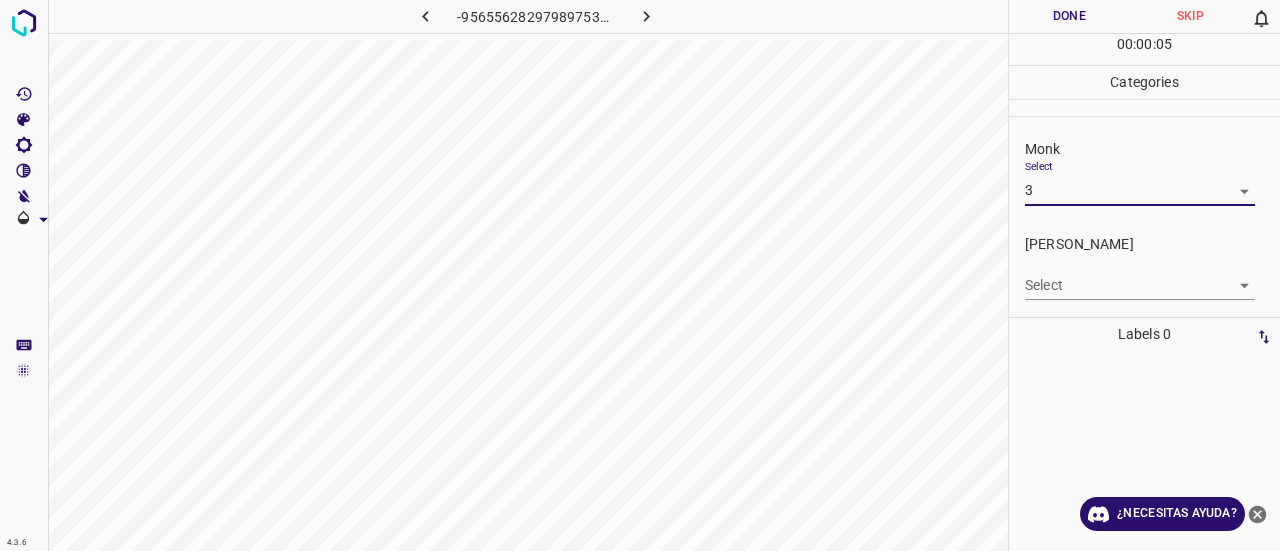 click on "4.3.6  -956556282979897534.png Done Skip 0 00   : 00   : 05   Categories Monk   Select 3 3  [PERSON_NAME]   Select ​ Labels   0 Categories 1 Monk 2  [PERSON_NAME] Tools Space Change between modes (Draw & Edit) I Auto labeling R Restore zoom M Zoom in N Zoom out Delete Delete selecte label Filters Z Restore filters X Saturation filter C Brightness filter V Contrast filter B Gray scale filter General O Download ¿Necesitas ayuda? Texto original Valora esta traducción Tu opinión servirá para ayudar a mejorar el Traductor de Google - Texto - Esconder - Borrar" at bounding box center [640, 275] 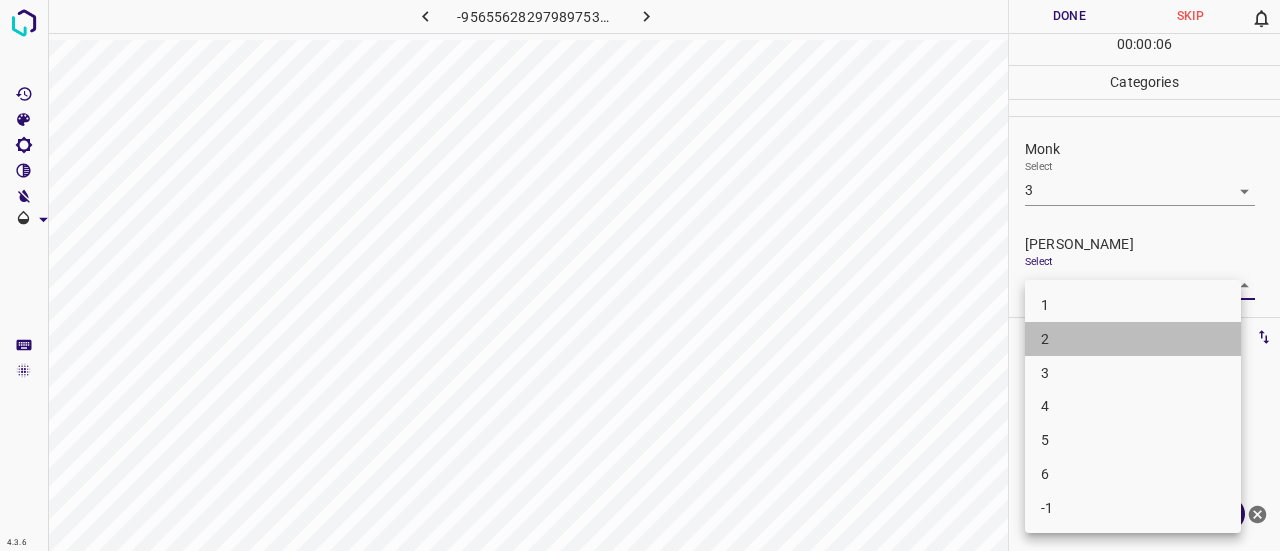 click on "2" at bounding box center [1133, 339] 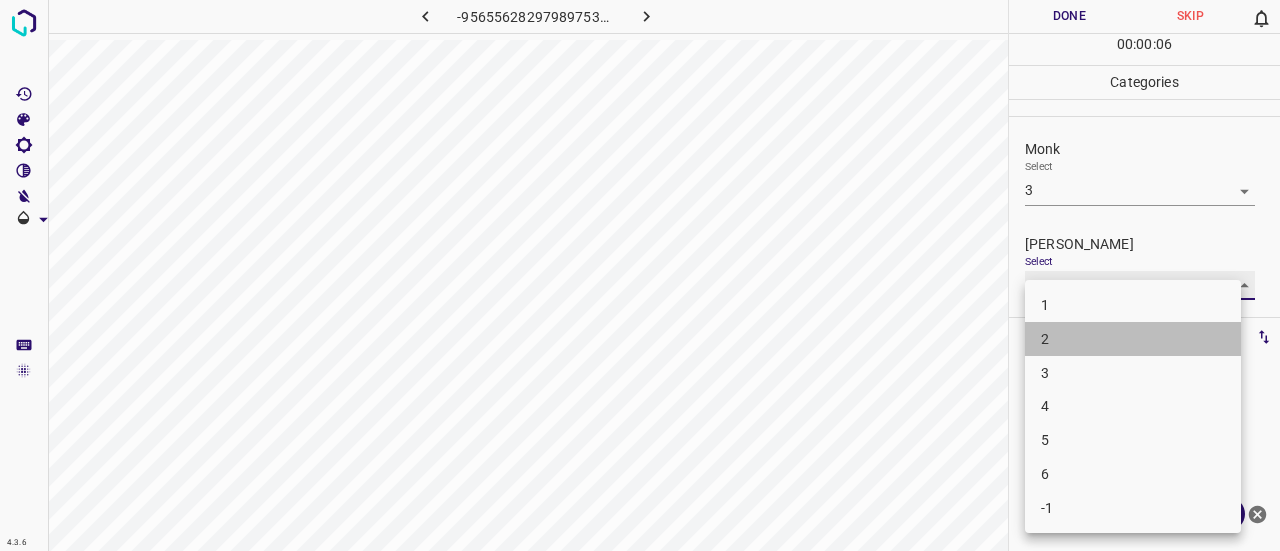 type on "2" 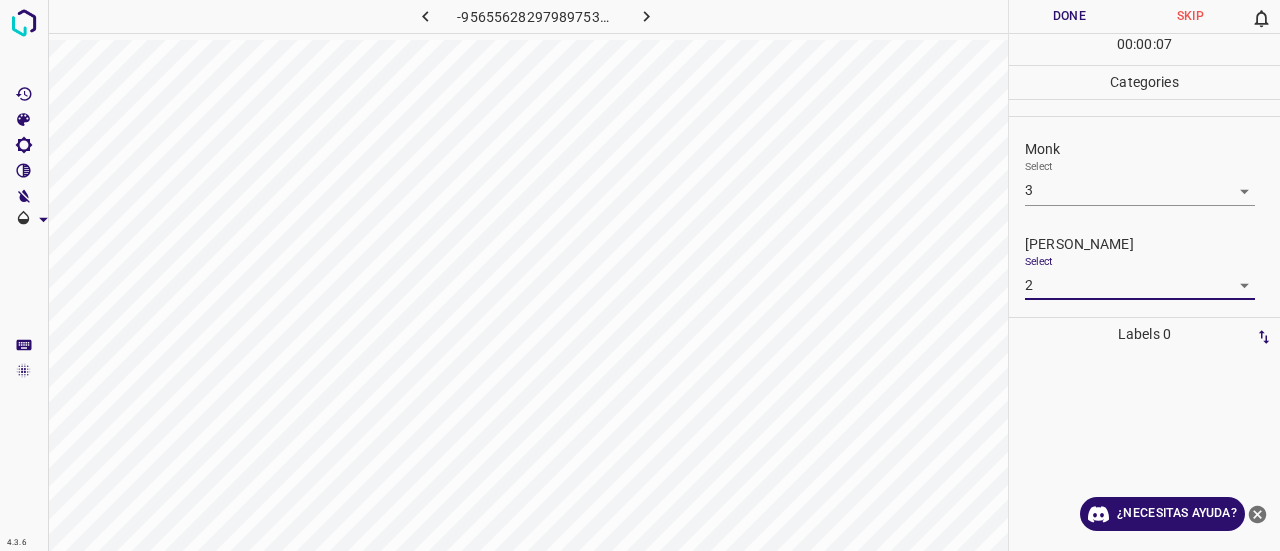 click on "Done" at bounding box center (1069, 16) 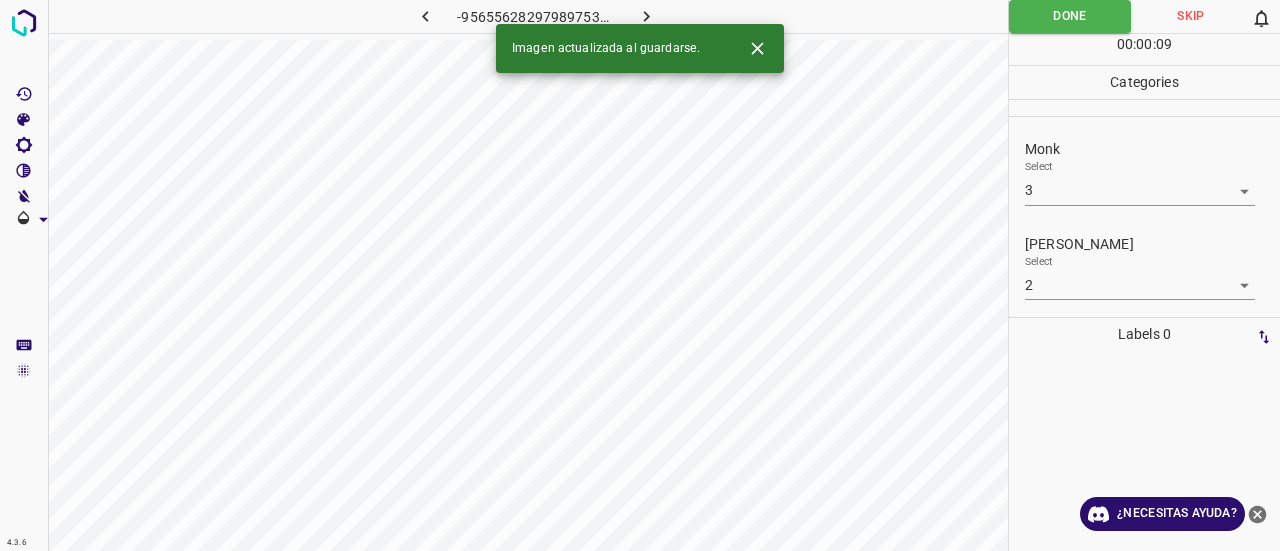 click 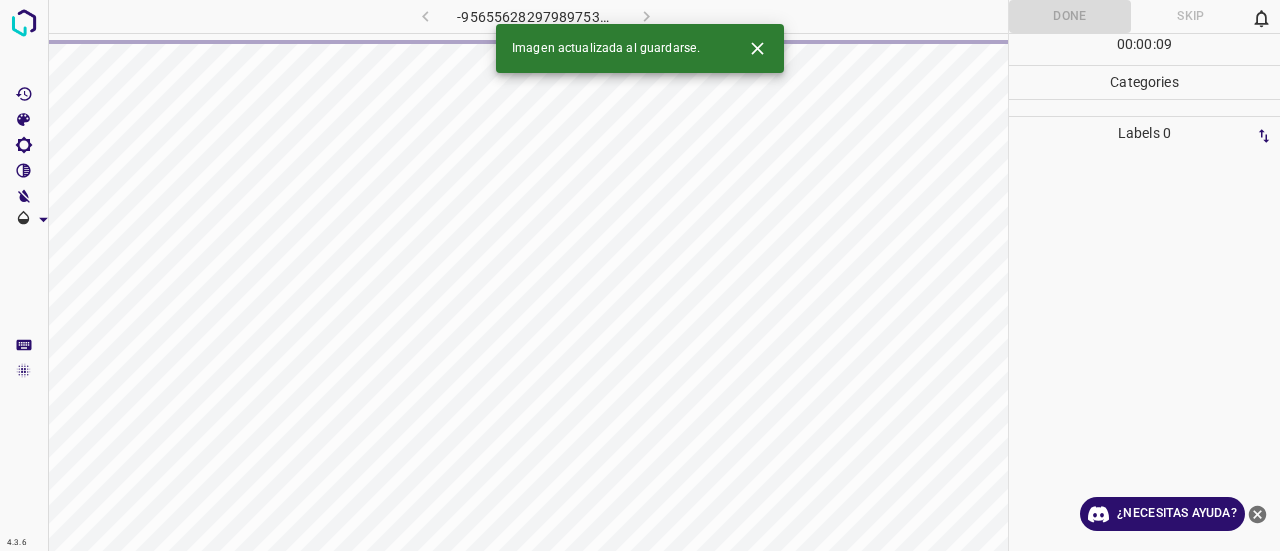 click 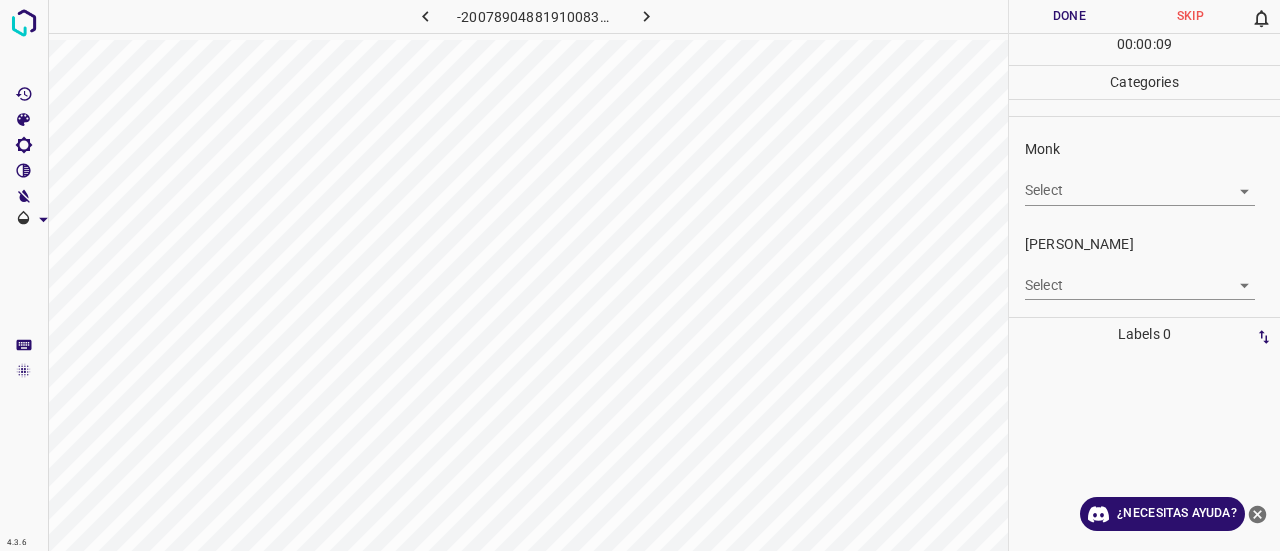 click on "4.3.6  -2007890488191008351.png Done Skip 0 00   : 00   : 09   Categories Monk   Select ​  [PERSON_NAME]   Select ​ Labels   0 Categories 1 Monk 2  [PERSON_NAME] Tools Space Change between modes (Draw & Edit) I Auto labeling R Restore zoom M Zoom in N Zoom out Delete Delete selecte label Filters Z Restore filters X Saturation filter C Brightness filter V Contrast filter B Gray scale filter General O Download ¿Necesitas ayuda? Texto original Valora esta traducción Tu opinión servirá para ayudar a mejorar el Traductor de Google - Texto - Esconder - Borrar" at bounding box center (640, 275) 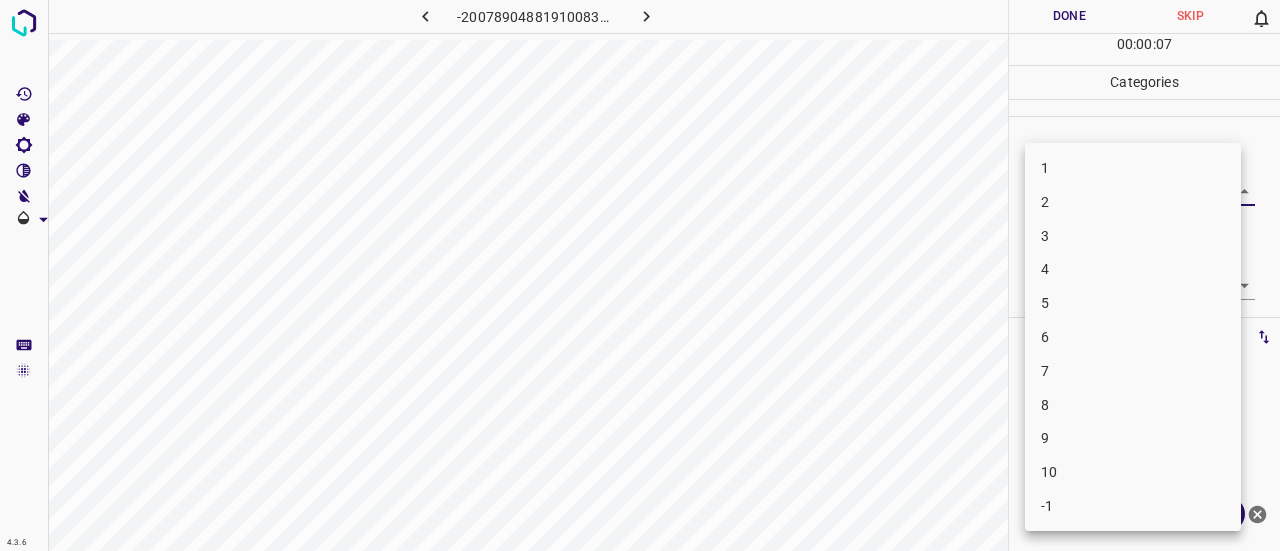 click on "2" at bounding box center (1133, 202) 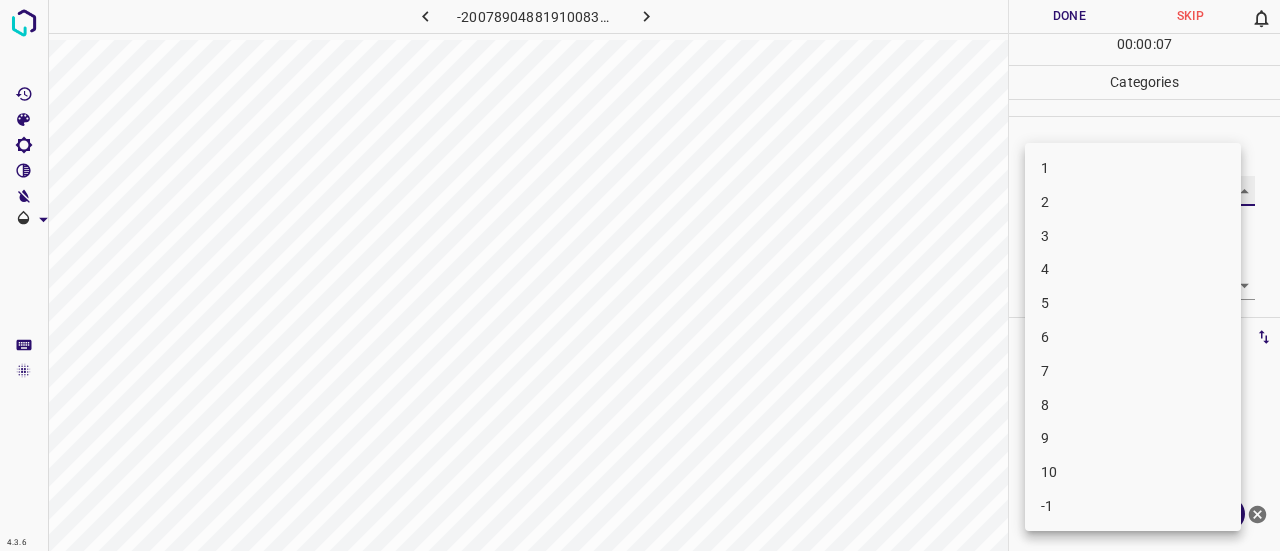 type on "2" 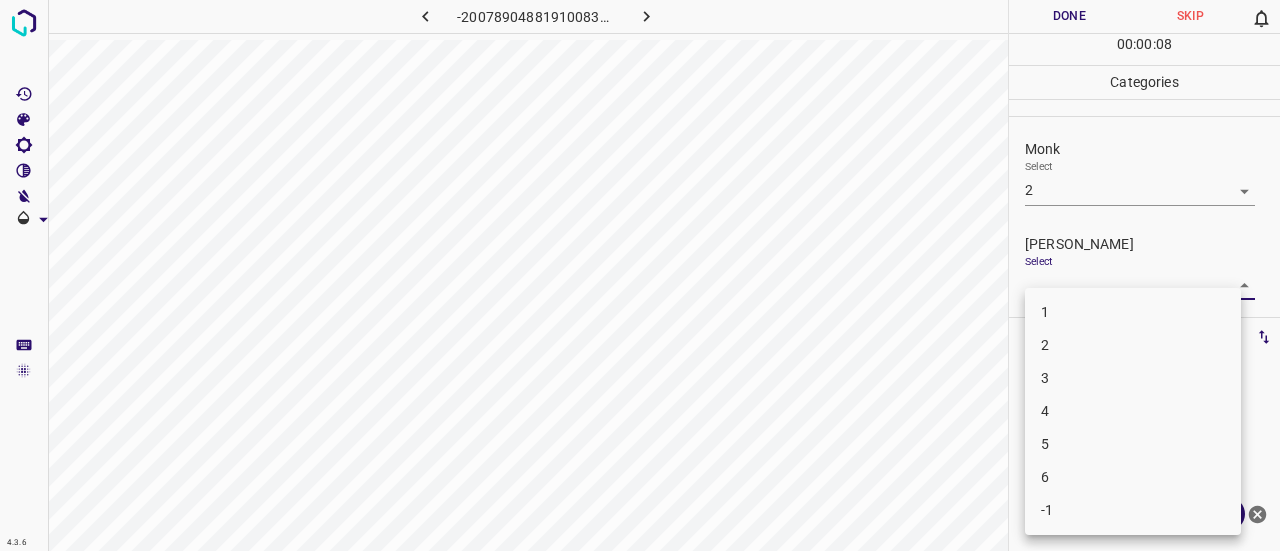 click on "4.3.6  -2007890488191008351.png Done Skip 0 00   : 00   : 08   Categories Monk   Select 2 2  [PERSON_NAME]   Select ​ Labels   0 Categories 1 Monk 2  [PERSON_NAME] Tools Space Change between modes (Draw & Edit) I Auto labeling R Restore zoom M Zoom in N Zoom out Delete Delete selecte label Filters Z Restore filters X Saturation filter C Brightness filter V Contrast filter B Gray scale filter General O Download ¿Necesitas ayuda? Texto original Valora esta traducción Tu opinión servirá para ayudar a mejorar el Traductor de Google - Texto - Esconder - Borrar 1 2 3 4 5 6 -1" at bounding box center [640, 275] 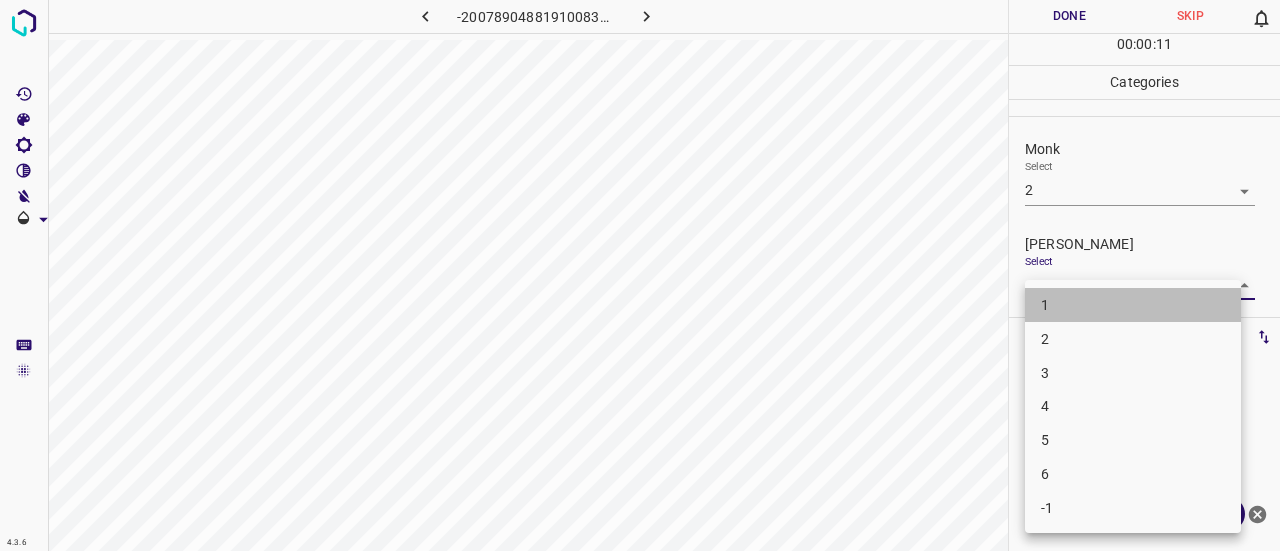 click on "1" at bounding box center [1133, 305] 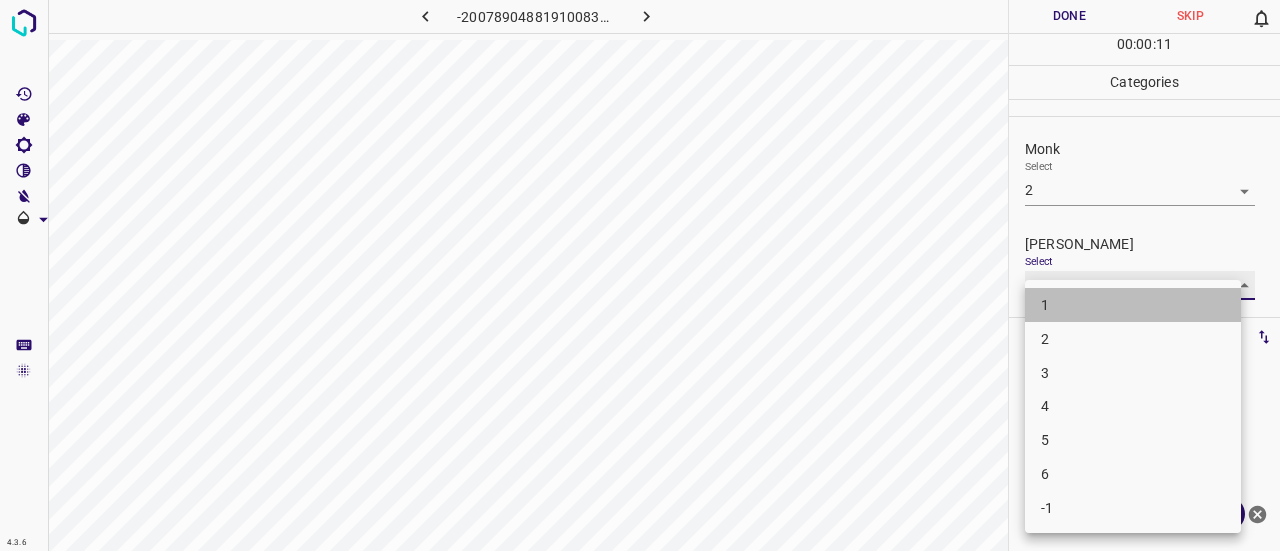 type on "1" 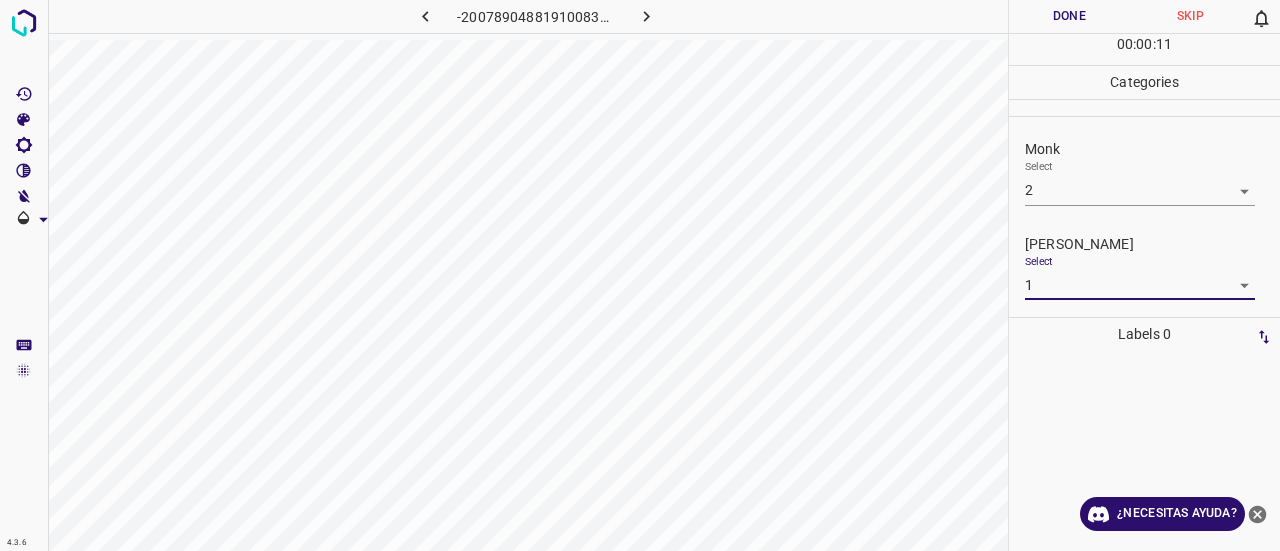 click on "Done" at bounding box center (1069, 16) 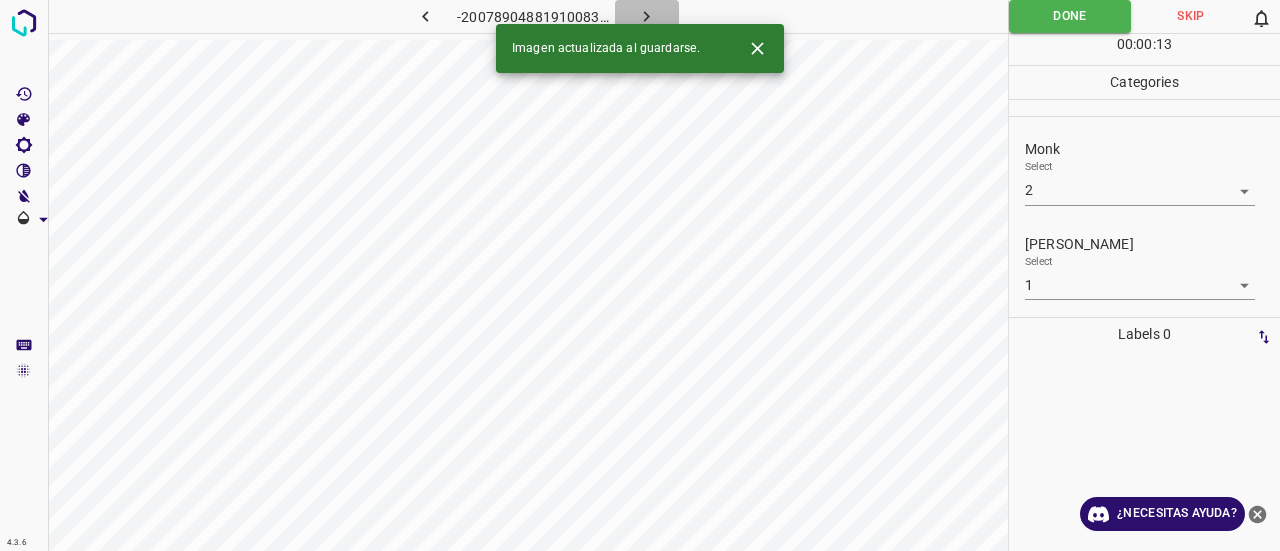click 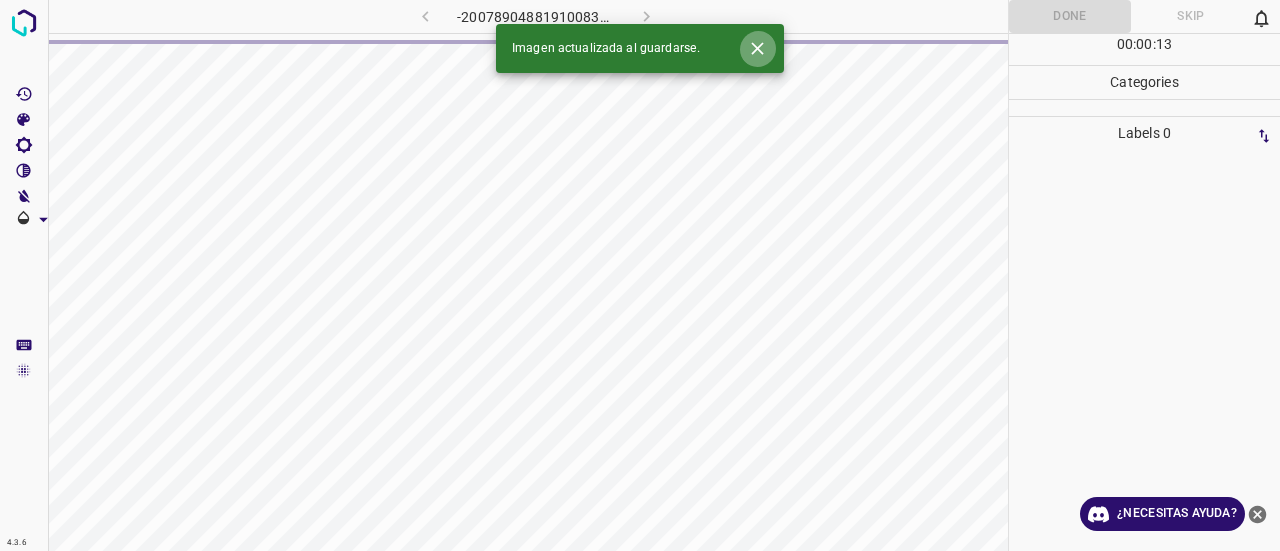 click 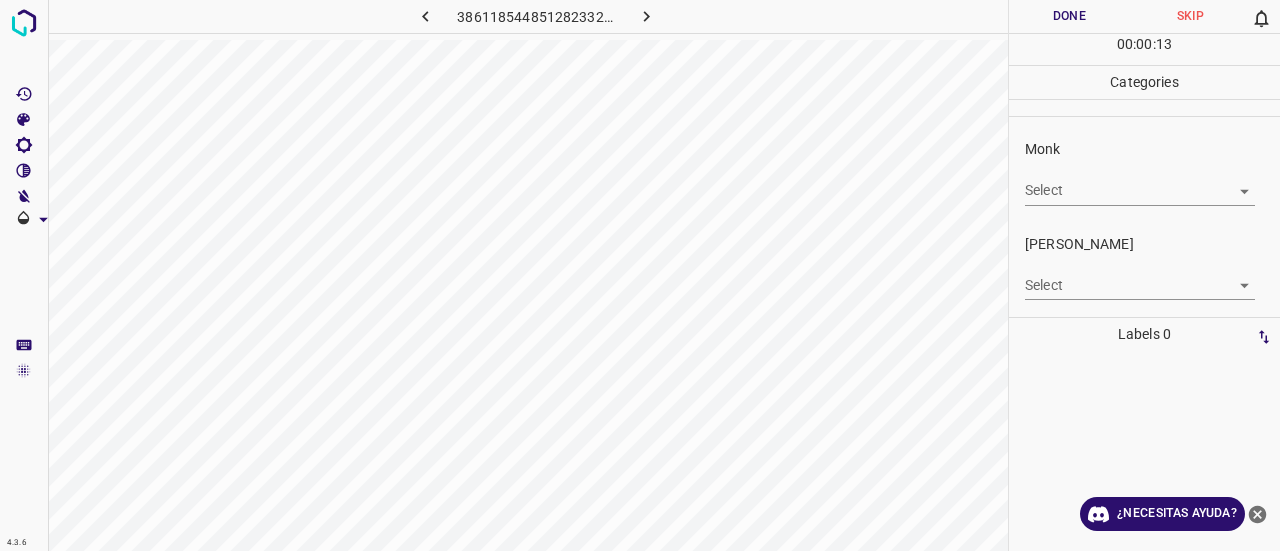 click on "4.3.6  3861185448512823327.png Done Skip 0 00   : 00   : 13   Categories Monk   Select ​  [PERSON_NAME]   Select ​ Labels   0 Categories 1 Monk 2  [PERSON_NAME] Tools Space Change between modes (Draw & Edit) I Auto labeling R Restore zoom M Zoom in N Zoom out Delete Delete selecte label Filters Z Restore filters X Saturation filter C Brightness filter V Contrast filter B Gray scale filter General O Download ¿Necesitas ayuda? Texto original Valora esta traducción Tu opinión servirá para ayudar a mejorar el Traductor de Google - Texto - Esconder - Borrar" at bounding box center (640, 275) 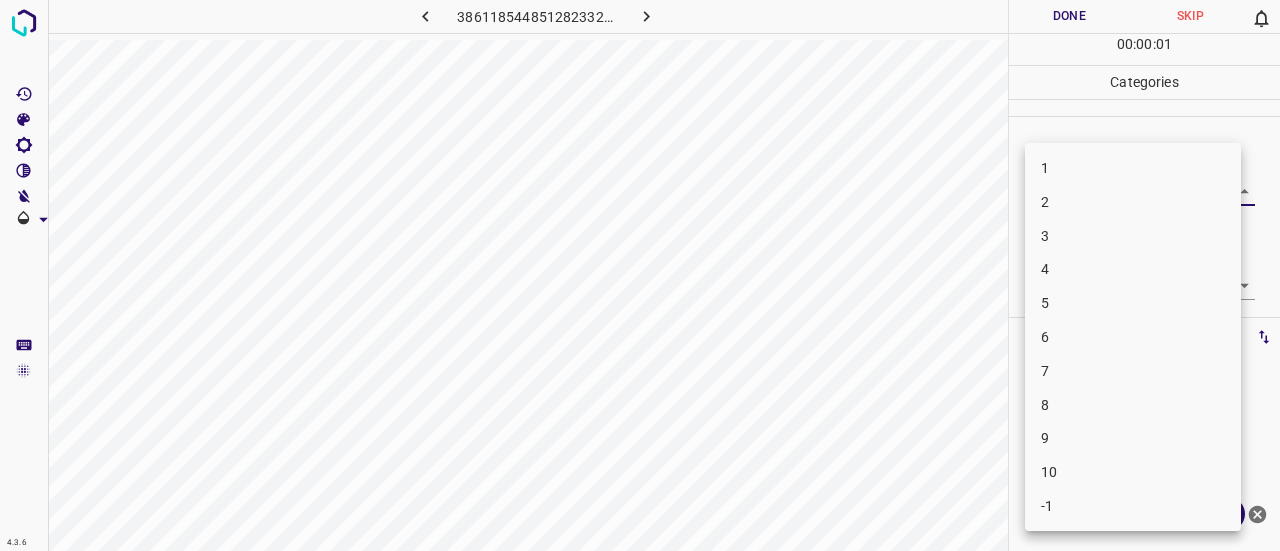 click on "3" at bounding box center (1133, 236) 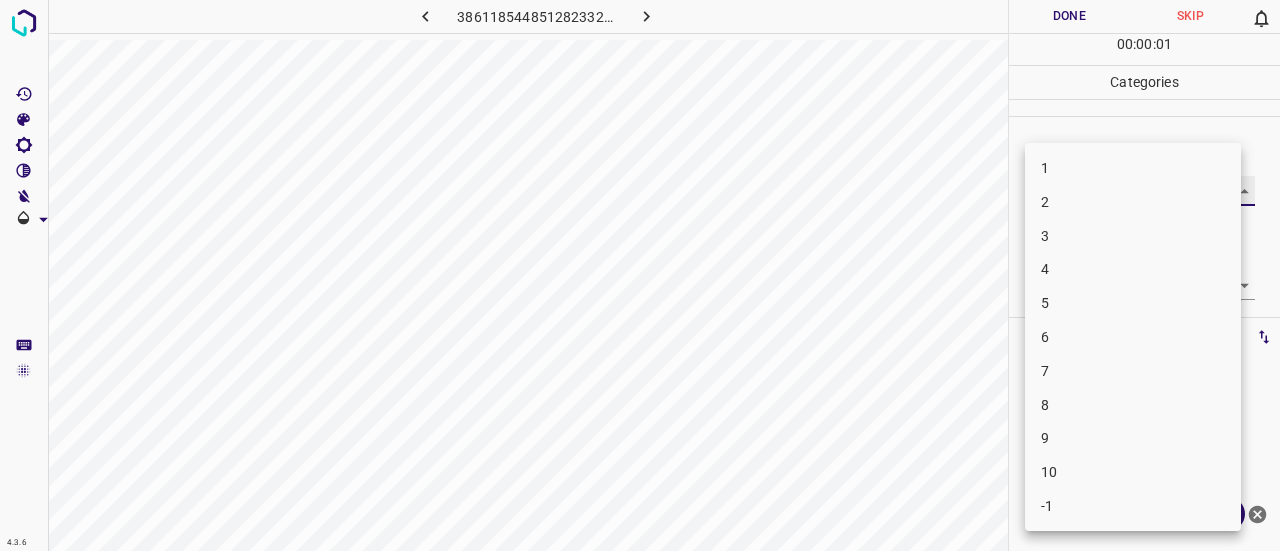 type on "3" 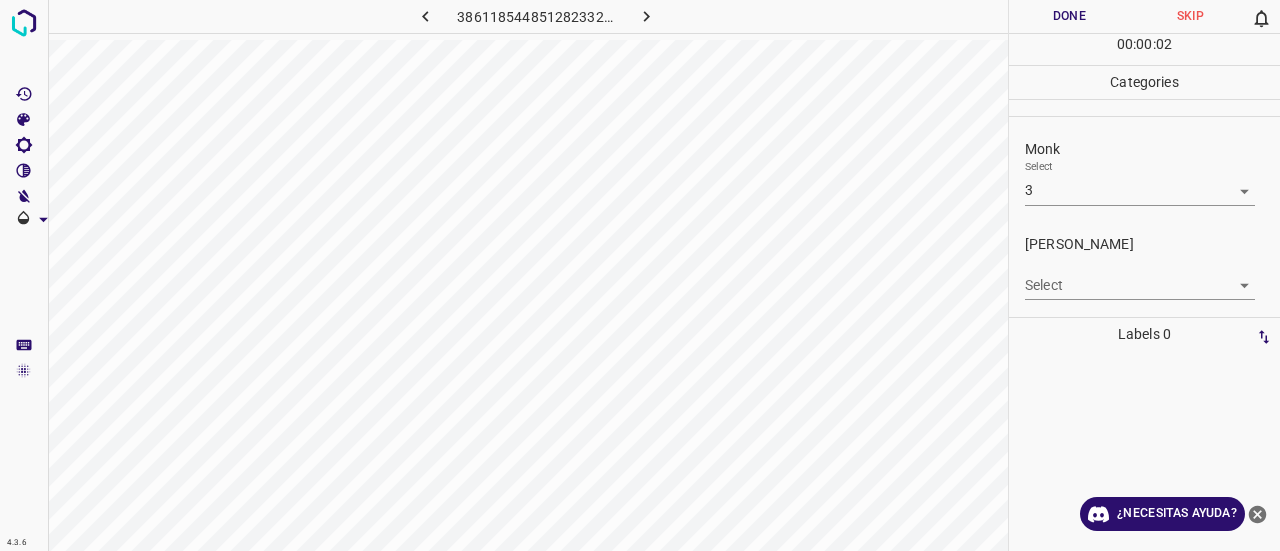 click on "Labels   0" at bounding box center [1144, 334] 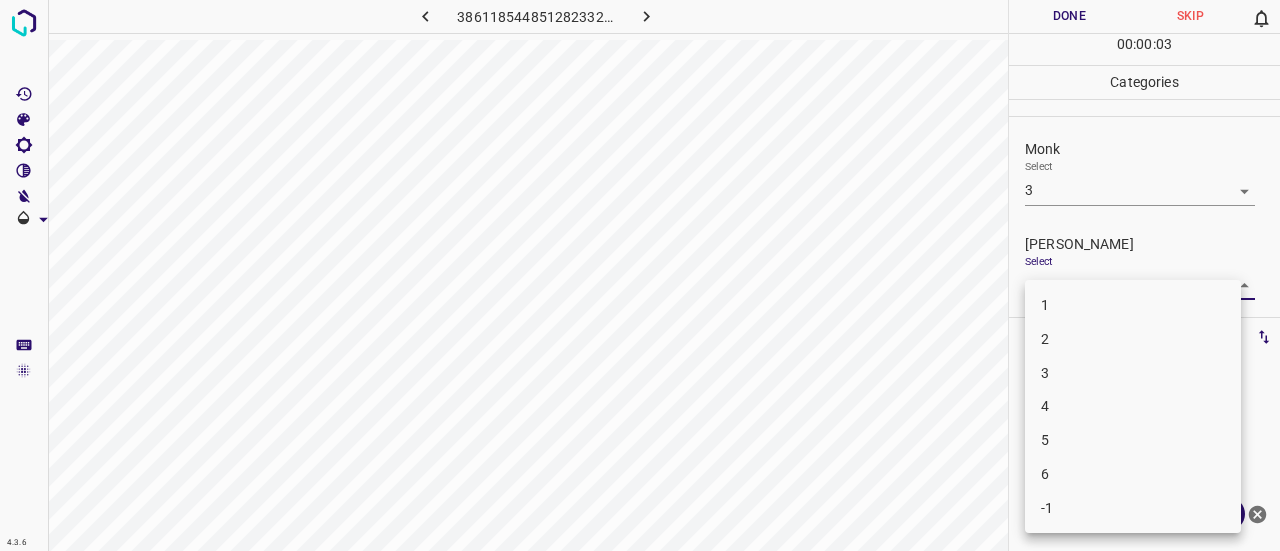 click on "2" at bounding box center [1133, 339] 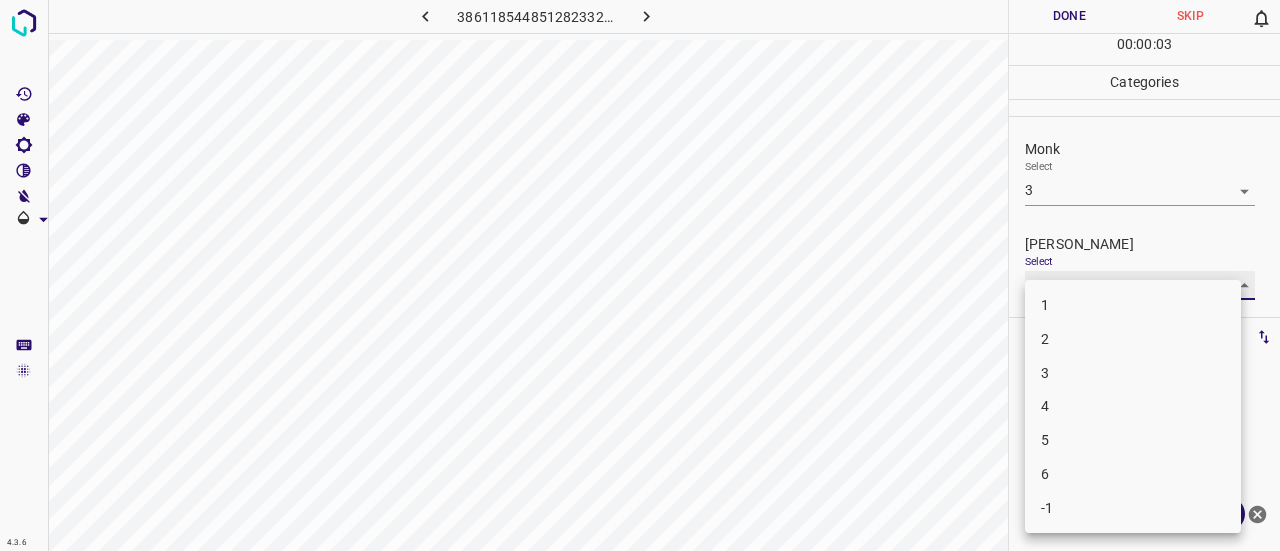 type on "2" 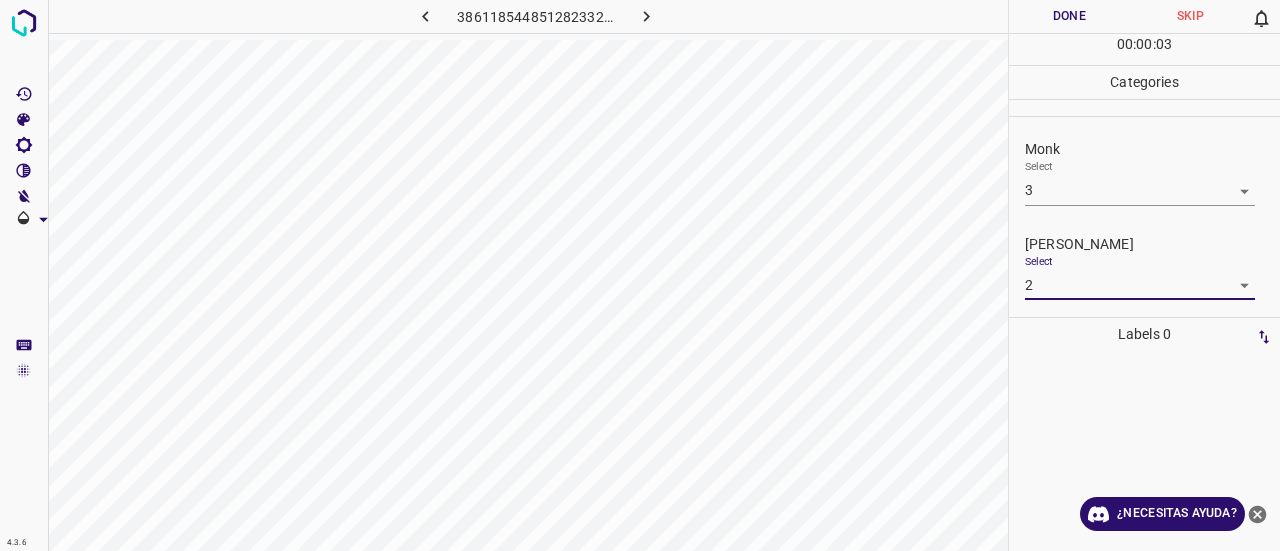 click on "Done" at bounding box center [1069, 16] 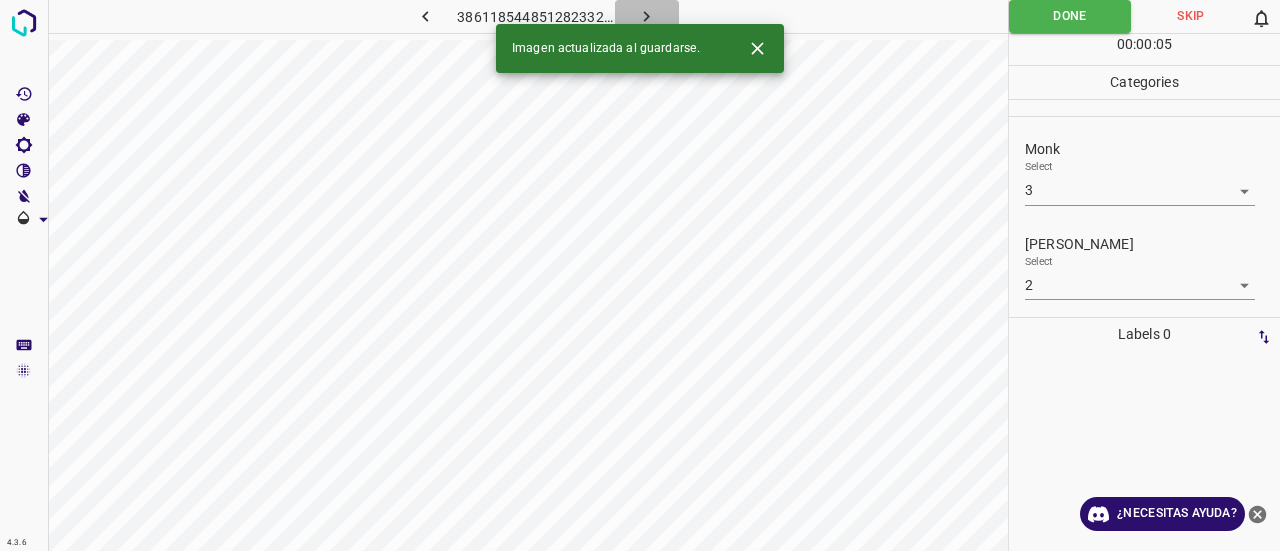 click at bounding box center (647, 16) 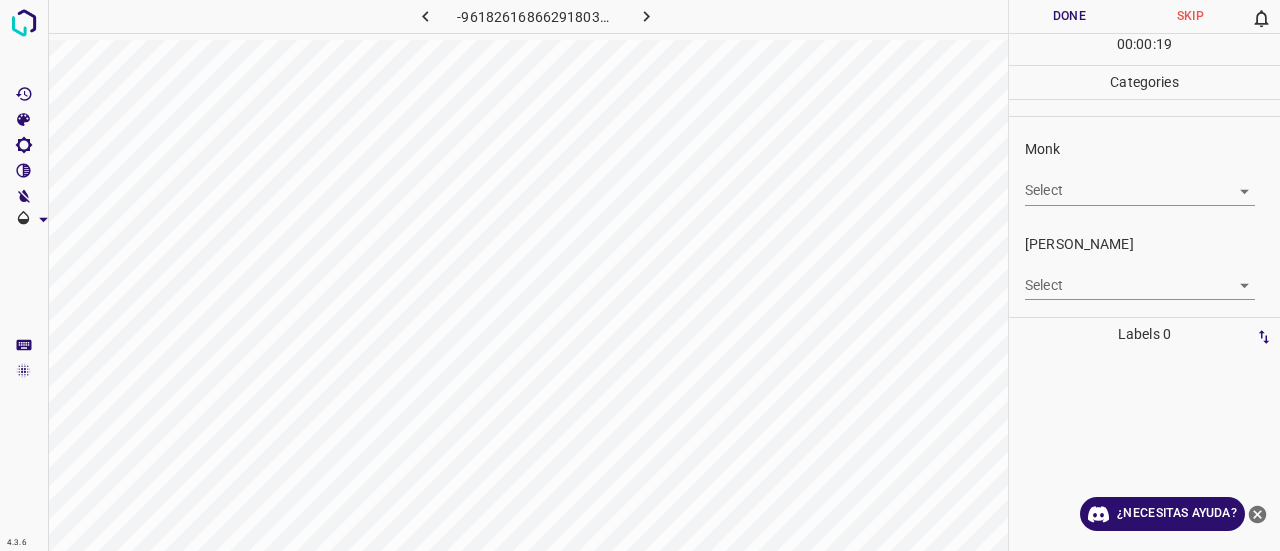 click on "4.3.6  -961826168662918033.png Done Skip 0 00   : 00   : 19   Categories Monk   Select ​  [PERSON_NAME]   Select ​ Labels   0 Categories 1 Monk 2  [PERSON_NAME] Tools Space Change between modes (Draw & Edit) I Auto labeling R Restore zoom M Zoom in N Zoom out Delete Delete selecte label Filters Z Restore filters X Saturation filter C Brightness filter V Contrast filter B Gray scale filter General O Download ¿Necesitas ayuda? Texto original Valora esta traducción Tu opinión servirá para ayudar a mejorar el Traductor de Google - Texto - Esconder - Borrar" at bounding box center [640, 275] 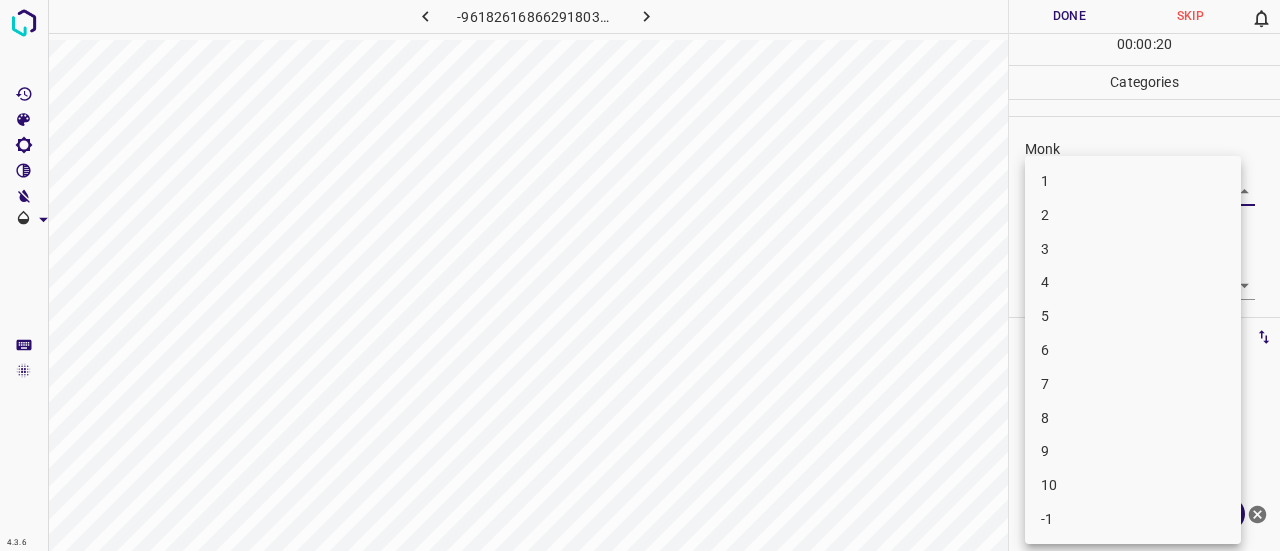 click on "3" at bounding box center (1133, 249) 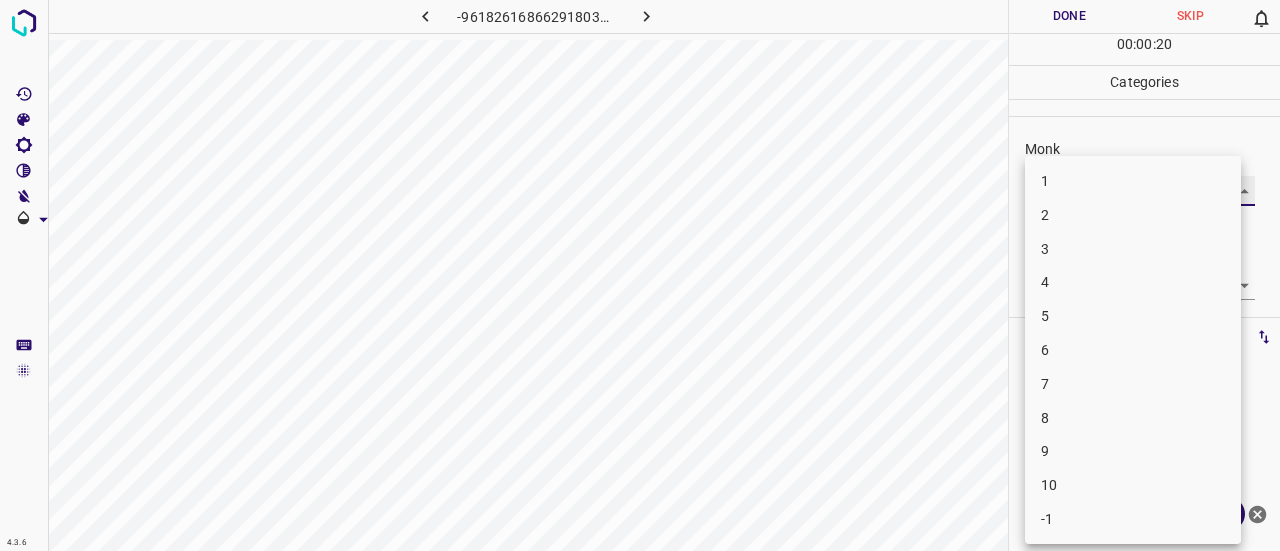 type on "3" 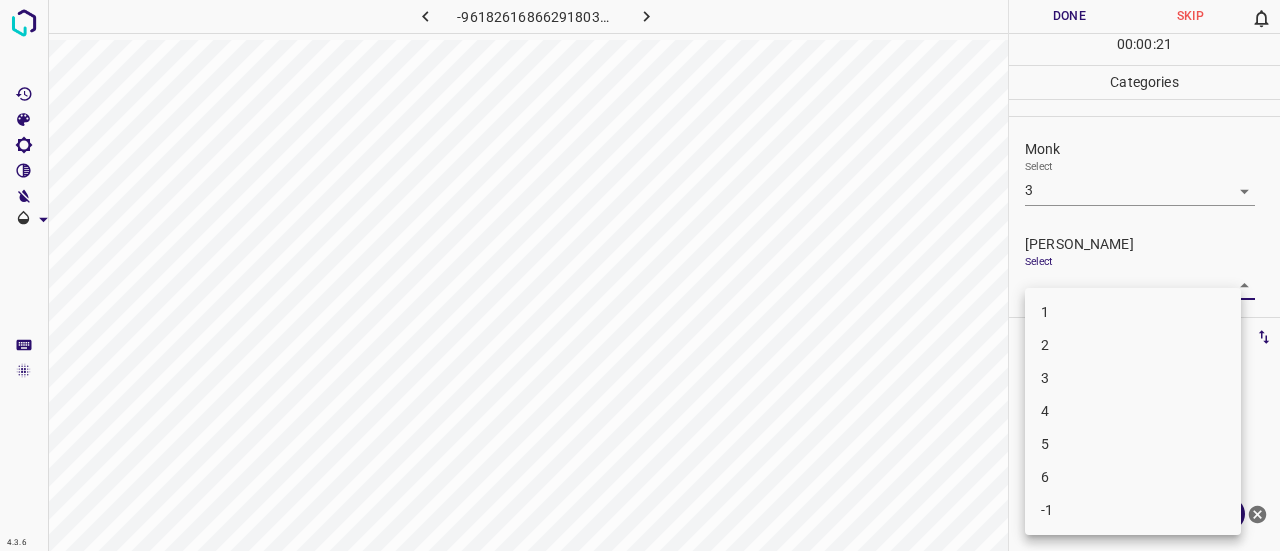 click on "4.3.6  -961826168662918033.png Done Skip 0 00   : 00   : 21   Categories Monk   Select 3 3  [PERSON_NAME]   Select ​ Labels   0 Categories 1 Monk 2  [PERSON_NAME] Tools Space Change between modes (Draw & Edit) I Auto labeling R Restore zoom M Zoom in N Zoom out Delete Delete selecte label Filters Z Restore filters X Saturation filter C Brightness filter V Contrast filter B Gray scale filter General O Download ¿Necesitas ayuda? Texto original Valora esta traducción Tu opinión servirá para ayudar a mejorar el Traductor de Google - Texto - Esconder - Borrar 1 2 3 4 5 6 -1" at bounding box center [640, 275] 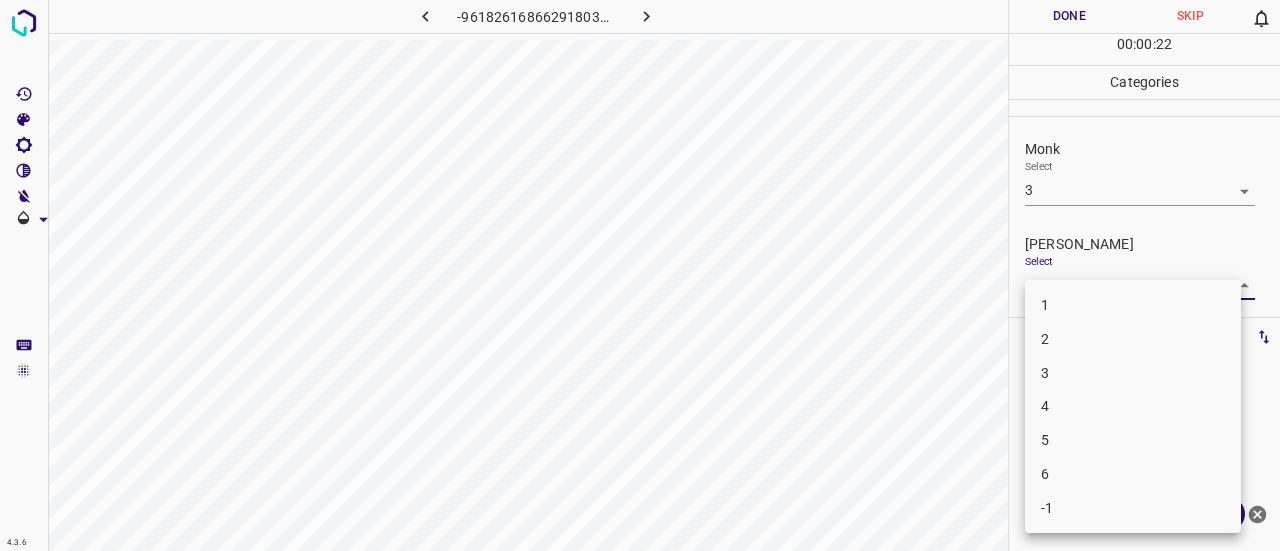 click on "2" at bounding box center [1133, 339] 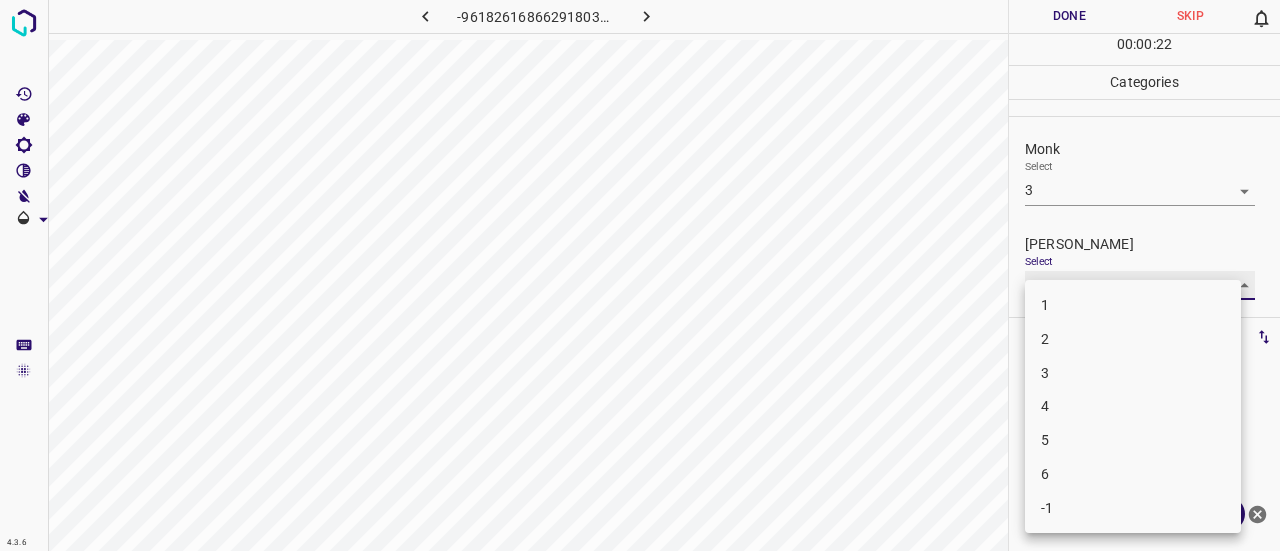 type on "2" 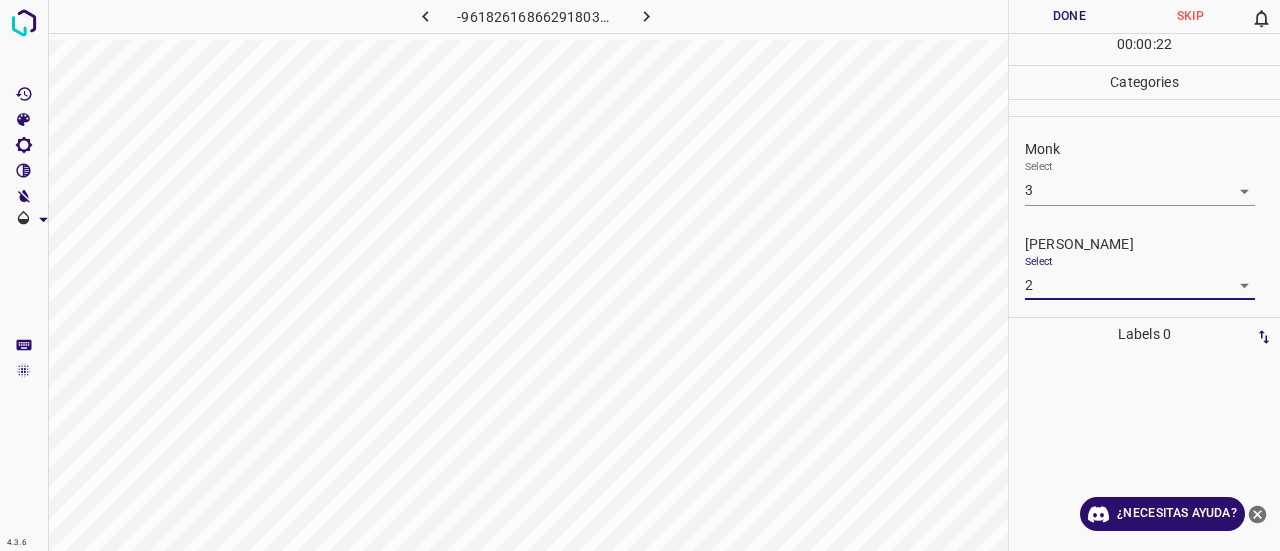 click on "Done" at bounding box center [1069, 16] 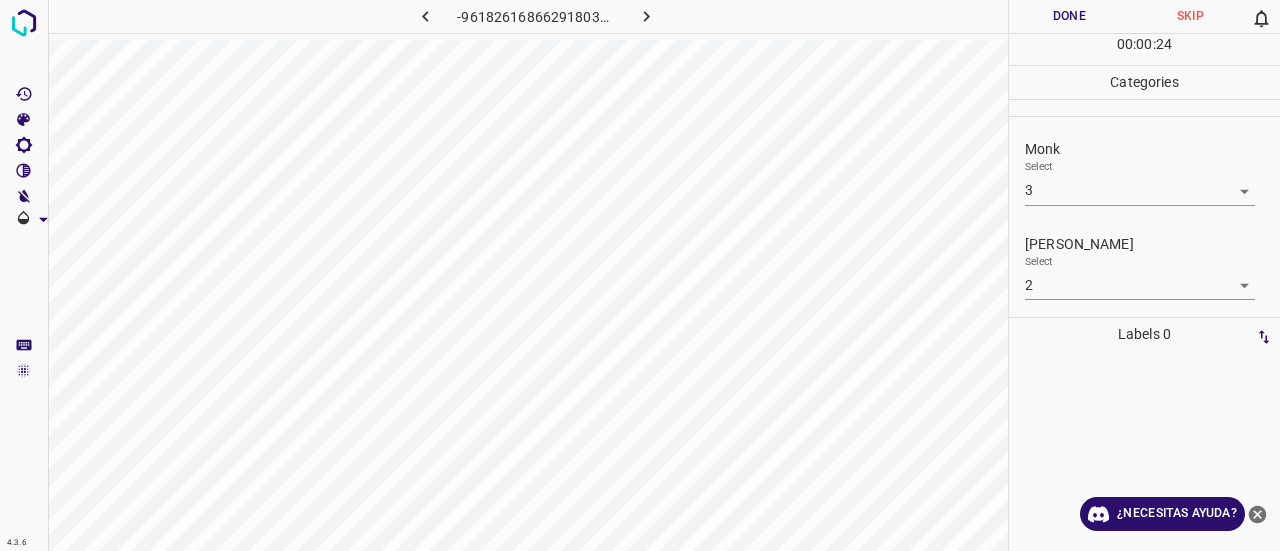 click at bounding box center (647, 16) 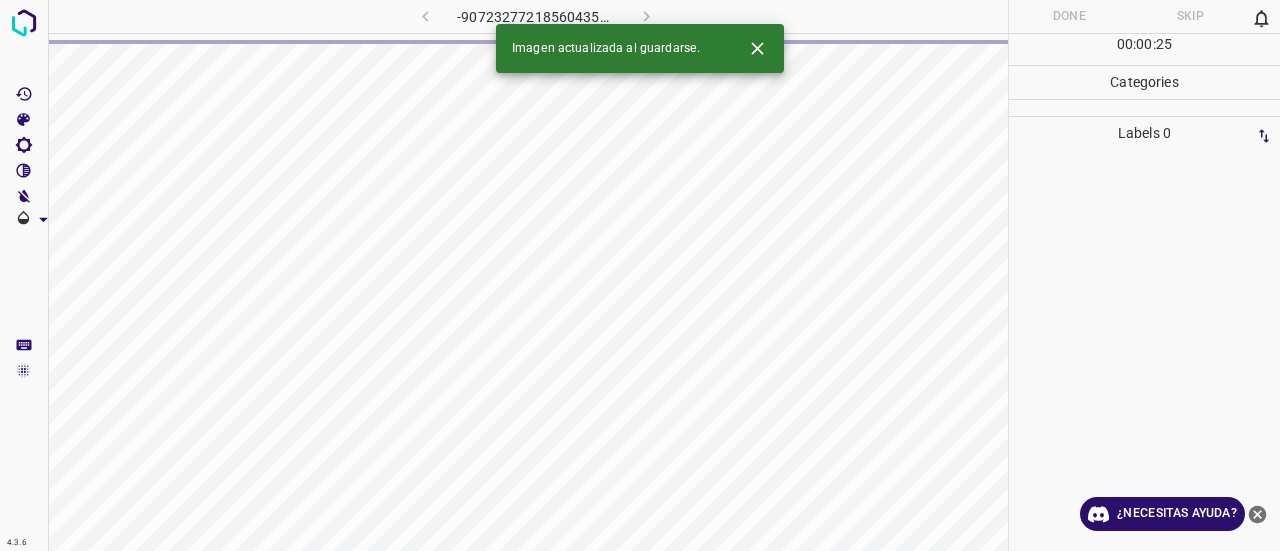 click 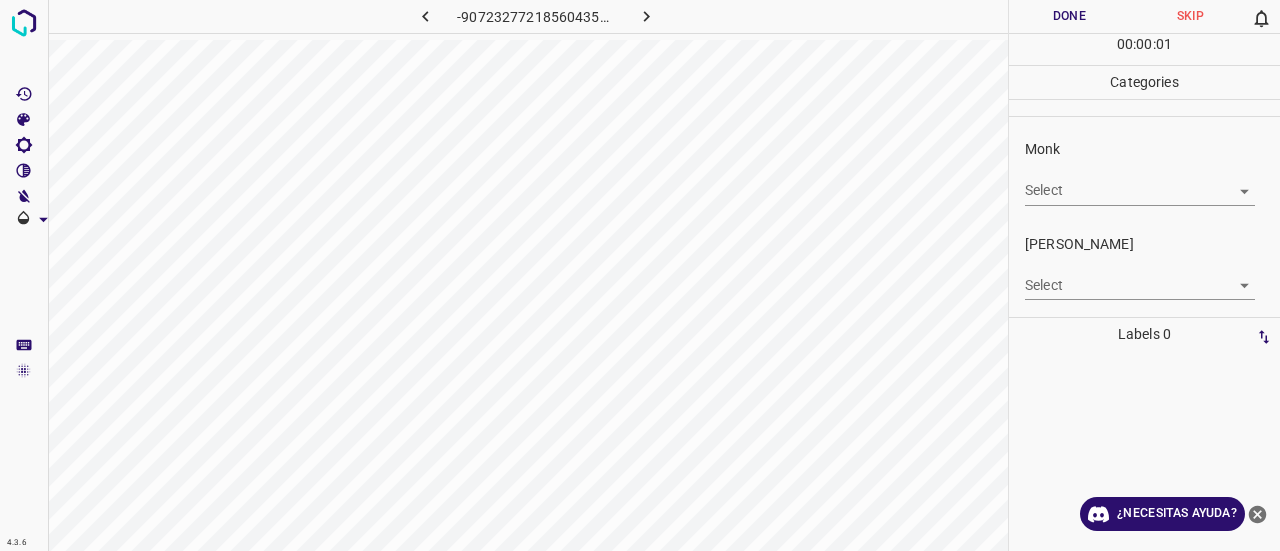 click on "4.3.6  -9072327721856043569.png Done Skip 0 00   : 00   : 01   Categories Monk   Select ​  [PERSON_NAME]   Select ​ Labels   0 Categories 1 Monk 2  [PERSON_NAME] Tools Space Change between modes (Draw & Edit) I Auto labeling R Restore zoom M Zoom in N Zoom out Delete Delete selecte label Filters Z Restore filters X Saturation filter C Brightness filter V Contrast filter B Gray scale filter General O Download ¿Necesitas ayuda? Texto original Valora esta traducción Tu opinión servirá para ayudar a mejorar el Traductor de Google - Texto - Esconder - Borrar" at bounding box center (640, 275) 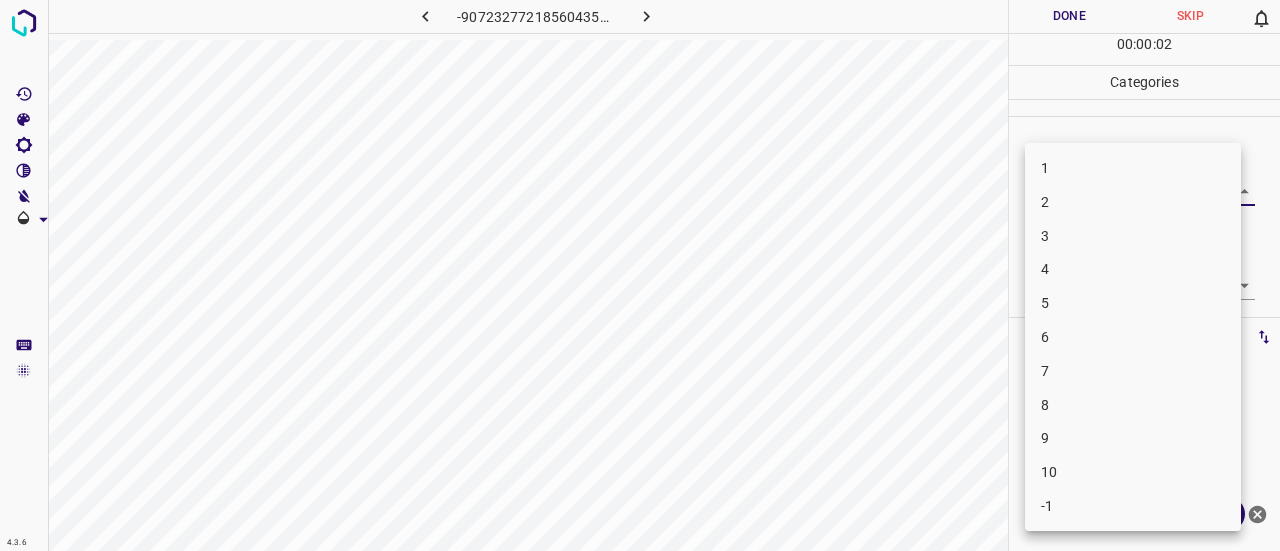 click on "8" at bounding box center (1133, 405) 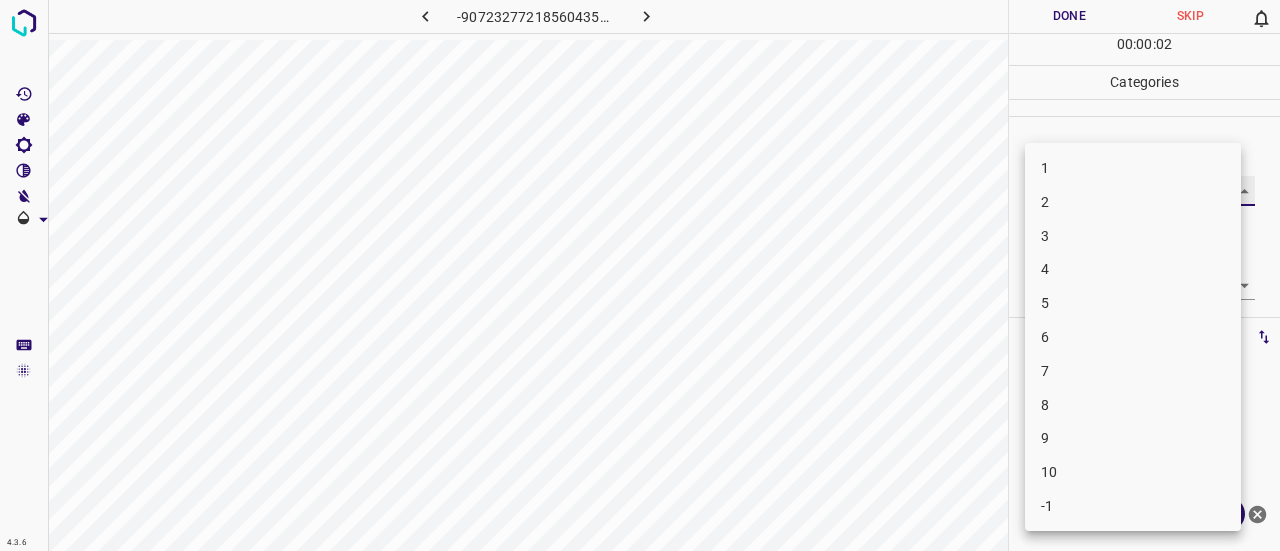 type on "8" 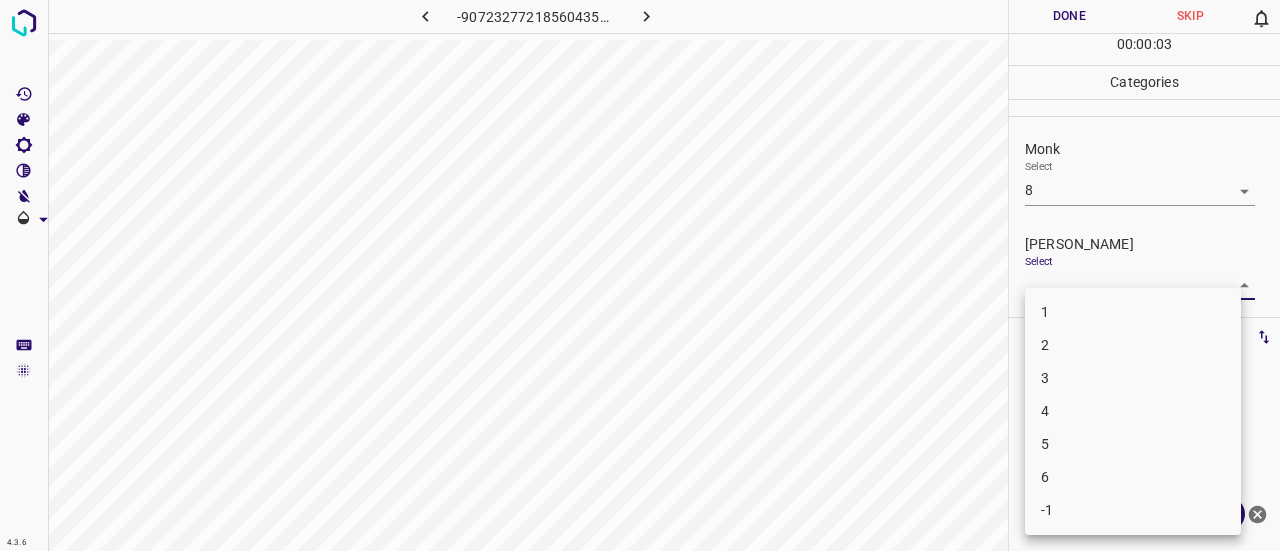 click on "4.3.6  -9072327721856043569.png Done Skip 0 00   : 00   : 03   Categories Monk   Select 8 8  [PERSON_NAME]   Select ​ Labels   0 Categories 1 Monk 2  [PERSON_NAME] Tools Space Change between modes (Draw & Edit) I Auto labeling R Restore zoom M Zoom in N Zoom out Delete Delete selecte label Filters Z Restore filters X Saturation filter C Brightness filter V Contrast filter B Gray scale filter General O Download ¿Necesitas ayuda? Texto original Valora esta traducción Tu opinión servirá para ayudar a mejorar el Traductor de Google - Texto - Esconder - Borrar 1 2 3 4 5 6 -1" at bounding box center (640, 275) 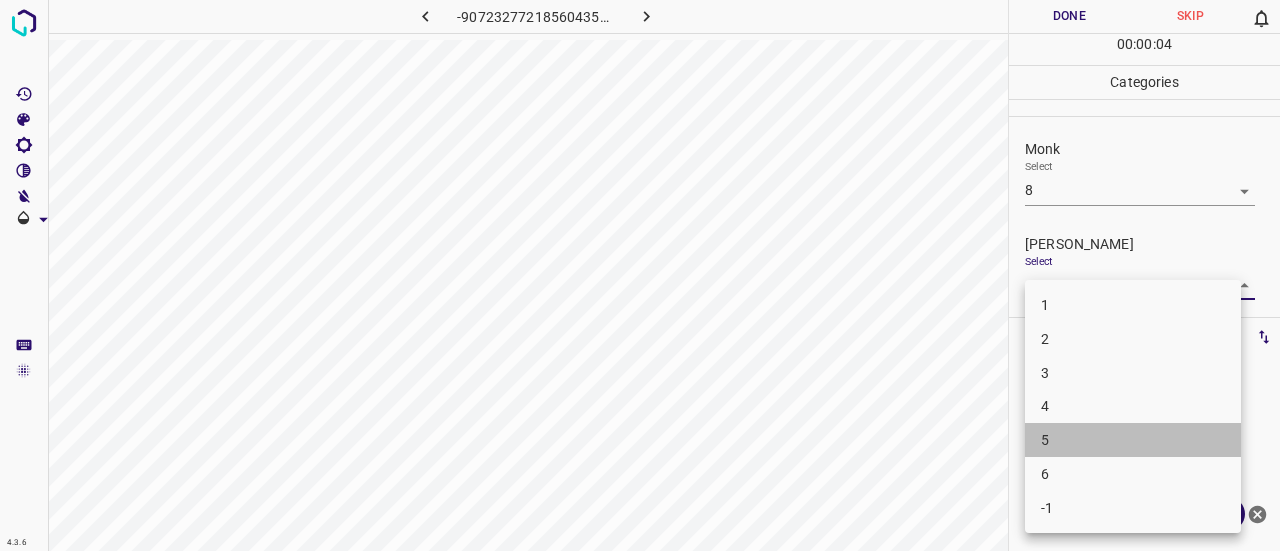 click on "5" at bounding box center (1133, 440) 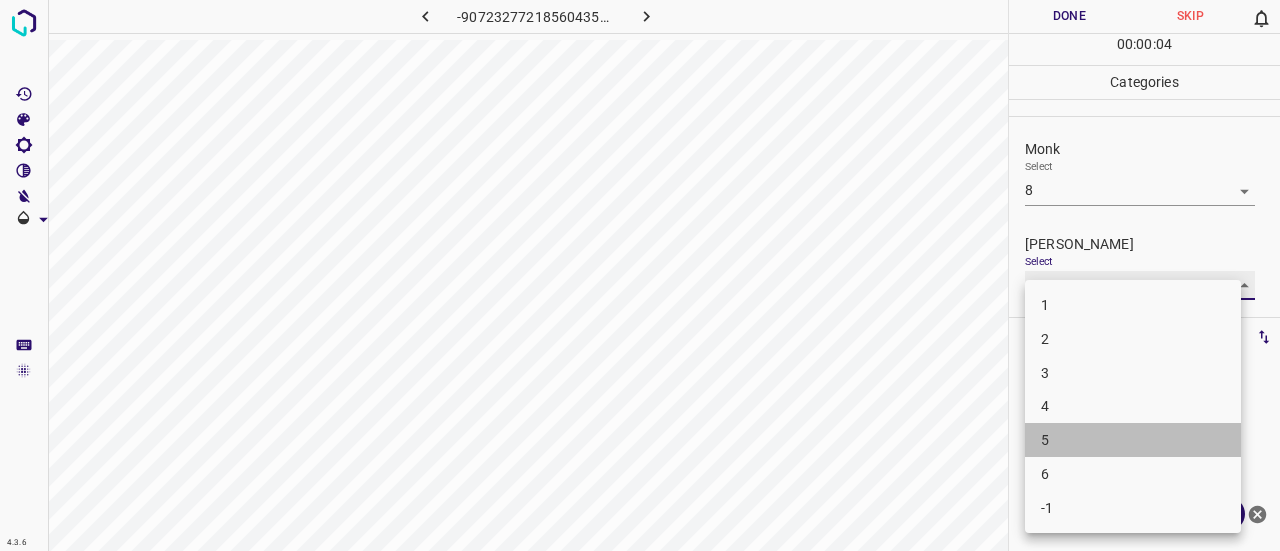 type on "5" 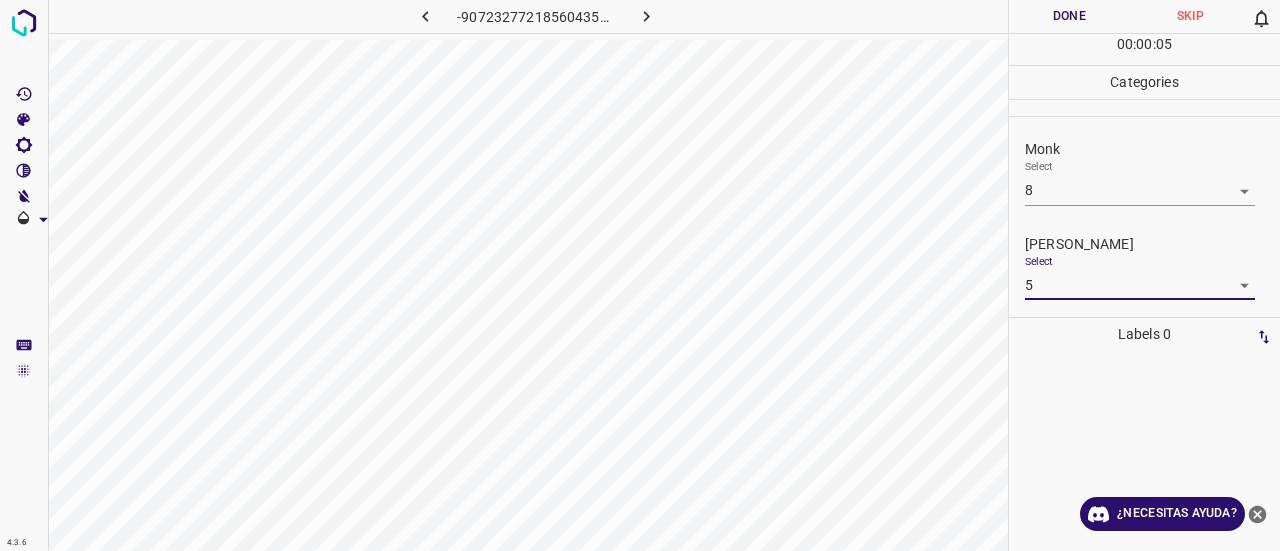 click on "Done" at bounding box center [1069, 16] 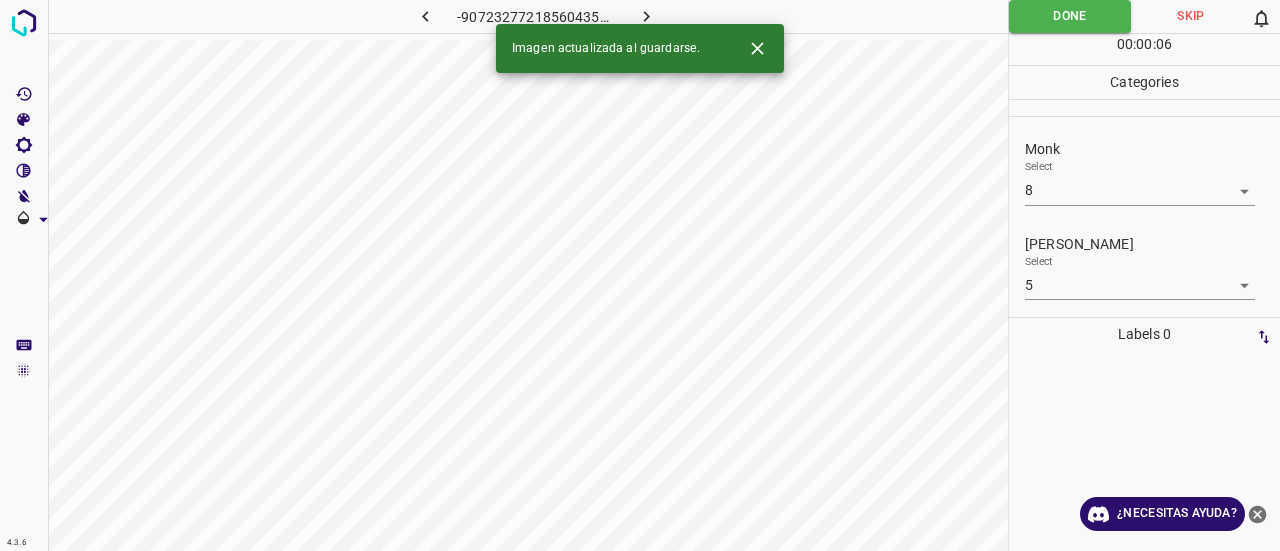 click 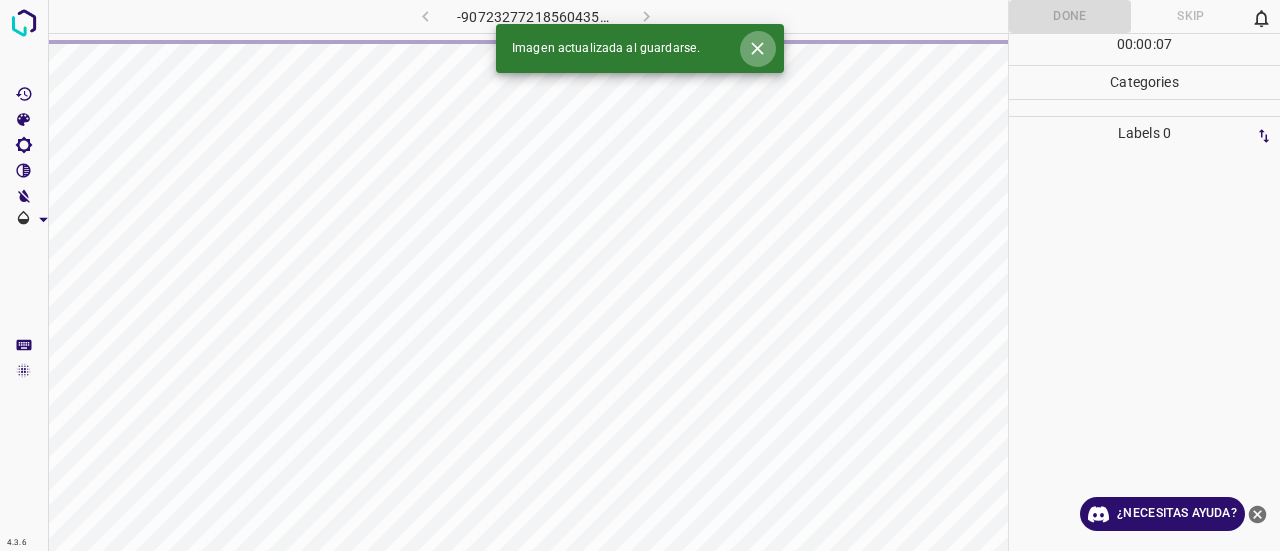 click 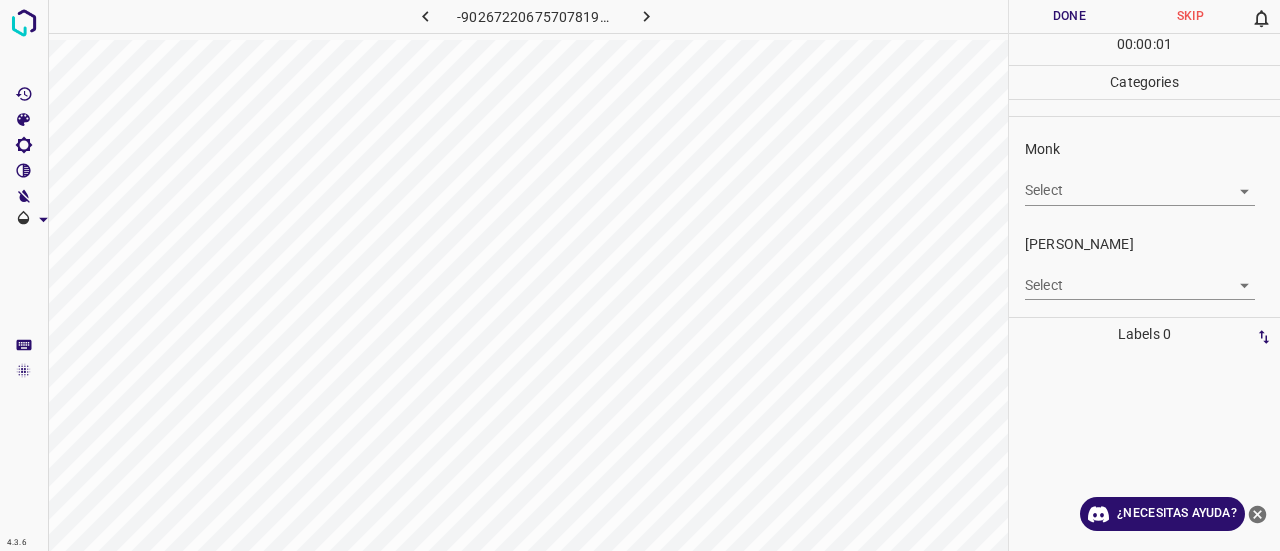 click on "Select ​" at bounding box center [1140, 182] 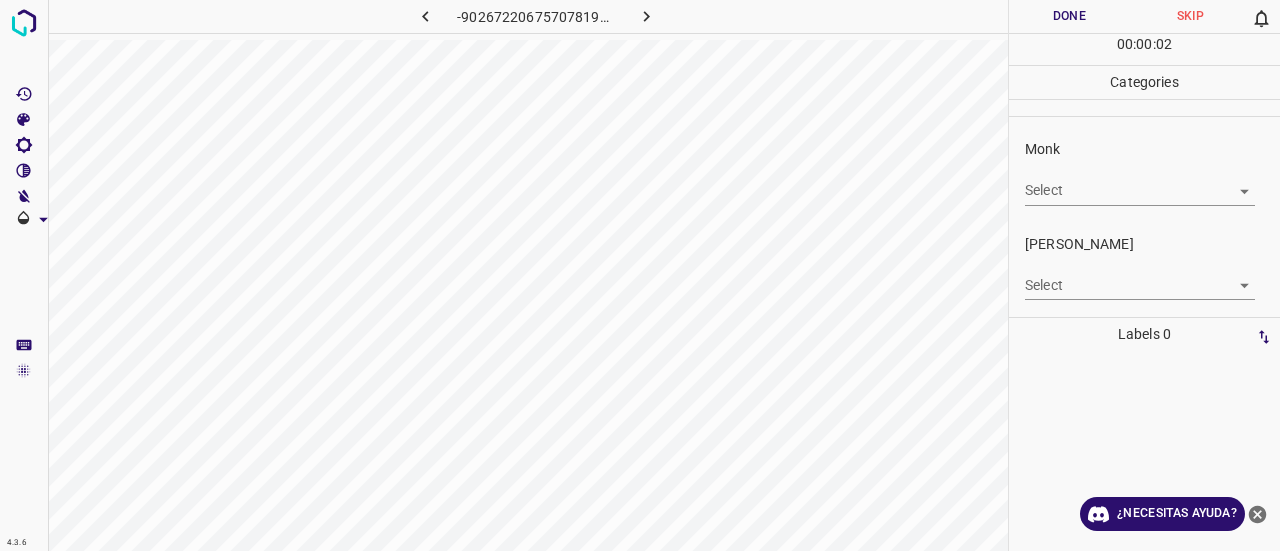 click on "4.3.6  -9026722067570781995.png Done Skip 0 00   : 00   : 02   Categories Monk   Select ​  [PERSON_NAME]   Select ​ Labels   0 Categories 1 Monk 2  [PERSON_NAME] Tools Space Change between modes (Draw & Edit) I Auto labeling R Restore zoom M Zoom in N Zoom out Delete Delete selecte label Filters Z Restore filters X Saturation filter C Brightness filter V Contrast filter B Gray scale filter General O Download ¿Necesitas ayuda? Texto original Valora esta traducción Tu opinión servirá para ayudar a mejorar el Traductor de Google - Texto - Esconder - Borrar" at bounding box center [640, 275] 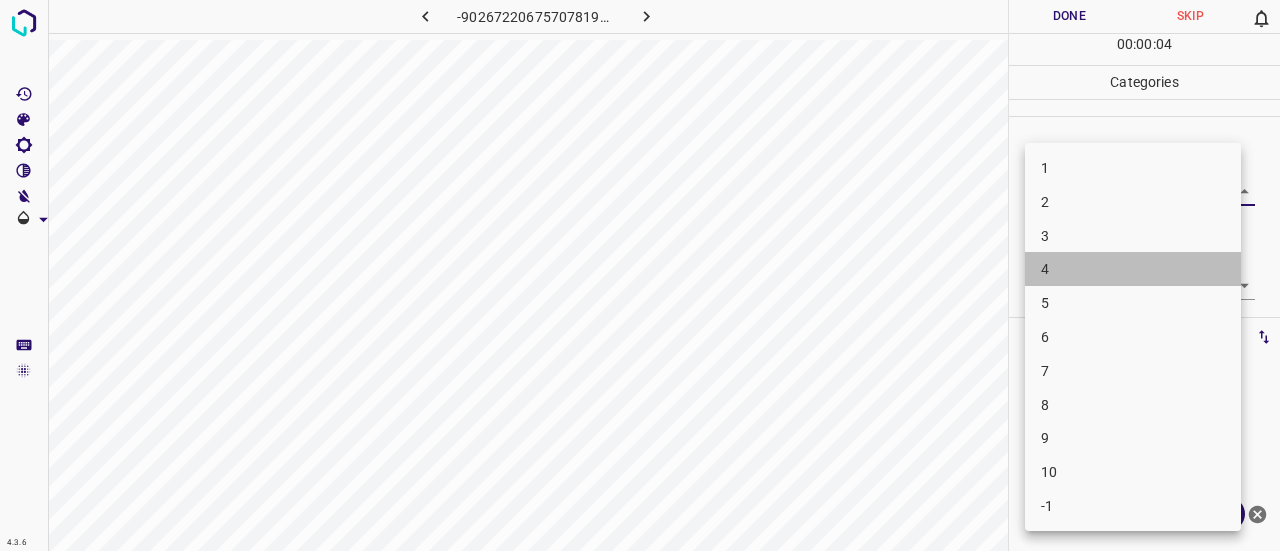 click on "4" at bounding box center [1133, 269] 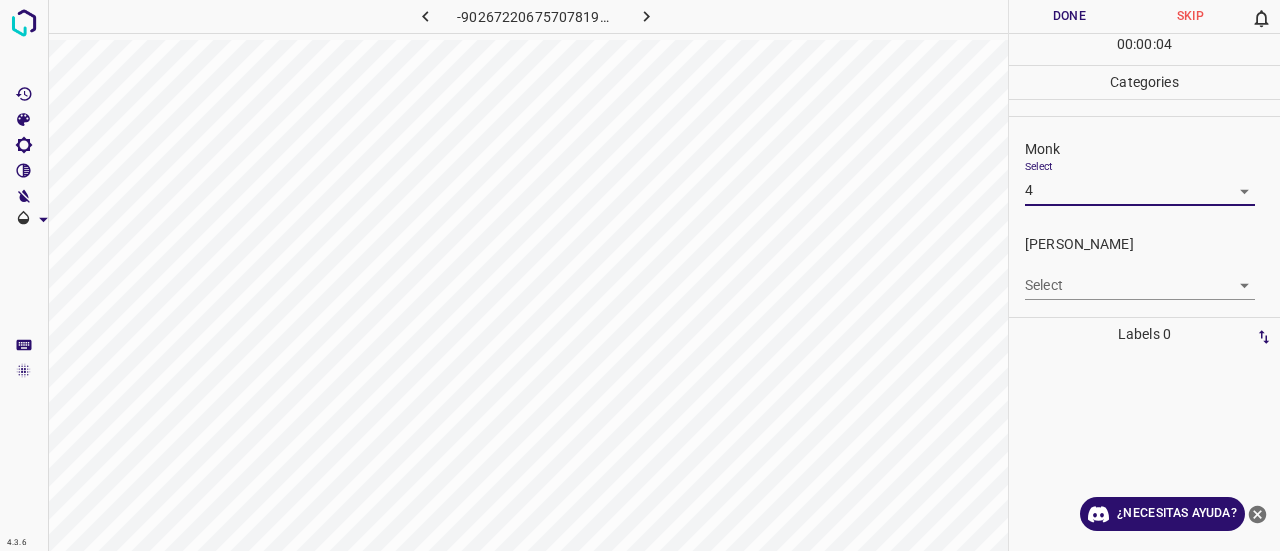 click on "4.3.6  -9026722067570781995.png Done Skip 0 00   : 00   : 04   Categories Monk   Select 4 4  [PERSON_NAME]   Select ​ Labels   0 Categories 1 Monk 2  [PERSON_NAME] Tools Space Change between modes (Draw & Edit) I Auto labeling R Restore zoom M Zoom in N Zoom out Delete Delete selecte label Filters Z Restore filters X Saturation filter C Brightness filter V Contrast filter B Gray scale filter General O Download ¿Necesitas ayuda? Texto original Valora esta traducción Tu opinión servirá para ayudar a mejorar el Traductor de Google - Texto - Esconder - Borrar" at bounding box center (640, 275) 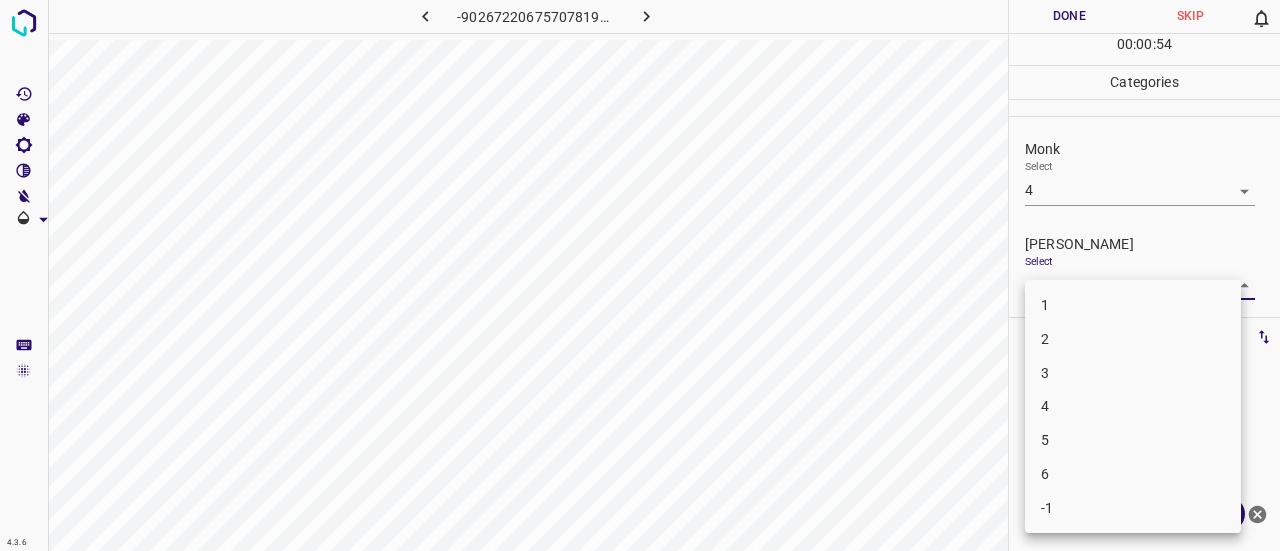 click at bounding box center (640, 275) 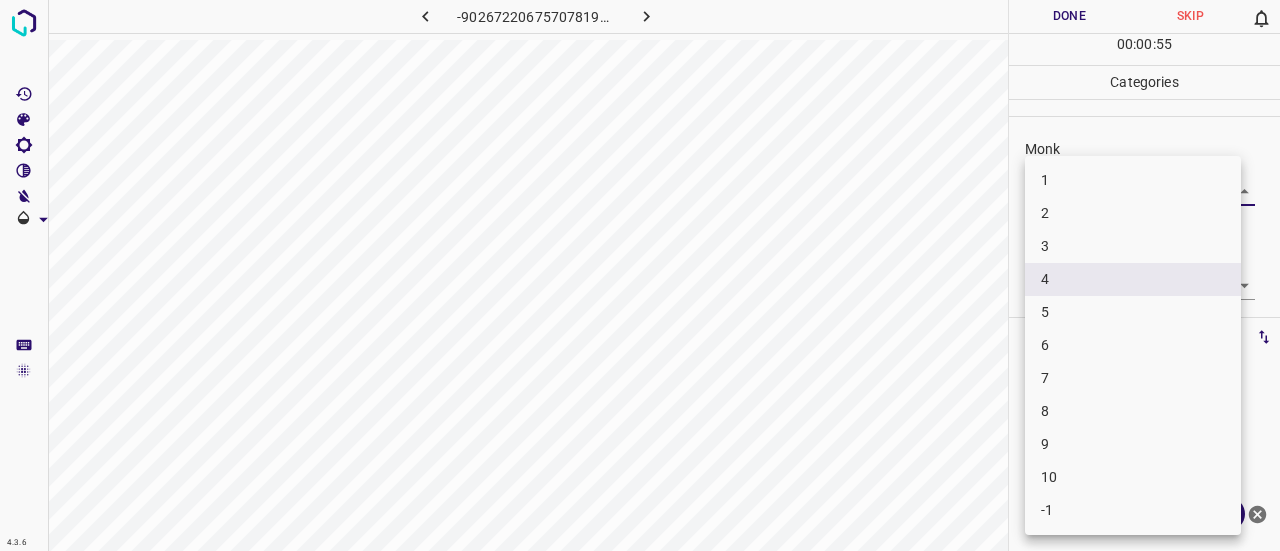 click on "4.3.6  -9026722067570781995.png Done Skip 0 00   : 00   : 55   Categories Monk   Select 4 4  [PERSON_NAME]   Select ​ Labels   0 Categories 1 Monk 2  [PERSON_NAME] Tools Space Change between modes (Draw & Edit) I Auto labeling R Restore zoom M Zoom in N Zoom out Delete Delete selecte label Filters Z Restore filters X Saturation filter C Brightness filter V Contrast filter B Gray scale filter General O Download ¿Necesitas ayuda? Texto original Valora esta traducción Tu opinión servirá para ayudar a mejorar el Traductor de Google - Texto - Esconder - Borrar 1 2 3 4 5 6 7 8 9 10 -1" at bounding box center (640, 275) 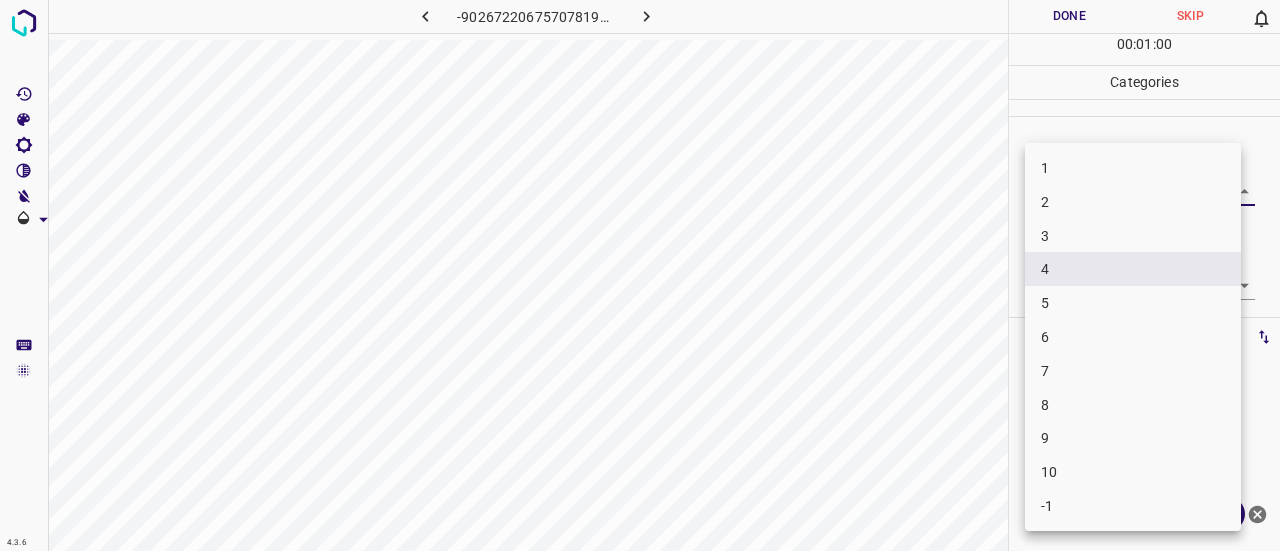 click on "2" at bounding box center (1133, 202) 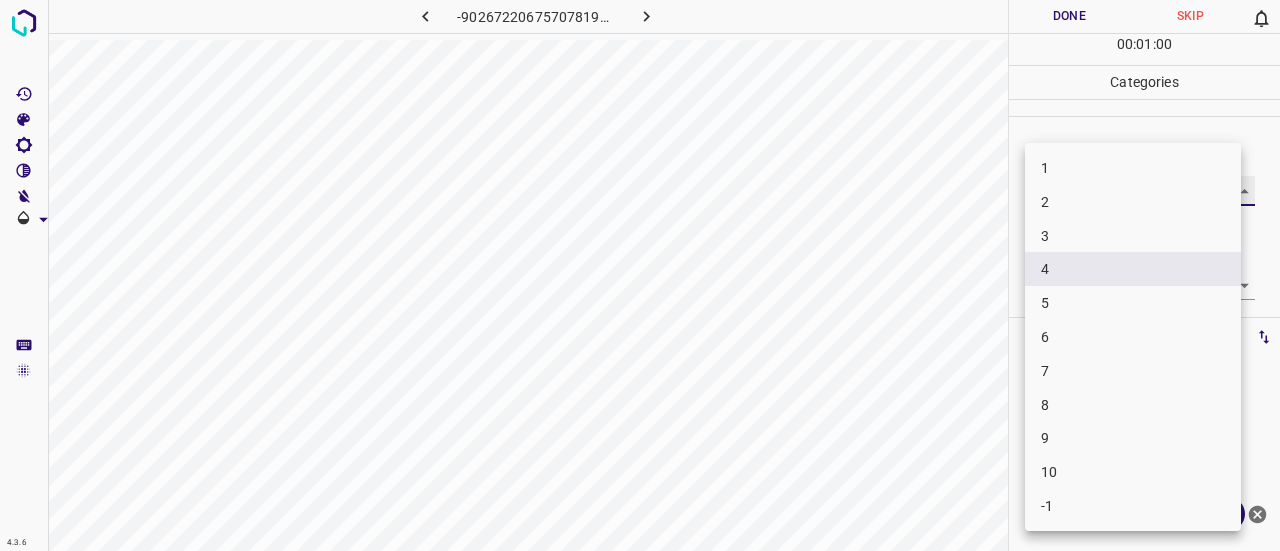 type on "2" 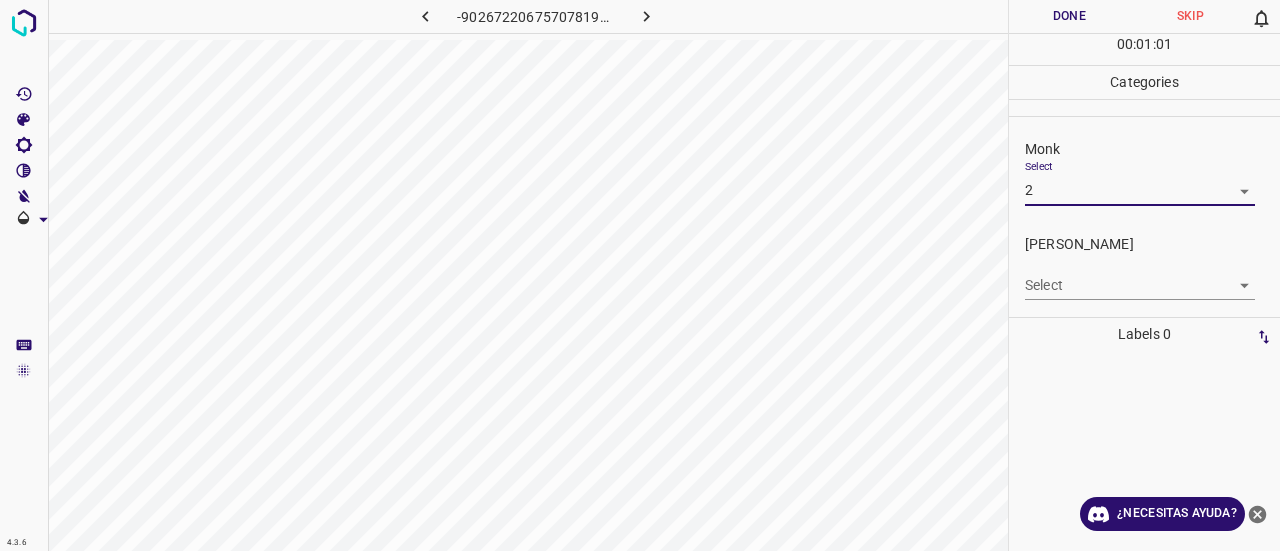 click on "4.3.6  -9026722067570781995.png Done Skip 0 00   : 01   : 01   Categories Monk   Select 2 2  [PERSON_NAME]   Select ​ Labels   0 Categories 1 Monk 2  [PERSON_NAME] Tools Space Change between modes (Draw & Edit) I Auto labeling R Restore zoom M Zoom in N Zoom out Delete Delete selecte label Filters Z Restore filters X Saturation filter C Brightness filter V Contrast filter B Gray scale filter General O Download ¿Necesitas ayuda? Texto original Valora esta traducción Tu opinión servirá para ayudar a mejorar el Traductor de Google - Texto - Esconder - Borrar" at bounding box center [640, 275] 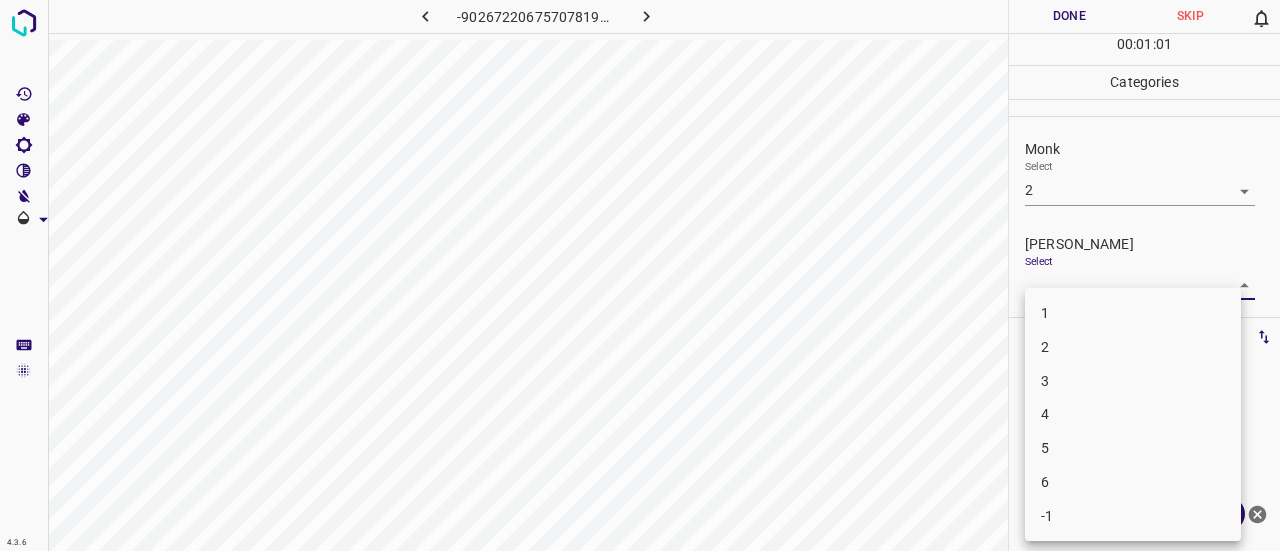 click on "1" at bounding box center [1133, 313] 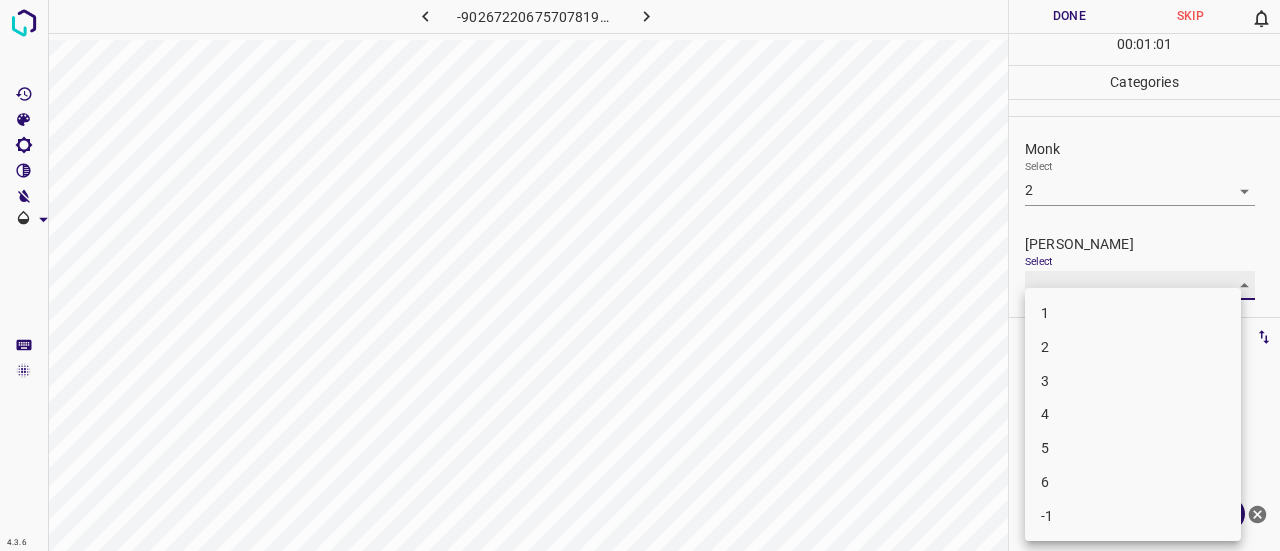 type on "1" 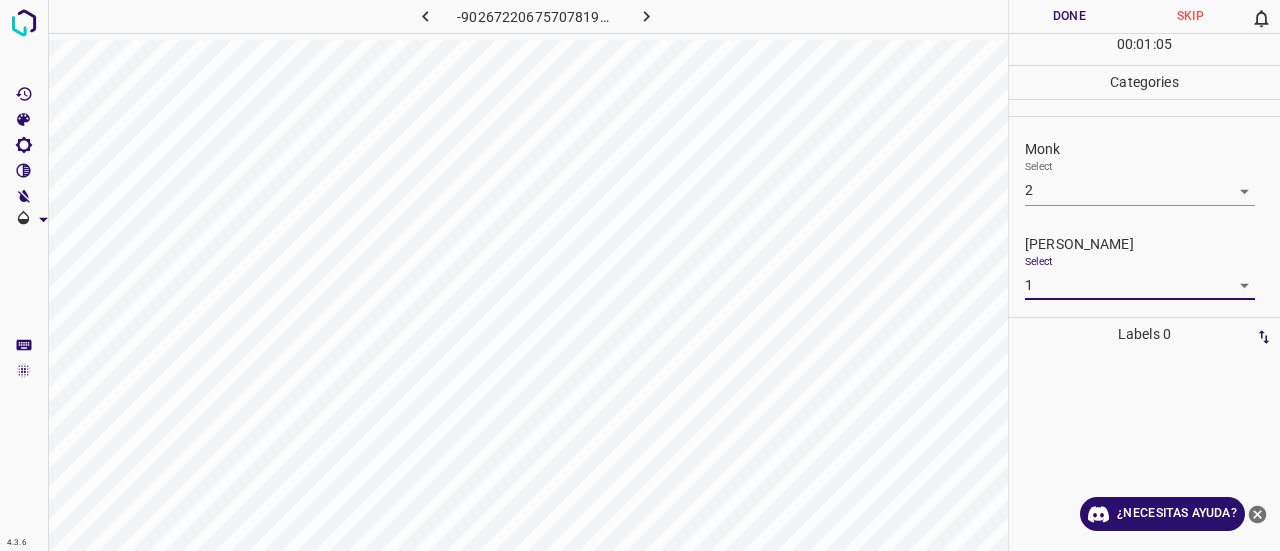 click on "Done" at bounding box center [1069, 16] 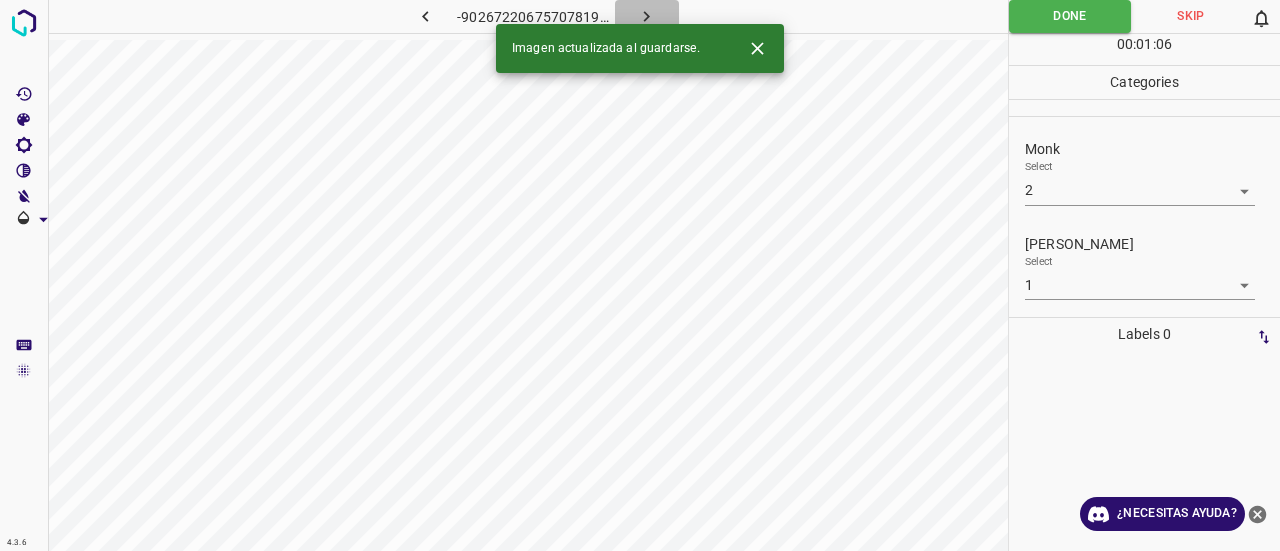 click 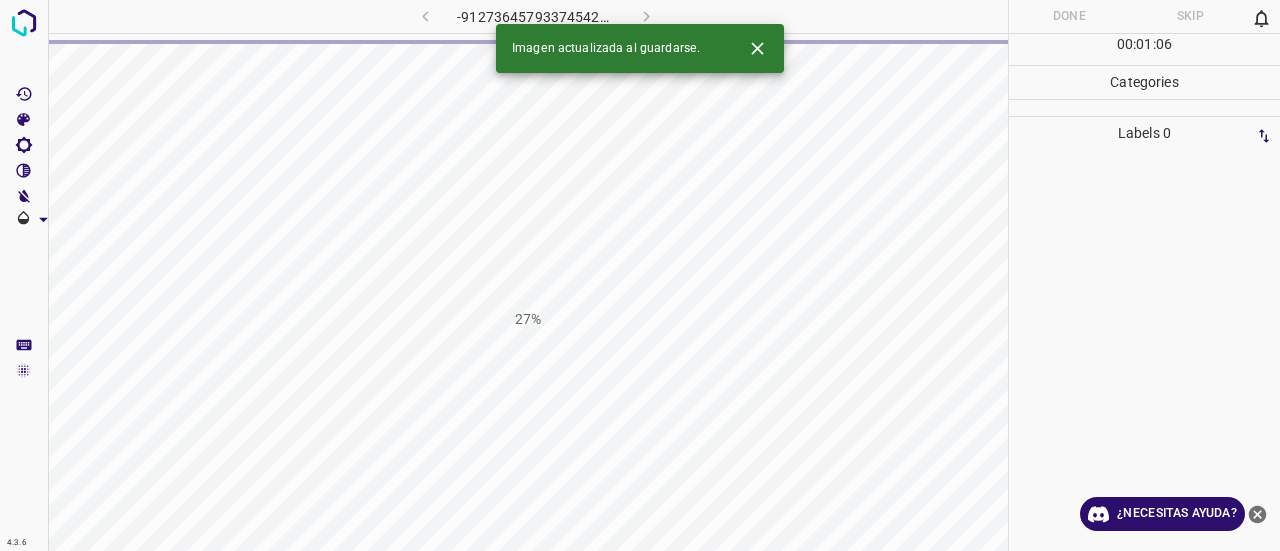 click 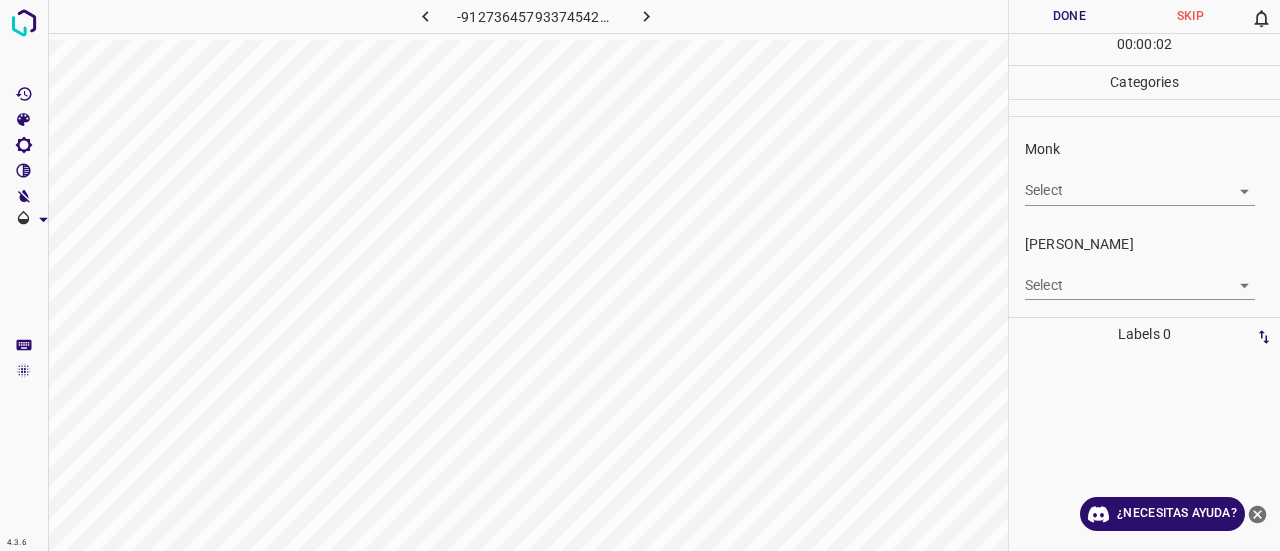 click on "4.3.6  -9127364579337454244.png Done Skip 0 00   : 00   : 02   Categories Monk   Select ​  [PERSON_NAME]   Select ​ Labels   0 Categories 1 Monk 2  [PERSON_NAME] Tools Space Change between modes (Draw & Edit) I Auto labeling R Restore zoom M Zoom in N Zoom out Delete Delete selecte label Filters Z Restore filters X Saturation filter C Brightness filter V Contrast filter B Gray scale filter General O Download ¿Necesitas ayuda? Texto original Valora esta traducción Tu opinión servirá para ayudar a mejorar el Traductor de Google - Texto - Esconder - Borrar" at bounding box center (640, 275) 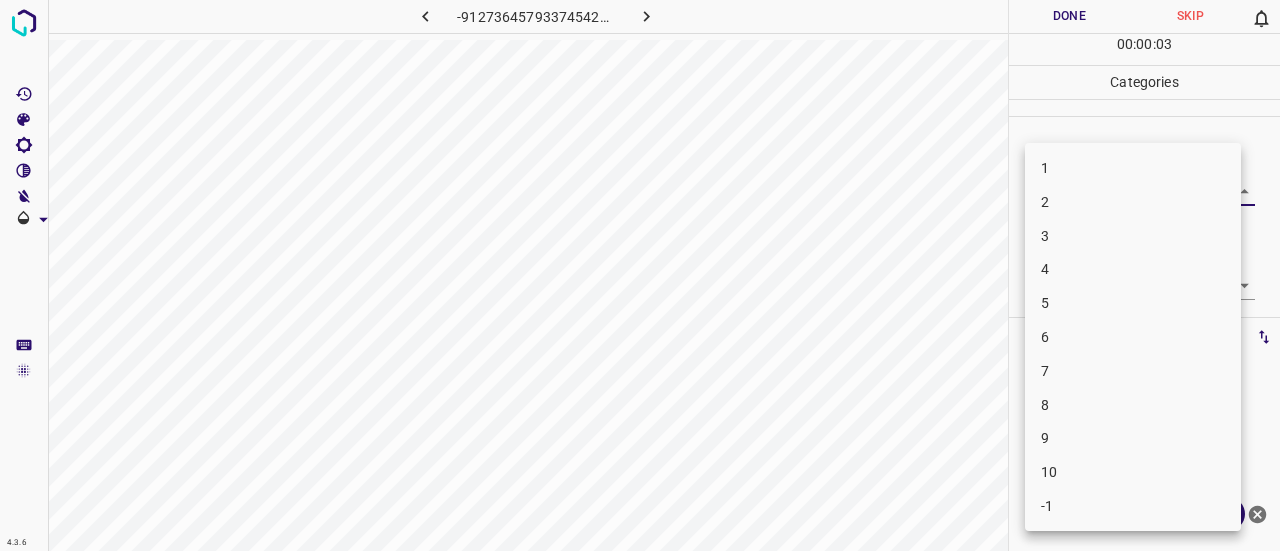 click on "3" at bounding box center (1133, 236) 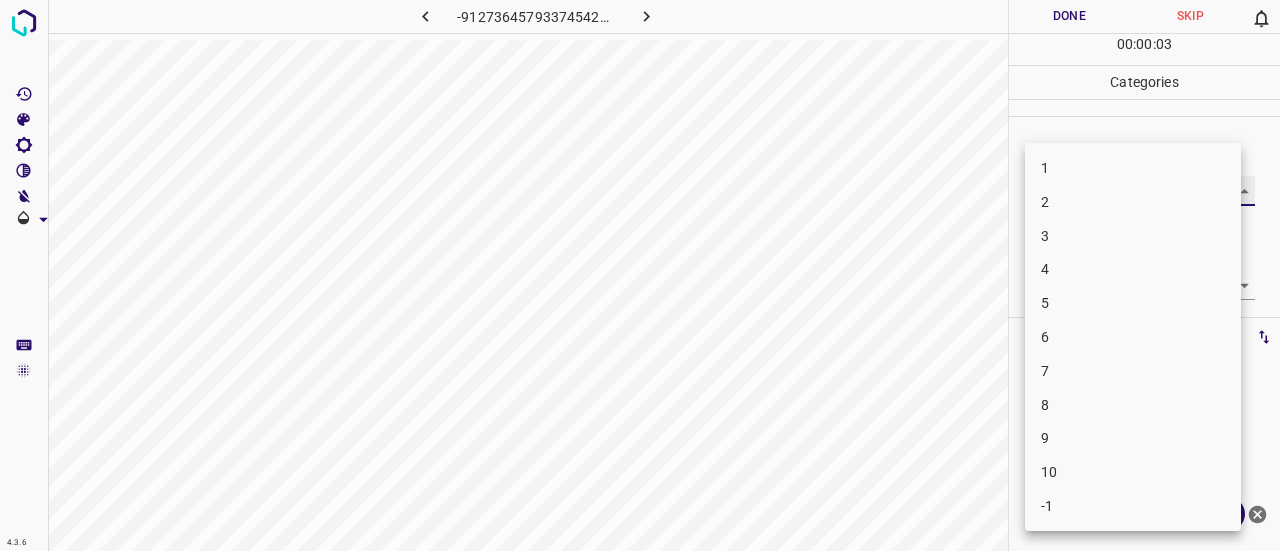 type on "3" 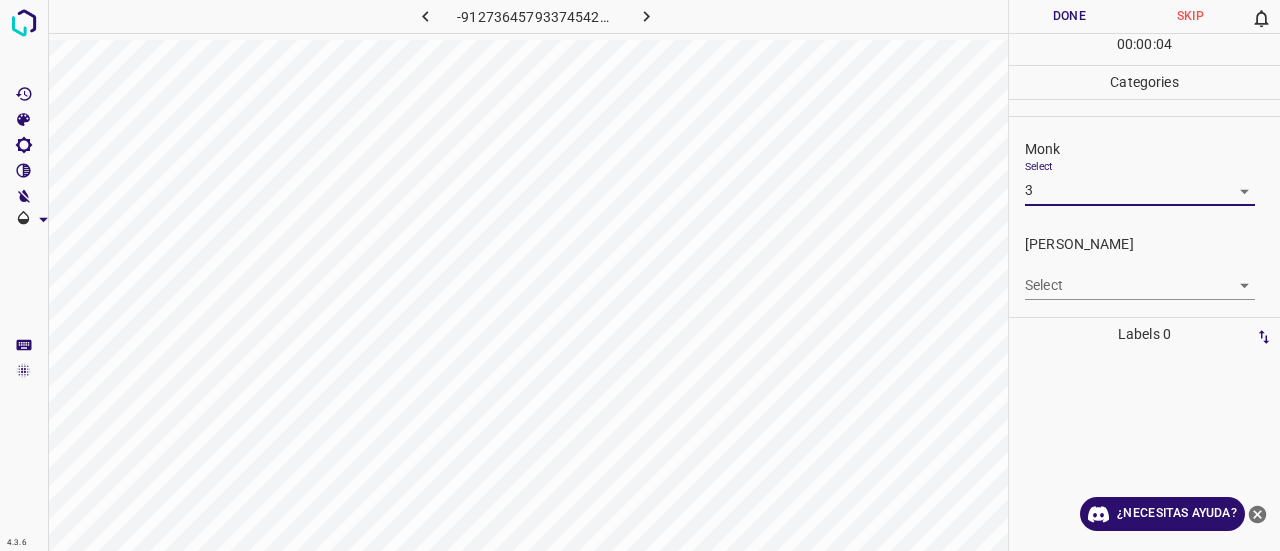 click on "4.3.6  -9127364579337454244.png Done Skip 0 00   : 00   : 04   Categories Monk   Select 3 3  [PERSON_NAME]   Select ​ Labels   0 Categories 1 Monk 2  [PERSON_NAME] Tools Space Change between modes (Draw & Edit) I Auto labeling R Restore zoom M Zoom in N Zoom out Delete Delete selecte label Filters Z Restore filters X Saturation filter C Brightness filter V Contrast filter B Gray scale filter General O Download ¿Necesitas ayuda? Texto original Valora esta traducción Tu opinión servirá para ayudar a mejorar el Traductor de Google - Texto - Esconder - Borrar" at bounding box center [640, 275] 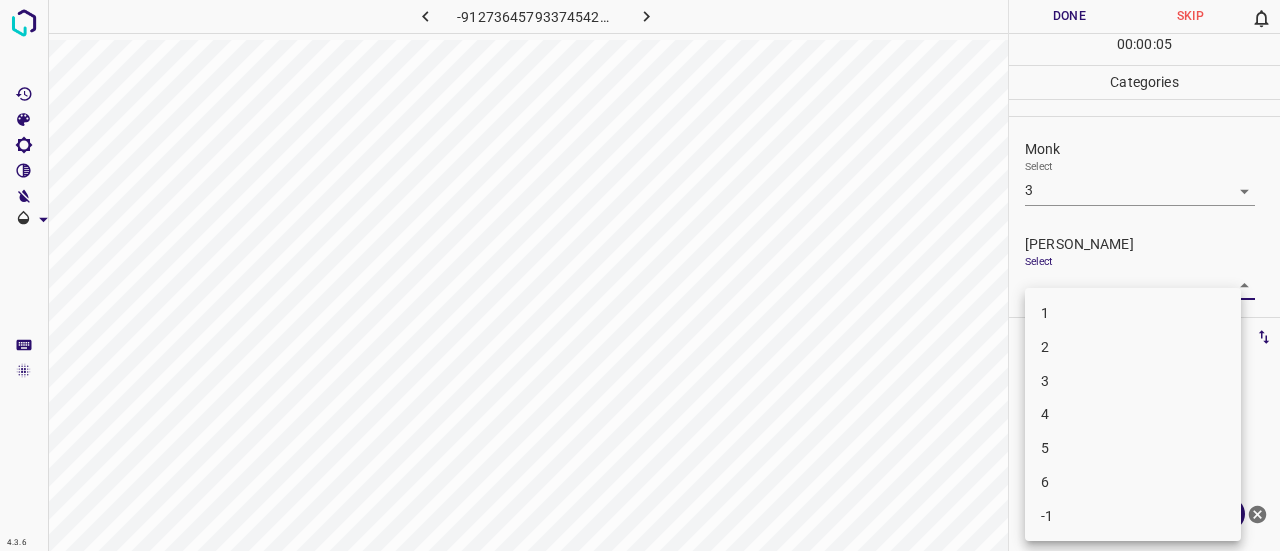 click on "2" at bounding box center [1133, 347] 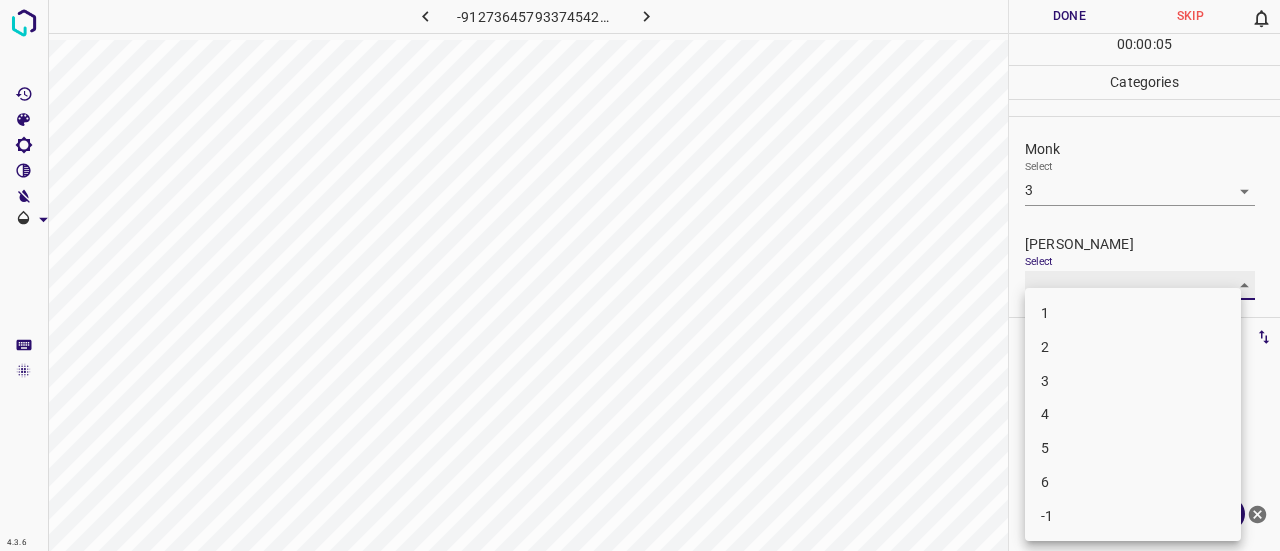 type on "2" 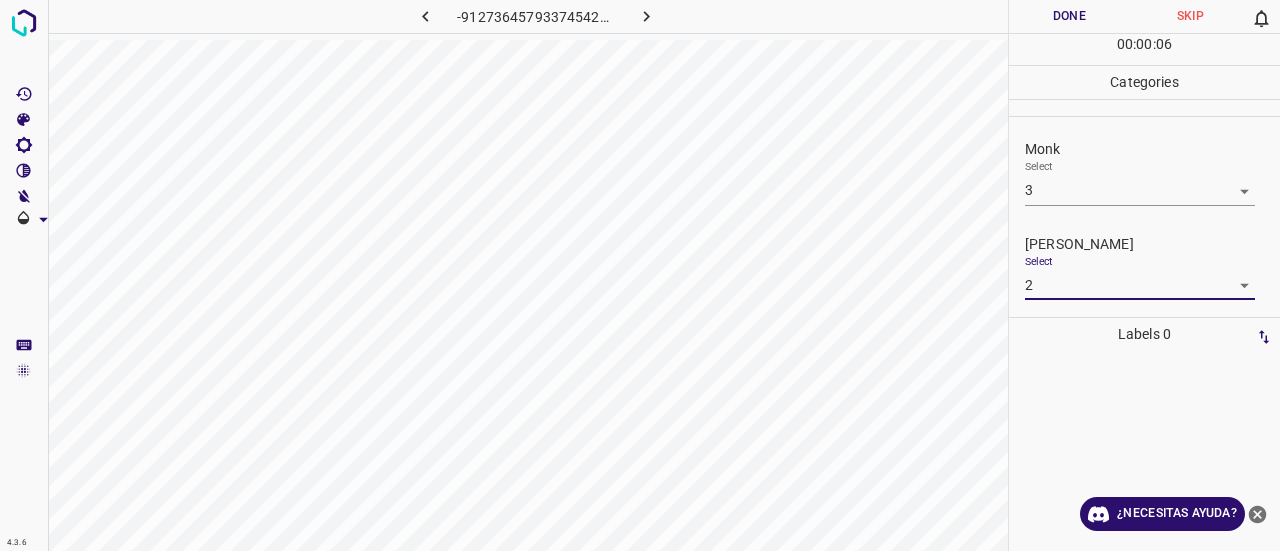 click on "Done" at bounding box center (1069, 16) 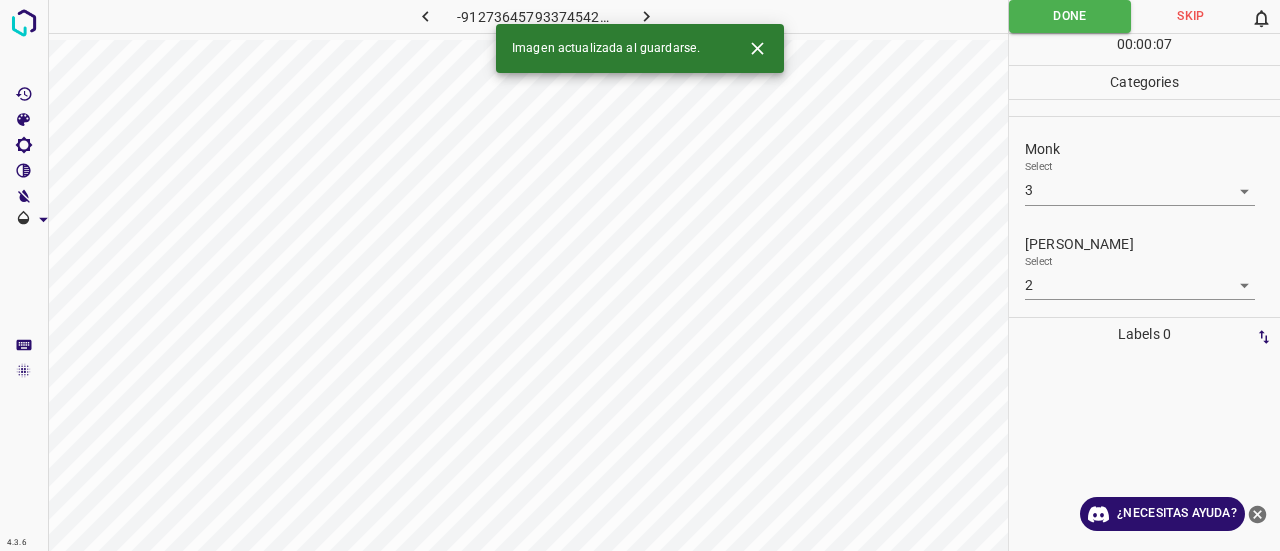 click at bounding box center [647, 16] 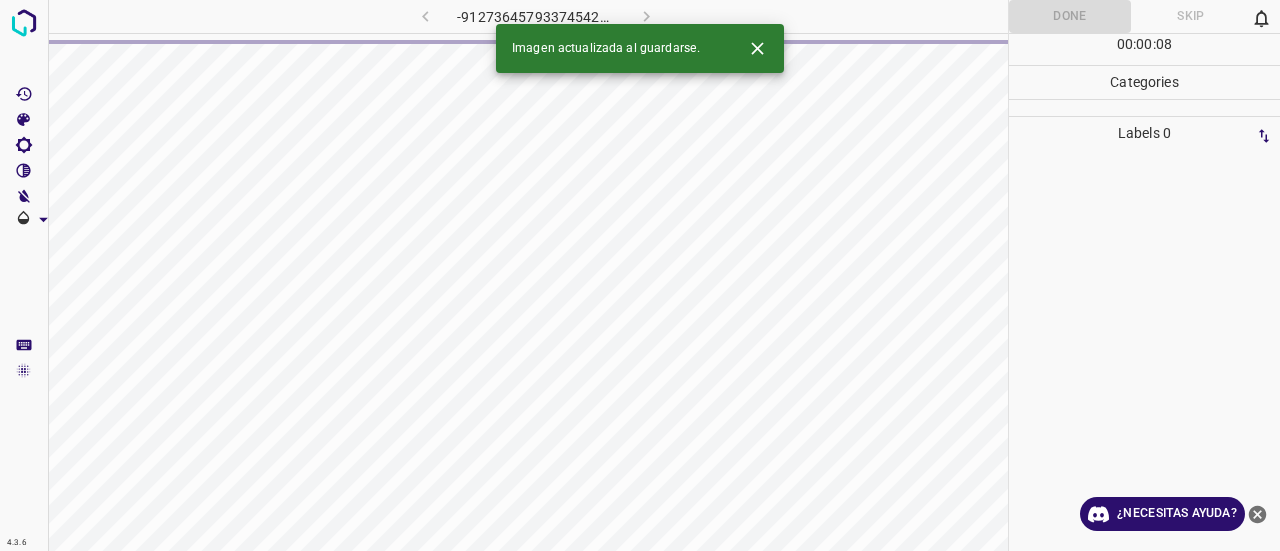 click 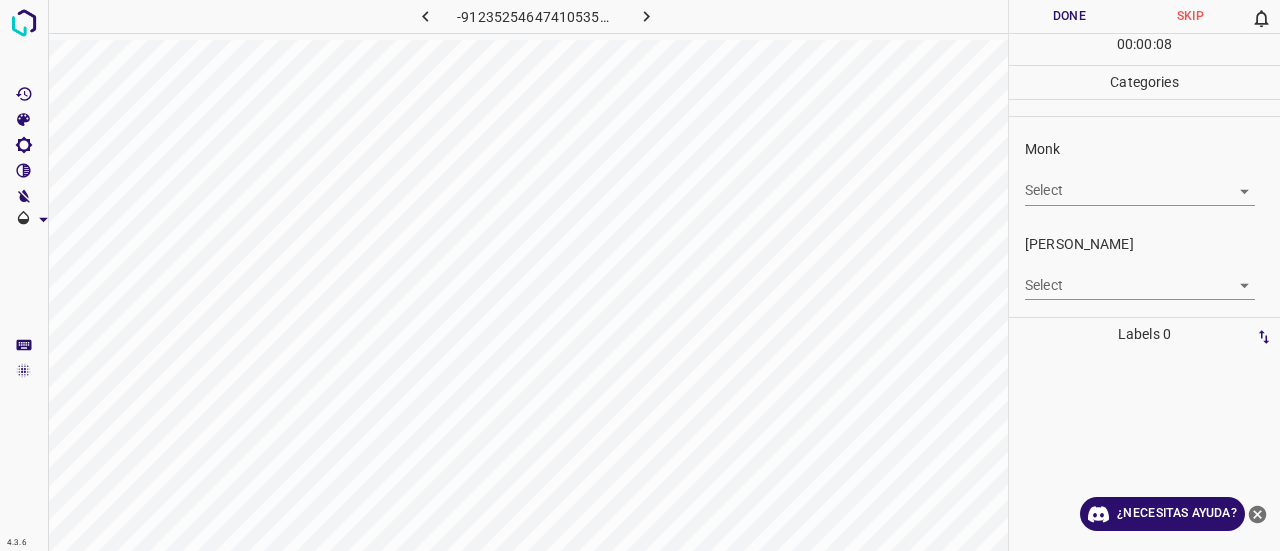 click on "4.3.6  -9123525464741053504.png Done Skip 0 00   : 00   : 08   Categories Monk   Select ​  [PERSON_NAME]   Select ​ Labels   0 Categories 1 Monk 2  [PERSON_NAME] Tools Space Change between modes (Draw & Edit) I Auto labeling R Restore zoom M Zoom in N Zoom out Delete Delete selecte label Filters Z Restore filters X Saturation filter C Brightness filter V Contrast filter B Gray scale filter General O Download ¿Necesitas ayuda? Texto original Valora esta traducción Tu opinión servirá para ayudar a mejorar el Traductor de Google - Texto - Esconder - Borrar" at bounding box center (640, 275) 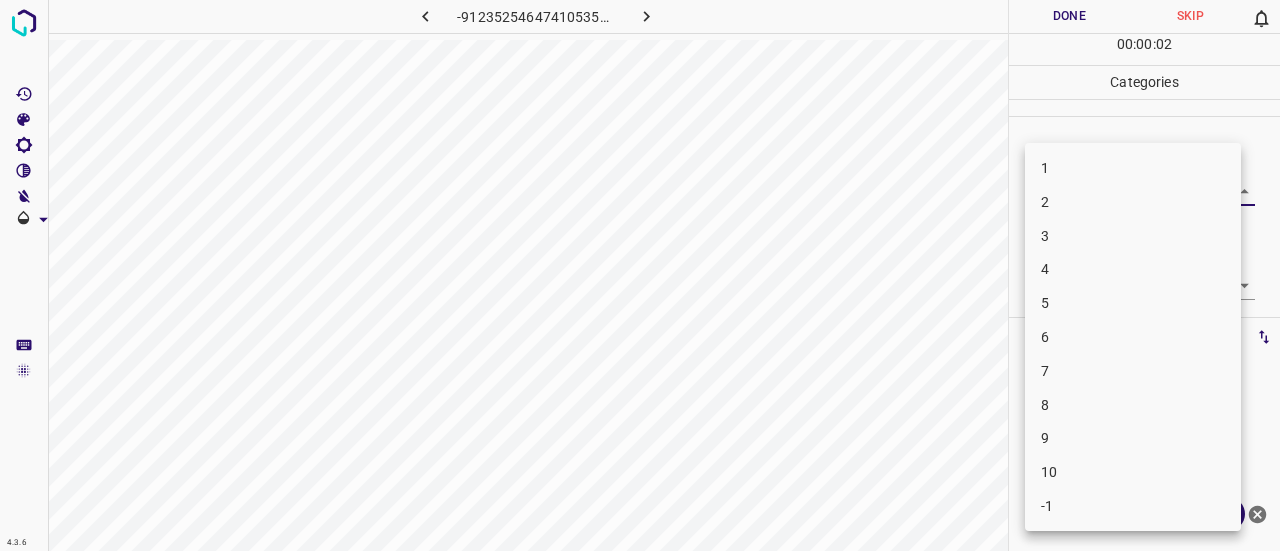 click on "3" at bounding box center (1133, 236) 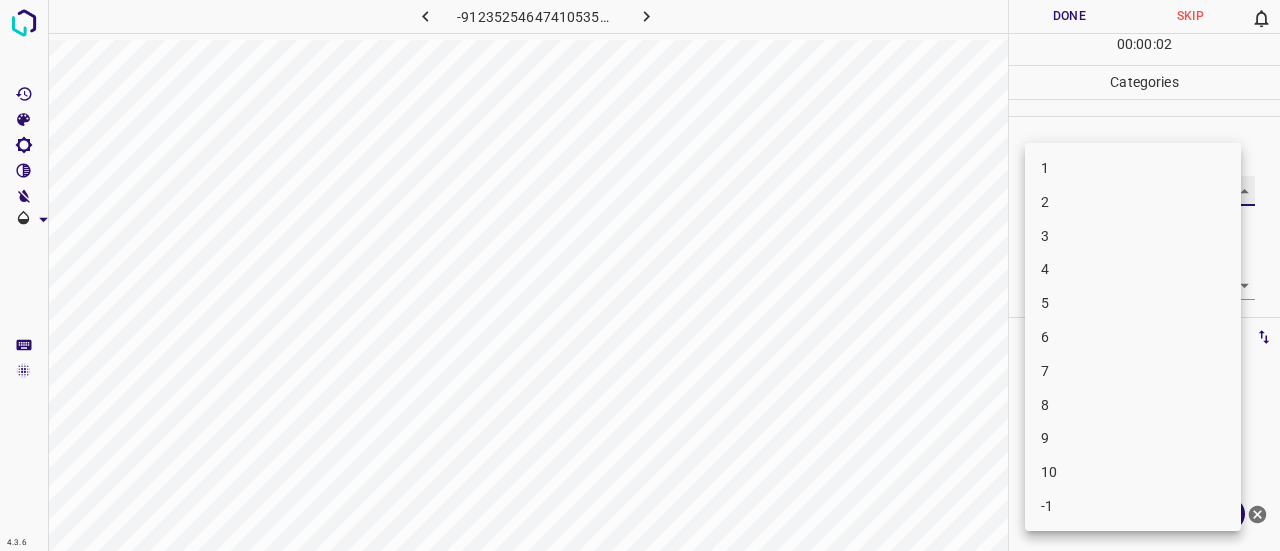 type on "3" 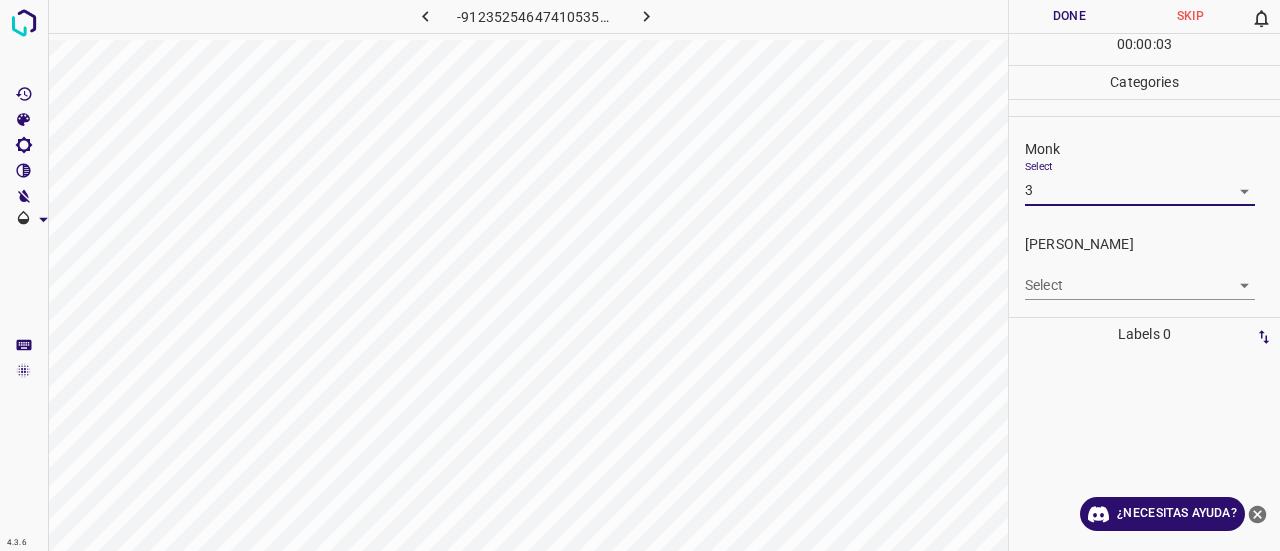 click on "4.3.6  -9123525464741053504.png Done Skip 0 00   : 00   : 03   Categories Monk   Select 3 3  [PERSON_NAME]   Select ​ Labels   0 Categories 1 Monk 2  [PERSON_NAME] Tools Space Change between modes (Draw & Edit) I Auto labeling R Restore zoom M Zoom in N Zoom out Delete Delete selecte label Filters Z Restore filters X Saturation filter C Brightness filter V Contrast filter B Gray scale filter General O Download ¿Necesitas ayuda? Texto original Valora esta traducción Tu opinión servirá para ayudar a mejorar el Traductor de Google - Texto - Esconder - Borrar" at bounding box center (640, 275) 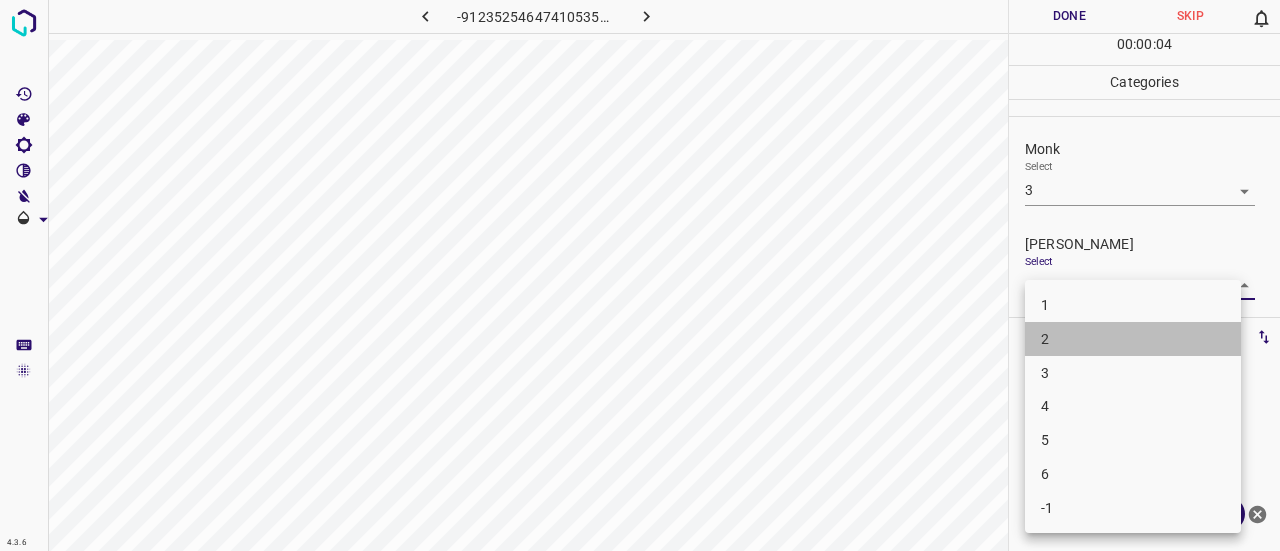 click on "2" at bounding box center [1133, 339] 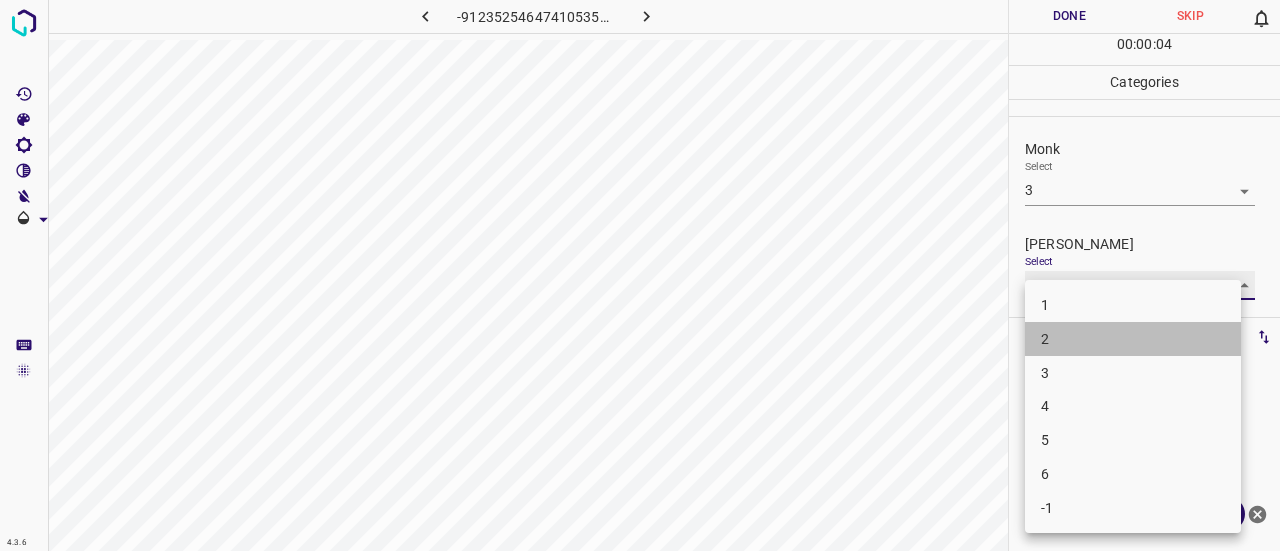 type on "2" 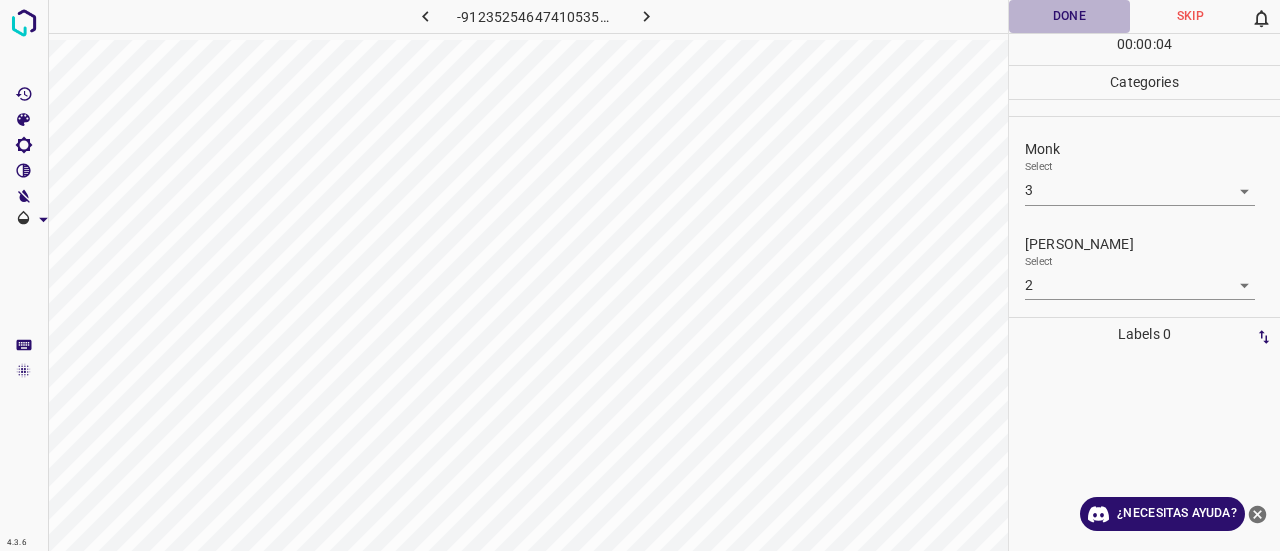 click on "Done" at bounding box center [1069, 16] 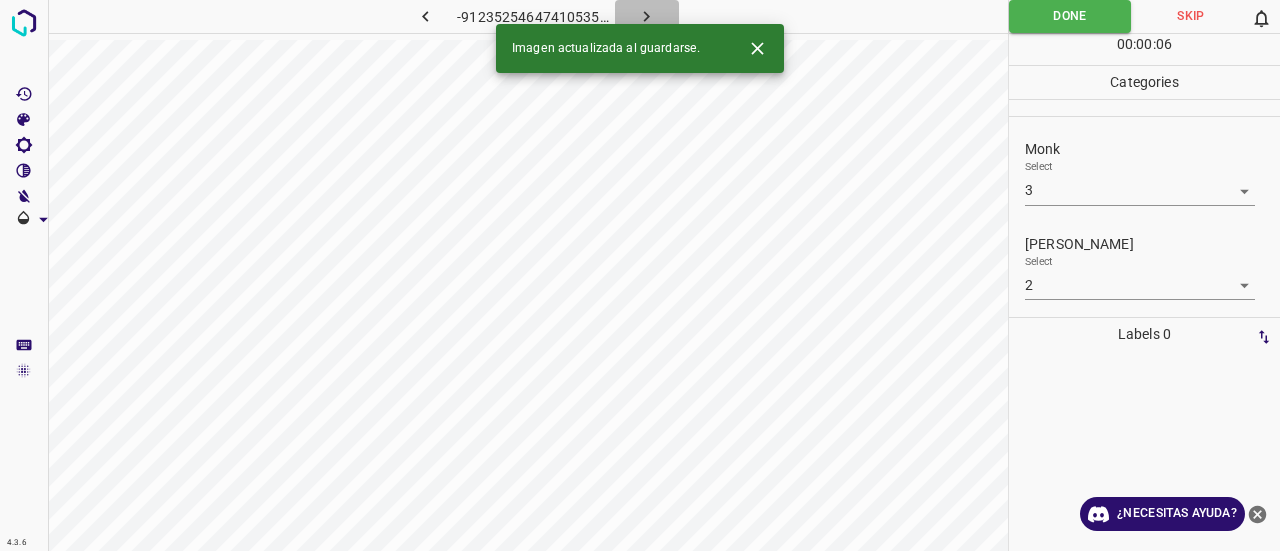 click 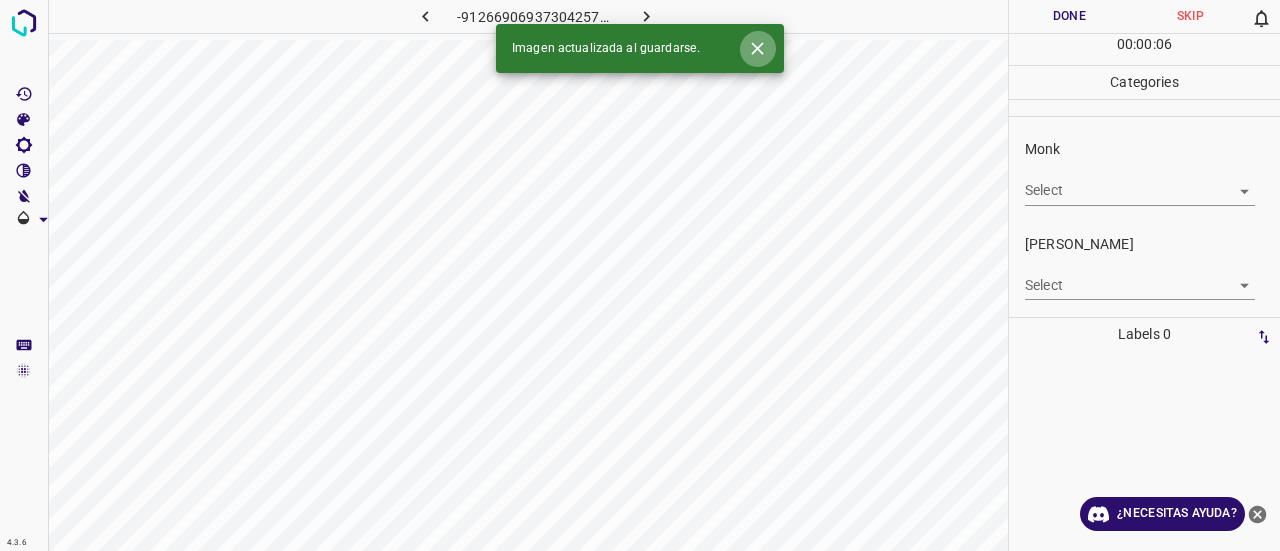 click 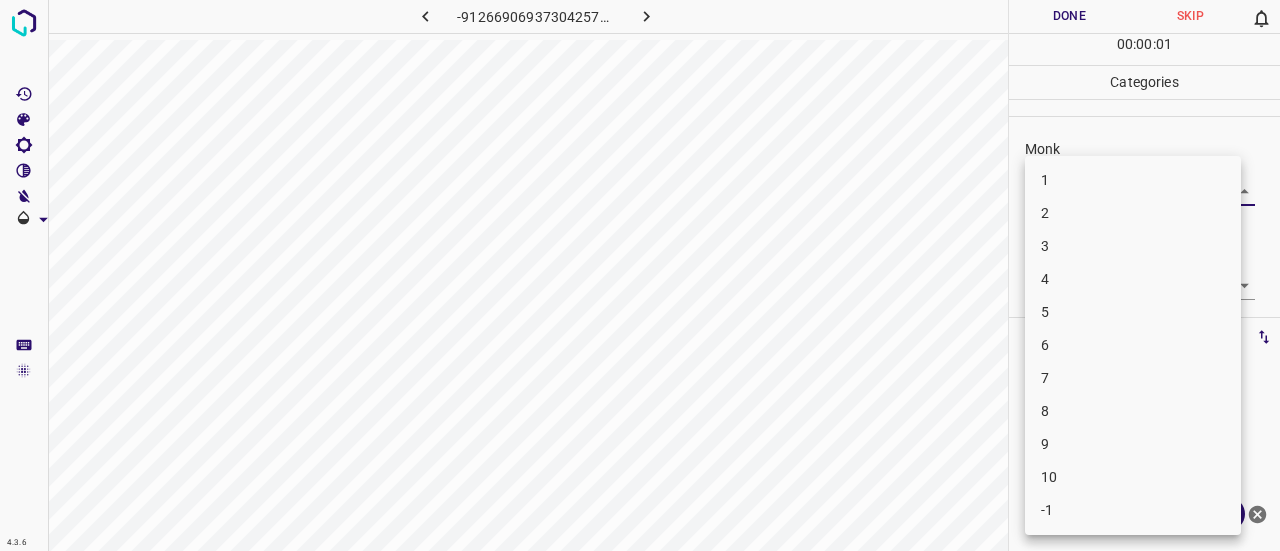 click on "4.3.6  -9126690693730425711.png Done Skip 0 00   : 00   : 01   Categories Monk   Select ​  [PERSON_NAME]   Select ​ Labels   0 Categories 1 Monk 2  [PERSON_NAME] Tools Space Change between modes (Draw & Edit) I Auto labeling R Restore zoom M Zoom in N Zoom out Delete Delete selecte label Filters Z Restore filters X Saturation filter C Brightness filter V Contrast filter B Gray scale filter General O Download ¿Necesitas ayuda? Texto original Valora esta traducción Tu opinión servirá para ayudar a mejorar el Traductor de Google - Texto - Esconder - Borrar 1 2 3 4 5 6 7 8 9 10 -1" at bounding box center (640, 275) 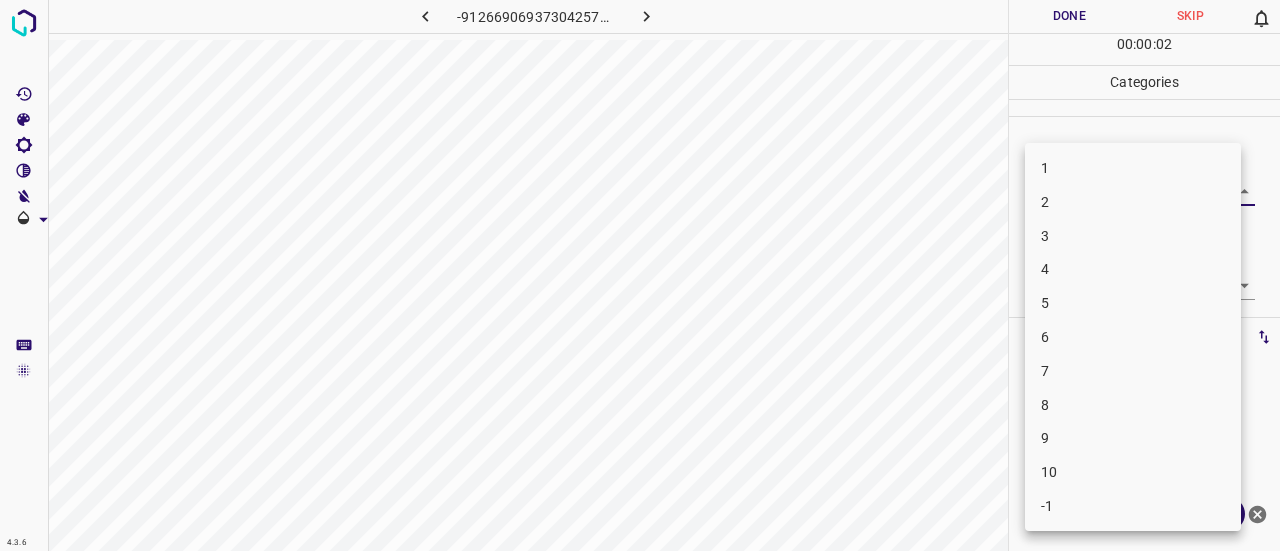 click on "1" at bounding box center (1133, 168) 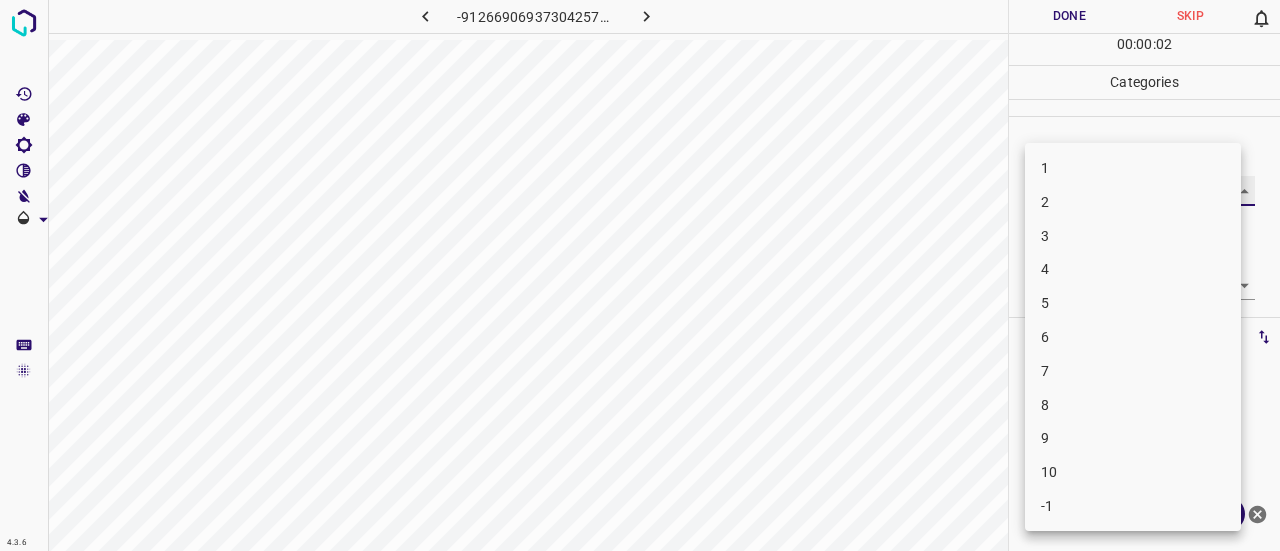 type on "1" 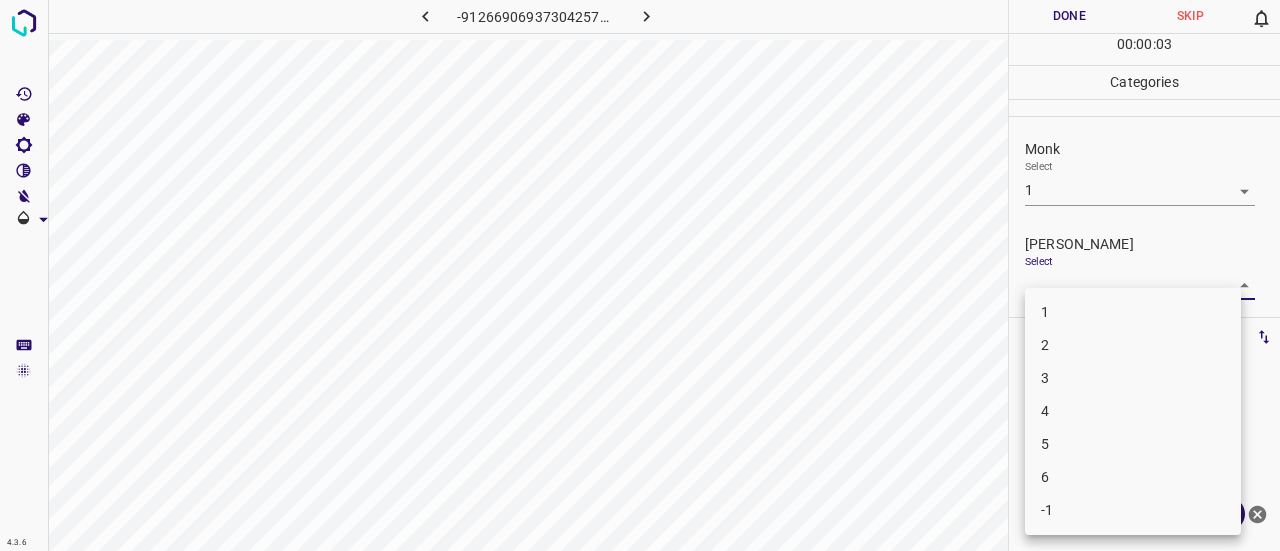 click on "4.3.6  -9126690693730425711.png Done Skip 0 00   : 00   : 03   Categories Monk   Select 1 1  [PERSON_NAME]   Select ​ Labels   0 Categories 1 Monk 2  [PERSON_NAME] Tools Space Change between modes (Draw & Edit) I Auto labeling R Restore zoom M Zoom in N Zoom out Delete Delete selecte label Filters Z Restore filters X Saturation filter C Brightness filter V Contrast filter B Gray scale filter General O Download ¿Necesitas ayuda? Texto original Valora esta traducción Tu opinión servirá para ayudar a mejorar el Traductor de Google - Texto - Esconder - Borrar 1 2 3 4 5 6 -1" at bounding box center [640, 275] 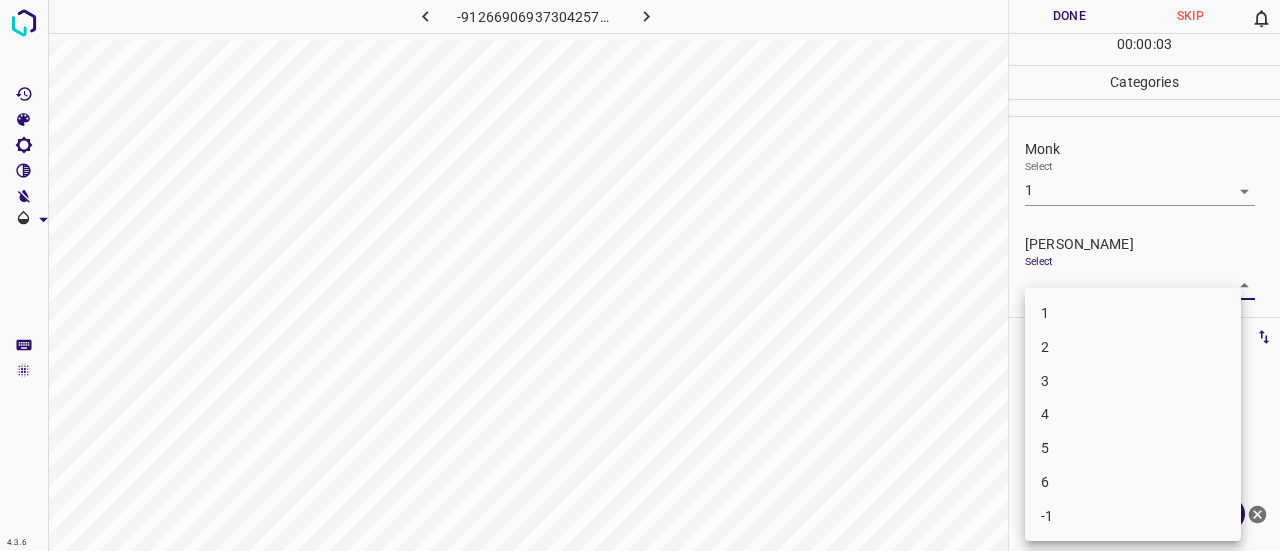 click on "1" at bounding box center [1133, 313] 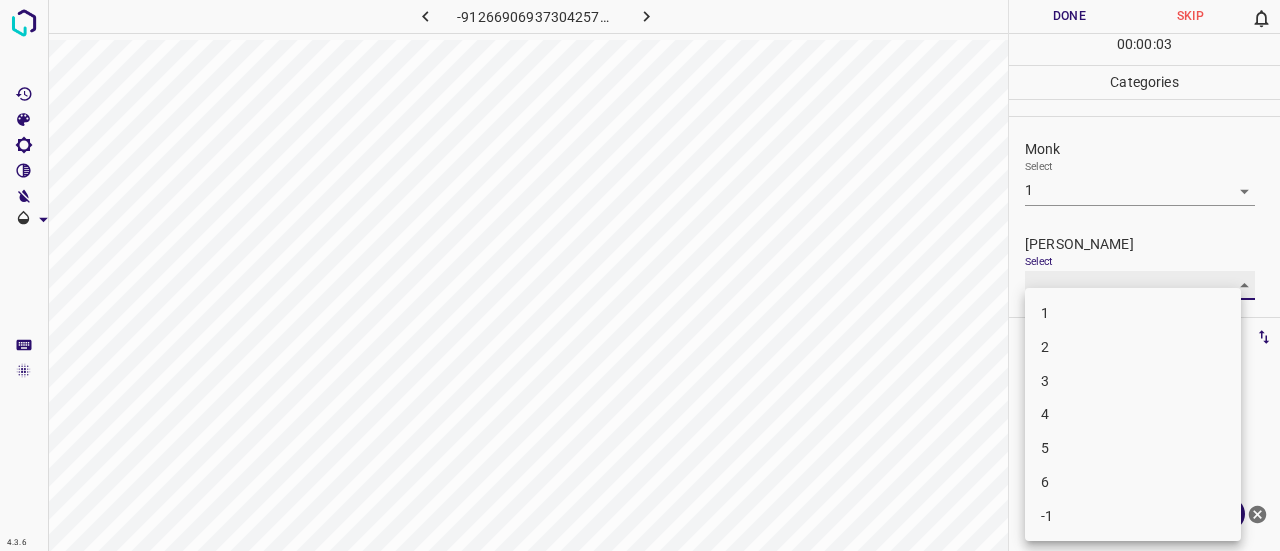 type on "1" 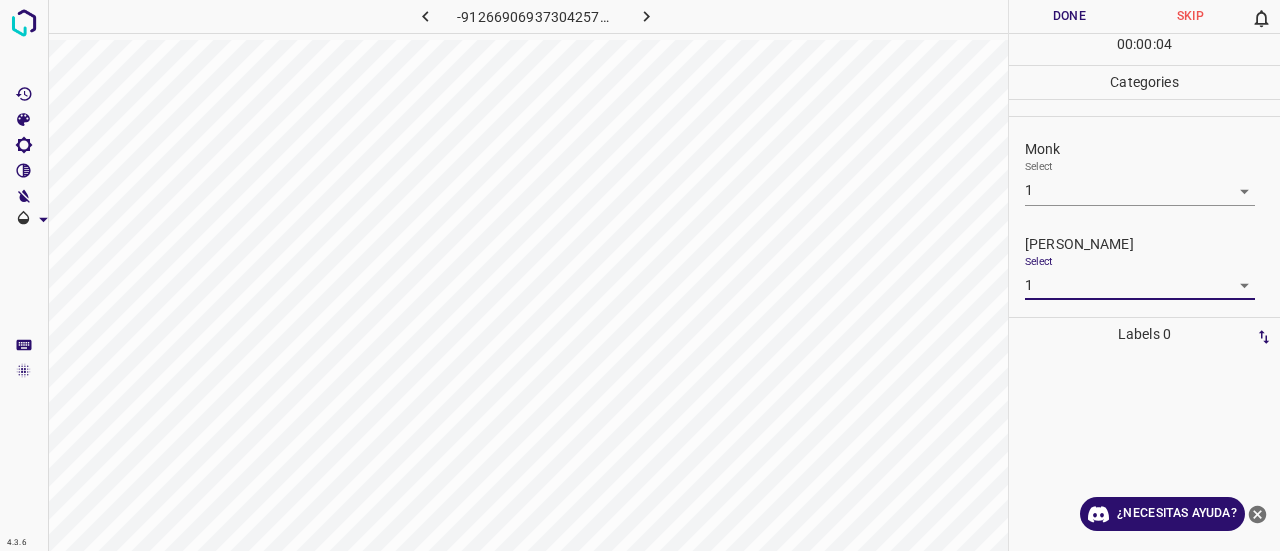 click on "Done" at bounding box center [1069, 16] 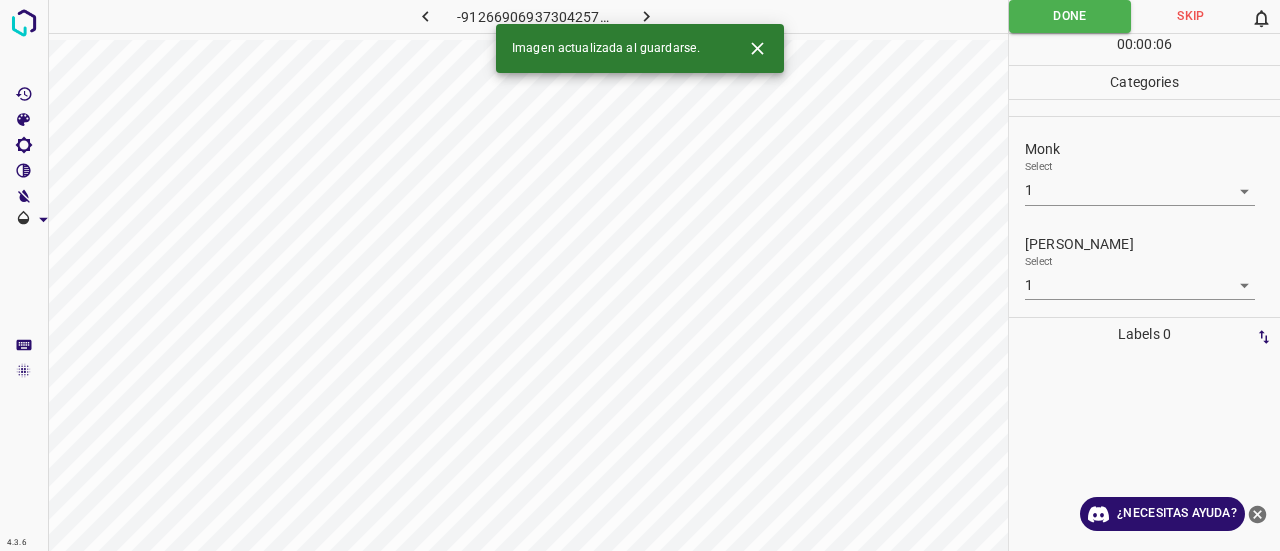 click at bounding box center (647, 16) 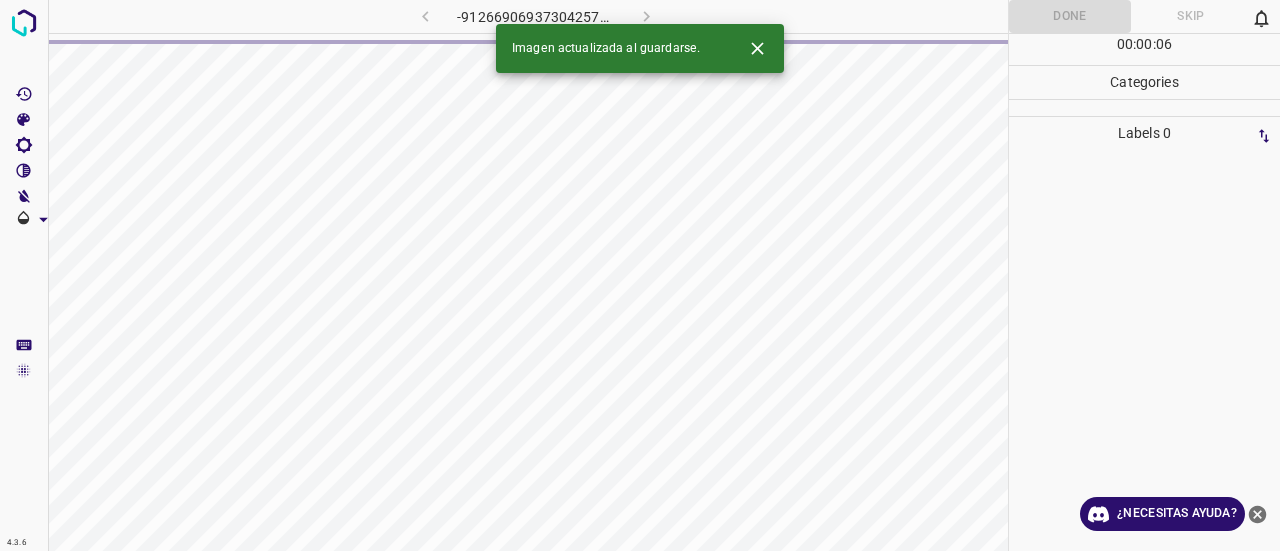 click at bounding box center (757, 48) 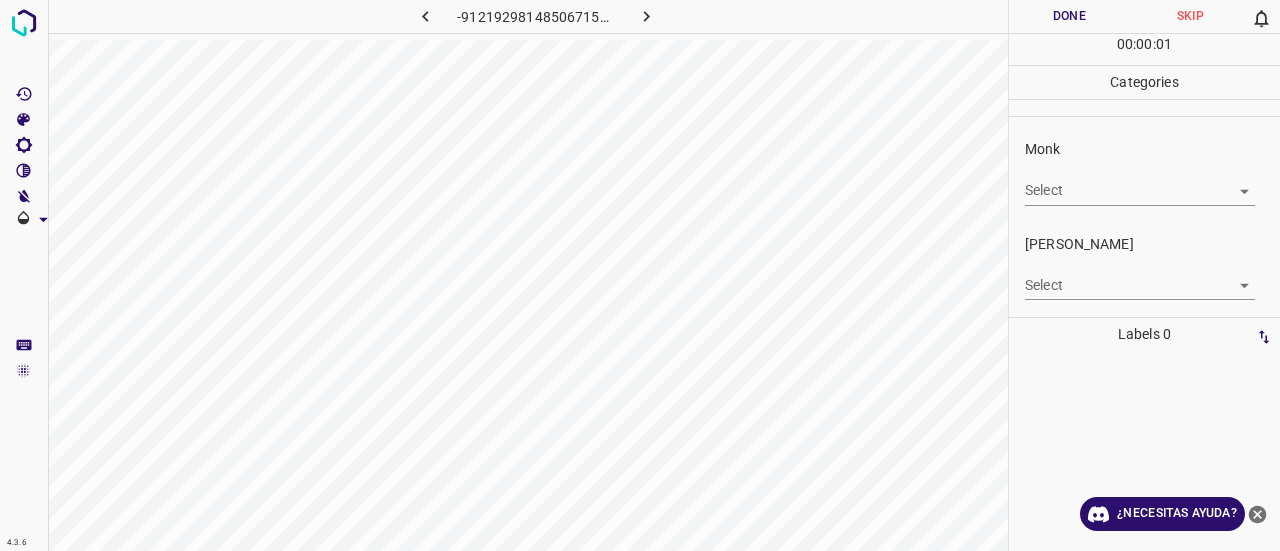 click on "Select ​" at bounding box center [1140, 182] 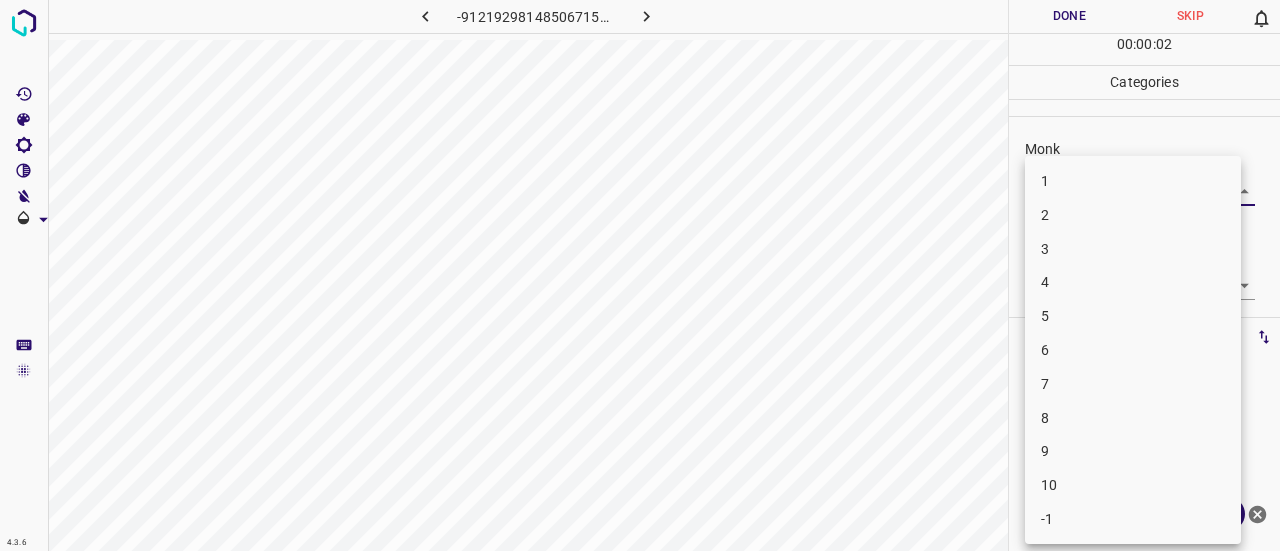 click on "3" at bounding box center (1133, 249) 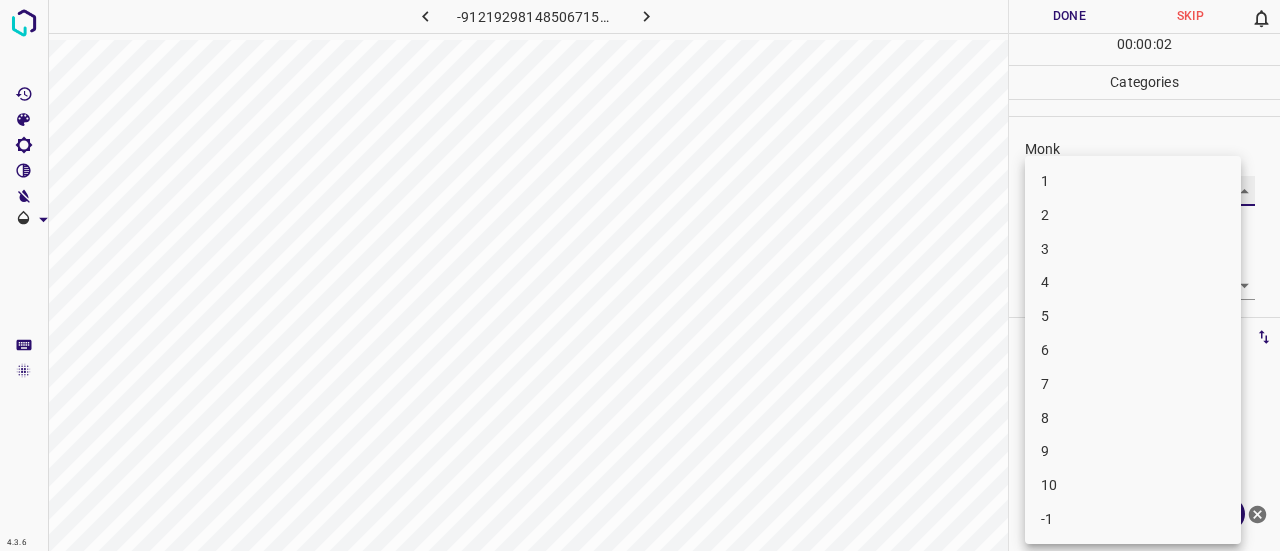 type on "3" 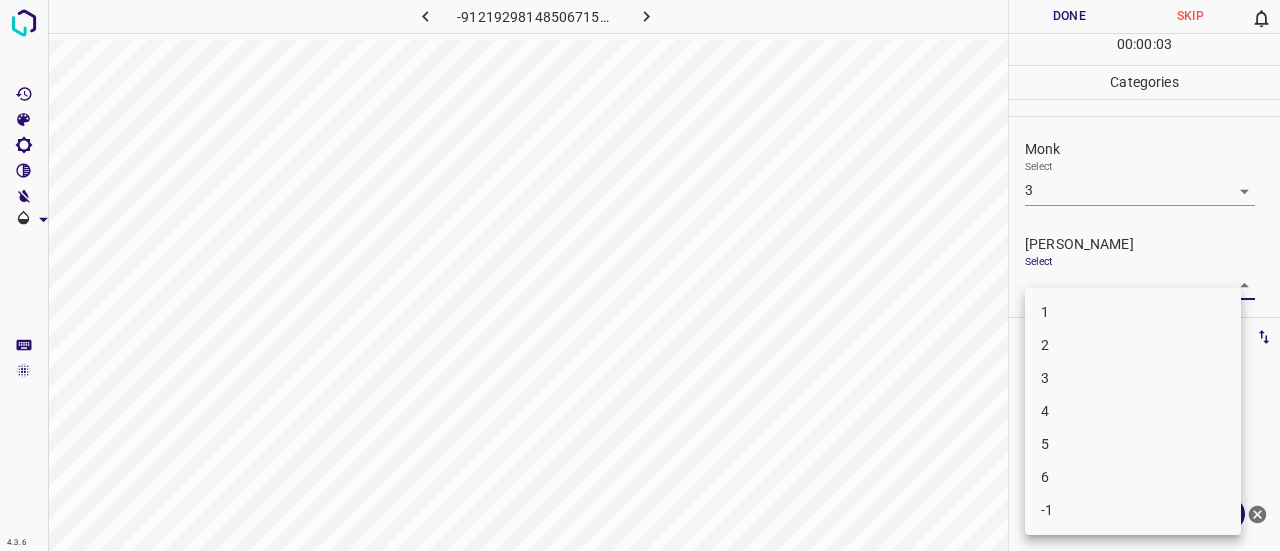 click on "4.3.6  -9121929814850671570.png Done Skip 0 00   : 00   : 03   Categories Monk   Select 3 3  [PERSON_NAME]   Select ​ Labels   0 Categories 1 Monk 2  [PERSON_NAME] Tools Space Change between modes (Draw & Edit) I Auto labeling R Restore zoom M Zoom in N Zoom out Delete Delete selecte label Filters Z Restore filters X Saturation filter C Brightness filter V Contrast filter B Gray scale filter General O Download ¿Necesitas ayuda? Texto original Valora esta traducción Tu opinión servirá para ayudar a mejorar el Traductor de Google - Texto - Esconder - Borrar 1 2 3 4 5 6 -1" at bounding box center (640, 275) 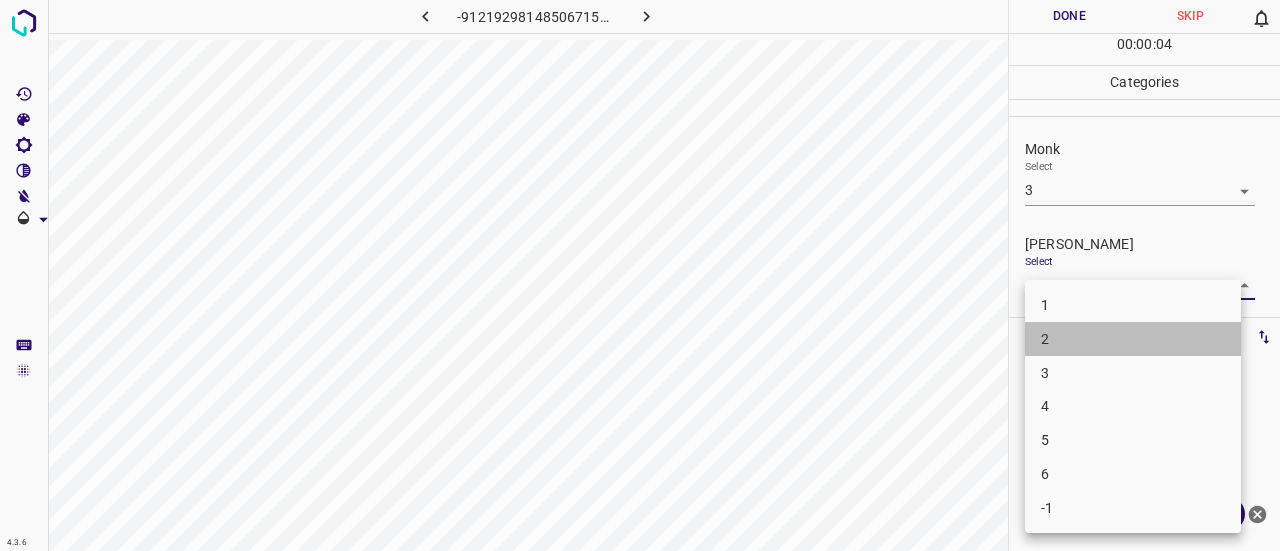 click on "2" at bounding box center [1133, 339] 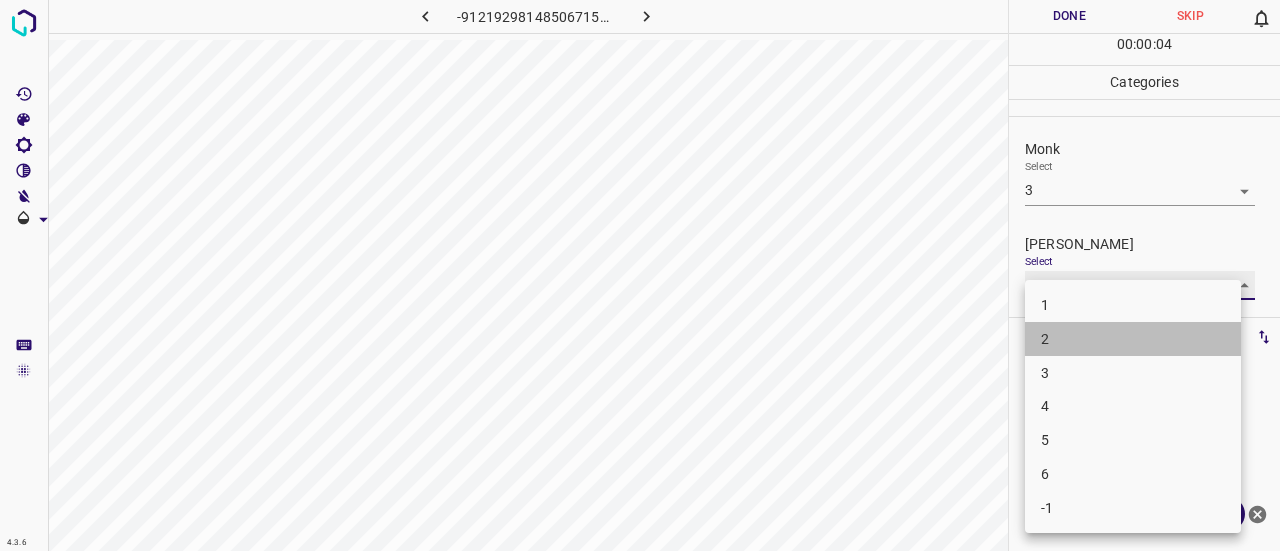 type on "2" 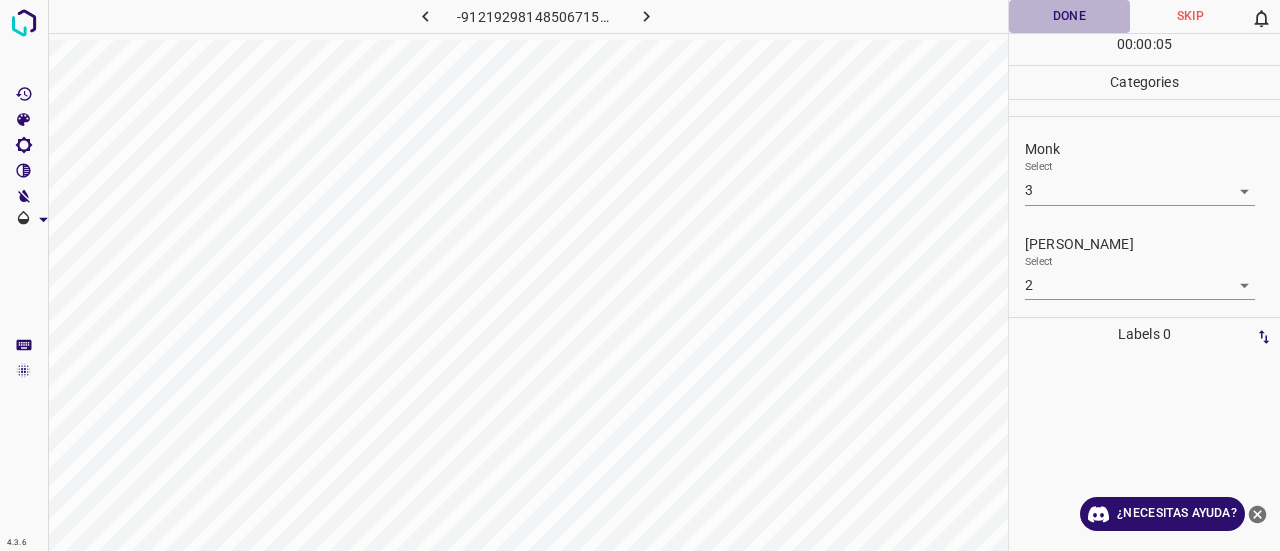 click on "Done" at bounding box center (1069, 16) 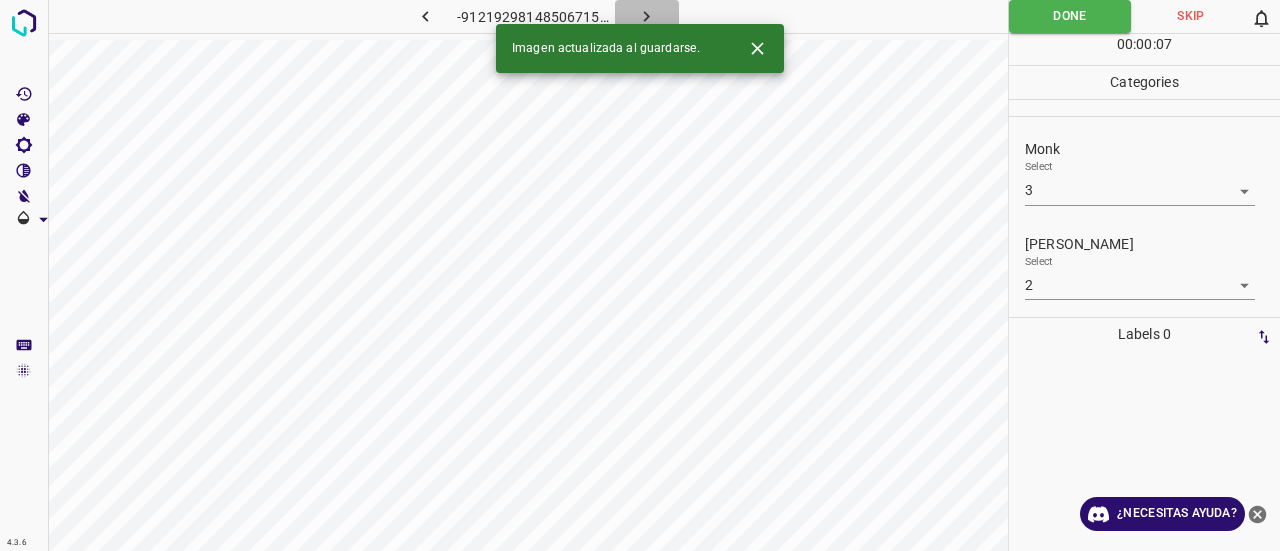 click at bounding box center [647, 16] 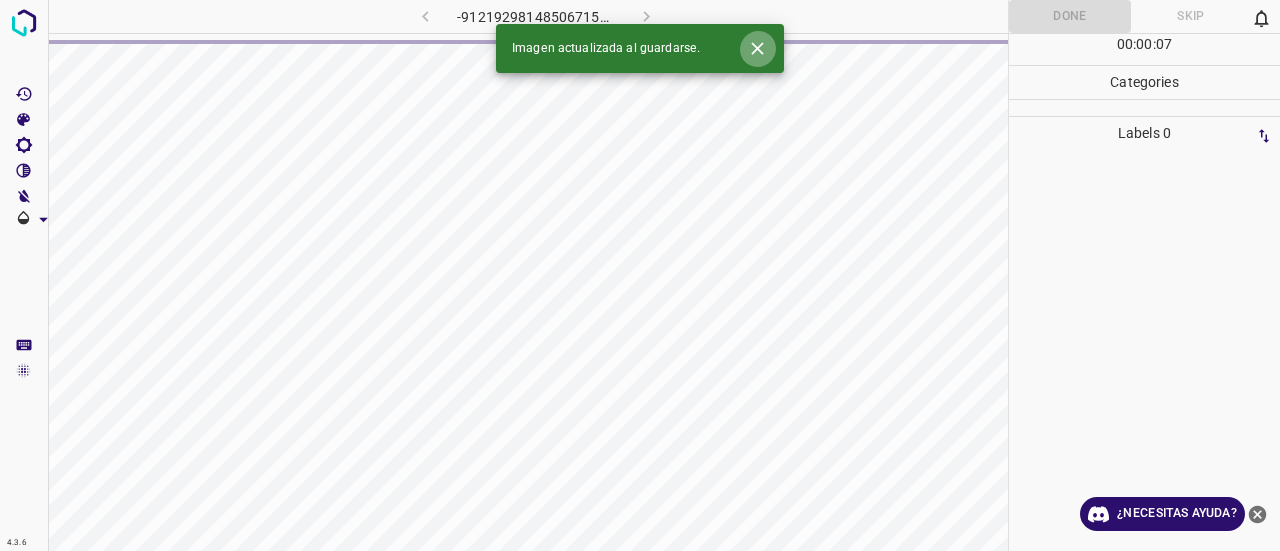 click at bounding box center (757, 48) 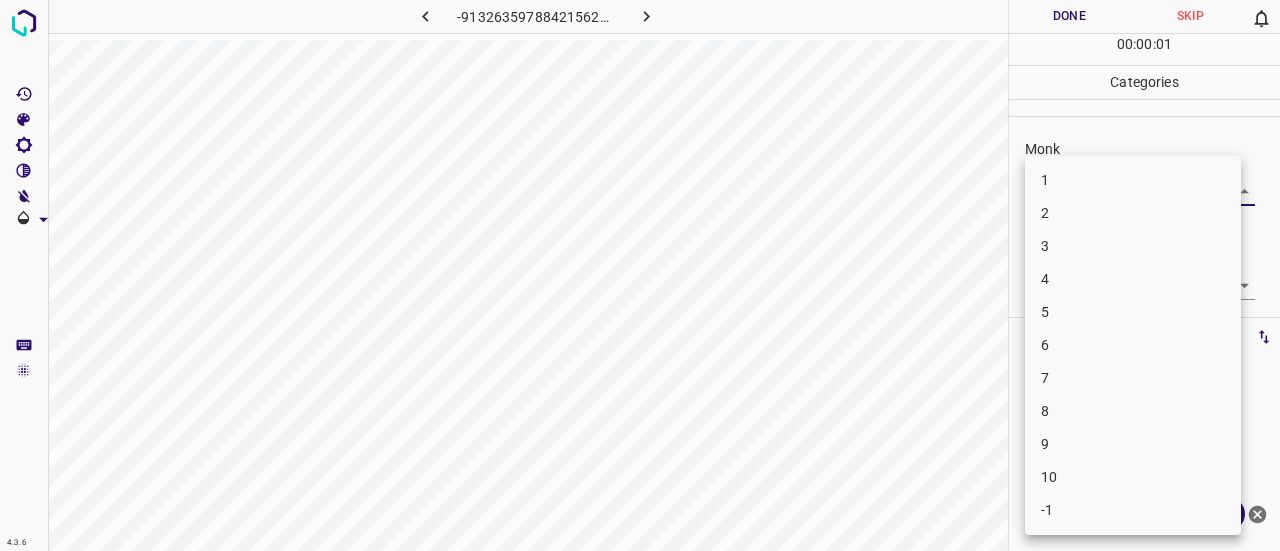 click on "4.3.6  -9132635978842156226.png Done Skip 0 00   : 00   : 01   Categories Monk   Select ​  [PERSON_NAME]   Select ​ Labels   0 Categories 1 Monk 2  [PERSON_NAME] Tools Space Change between modes (Draw & Edit) I Auto labeling R Restore zoom M Zoom in N Zoom out Delete Delete selecte label Filters Z Restore filters X Saturation filter C Brightness filter V Contrast filter B Gray scale filter General O Download ¿Necesitas ayuda? Texto original Valora esta traducción Tu opinión servirá para ayudar a mejorar el Traductor de Google - Texto - Esconder - Borrar 1 2 3 4 5 6 7 8 9 10 -1" at bounding box center [640, 275] 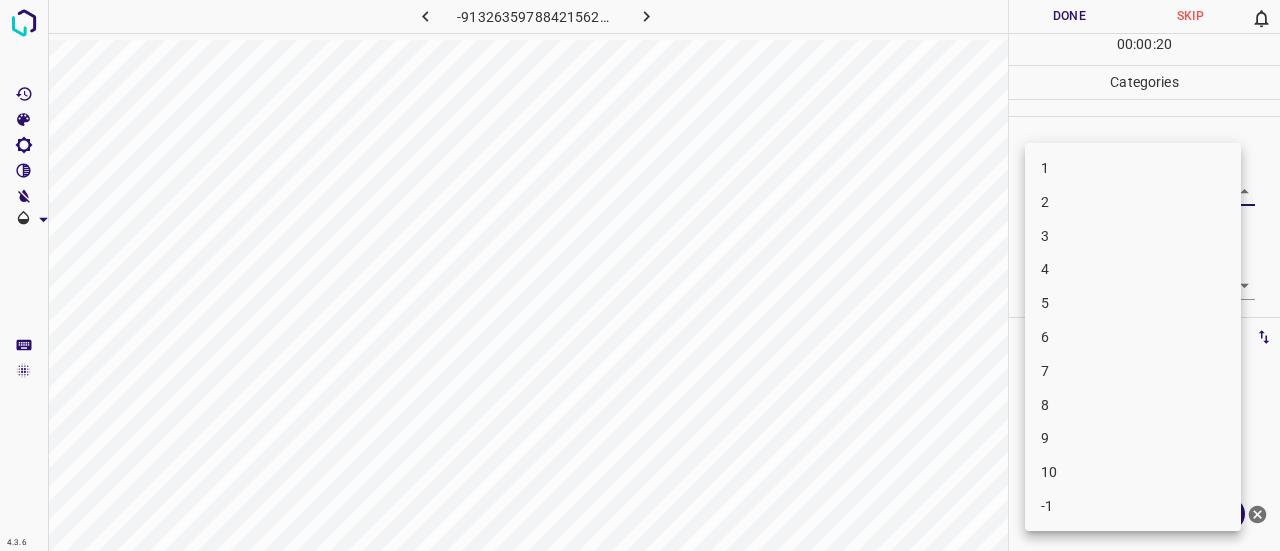 click on "4" at bounding box center [1133, 269] 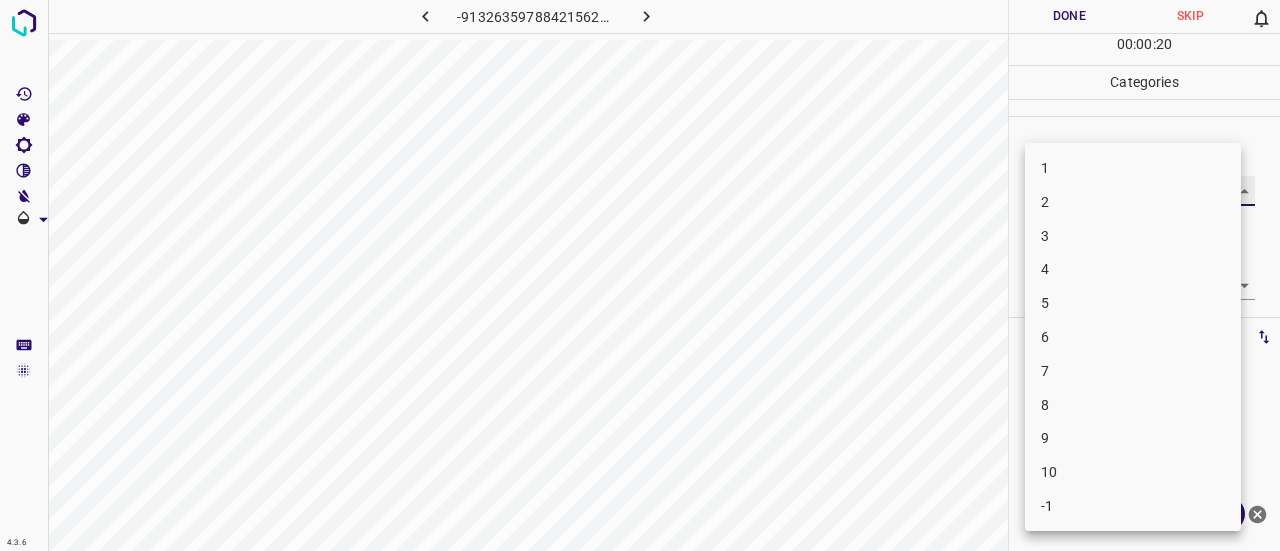 type on "4" 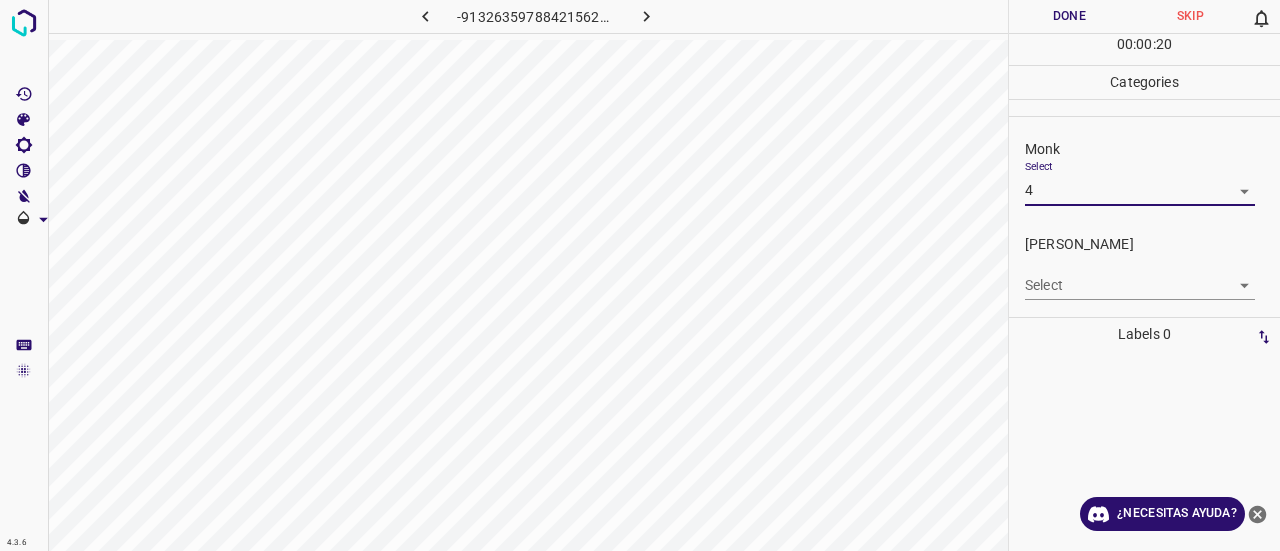 click on "Select ​" at bounding box center [1140, 277] 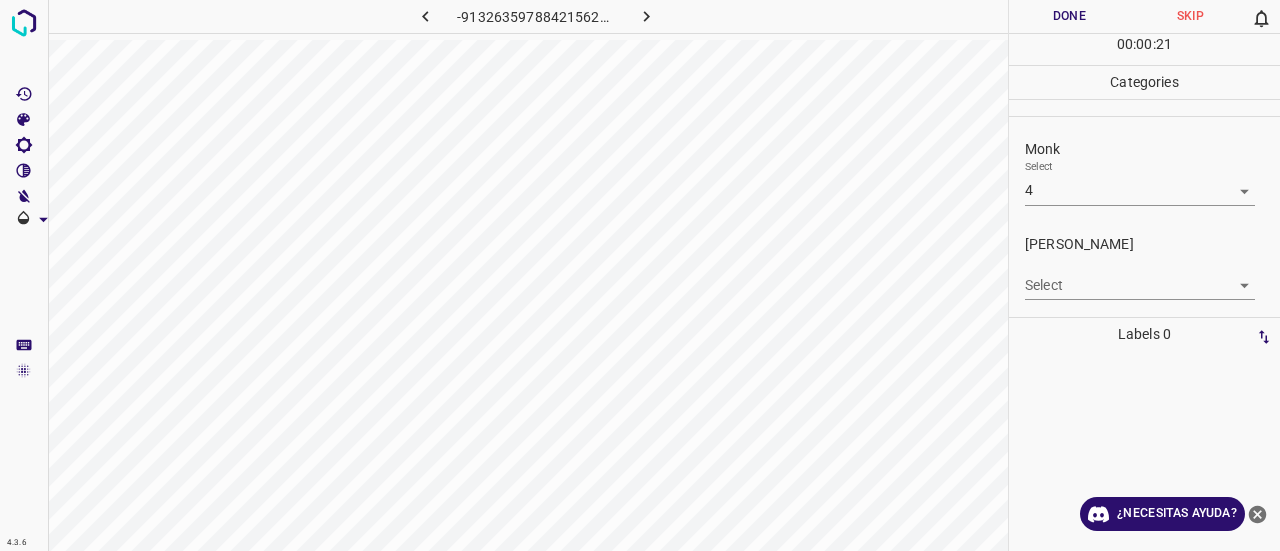 click on "4.3.6  -9132635978842156226.png Done Skip 0 00   : 00   : 21   Categories Monk   Select 4 4  [PERSON_NAME]   Select ​ Labels   0 Categories 1 Monk 2  [PERSON_NAME] Tools Space Change between modes (Draw & Edit) I Auto labeling R Restore zoom M Zoom in N Zoom out Delete Delete selecte label Filters Z Restore filters X Saturation filter C Brightness filter V Contrast filter B Gray scale filter General O Download ¿Necesitas ayuda? Texto original Valora esta traducción Tu opinión servirá para ayudar a mejorar el Traductor de Google - Texto - Esconder - Borrar" at bounding box center [640, 275] 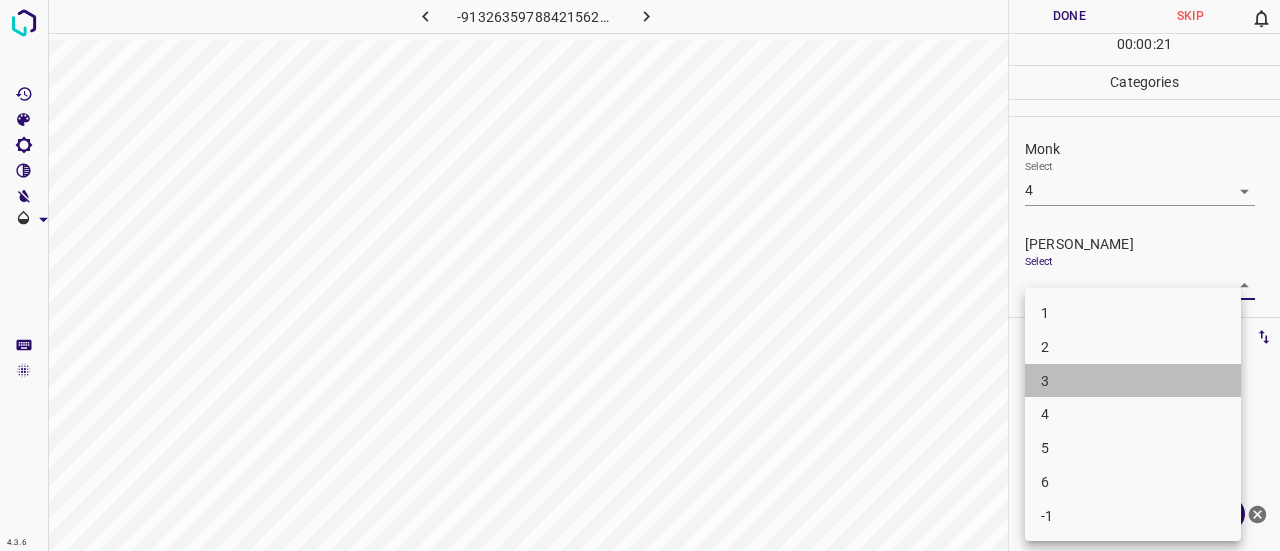 click on "3" at bounding box center (1133, 381) 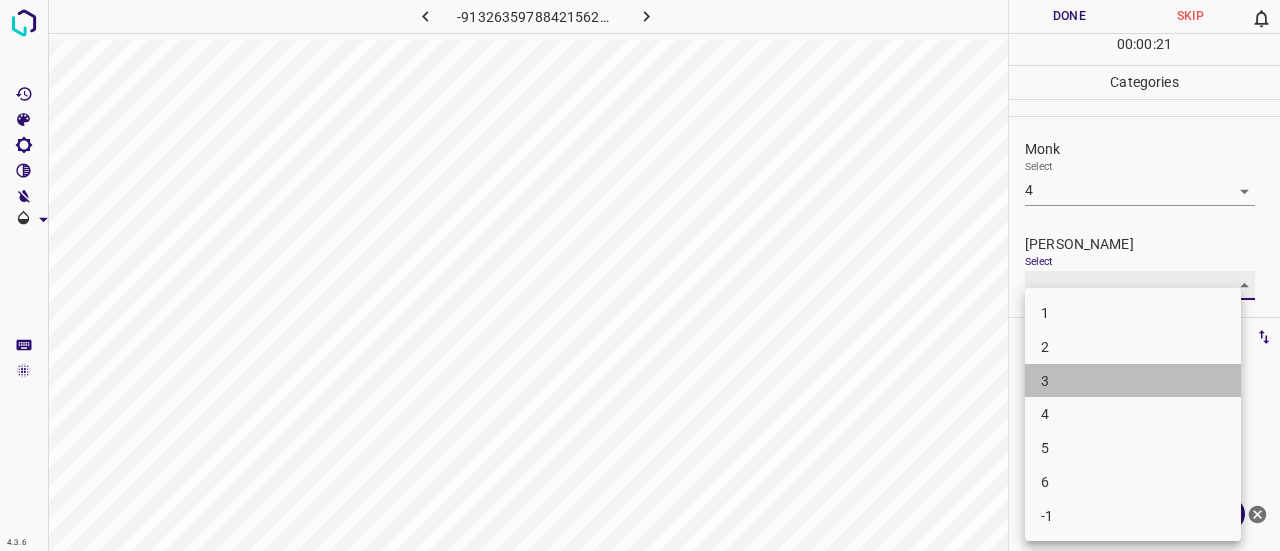 type on "3" 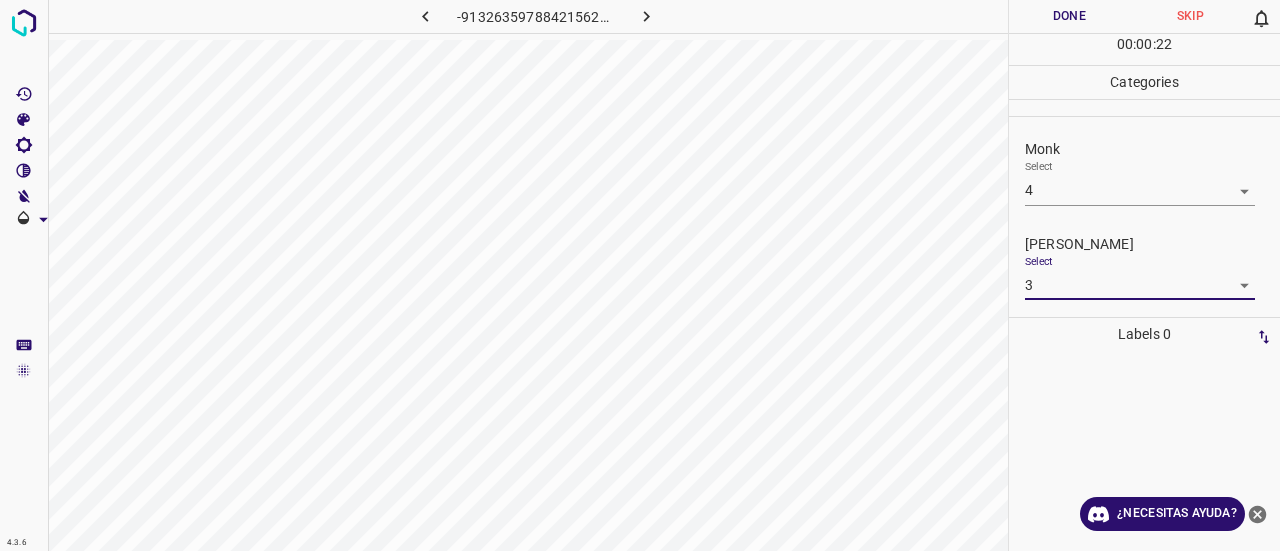 click on "Done" at bounding box center [1069, 16] 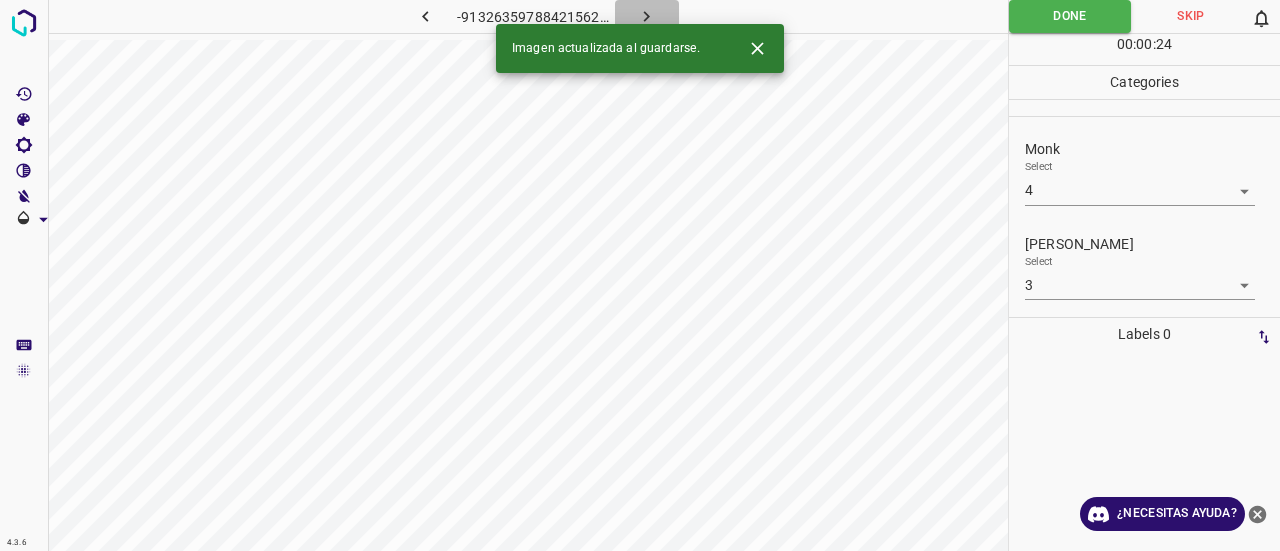 click at bounding box center (647, 16) 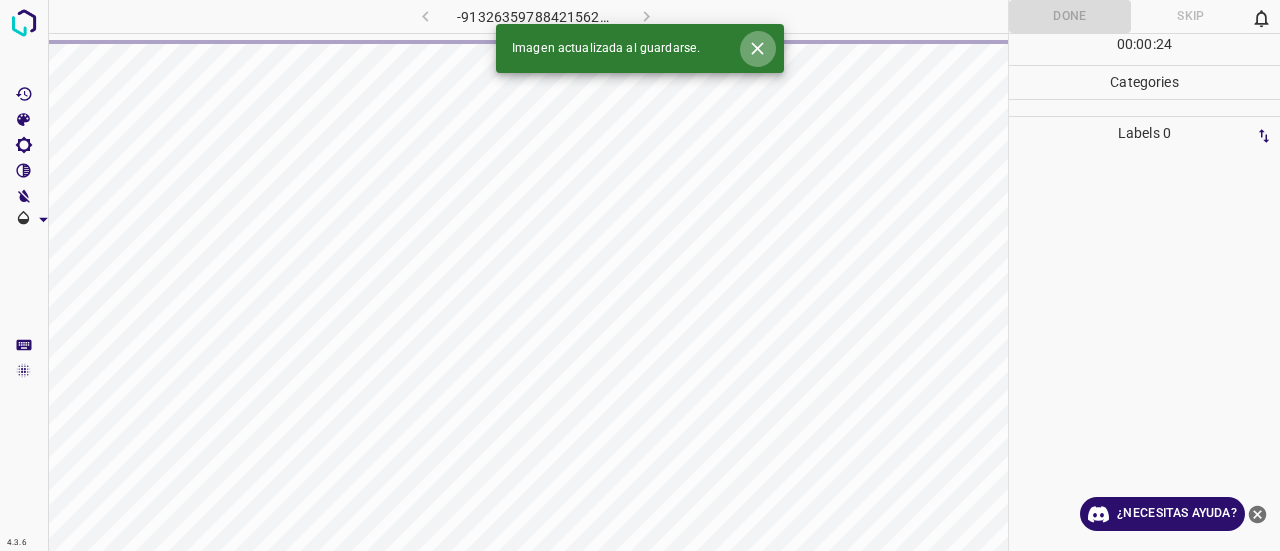 click 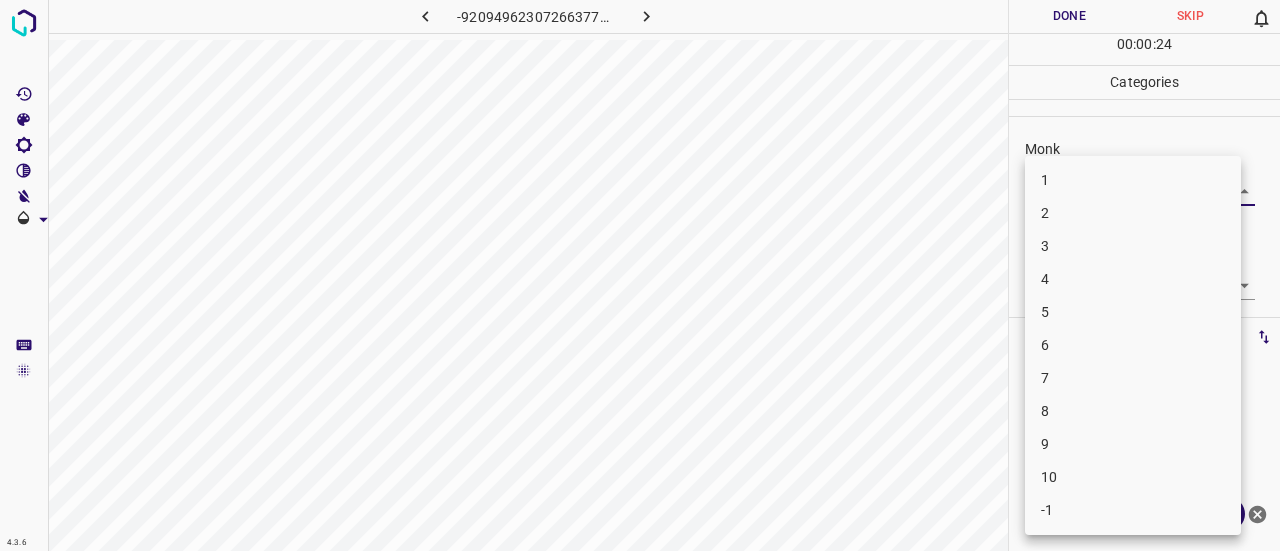click on "4.3.6  -9209496230726637783.png Done Skip 0 00   : 00   : 24   Categories Monk   Select ​  [PERSON_NAME]   Select ​ Labels   0 Categories 1 Monk 2  [PERSON_NAME] Tools Space Change between modes (Draw & Edit) I Auto labeling R Restore zoom M Zoom in N Zoom out Delete Delete selecte label Filters Z Restore filters X Saturation filter C Brightness filter V Contrast filter B Gray scale filter General O Download ¿Necesitas ayuda? Texto original Valora esta traducción Tu opinión servirá para ayudar a mejorar el Traductor de Google - Texto - Esconder - Borrar 1 2 3 4 5 6 7 8 9 10 -1" at bounding box center (640, 275) 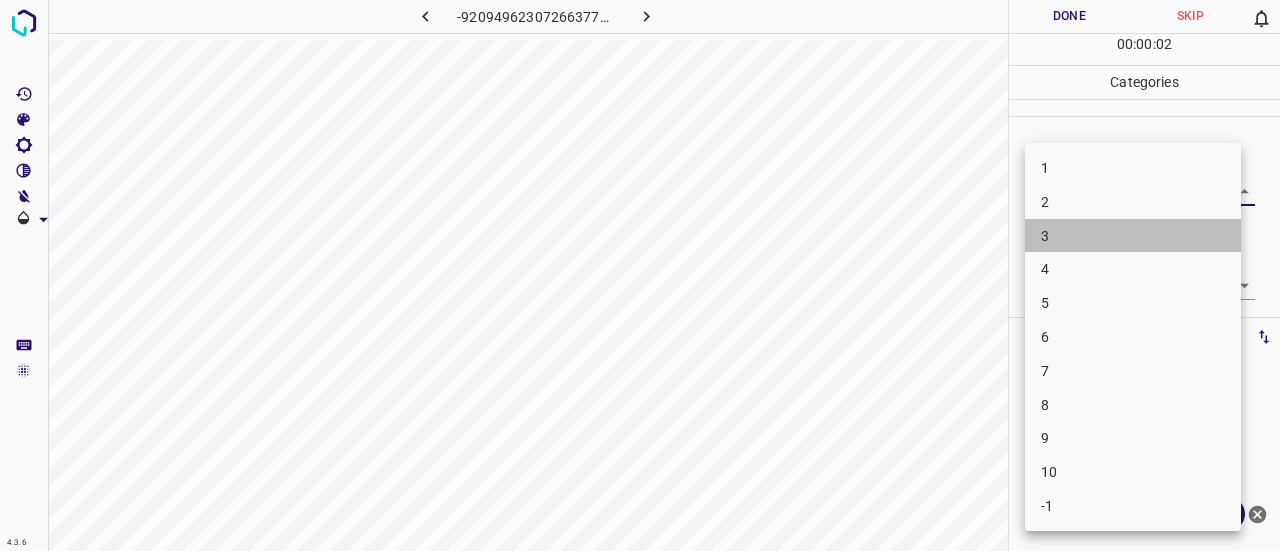 click on "3" at bounding box center [1133, 236] 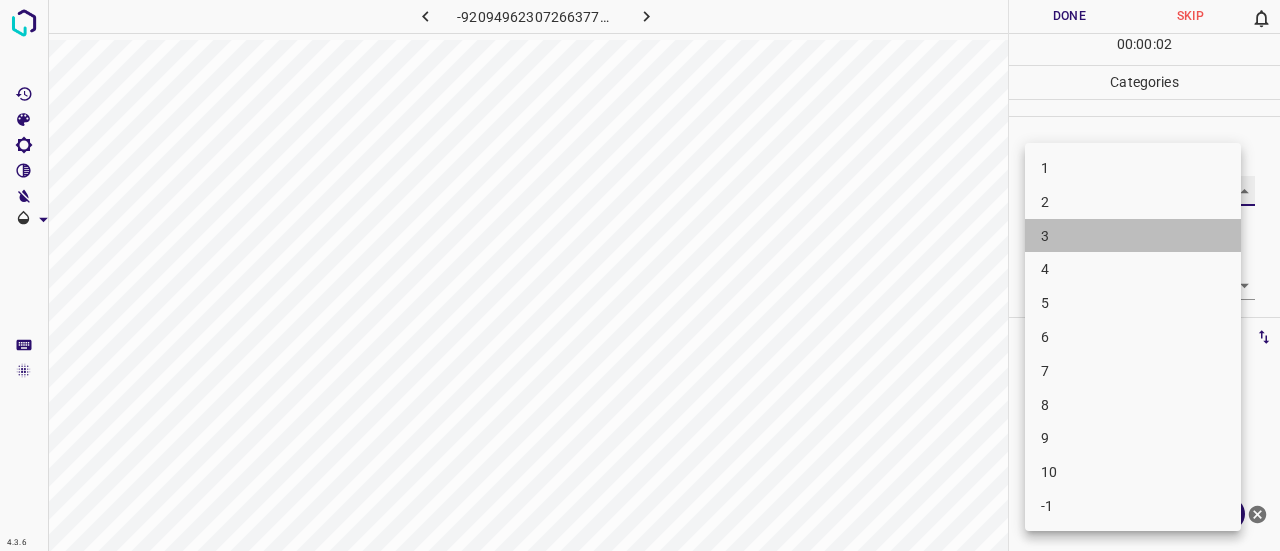 type on "3" 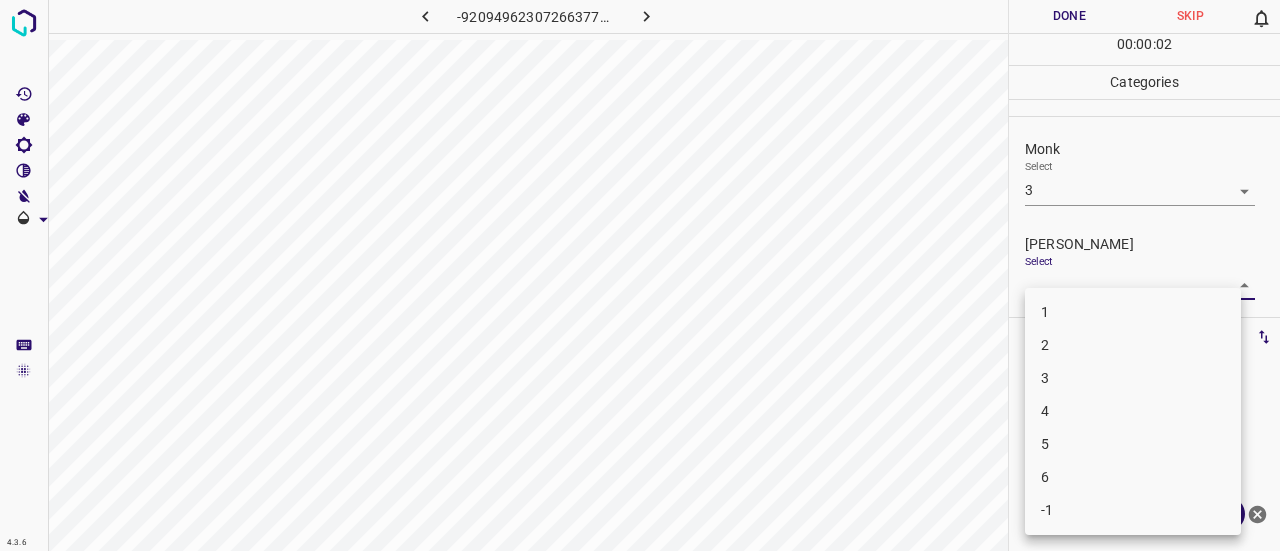 click on "4.3.6  -9209496230726637783.png Done Skip 0 00   : 00   : 02   Categories Monk   Select 3 3  [PERSON_NAME]   Select ​ Labels   0 Categories 1 Monk 2  [PERSON_NAME] Tools Space Change between modes (Draw & Edit) I Auto labeling R Restore zoom M Zoom in N Zoom out Delete Delete selecte label Filters Z Restore filters X Saturation filter C Brightness filter V Contrast filter B Gray scale filter General O Download ¿Necesitas ayuda? Texto original Valora esta traducción Tu opinión servirá para ayudar a mejorar el Traductor de Google - Texto - Esconder - Borrar 1 2 3 4 5 6 -1" at bounding box center [640, 275] 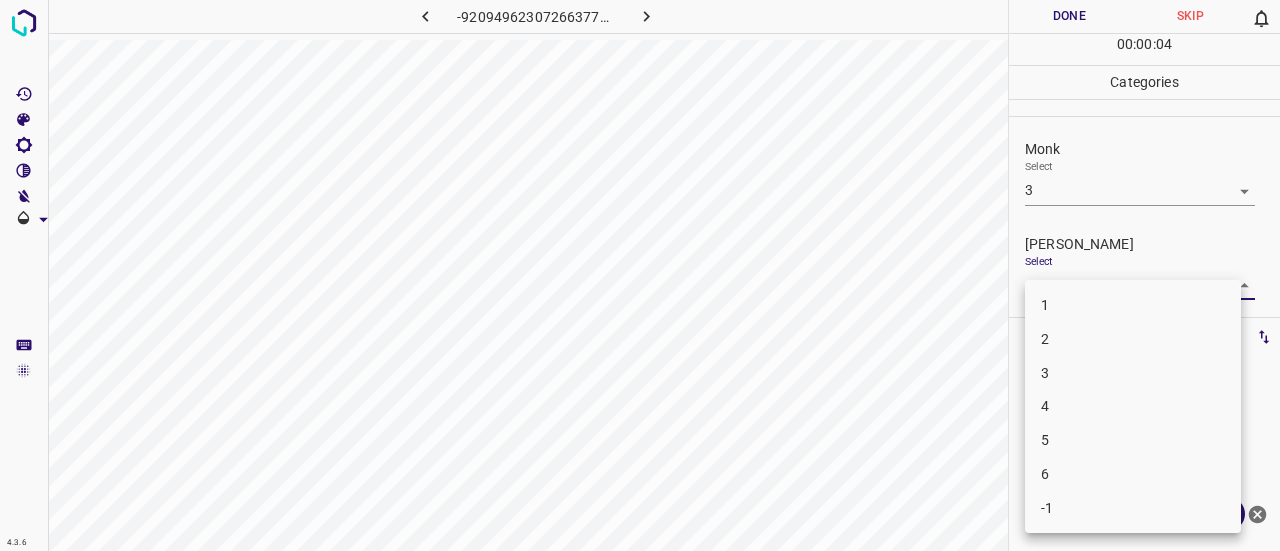 click on "2" at bounding box center [1133, 339] 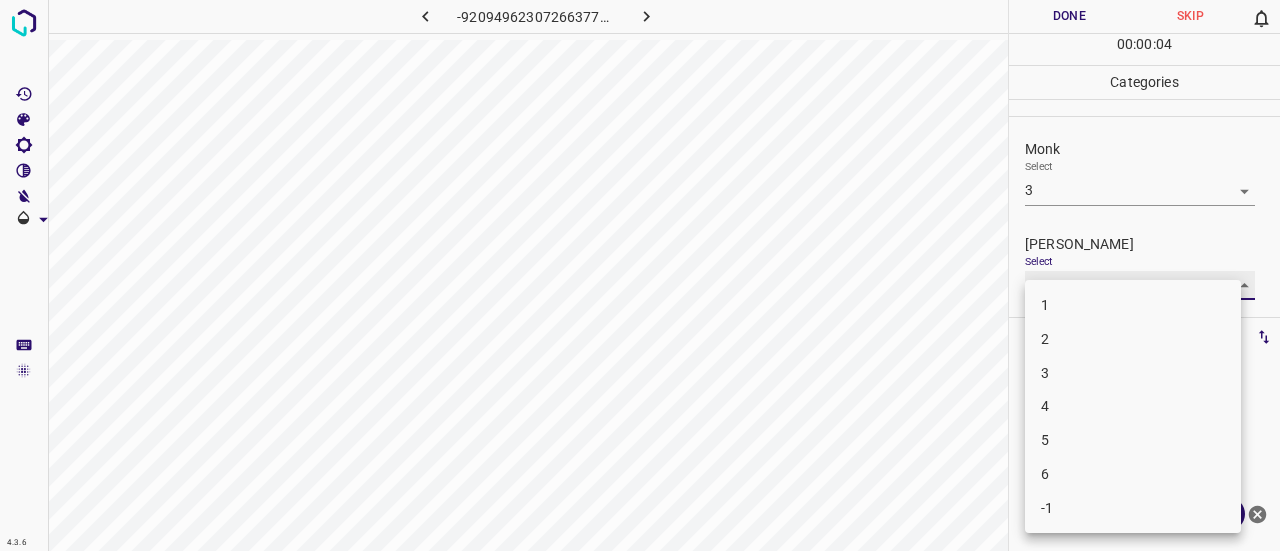 type on "2" 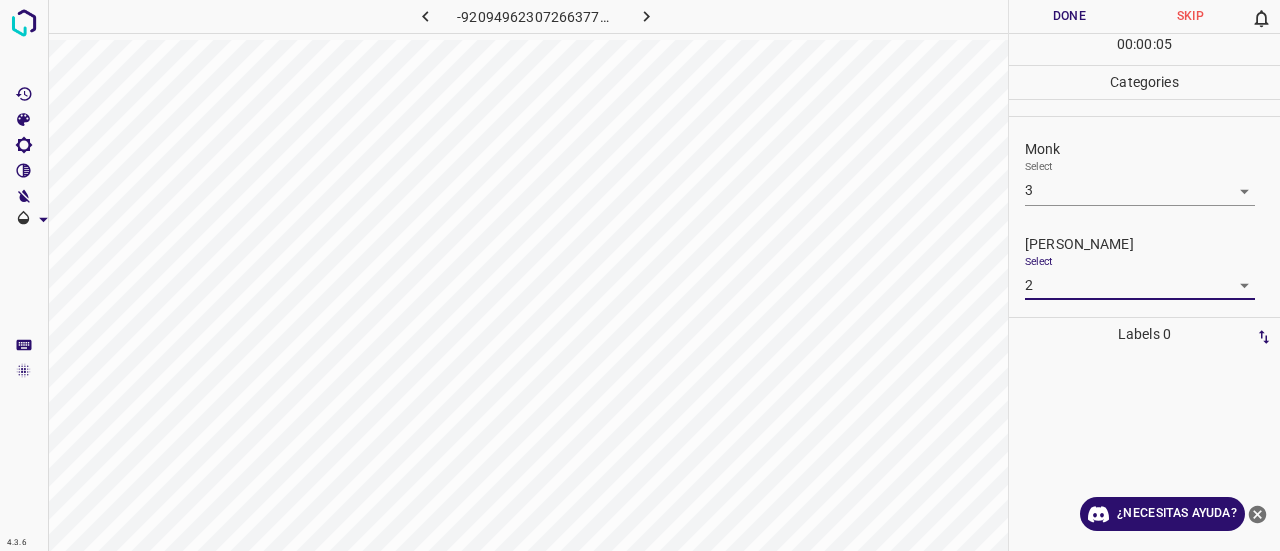 click on "Done" at bounding box center (1069, 16) 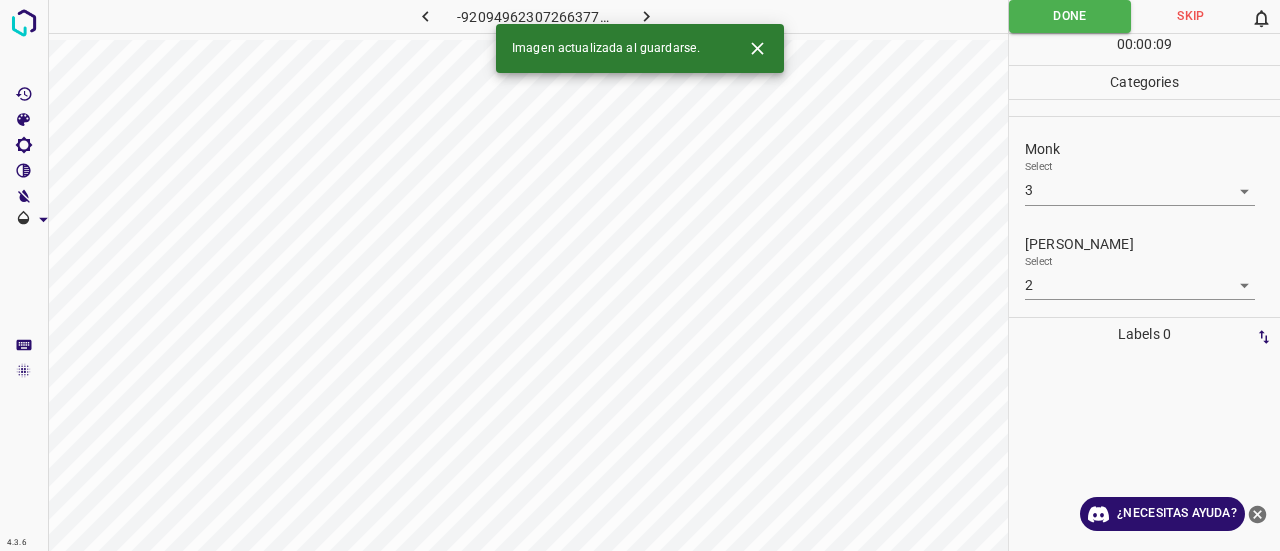 click at bounding box center (647, 16) 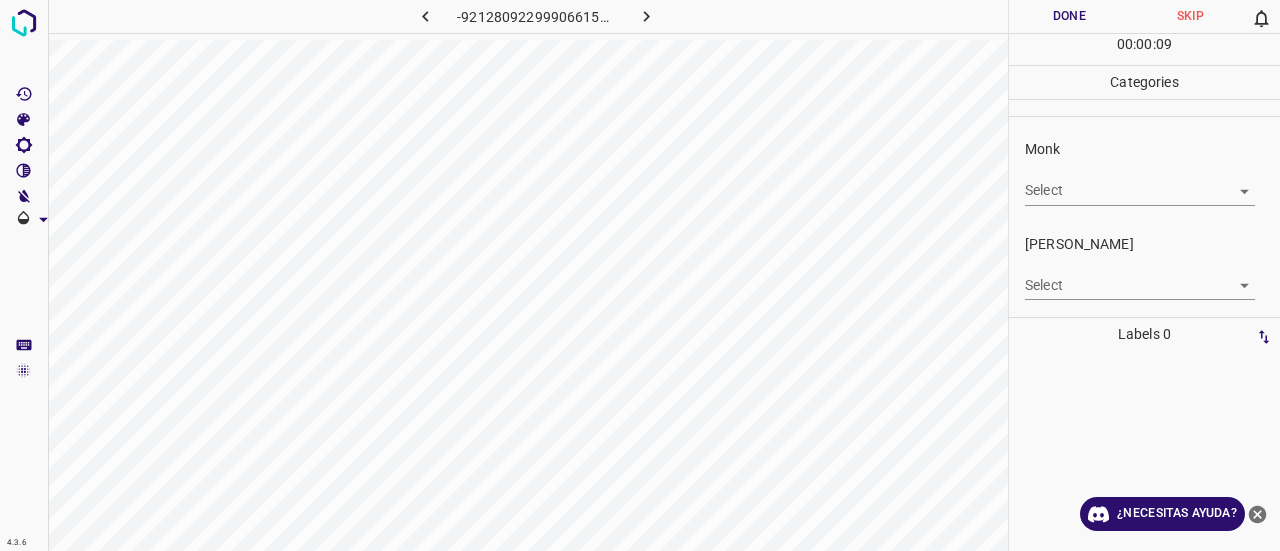 click on "4.3.6  -9212809229990661596.png Done Skip 0 00   : 00   : 09   Categories Monk   Select ​  [PERSON_NAME]   Select ​ Labels   0 Categories 1 Monk 2  [PERSON_NAME] Tools Space Change between modes (Draw & Edit) I Auto labeling R Restore zoom M Zoom in N Zoom out Delete Delete selecte label Filters Z Restore filters X Saturation filter C Brightness filter V Contrast filter B Gray scale filter General O Download ¿Necesitas ayuda? Texto original Valora esta traducción Tu opinión servirá para ayudar a mejorar el Traductor de Google - Texto - Esconder - Borrar" at bounding box center [640, 275] 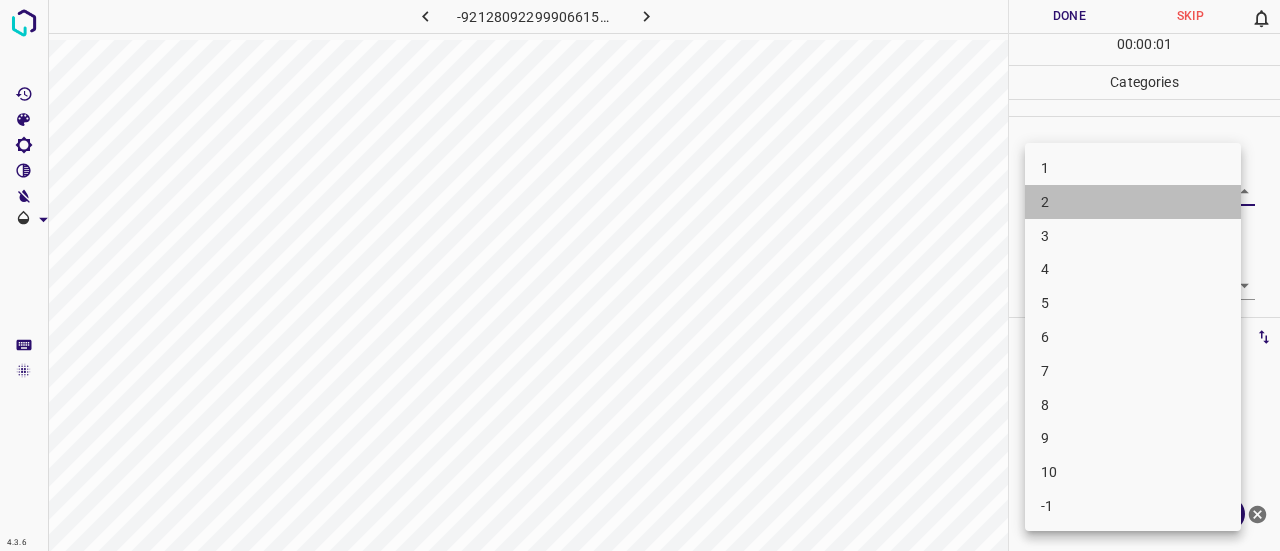 click on "2" at bounding box center (1133, 202) 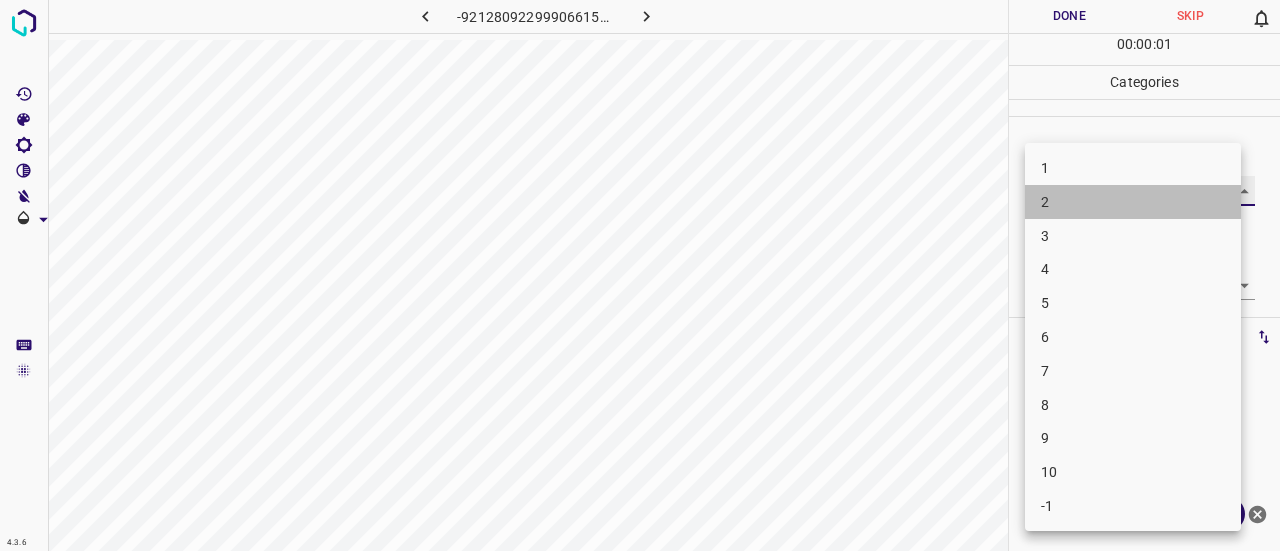 type on "2" 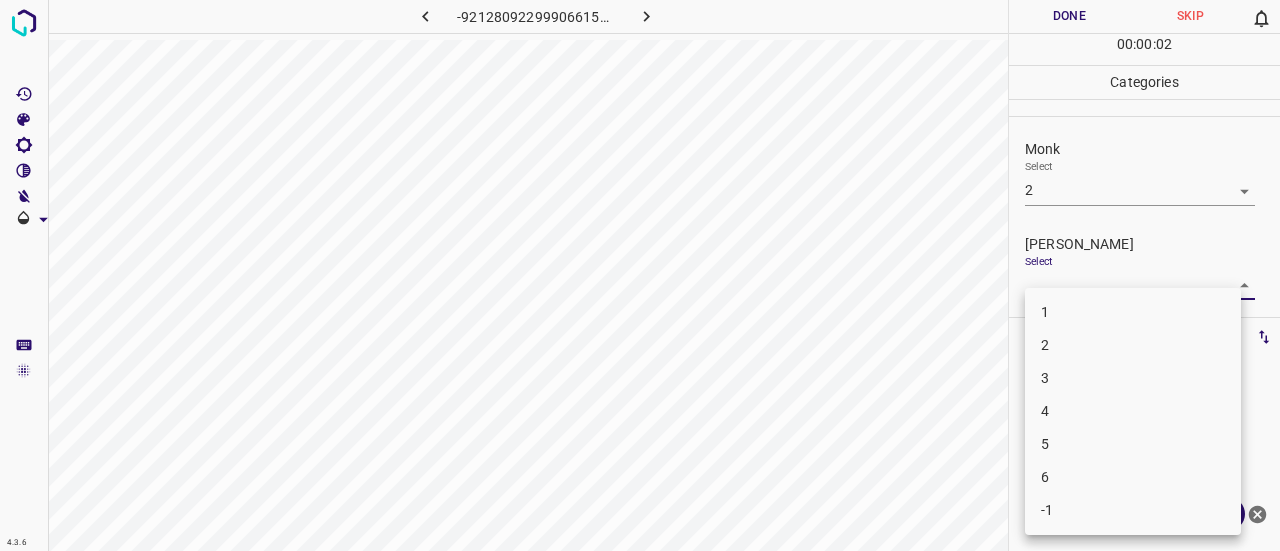 click on "4.3.6  -9212809229990661596.png Done Skip 0 00   : 00   : 02   Categories Monk   Select 2 2  [PERSON_NAME]   Select ​ Labels   0 Categories 1 Monk 2  [PERSON_NAME] Tools Space Change between modes (Draw & Edit) I Auto labeling R Restore zoom M Zoom in N Zoom out Delete Delete selecte label Filters Z Restore filters X Saturation filter C Brightness filter V Contrast filter B Gray scale filter General O Download ¿Necesitas ayuda? Texto original Valora esta traducción Tu opinión servirá para ayudar a mejorar el Traductor de Google - Texto - Esconder - Borrar 1 2 3 4 5 6 -1" at bounding box center [640, 275] 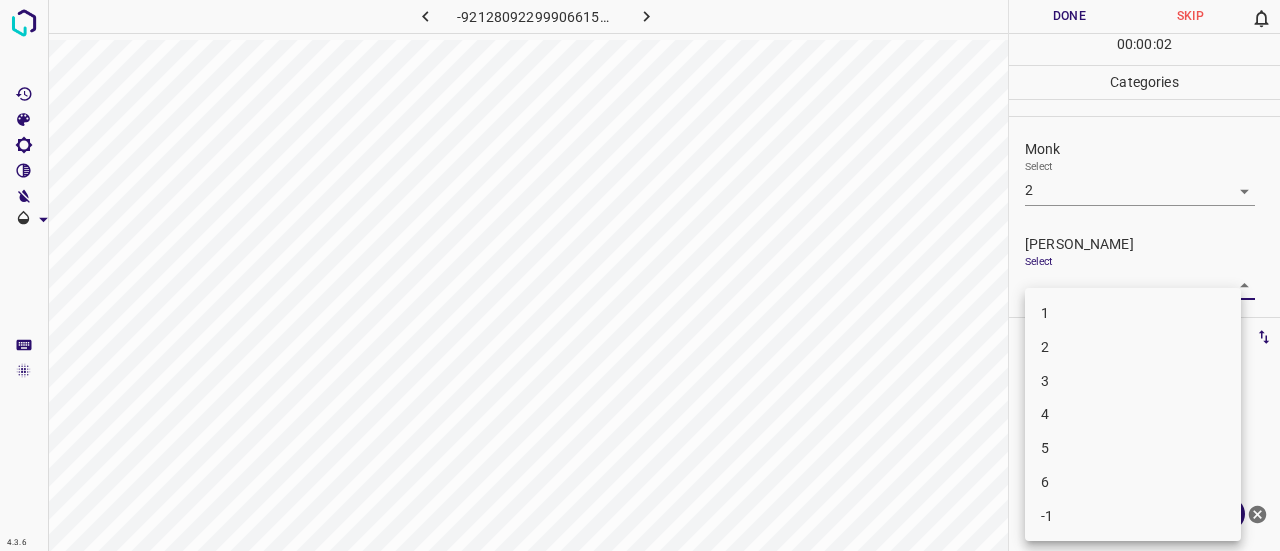 click on "1" at bounding box center [1133, 313] 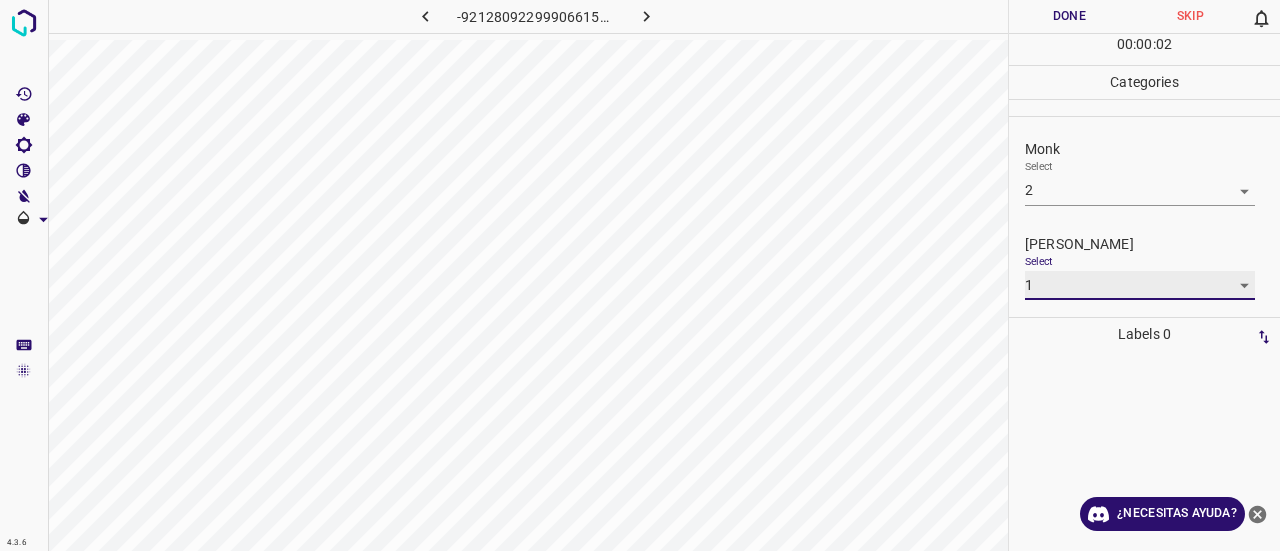 type on "1" 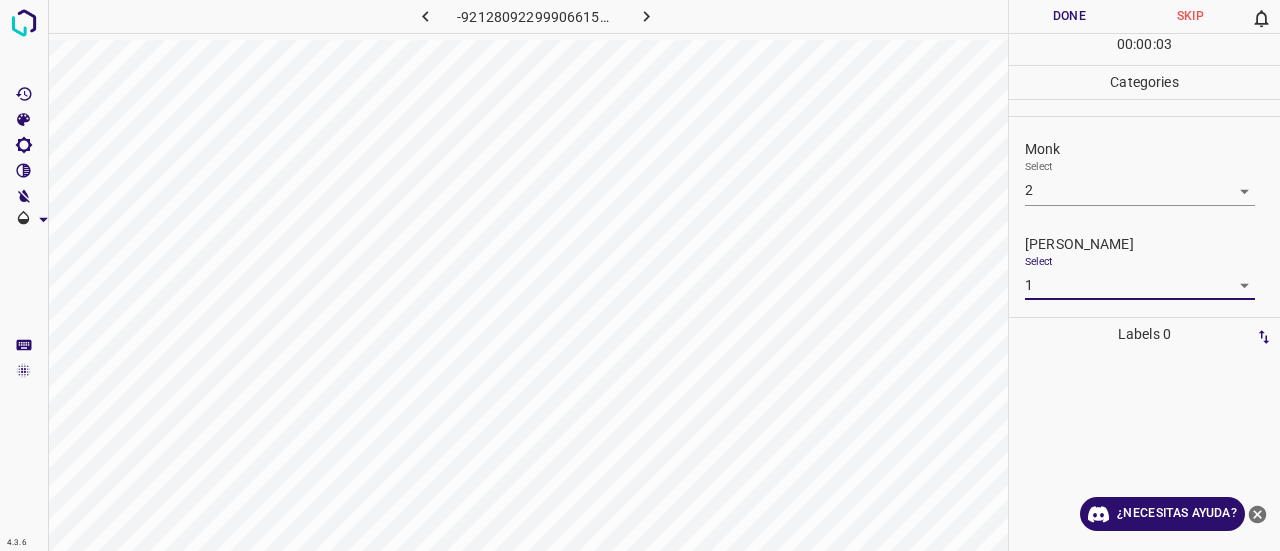 click on "Done" at bounding box center (1069, 16) 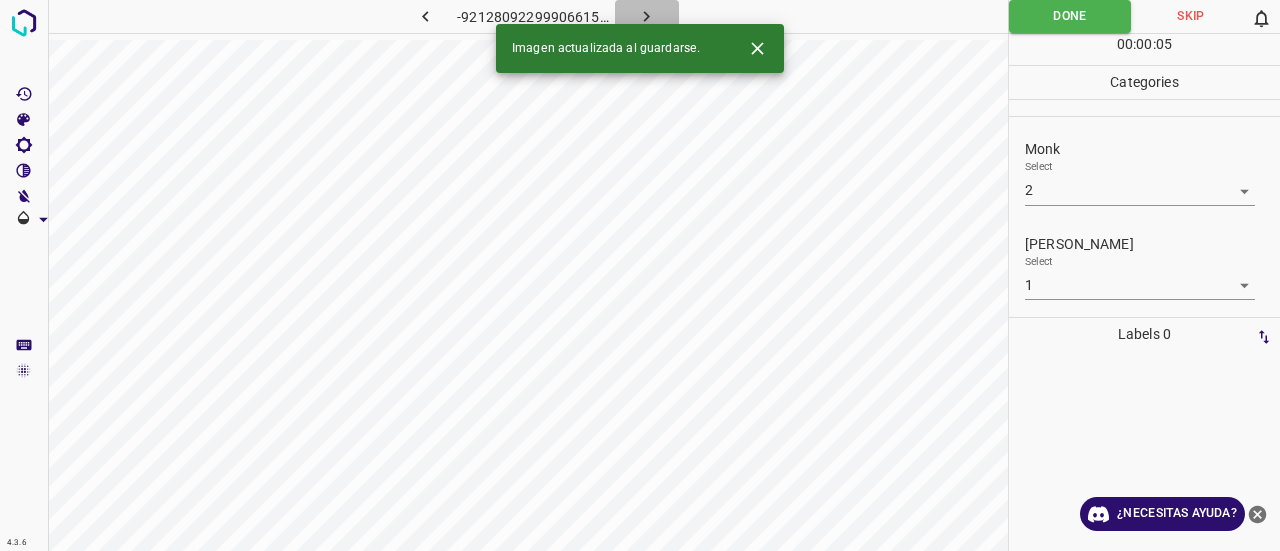 click at bounding box center [647, 16] 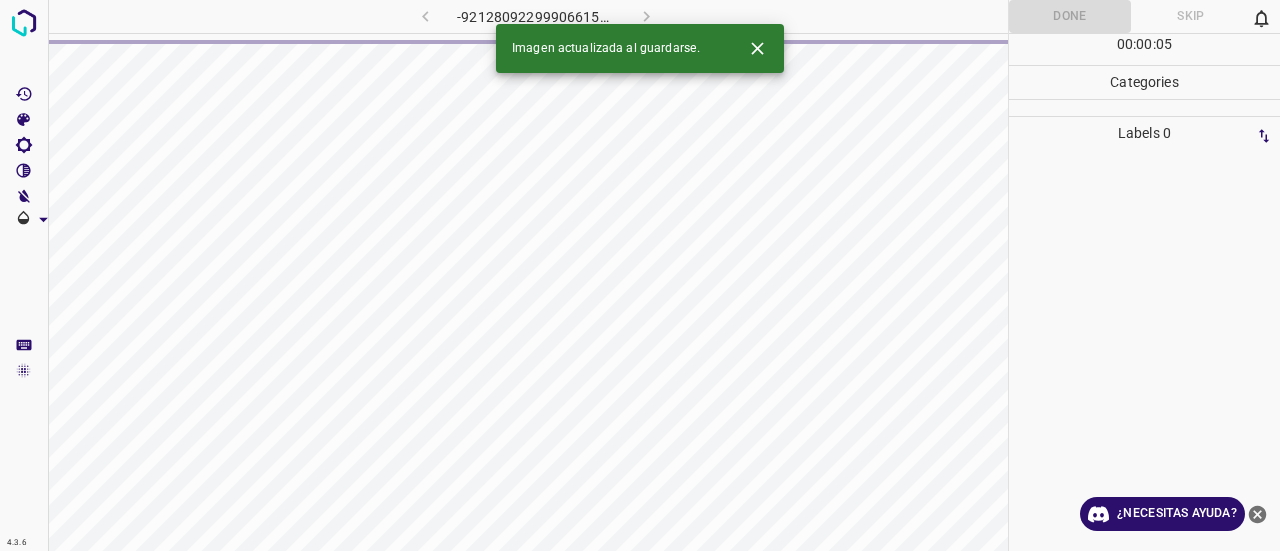 click 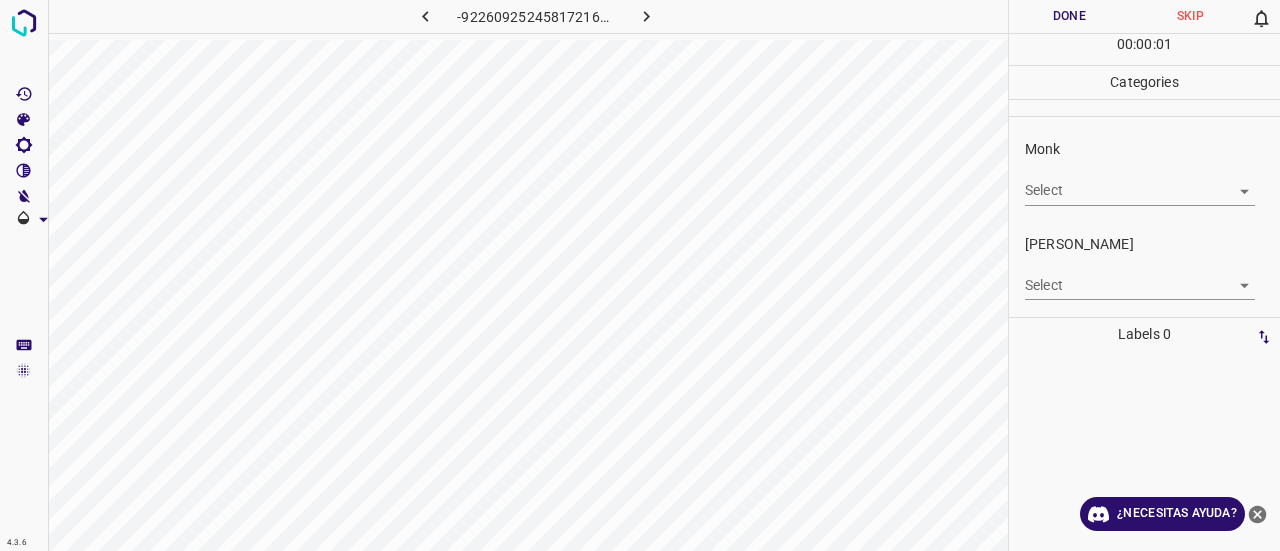 click on "4.3.6  -922609252458172162.png Done Skip 0 00   : 00   : 01   Categories Monk   Select ​  [PERSON_NAME]   Select ​ Labels   0 Categories 1 Monk 2  [PERSON_NAME] Tools Space Change between modes (Draw & Edit) I Auto labeling R Restore zoom M Zoom in N Zoom out Delete Delete selecte label Filters Z Restore filters X Saturation filter C Brightness filter V Contrast filter B Gray scale filter General O Download ¿Necesitas ayuda? Texto original Valora esta traducción Tu opinión servirá para ayudar a mejorar el Traductor de Google - Texto - Esconder - Borrar" at bounding box center [640, 275] 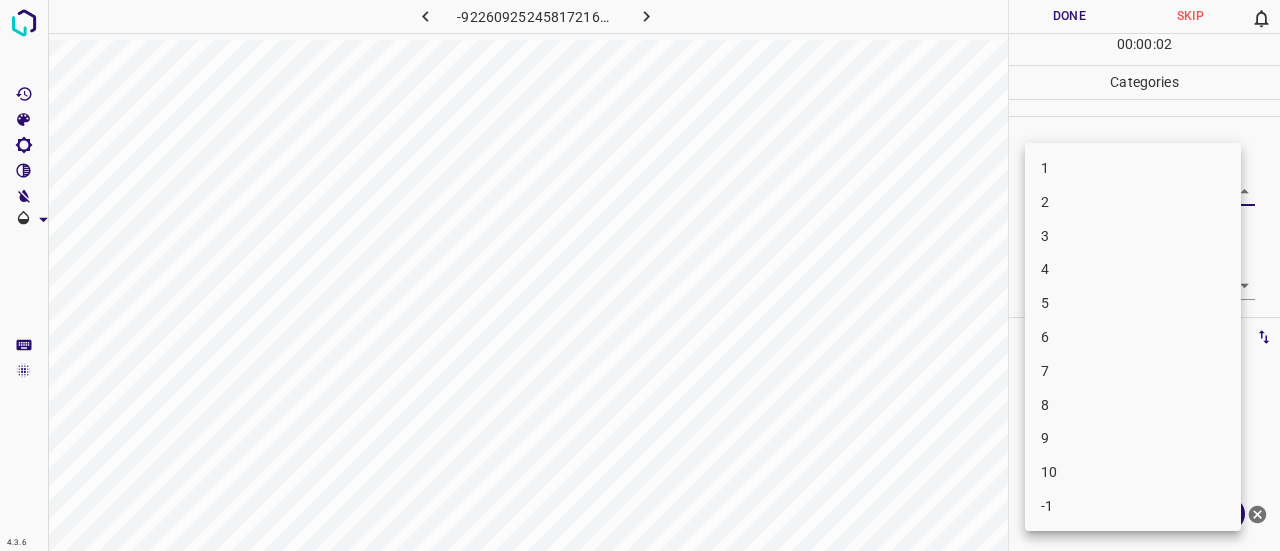 click on "3" at bounding box center [1133, 236] 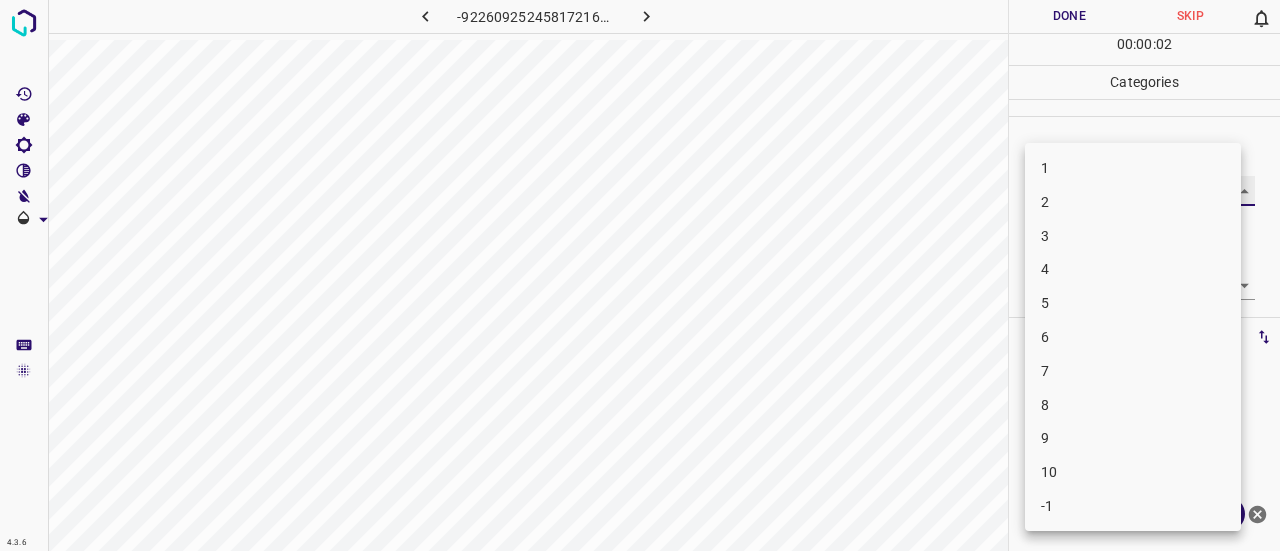 type on "3" 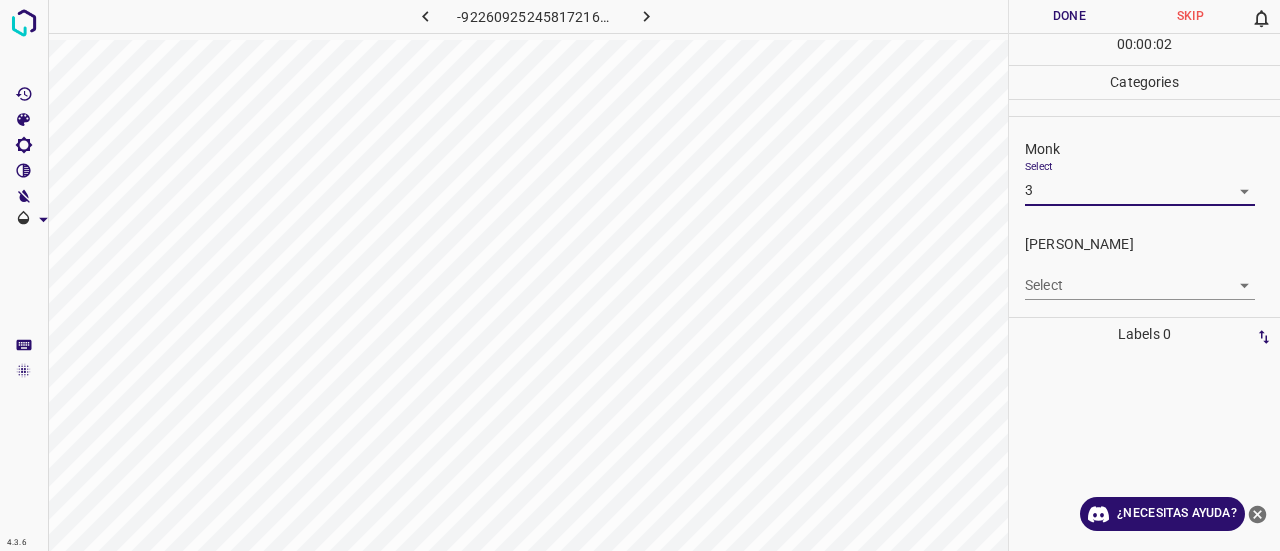 click on "4.3.6  -922609252458172162.png Done Skip 0 00   : 00   : 02   Categories Monk   Select 3 3  [PERSON_NAME]   Select ​ Labels   0 Categories 1 Monk 2  [PERSON_NAME] Tools Space Change between modes (Draw & Edit) I Auto labeling R Restore zoom M Zoom in N Zoom out Delete Delete selecte label Filters Z Restore filters X Saturation filter C Brightness filter V Contrast filter B Gray scale filter General O Download ¿Necesitas ayuda? Texto original Valora esta traducción Tu opinión servirá para ayudar a mejorar el Traductor de Google - Texto - Esconder - Borrar" at bounding box center [640, 275] 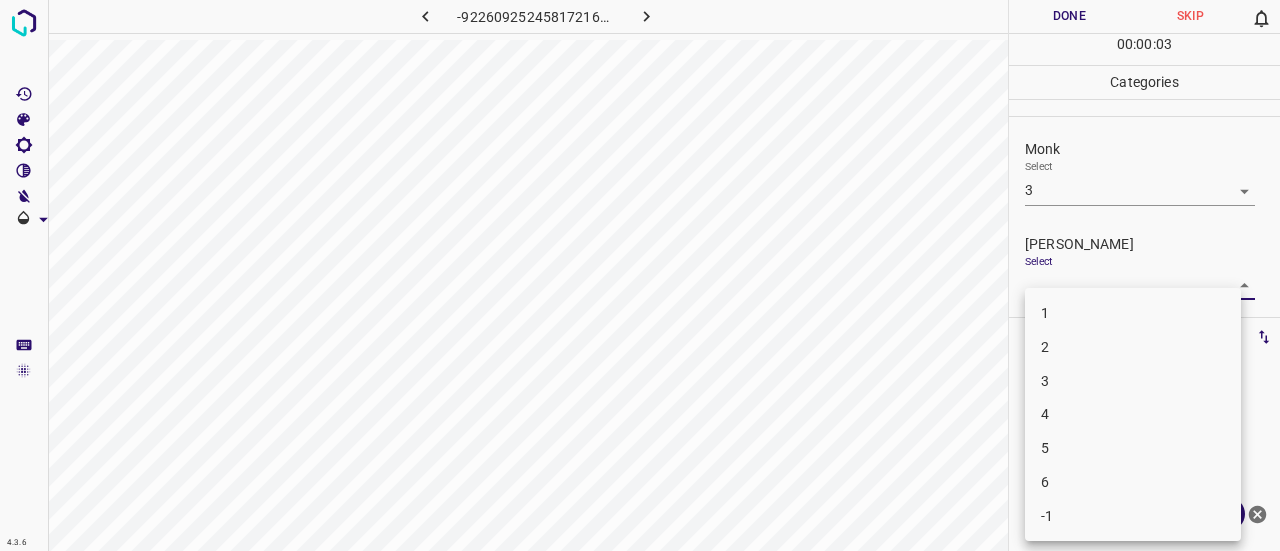 click on "1" at bounding box center (1133, 313) 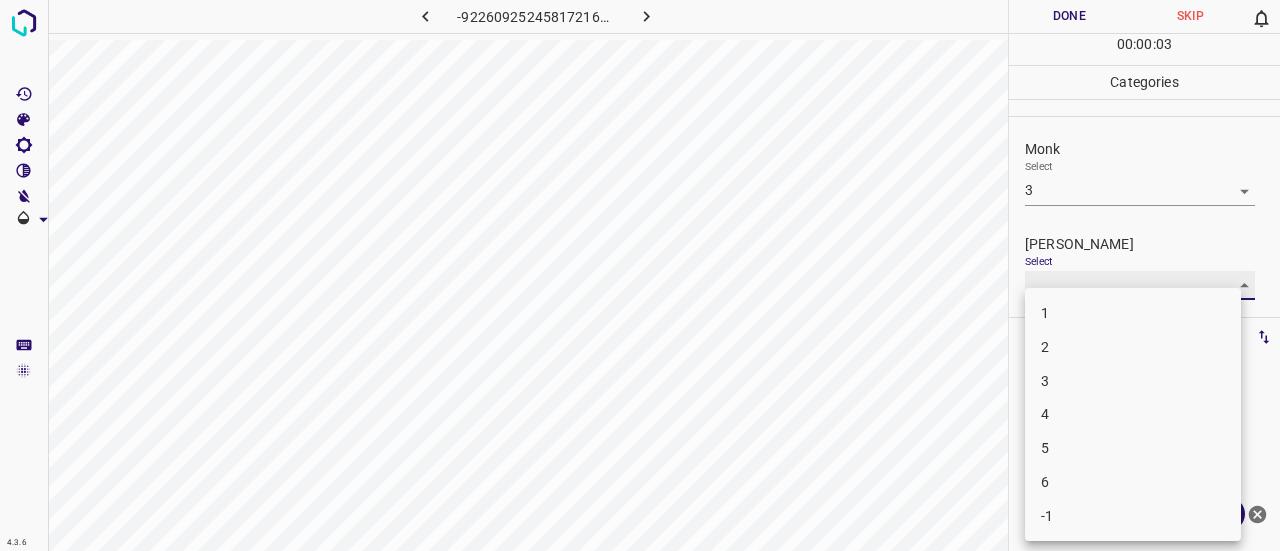 type on "1" 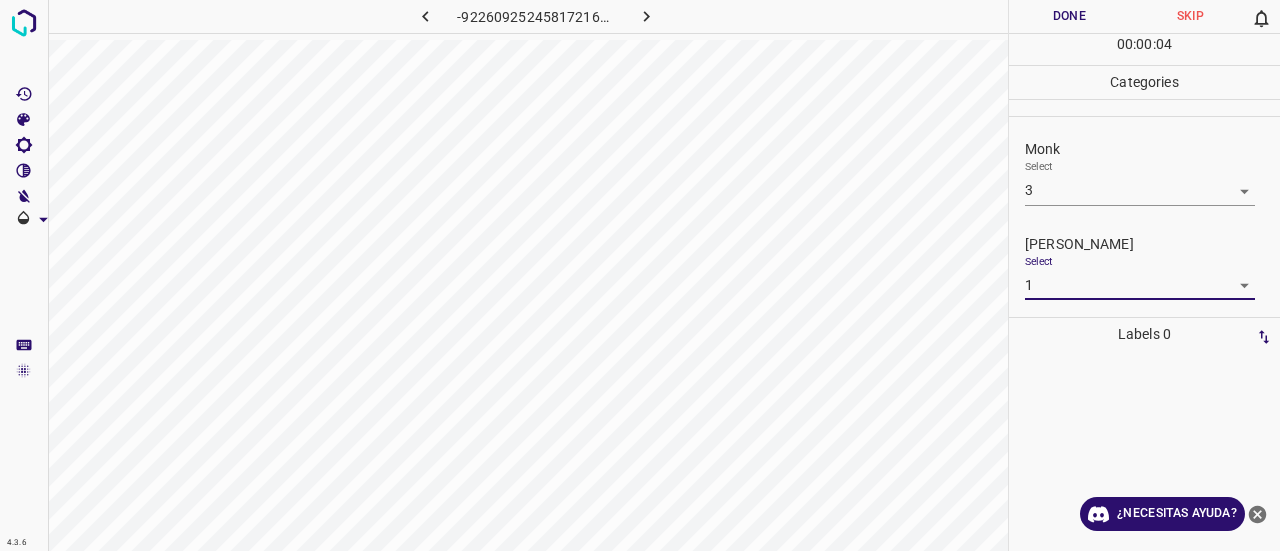click on "Done" at bounding box center (1069, 16) 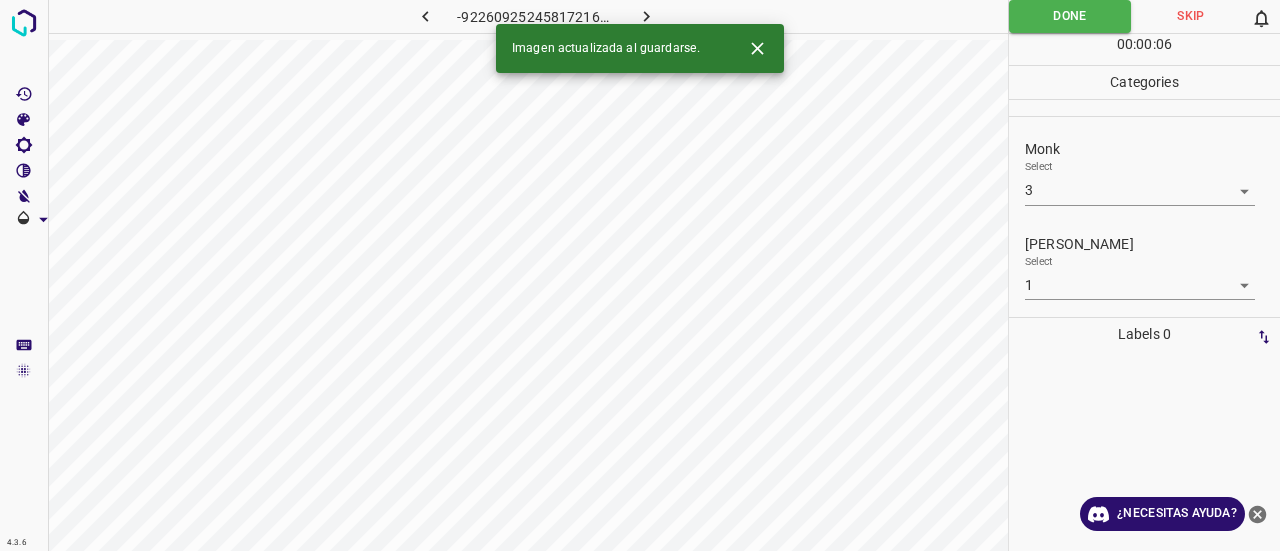 click at bounding box center (647, 16) 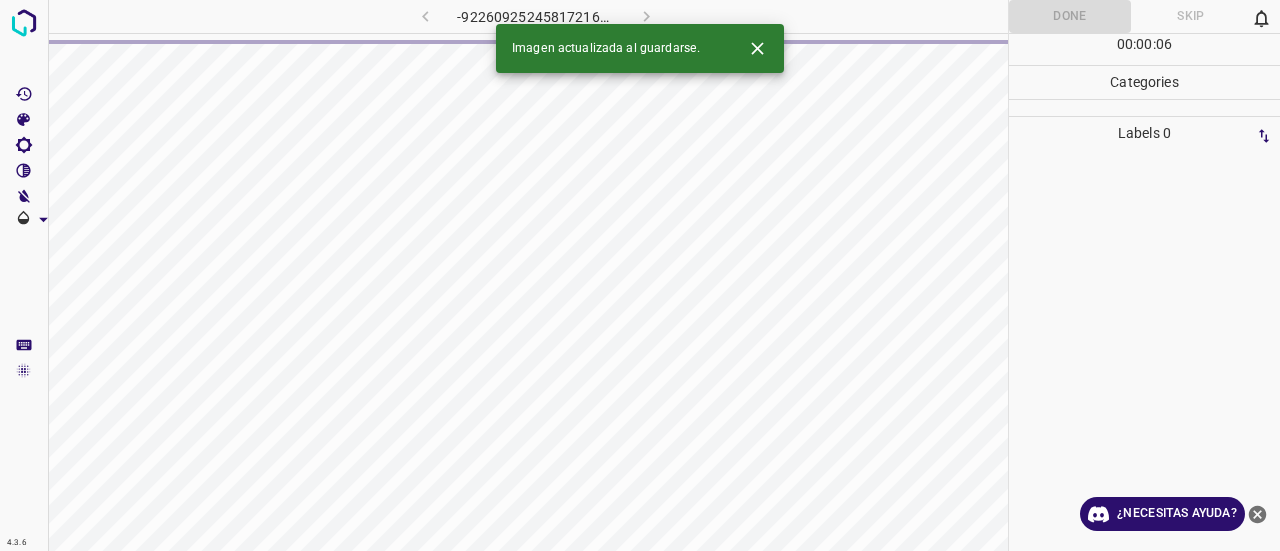 click at bounding box center [757, 48] 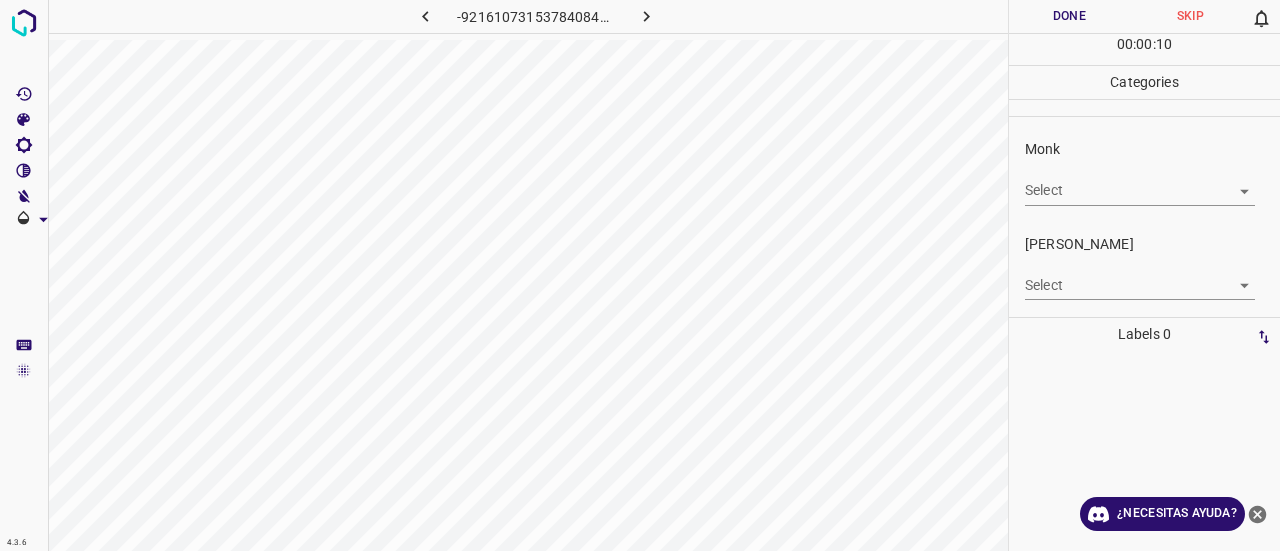 click on "4.3.6  -9216107315378408480.png Done Skip 0 00   : 00   : 10   Categories Monk   Select ​  [PERSON_NAME]   Select ​ Labels   0 Categories 1 Monk 2  [PERSON_NAME] Tools Space Change between modes (Draw & Edit) I Auto labeling R Restore zoom M Zoom in N Zoom out Delete Delete selecte label Filters Z Restore filters X Saturation filter C Brightness filter V Contrast filter B Gray scale filter General O Download ¿Necesitas ayuda? Texto original Valora esta traducción Tu opinión servirá para ayudar a mejorar el Traductor de Google - Texto - Esconder - Borrar" at bounding box center (640, 275) 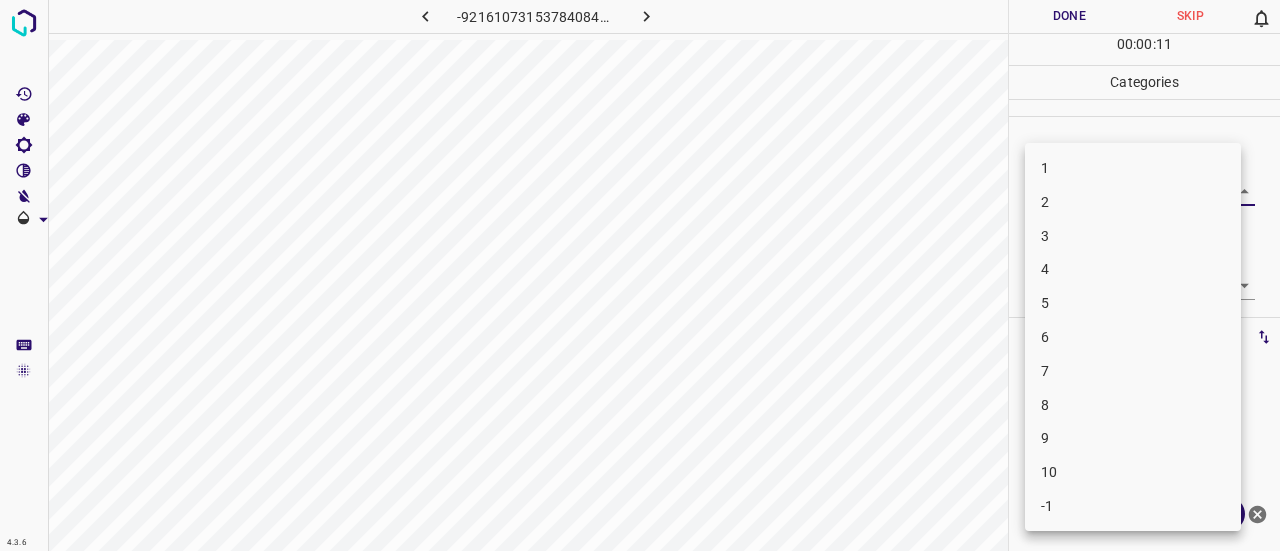 click on "2" at bounding box center [1133, 202] 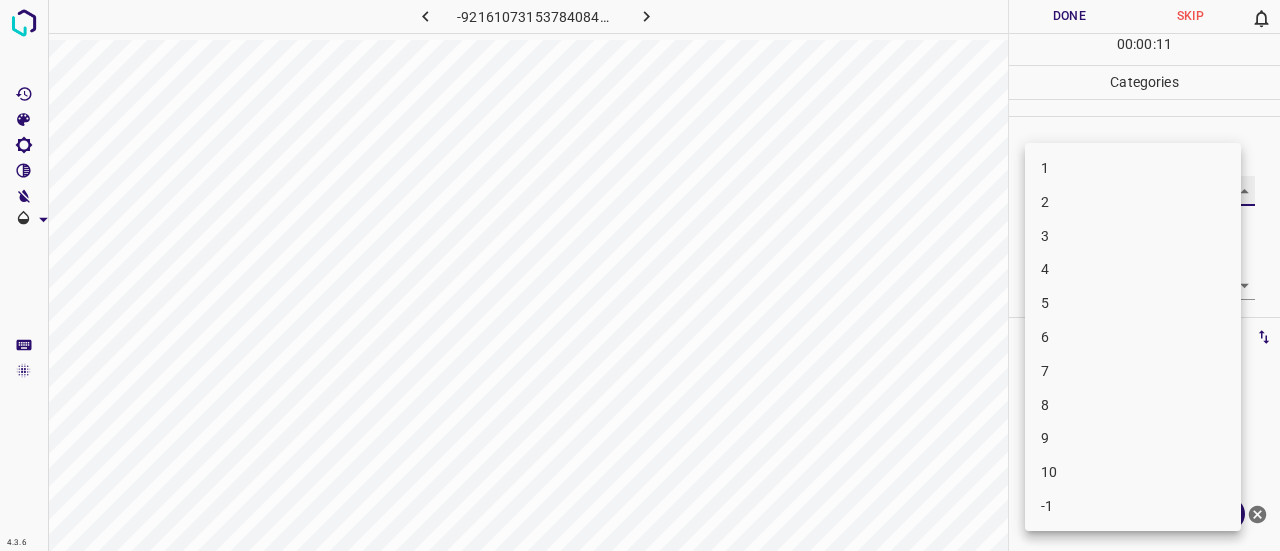 type on "2" 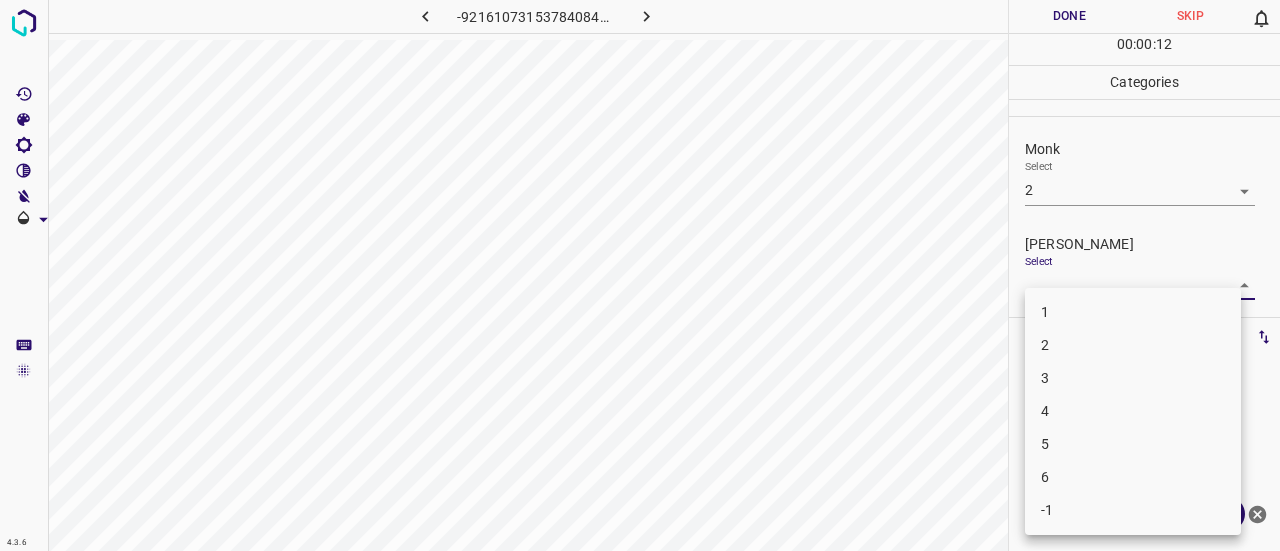 click on "4.3.6  -9216107315378408480.png Done Skip 0 00   : 00   : 12   Categories Monk   Select 2 2  [PERSON_NAME]   Select ​ Labels   0 Categories 1 Monk 2  [PERSON_NAME] Tools Space Change between modes (Draw & Edit) I Auto labeling R Restore zoom M Zoom in N Zoom out Delete Delete selecte label Filters Z Restore filters X Saturation filter C Brightness filter V Contrast filter B Gray scale filter General O Download ¿Necesitas ayuda? Texto original Valora esta traducción Tu opinión servirá para ayudar a mejorar el Traductor de Google - Texto - Esconder - Borrar 1 2 3 4 5 6 -1" at bounding box center [640, 275] 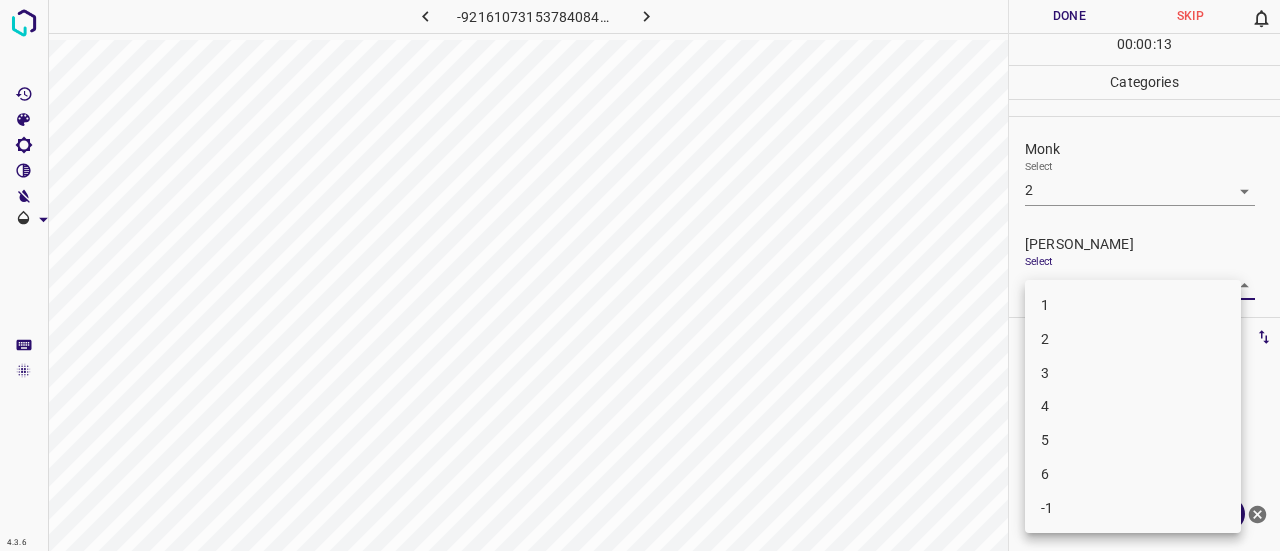 click on "1" at bounding box center [1133, 305] 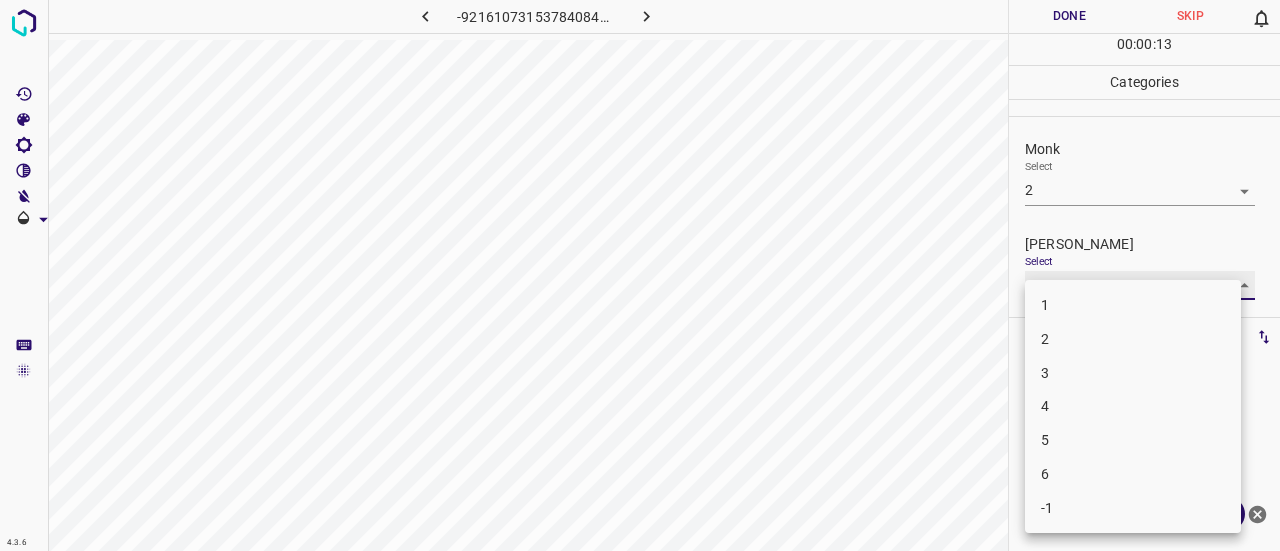 type on "1" 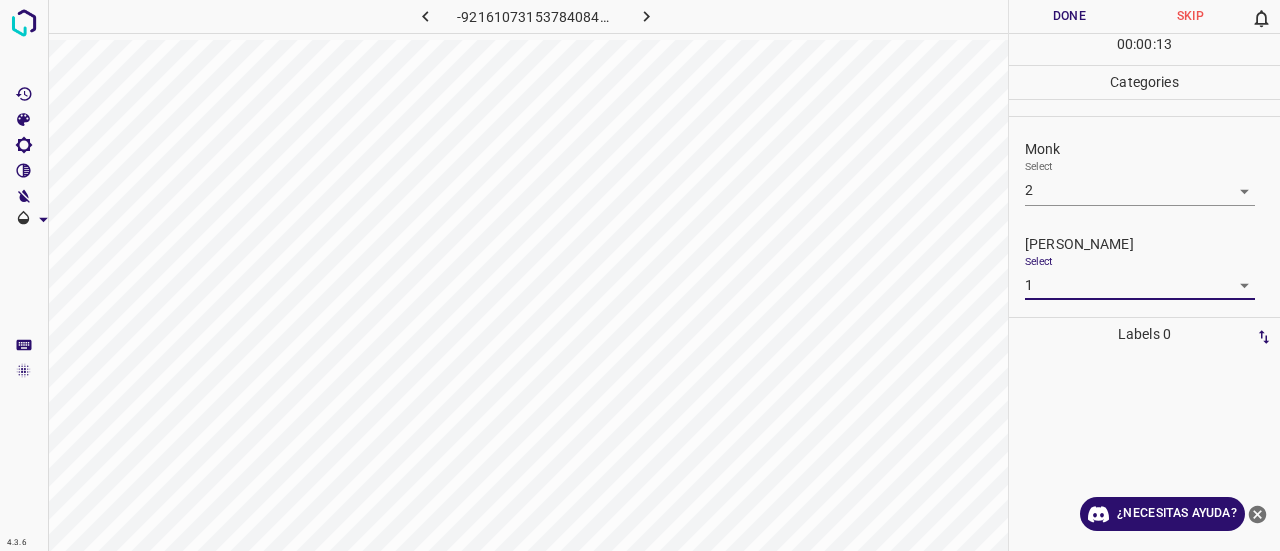 click on "Done" at bounding box center (1069, 16) 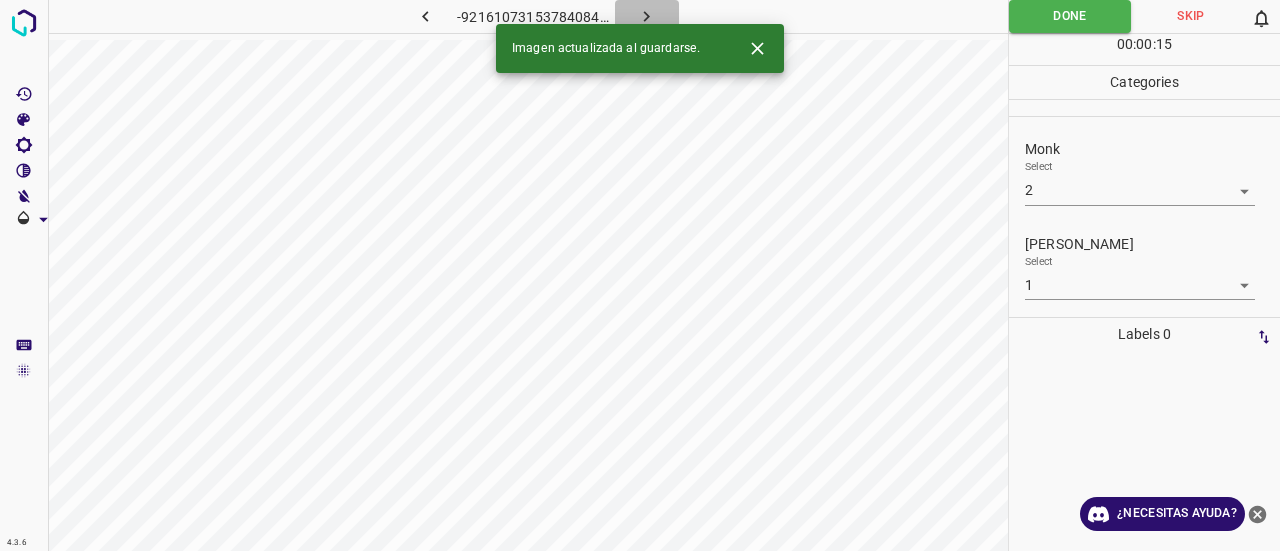click 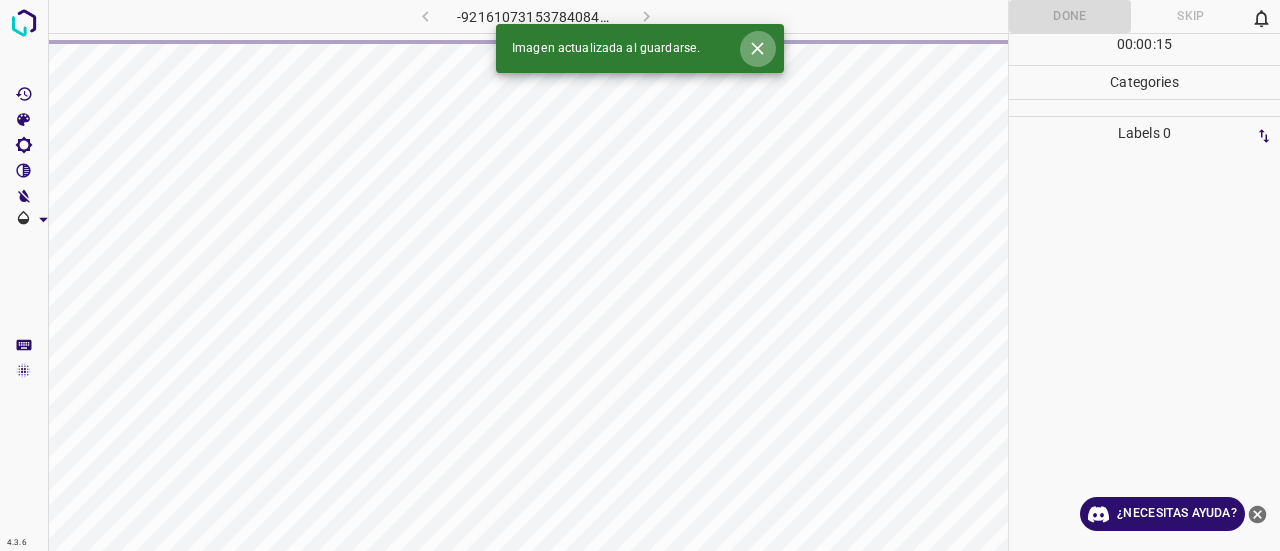 click 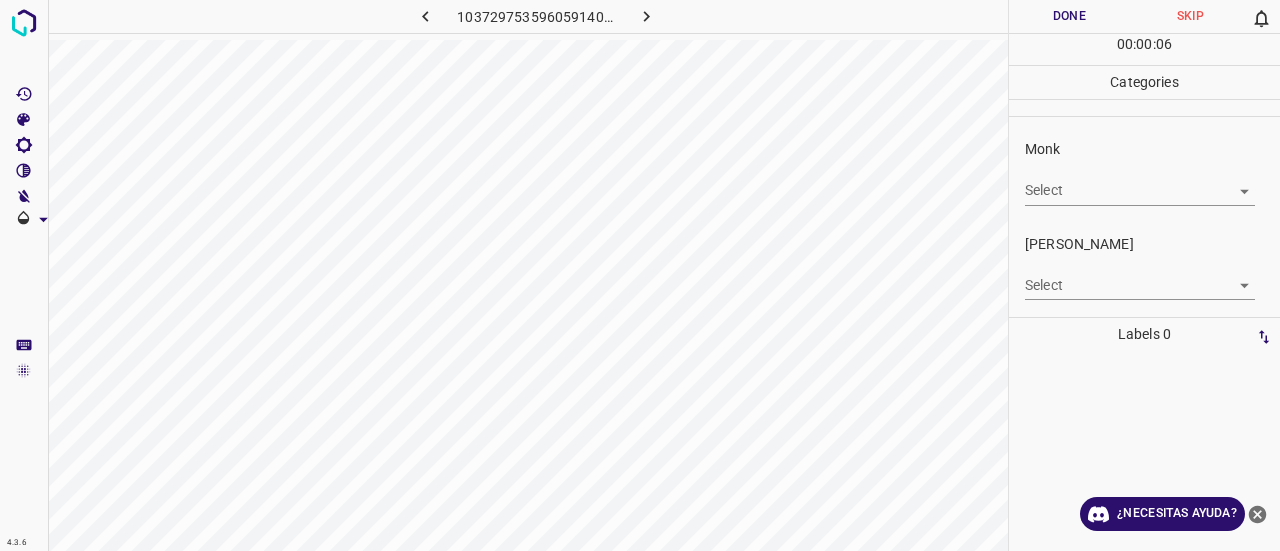 click on "4.3.6  1037297535960591406.png Done Skip 0 00   : 00   : 06   Categories Monk   Select ​  [PERSON_NAME]   Select ​ Labels   0 Categories 1 Monk 2  [PERSON_NAME] Tools Space Change between modes (Draw & Edit) I Auto labeling R Restore zoom M Zoom in N Zoom out Delete Delete selecte label Filters Z Restore filters X Saturation filter C Brightness filter V Contrast filter B Gray scale filter General O Download ¿Necesitas ayuda? Texto original Valora esta traducción Tu opinión servirá para ayudar a mejorar el Traductor de Google - Texto - Esconder - Borrar" at bounding box center (640, 275) 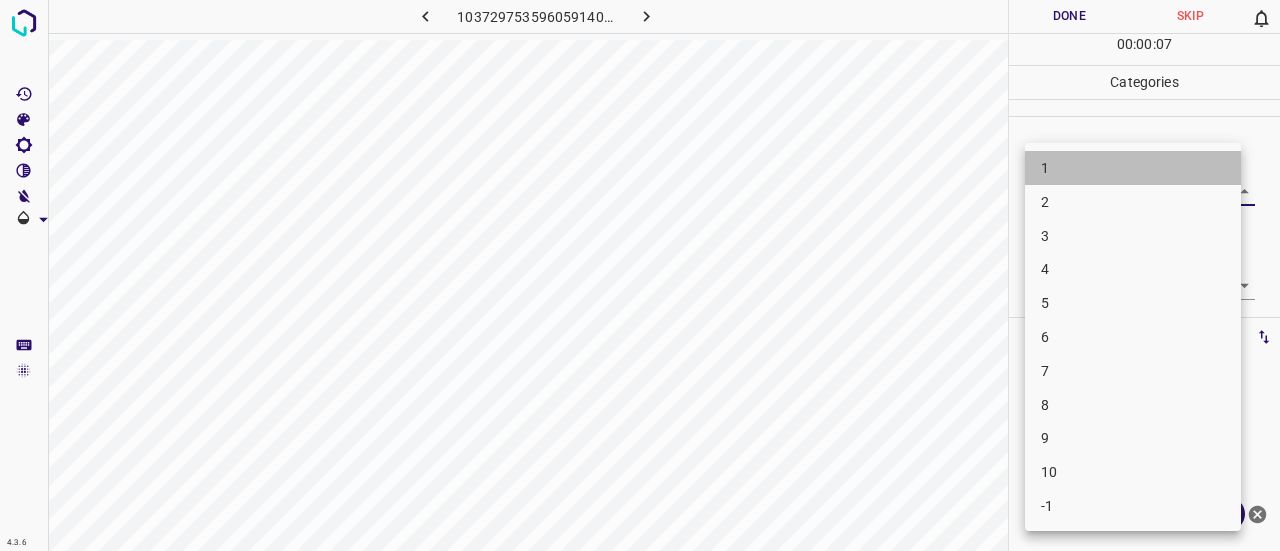 click on "1 2 3 4 5 6 7 8 9 10 -1" at bounding box center [1133, 337] 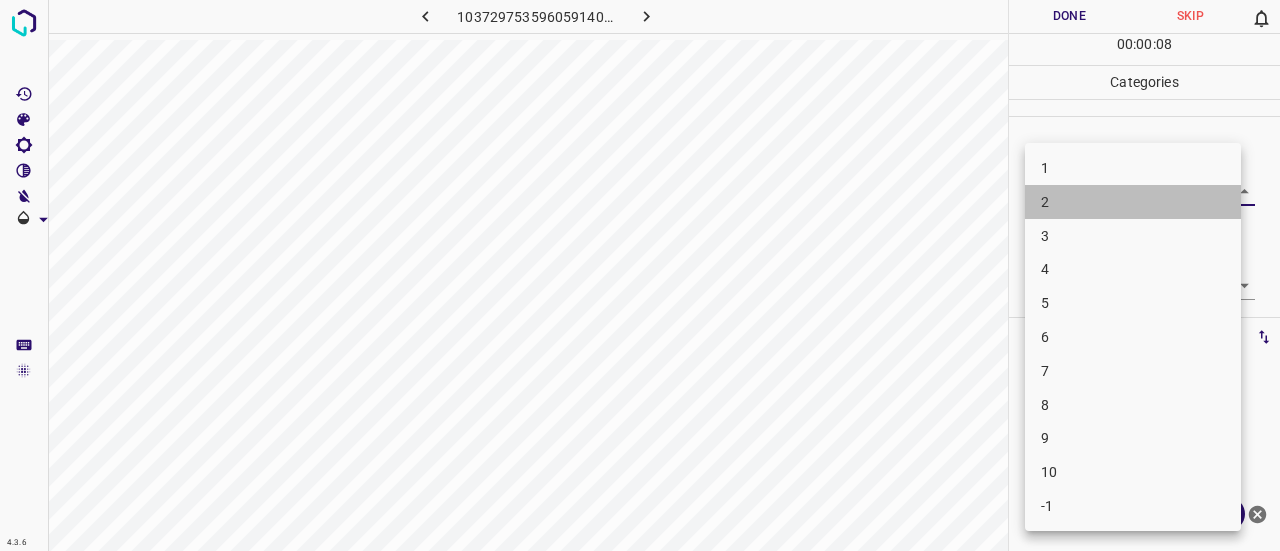 click on "2" at bounding box center [1133, 202] 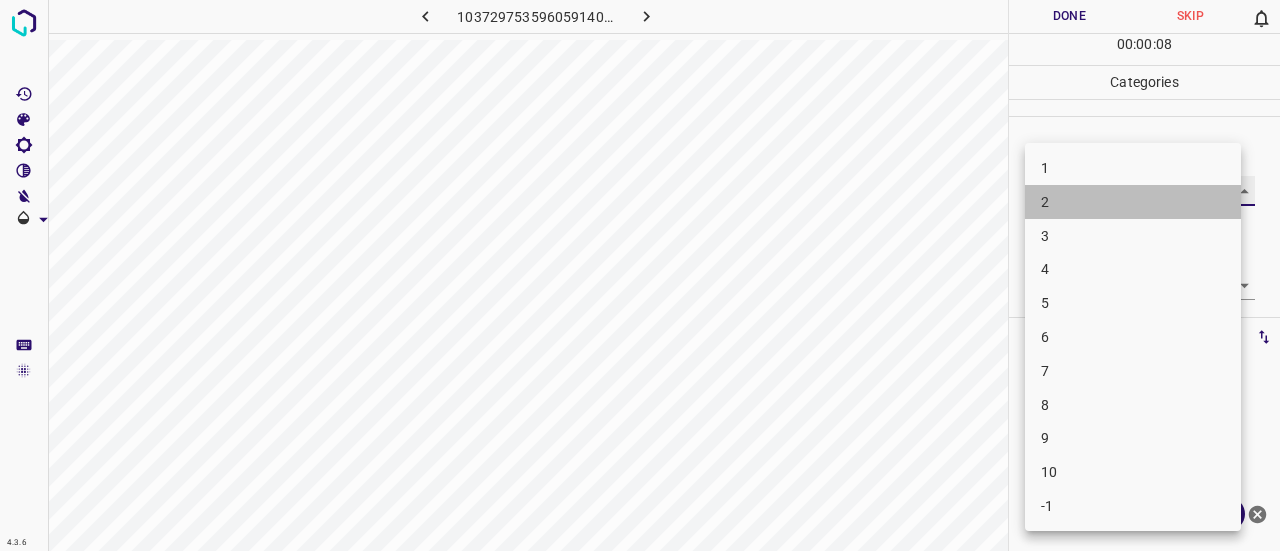 type on "2" 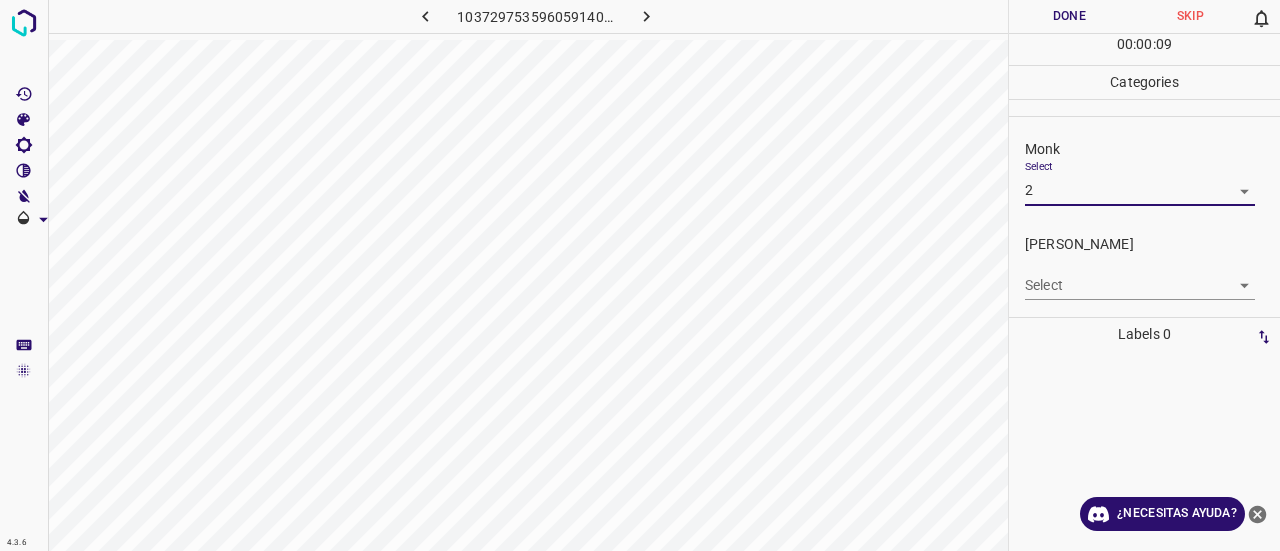 click on "4.3.6  1037297535960591406.png Done Skip 0 00   : 00   : 09   Categories Monk   Select 2 2  [PERSON_NAME]   Select ​ Labels   0 Categories 1 Monk 2  [PERSON_NAME] Tools Space Change between modes (Draw & Edit) I Auto labeling R Restore zoom M Zoom in N Zoom out Delete Delete selecte label Filters Z Restore filters X Saturation filter C Brightness filter V Contrast filter B Gray scale filter General O Download ¿Necesitas ayuda? Texto original Valora esta traducción Tu opinión servirá para ayudar a mejorar el Traductor de Google - Texto - Esconder - Borrar" at bounding box center [640, 275] 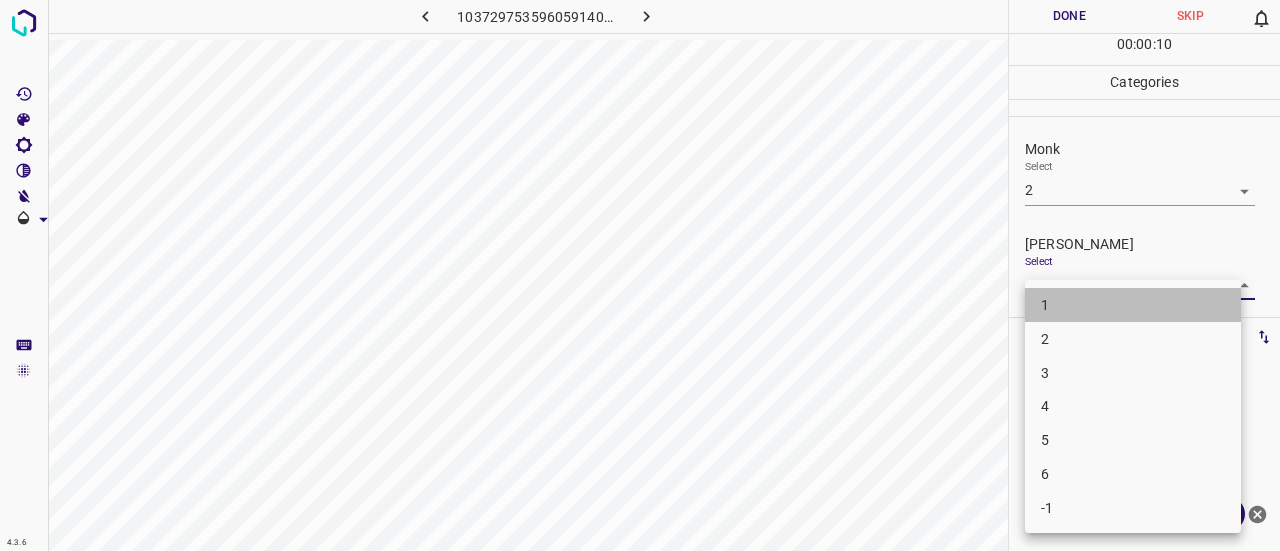 click on "1" at bounding box center [1133, 305] 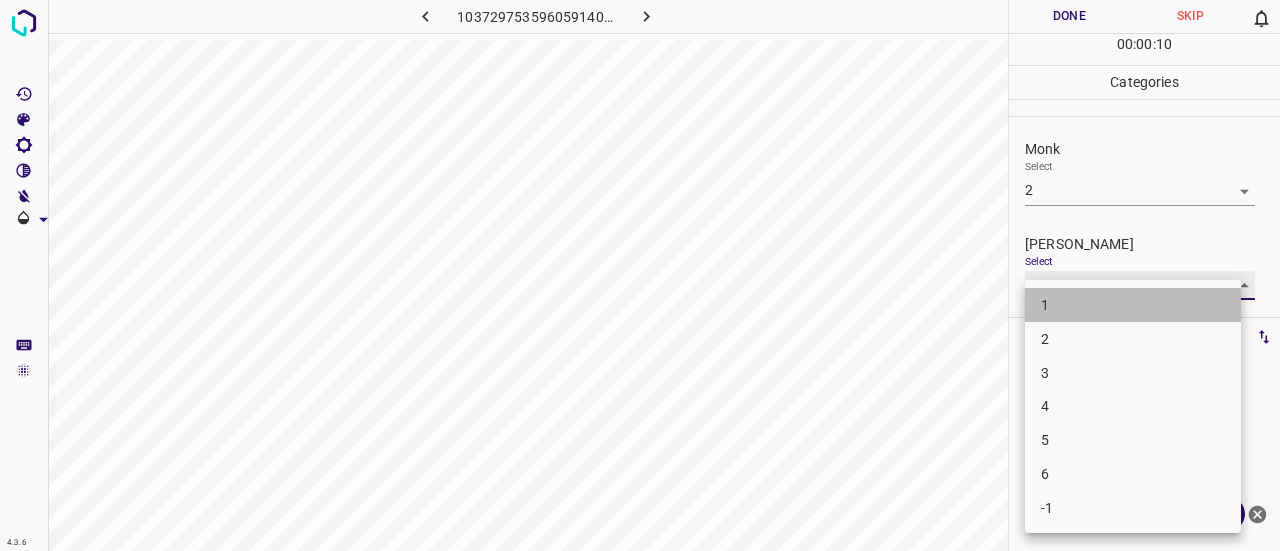 type on "1" 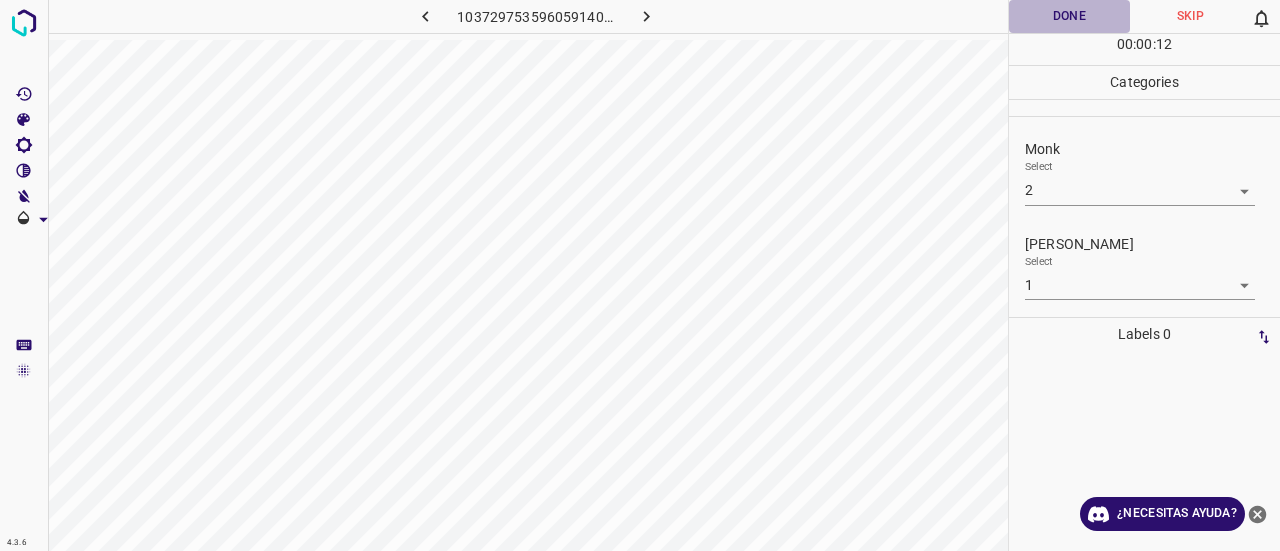 click on "Done" at bounding box center [1069, 16] 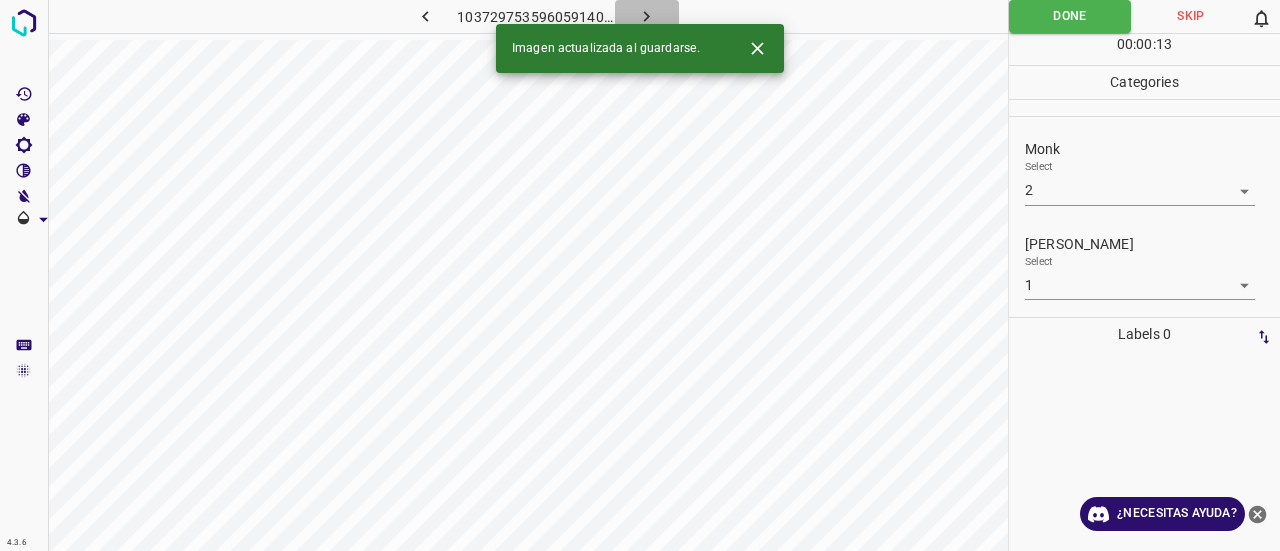 click at bounding box center [647, 16] 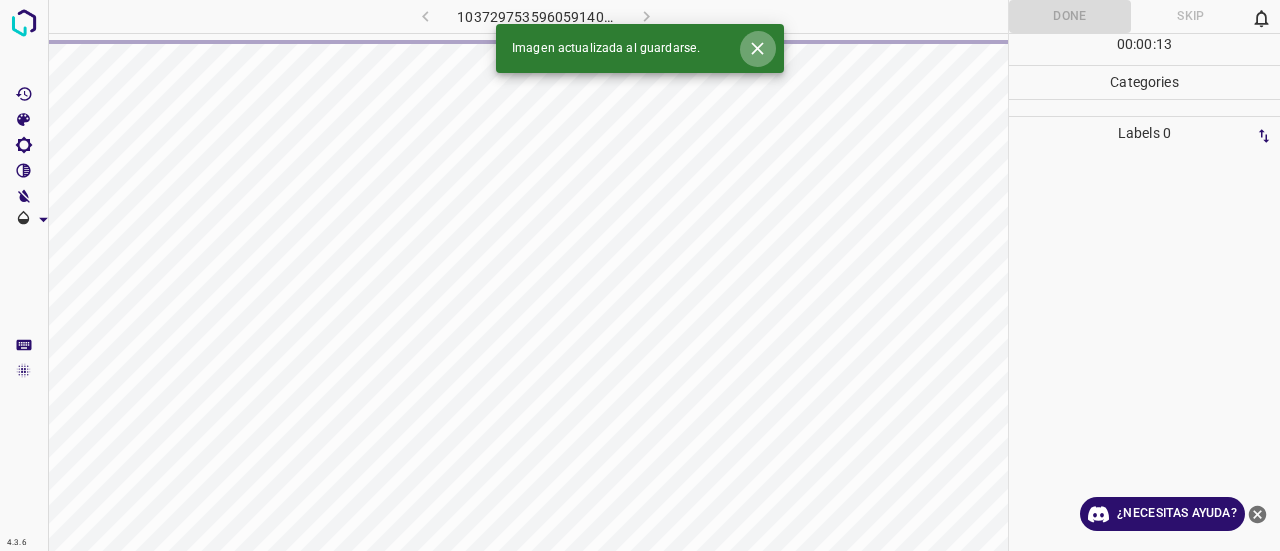 click 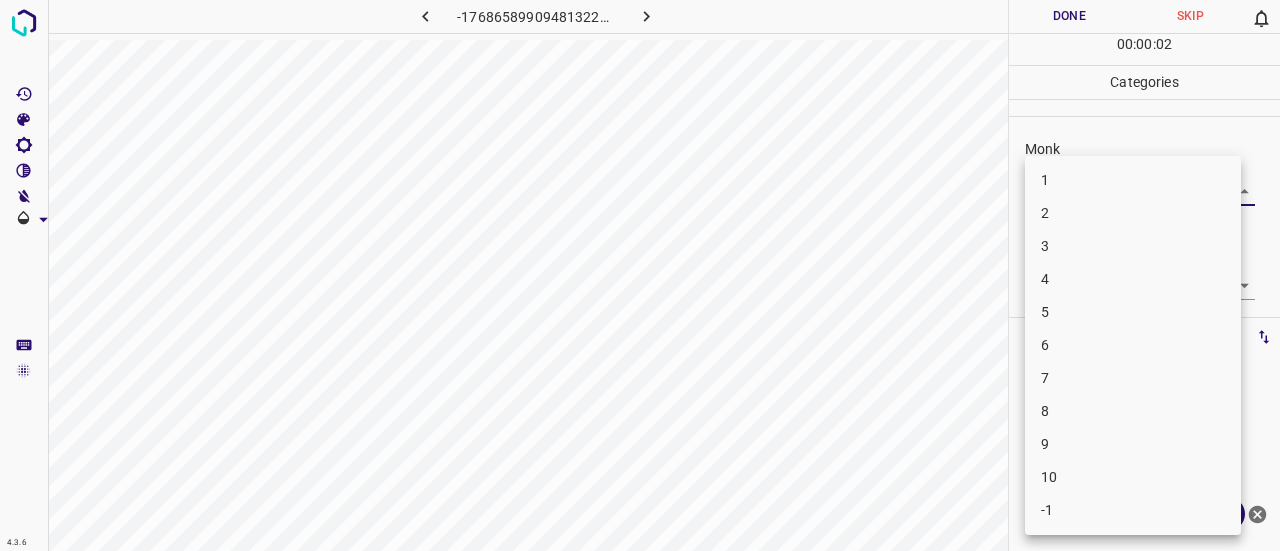 click on "4.3.6  -1768658990948132250.png Done Skip 0 00   : 00   : 02   Categories Monk   Select ​  [PERSON_NAME]   Select ​ Labels   0 Categories 1 Monk 2  [PERSON_NAME] Tools Space Change between modes (Draw & Edit) I Auto labeling R Restore zoom M Zoom in N Zoom out Delete Delete selecte label Filters Z Restore filters X Saturation filter C Brightness filter V Contrast filter B Gray scale filter General O Download ¿Necesitas ayuda? Texto original Valora esta traducción Tu opinión servirá para ayudar a mejorar el Traductor de Google - Texto - Esconder - Borrar 1 2 3 4 5 6 7 8 9 10 -1" at bounding box center (640, 275) 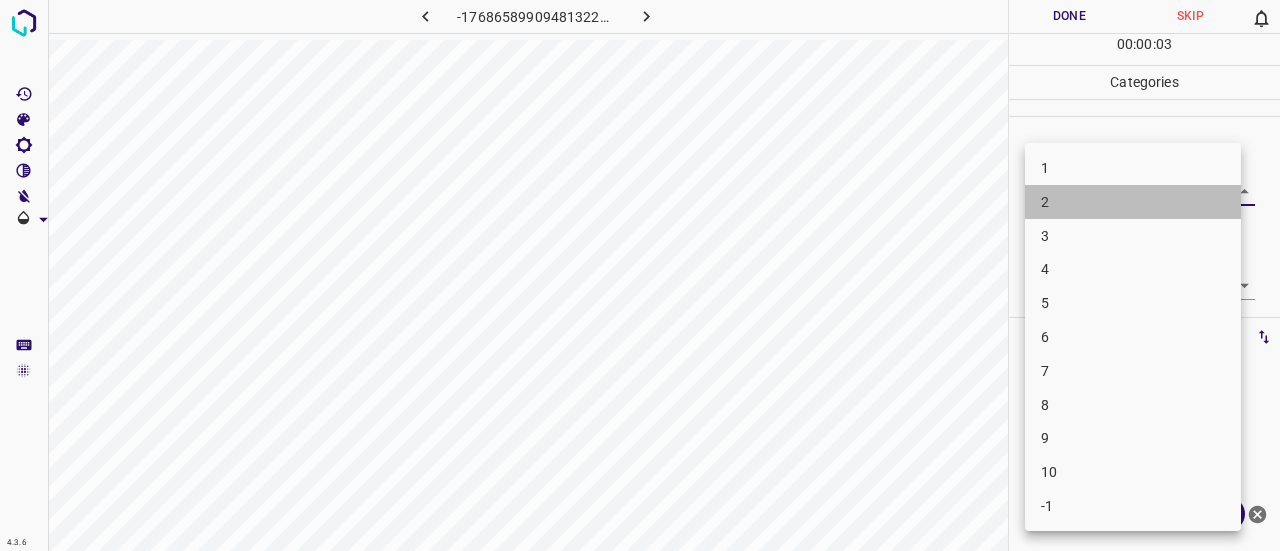 click on "2" at bounding box center (1133, 202) 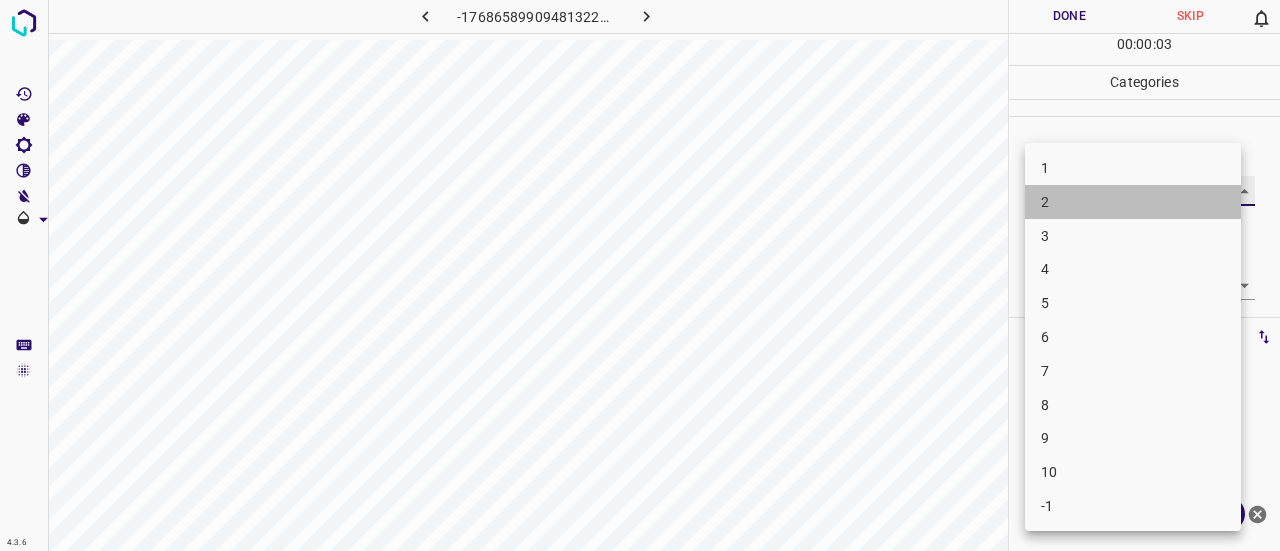 type on "2" 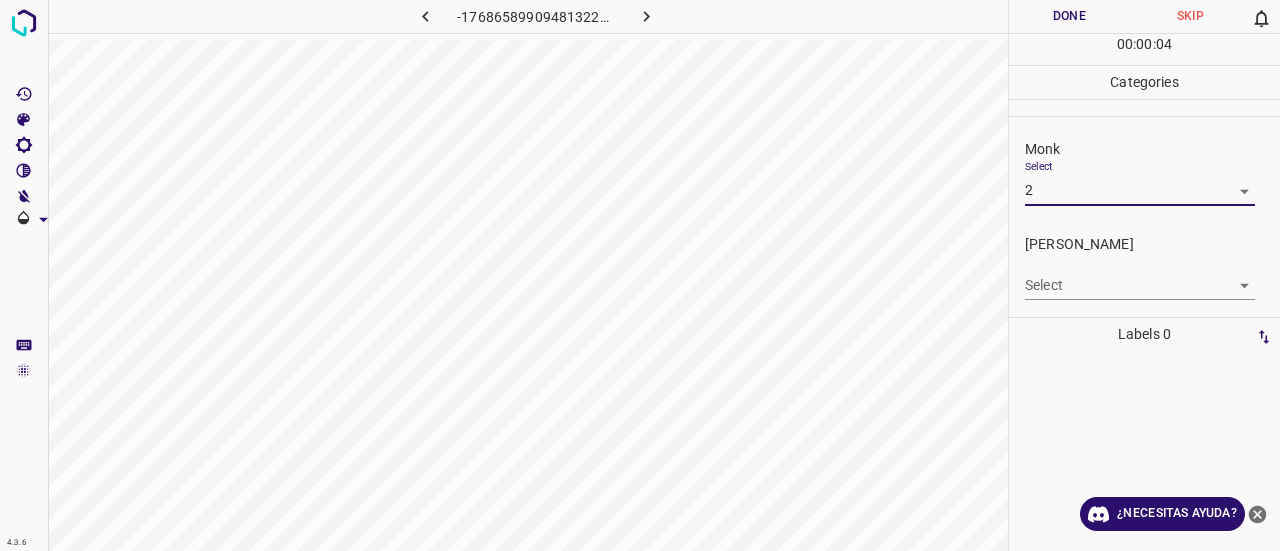 click on "Select ​" at bounding box center [1140, 277] 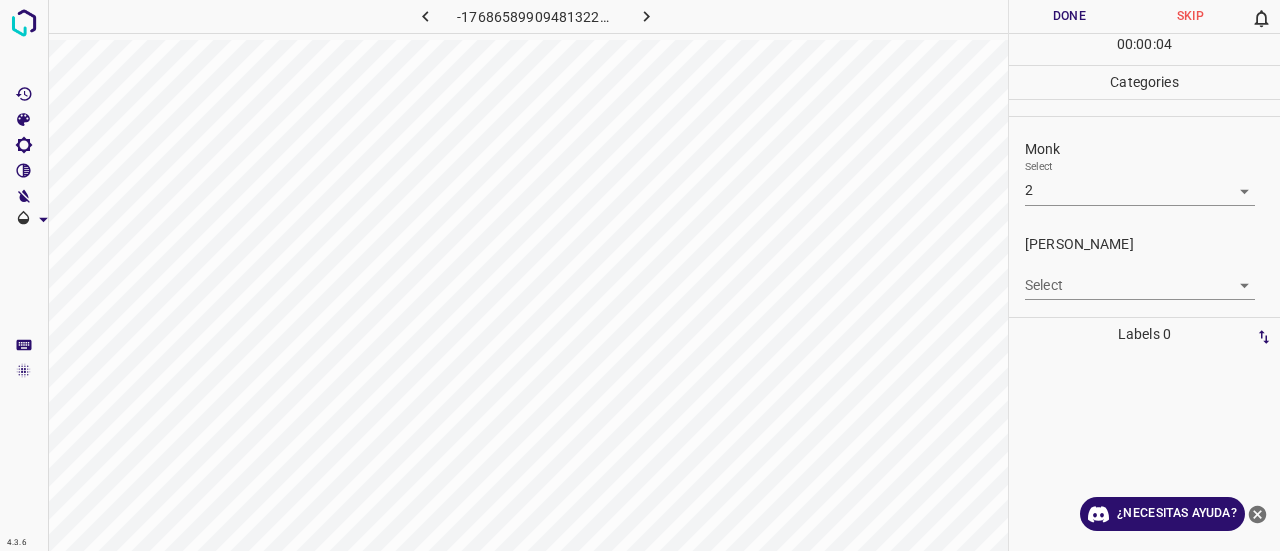 click on "4.3.6  -1768658990948132250.png Done Skip 0 00   : 00   : 04   Categories Monk   Select 2 2  [PERSON_NAME]   Select ​ Labels   0 Categories 1 Monk 2  [PERSON_NAME] Tools Space Change between modes (Draw & Edit) I Auto labeling R Restore zoom M Zoom in N Zoom out Delete Delete selecte label Filters Z Restore filters X Saturation filter C Brightness filter V Contrast filter B Gray scale filter General O Download ¿Necesitas ayuda? Texto original Valora esta traducción Tu opinión servirá para ayudar a mejorar el Traductor de Google - Texto - Esconder - Borrar" at bounding box center (640, 275) 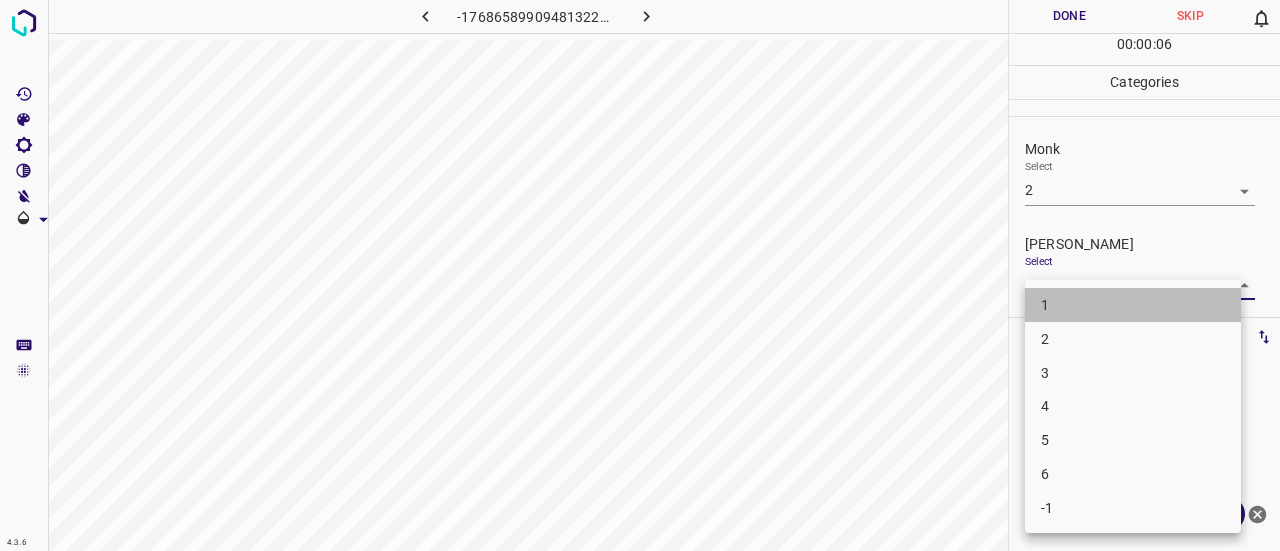 click on "1" at bounding box center (1133, 305) 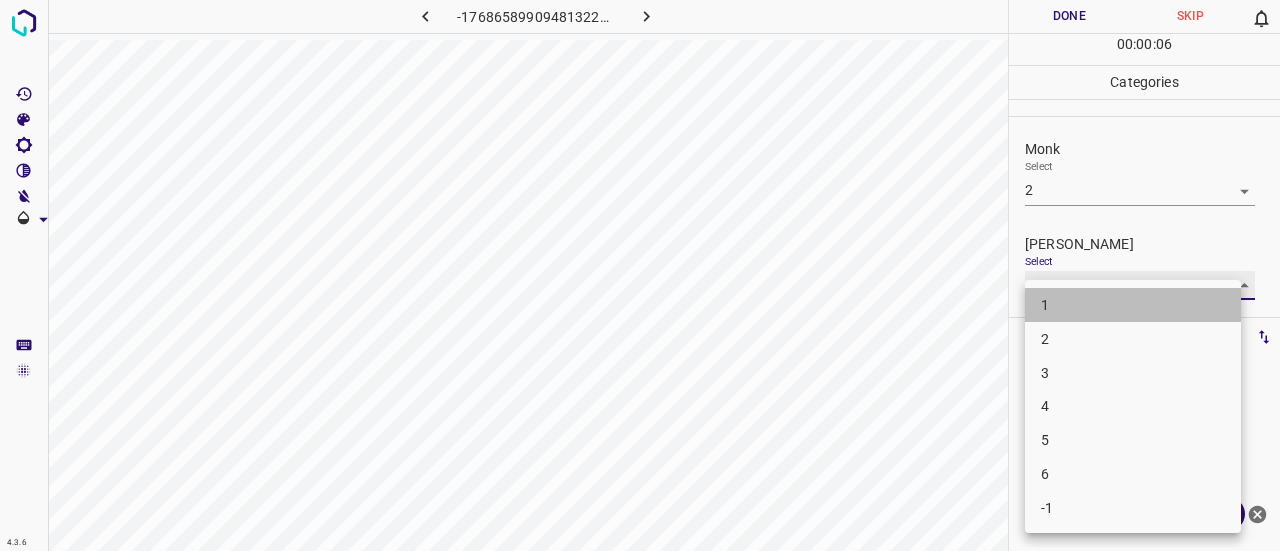 type on "1" 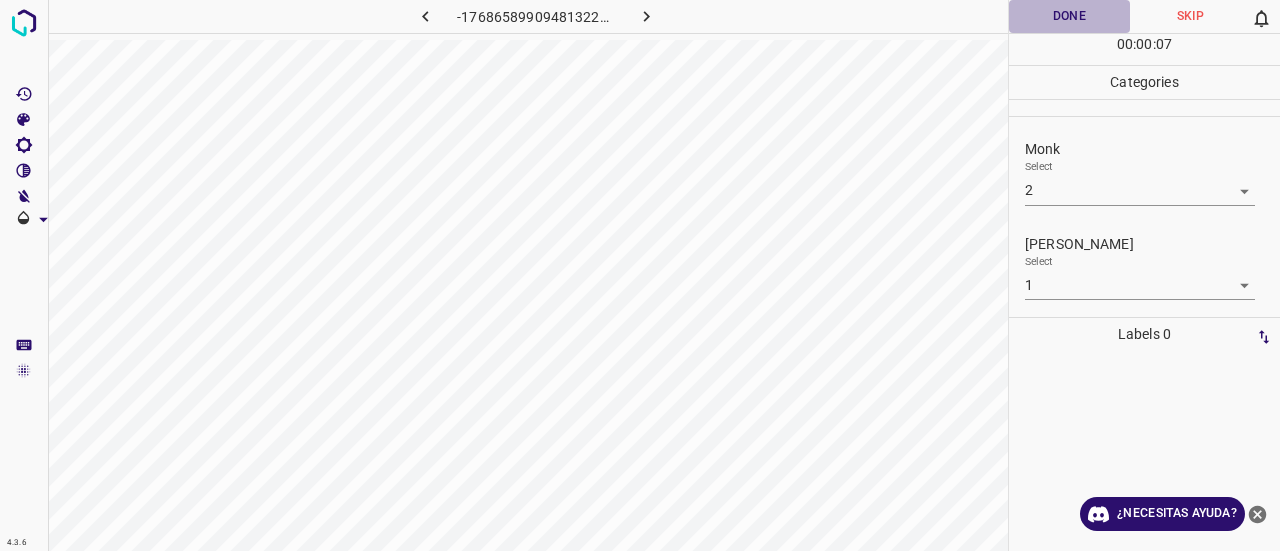 click on "Done" at bounding box center (1069, 16) 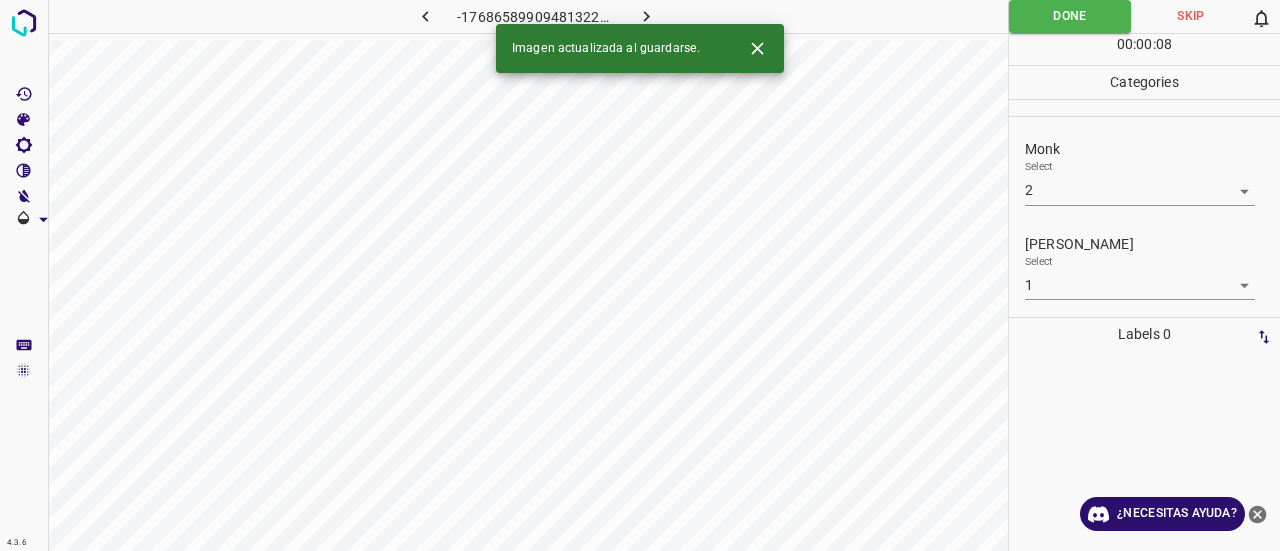click at bounding box center (647, 16) 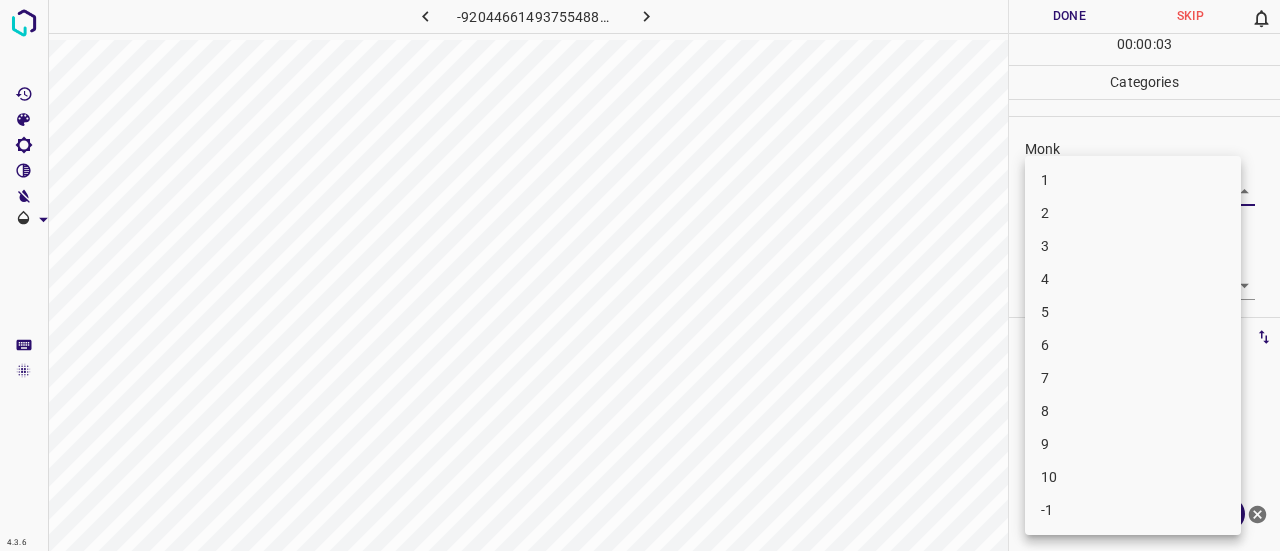 click on "4.3.6  -9204466149375548897.png Done Skip 0 00   : 00   : 03   Categories Monk   Select ​  [PERSON_NAME]   Select ​ Labels   0 Categories 1 Monk 2  [PERSON_NAME] Tools Space Change between modes (Draw & Edit) I Auto labeling R Restore zoom M Zoom in N Zoom out Delete Delete selecte label Filters Z Restore filters X Saturation filter C Brightness filter V Contrast filter B Gray scale filter General O Download ¿Necesitas ayuda? Texto original Valora esta traducción Tu opinión servirá para ayudar a mejorar el Traductor de Google - Texto - Esconder - Borrar 1 2 3 4 5 6 7 8 9 10 -1" at bounding box center (640, 275) 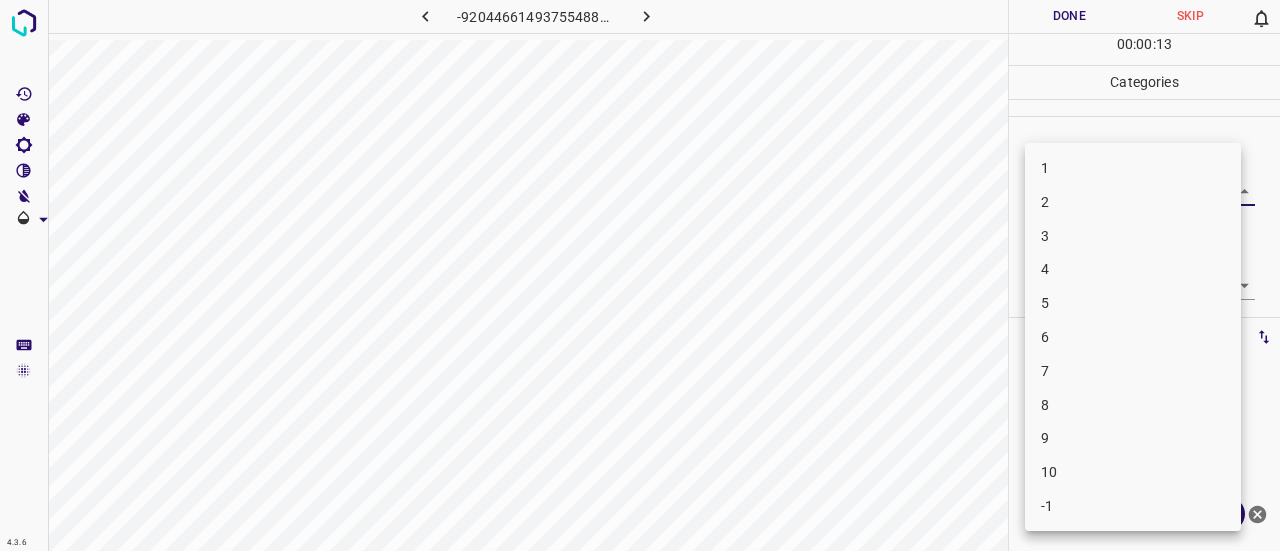 click on "3" at bounding box center [1133, 236] 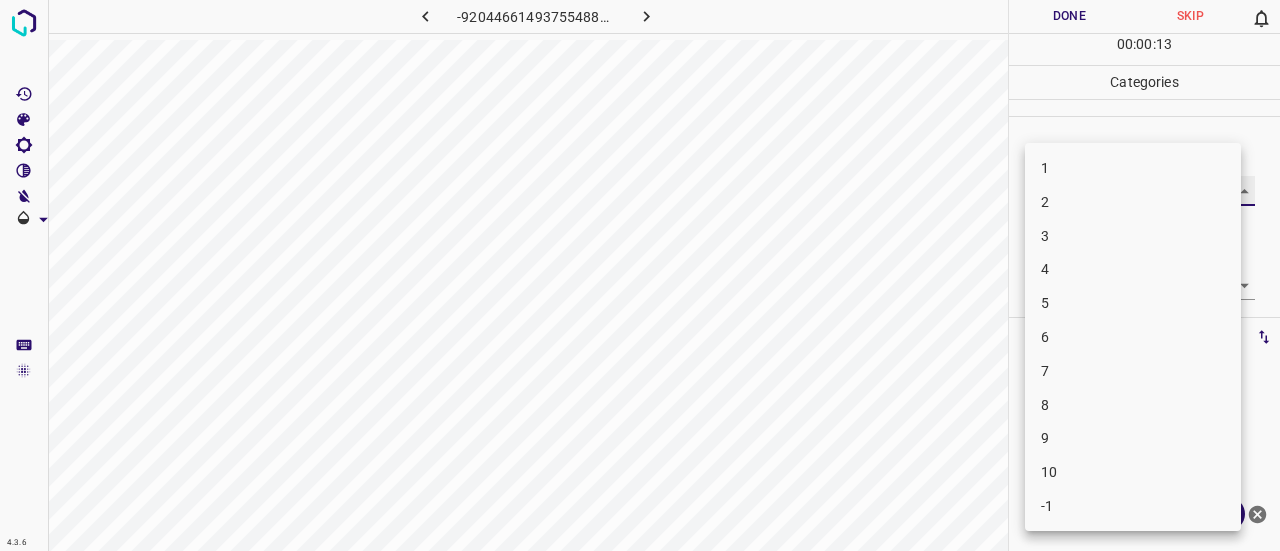 type on "3" 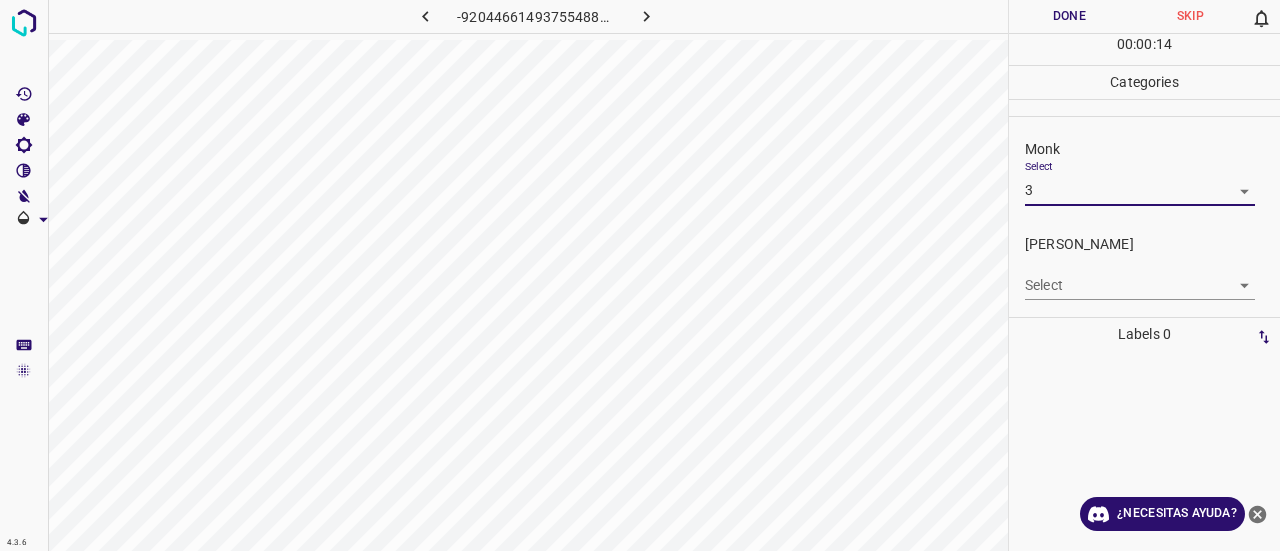 click on "Select ​" at bounding box center [1140, 277] 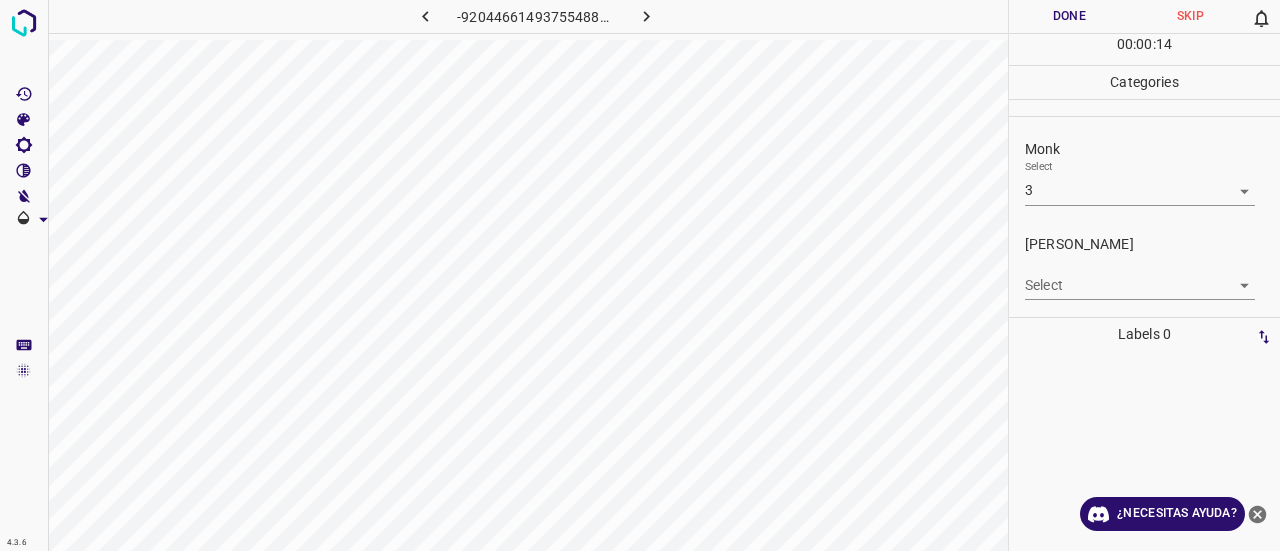 click on "Select ​" at bounding box center (1140, 277) 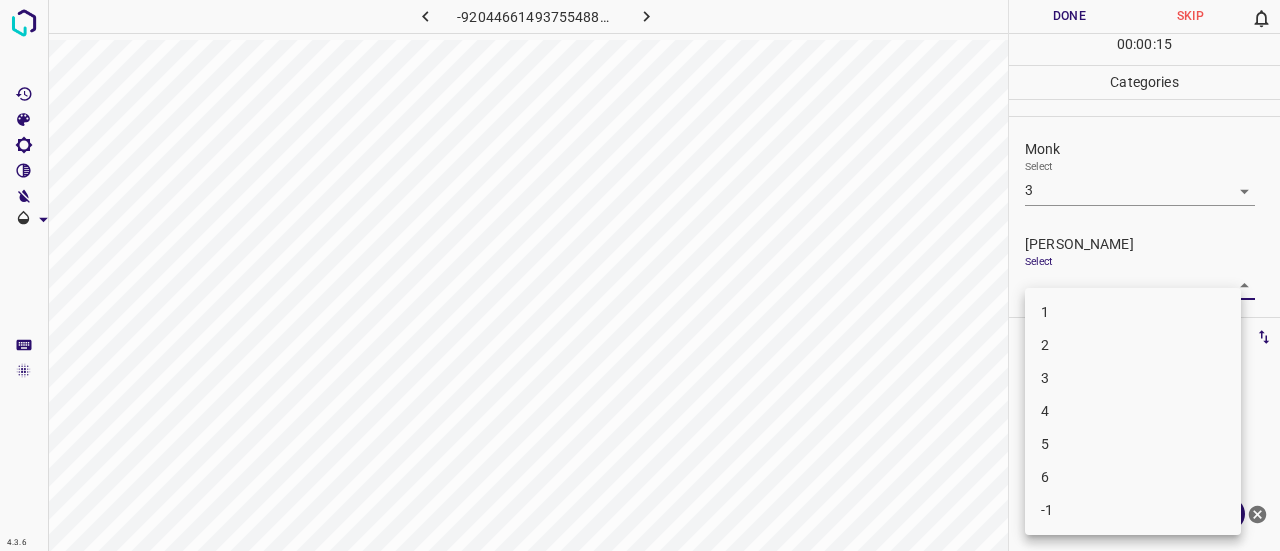 click on "4.3.6  -9204466149375548897.png Done Skip 0 00   : 00   : 15   Categories Monk   Select 3 3  [PERSON_NAME]   Select ​ Labels   0 Categories 1 Monk 2  [PERSON_NAME] Tools Space Change between modes (Draw & Edit) I Auto labeling R Restore zoom M Zoom in N Zoom out Delete Delete selecte label Filters Z Restore filters X Saturation filter C Brightness filter V Contrast filter B Gray scale filter General O Download ¿Necesitas ayuda? Texto original Valora esta traducción Tu opinión servirá para ayudar a mejorar el Traductor de Google - Texto - Esconder - Borrar 1 2 3 4 5 6 -1" at bounding box center [640, 275] 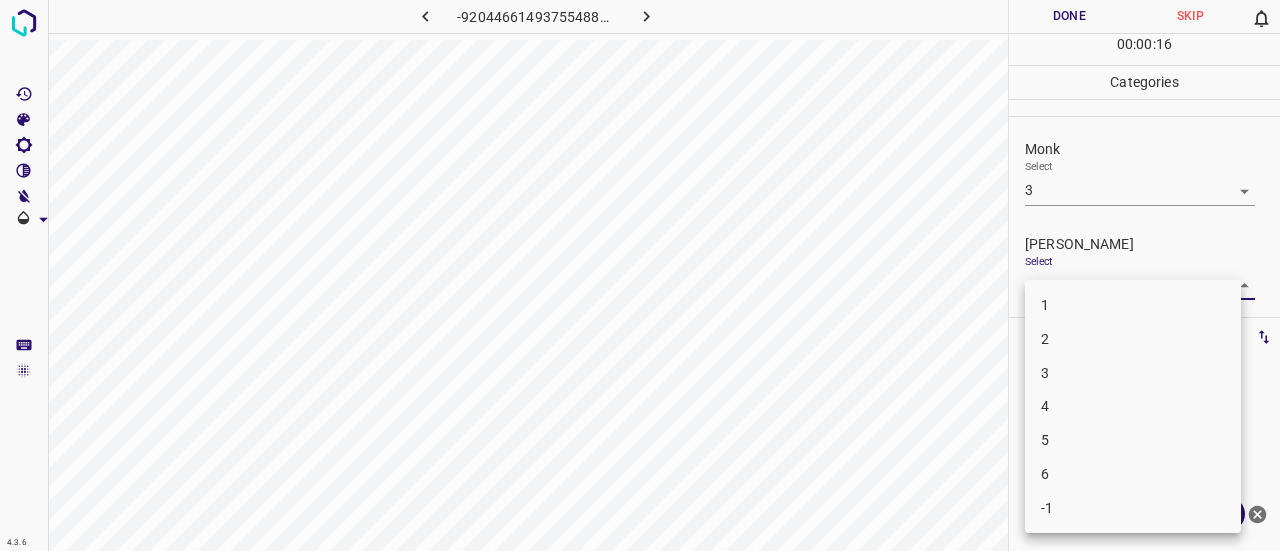 click on "2" at bounding box center [1133, 339] 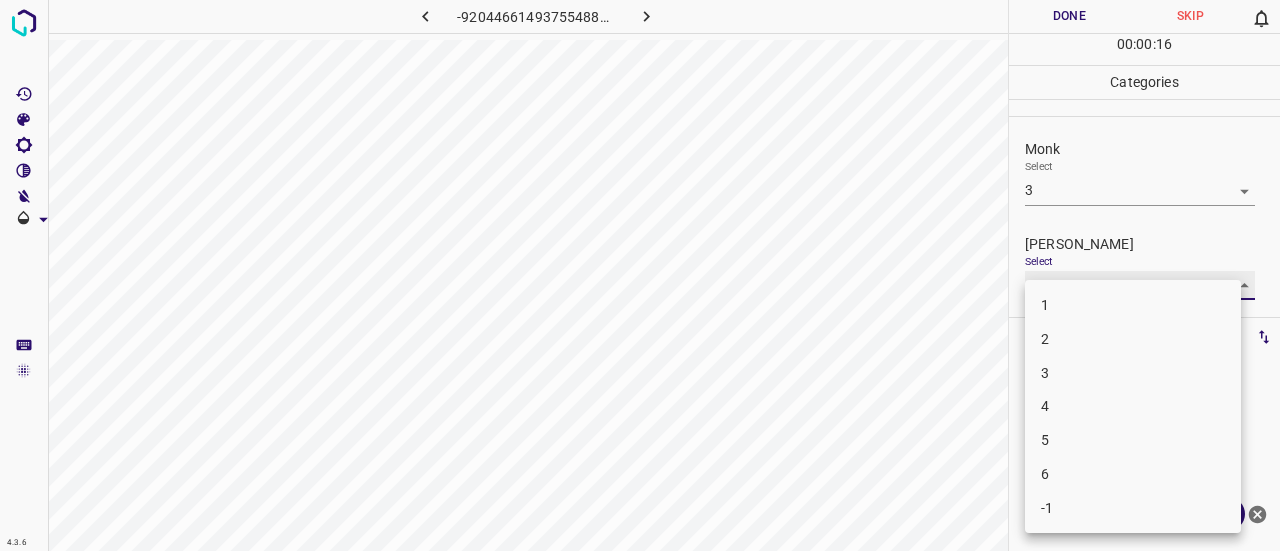 type on "2" 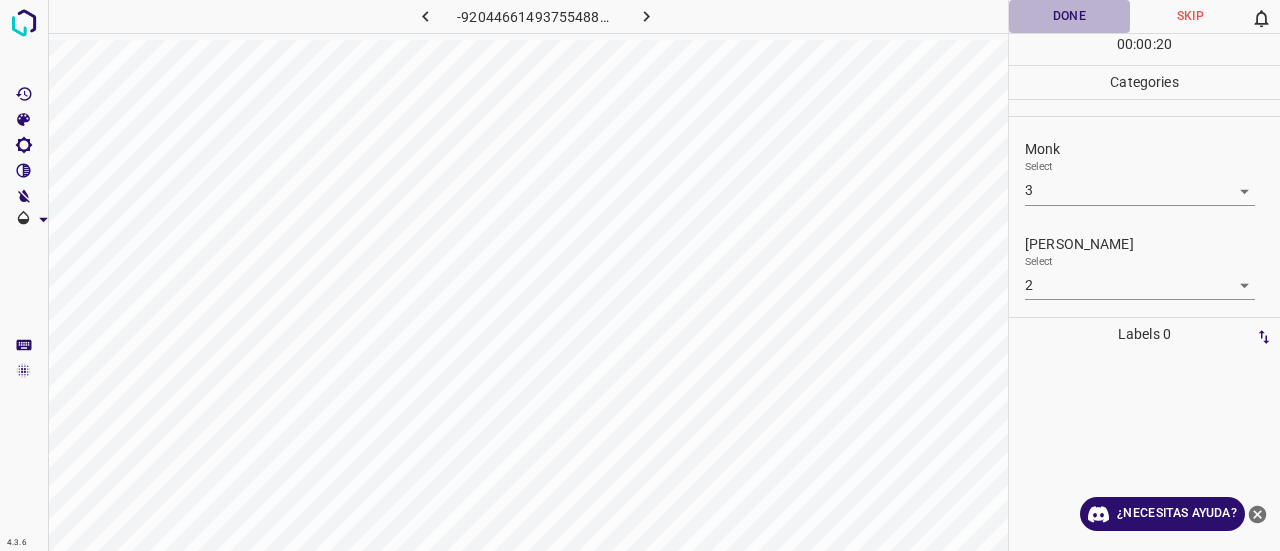 click on "Done" at bounding box center (1069, 16) 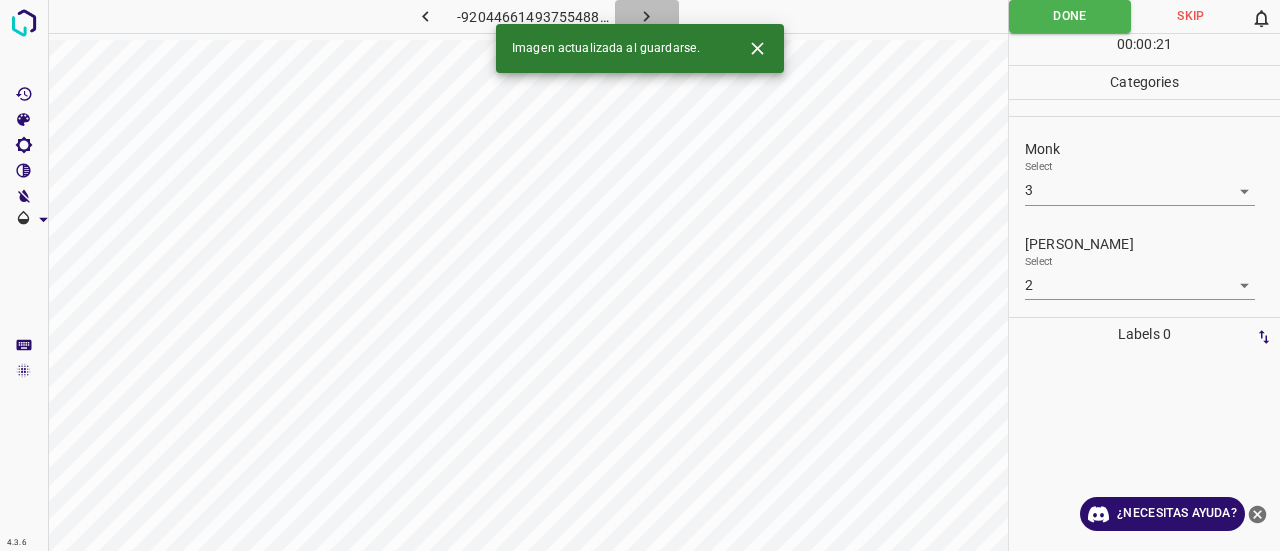 click at bounding box center (647, 16) 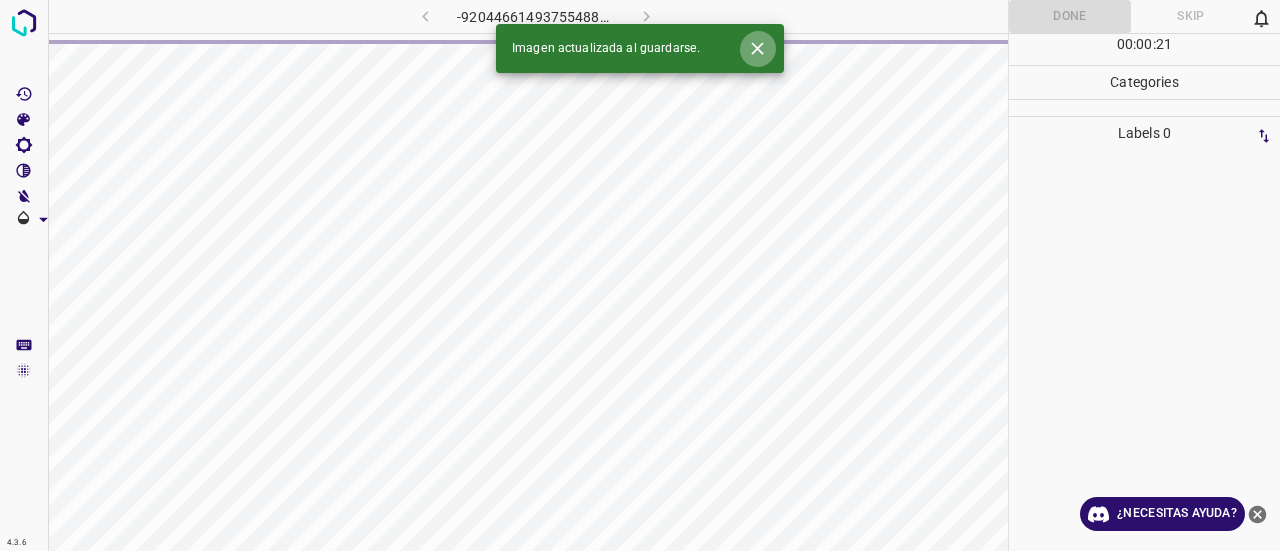 click at bounding box center [757, 48] 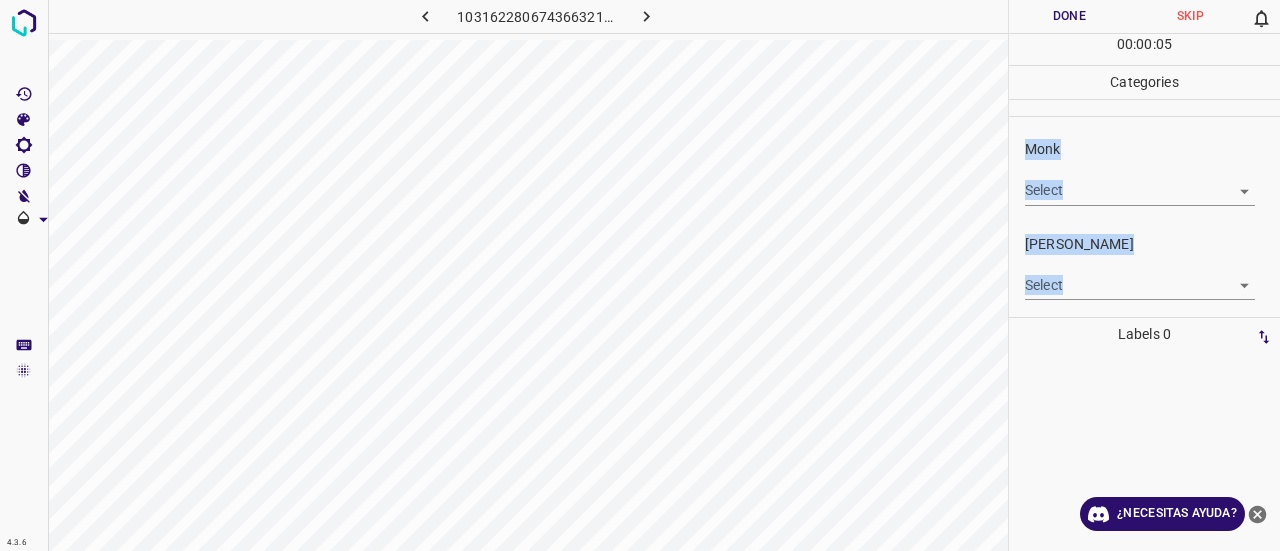 click on "4.3.6  1031622806743663214.png Done Skip 0 00   : 00   : 05   Categories Monk   Select ​  [PERSON_NAME]   Select ​ Labels   0 Categories 1 Monk 2  [PERSON_NAME] Tools Space Change between modes (Draw & Edit) I Auto labeling R Restore zoom M Zoom in N Zoom out Delete Delete selecte label Filters Z Restore filters X Saturation filter C Brightness filter V Contrast filter B Gray scale filter General O Download ¿Necesitas ayuda? Texto original Valora esta traducción Tu opinión servirá para ayudar a mejorar el Traductor de Google - Texto - Esconder - Borrar" at bounding box center (640, 275) 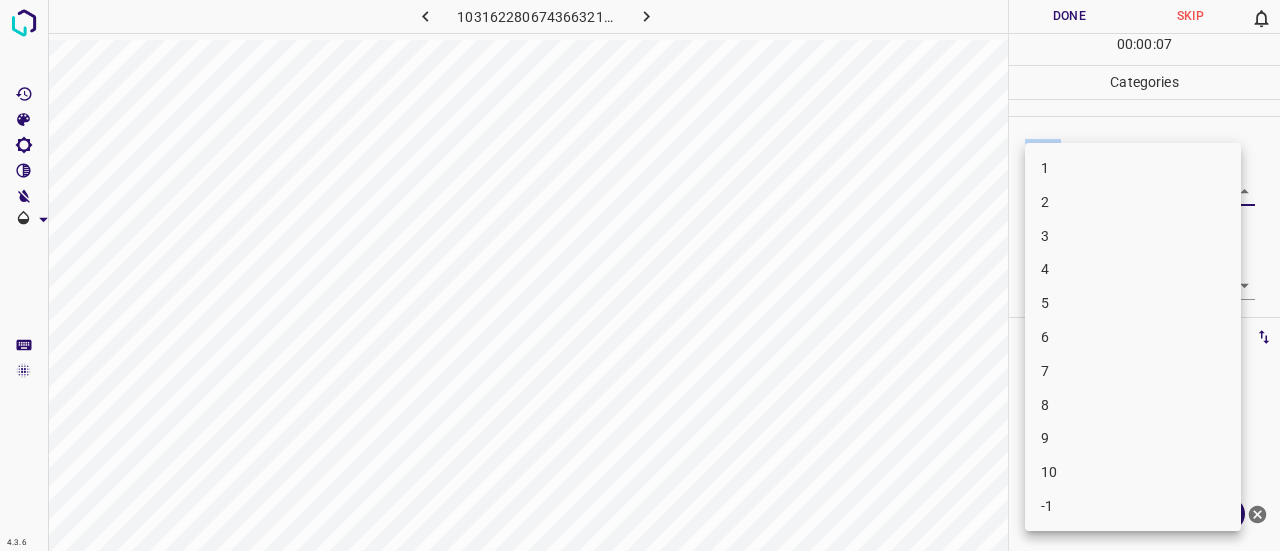 click on "4" at bounding box center [1133, 269] 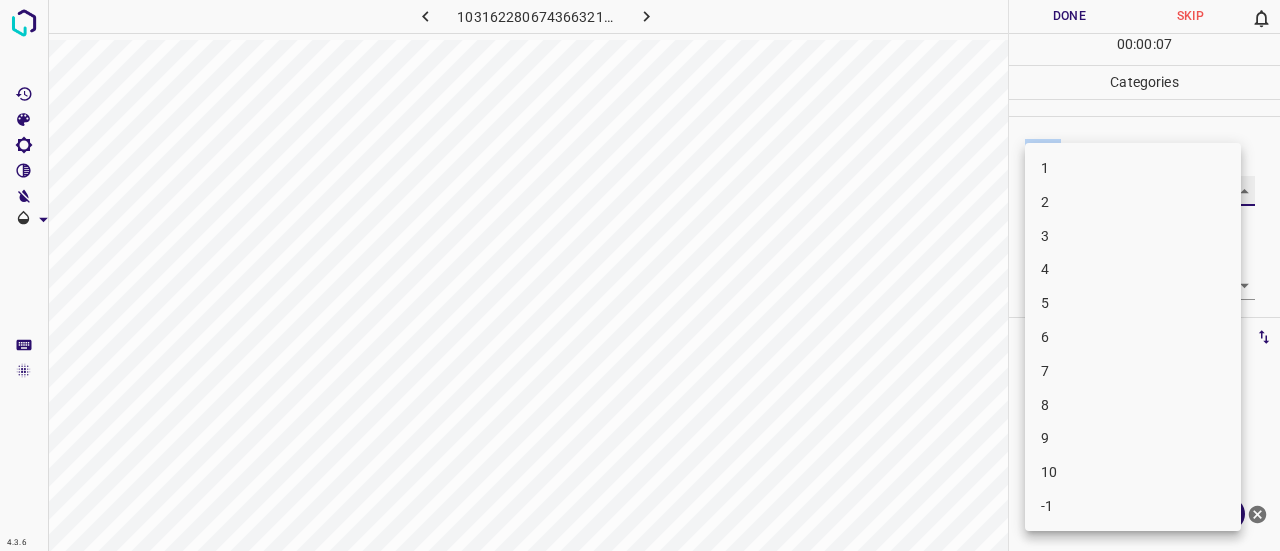 type on "4" 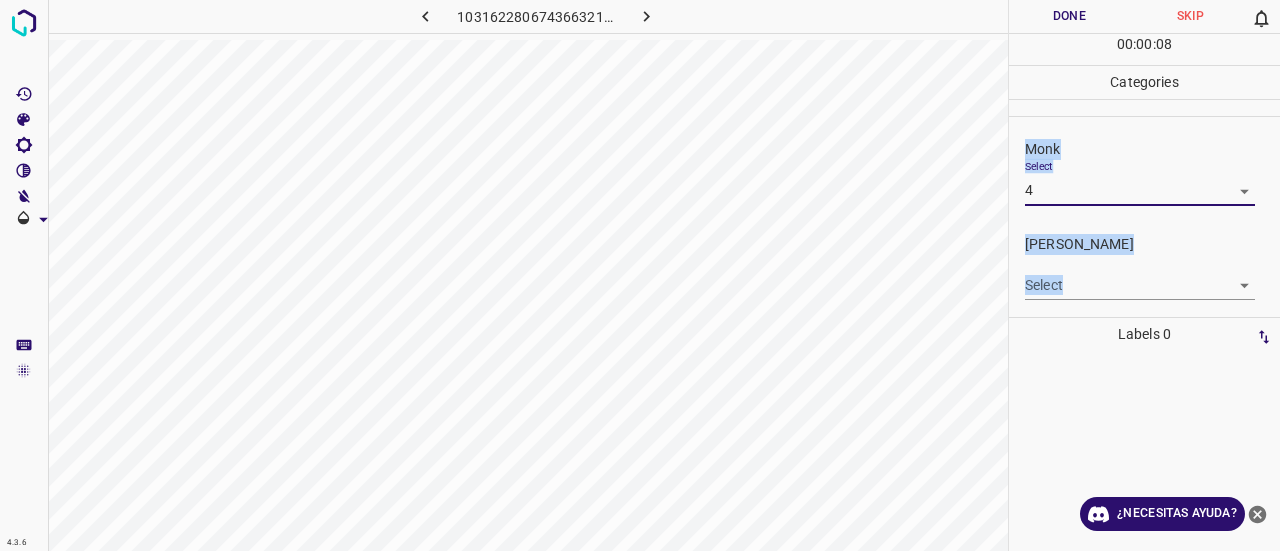 click on "Select ​" at bounding box center (1140, 277) 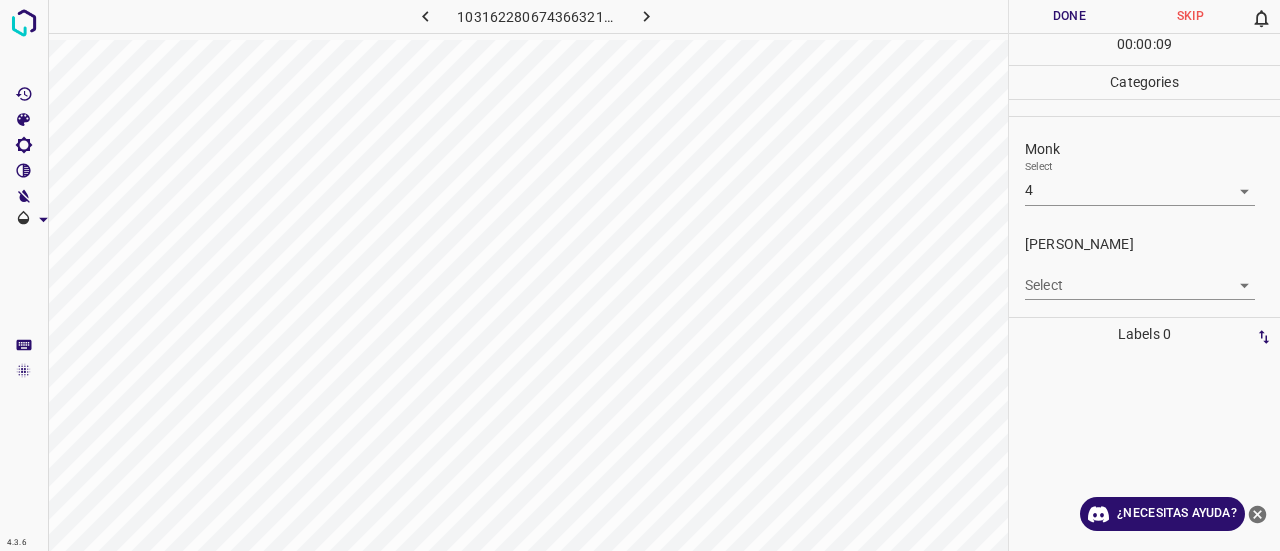 click on "4.3.6  1031622806743663214.png Done Skip 0 00   : 00   : 09   Categories Monk   Select 4 4  [PERSON_NAME]   Select ​ Labels   0 Categories 1 Monk 2  [PERSON_NAME] Tools Space Change between modes (Draw & Edit) I Auto labeling R Restore zoom M Zoom in N Zoom out Delete Delete selecte label Filters Z Restore filters X Saturation filter C Brightness filter V Contrast filter B Gray scale filter General O Download ¿Necesitas ayuda? Texto original Valora esta traducción Tu opinión servirá para ayudar a mejorar el Traductor de Google - Texto - Esconder - Borrar" at bounding box center [640, 275] 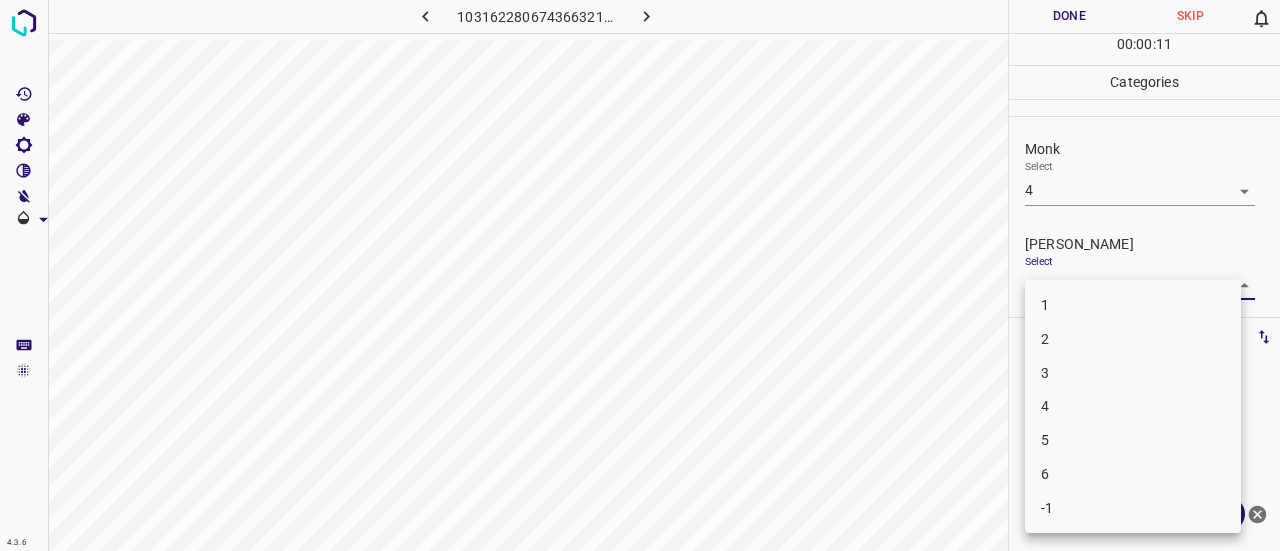 click on "2" at bounding box center [1133, 339] 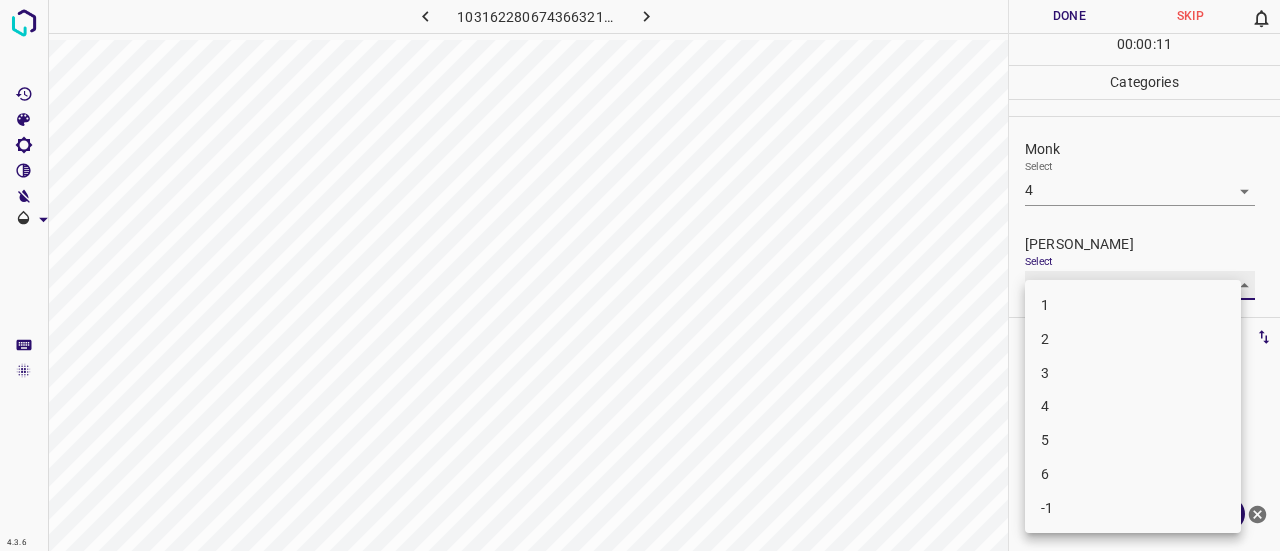 type on "2" 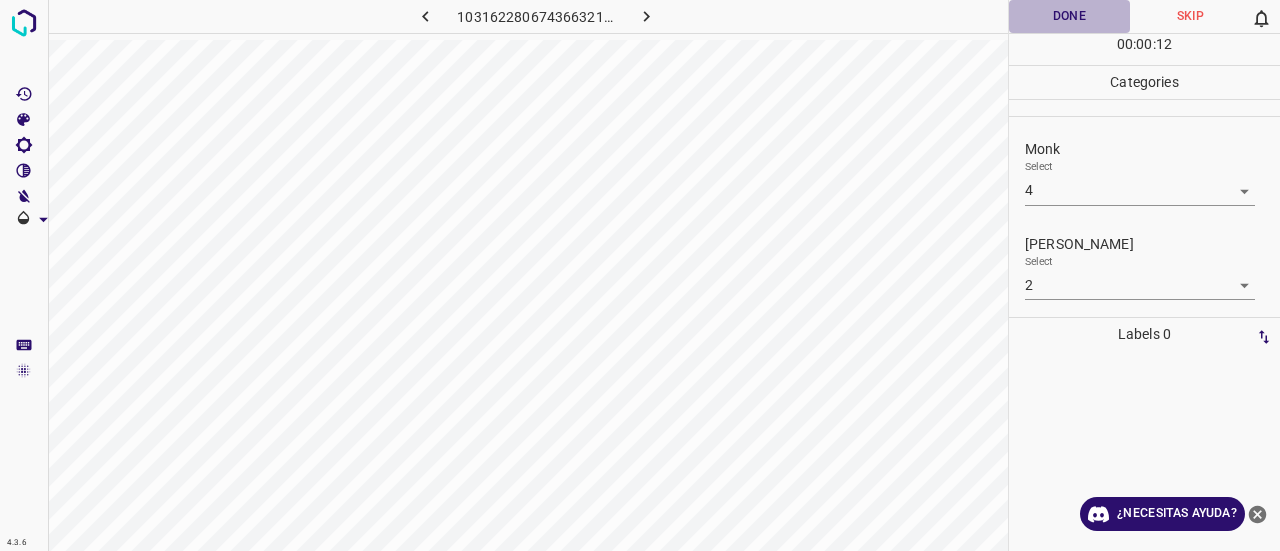 click on "Done" at bounding box center [1069, 16] 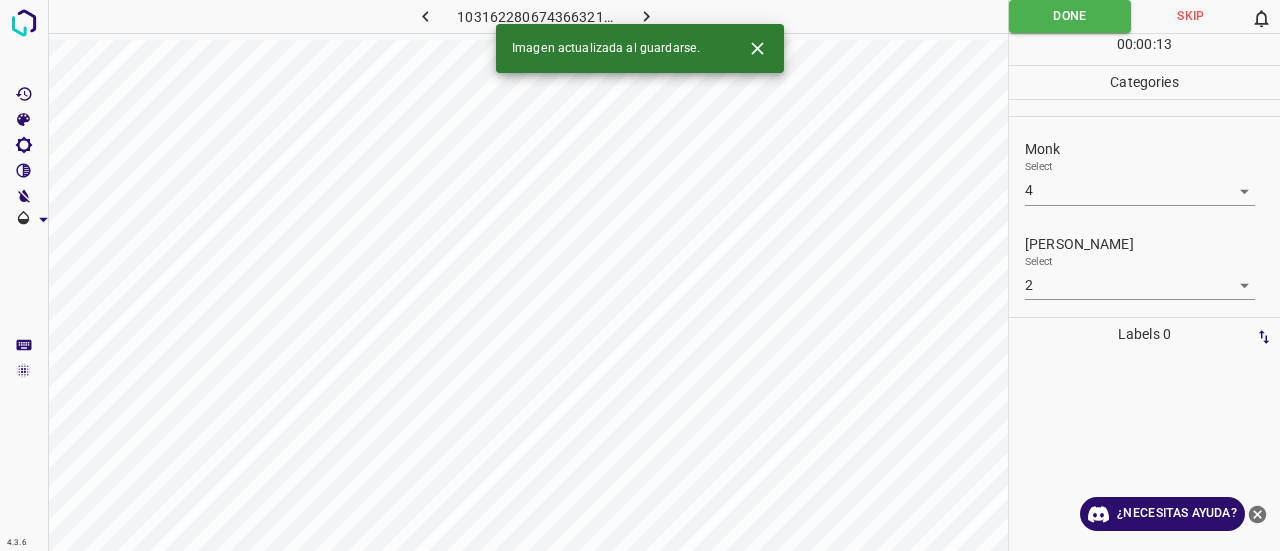 click 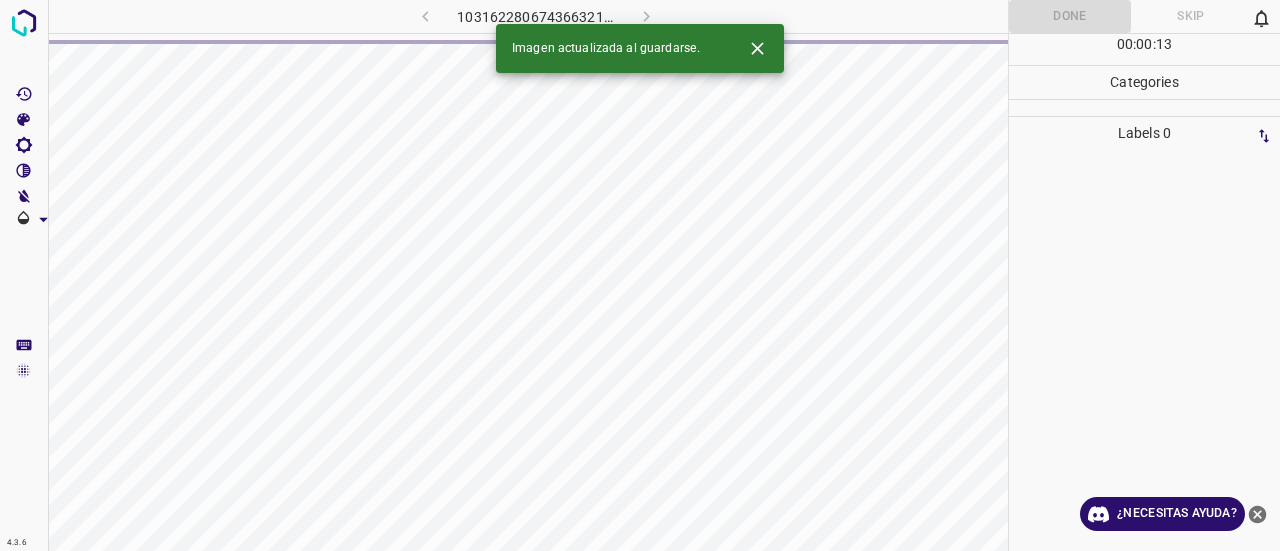 click 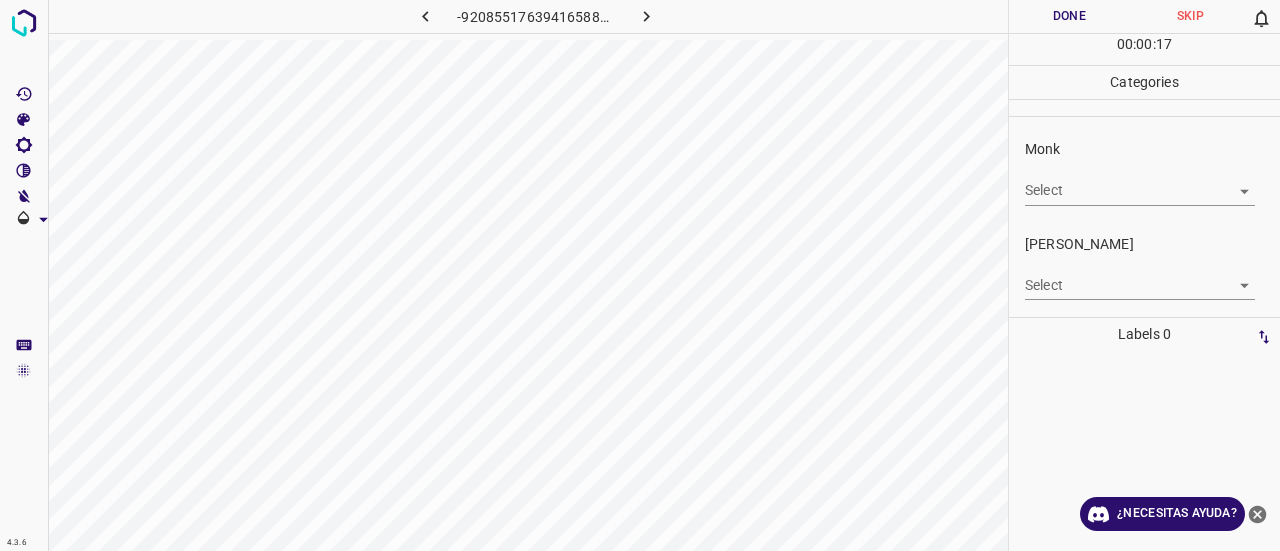 click on "Select ​" at bounding box center [1140, 182] 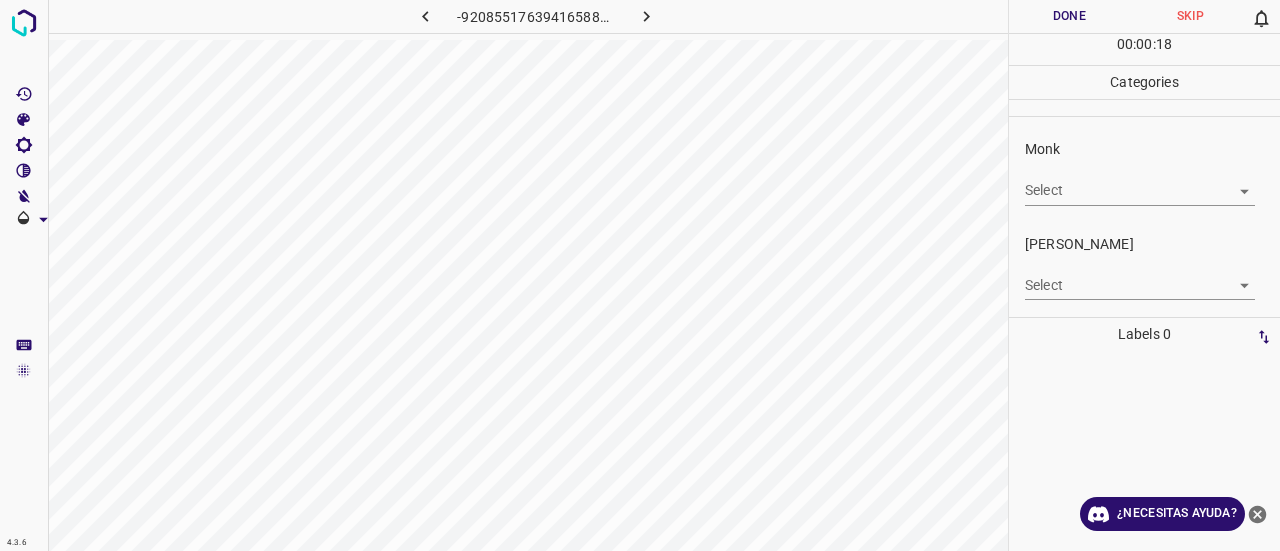 click on "4.3.6  -920855176394165884.png Done Skip 0 00   : 00   : 18   Categories Monk   Select ​  [PERSON_NAME]   Select ​ Labels   0 Categories 1 Monk 2  [PERSON_NAME] Tools Space Change between modes (Draw & Edit) I Auto labeling R Restore zoom M Zoom in N Zoom out Delete Delete selecte label Filters Z Restore filters X Saturation filter C Brightness filter V Contrast filter B Gray scale filter General O Download ¿Necesitas ayuda? Texto original Valora esta traducción Tu opinión servirá para ayudar a mejorar el Traductor de Google - Texto - Esconder - Borrar" at bounding box center [640, 275] 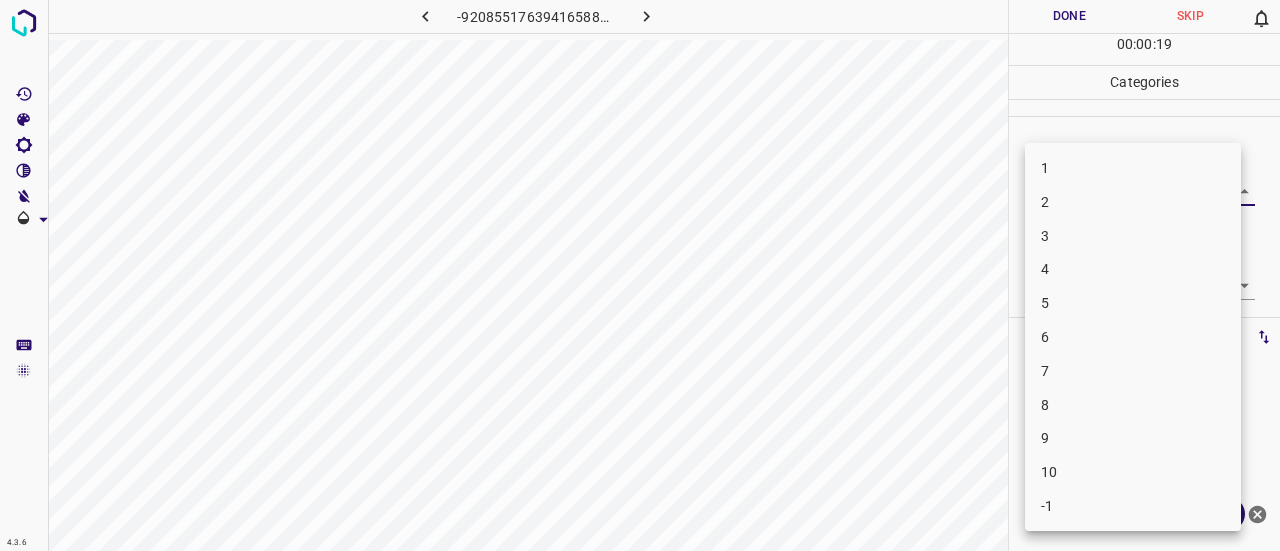 click on "2" at bounding box center [1133, 202] 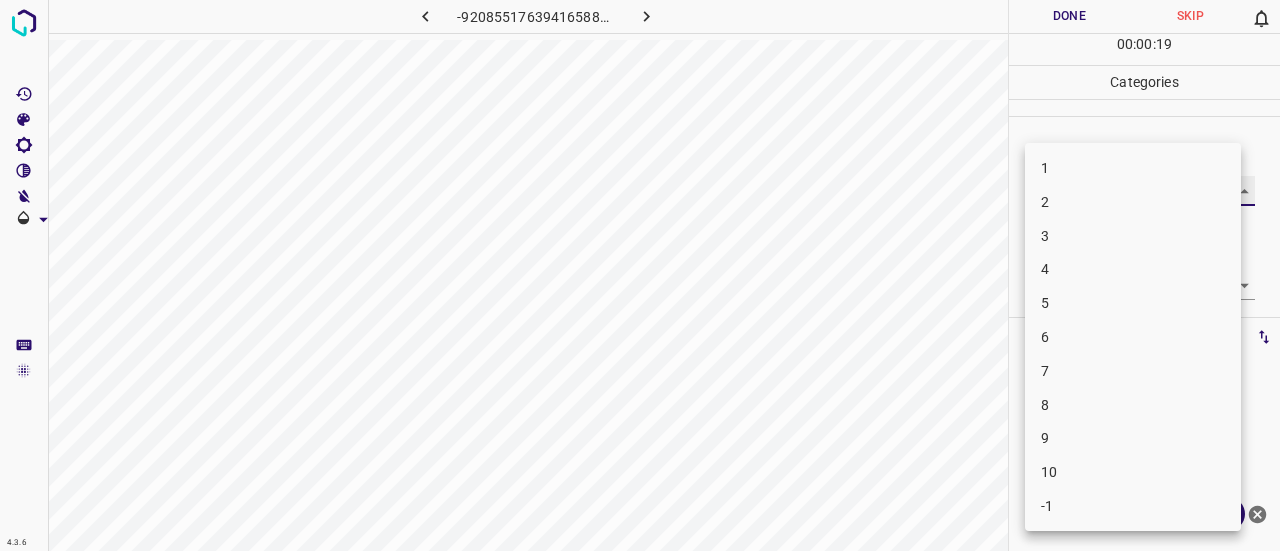 type on "2" 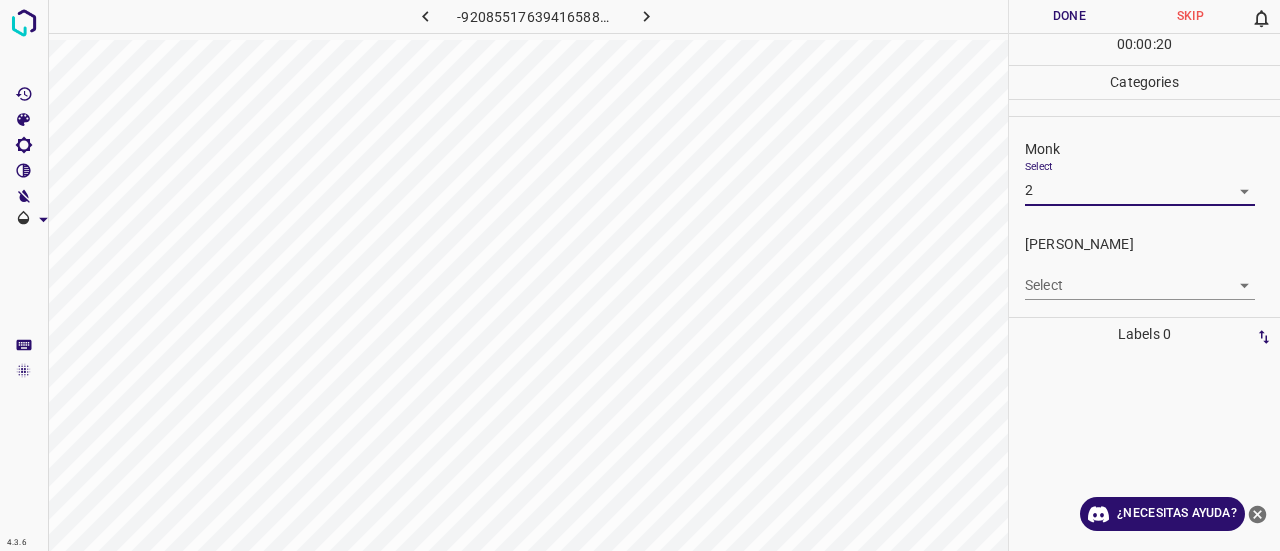 click on "4.3.6  -920855176394165884.png Done Skip 0 00   : 00   : 20   Categories Monk   Select 2 2  [PERSON_NAME]   Select ​ Labels   0 Categories 1 Monk 2  [PERSON_NAME] Tools Space Change between modes (Draw & Edit) I Auto labeling R Restore zoom M Zoom in N Zoom out Delete Delete selecte label Filters Z Restore filters X Saturation filter C Brightness filter V Contrast filter B Gray scale filter General O Download ¿Necesitas ayuda? Texto original Valora esta traducción Tu opinión servirá para ayudar a mejorar el Traductor de Google - Texto - Esconder - Borrar" at bounding box center [640, 275] 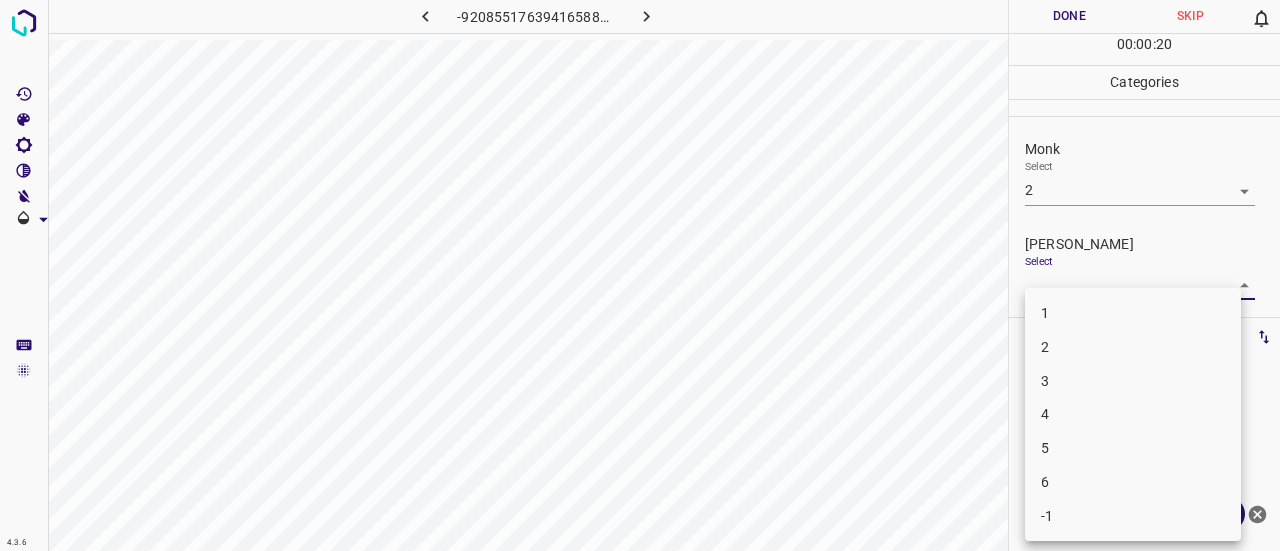click on "1" at bounding box center (1133, 313) 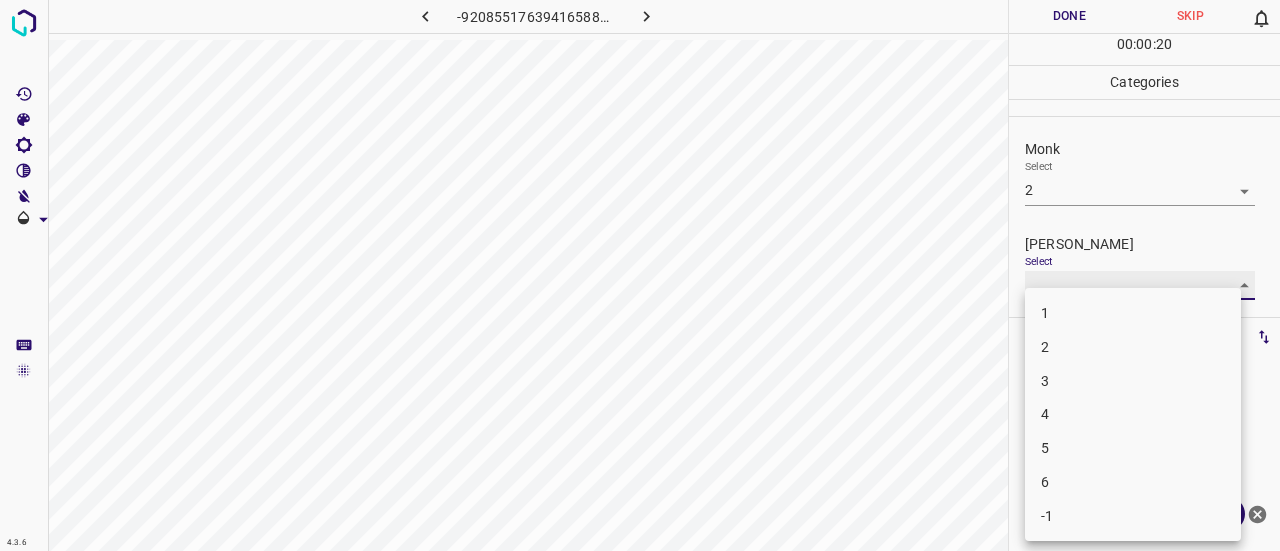 type on "1" 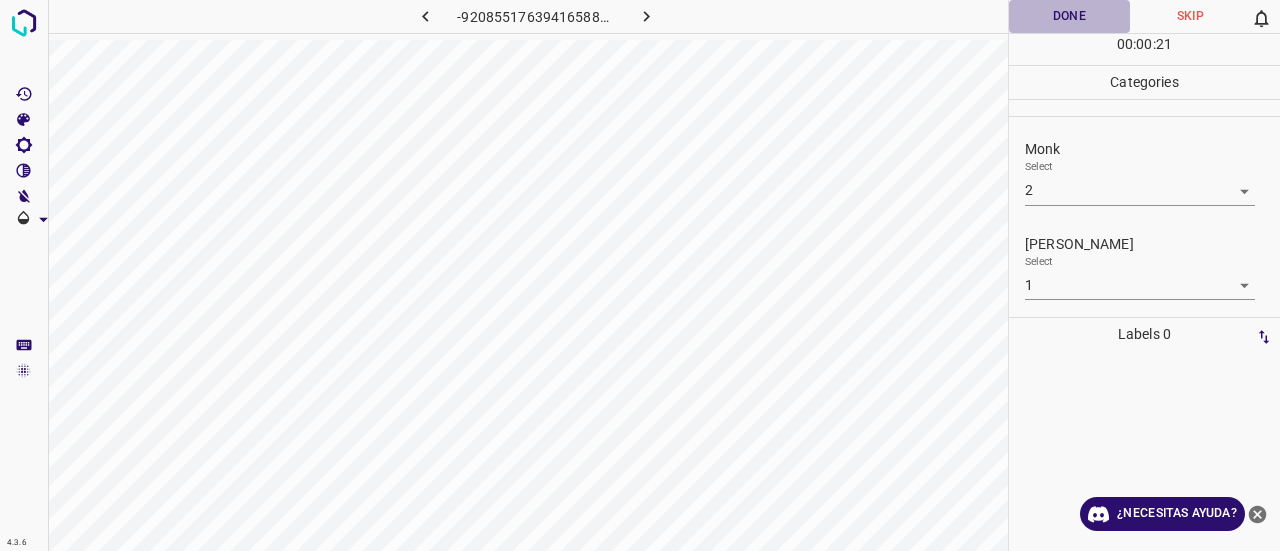 click on "Done" at bounding box center (1069, 16) 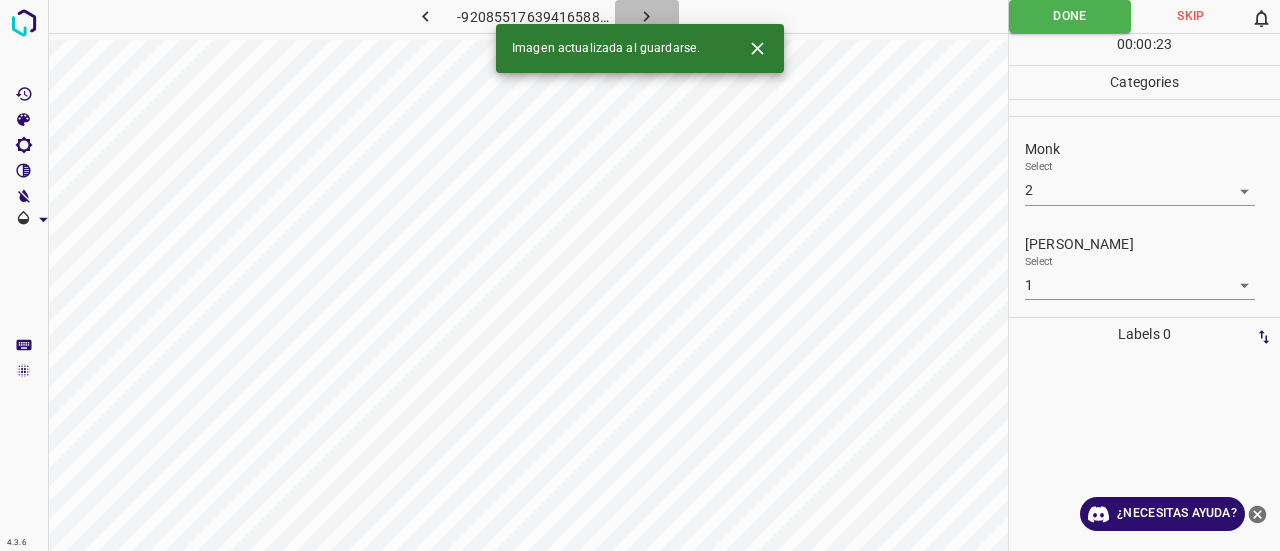 click at bounding box center (647, 16) 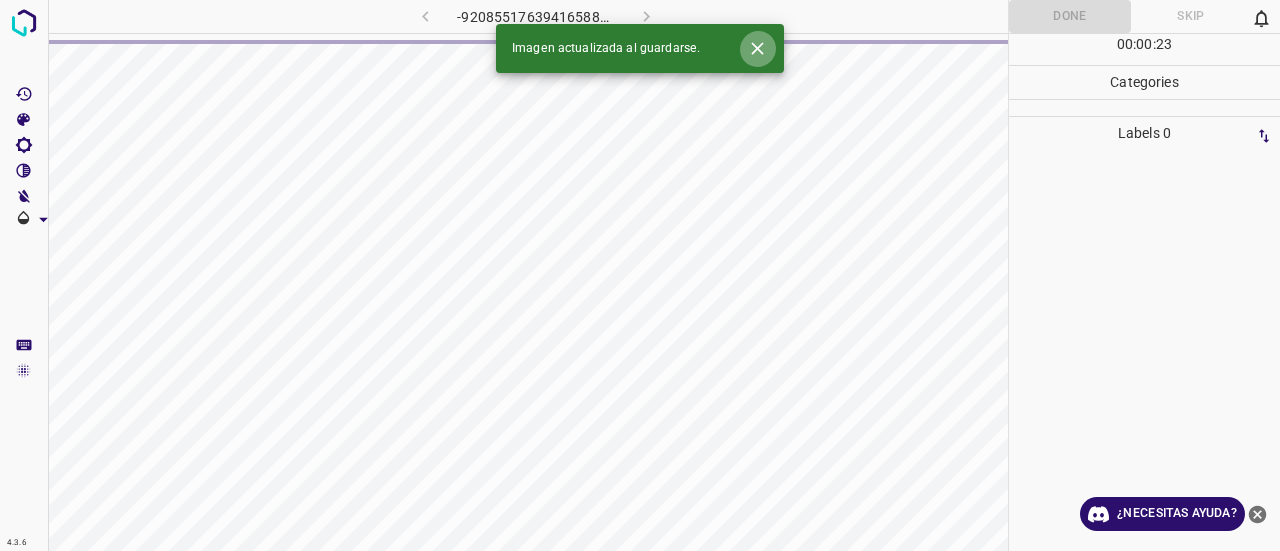 click 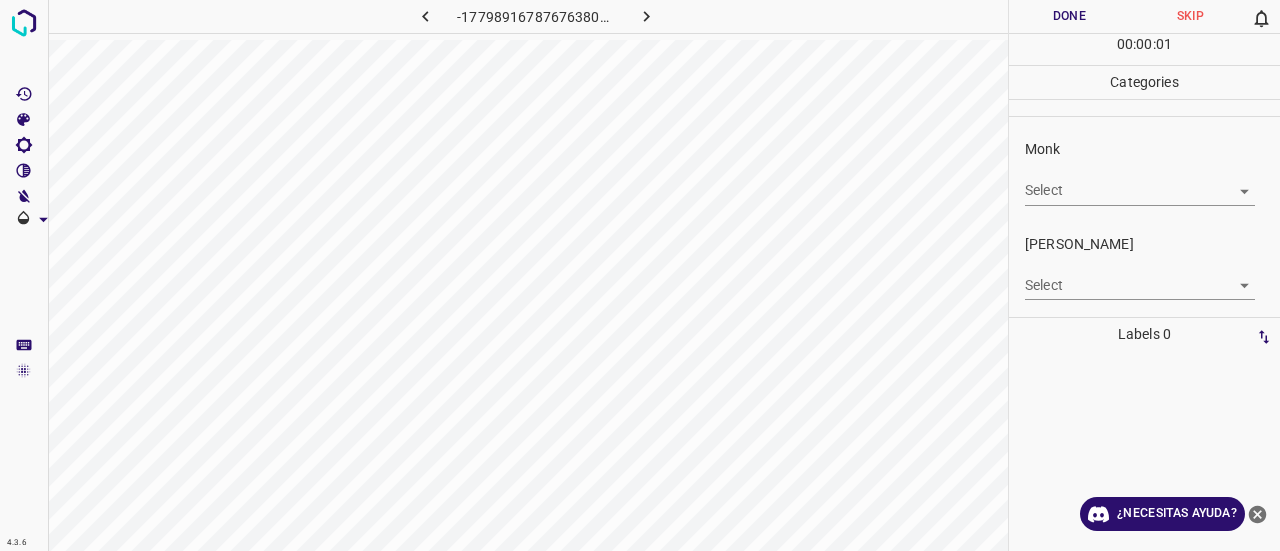 click on "Select ​" at bounding box center (1140, 182) 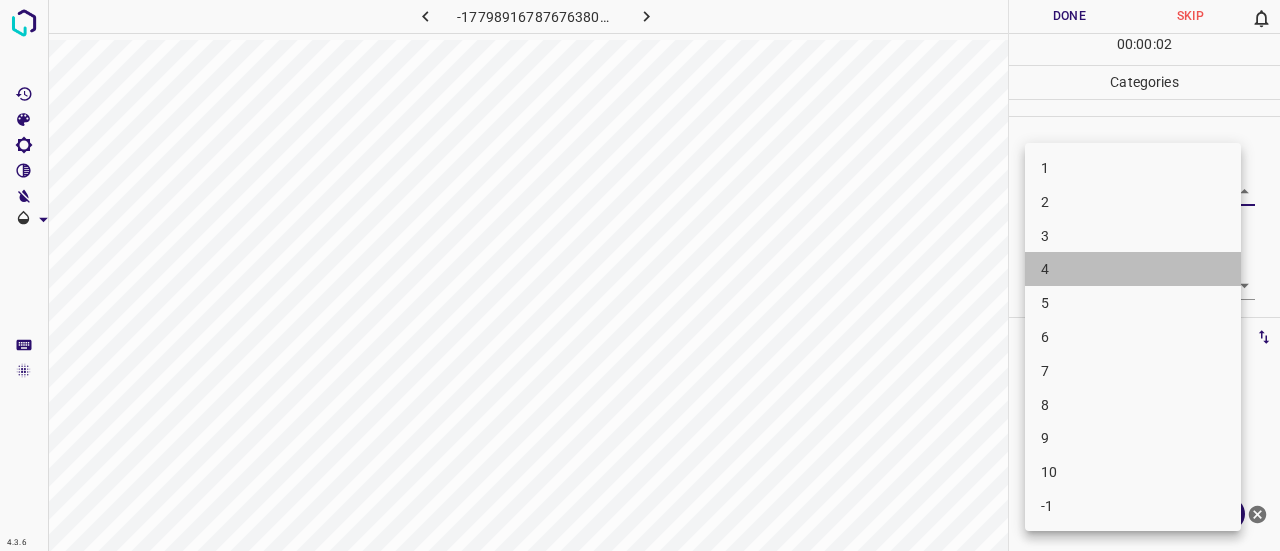 click on "4" at bounding box center [1133, 269] 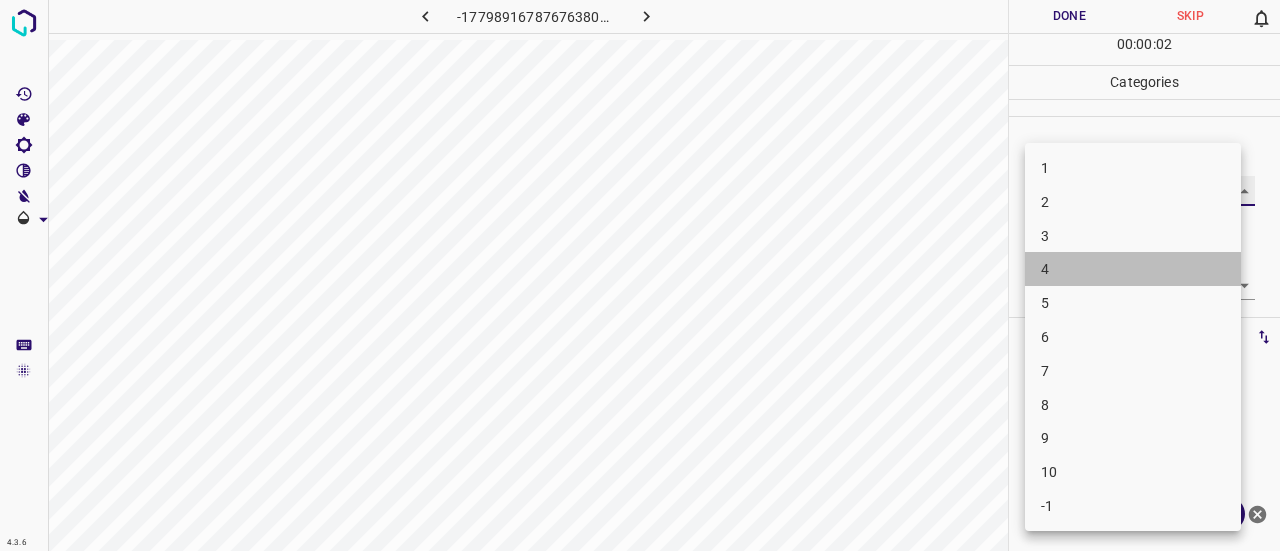 type on "4" 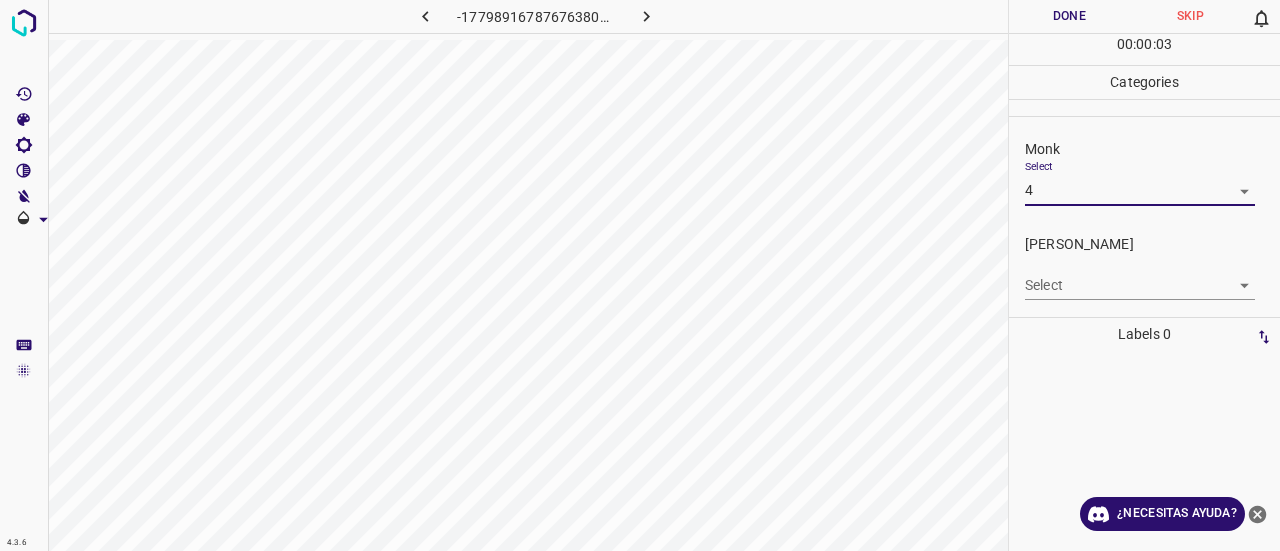 click on "4.3.6  -1779891678767638024.png Done Skip 0 00   : 00   : 03   Categories Monk   Select 4 4  [PERSON_NAME]   Select ​ Labels   0 Categories 1 Monk 2  [PERSON_NAME] Tools Space Change between modes (Draw & Edit) I Auto labeling R Restore zoom M Zoom in N Zoom out Delete Delete selecte label Filters Z Restore filters X Saturation filter C Brightness filter V Contrast filter B Gray scale filter General O Download ¿Necesitas ayuda? Texto original Valora esta traducción Tu opinión servirá para ayudar a mejorar el Traductor de Google - Texto - Esconder - Borrar" at bounding box center [640, 275] 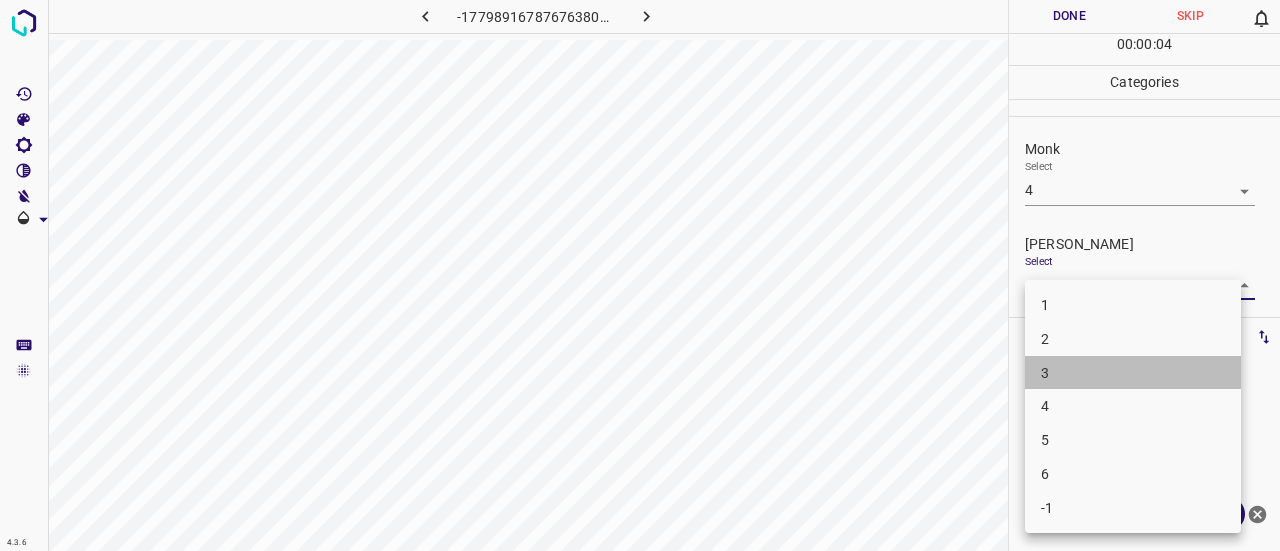 click on "3" at bounding box center (1133, 373) 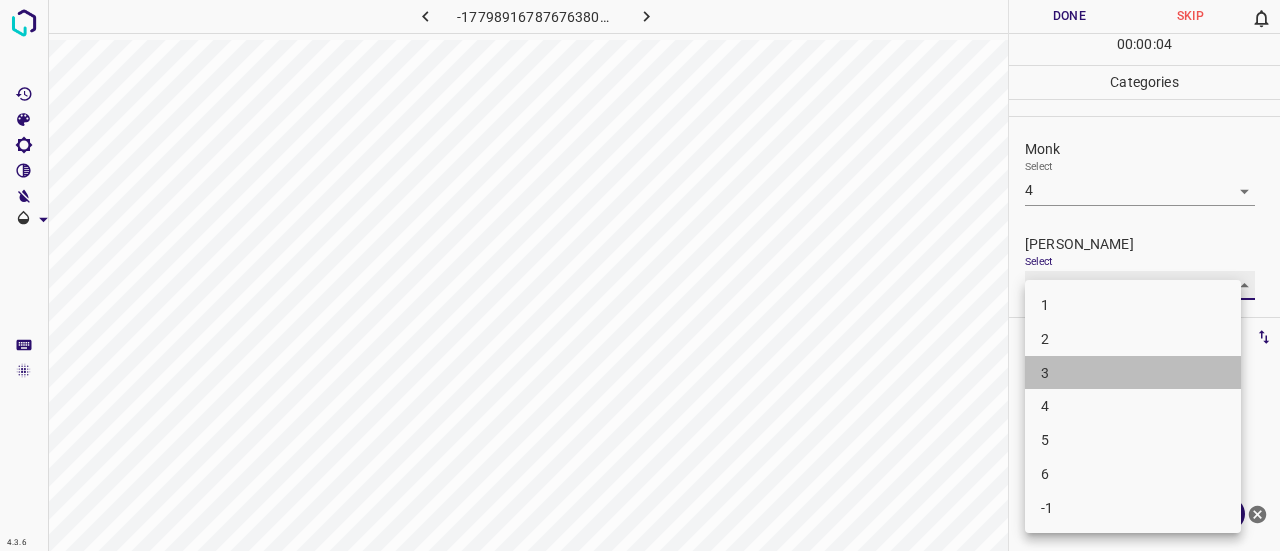 type on "3" 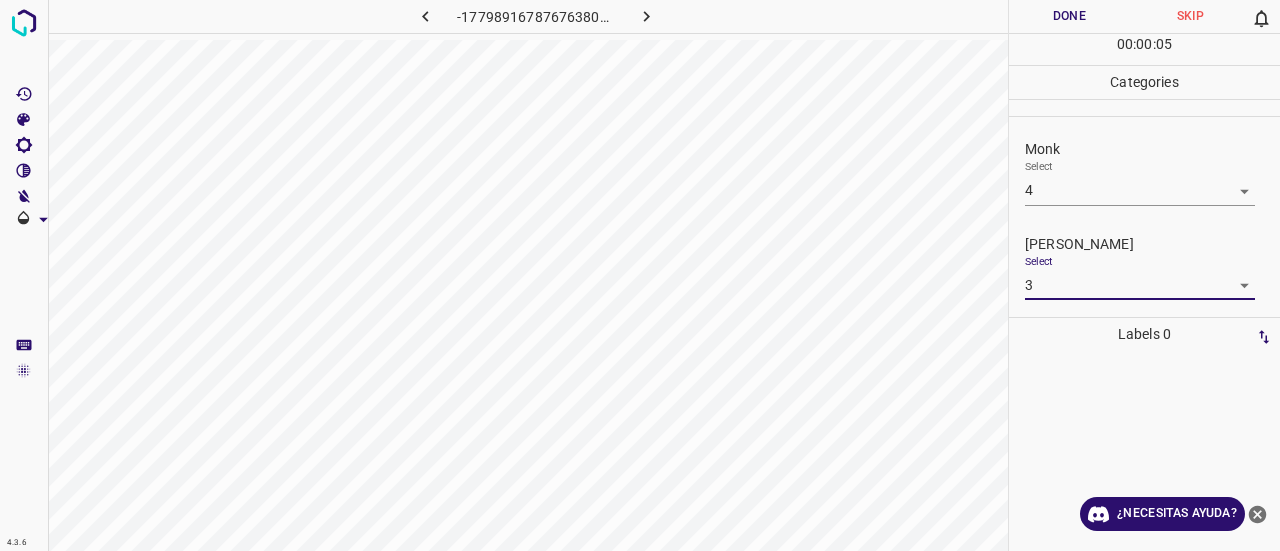 click on "Done" at bounding box center [1069, 16] 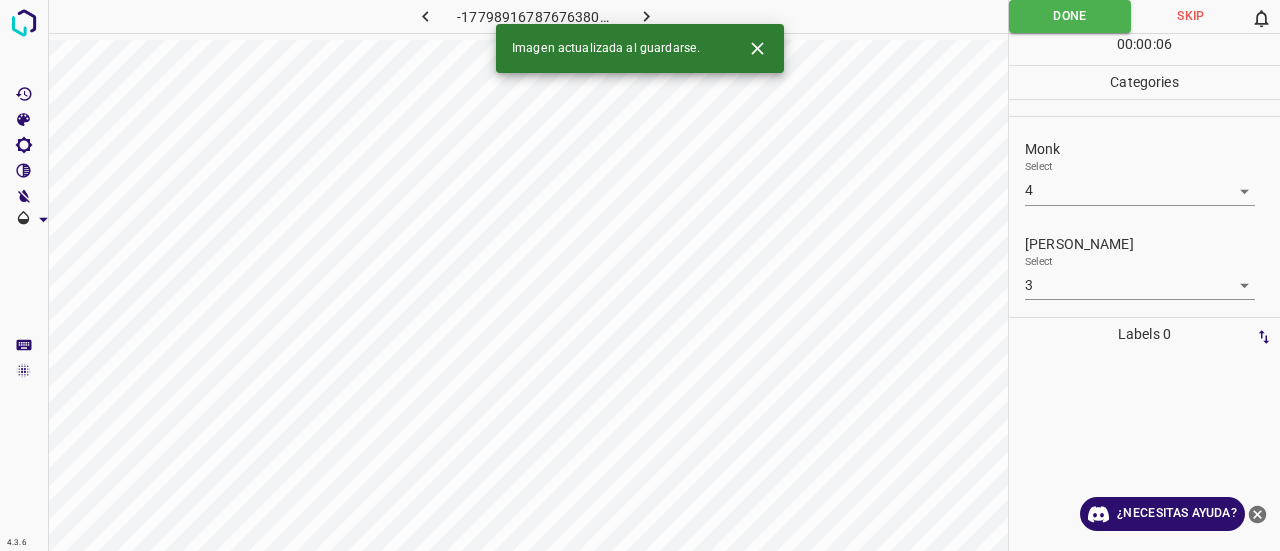 click at bounding box center (647, 16) 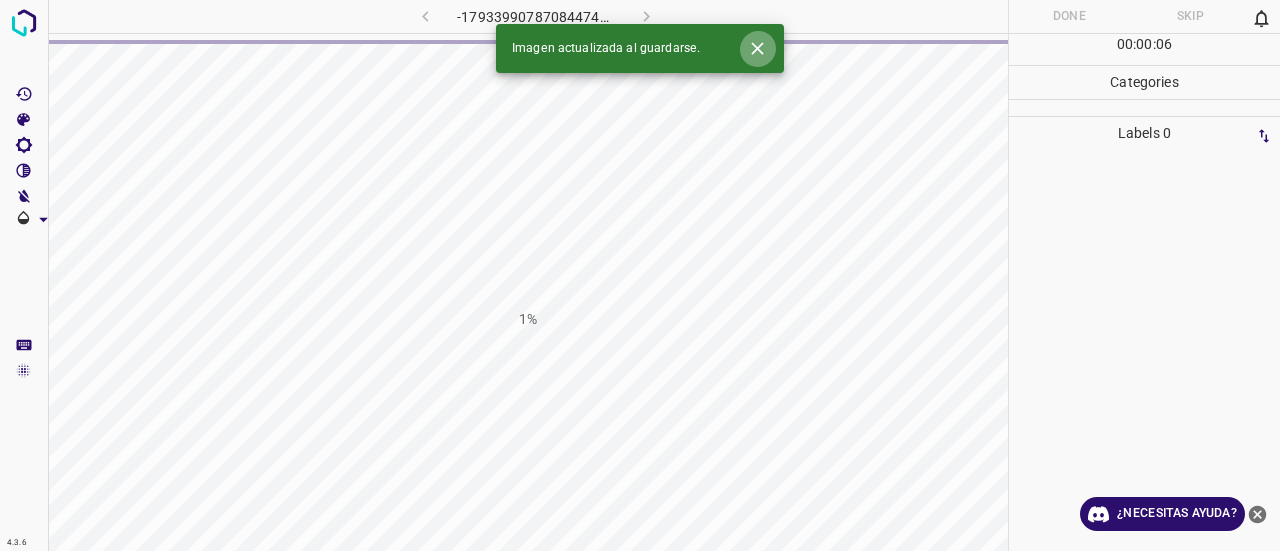 click 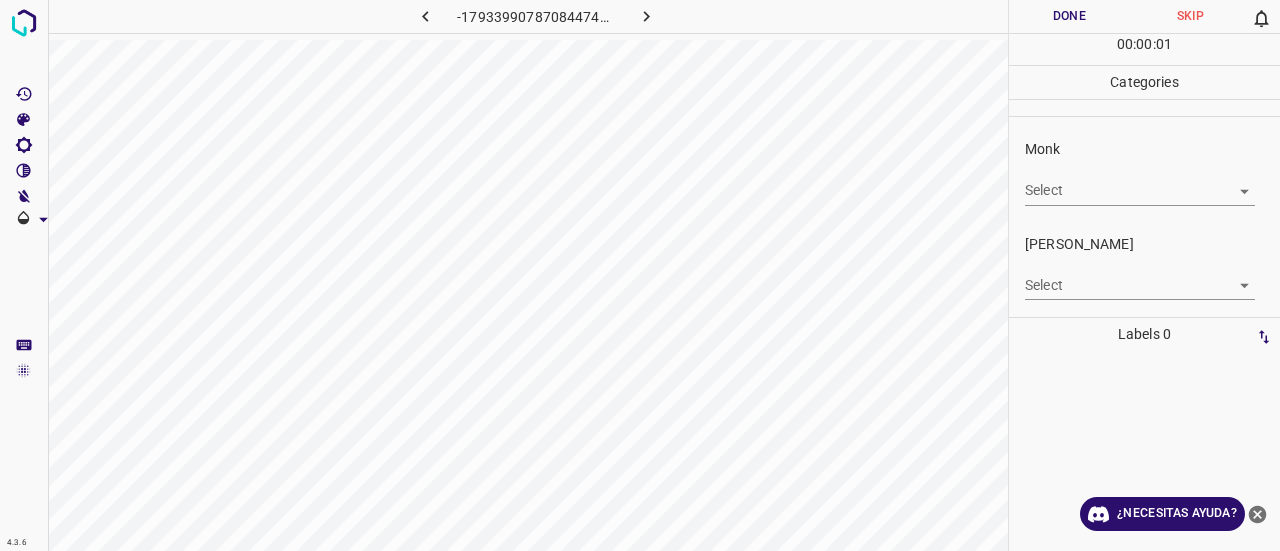 click on "4.3.6  -1793399078708447490.png Done Skip 0 00   : 00   : 01   Categories Monk   Select ​  [PERSON_NAME]   Select ​ Labels   0 Categories 1 Monk 2  [PERSON_NAME] Tools Space Change between modes (Draw & Edit) I Auto labeling R Restore zoom M Zoom in N Zoom out Delete Delete selecte label Filters Z Restore filters X Saturation filter C Brightness filter V Contrast filter B Gray scale filter General O Download ¿Necesitas ayuda? Texto original Valora esta traducción Tu opinión servirá para ayudar a mejorar el Traductor de Google - Texto - Esconder - Borrar" at bounding box center (640, 275) 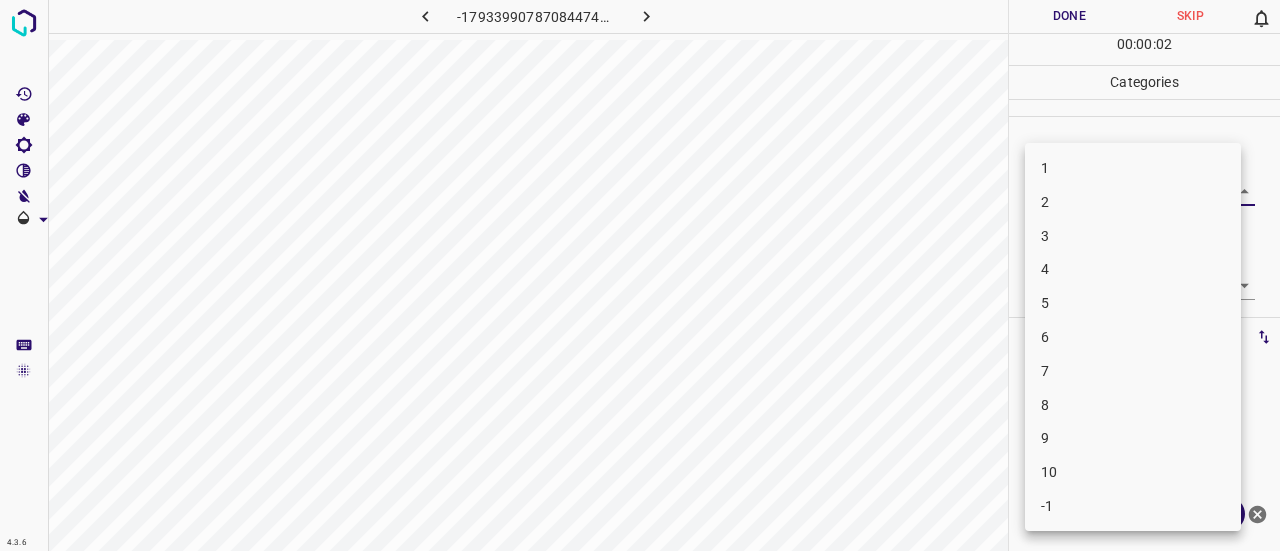 click on "5" at bounding box center [1133, 303] 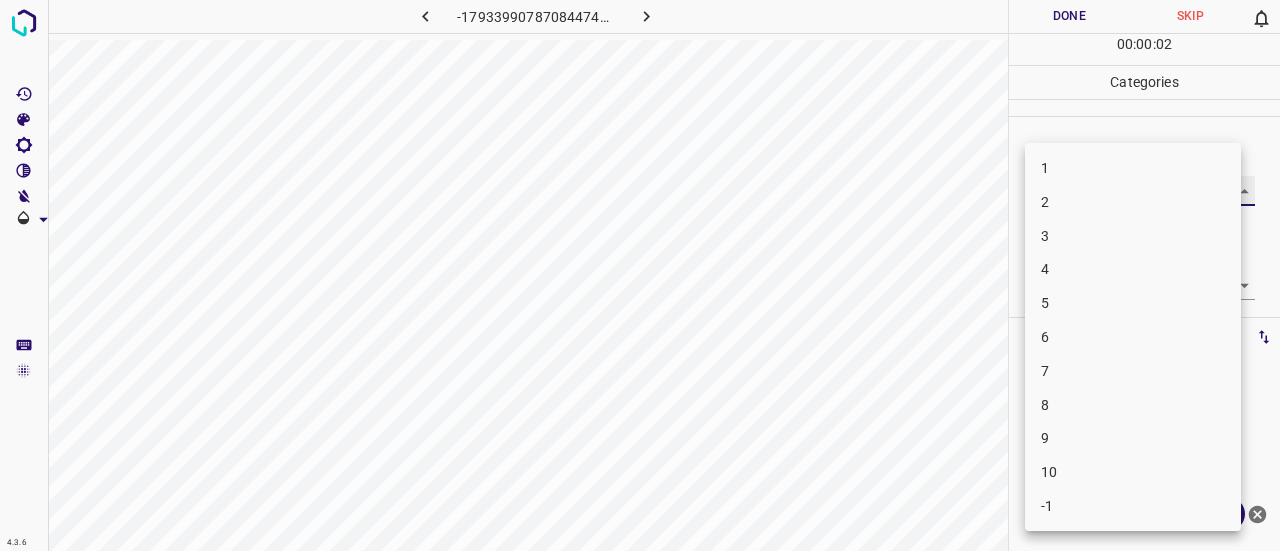 type on "5" 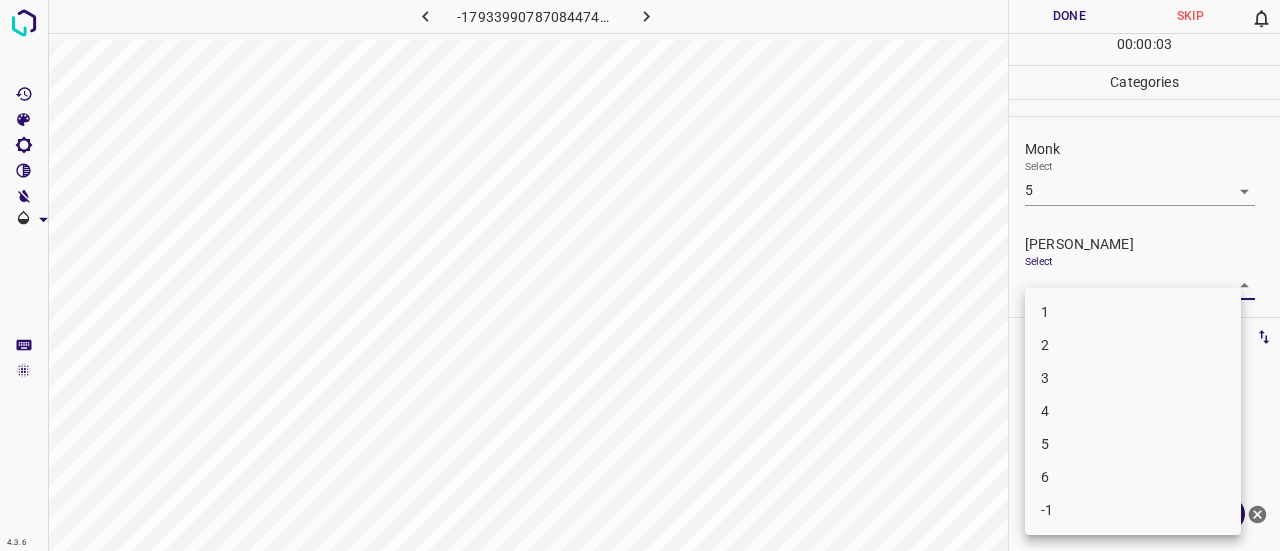 click on "4.3.6  -1793399078708447490.png Done Skip 0 00   : 00   : 03   Categories Monk   Select 5 5  [PERSON_NAME]   Select ​ Labels   0 Categories 1 Monk 2  [PERSON_NAME] Tools Space Change between modes (Draw & Edit) I Auto labeling R Restore zoom M Zoom in N Zoom out Delete Delete selecte label Filters Z Restore filters X Saturation filter C Brightness filter V Contrast filter B Gray scale filter General O Download ¿Necesitas ayuda? Texto original Valora esta traducción Tu opinión servirá para ayudar a mejorar el Traductor de Google - Texto - Esconder - Borrar 1 2 3 4 5 6 -1" at bounding box center (640, 275) 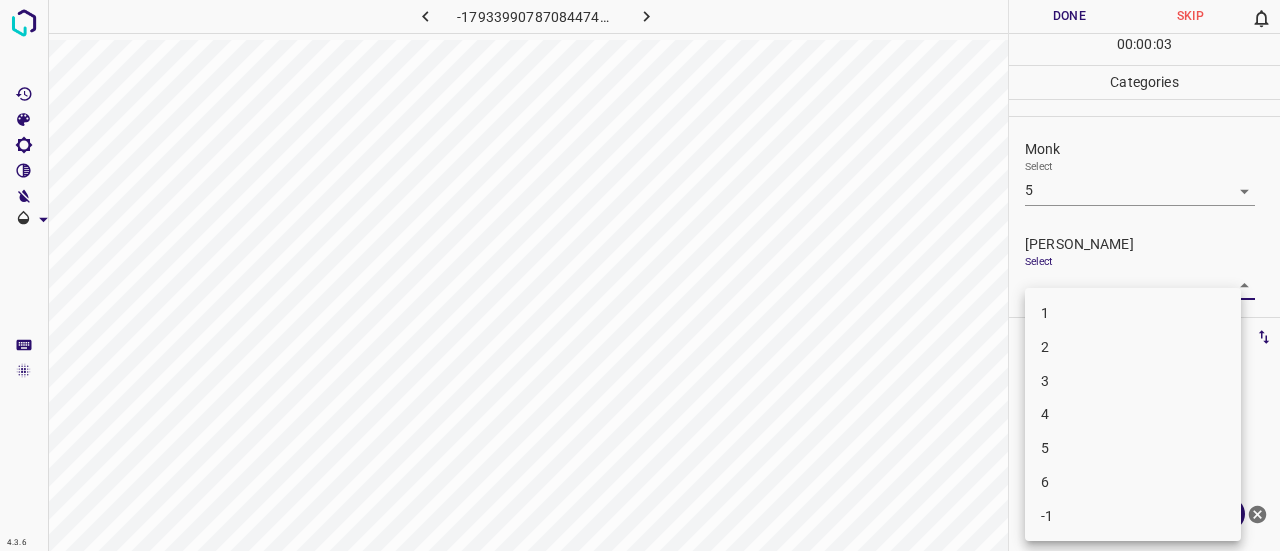click on "3" at bounding box center (1133, 381) 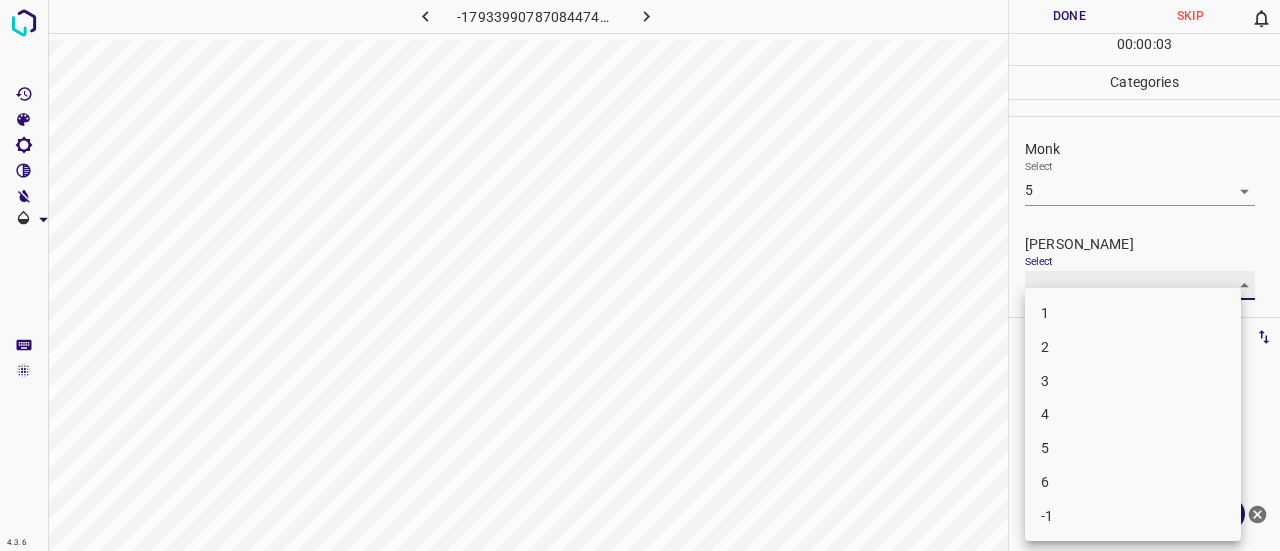 type on "3" 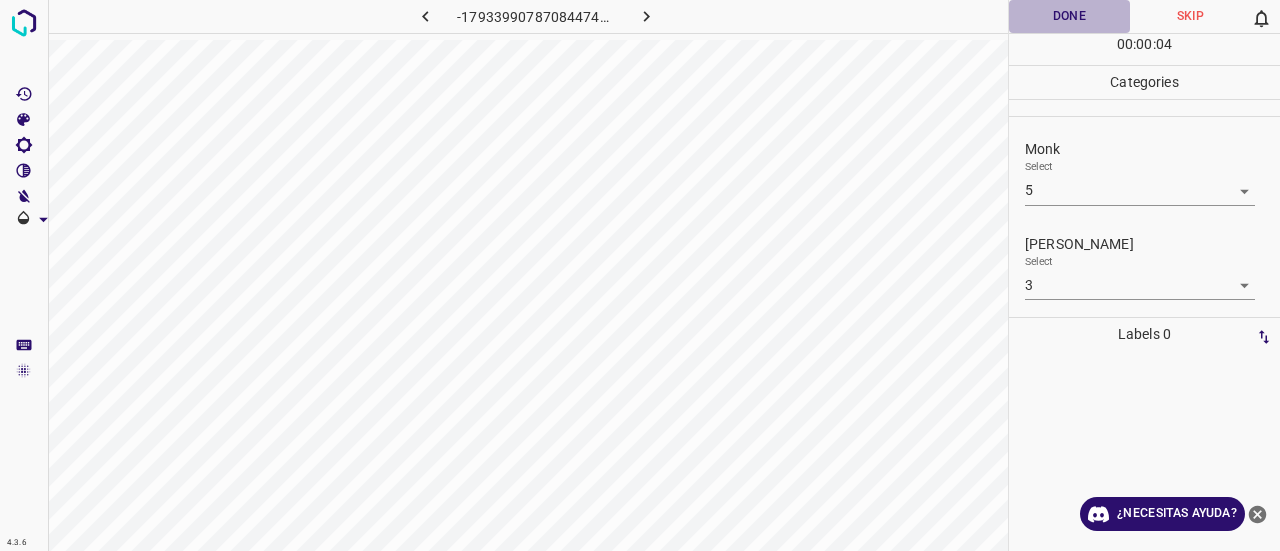 click on "Done" at bounding box center (1069, 16) 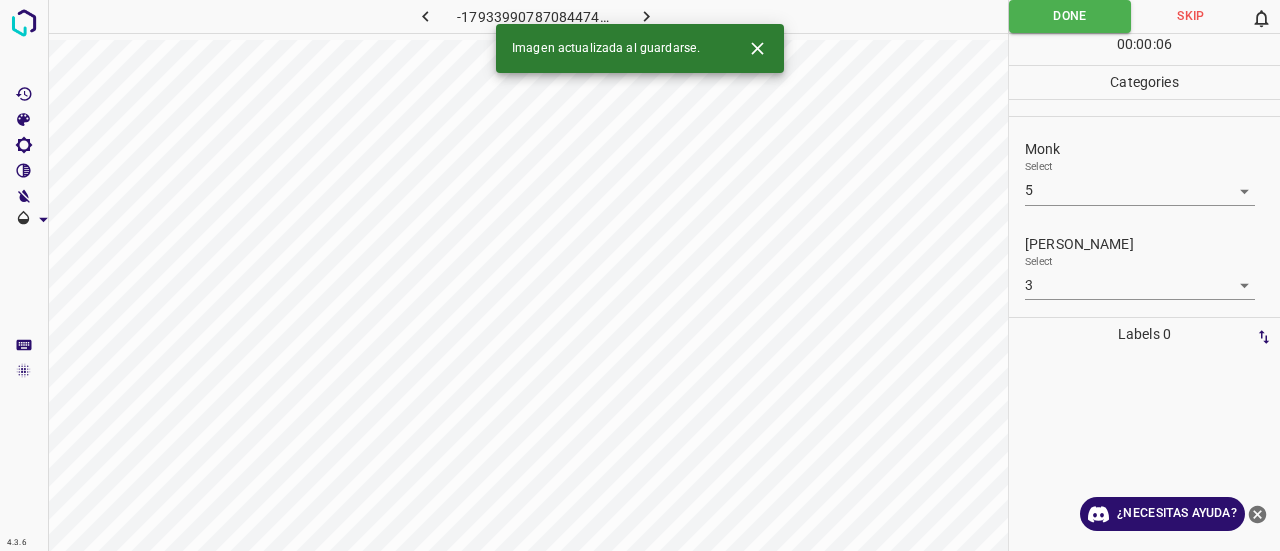 click 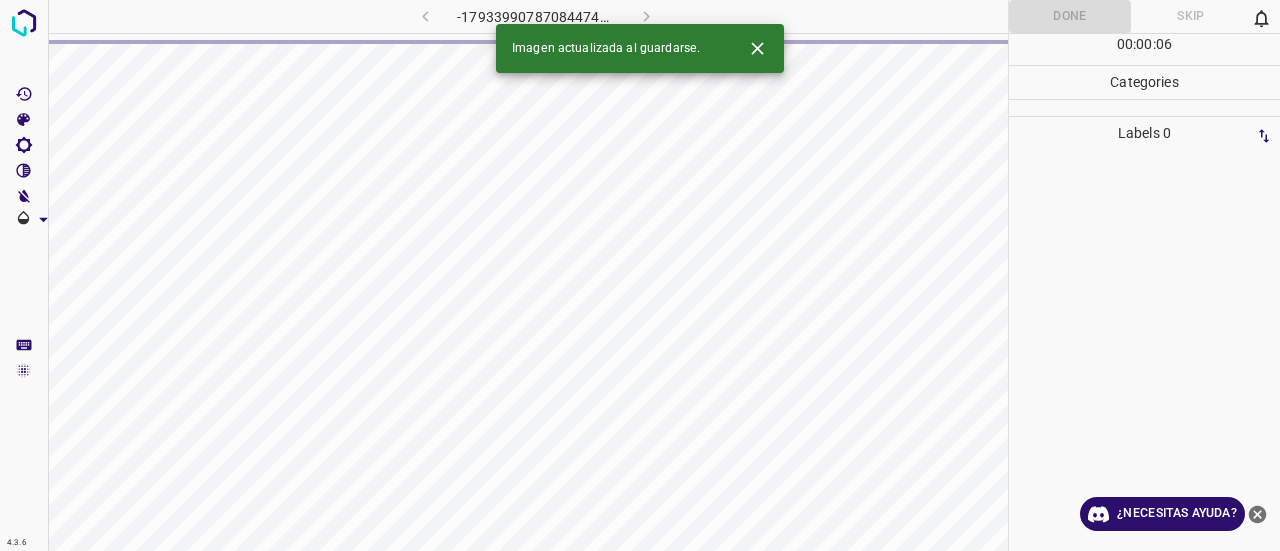 click on "Imagen actualizada al guardarse." at bounding box center [640, 48] 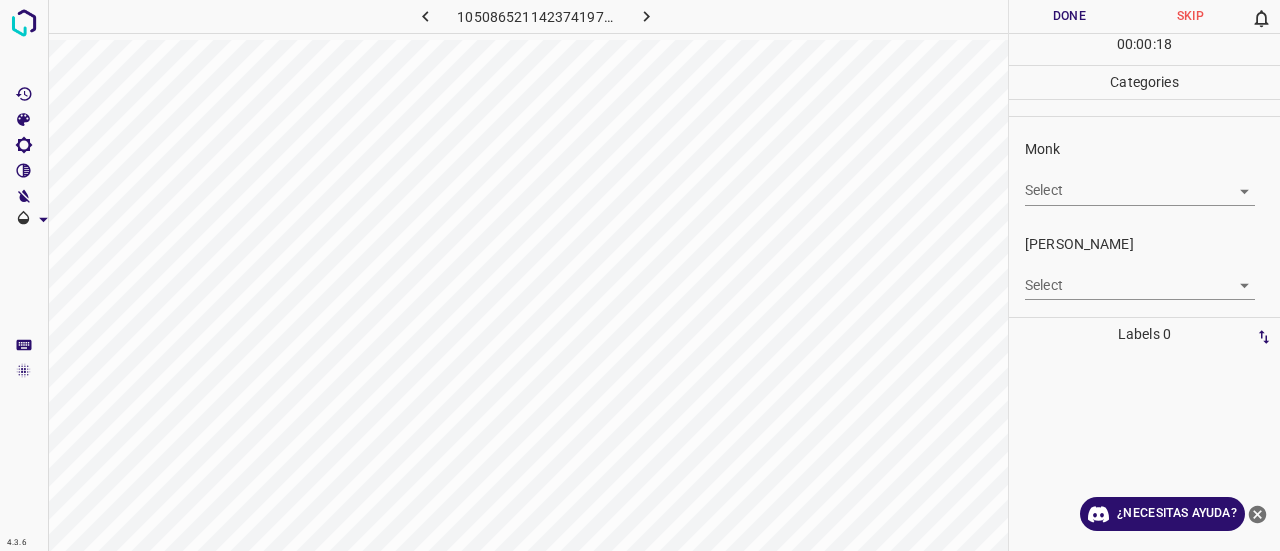 click on "4.3.6  1050865211423741975.png Done Skip 0 00   : 00   : 18   Categories Monk   Select ​  [PERSON_NAME]   Select ​ Labels   0 Categories 1 Monk 2  [PERSON_NAME] Tools Space Change between modes (Draw & Edit) I Auto labeling R Restore zoom M Zoom in N Zoom out Delete Delete selecte label Filters Z Restore filters X Saturation filter C Brightness filter V Contrast filter B Gray scale filter General O Download ¿Necesitas ayuda? Texto original Valora esta traducción Tu opinión servirá para ayudar a mejorar el Traductor de Google - Texto - Esconder - Borrar" at bounding box center (640, 275) 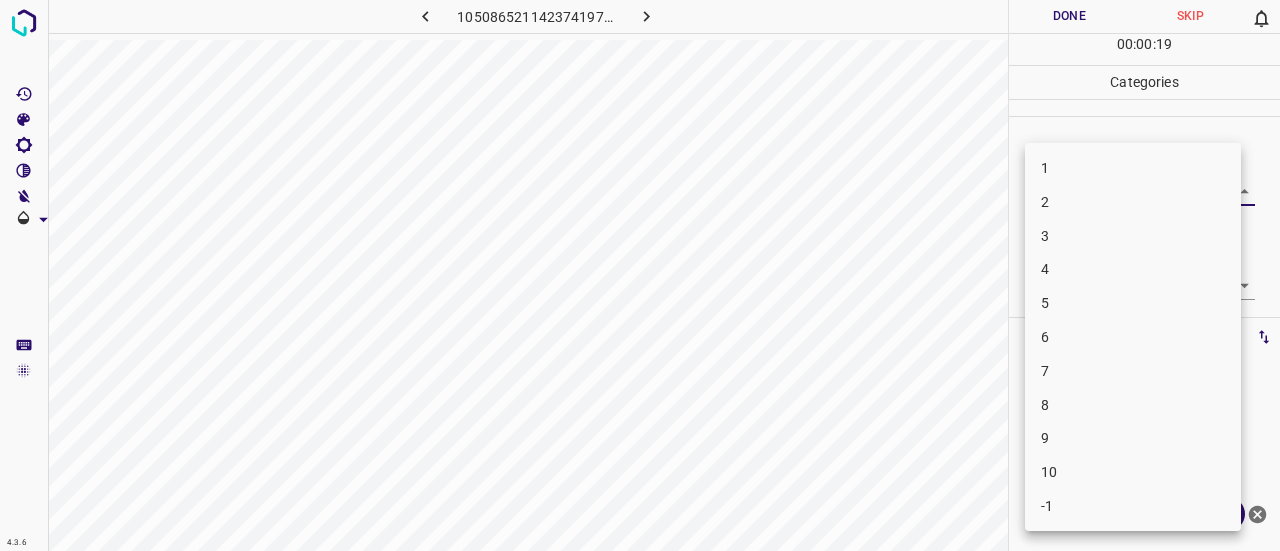 click on "2" at bounding box center (1133, 202) 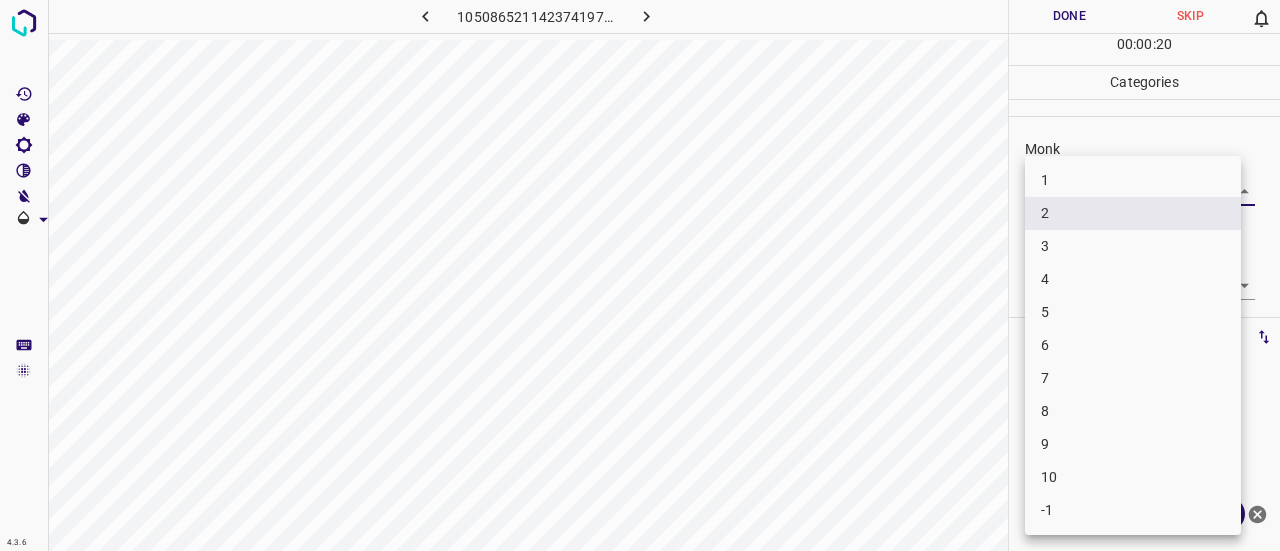 click on "4.3.6  1050865211423741975.png Done Skip 0 00   : 00   : 20   Categories Monk   Select 2 2  [PERSON_NAME]   Select ​ Labels   0 Categories 1 Monk 2  [PERSON_NAME] Tools Space Change between modes (Draw & Edit) I Auto labeling R Restore zoom M Zoom in N Zoom out Delete Delete selecte label Filters Z Restore filters X Saturation filter C Brightness filter V Contrast filter B Gray scale filter General O Download ¿Necesitas ayuda? Texto original Valora esta traducción Tu opinión servirá para ayudar a mejorar el Traductor de Google - Texto - Esconder - Borrar 1 2 3 4 5 6 7 8 9 10 -1" at bounding box center (640, 275) 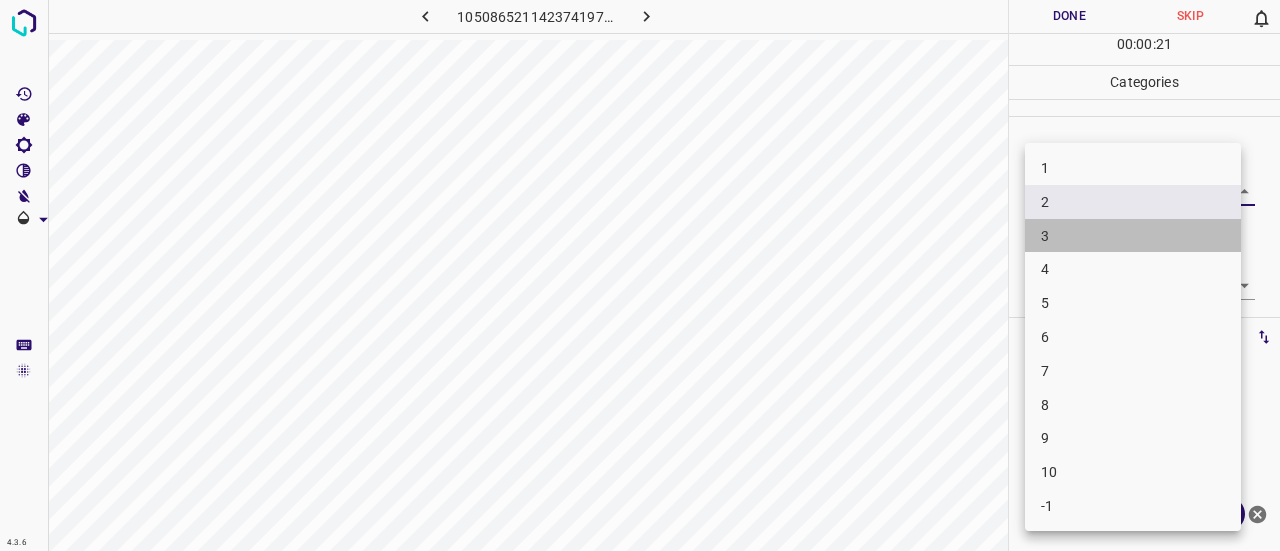 click on "3" at bounding box center (1133, 236) 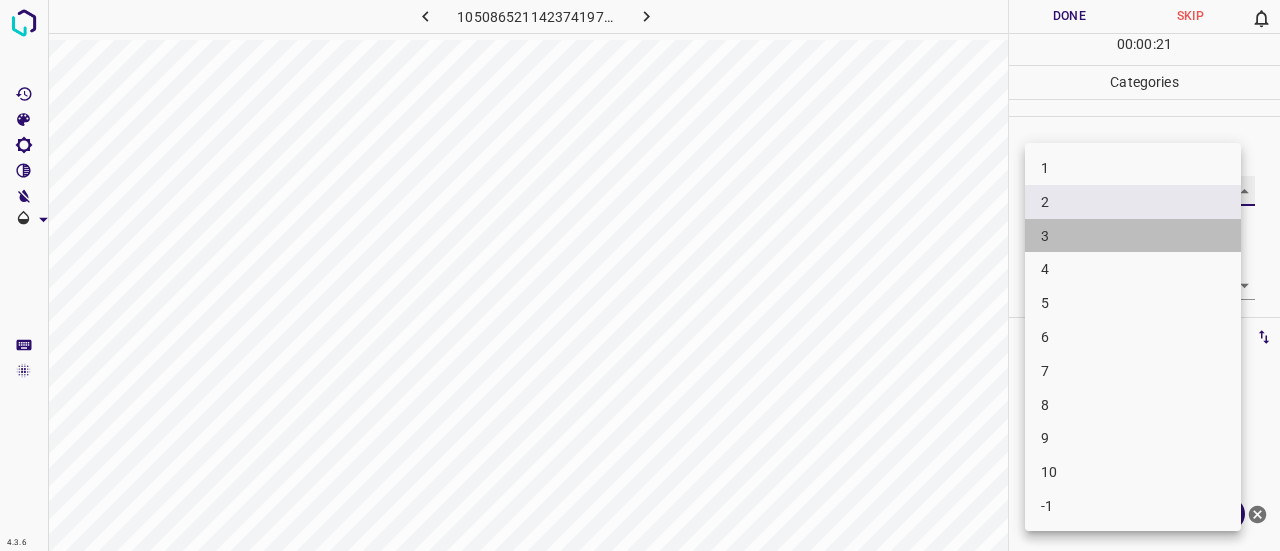 type on "3" 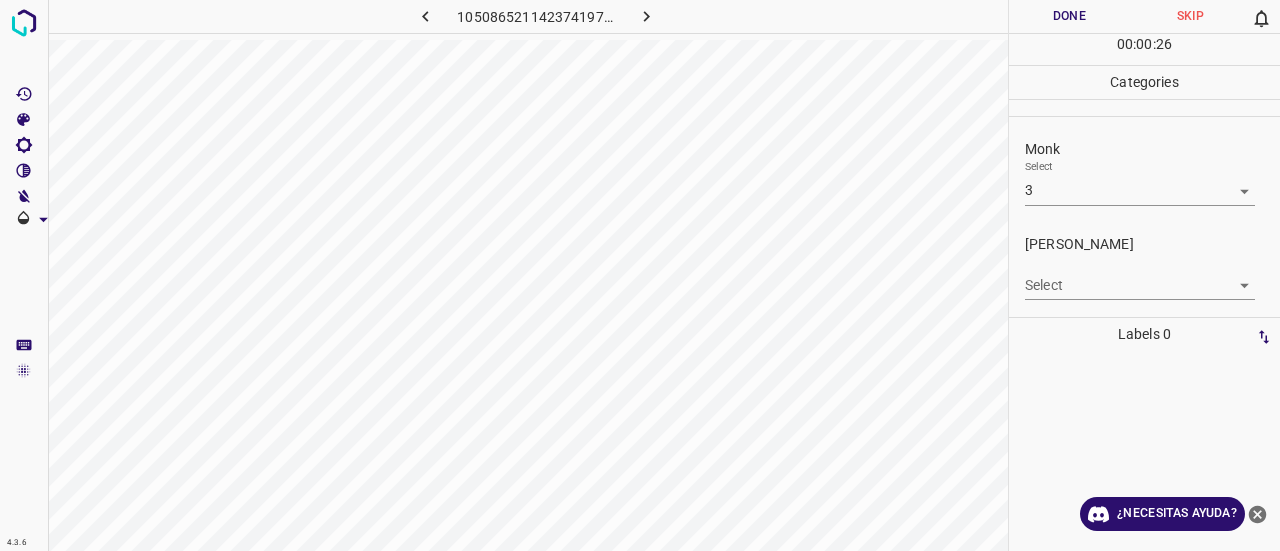 click on "[PERSON_NAME]   Select ​" at bounding box center (1144, 267) 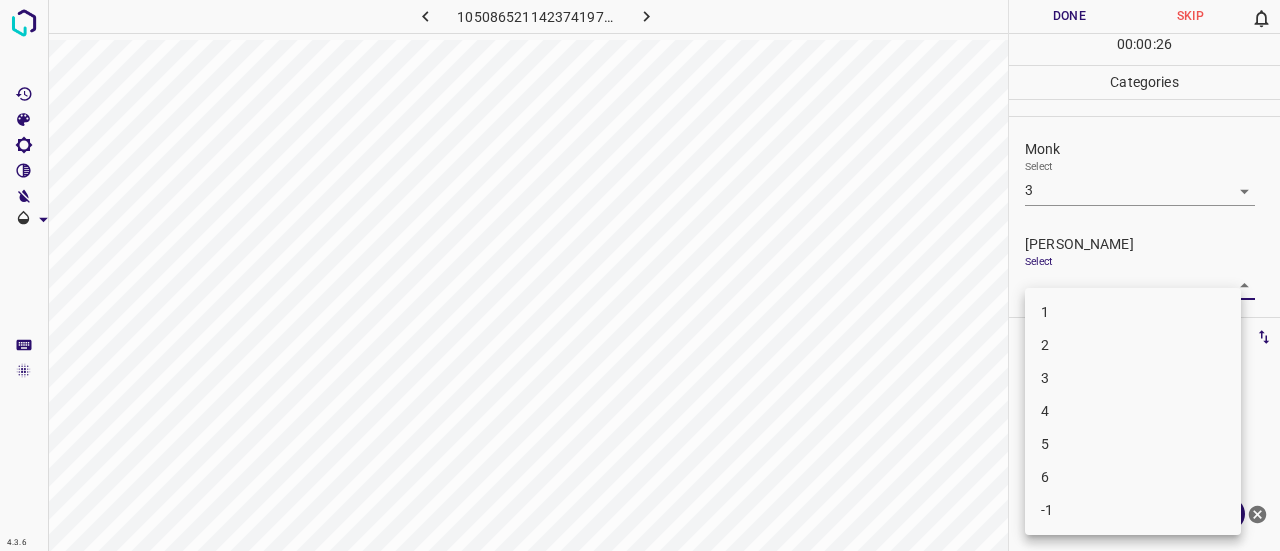 click on "4.3.6  1050865211423741975.png Done Skip 0 00   : 00   : 26   Categories Monk   Select 3 3  [PERSON_NAME]   Select ​ Labels   0 Categories 1 Monk 2  [PERSON_NAME] Tools Space Change between modes (Draw & Edit) I Auto labeling R Restore zoom M Zoom in N Zoom out Delete Delete selecte label Filters Z Restore filters X Saturation filter C Brightness filter V Contrast filter B Gray scale filter General O Download ¿Necesitas ayuda? Texto original Valora esta traducción Tu opinión servirá para ayudar a mejorar el Traductor de Google - Texto - Esconder - Borrar 1 2 3 4 5 6 -1" at bounding box center [640, 275] 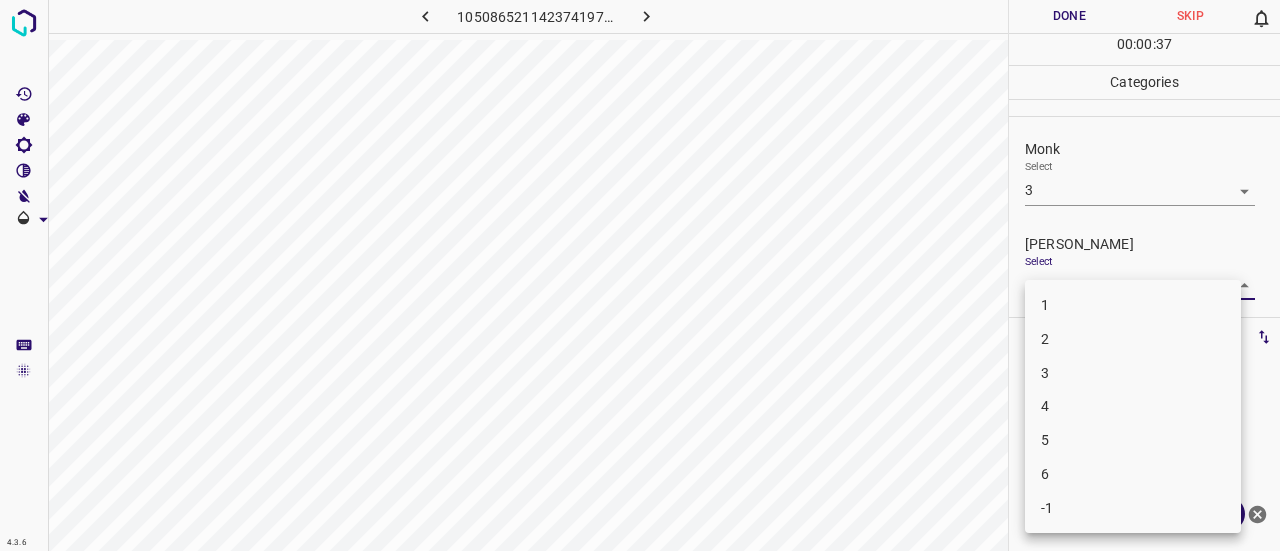 click on "2" at bounding box center [1133, 339] 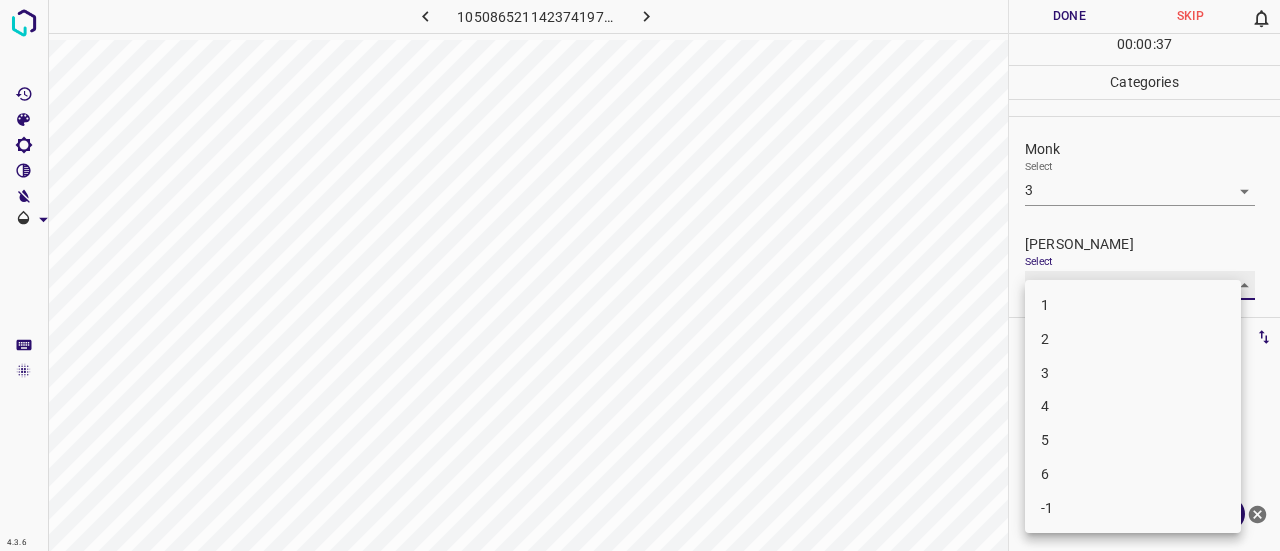 type on "2" 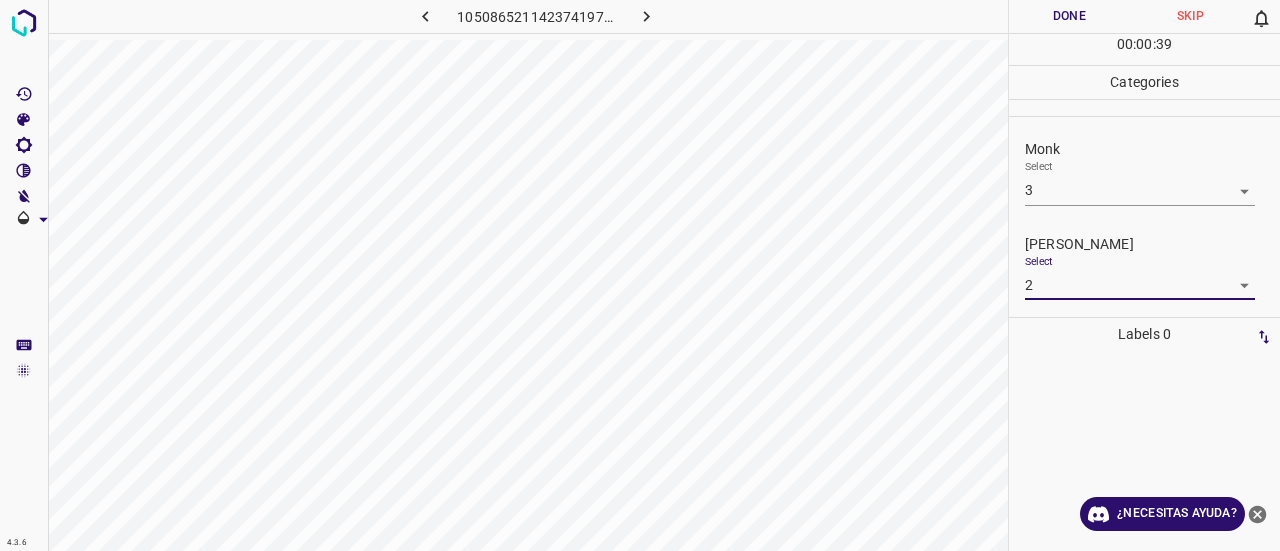 click on "Done" at bounding box center [1069, 16] 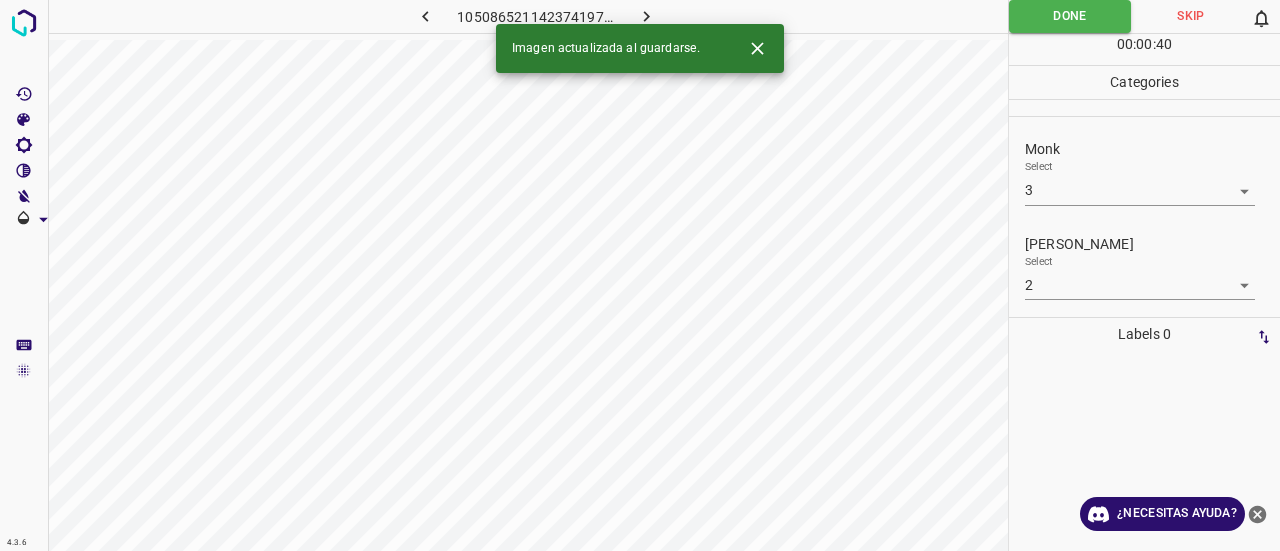 click 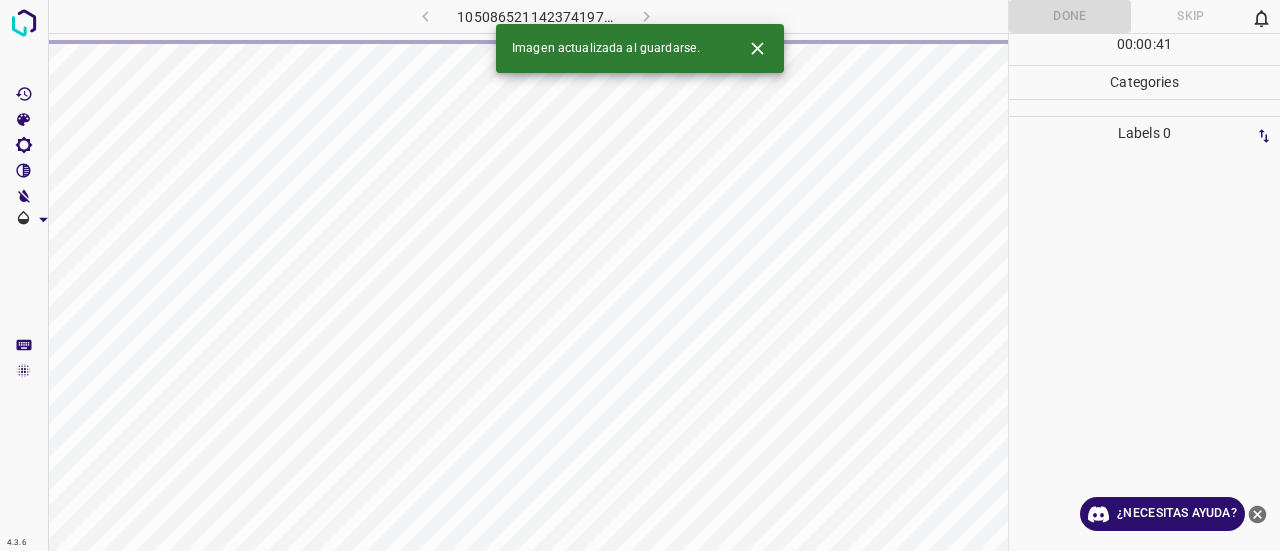 click 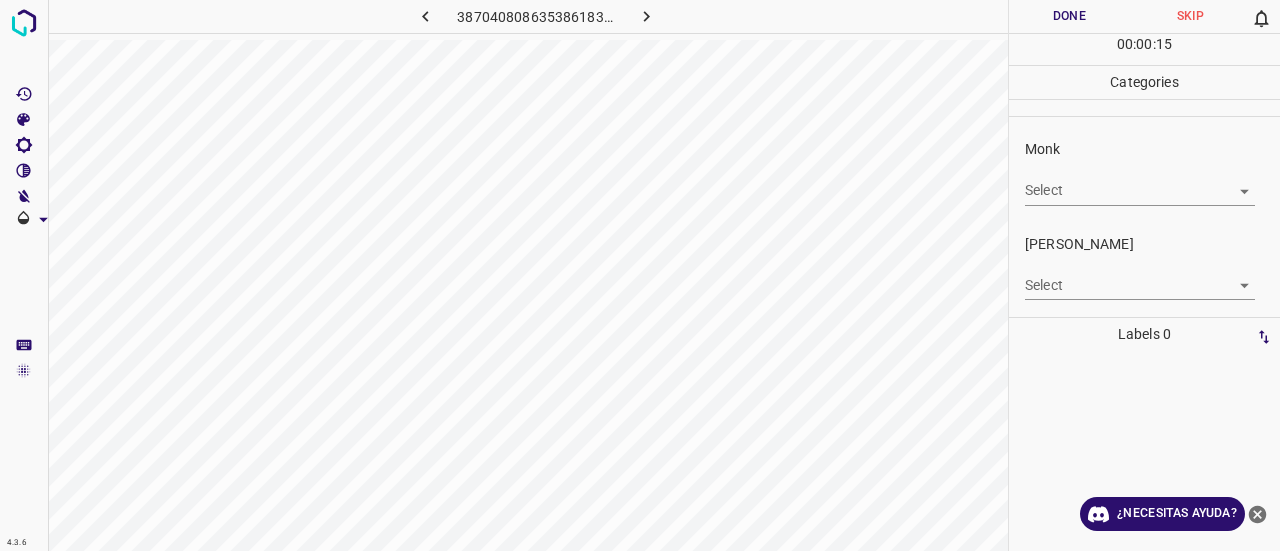 click on "Monk   Select ​" at bounding box center (1144, 172) 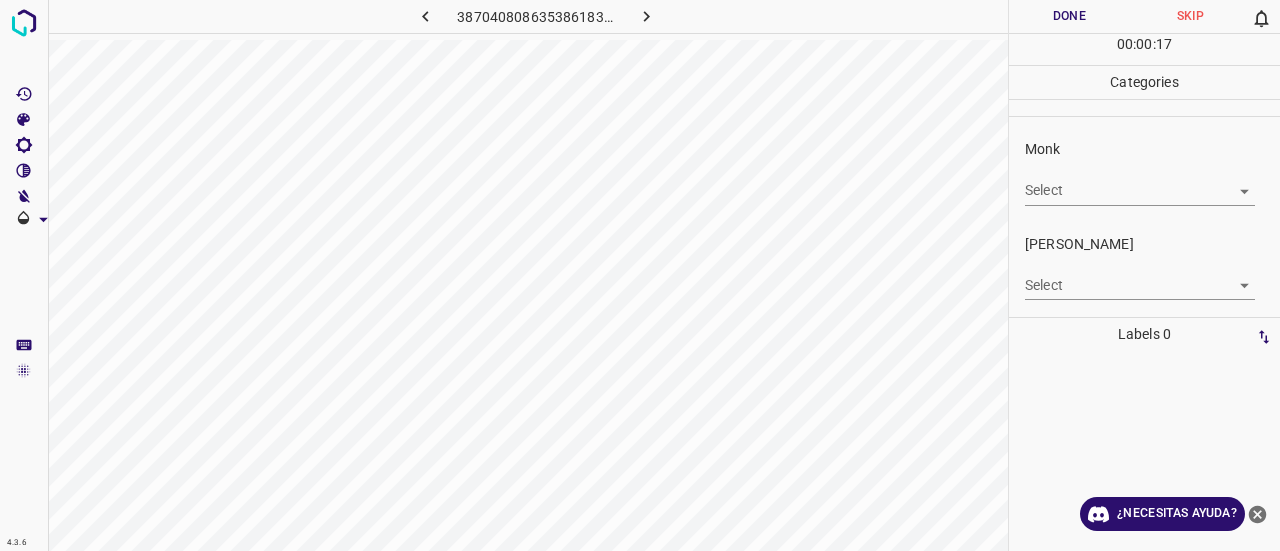 click on "4.3.6  3870408086353861835.png Done Skip 0 00   : 00   : 17   Categories Monk   Select ​  [PERSON_NAME]   Select ​ Labels   0 Categories 1 Monk 2  [PERSON_NAME] Tools Space Change between modes (Draw & Edit) I Auto labeling R Restore zoom M Zoom in N Zoom out Delete Delete selecte label Filters Z Restore filters X Saturation filter C Brightness filter V Contrast filter B Gray scale filter General O Download ¿Necesitas ayuda? Texto original Valora esta traducción Tu opinión servirá para ayudar a mejorar el Traductor de Google - Texto - Esconder - Borrar" at bounding box center (640, 275) 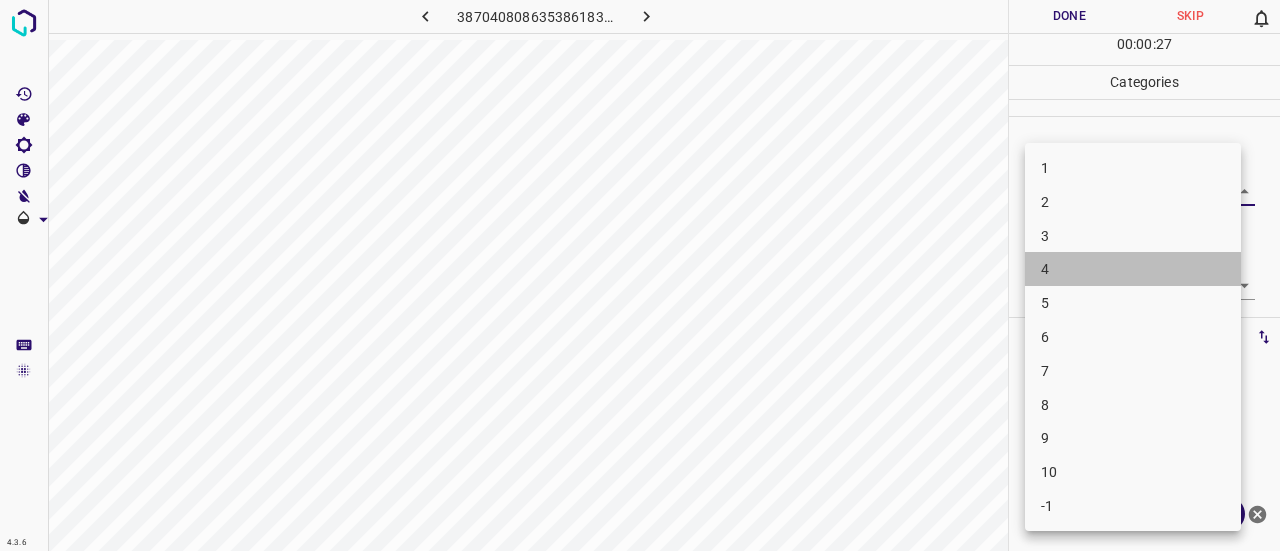 click on "4" at bounding box center [1133, 269] 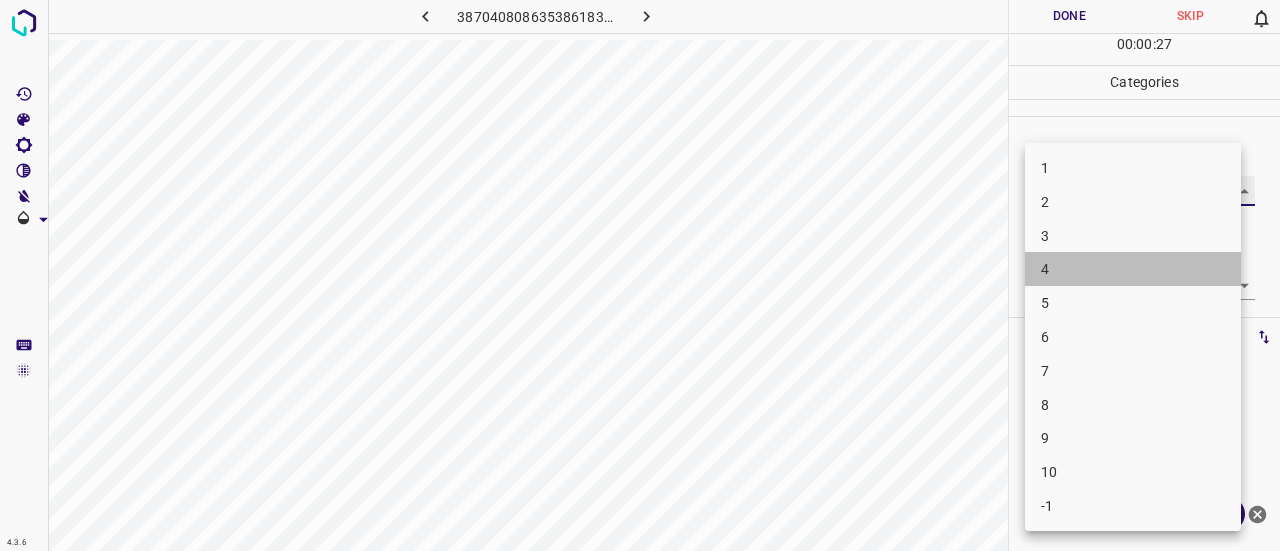 type on "4" 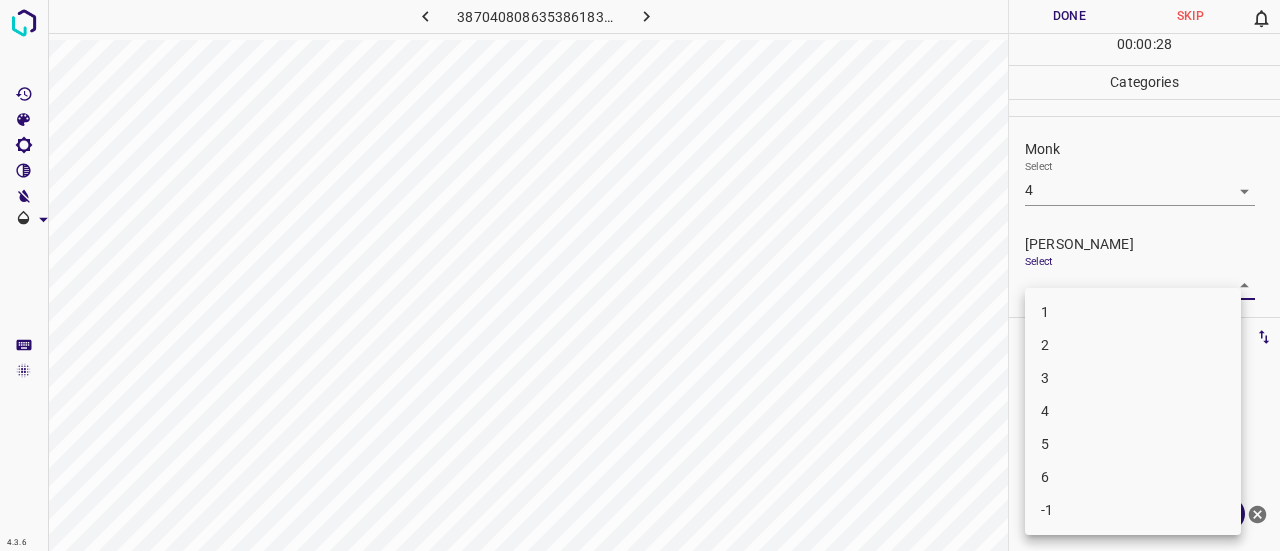 click on "4.3.6  3870408086353861835.png Done Skip 0 00   : 00   : 28   Categories Monk   Select 4 4  [PERSON_NAME]   Select ​ Labels   0 Categories 1 Monk 2  [PERSON_NAME] Tools Space Change between modes (Draw & Edit) I Auto labeling R Restore zoom M Zoom in N Zoom out Delete Delete selecte label Filters Z Restore filters X Saturation filter C Brightness filter V Contrast filter B Gray scale filter General O Download ¿Necesitas ayuda? Texto original Valora esta traducción Tu opinión servirá para ayudar a mejorar el Traductor de Google - Texto - Esconder - Borrar 1 2 3 4 5 6 -1" at bounding box center [640, 275] 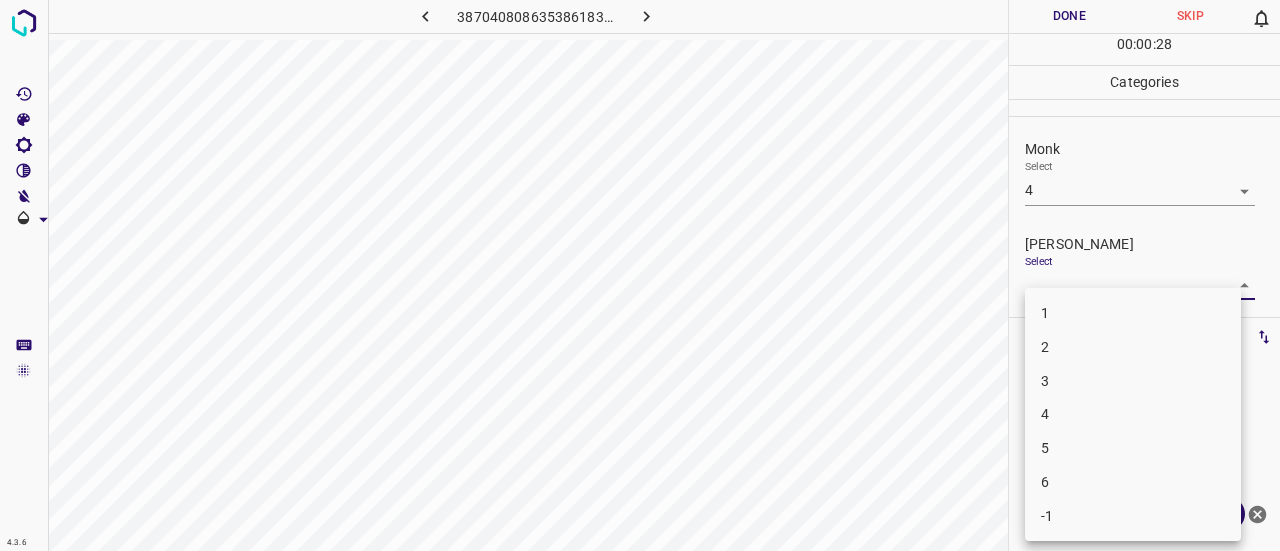 click on "2" at bounding box center [1133, 347] 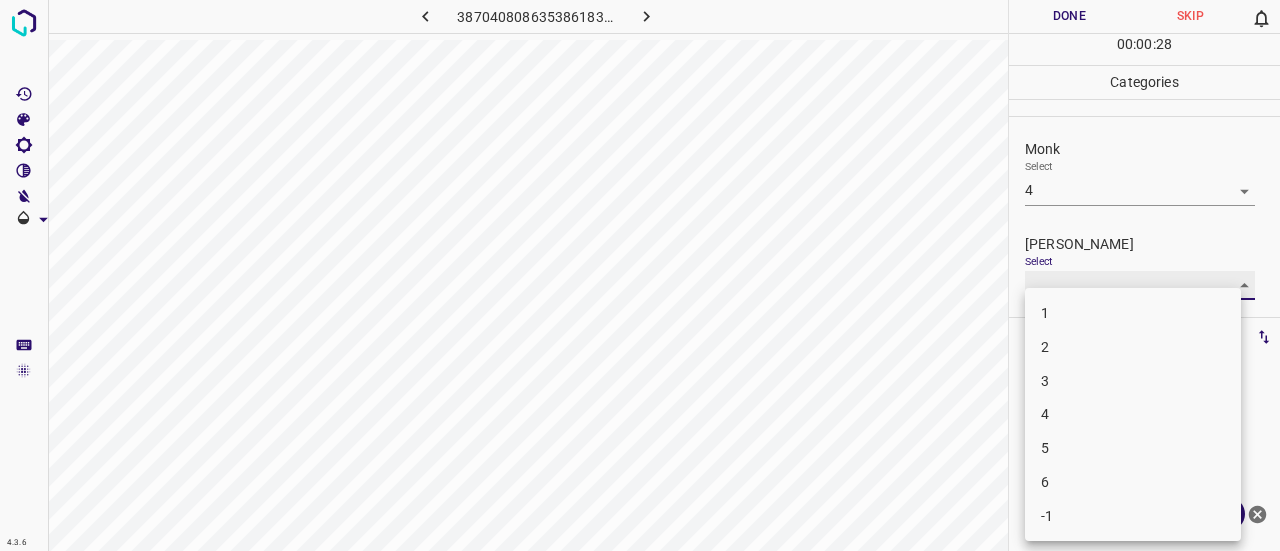 type on "2" 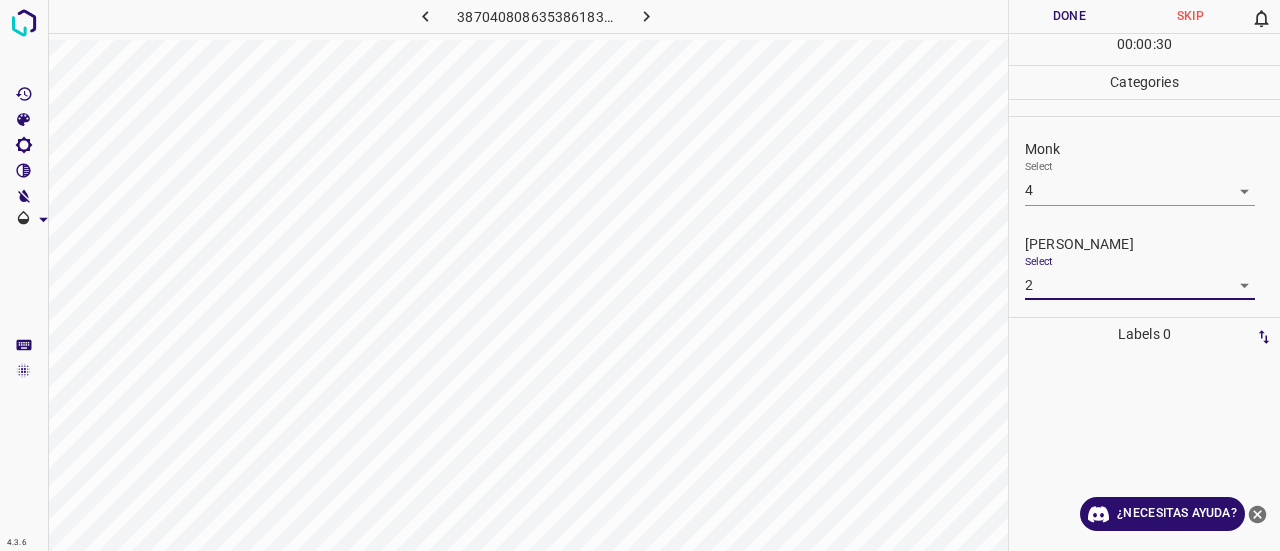 click on "Done" at bounding box center [1069, 16] 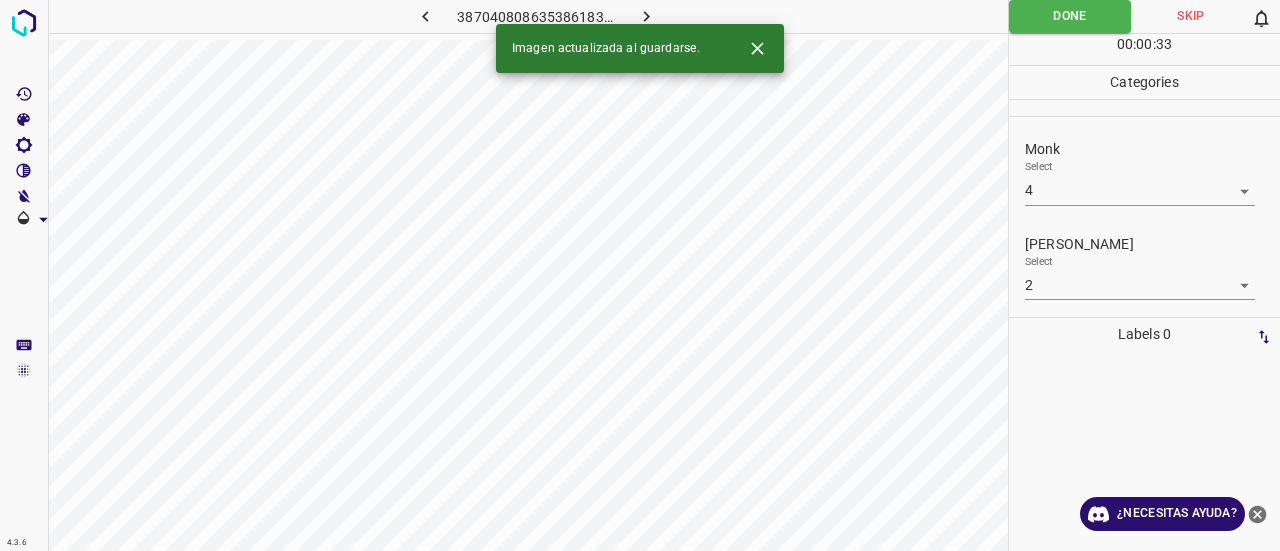 click at bounding box center [647, 16] 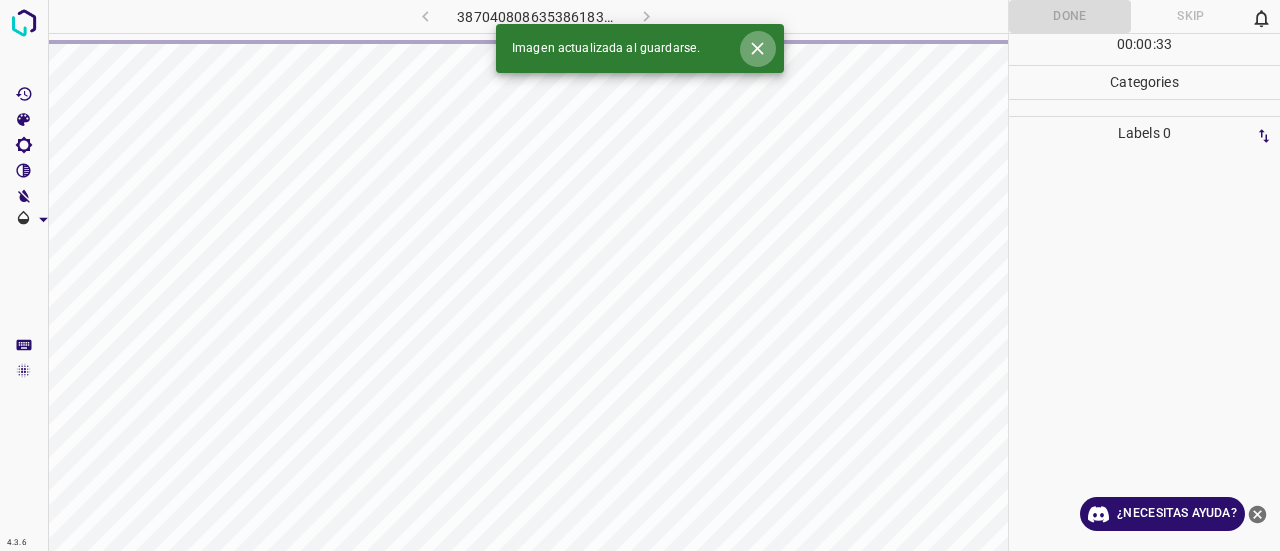 click 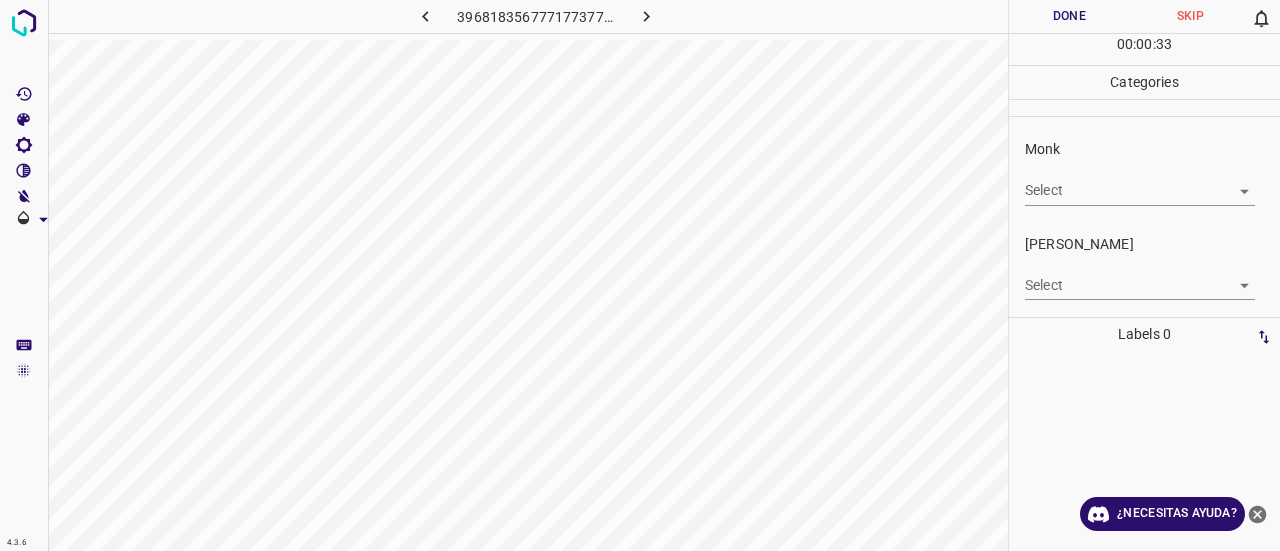 click on "Select ​" at bounding box center (1140, 182) 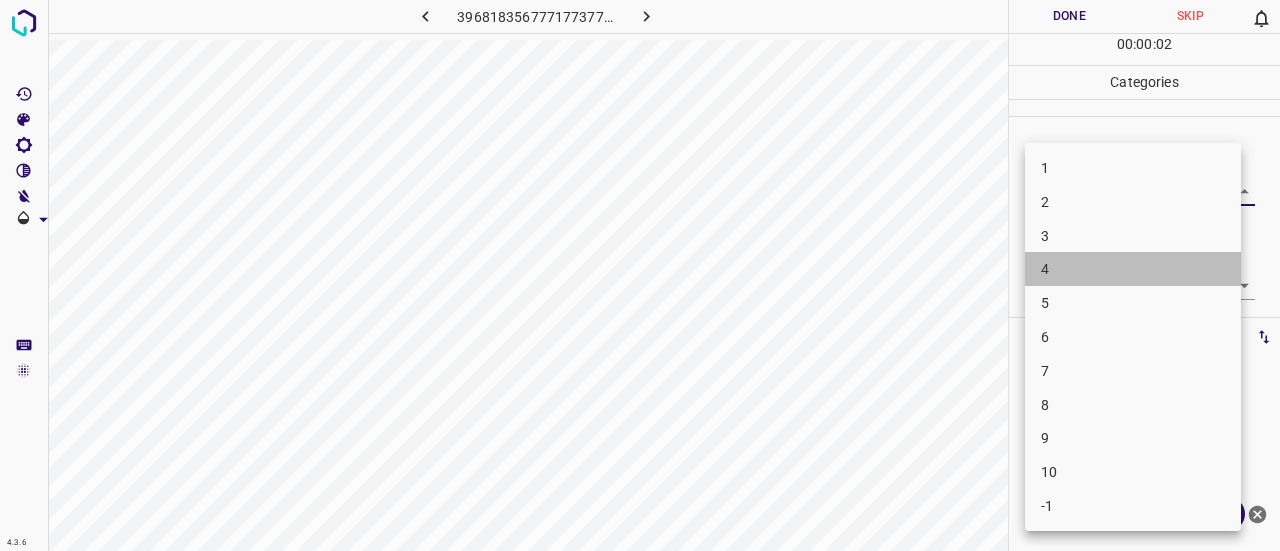 click on "4" at bounding box center [1133, 269] 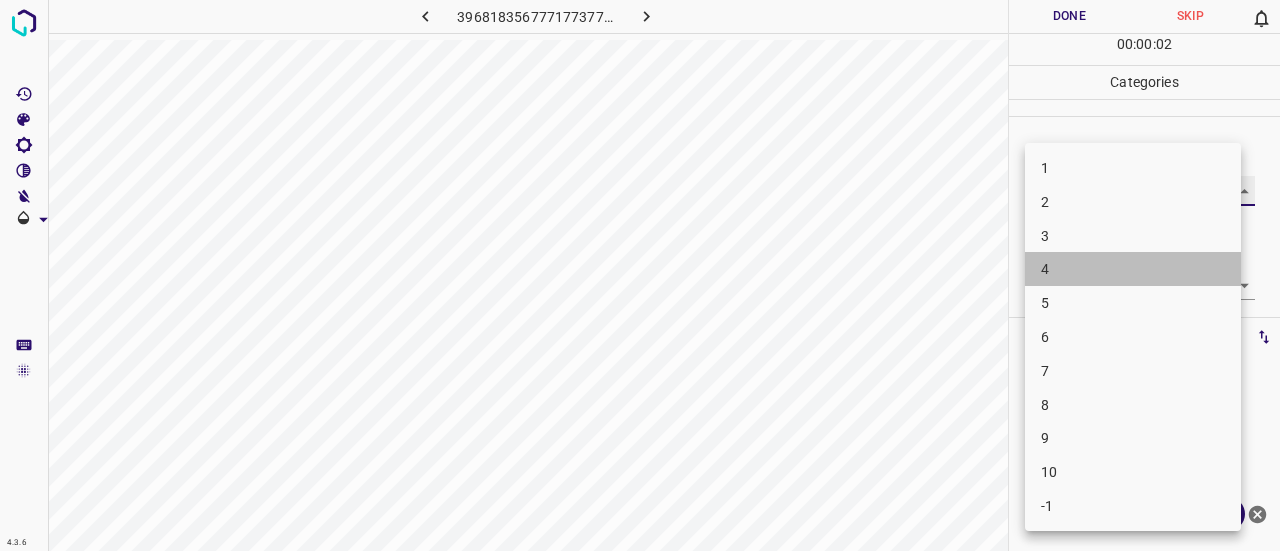 type on "4" 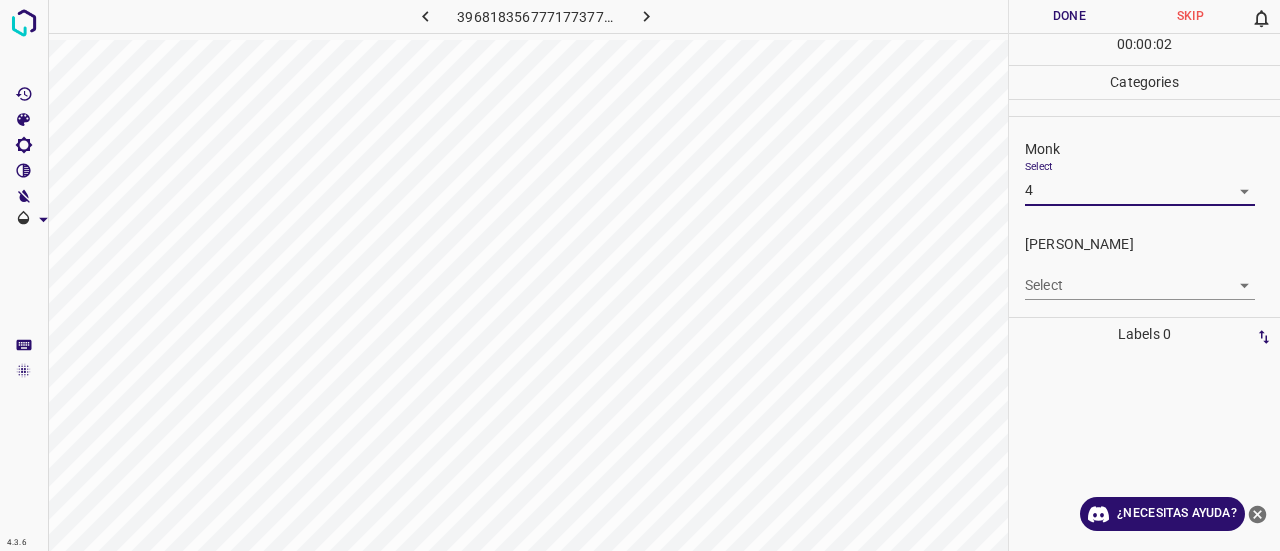 click on "Select ​" at bounding box center [1140, 277] 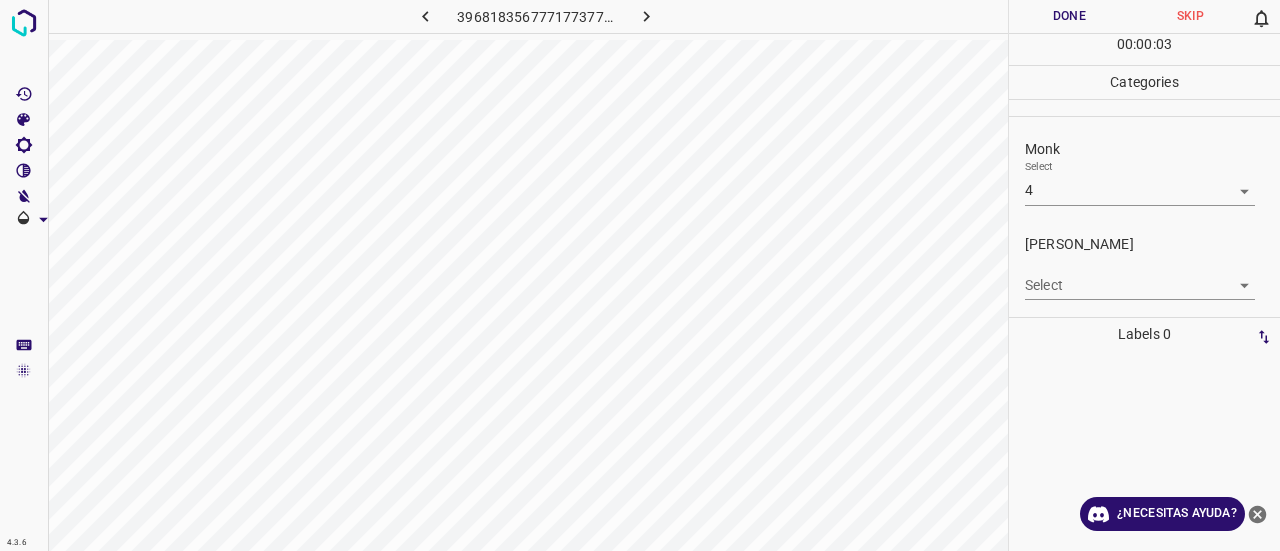 click on "4.3.6  3968183567771773773.png Done Skip 0 00   : 00   : 03   Categories Monk   Select 4 4  [PERSON_NAME]   Select ​ Labels   0 Categories 1 Monk 2  [PERSON_NAME] Tools Space Change between modes (Draw & Edit) I Auto labeling R Restore zoom M Zoom in N Zoom out Delete Delete selecte label Filters Z Restore filters X Saturation filter C Brightness filter V Contrast filter B Gray scale filter General O Download ¿Necesitas ayuda? Texto original Valora esta traducción Tu opinión servirá para ayudar a mejorar el Traductor de Google - Texto - Esconder - Borrar" at bounding box center [640, 275] 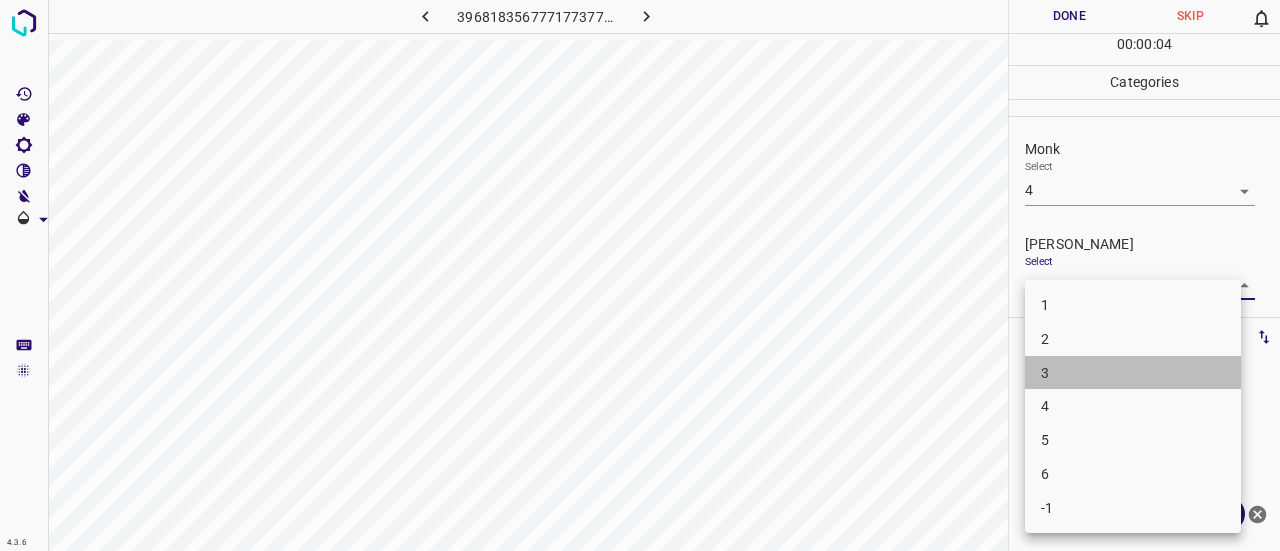 click on "3" at bounding box center [1133, 373] 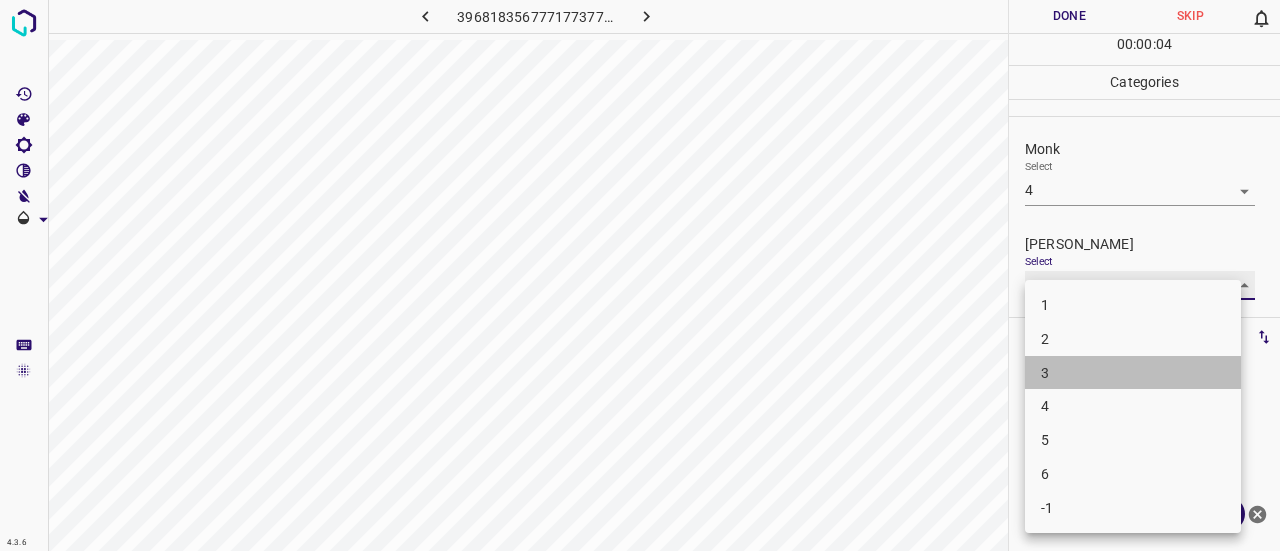 type on "3" 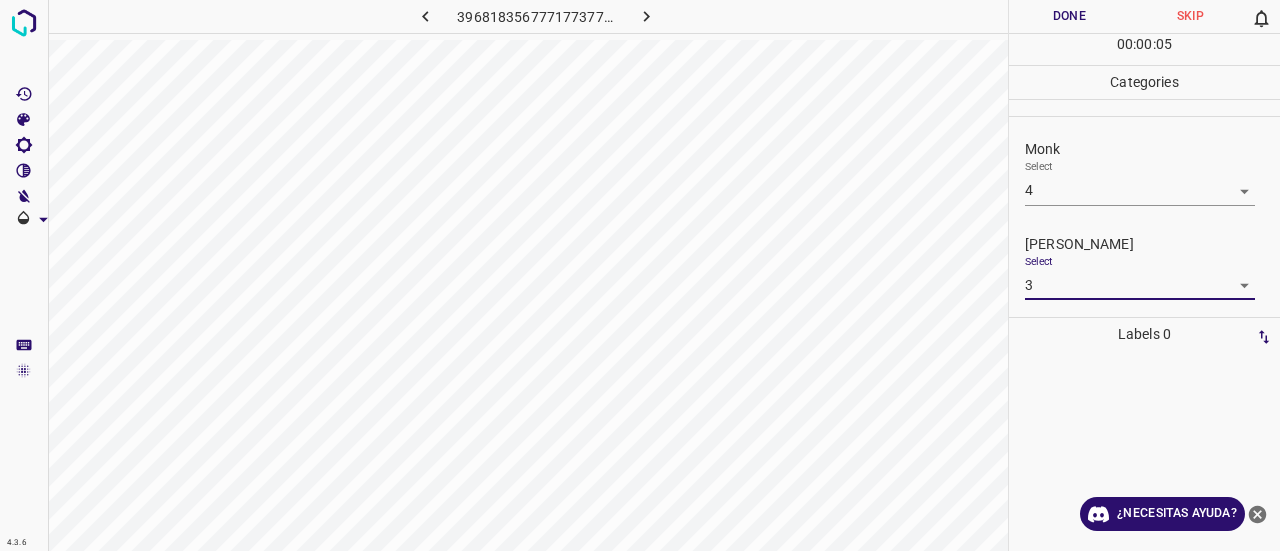 click on "00   : 00   : 05" at bounding box center [1144, 49] 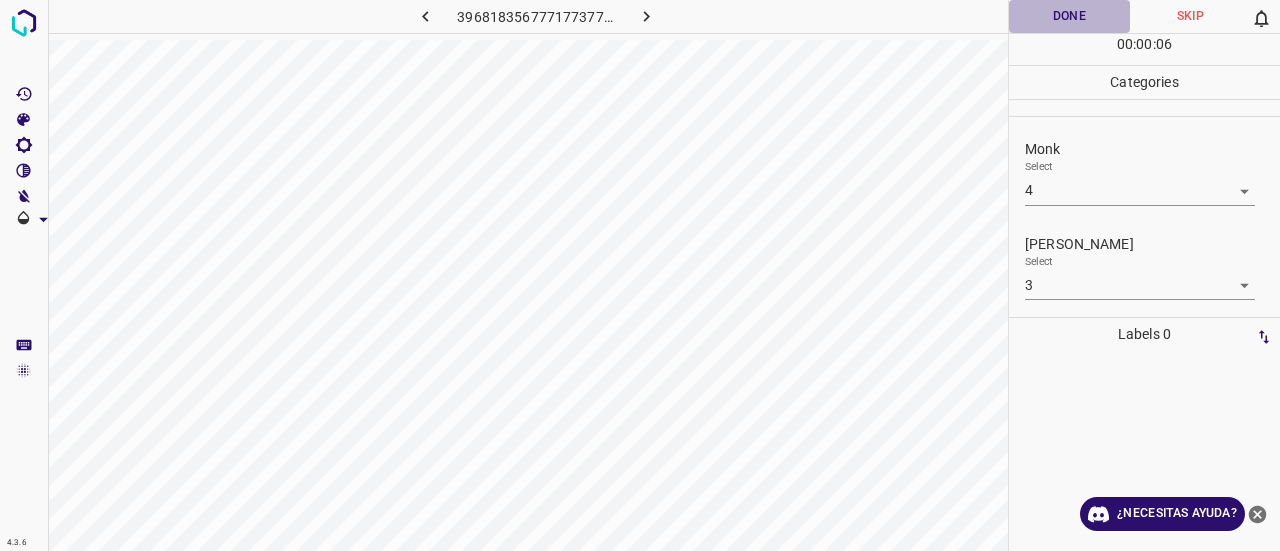 click on "Done" at bounding box center [1069, 16] 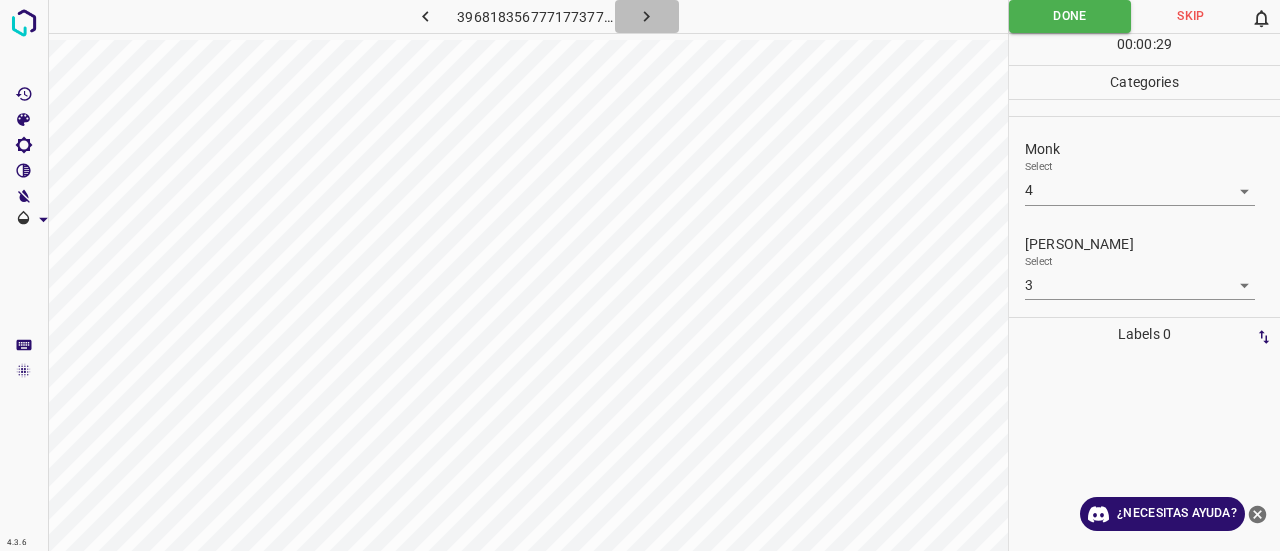 click 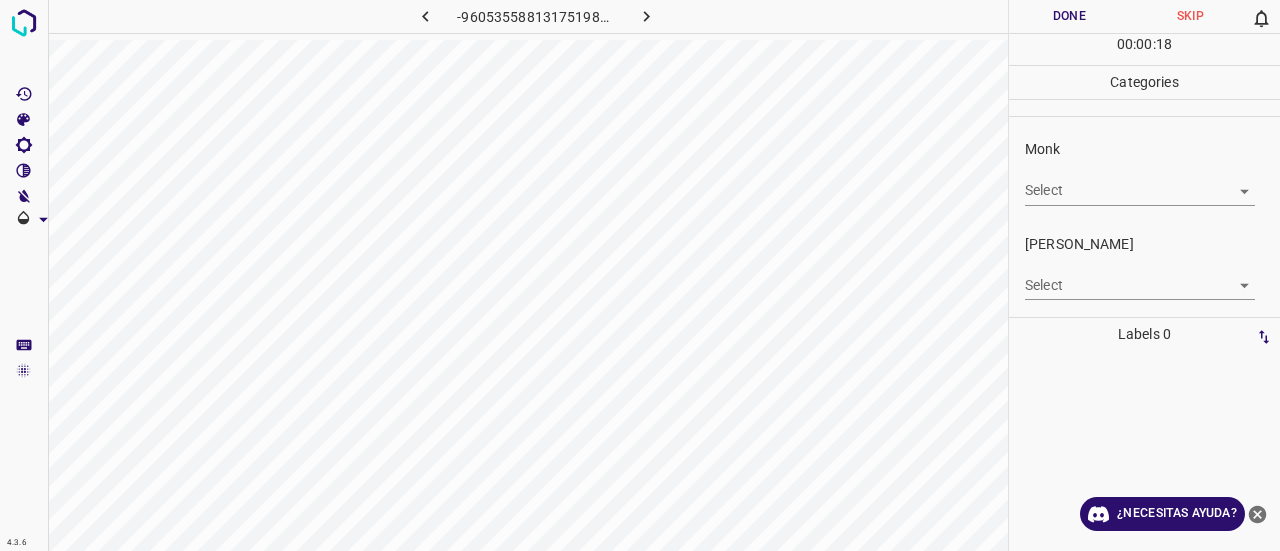 click on "4.3.6  -960535588131751985.png Done Skip 0 00   : 00   : 18   Categories Monk   Select ​  [PERSON_NAME]   Select ​ Labels   0 Categories 1 Monk 2  [PERSON_NAME] Tools Space Change between modes (Draw & Edit) I Auto labeling R Restore zoom M Zoom in N Zoom out Delete Delete selecte label Filters Z Restore filters X Saturation filter C Brightness filter V Contrast filter B Gray scale filter General O Download ¿Necesitas ayuda? Texto original Valora esta traducción Tu opinión servirá para ayudar a mejorar el Traductor de Google - Texto - Esconder - Borrar" at bounding box center (640, 275) 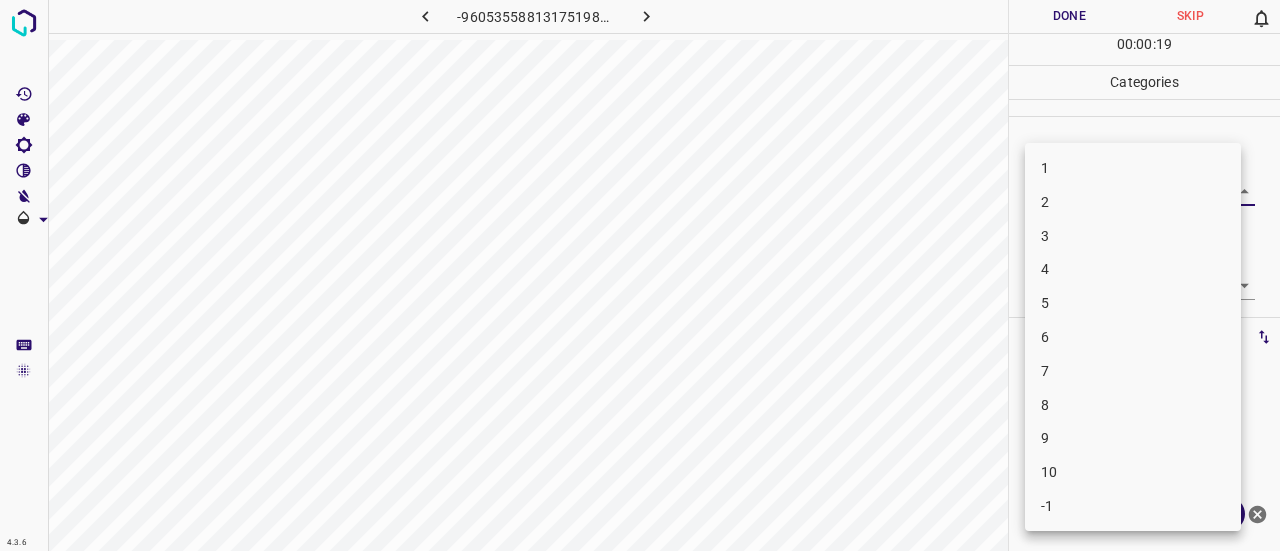 click on "5" at bounding box center (1133, 303) 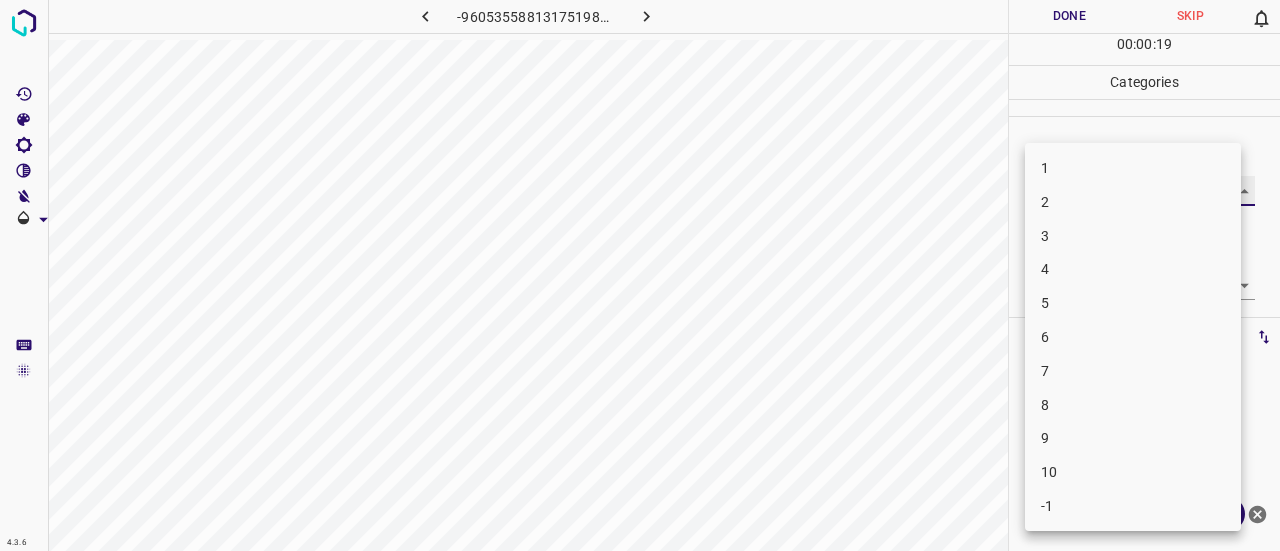 type on "5" 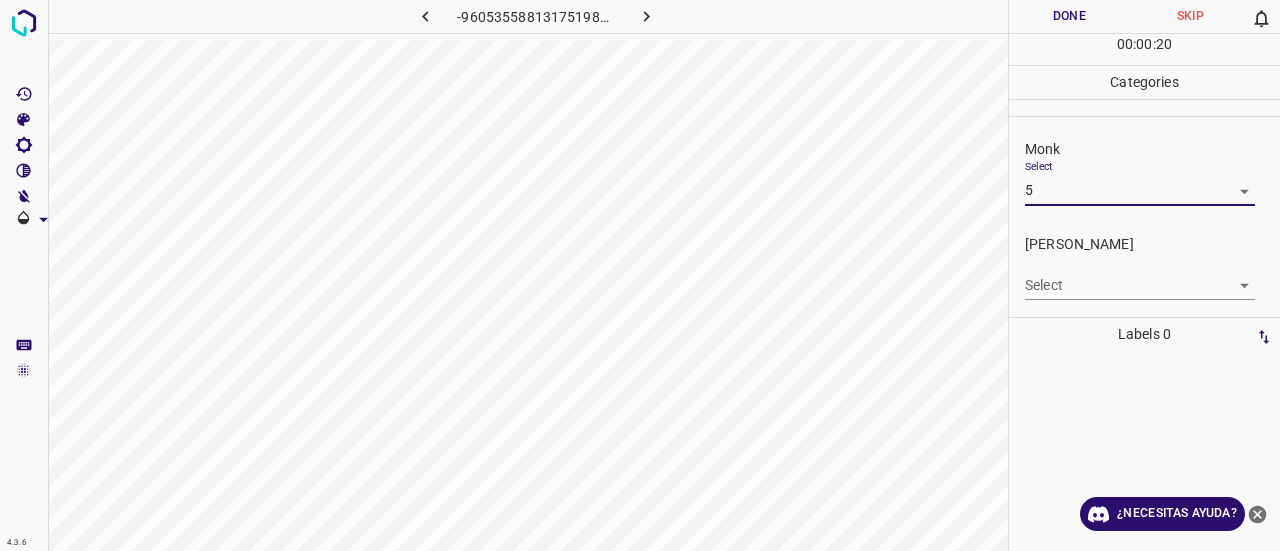 click on "4.3.6  -960535588131751985.png Done Skip 0 00   : 00   : 20   Categories Monk   Select 5 5  [PERSON_NAME]   Select ​ Labels   0 Categories 1 Monk 2  [PERSON_NAME] Tools Space Change between modes (Draw & Edit) I Auto labeling R Restore zoom M Zoom in N Zoom out Delete Delete selecte label Filters Z Restore filters X Saturation filter C Brightness filter V Contrast filter B Gray scale filter General O Download ¿Necesitas ayuda? Texto original Valora esta traducción Tu opinión servirá para ayudar a mejorar el Traductor de Google - Texto - Esconder - Borrar" at bounding box center (640, 275) 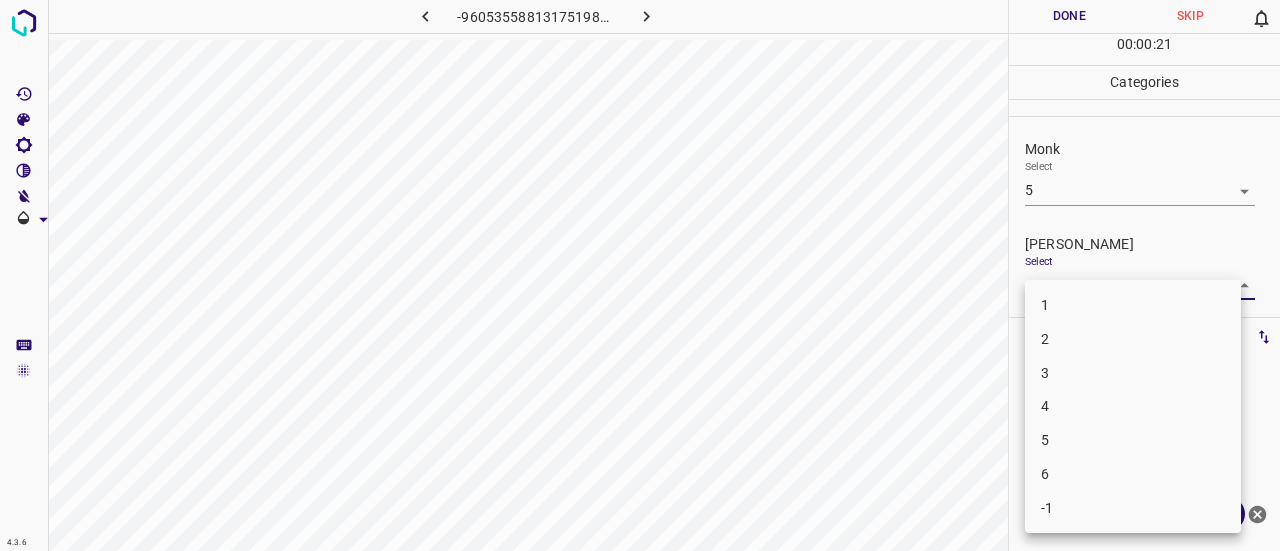 click on "3" at bounding box center (1133, 373) 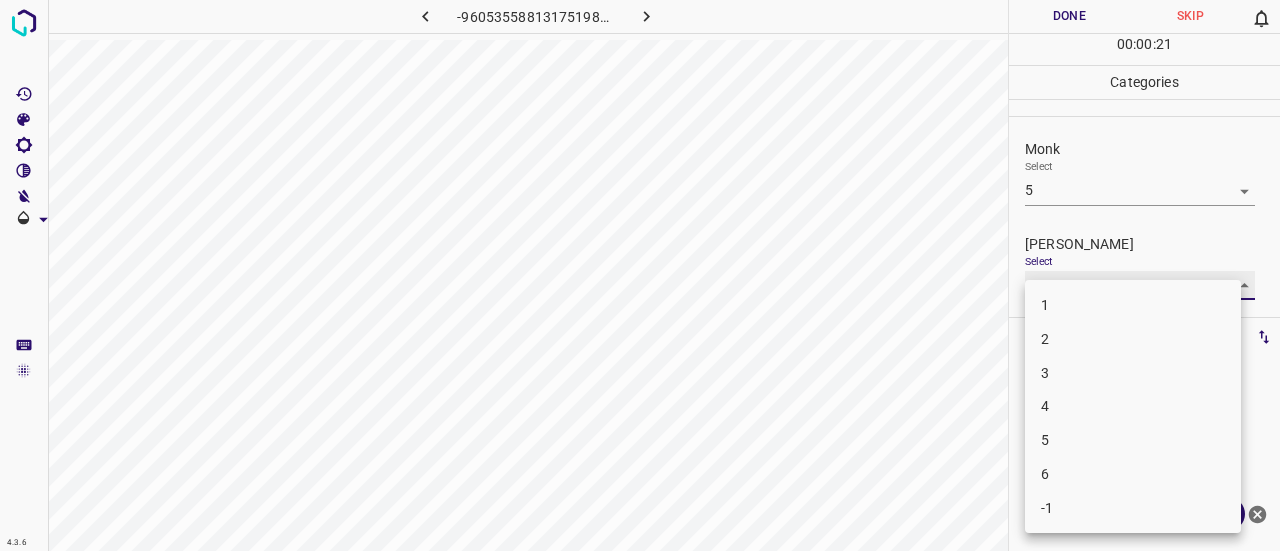 type on "3" 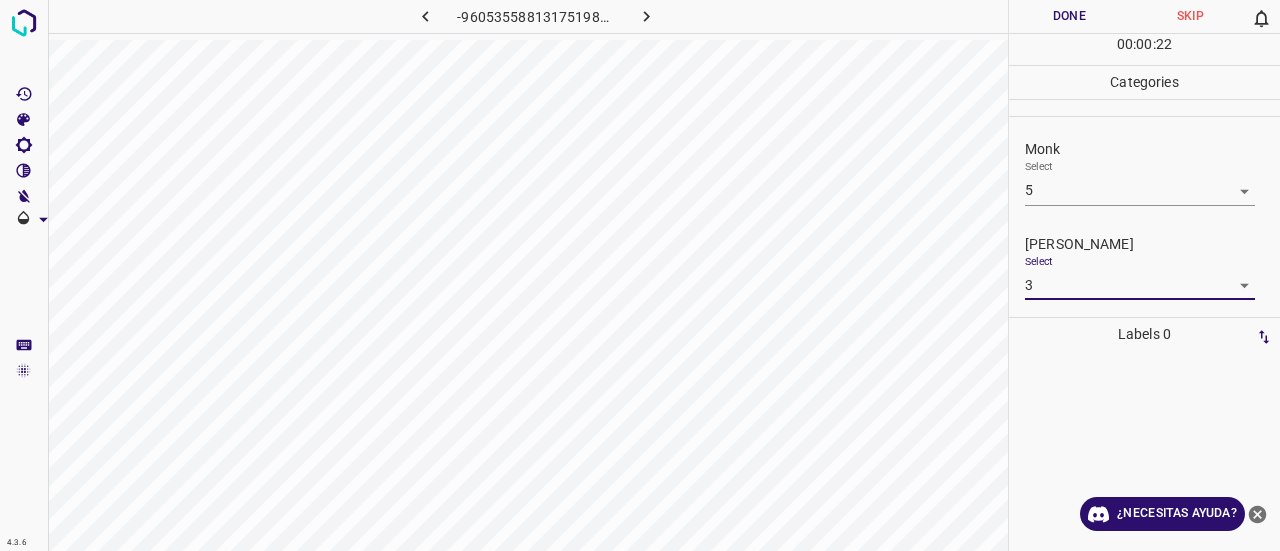 click on "Done" at bounding box center (1069, 16) 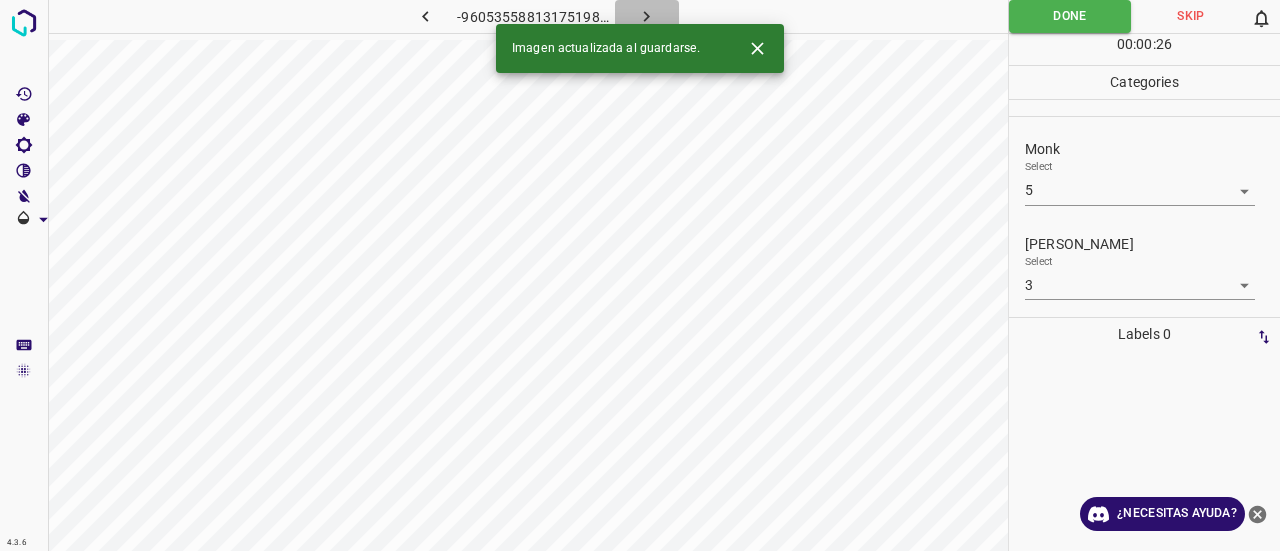 click at bounding box center (647, 16) 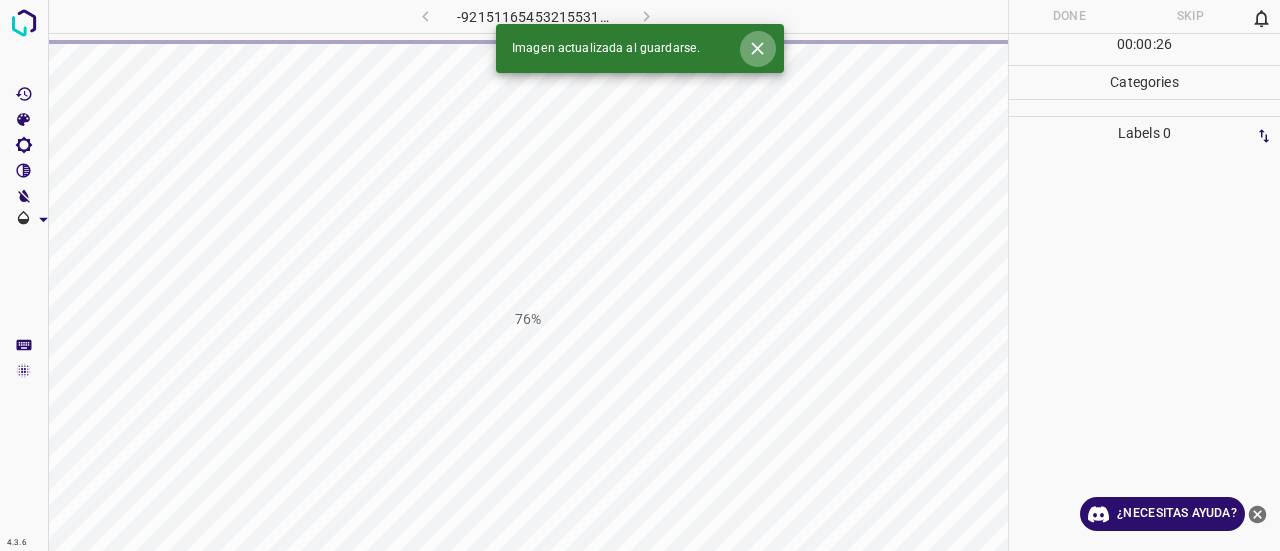 click 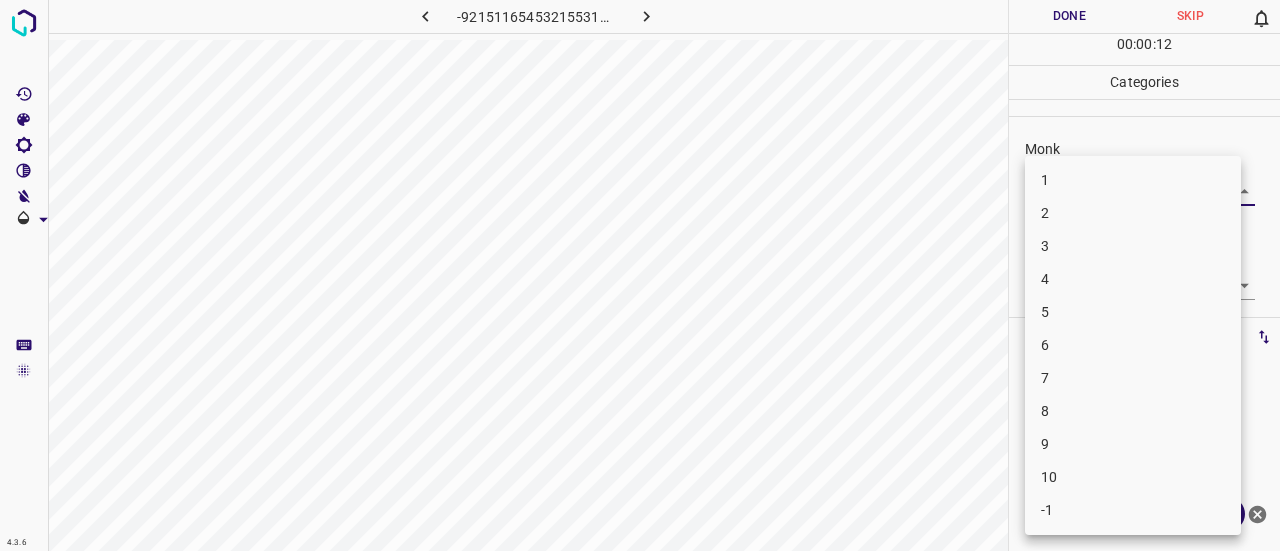 click on "4.3.6  -9215116545321553115.png Done Skip 0 00   : 00   : 12   Categories Monk   Select ​  [PERSON_NAME]   Select ​ Labels   0 Categories 1 Monk 2  [PERSON_NAME] Tools Space Change between modes (Draw & Edit) I Auto labeling R Restore zoom M Zoom in N Zoom out Delete Delete selecte label Filters Z Restore filters X Saturation filter C Brightness filter V Contrast filter B Gray scale filter General O Download ¿Necesitas ayuda? Texto original Valora esta traducción Tu opinión servirá para ayudar a mejorar el Traductor de Google - Texto - Esconder - Borrar 1 2 3 4 5 6 7 8 9 10 -1" at bounding box center (640, 275) 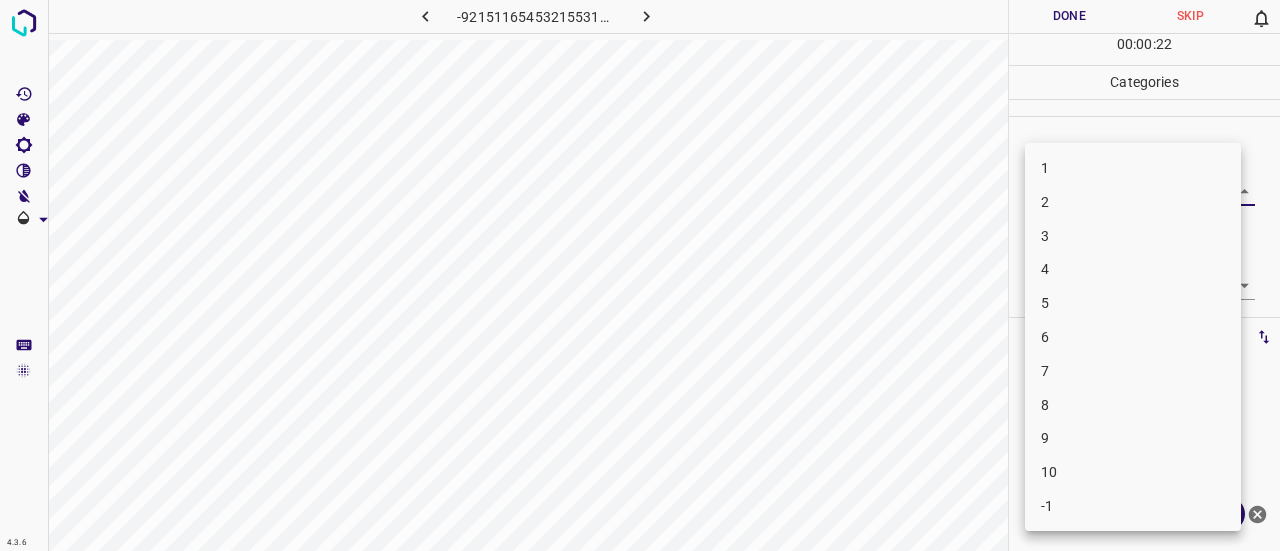 click on "2" at bounding box center [1133, 202] 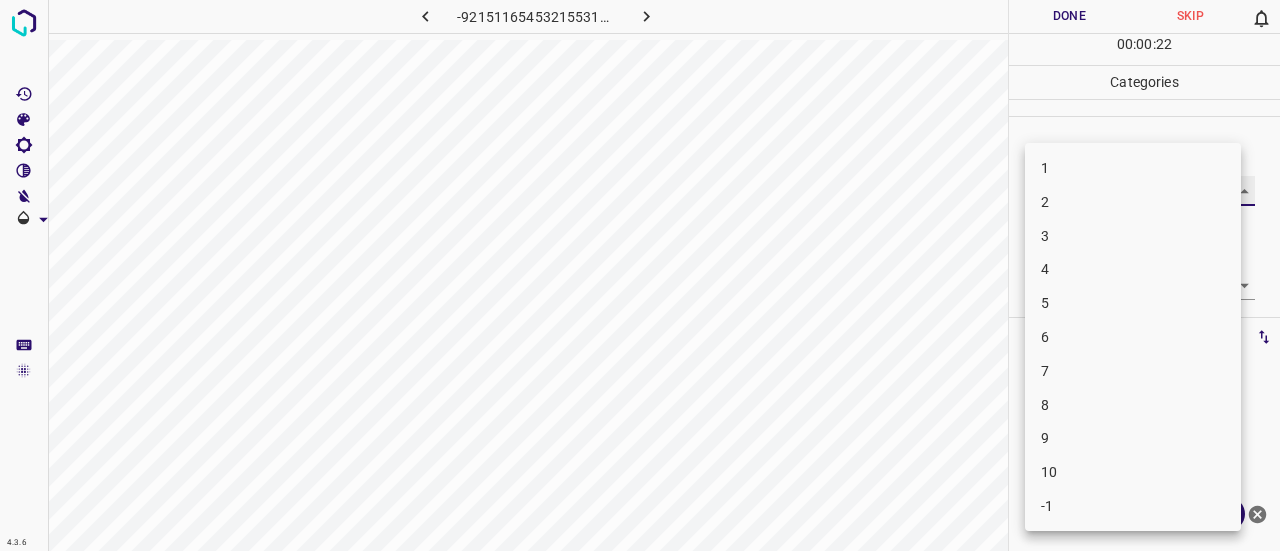 type on "2" 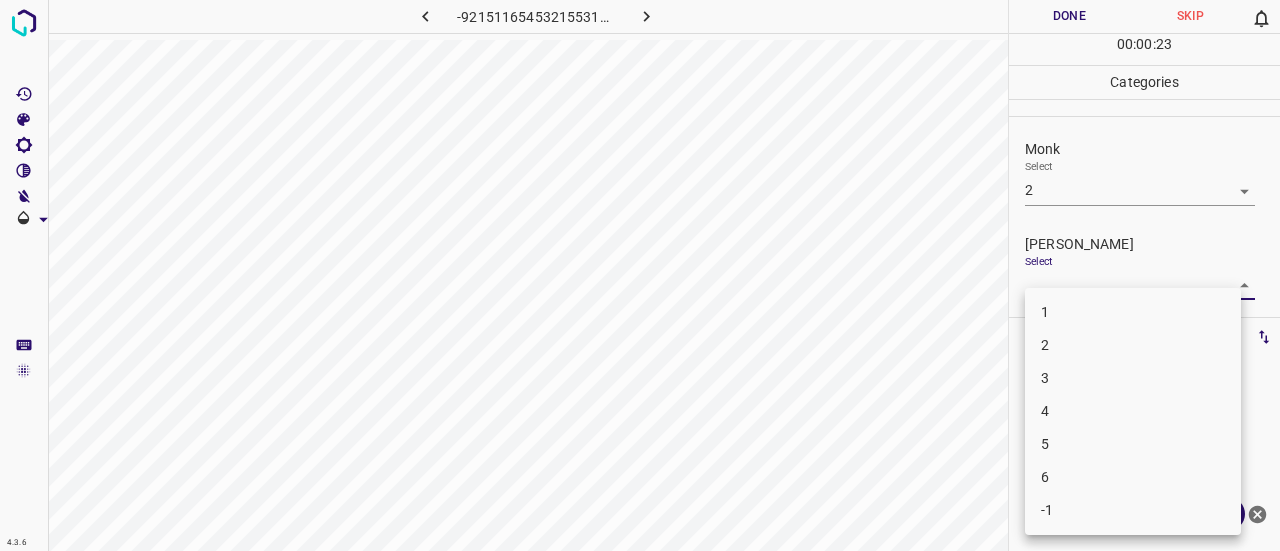 click on "4.3.6  -9215116545321553115.png Done Skip 0 00   : 00   : 23   Categories Monk   Select 2 2  [PERSON_NAME]   Select ​ Labels   0 Categories 1 Monk 2  [PERSON_NAME] Tools Space Change between modes (Draw & Edit) I Auto labeling R Restore zoom M Zoom in N Zoom out Delete Delete selecte label Filters Z Restore filters X Saturation filter C Brightness filter V Contrast filter B Gray scale filter General O Download ¿Necesitas ayuda? Texto original Valora esta traducción Tu opinión servirá para ayudar a mejorar el Traductor de Google - Texto - Esconder - Borrar 1 2 3 4 5 6 -1" at bounding box center [640, 275] 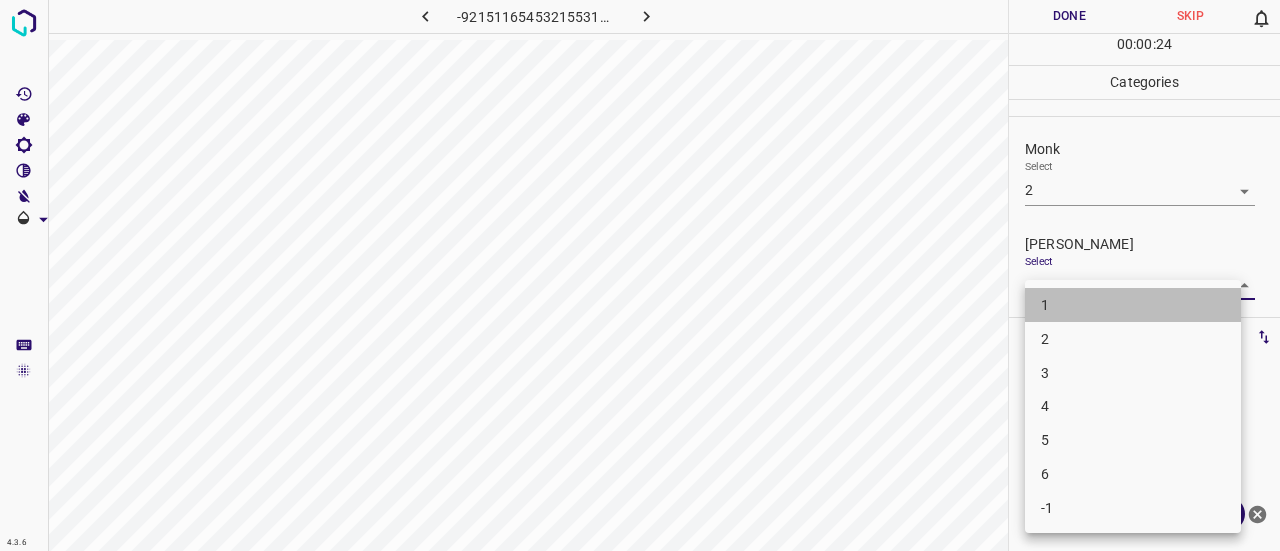 click on "1" at bounding box center (1133, 305) 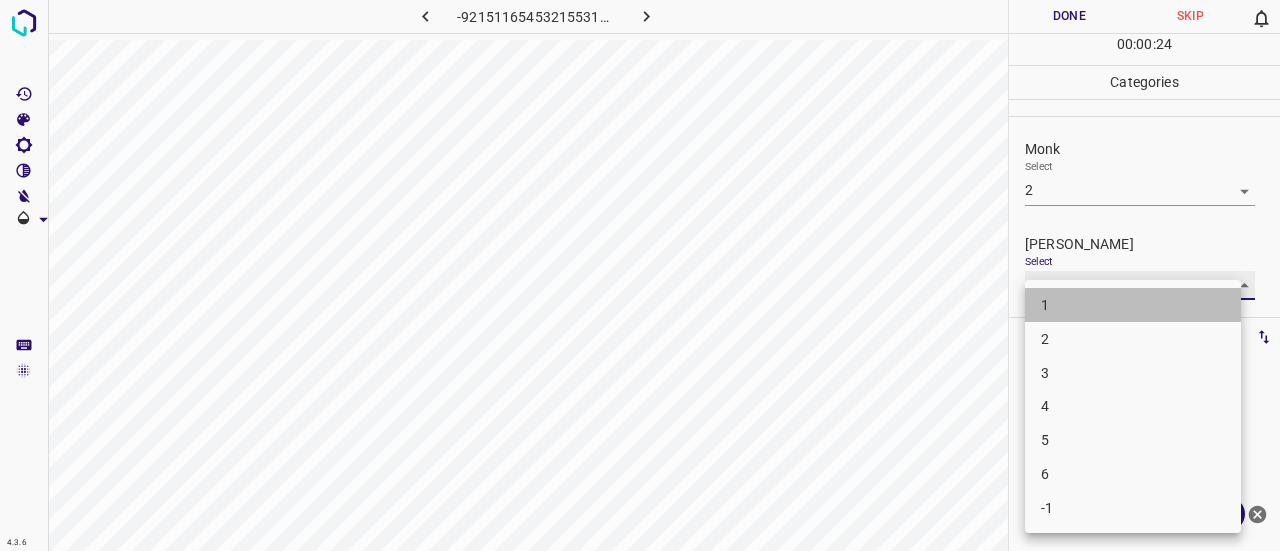 type on "1" 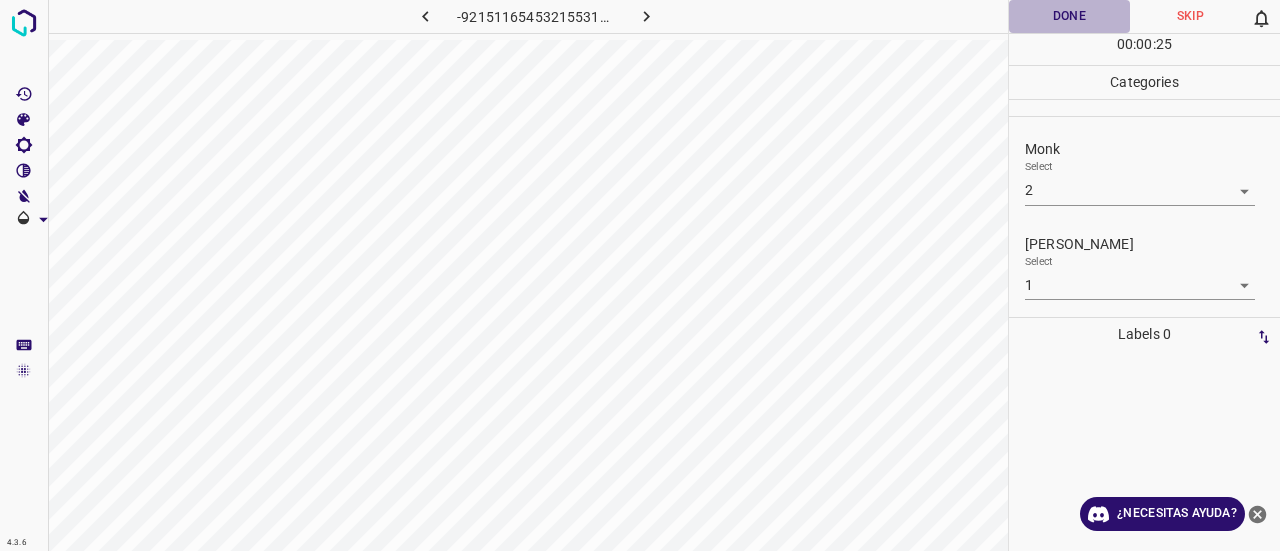 click on "Done" at bounding box center [1069, 16] 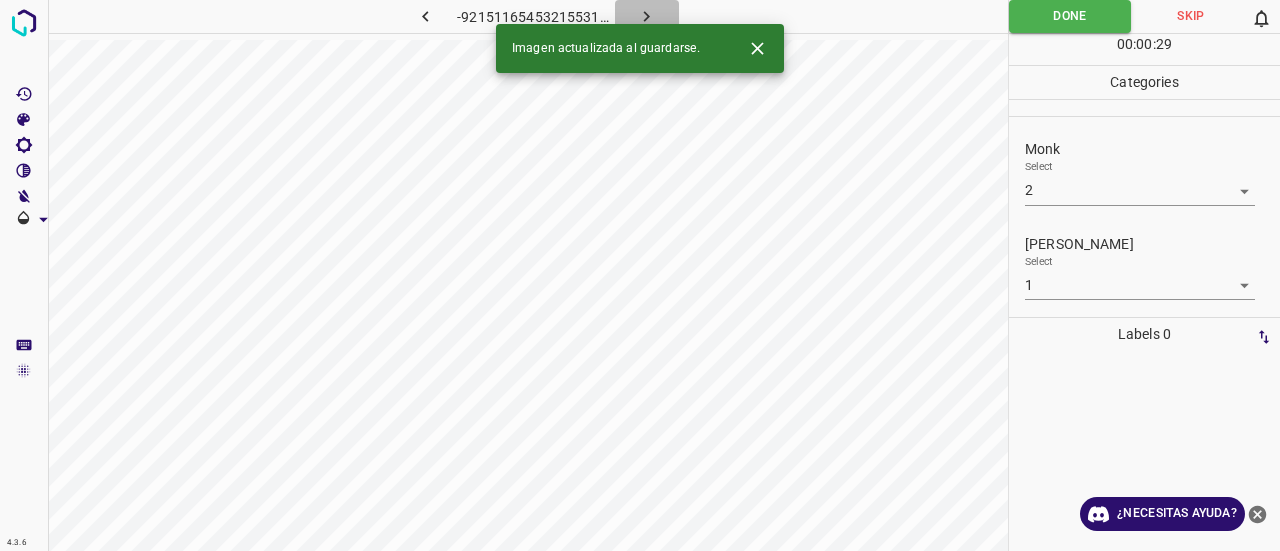 click at bounding box center (647, 16) 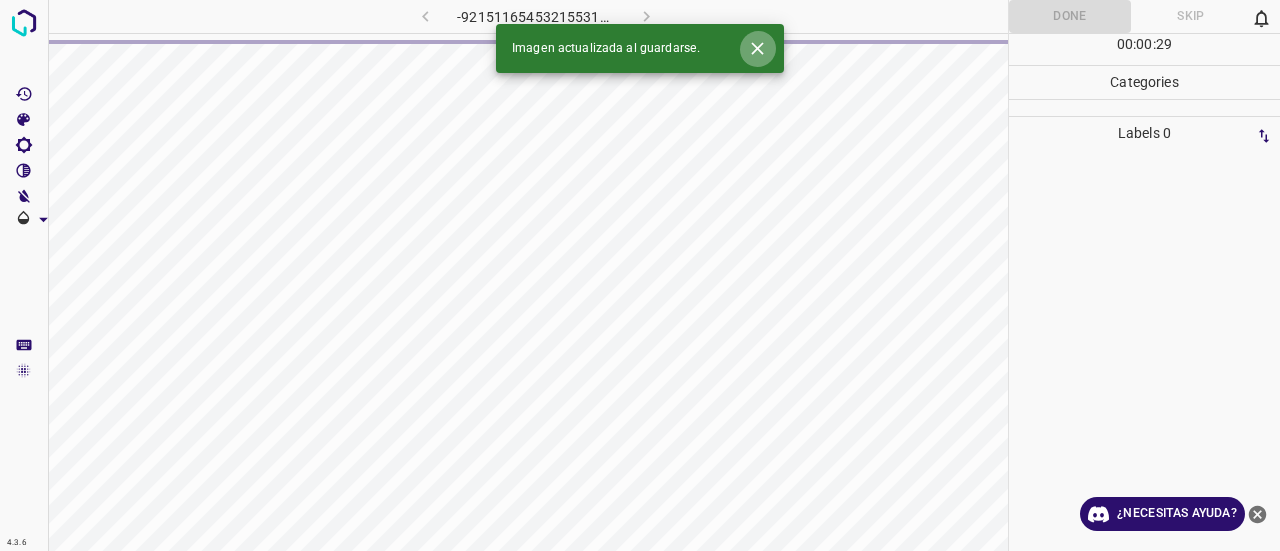 click 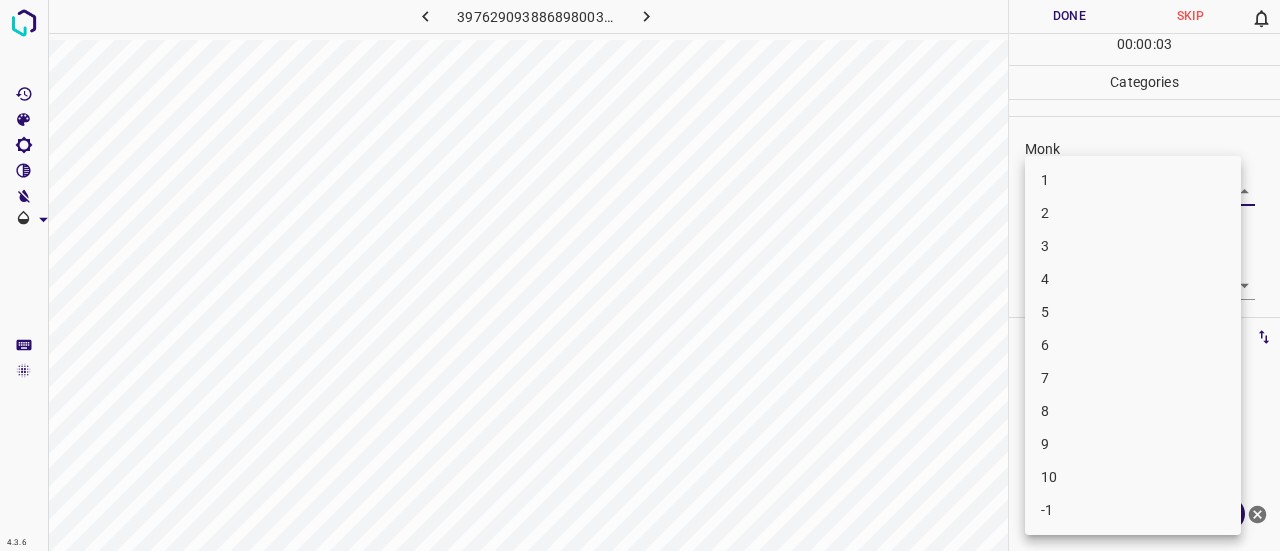 click on "4.3.6  397629093886898003.png Done Skip 0 00   : 00   : 03   Categories Monk   Select ​  [PERSON_NAME]   Select ​ Labels   0 Categories 1 Monk 2  [PERSON_NAME] Tools Space Change between modes (Draw & Edit) I Auto labeling R Restore zoom M Zoom in N Zoom out Delete Delete selecte label Filters Z Restore filters X Saturation filter C Brightness filter V Contrast filter B Gray scale filter General O Download ¿Necesitas ayuda? Texto original Valora esta traducción Tu opinión servirá para ayudar a mejorar el Traductor de Google - Texto - Esconder - Borrar 1 2 3 4 5 6 7 8 9 10 -1" at bounding box center [640, 275] 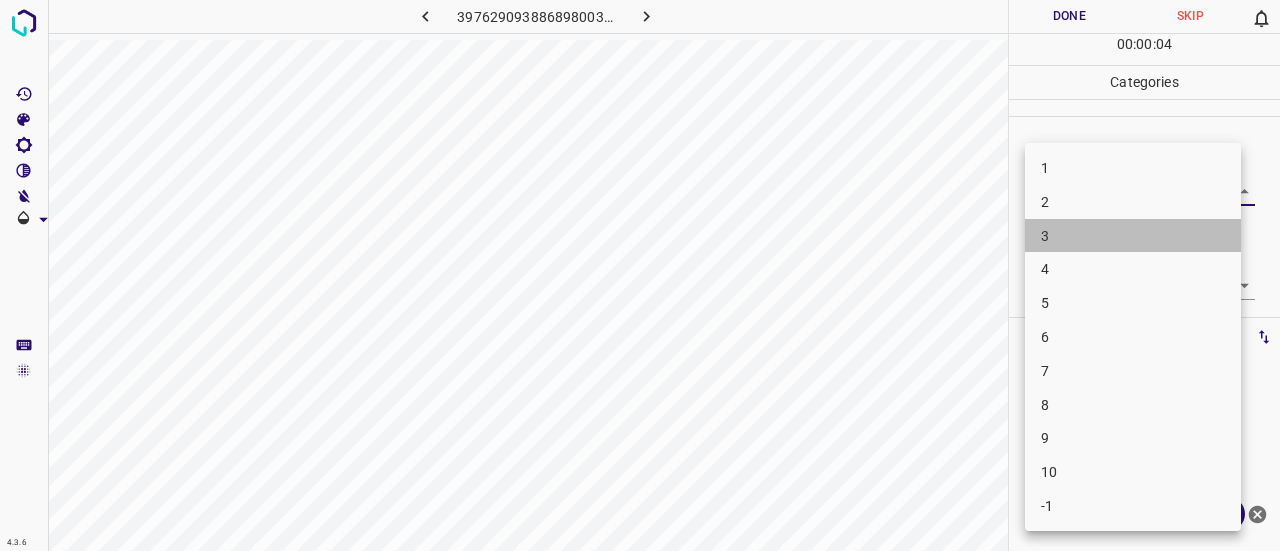 click on "3" at bounding box center [1133, 236] 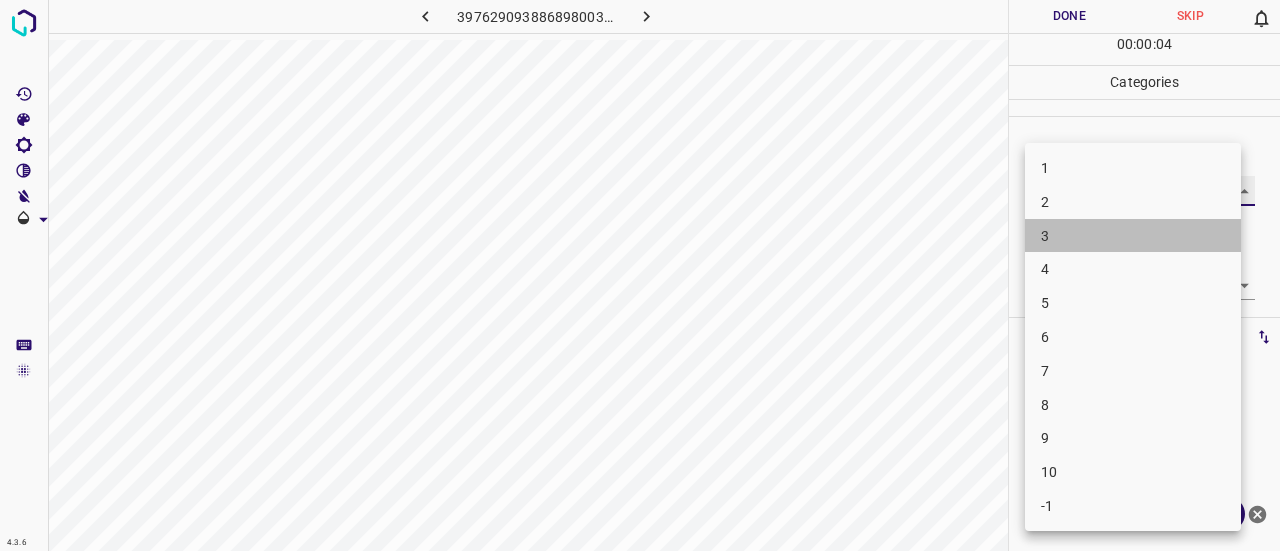 type on "3" 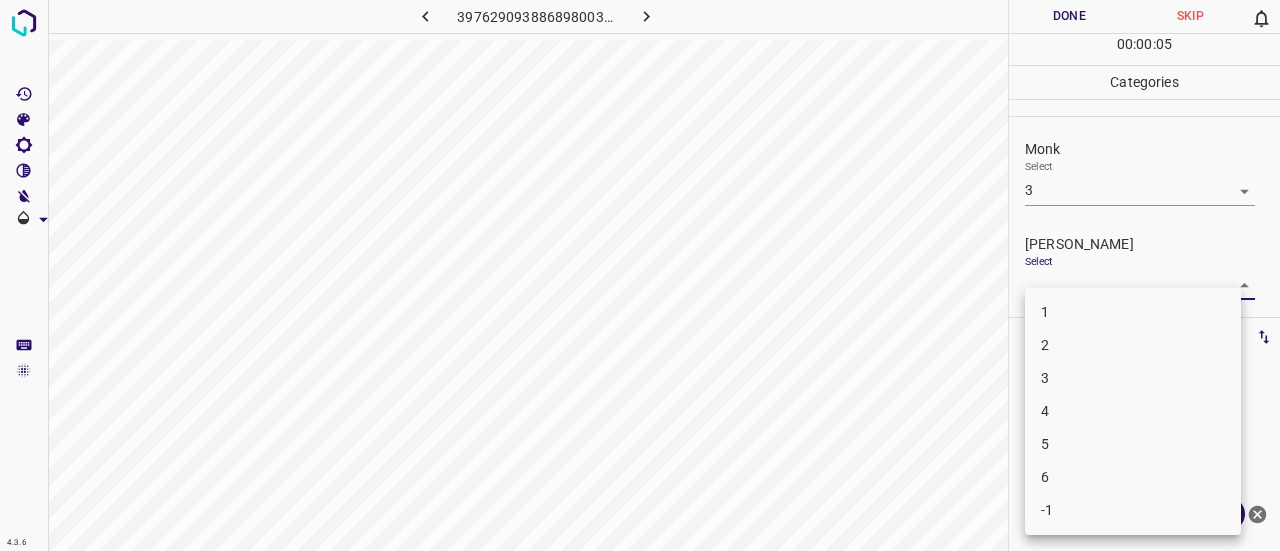 click on "4.3.6  397629093886898003.png Done Skip 0 00   : 00   : 05   Categories Monk   Select 3 3  [PERSON_NAME]   Select ​ Labels   0 Categories 1 Monk 2  [PERSON_NAME] Tools Space Change between modes (Draw & Edit) I Auto labeling R Restore zoom M Zoom in N Zoom out Delete Delete selecte label Filters Z Restore filters X Saturation filter C Brightness filter V Contrast filter B Gray scale filter General O Download ¿Necesitas ayuda? Texto original Valora esta traducción Tu opinión servirá para ayudar a mejorar el Traductor de Google - Texto - Esconder - Borrar 1 2 3 4 5 6 -1" at bounding box center [640, 275] 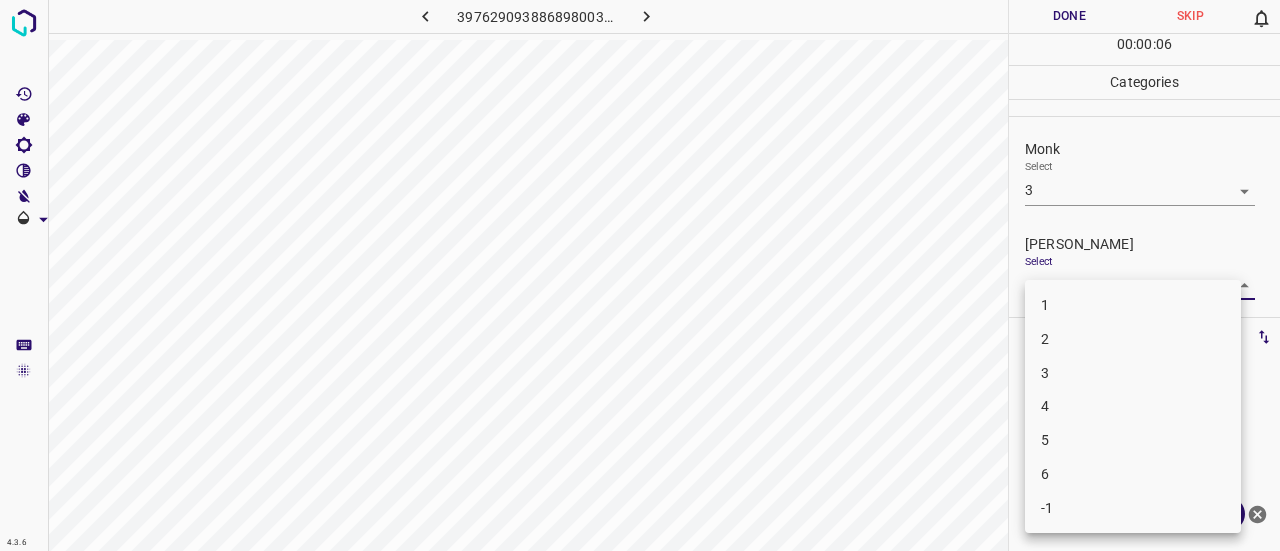 click on "2" at bounding box center [1133, 339] 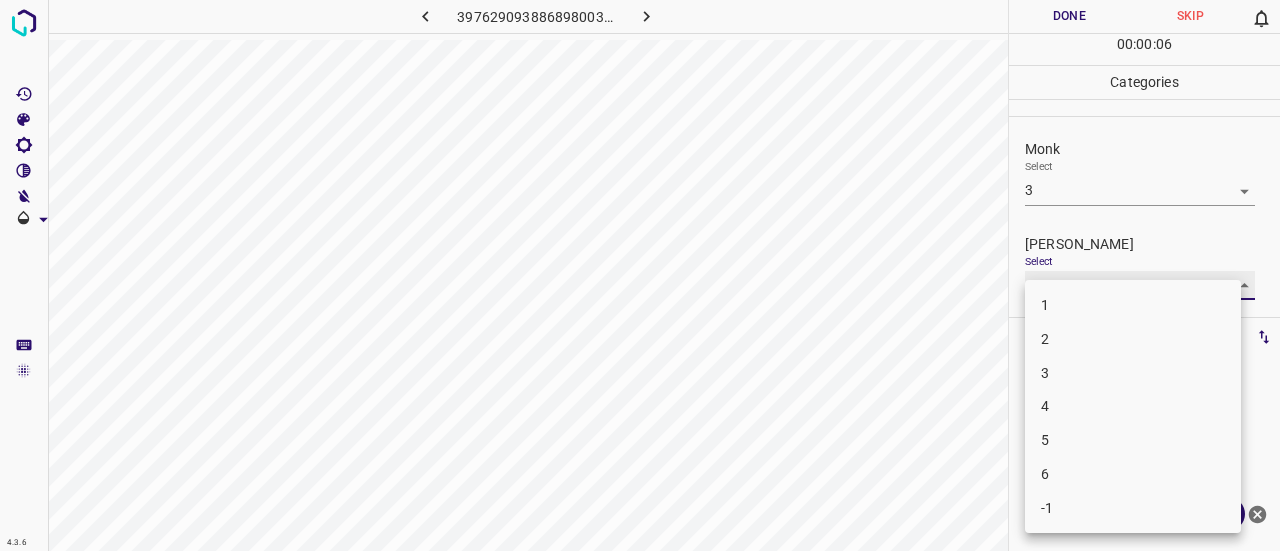 type on "2" 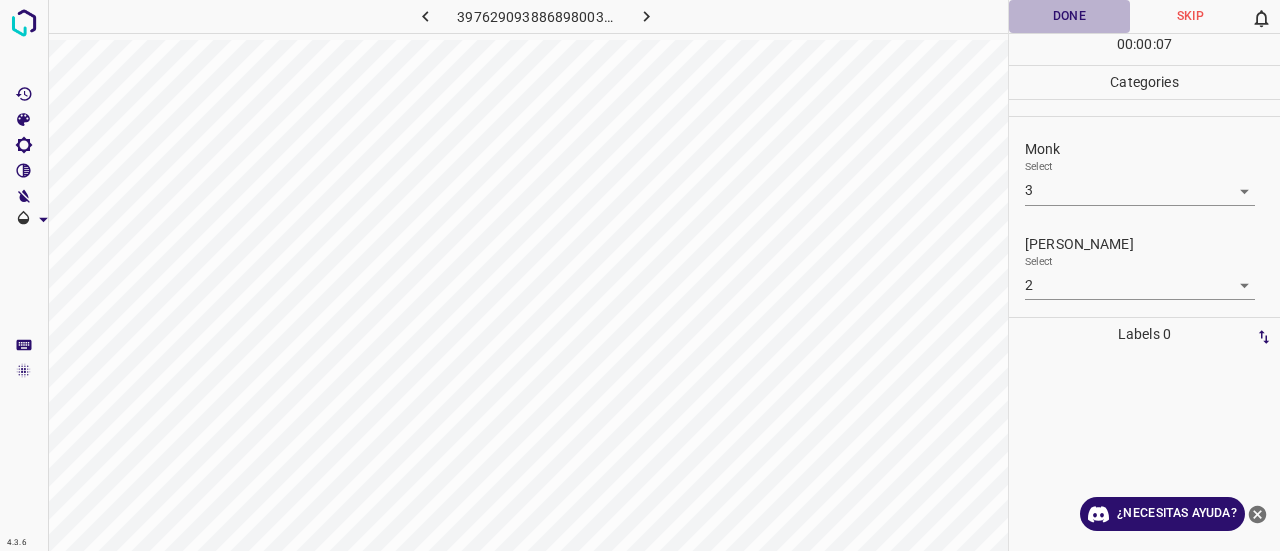 click on "Done" at bounding box center (1069, 16) 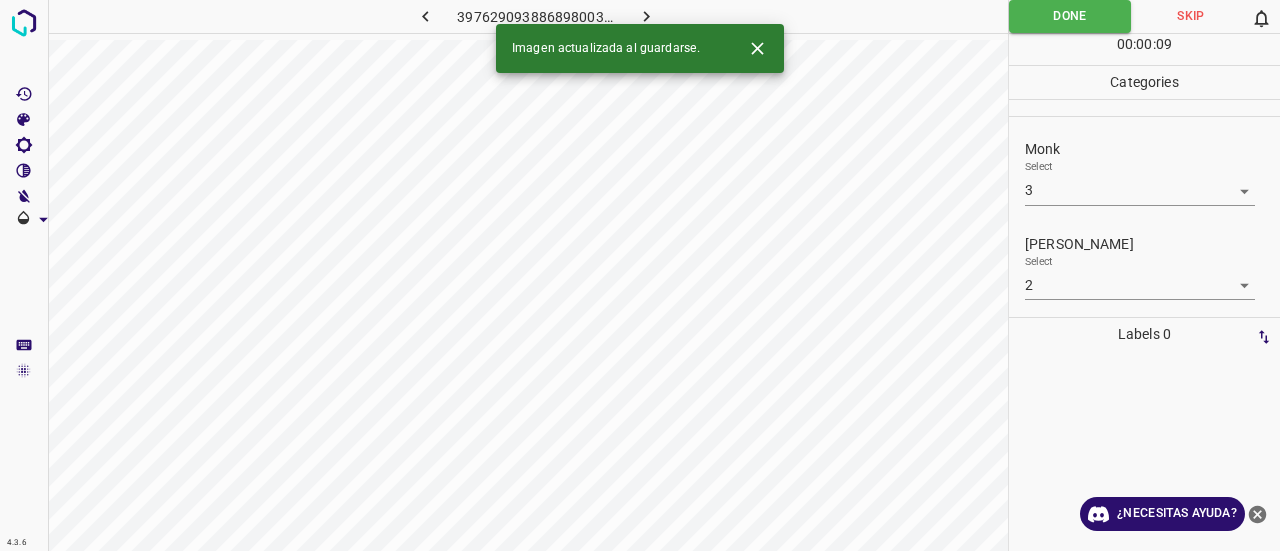 click at bounding box center [647, 16] 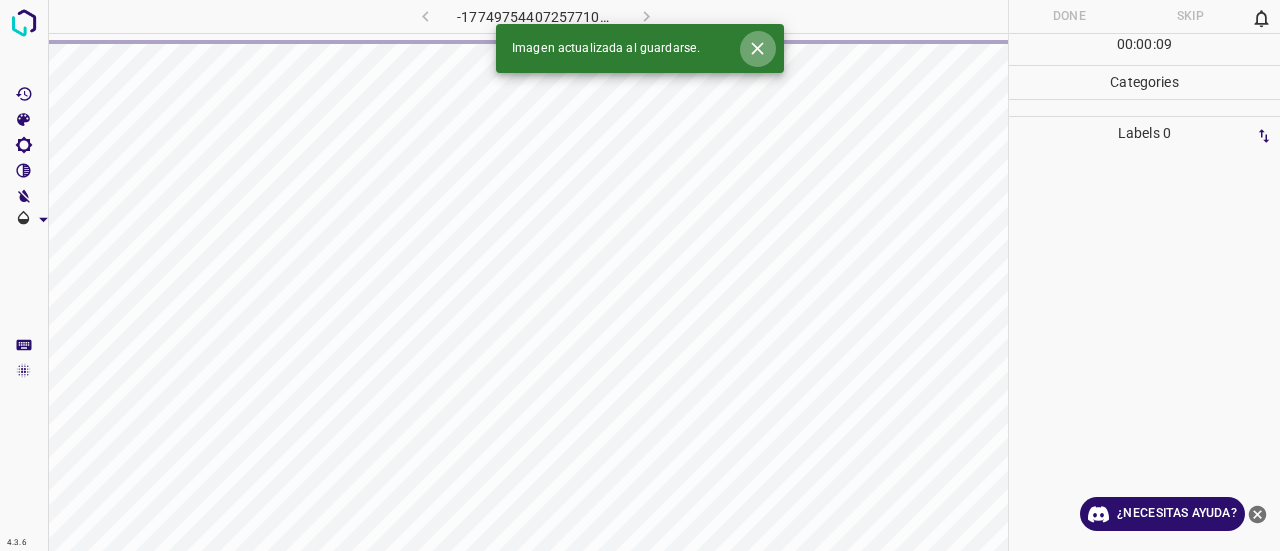click 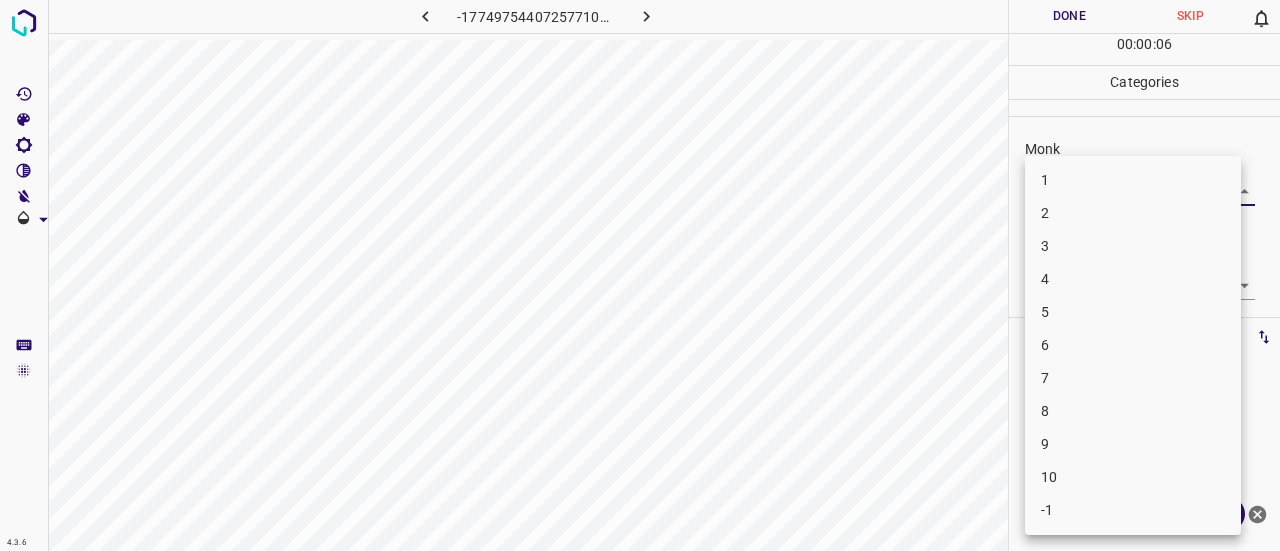 click on "4.3.6  -1774975440725771001.png Done Skip 0 00   : 00   : 06   Categories Monk   Select ​  [PERSON_NAME]   Select ​ Labels   0 Categories 1 Monk 2  [PERSON_NAME] Tools Space Change between modes (Draw & Edit) I Auto labeling R Restore zoom M Zoom in N Zoom out Delete Delete selecte label Filters Z Restore filters X Saturation filter C Brightness filter V Contrast filter B Gray scale filter General O Download ¿Necesitas ayuda? Texto original Valora esta traducción Tu opinión servirá para ayudar a mejorar el Traductor de Google - Texto - Esconder - Borrar 1 2 3 4 5 6 7 8 9 10 -1" at bounding box center [640, 275] 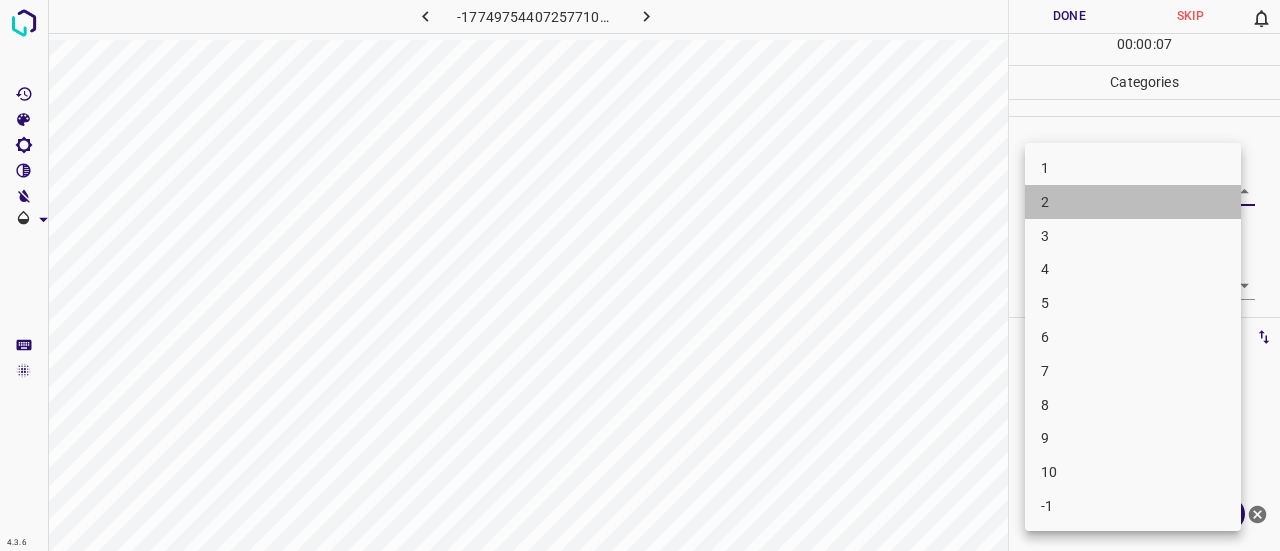 click on "2" at bounding box center [1133, 202] 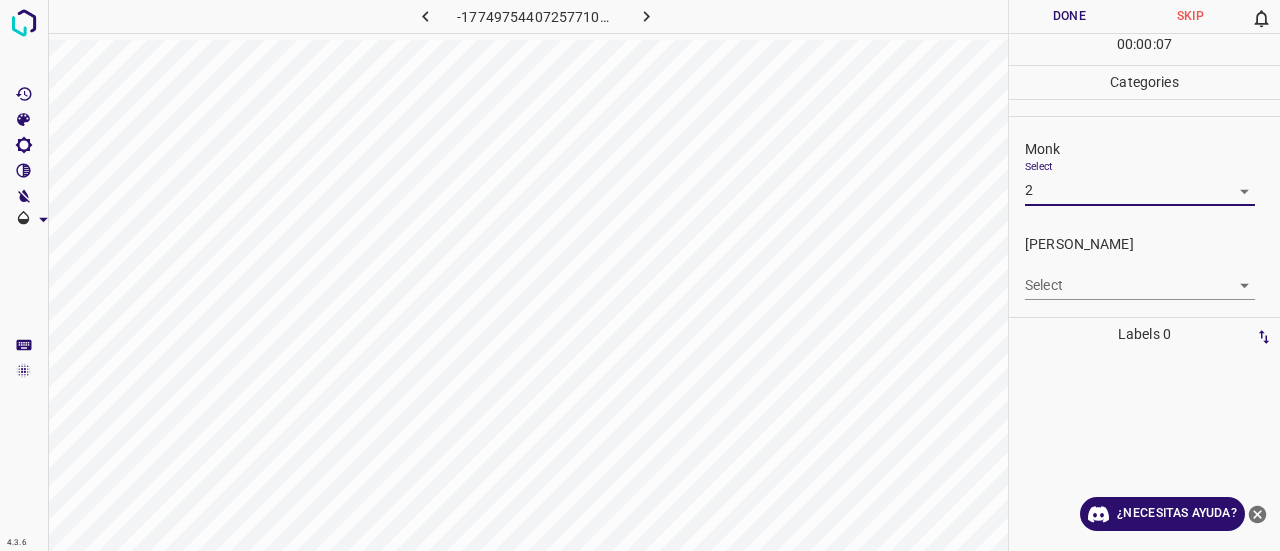 click on "Select 2 2" at bounding box center [1140, 182] 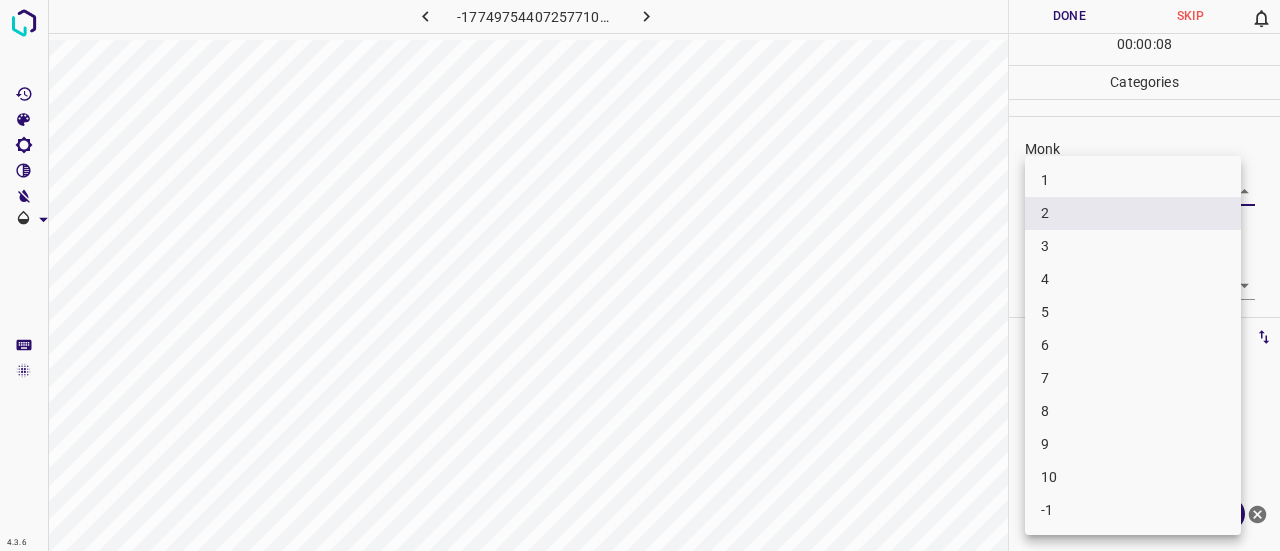 click on "4.3.6  -1774975440725771001.png Done Skip 0 00   : 00   : 08   Categories Monk   Select 2 2  [PERSON_NAME]   Select ​ Labels   0 Categories 1 Monk 2  [PERSON_NAME] Tools Space Change between modes (Draw & Edit) I Auto labeling R Restore zoom M Zoom in N Zoom out Delete Delete selecte label Filters Z Restore filters X Saturation filter C Brightness filter V Contrast filter B Gray scale filter General O Download ¿Necesitas ayuda? Texto original Valora esta traducción Tu opinión servirá para ayudar a mejorar el Traductor de Google - Texto - Esconder - Borrar 1 2 3 4 5 6 7 8 9 10 -1" at bounding box center [640, 275] 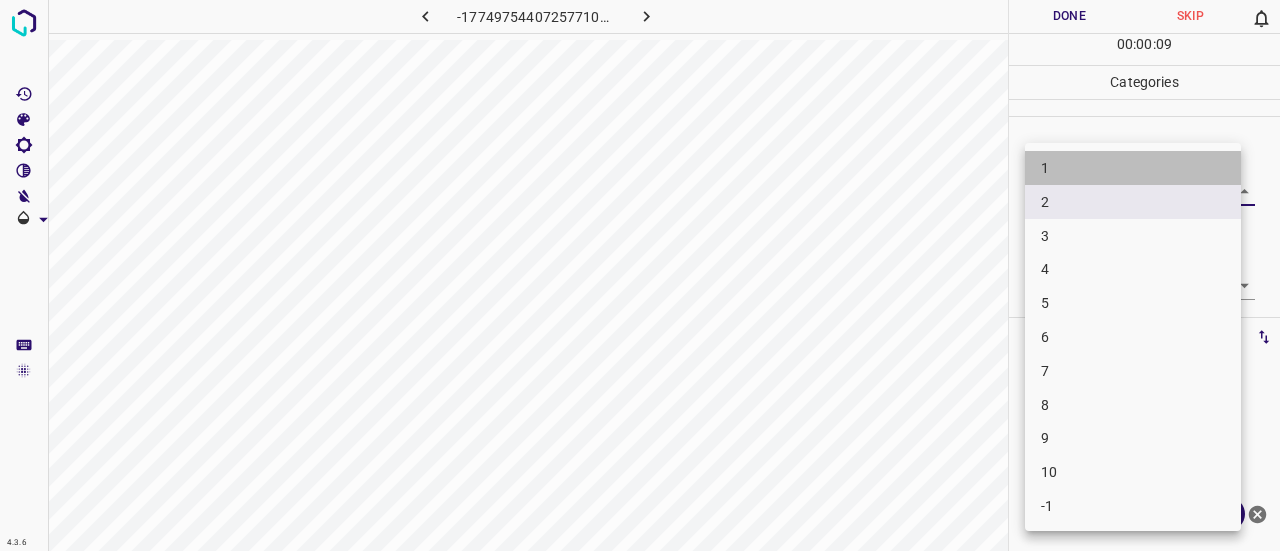 click on "1" at bounding box center [1133, 168] 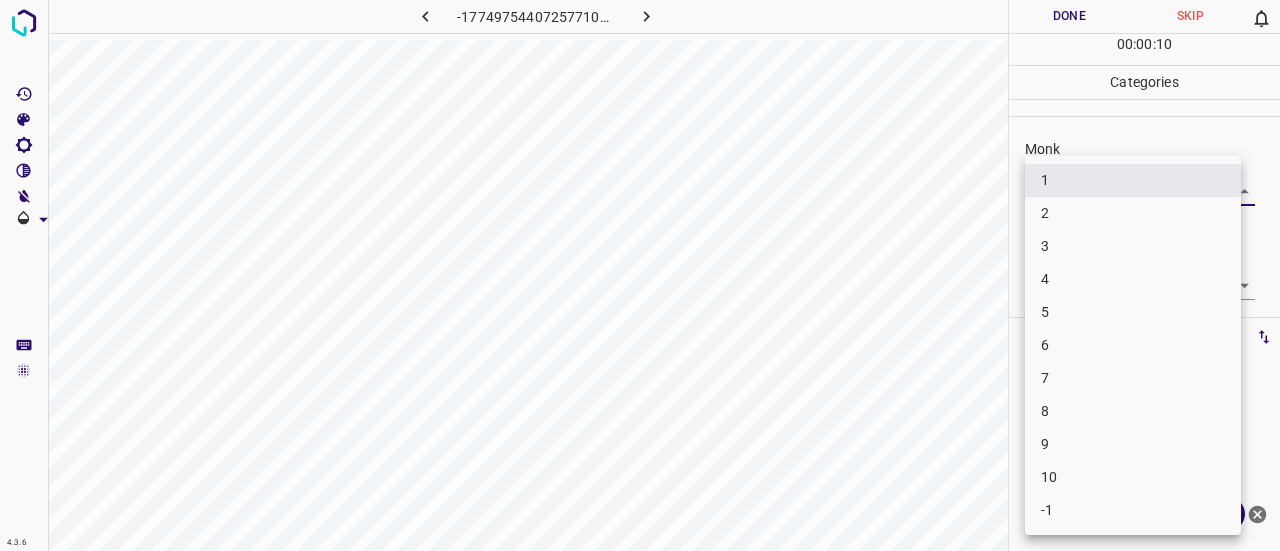 click on "4.3.6  -1774975440725771001.png Done Skip 0 00   : 00   : 10   Categories Monk   Select 1 1  [PERSON_NAME]   Select ​ Labels   0 Categories 1 Monk 2  [PERSON_NAME] Tools Space Change between modes (Draw & Edit) I Auto labeling R Restore zoom M Zoom in N Zoom out Delete Delete selecte label Filters Z Restore filters X Saturation filter C Brightness filter V Contrast filter B Gray scale filter General O Download ¿Necesitas ayuda? Texto original Valora esta traducción Tu opinión servirá para ayudar a mejorar el Traductor de Google - Texto - Esconder - Borrar 1 2 3 4 5 6 7 8 9 10 -1" at bounding box center [640, 275] 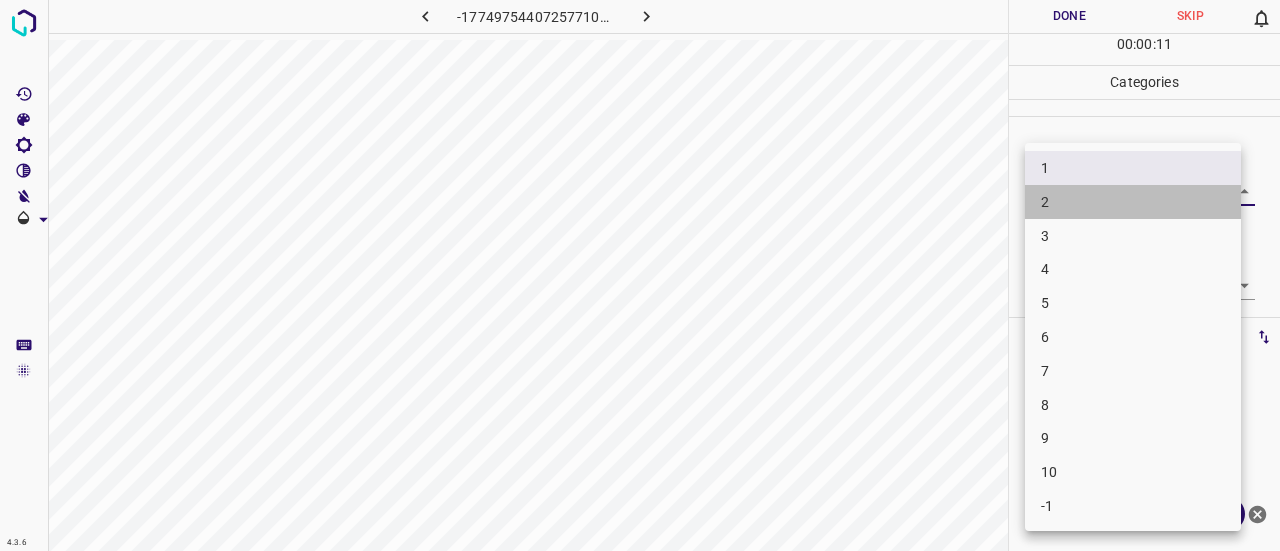 click on "2" at bounding box center (1133, 202) 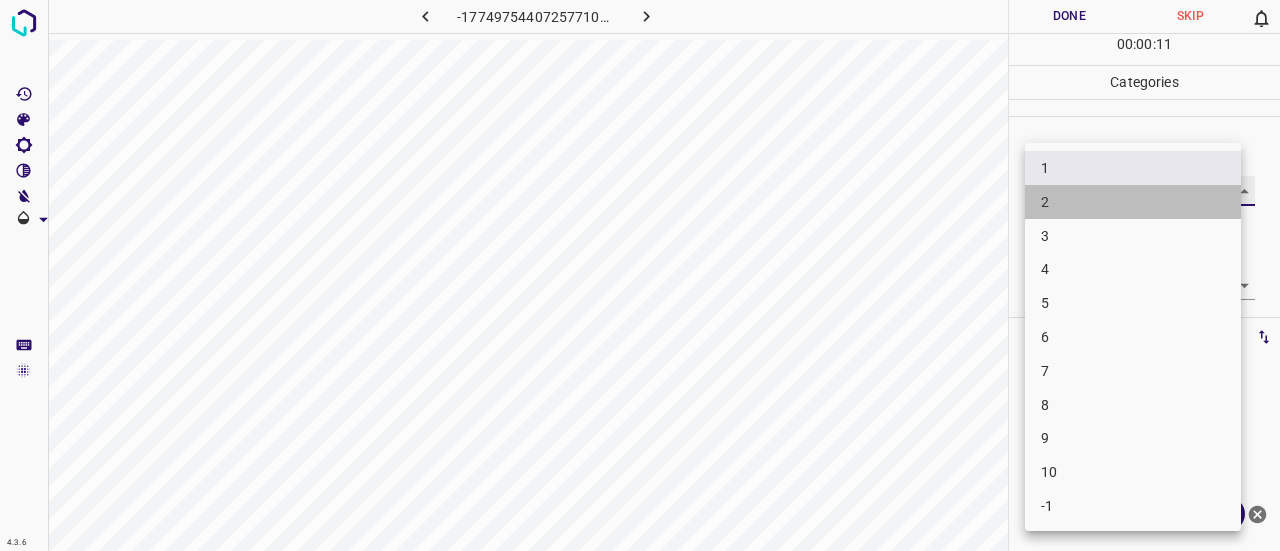 type on "2" 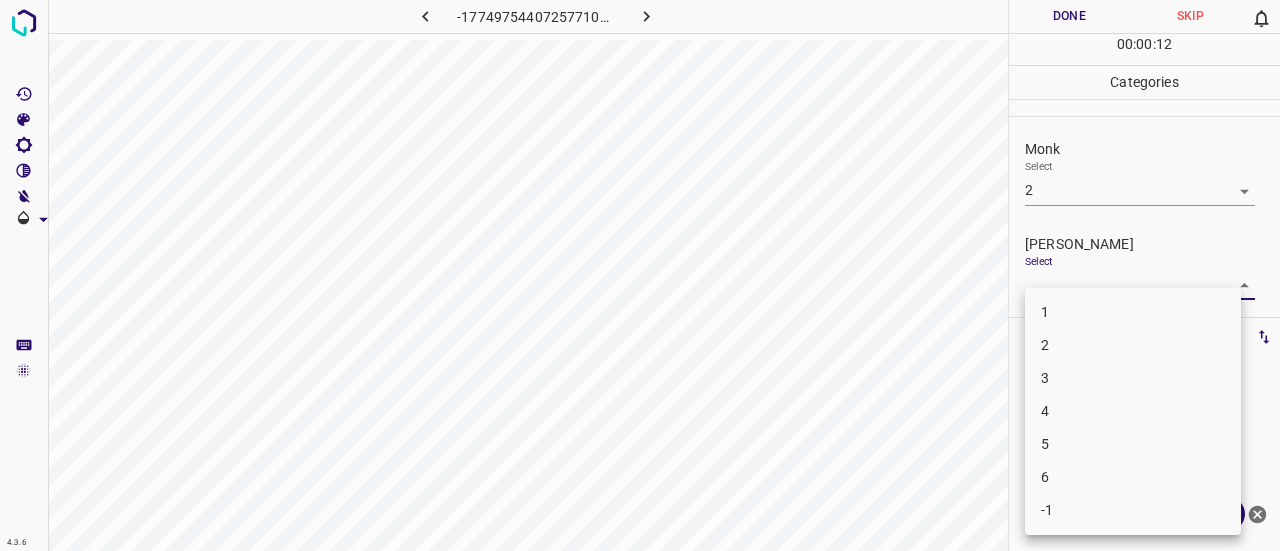 click on "4.3.6  -1774975440725771001.png Done Skip 0 00   : 00   : 12   Categories Monk   Select 2 2  [PERSON_NAME]   Select ​ Labels   0 Categories 1 Monk 2  [PERSON_NAME] Tools Space Change between modes (Draw & Edit) I Auto labeling R Restore zoom M Zoom in N Zoom out Delete Delete selecte label Filters Z Restore filters X Saturation filter C Brightness filter V Contrast filter B Gray scale filter General O Download ¿Necesitas ayuda? Texto original Valora esta traducción Tu opinión servirá para ayudar a mejorar el Traductor de Google - Texto - Esconder - Borrar 1 2 3 4 5 6 -1" at bounding box center (640, 275) 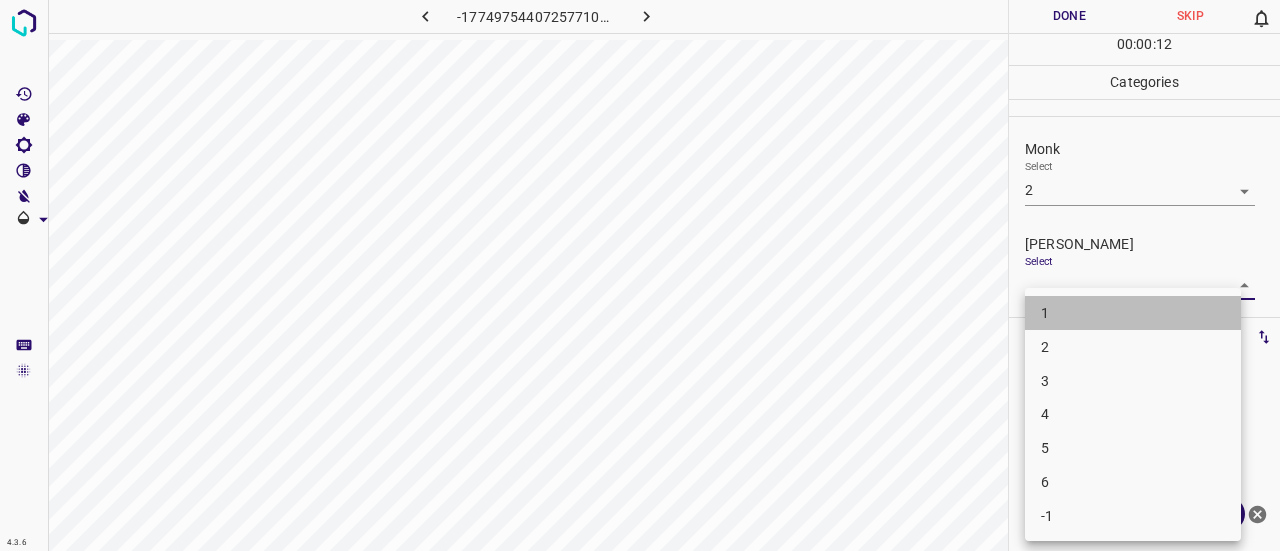 click on "1" at bounding box center [1133, 313] 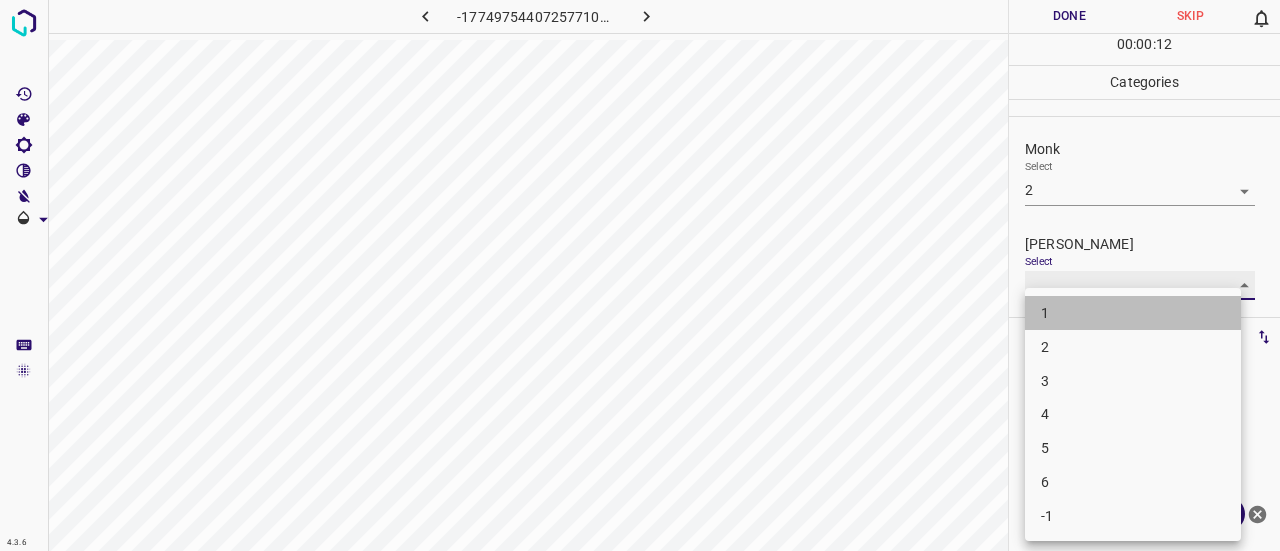 type on "1" 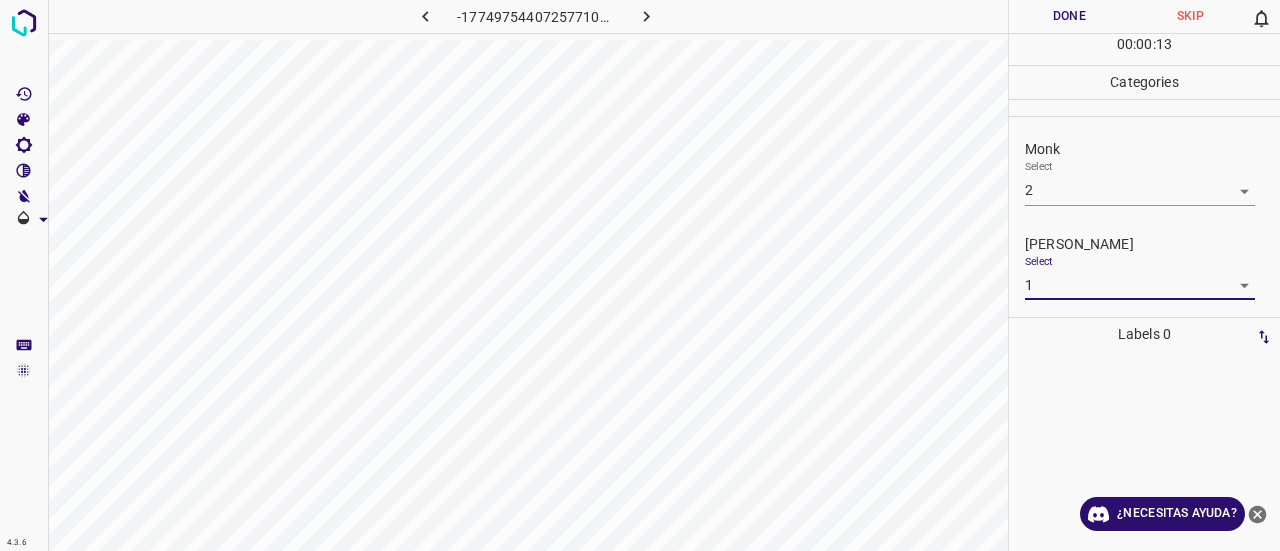 click on "Done" at bounding box center [1069, 16] 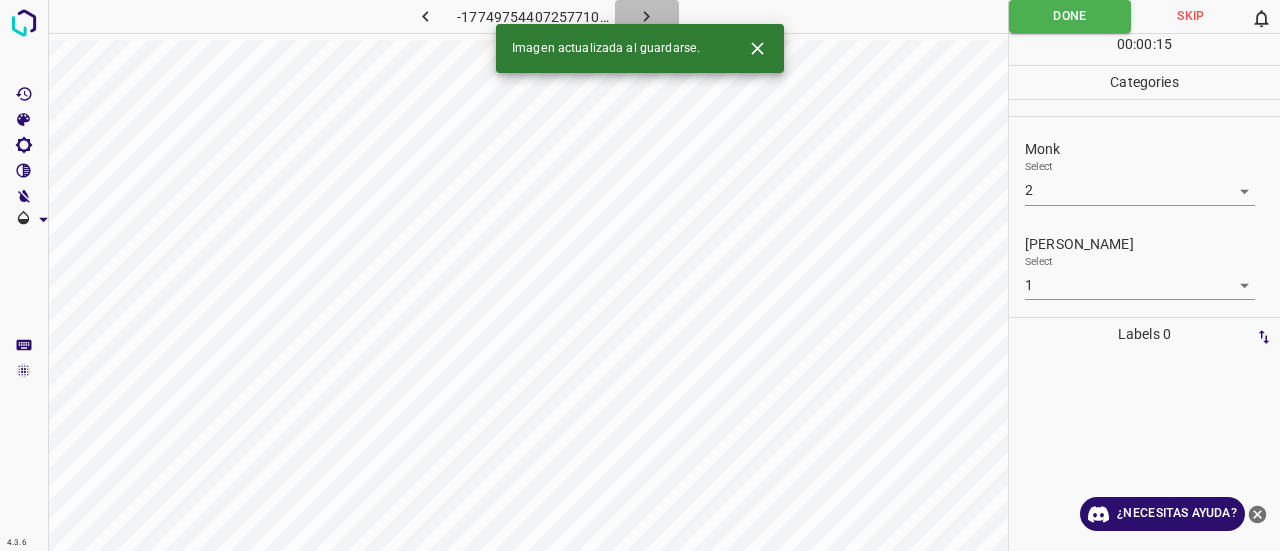 click at bounding box center [647, 16] 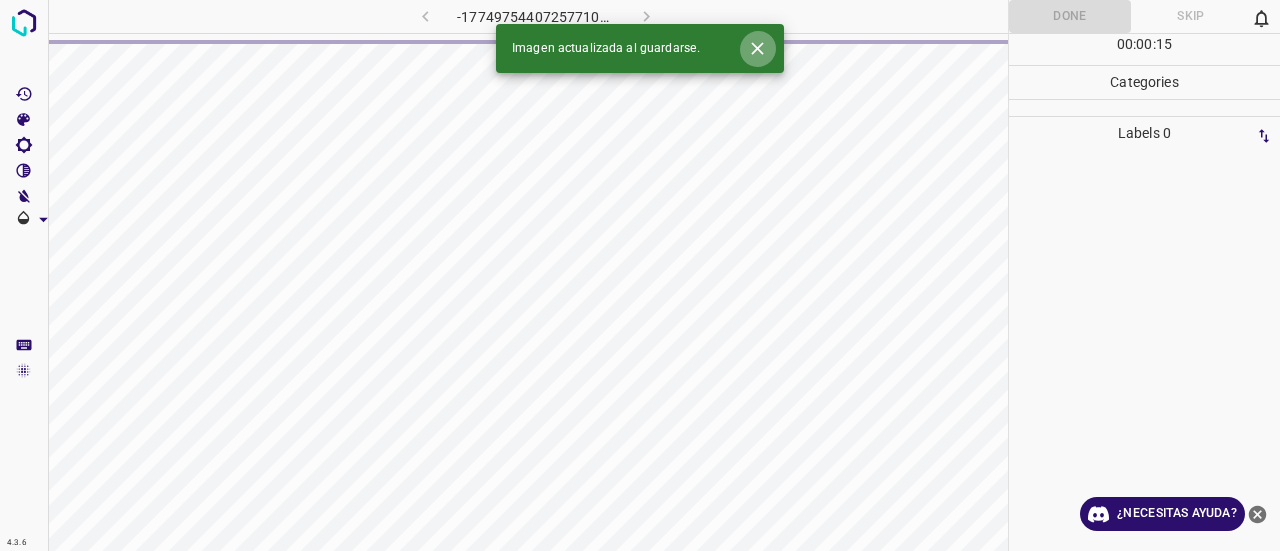 click 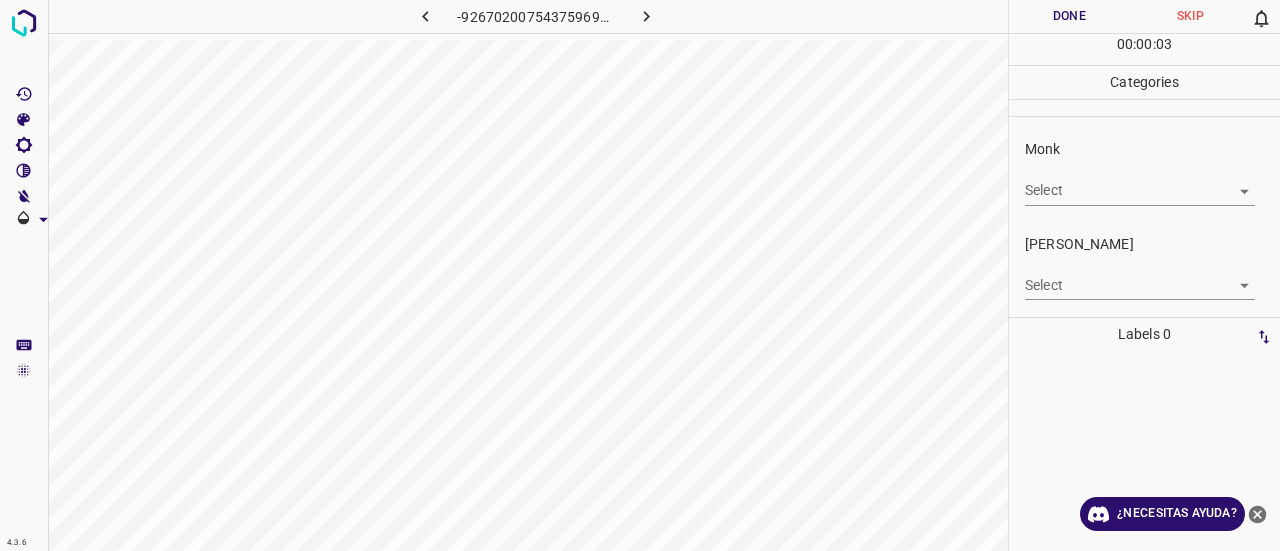 click on "4.3.6  -926702007543759698.png Done Skip 0 00   : 00   : 03   Categories Monk   Select ​  [PERSON_NAME]   Select ​ Labels   0 Categories 1 Monk 2  [PERSON_NAME] Tools Space Change between modes (Draw & Edit) I Auto labeling R Restore zoom M Zoom in N Zoom out Delete Delete selecte label Filters Z Restore filters X Saturation filter C Brightness filter V Contrast filter B Gray scale filter General O Download ¿Necesitas ayuda? Texto original Valora esta traducción Tu opinión servirá para ayudar a mejorar el Traductor de Google - Texto - Esconder - Borrar" at bounding box center [640, 275] 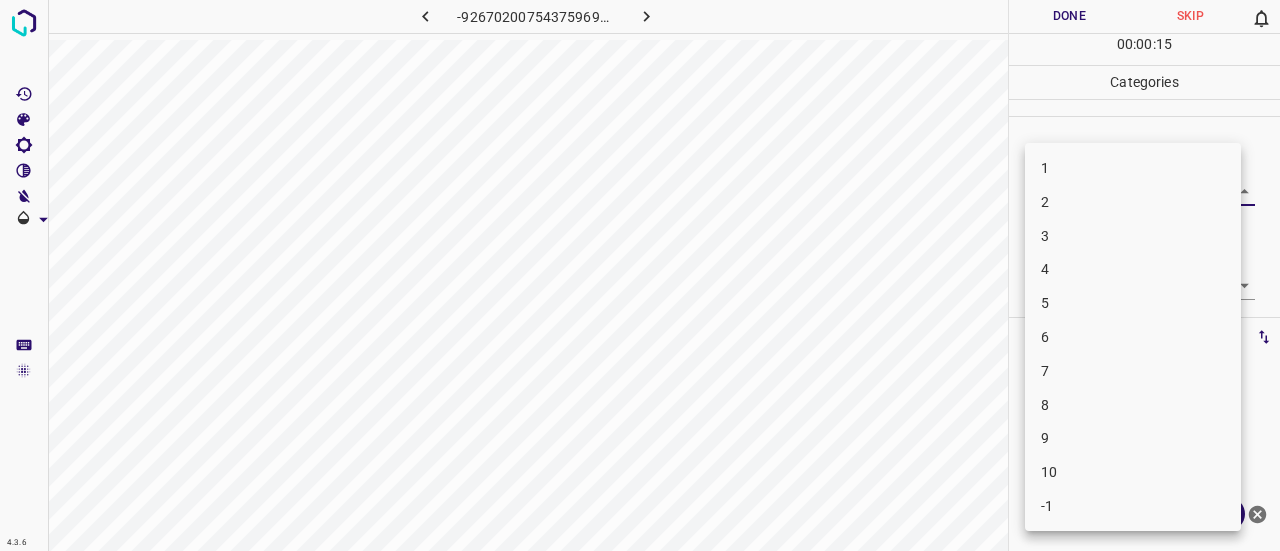 click on "3" at bounding box center [1133, 236] 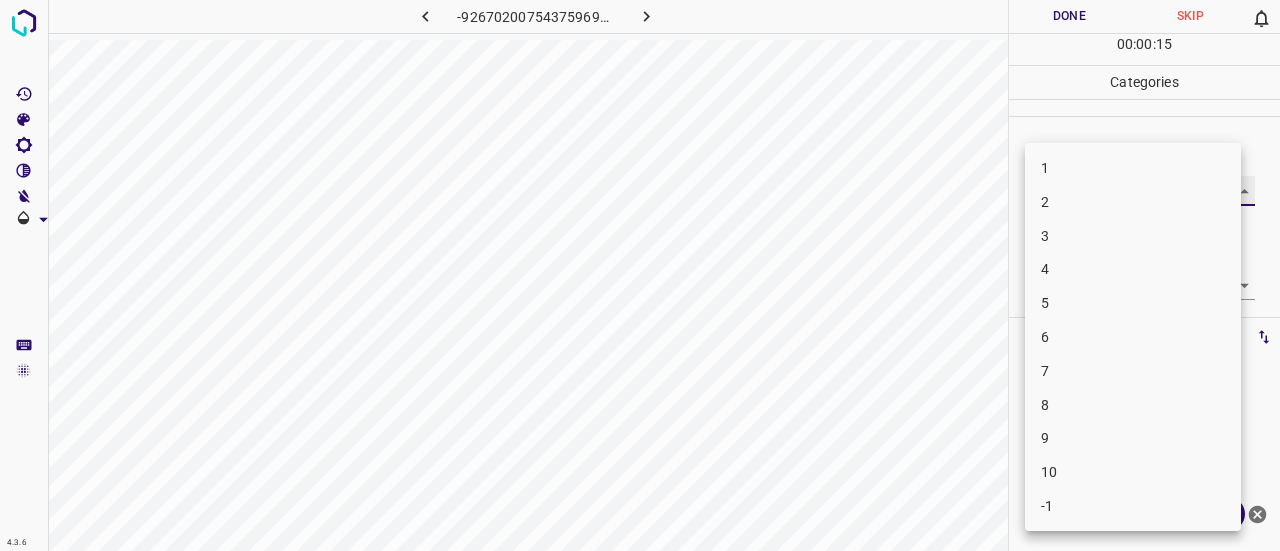 type on "3" 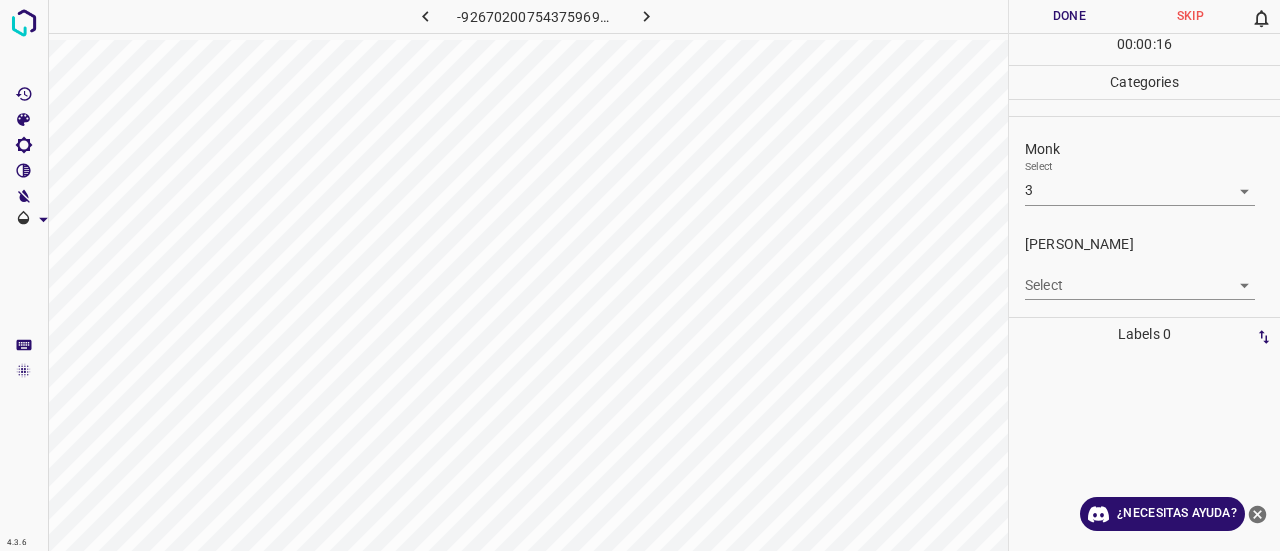 click on "Select ​" at bounding box center [1140, 277] 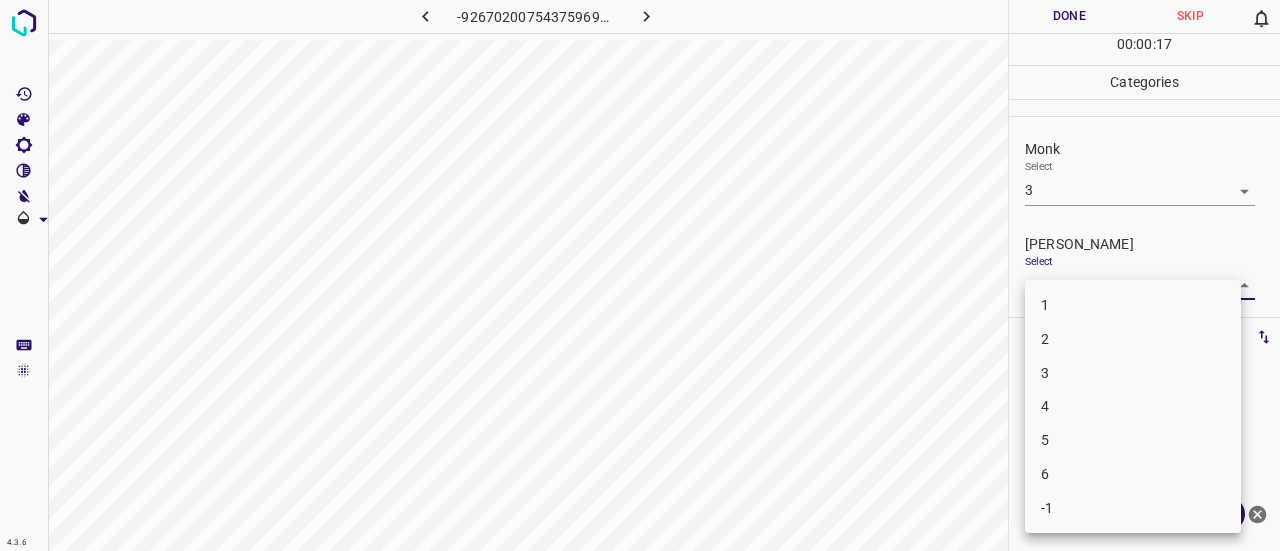 click on "1" at bounding box center (1133, 305) 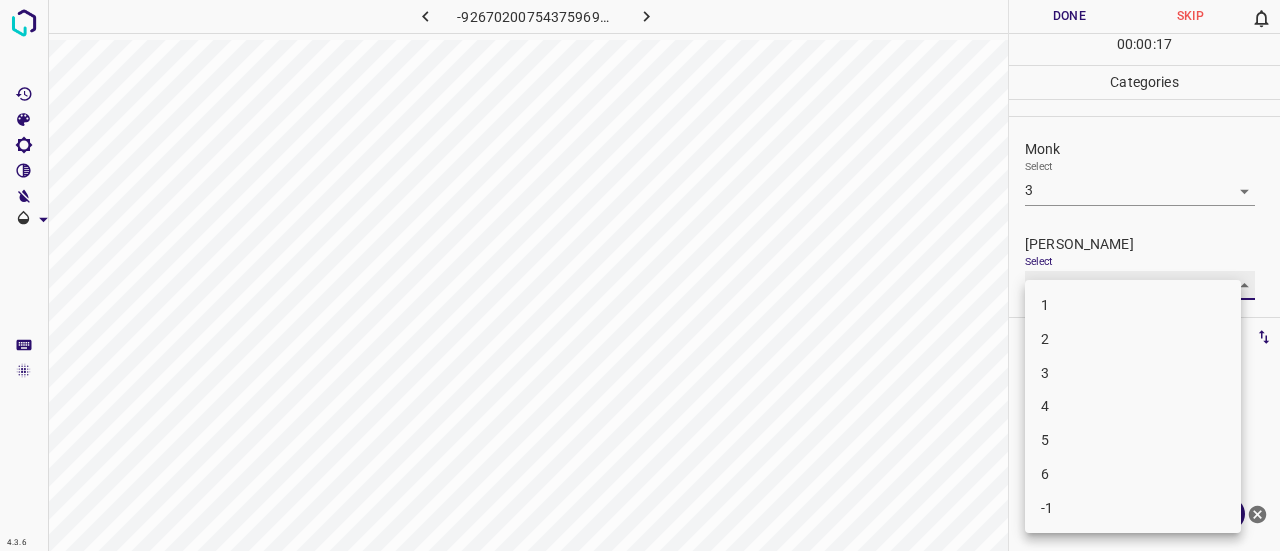 type on "1" 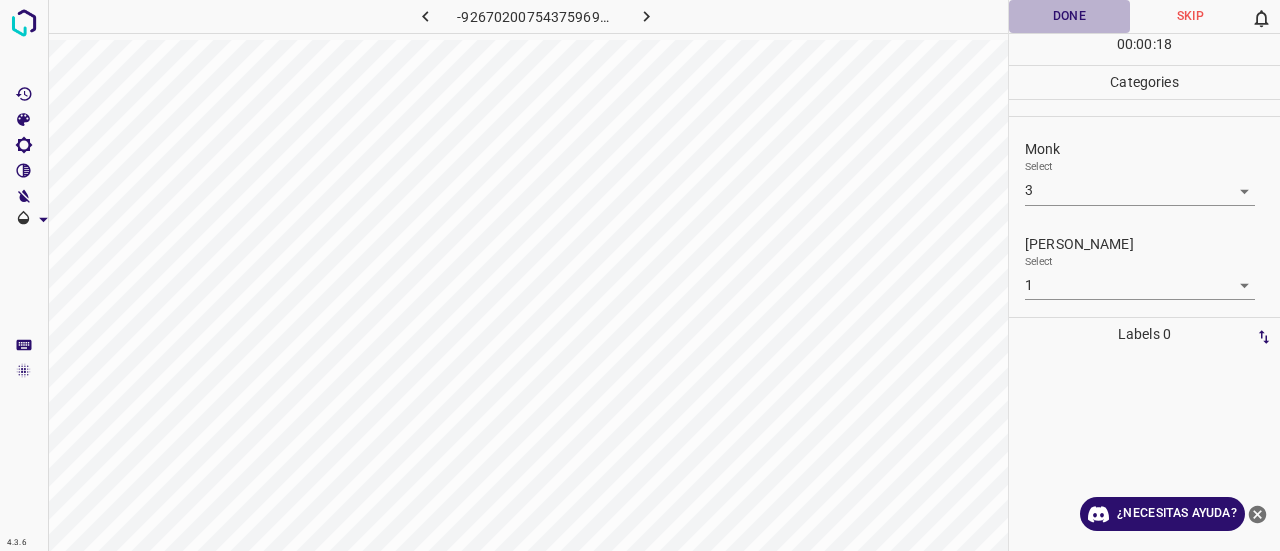 click on "Done" at bounding box center (1069, 16) 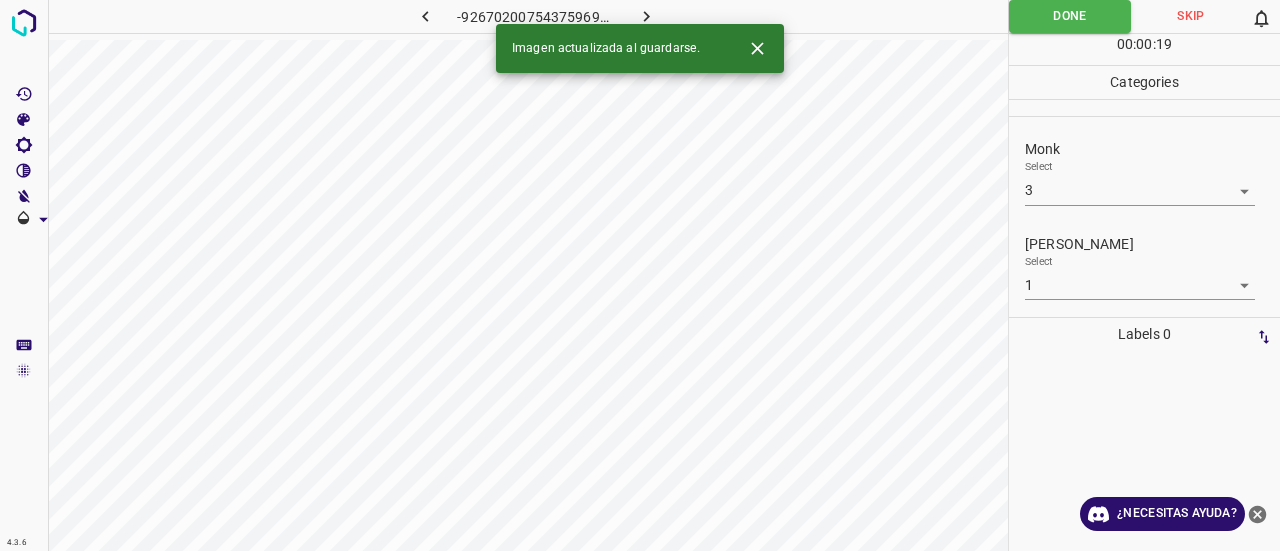 click at bounding box center [647, 16] 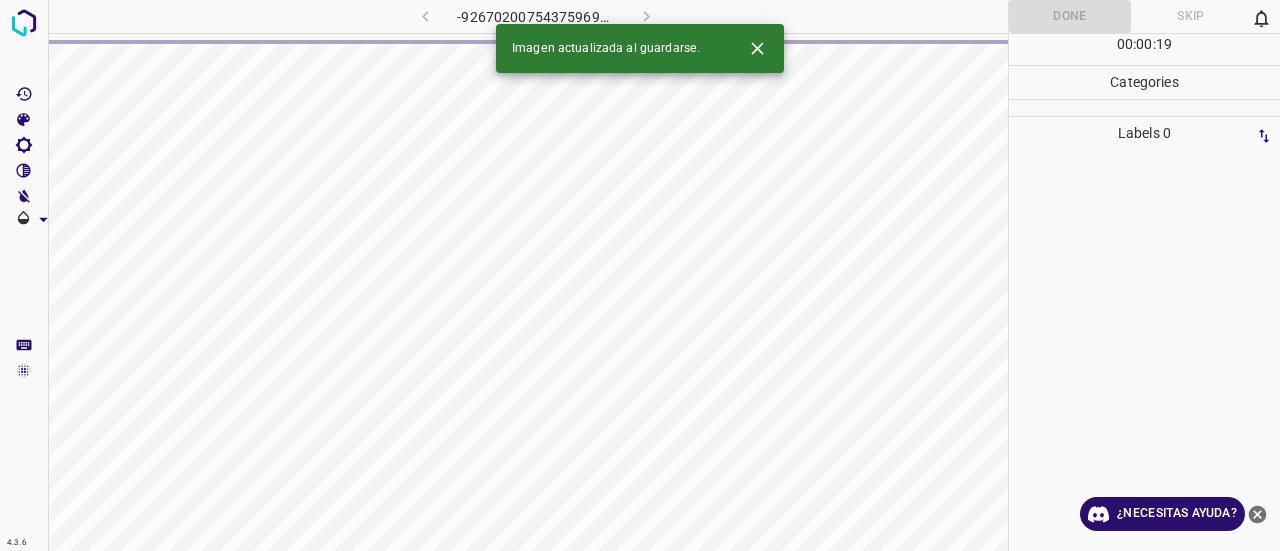click at bounding box center [757, 48] 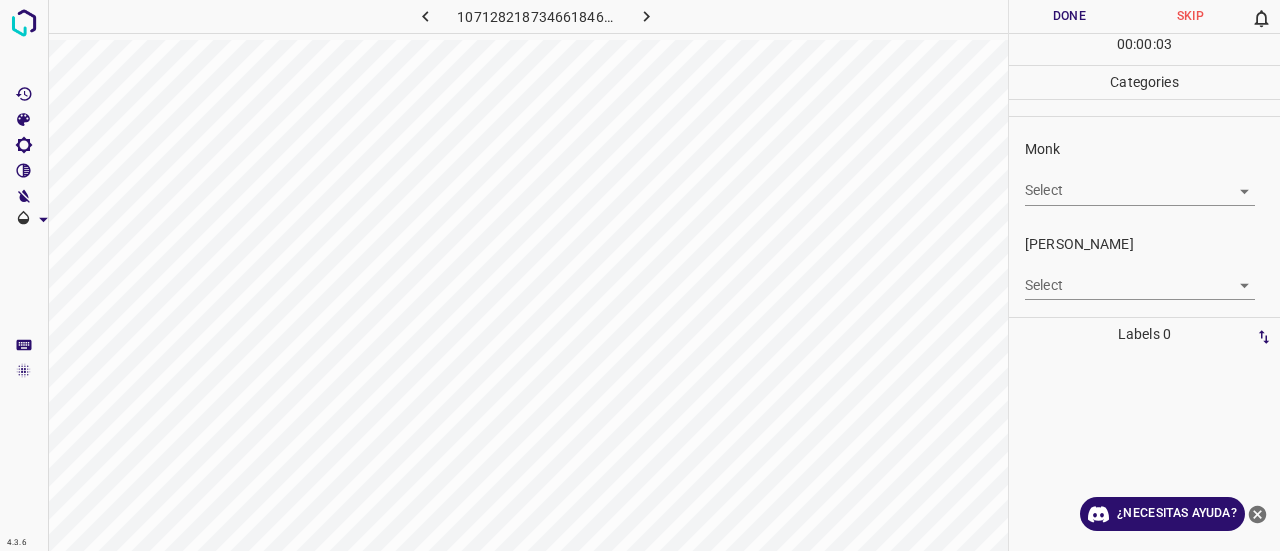 click on "4.3.6  1071282187346618464.png Done Skip 0 00   : 00   : 03   Categories Monk   Select ​  [PERSON_NAME]   Select ​ Labels   0 Categories 1 Monk 2  [PERSON_NAME] Tools Space Change between modes (Draw & Edit) I Auto labeling R Restore zoom M Zoom in N Zoom out Delete Delete selecte label Filters Z Restore filters X Saturation filter C Brightness filter V Contrast filter B Gray scale filter General O Download ¿Necesitas ayuda? Texto original Valora esta traducción Tu opinión servirá para ayudar a mejorar el Traductor de Google - Texto - Esconder - Borrar" at bounding box center (640, 275) 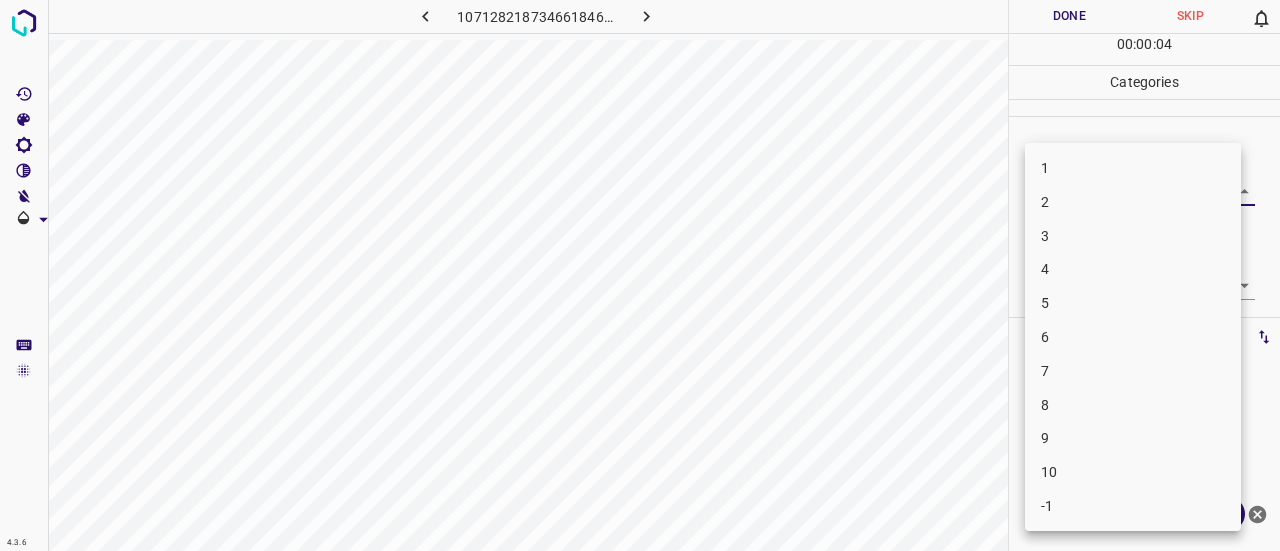 click on "2" at bounding box center [1133, 202] 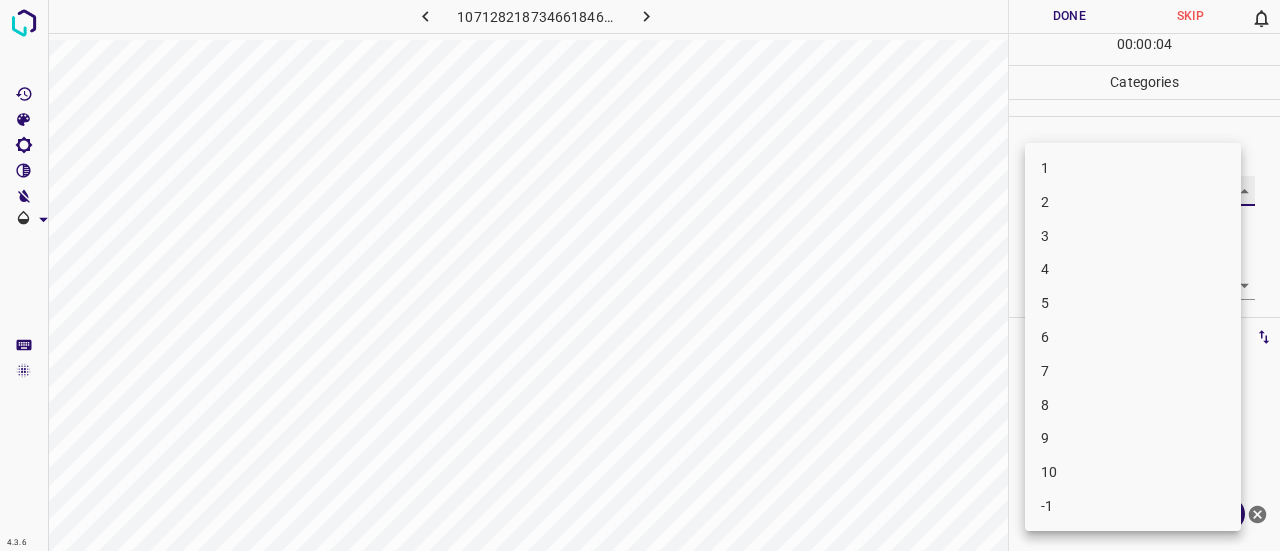 type on "2" 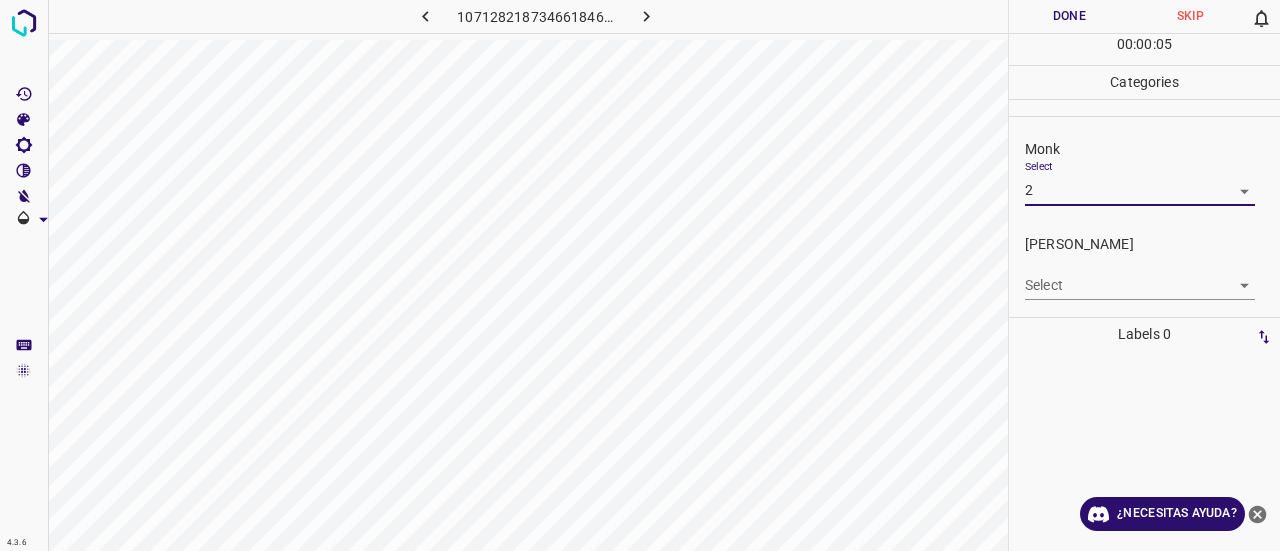 click on "4.3.6  1071282187346618464.png Done Skip 0 00   : 00   : 05   Categories Monk   Select 2 2  [PERSON_NAME]   Select ​ Labels   0 Categories 1 Monk 2  [PERSON_NAME] Tools Space Change between modes (Draw & Edit) I Auto labeling R Restore zoom M Zoom in N Zoom out Delete Delete selecte label Filters Z Restore filters X Saturation filter C Brightness filter V Contrast filter B Gray scale filter General O Download ¿Necesitas ayuda? Texto original Valora esta traducción Tu opinión servirá para ayudar a mejorar el Traductor de Google - Texto - Esconder - Borrar" at bounding box center (640, 275) 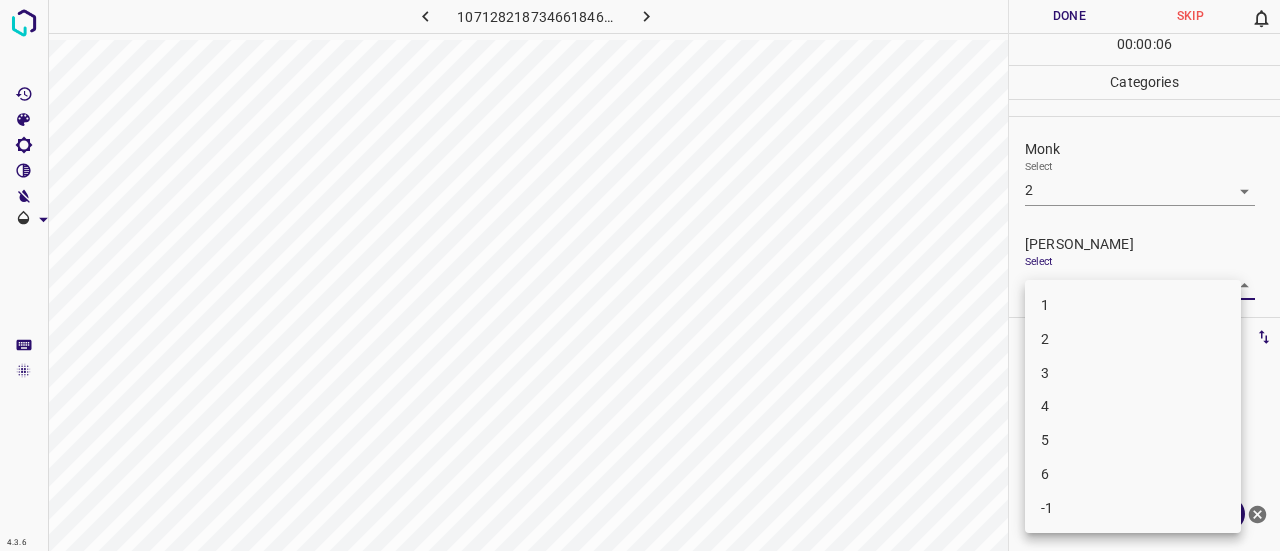 click on "1" at bounding box center [1133, 305] 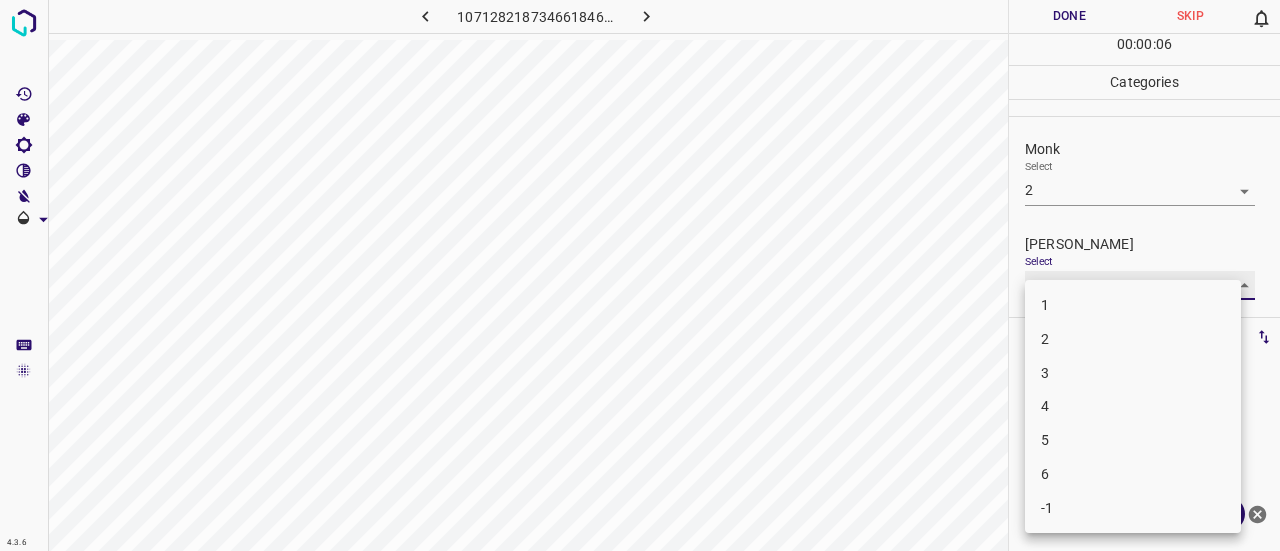 type on "1" 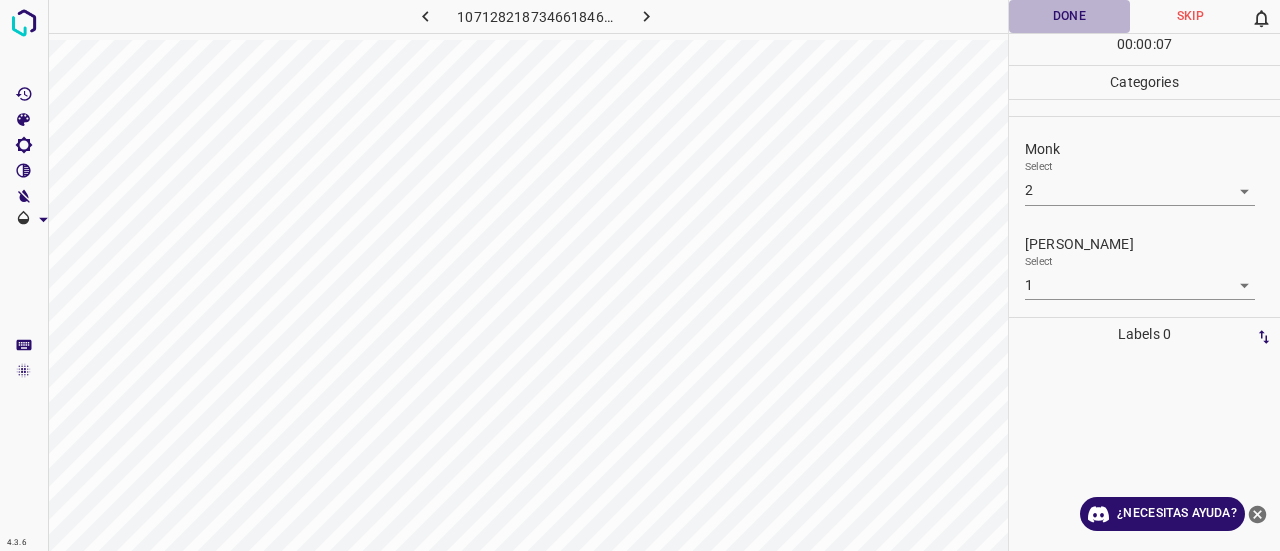 click on "Done" at bounding box center (1069, 16) 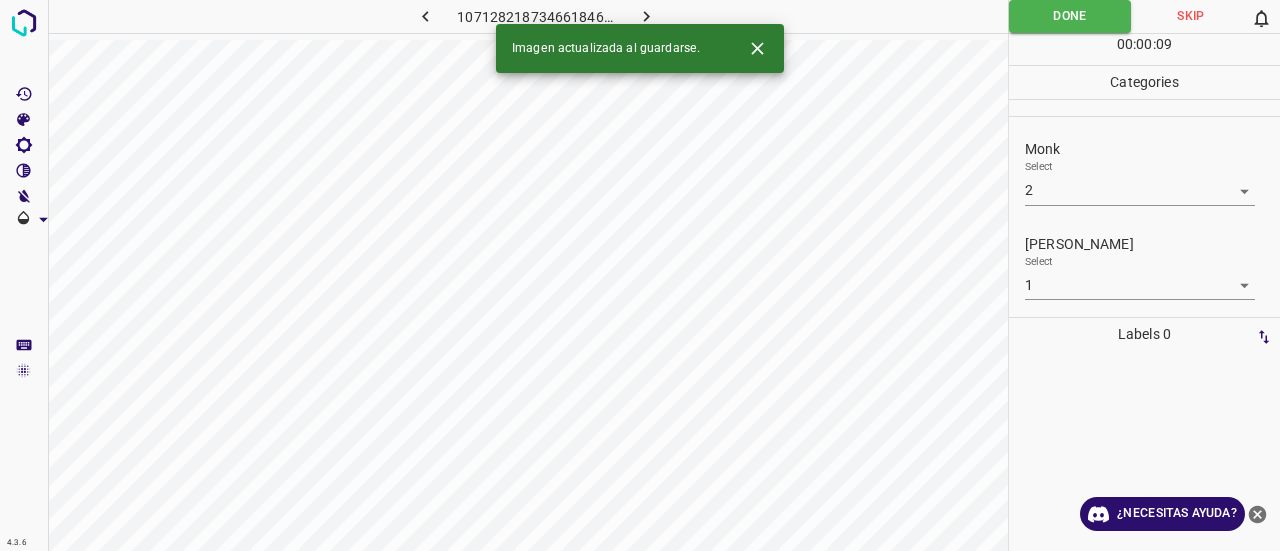 click at bounding box center (647, 16) 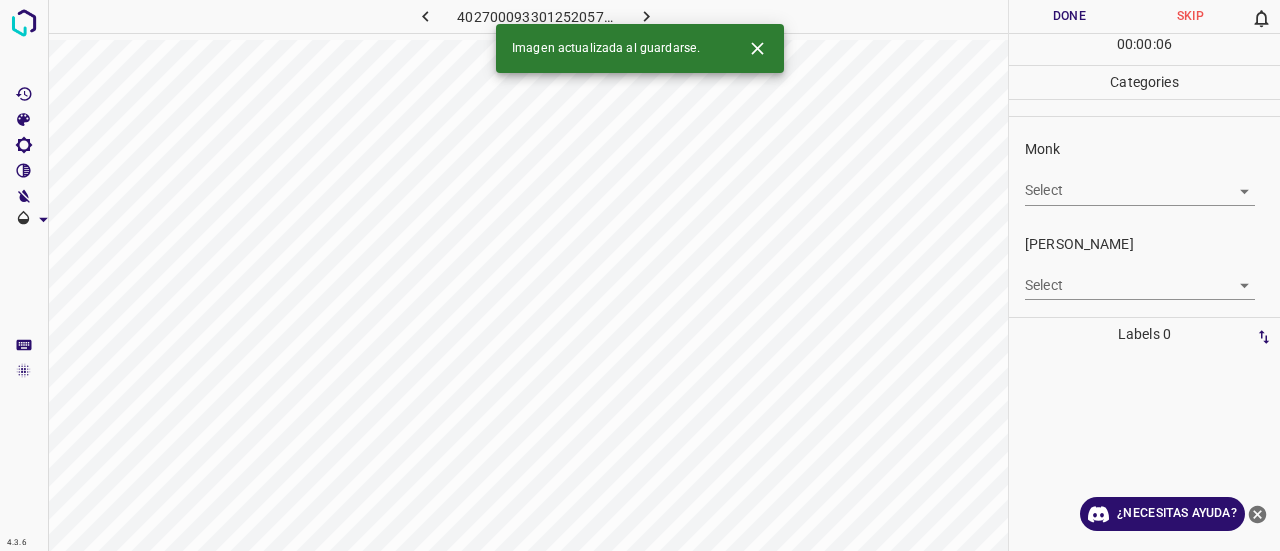 click on "Imagen actualizada al guardarse." at bounding box center (640, 48) 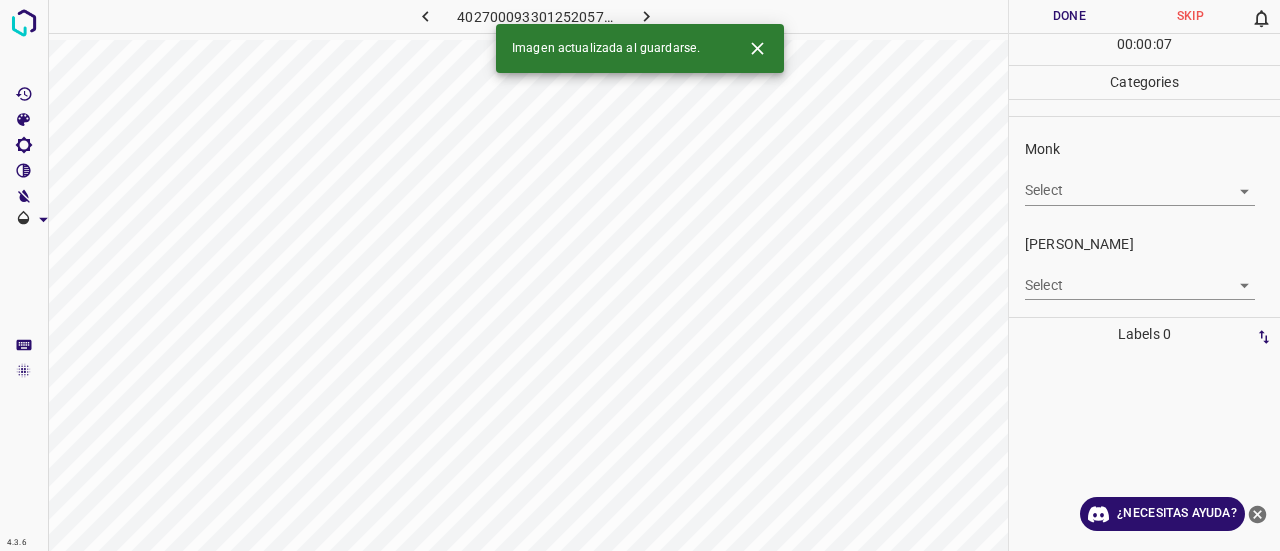 click on "Imagen actualizada al guardarse." at bounding box center (640, 48) 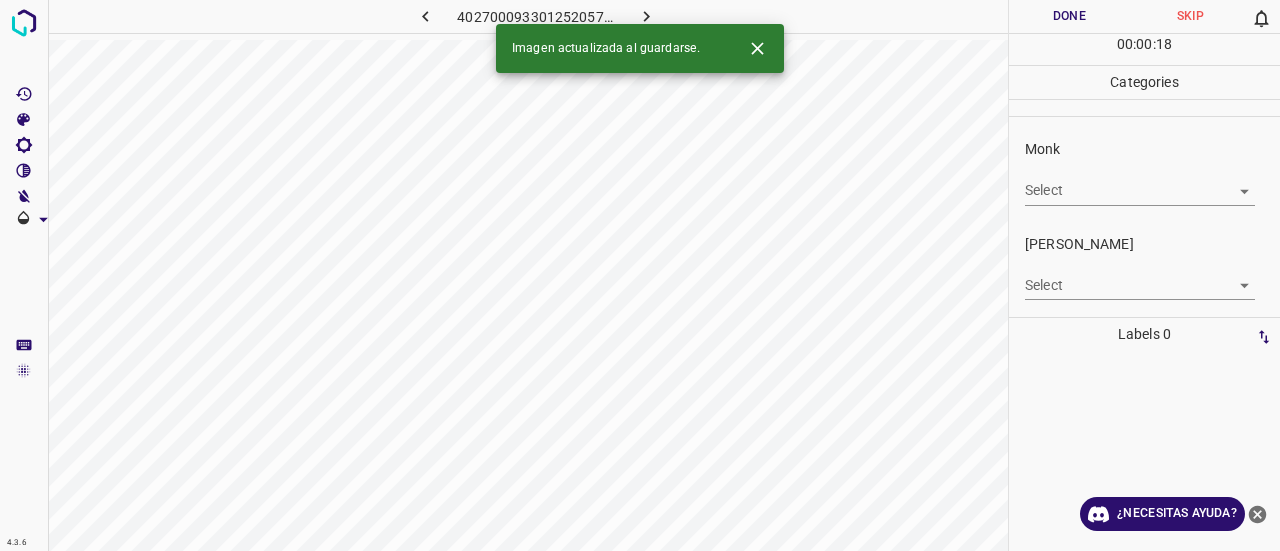 click on "Select ​" at bounding box center (1140, 182) 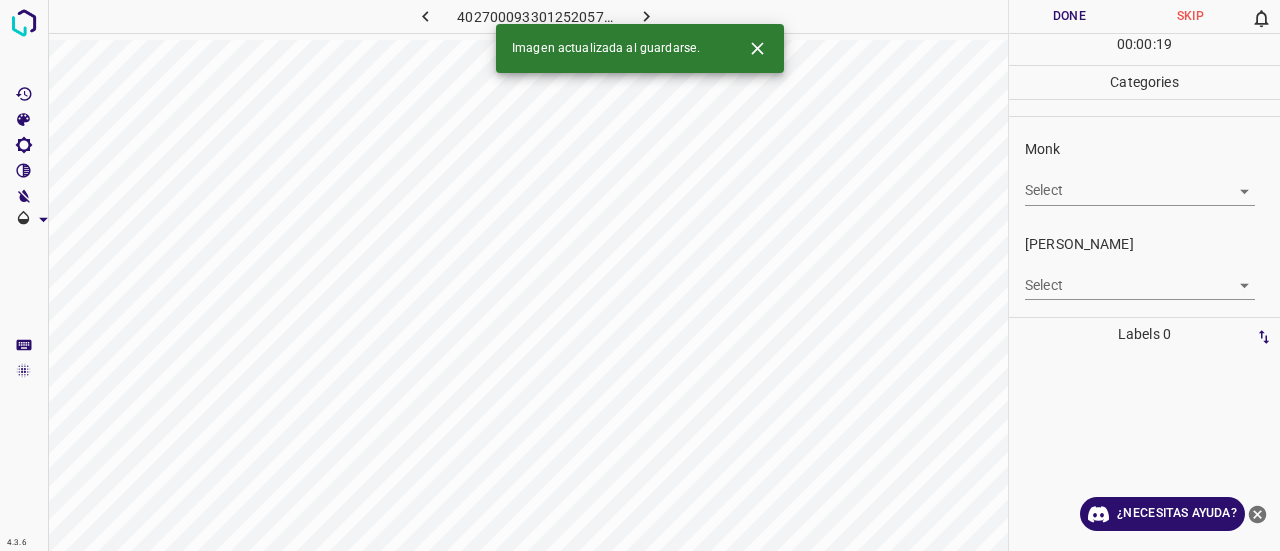 click on "Select ​" at bounding box center [1140, 182] 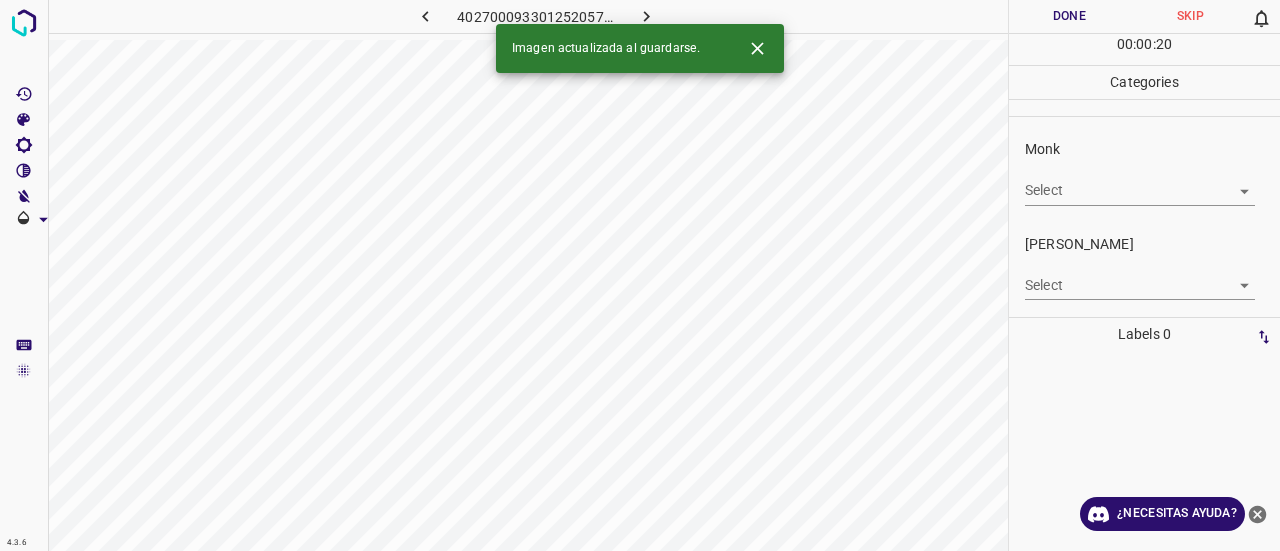 click on "4.3.6  4027000933012520576.png Done Skip 0 00   : 00   : 20   Categories Monk   Select ​  [PERSON_NAME]   Select ​ Labels   0 Categories 1 Monk 2  [PERSON_NAME] Tools Space Change between modes (Draw & Edit) I Auto labeling R Restore zoom M Zoom in N Zoom out Delete Delete selecte label Filters Z Restore filters X Saturation filter C Brightness filter V Contrast filter B Gray scale filter General O Download Imagen actualizada al guardarse. ¿Necesitas ayuda? Texto original Valora esta traducción Tu opinión servirá para ayudar a mejorar el Traductor de Google - Texto - Esconder - Borrar" at bounding box center [640, 275] 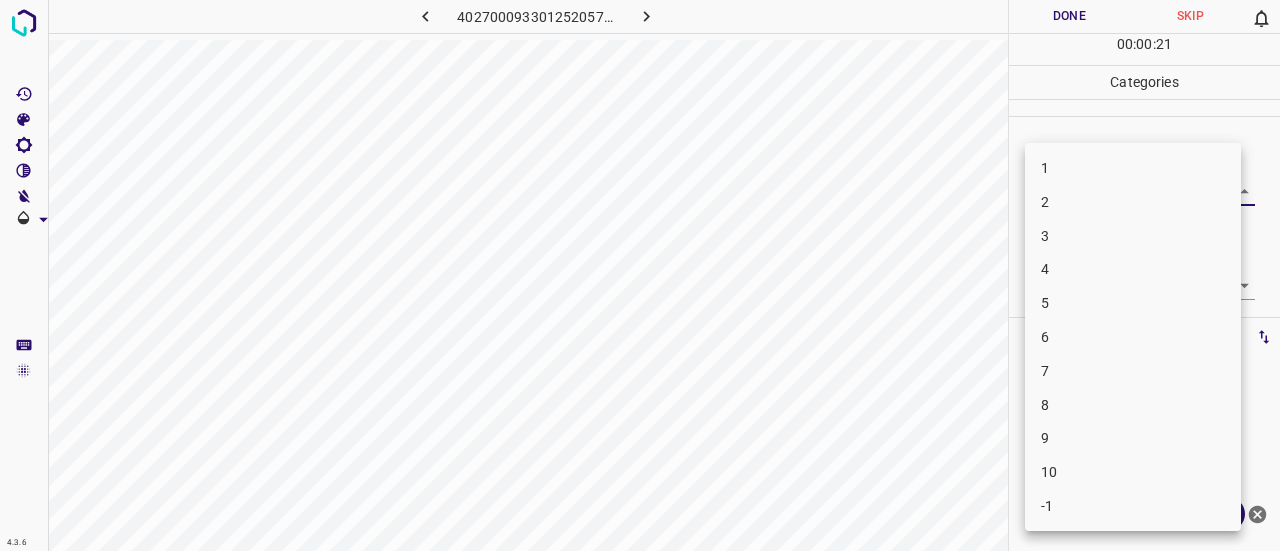 click on "4" at bounding box center [1133, 269] 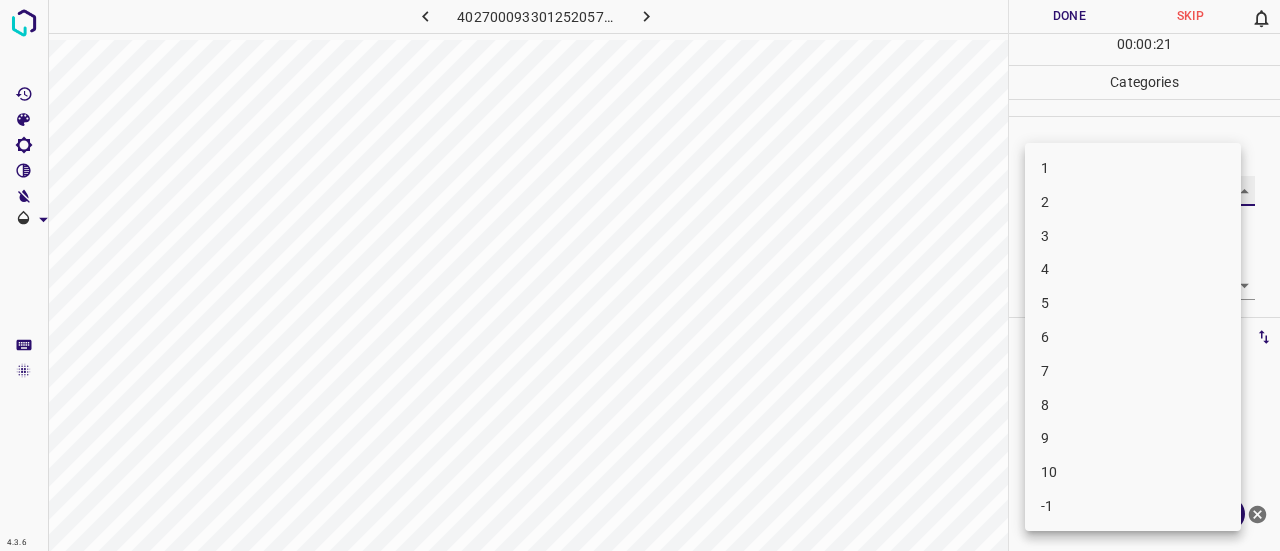 type on "4" 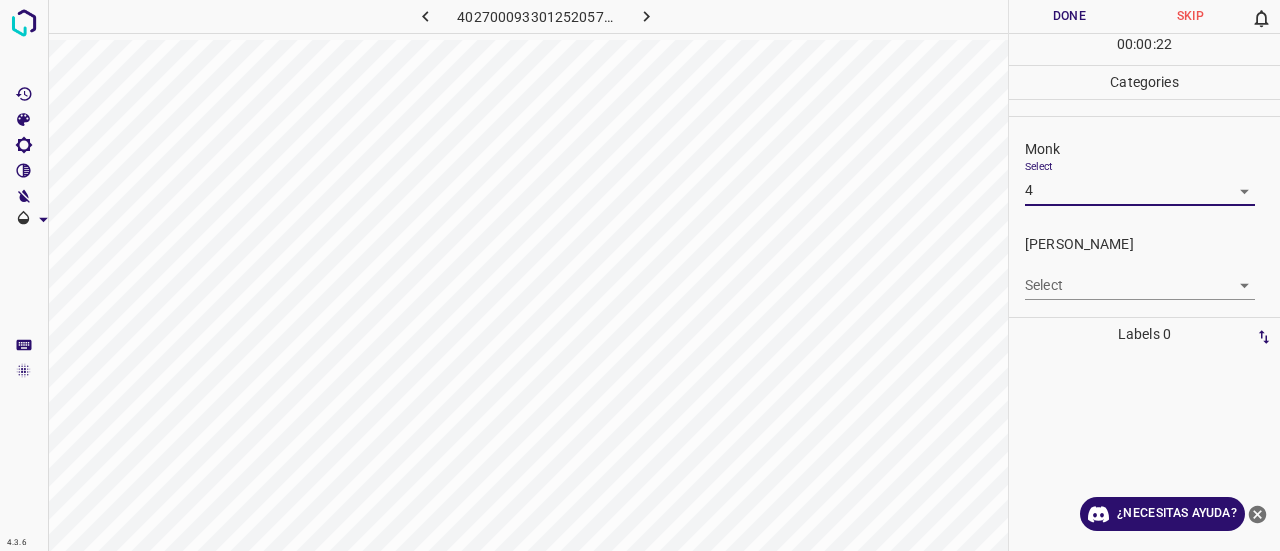 click on "Select ​" at bounding box center (1140, 277) 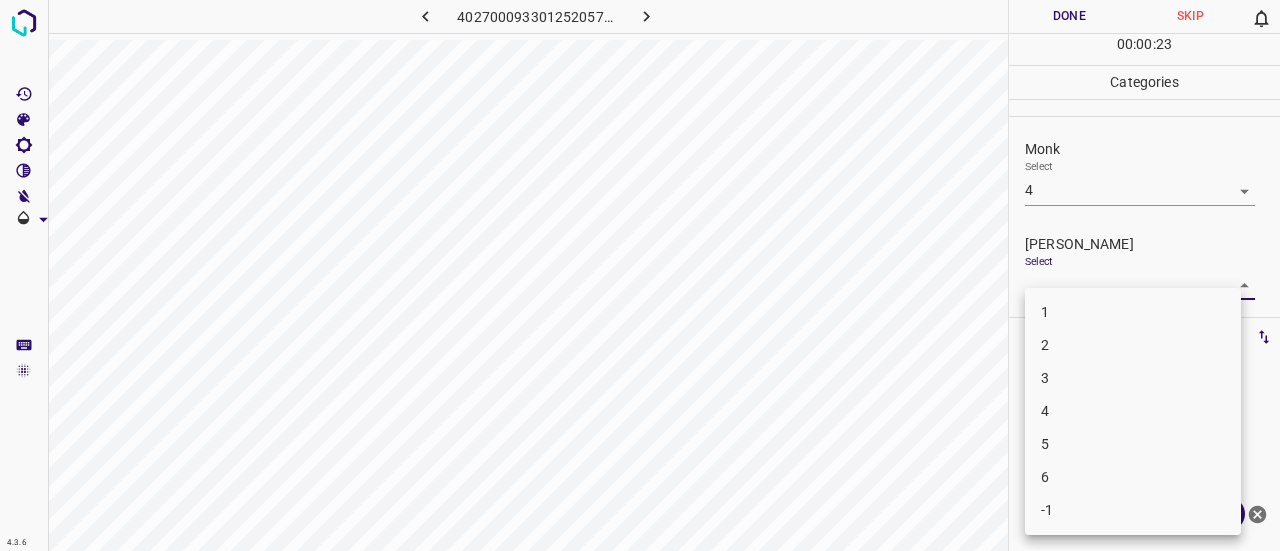 click on "4.3.6  4027000933012520576.png Done Skip 0 00   : 00   : 23   Categories Monk   Select 4 4  [PERSON_NAME]   Select ​ Labels   0 Categories 1 Monk 2  [PERSON_NAME] Tools Space Change between modes (Draw & Edit) I Auto labeling R Restore zoom M Zoom in N Zoom out Delete Delete selecte label Filters Z Restore filters X Saturation filter C Brightness filter V Contrast filter B Gray scale filter General O Download ¿Necesitas ayuda? Texto original Valora esta traducción Tu opinión servirá para ayudar a mejorar el Traductor de Google - Texto - Esconder - Borrar 1 2 3 4 5 6 -1" at bounding box center (640, 275) 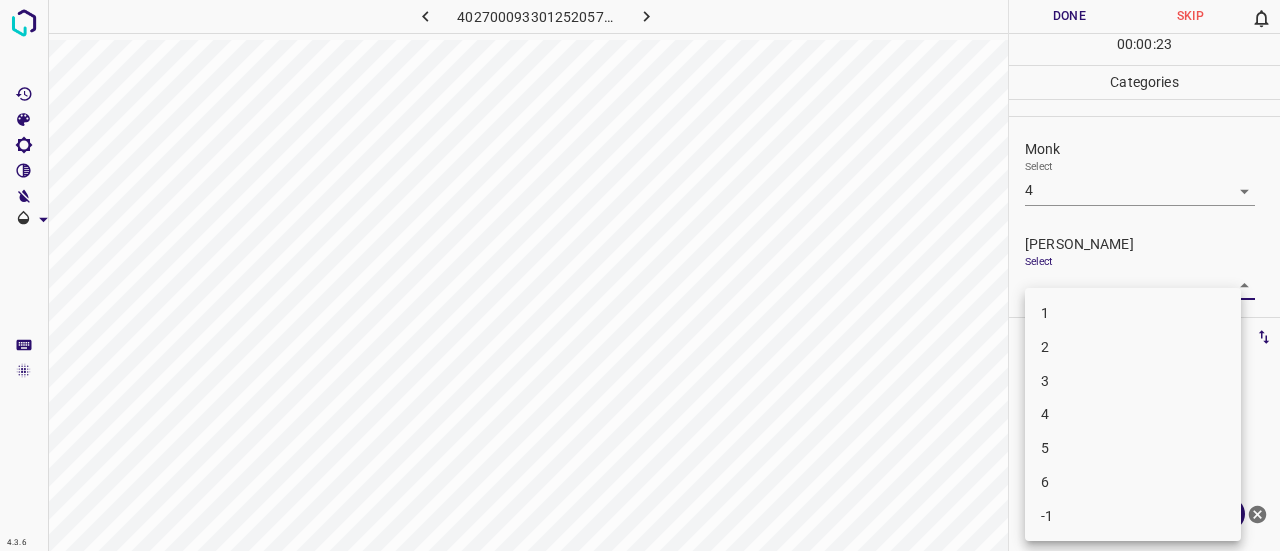 click on "2" at bounding box center [1133, 347] 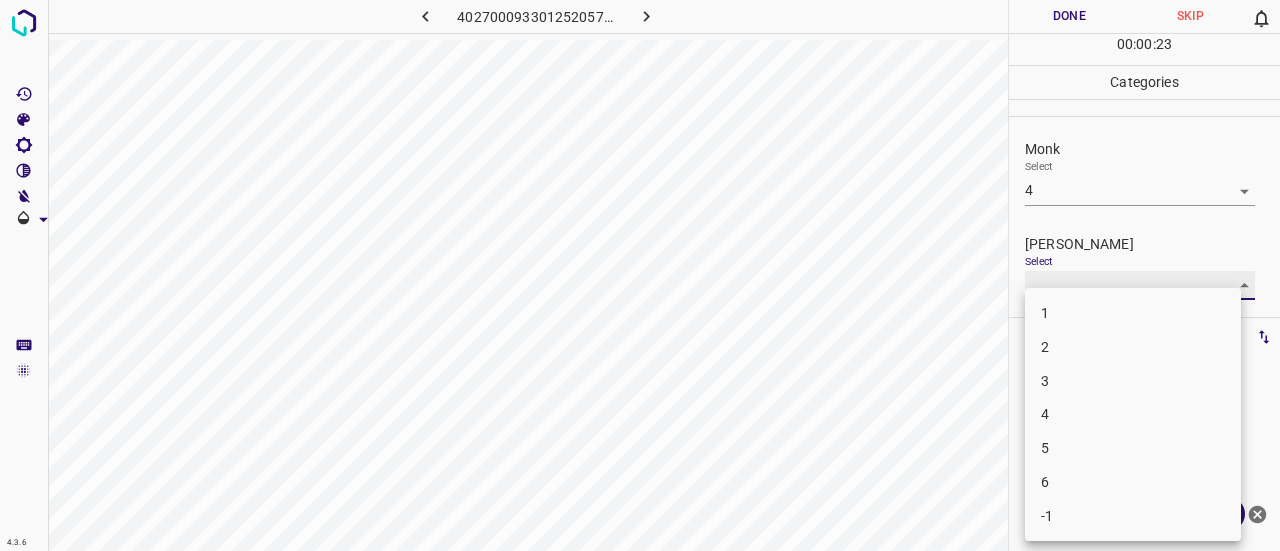type on "2" 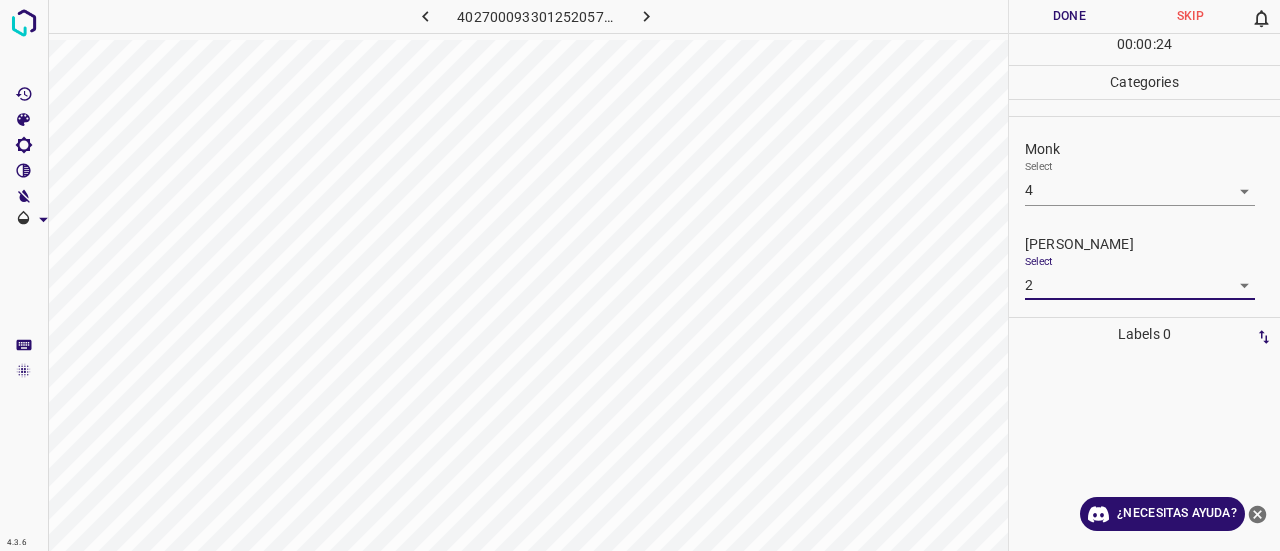 click on "Done" at bounding box center [1069, 16] 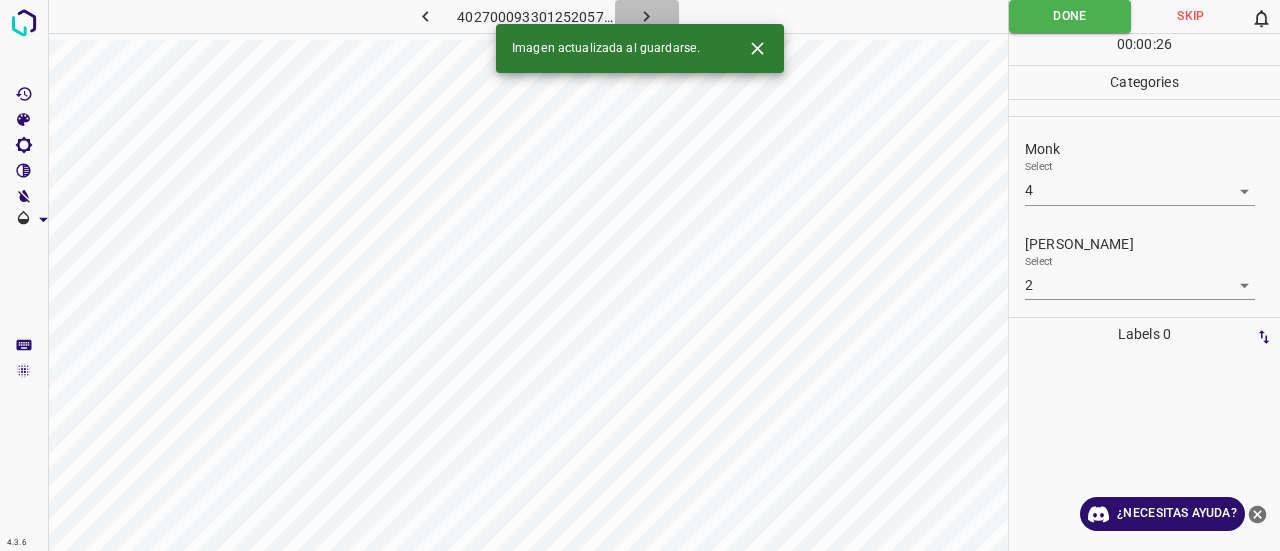 click 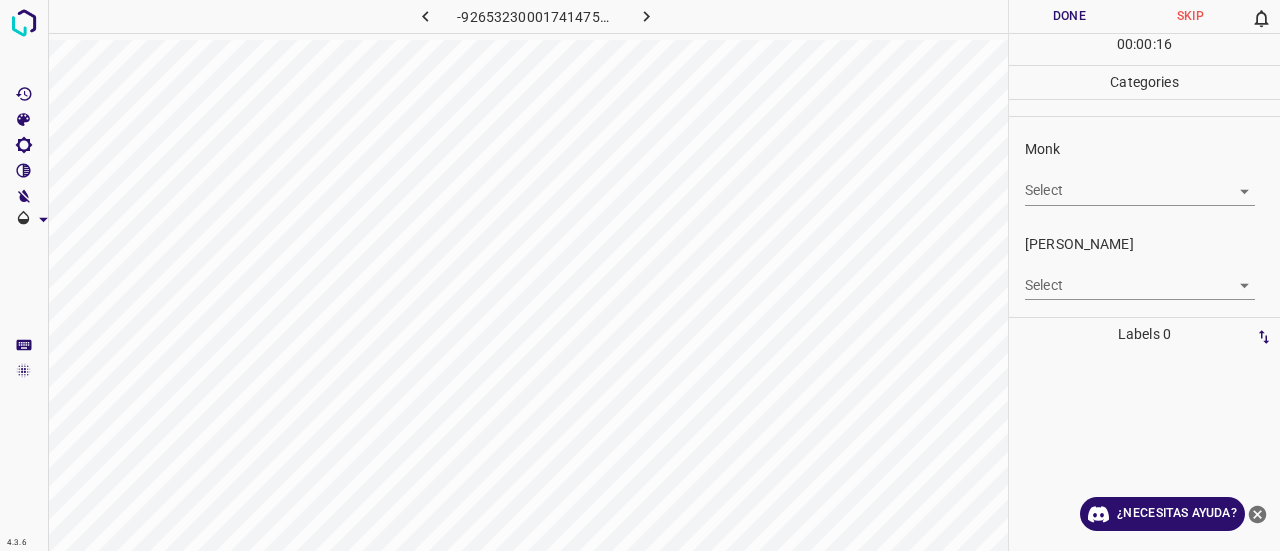 click on "4.3.6  -926532300017414757.png Done Skip 0 00   : 00   : 16   Categories Monk   Select ​  [PERSON_NAME]   Select ​ Labels   0 Categories 1 Monk 2  [PERSON_NAME] Tools Space Change between modes (Draw & Edit) I Auto labeling R Restore zoom M Zoom in N Zoom out Delete Delete selecte label Filters Z Restore filters X Saturation filter C Brightness filter V Contrast filter B Gray scale filter General O Download ¿Necesitas ayuda? Texto original Valora esta traducción Tu opinión servirá para ayudar a mejorar el Traductor de Google - Texto - Esconder - Borrar" at bounding box center (640, 275) 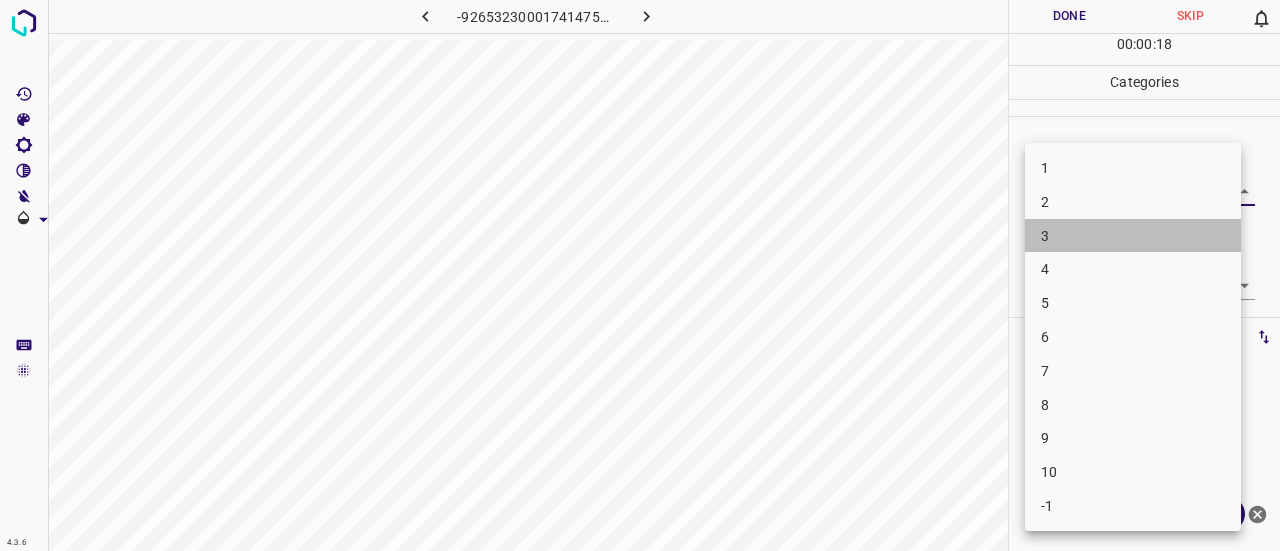 click on "3" at bounding box center (1133, 236) 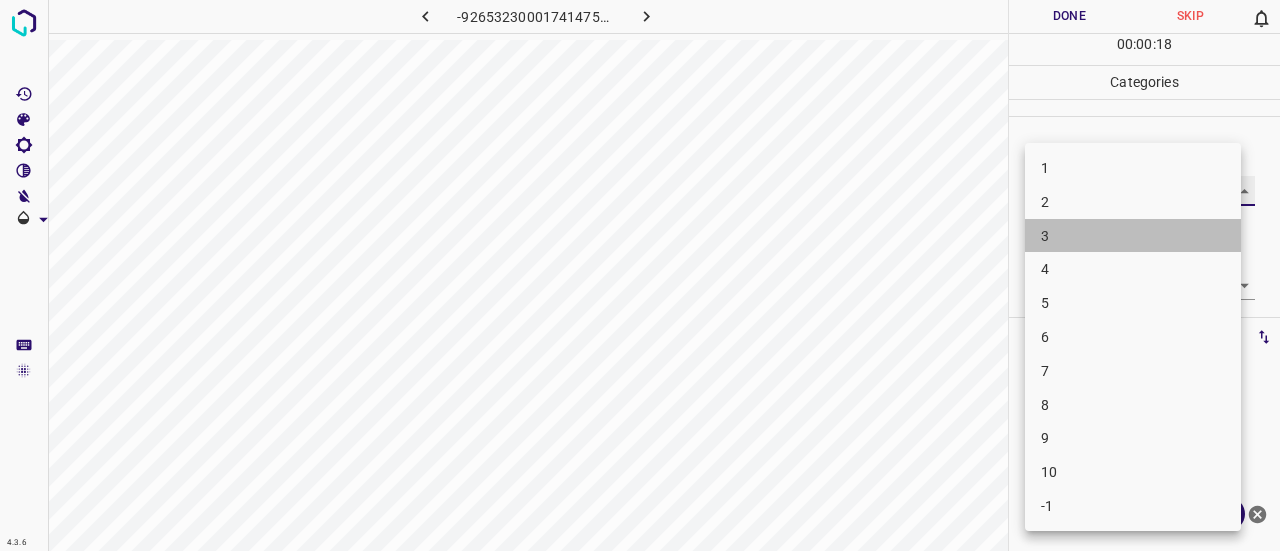 type on "3" 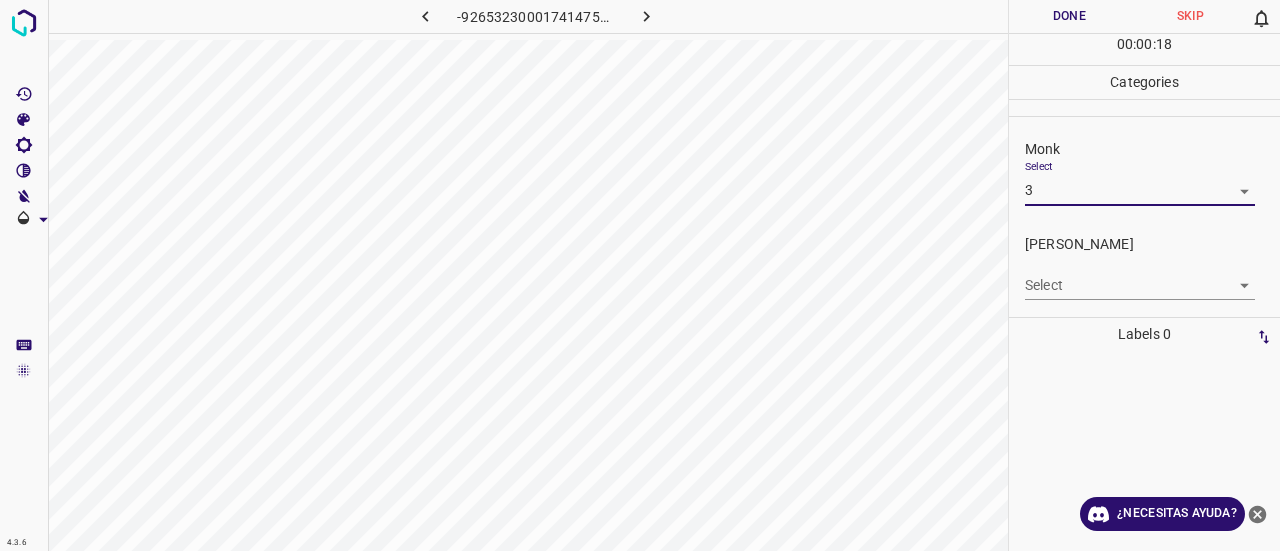 click on "4.3.6  -926532300017414757.png Done Skip 0 00   : 00   : 18   Categories Monk   Select 3 3  [PERSON_NAME]   Select ​ Labels   0 Categories 1 Monk 2  [PERSON_NAME] Tools Space Change between modes (Draw & Edit) I Auto labeling R Restore zoom M Zoom in N Zoom out Delete Delete selecte label Filters Z Restore filters X Saturation filter C Brightness filter V Contrast filter B Gray scale filter General O Download ¿Necesitas ayuda? Texto original Valora esta traducción Tu opinión servirá para ayudar a mejorar el Traductor de Google - Texto - Esconder - Borrar" at bounding box center (640, 275) 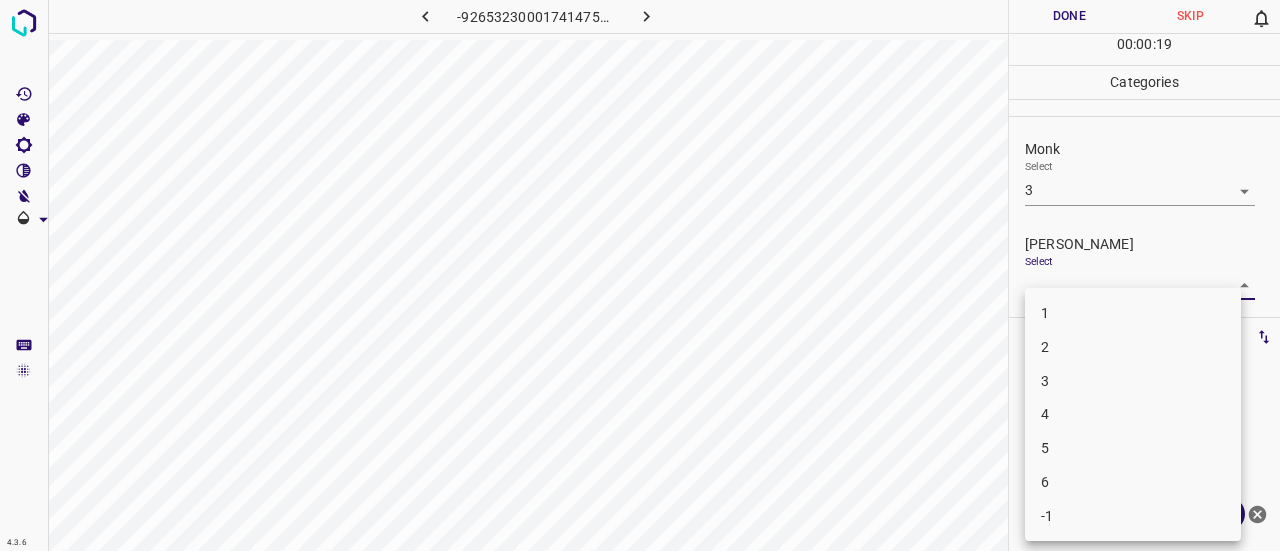 click on "2" at bounding box center [1133, 347] 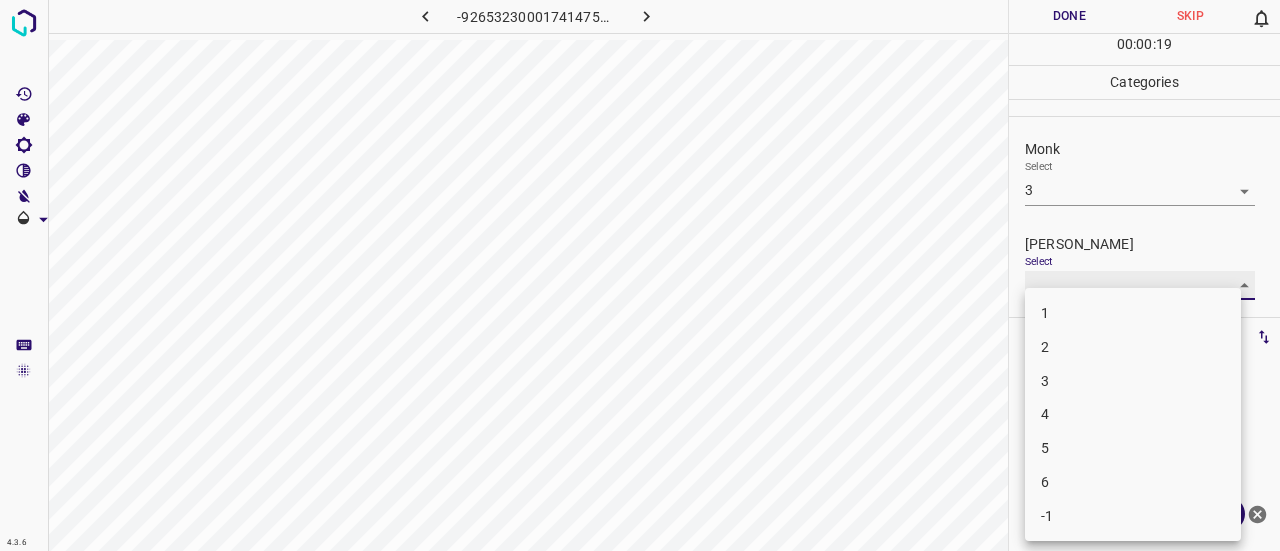 type on "2" 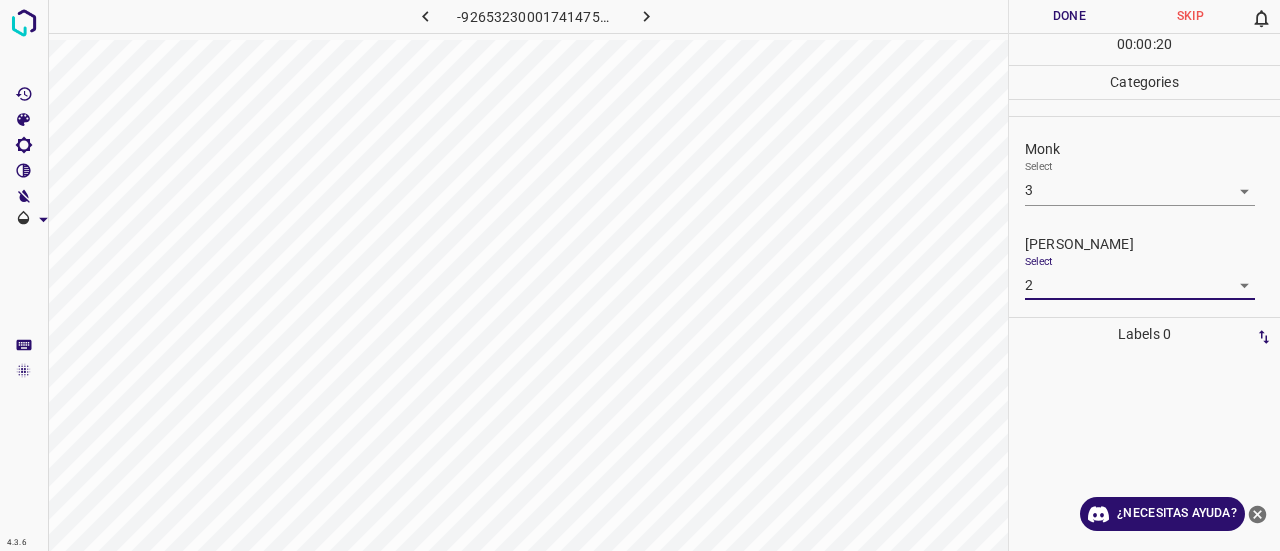 click on "Done" at bounding box center (1069, 16) 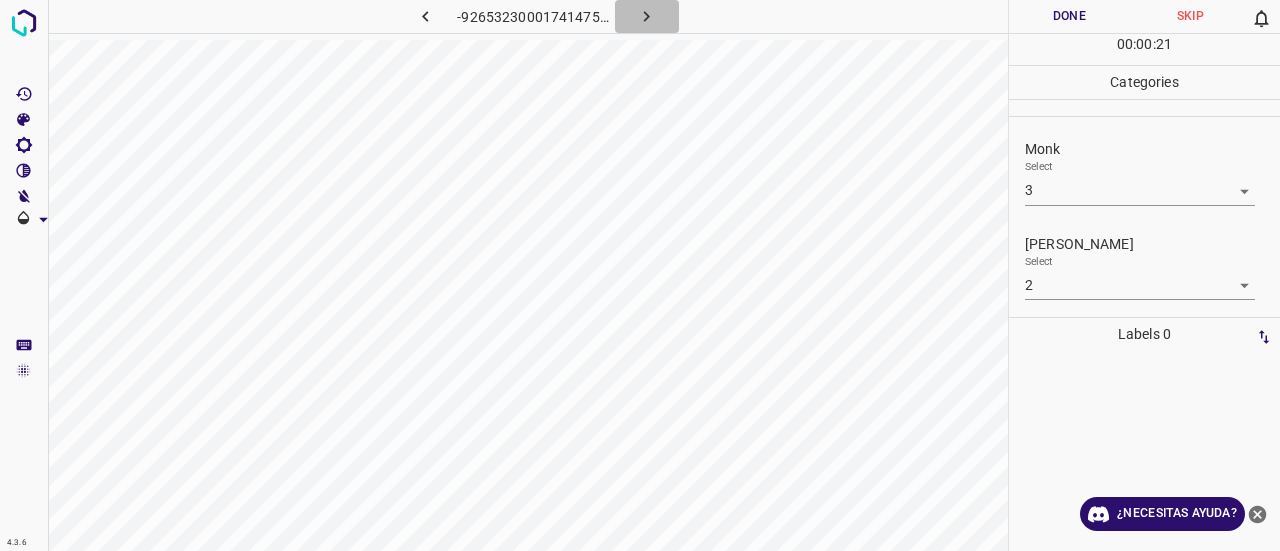click 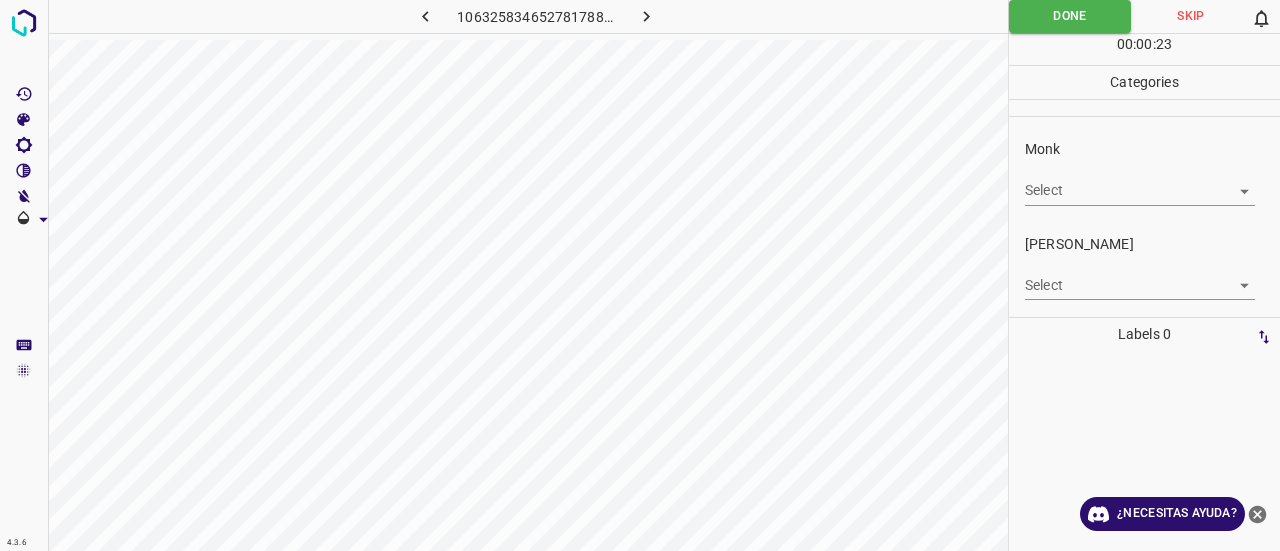 click on "4.3.6  1063258346527817885.png Done Skip 0 00   : 00   : 23   Categories Monk   Select ​  [PERSON_NAME]   Select ​ Labels   0 Categories 1 Monk 2  [PERSON_NAME] Tools Space Change between modes (Draw & Edit) I Auto labeling R Restore zoom M Zoom in N Zoom out Delete Delete selecte label Filters Z Restore filters X Saturation filter C Brightness filter V Contrast filter B Gray scale filter General O Download ¿Necesitas ayuda? Texto original Valora esta traducción Tu opinión servirá para ayudar a mejorar el Traductor de Google - Texto - Esconder - Borrar" at bounding box center [640, 275] 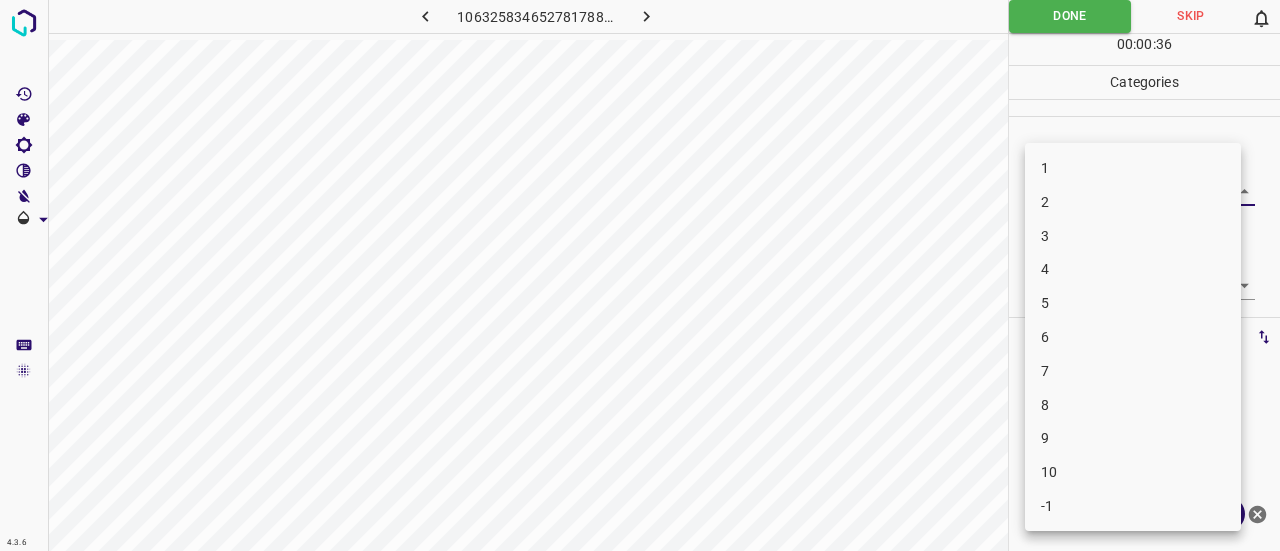 click on "2" at bounding box center (1133, 202) 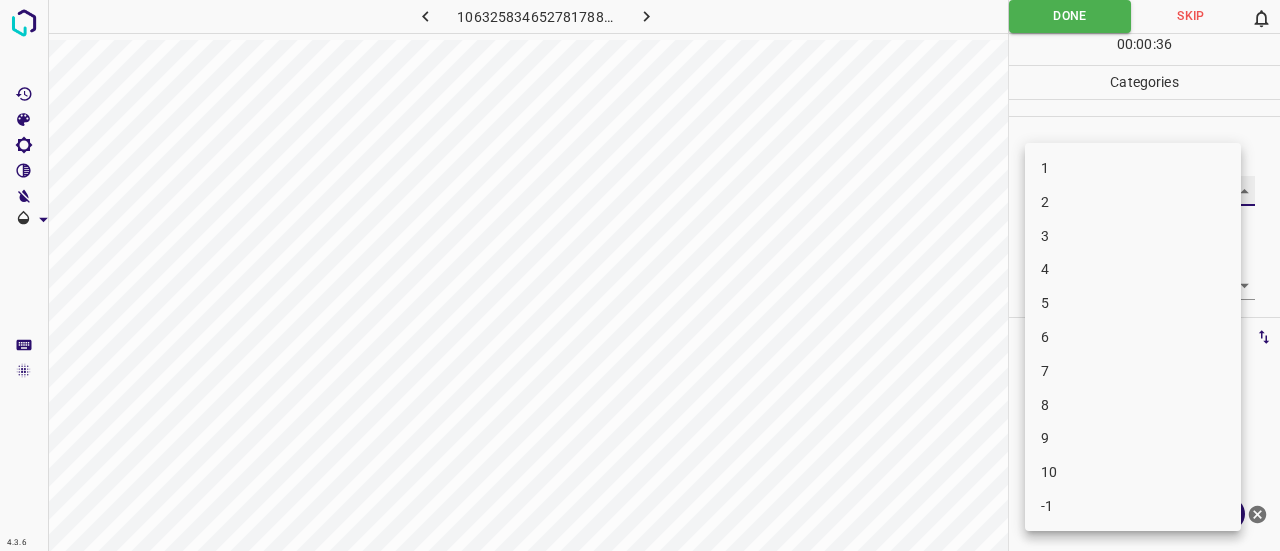 type on "2" 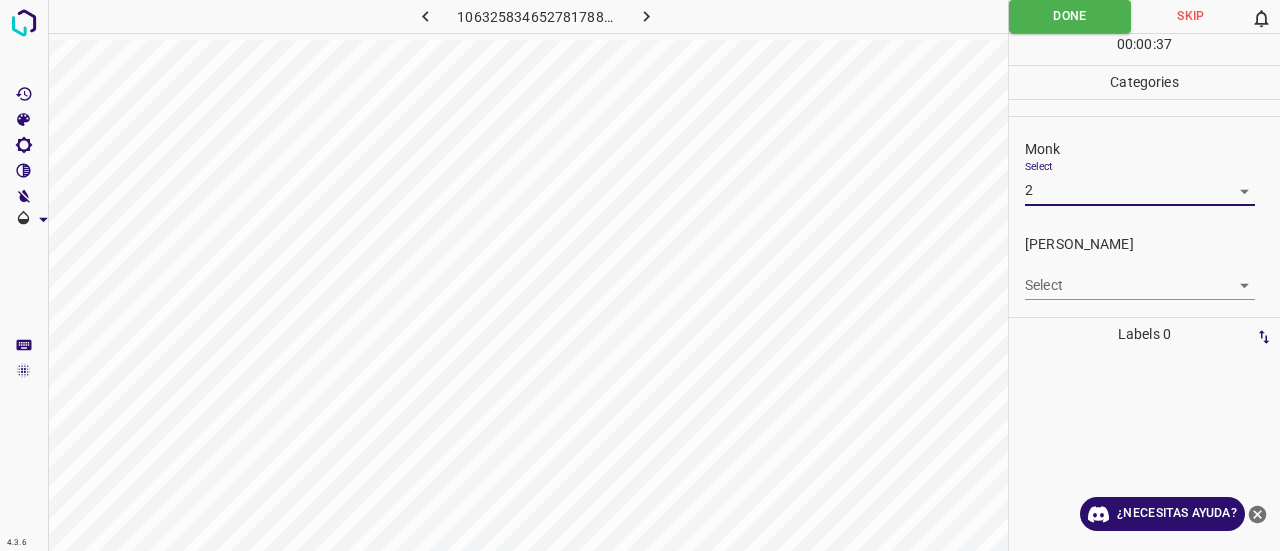 click on "4.3.6  1063258346527817885.png Done Skip 0 00   : 00   : 37   Categories Monk   Select 2 2  [PERSON_NAME]   Select ​ Labels   0 Categories 1 Monk 2  [PERSON_NAME] Tools Space Change between modes (Draw & Edit) I Auto labeling R Restore zoom M Zoom in N Zoom out Delete Delete selecte label Filters Z Restore filters X Saturation filter C Brightness filter V Contrast filter B Gray scale filter General O Download ¿Necesitas ayuda? Texto original Valora esta traducción Tu opinión servirá para ayudar a mejorar el Traductor de Google - Texto - Esconder - Borrar" at bounding box center [640, 275] 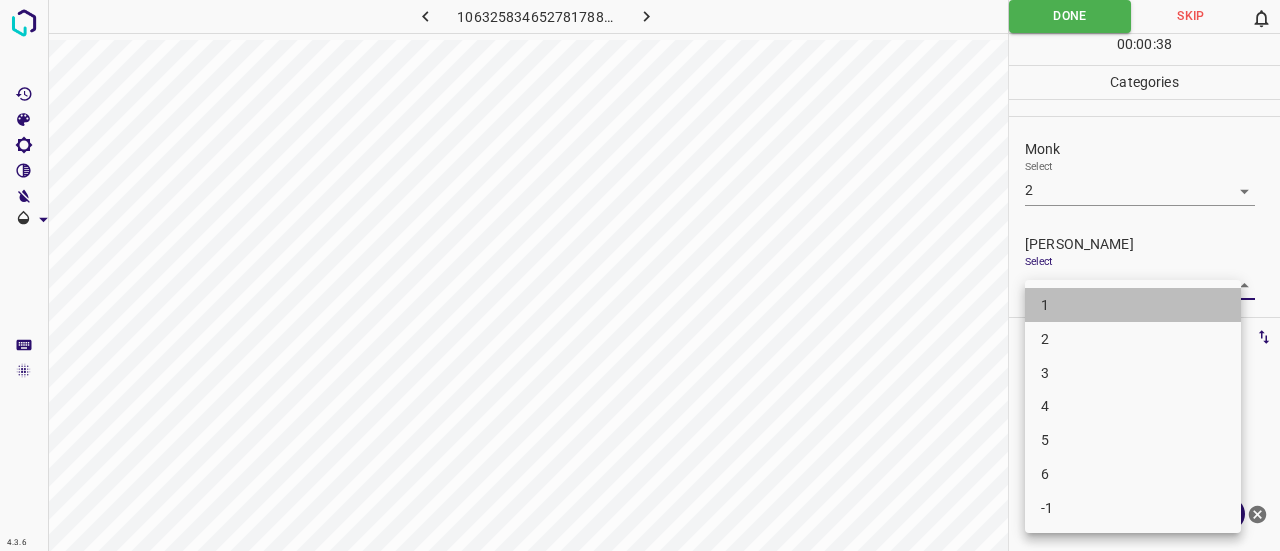 click on "1" at bounding box center [1133, 305] 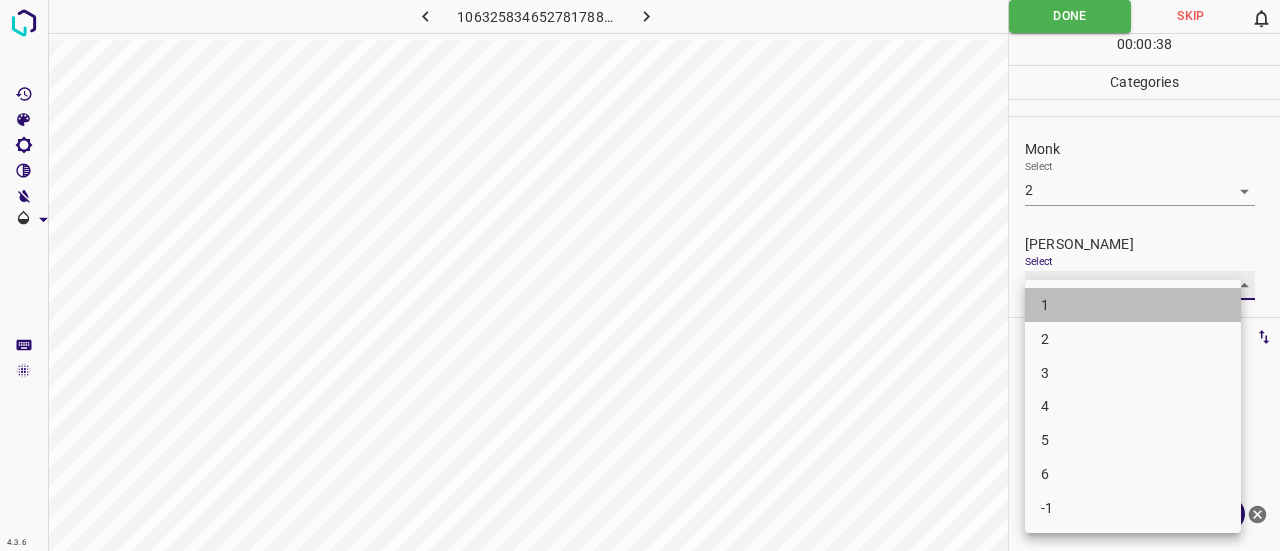 type on "1" 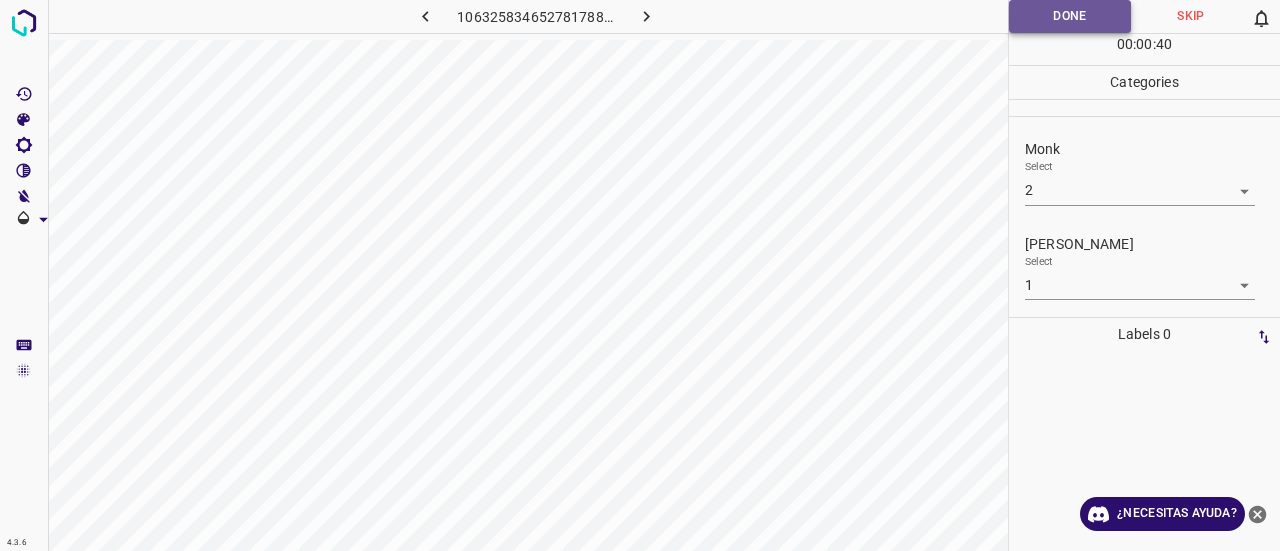 click on "Done" at bounding box center [1070, 16] 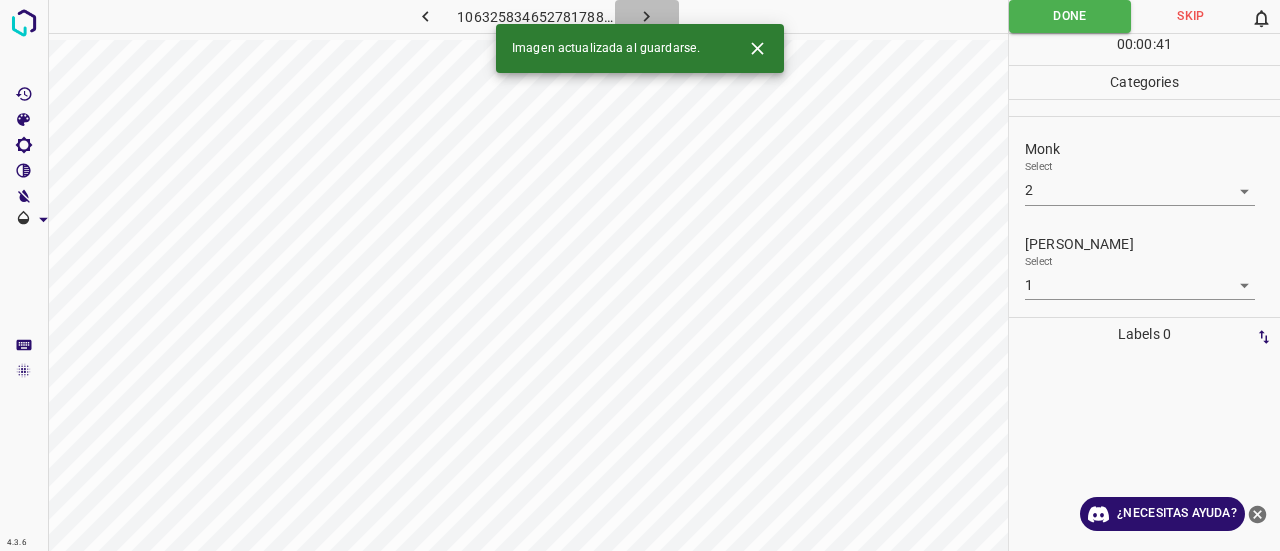 click 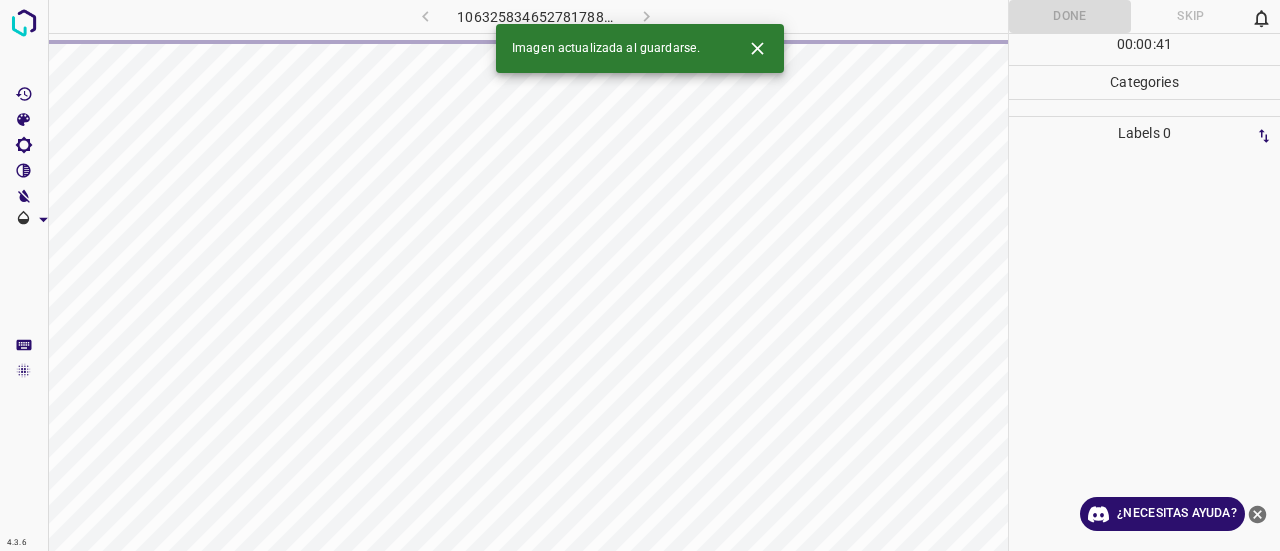 click at bounding box center (757, 48) 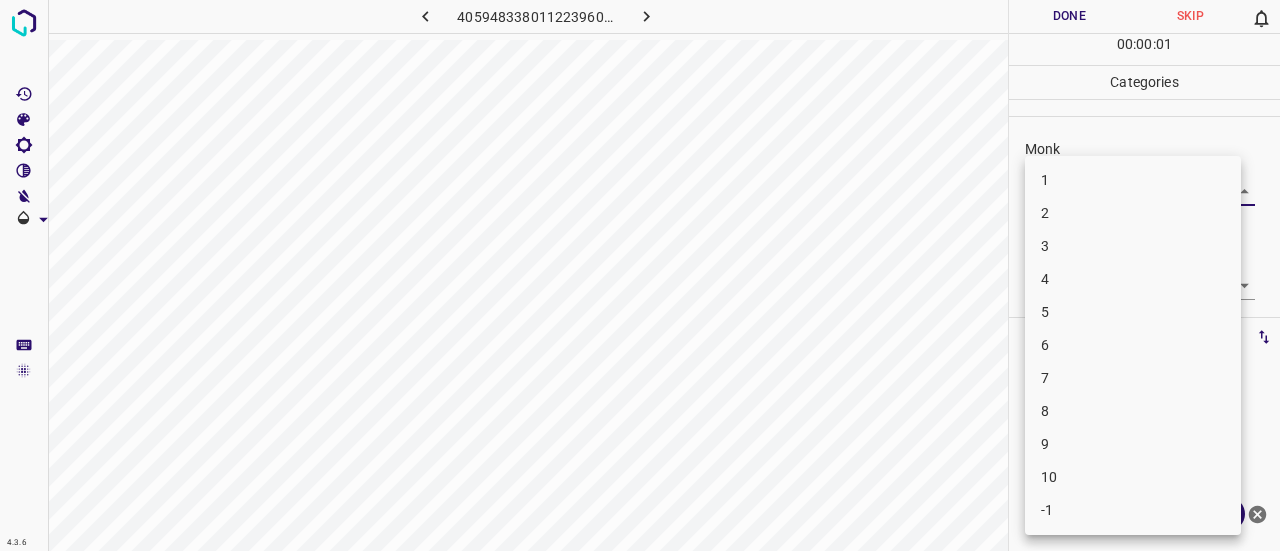 click on "4.3.6  4059483380112239601.png Done Skip 0 00   : 00   : 01   Categories Monk   Select ​  [PERSON_NAME]   Select ​ Labels   0 Categories 1 Monk 2  [PERSON_NAME] Tools Space Change between modes (Draw & Edit) I Auto labeling R Restore zoom M Zoom in N Zoom out Delete Delete selecte label Filters Z Restore filters X Saturation filter C Brightness filter V Contrast filter B Gray scale filter General O Download ¿Necesitas ayuda? Texto original Valora esta traducción Tu opinión servirá para ayudar a mejorar el Traductor de Google - Texto - Esconder - Borrar 1 2 3 4 5 6 7 8 9 10 -1" at bounding box center (640, 275) 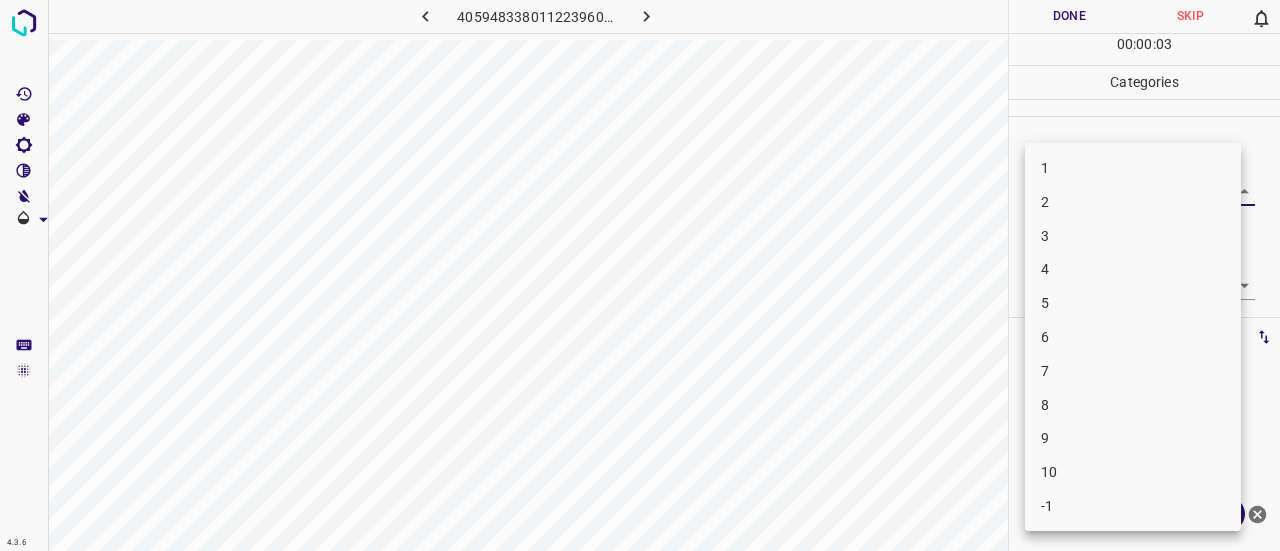 drag, startPoint x: 1128, startPoint y: 293, endPoint x: 1118, endPoint y: 261, distance: 33.526108 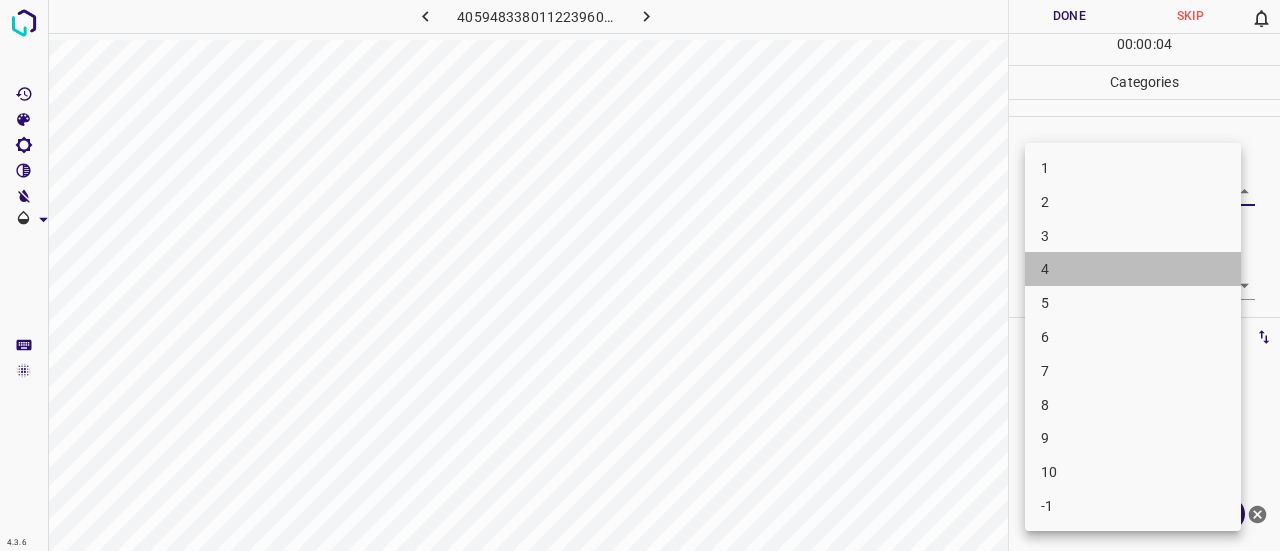 click on "4" at bounding box center (1133, 269) 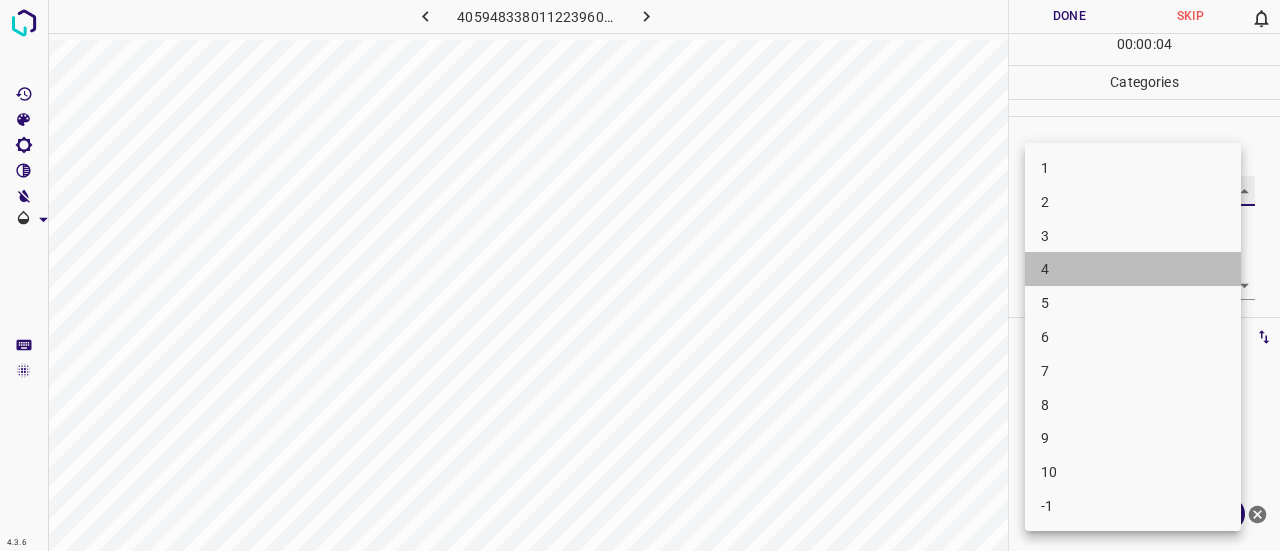 type on "4" 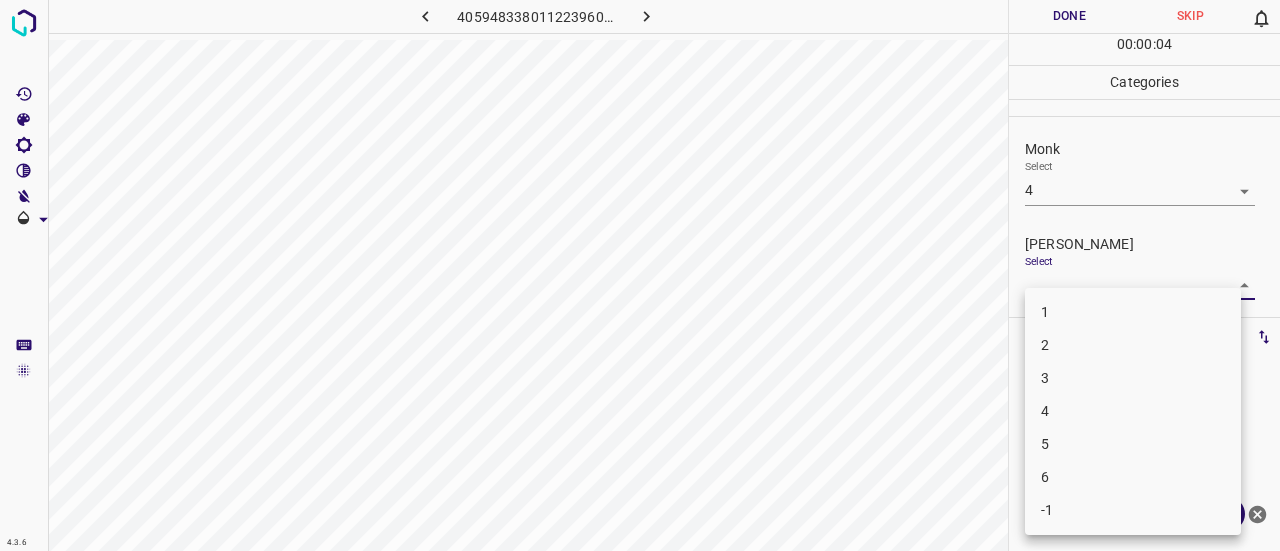 click on "4.3.6  4059483380112239601.png Done Skip 0 00   : 00   : 04   Categories Monk   Select 4 4  [PERSON_NAME]   Select ​ Labels   0 Categories 1 Monk 2  [PERSON_NAME] Tools Space Change between modes (Draw & Edit) I Auto labeling R Restore zoom M Zoom in N Zoom out Delete Delete selecte label Filters Z Restore filters X Saturation filter C Brightness filter V Contrast filter B Gray scale filter General O Download ¿Necesitas ayuda? Texto original Valora esta traducción Tu opinión servirá para ayudar a mejorar el Traductor de Google - Texto - Esconder - Borrar 1 2 3 4 5 6 -1" at bounding box center [640, 275] 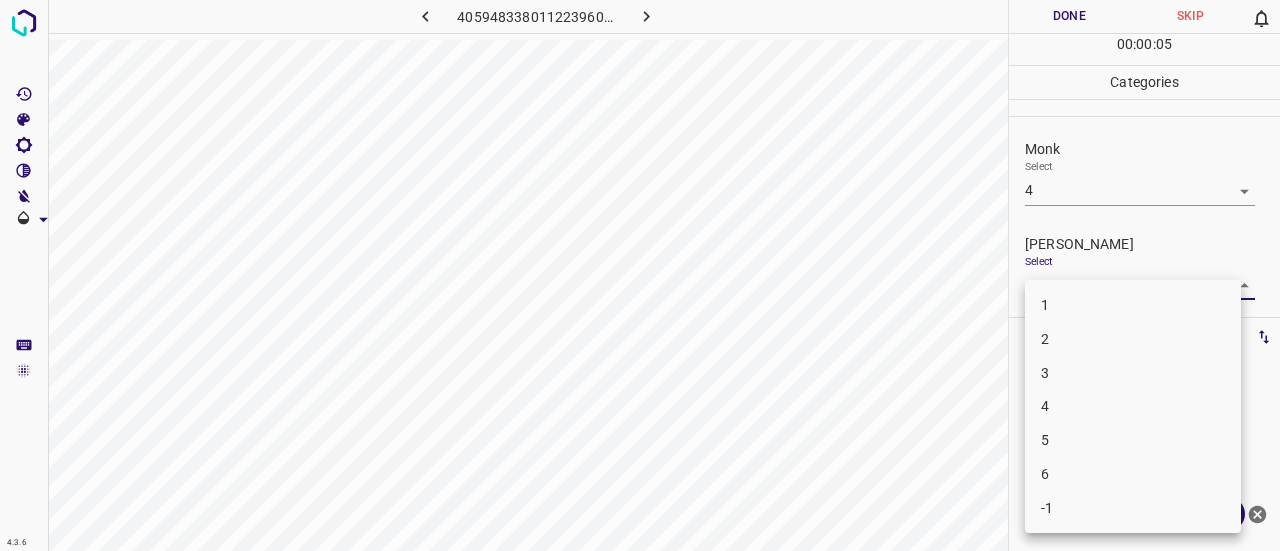click on "2" at bounding box center (1133, 339) 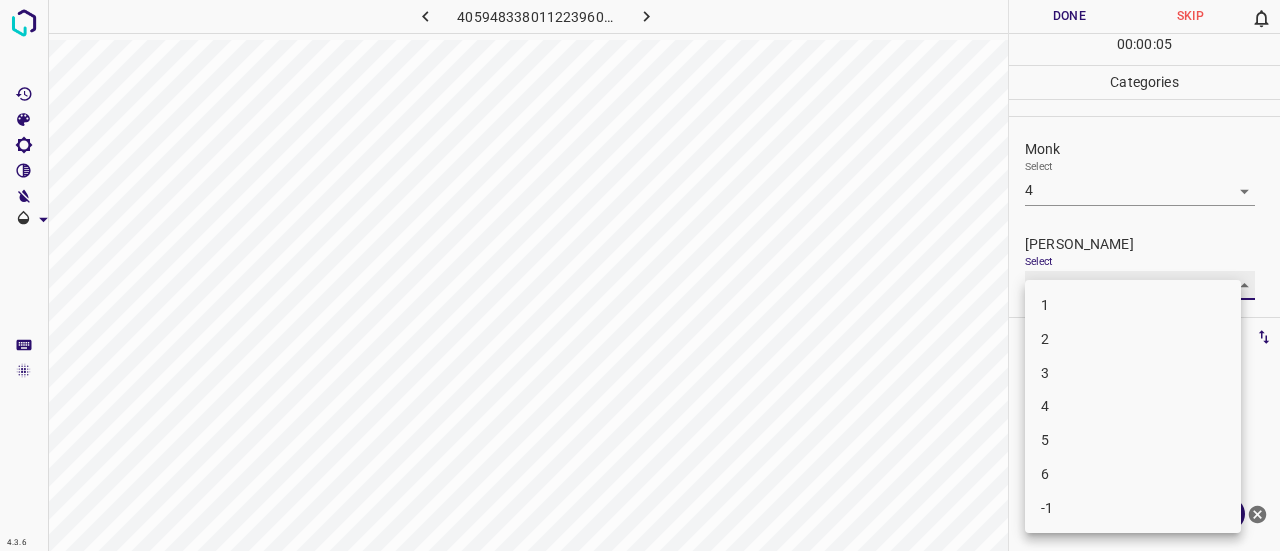 type on "2" 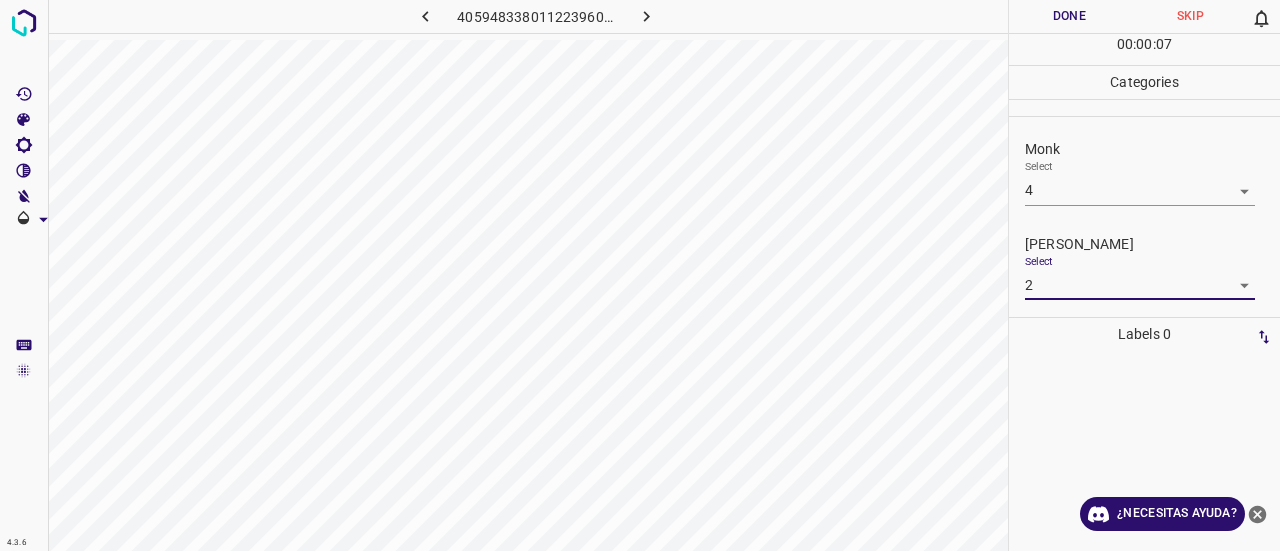click on "Done" at bounding box center [1069, 16] 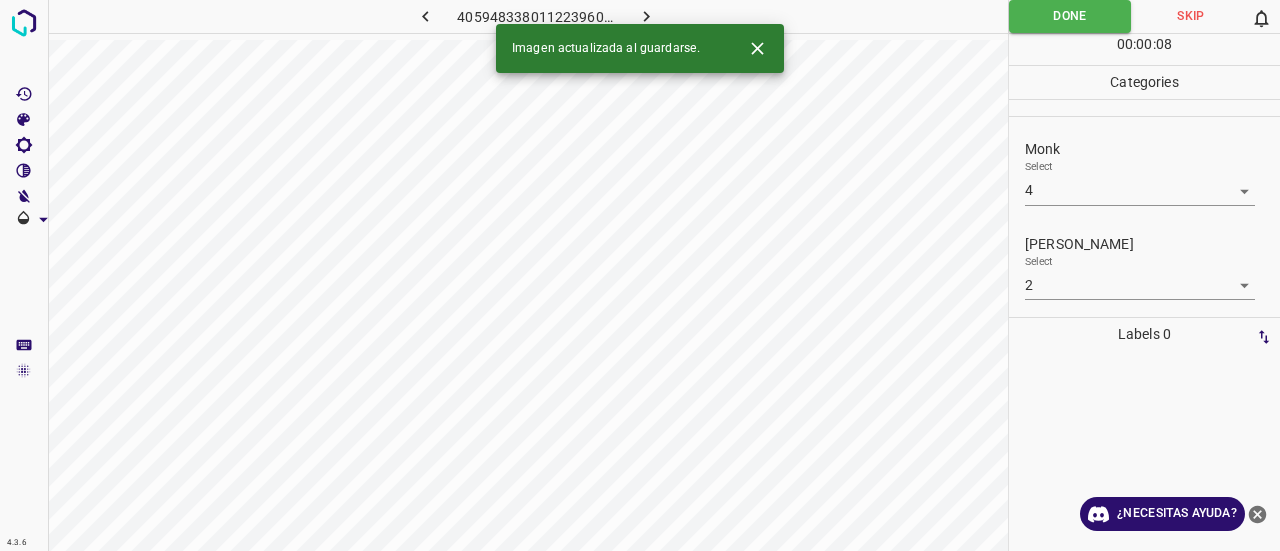 click at bounding box center [647, 16] 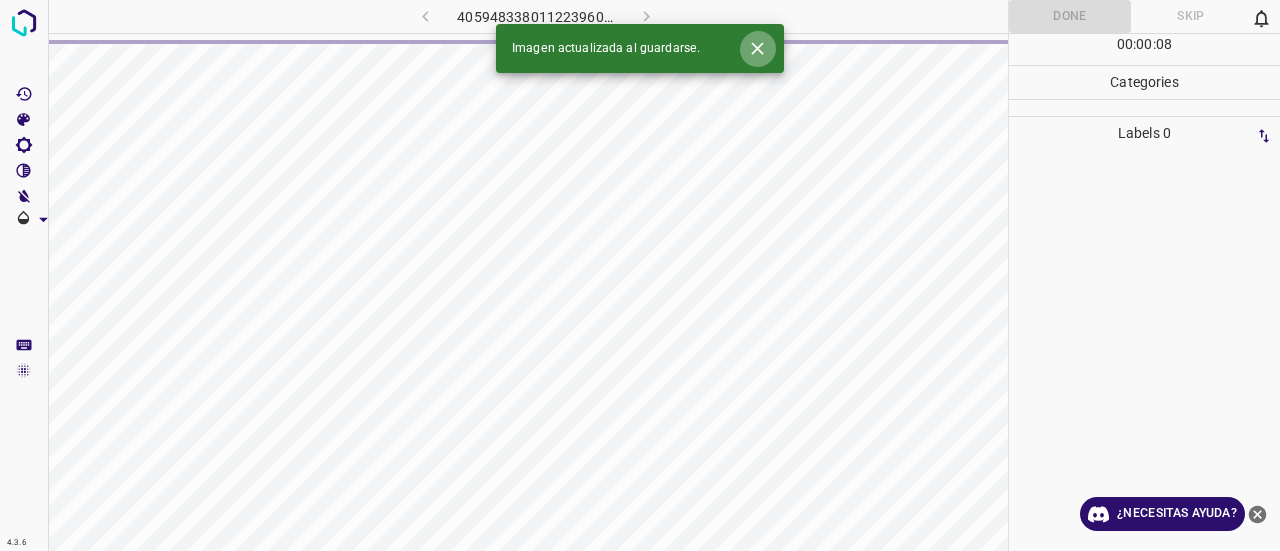 click 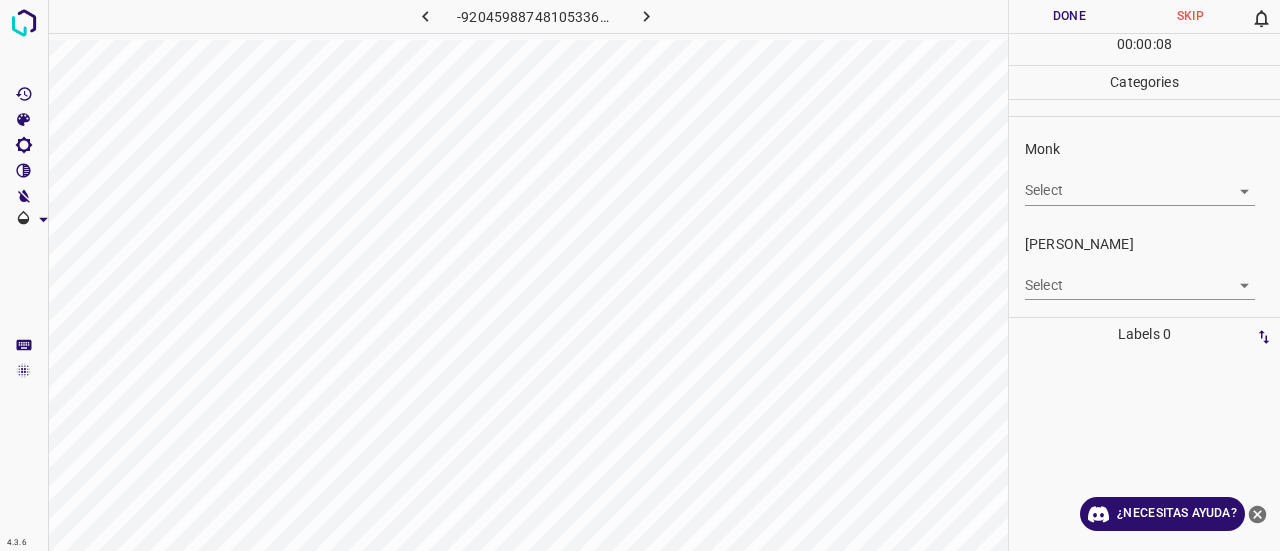 click on "4.3.6  -9204598874810533622.png Done Skip 0 00   : 00   : 08   Categories Monk   Select ​  [PERSON_NAME]   Select ​ Labels   0 Categories 1 Monk 2  [PERSON_NAME] Tools Space Change between modes (Draw & Edit) I Auto labeling R Restore zoom M Zoom in N Zoom out Delete Delete selecte label Filters Z Restore filters X Saturation filter C Brightness filter V Contrast filter B Gray scale filter General O Download ¿Necesitas ayuda? Texto original Valora esta traducción Tu opinión servirá para ayudar a mejorar el Traductor de Google - Texto - Esconder - Borrar" at bounding box center (640, 275) 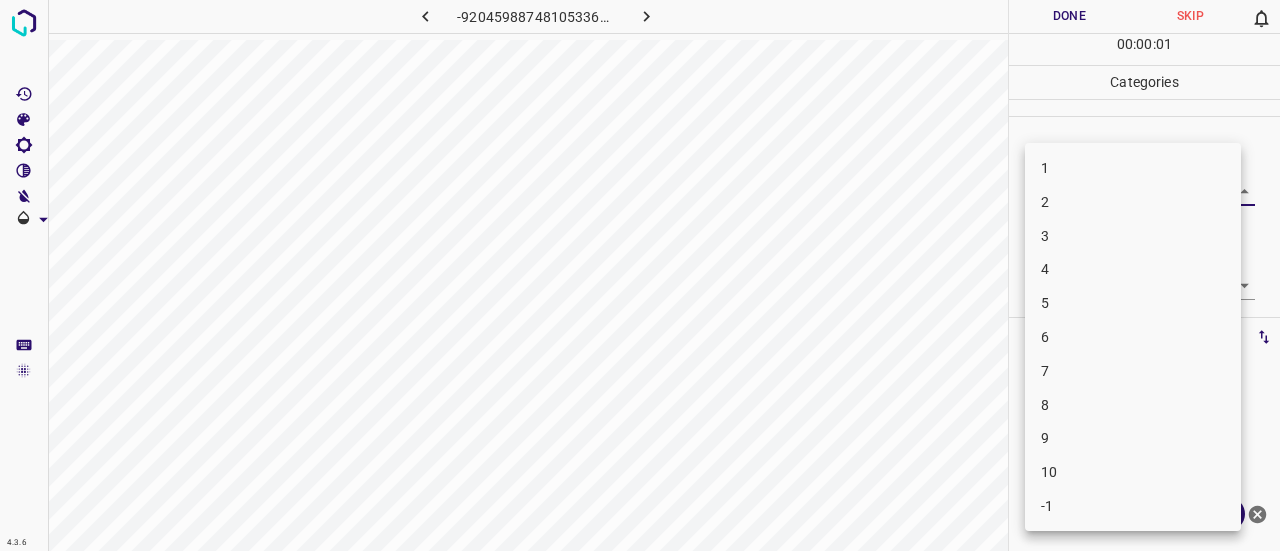 click on "3" at bounding box center (1133, 236) 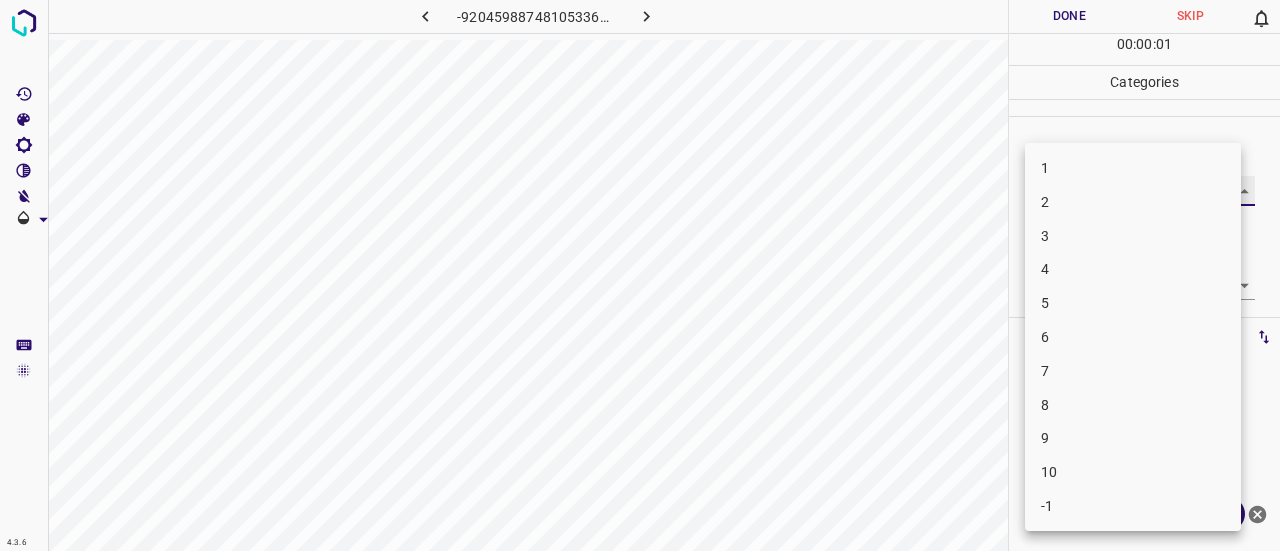 type on "3" 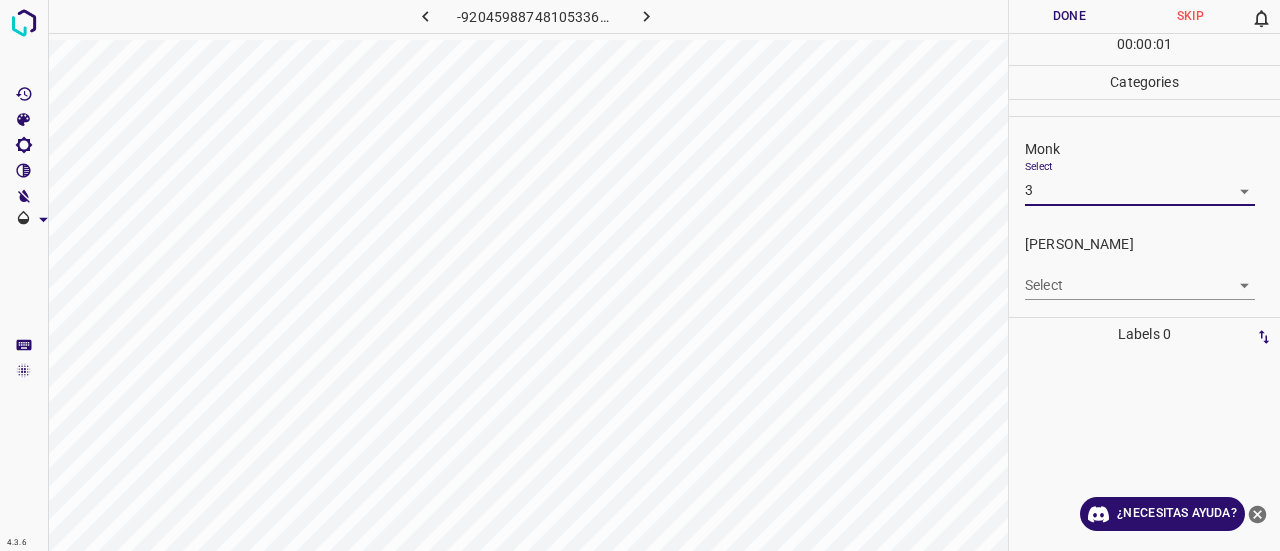 click on "4.3.6  -9204598874810533622.png Done Skip 0 00   : 00   : 01   Categories Monk   Select 3 3  [PERSON_NAME]   Select ​ Labels   0 Categories 1 Monk 2  [PERSON_NAME] Tools Space Change between modes (Draw & Edit) I Auto labeling R Restore zoom M Zoom in N Zoom out Delete Delete selecte label Filters Z Restore filters X Saturation filter C Brightness filter V Contrast filter B Gray scale filter General O Download ¿Necesitas ayuda? Texto original Valora esta traducción Tu opinión servirá para ayudar a mejorar el Traductor de Google - Texto - Esconder - Borrar 1 2 3 4 5 6 7 8 9 10 -1" at bounding box center (640, 275) 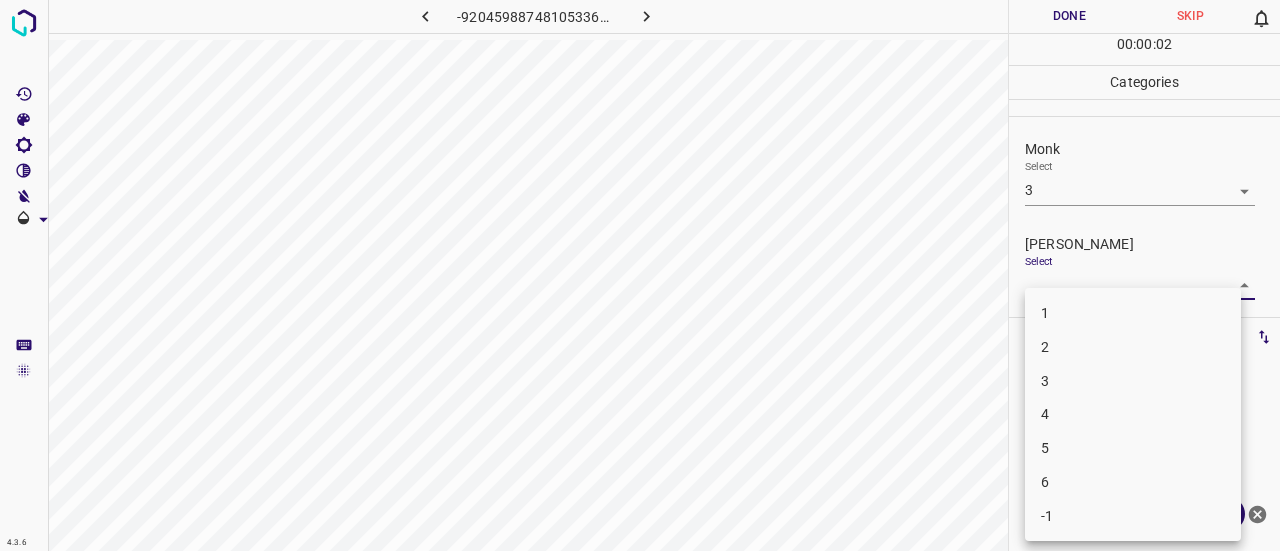 click on "2" at bounding box center (1133, 347) 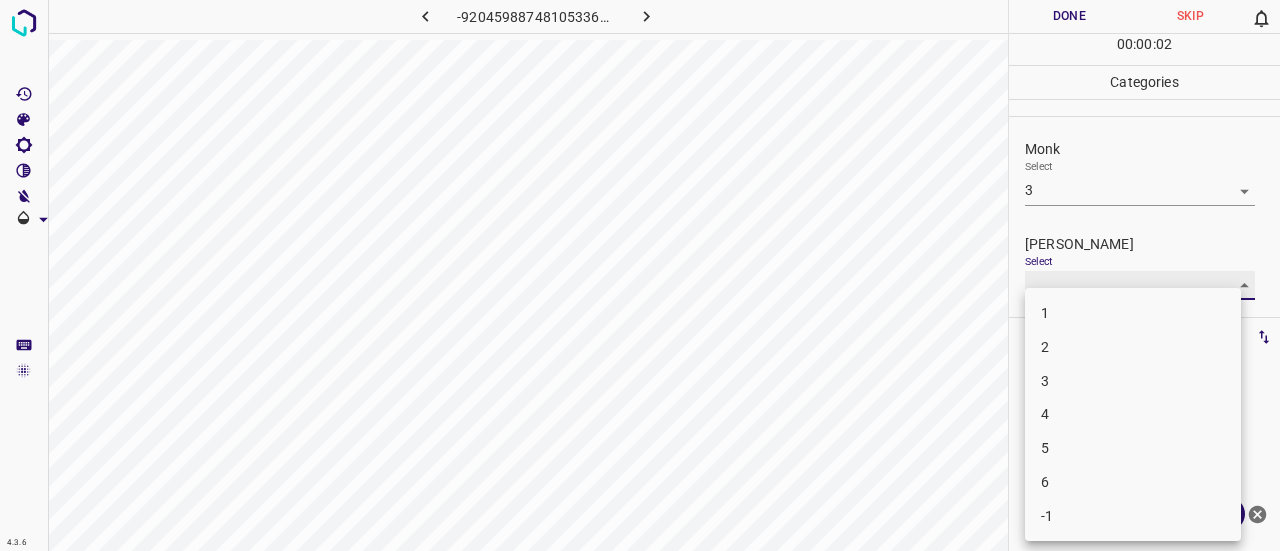 type on "2" 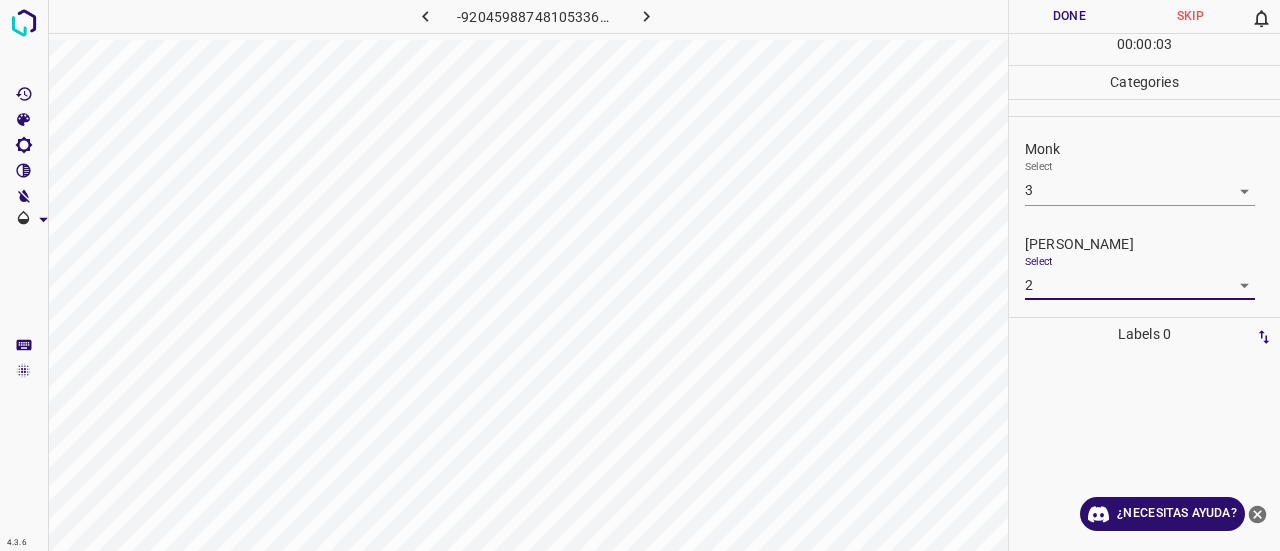 click on "Done" at bounding box center [1069, 16] 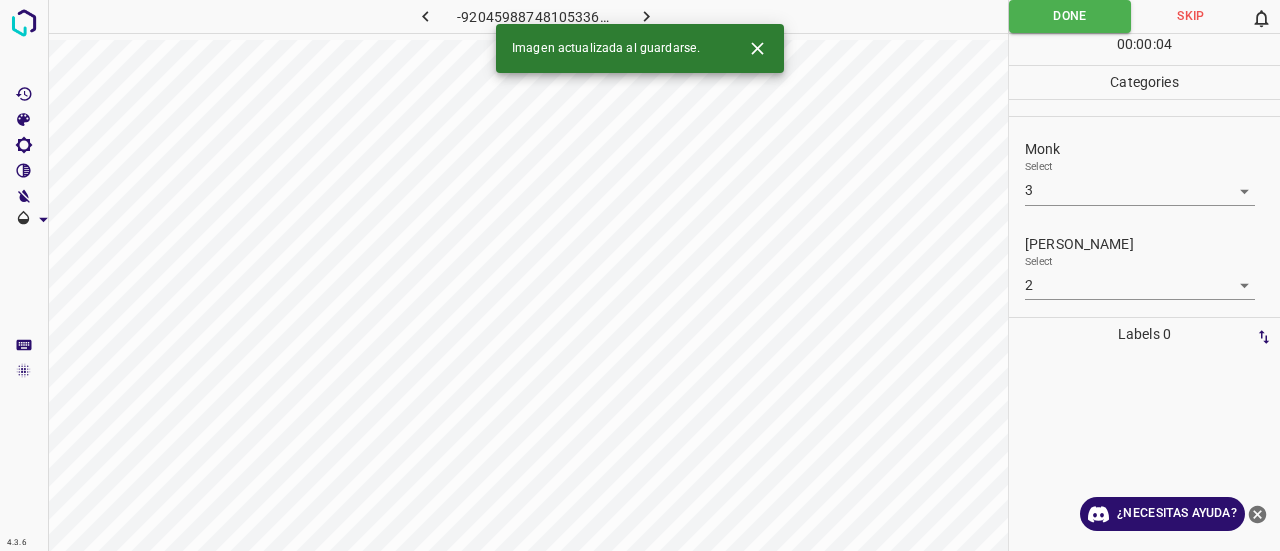click at bounding box center [647, 16] 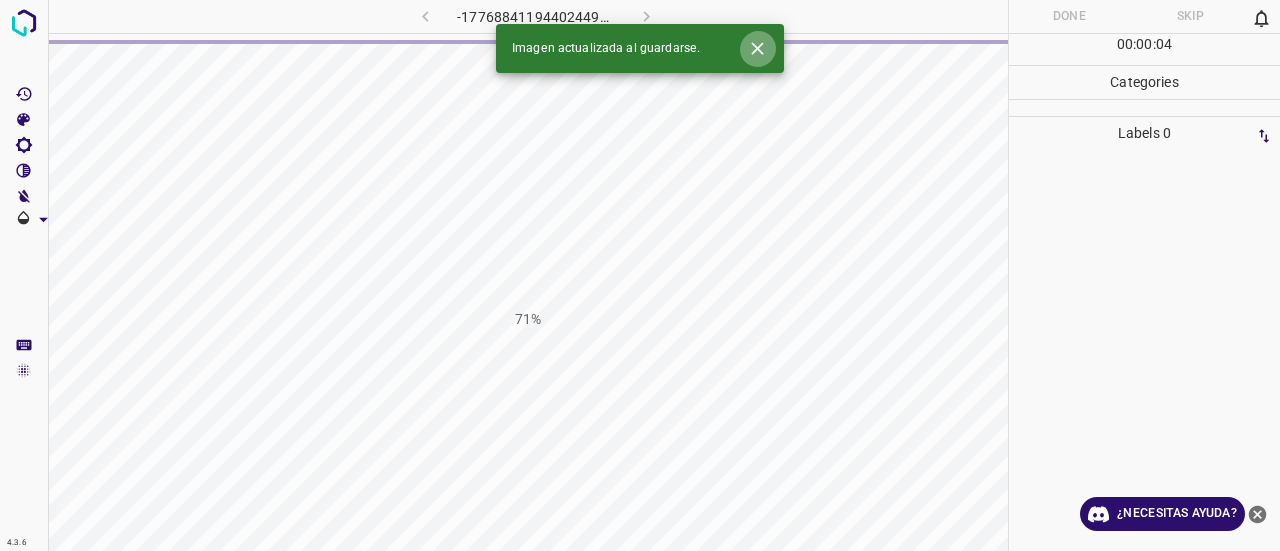 click at bounding box center [757, 48] 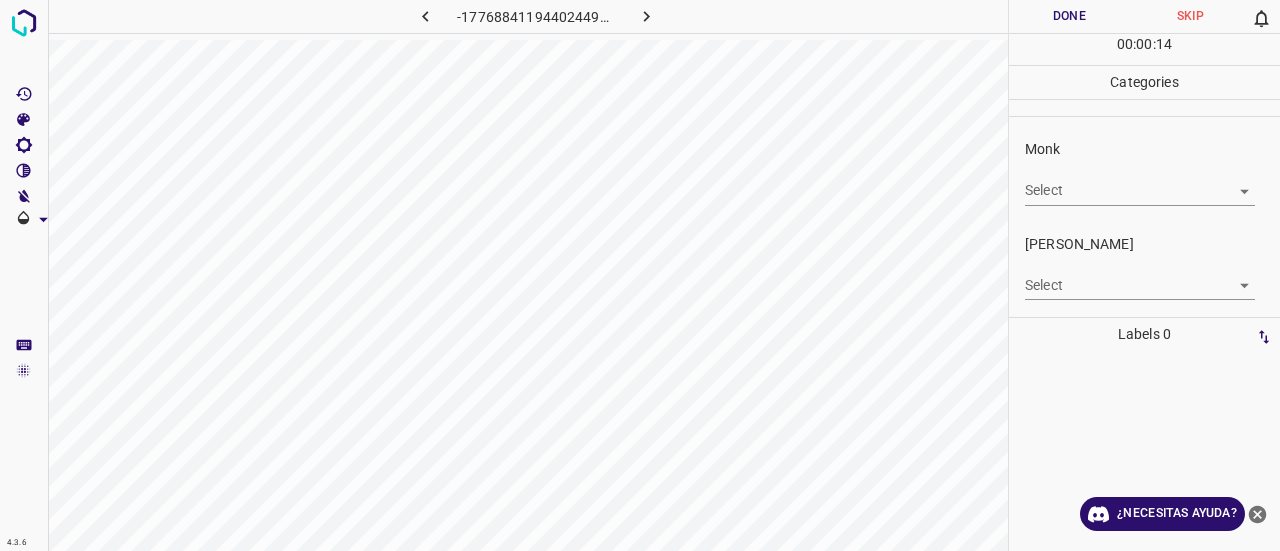 click on "4.3.6  -1776884119440244963.png Done Skip 0 00   : 00   : 14   Categories Monk   Select ​  [PERSON_NAME]   Select ​ Labels   0 Categories 1 Monk 2  [PERSON_NAME] Tools Space Change between modes (Draw & Edit) I Auto labeling R Restore zoom M Zoom in N Zoom out Delete Delete selecte label Filters Z Restore filters X Saturation filter C Brightness filter V Contrast filter B Gray scale filter General O Download ¿Necesitas ayuda? Texto original Valora esta traducción Tu opinión servirá para ayudar a mejorar el Traductor de Google - Texto - Esconder - Borrar" at bounding box center [640, 275] 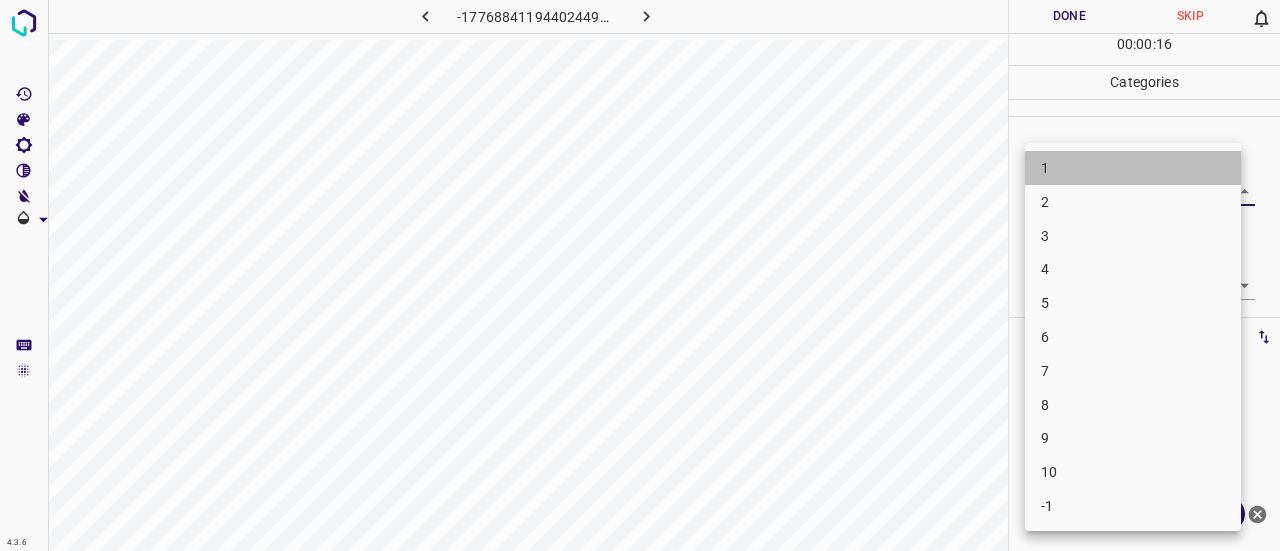 click on "1" at bounding box center [1133, 168] 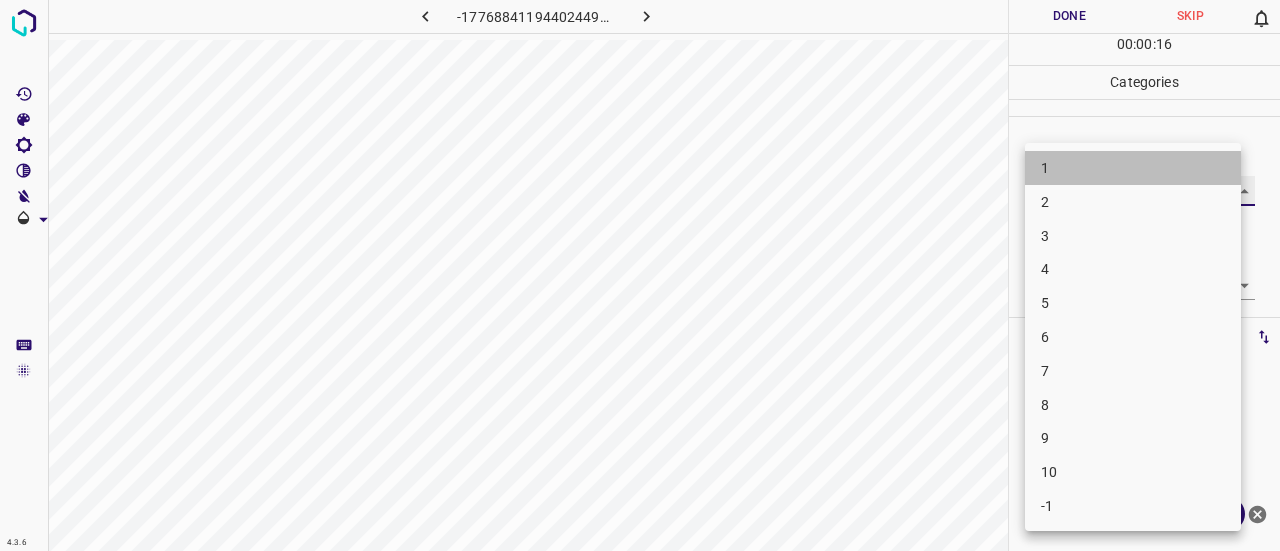 type on "1" 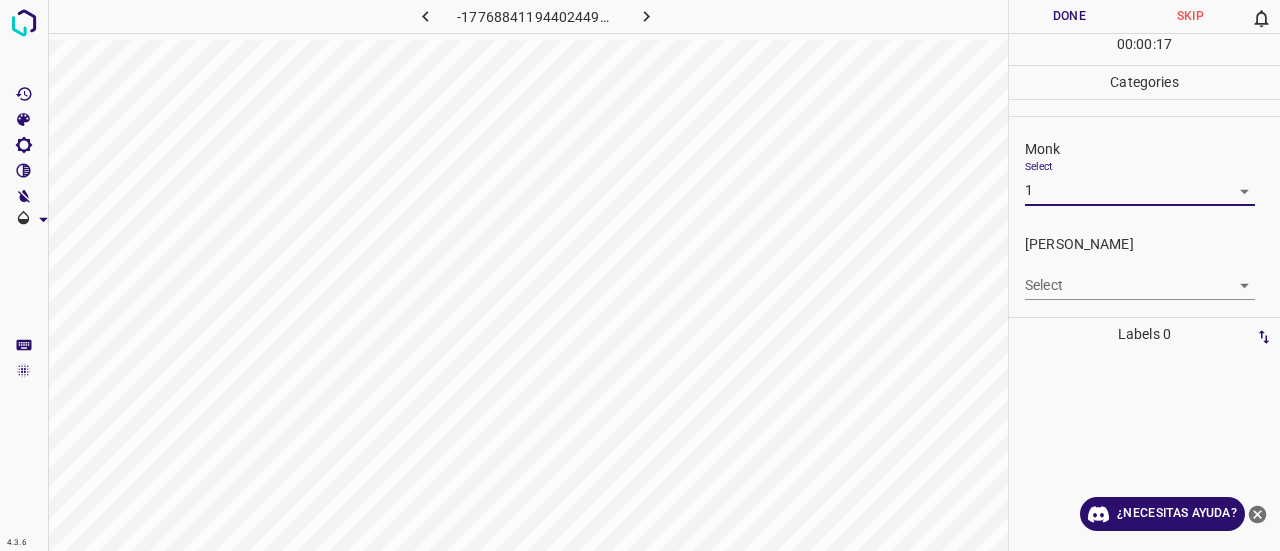 click on "4.3.6  -1776884119440244963.png Done Skip 0 00   : 00   : 17   Categories Monk   Select 1 1  [PERSON_NAME]   Select ​ Labels   0 Categories 1 Monk 2  [PERSON_NAME] Tools Space Change between modes (Draw & Edit) I Auto labeling R Restore zoom M Zoom in N Zoom out Delete Delete selecte label Filters Z Restore filters X Saturation filter C Brightness filter V Contrast filter B Gray scale filter General O Download ¿Necesitas ayuda? Texto original Valora esta traducción Tu opinión servirá para ayudar a mejorar el Traductor de Google - Texto - Esconder - Borrar" at bounding box center (640, 275) 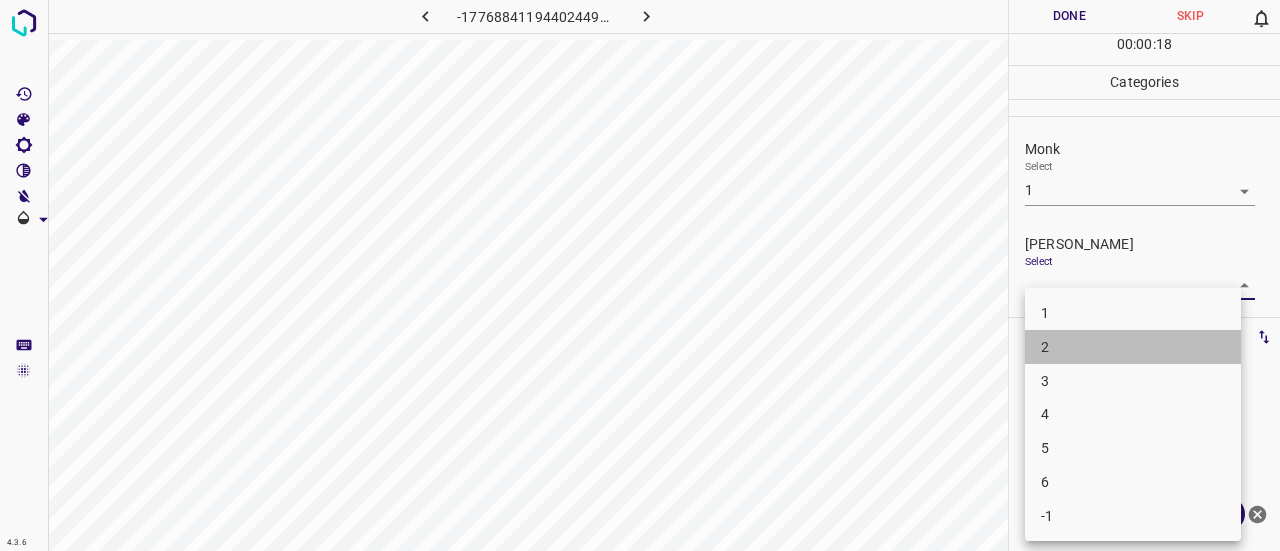 click on "2" at bounding box center [1133, 347] 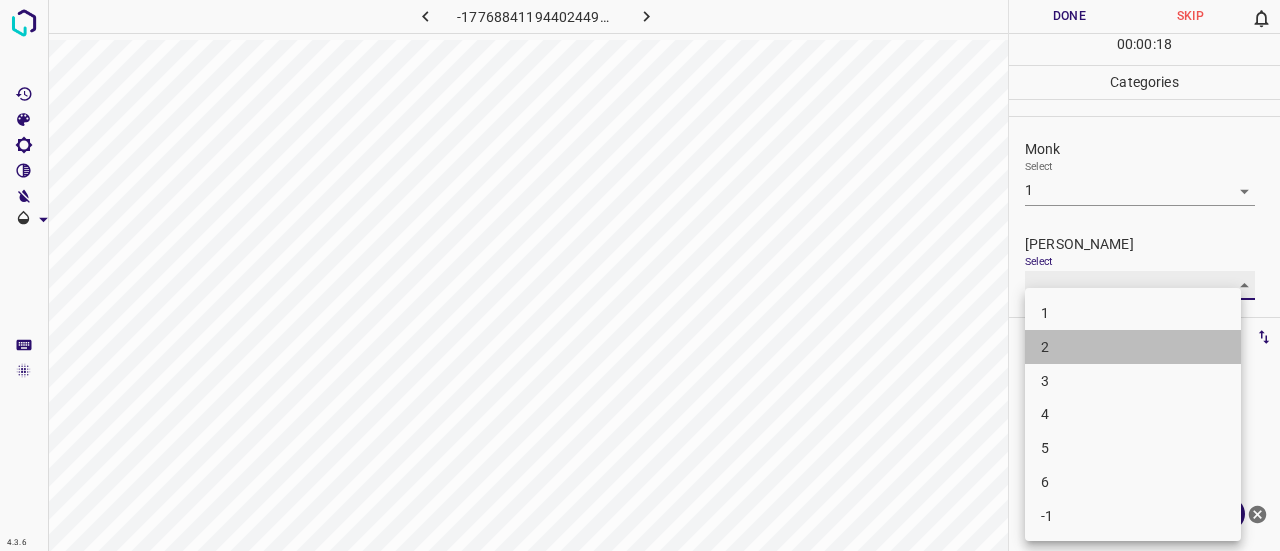 type on "2" 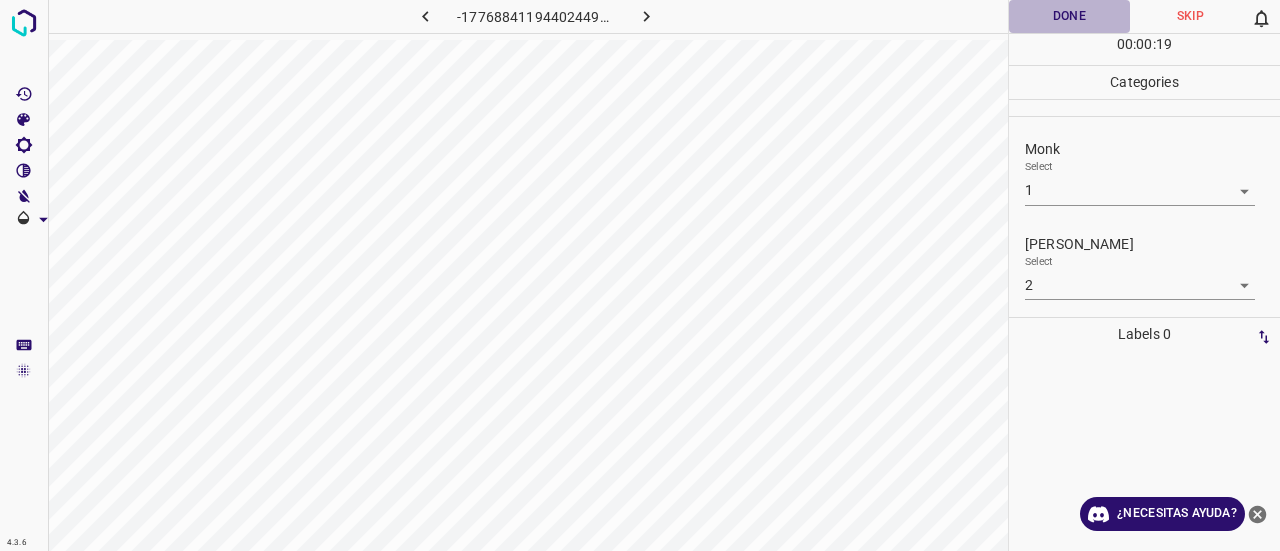 click on "Done" at bounding box center [1069, 16] 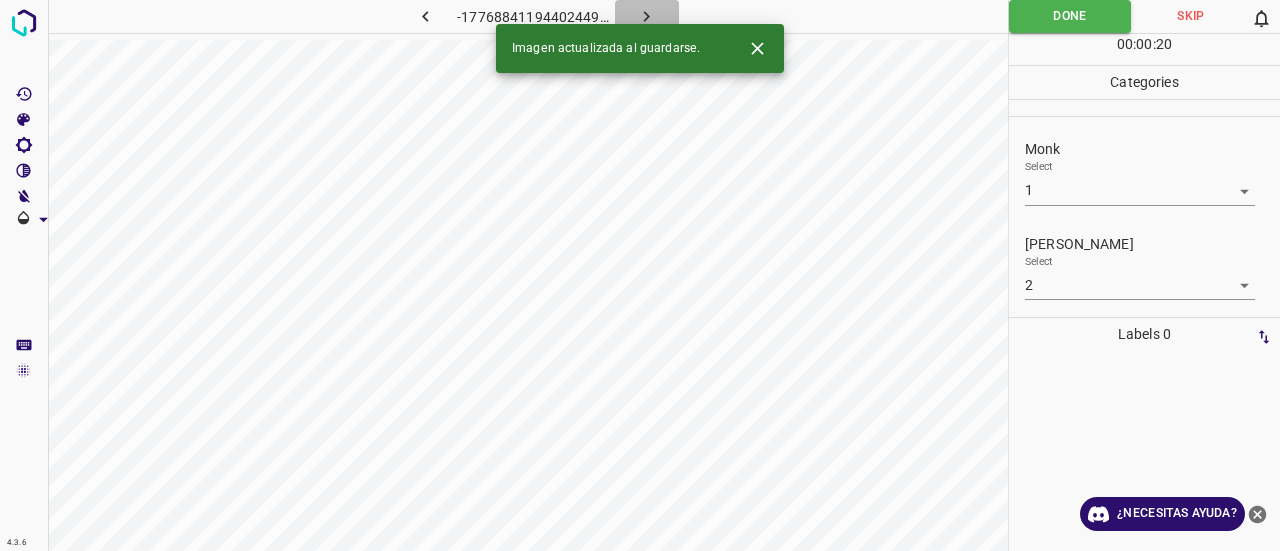 click 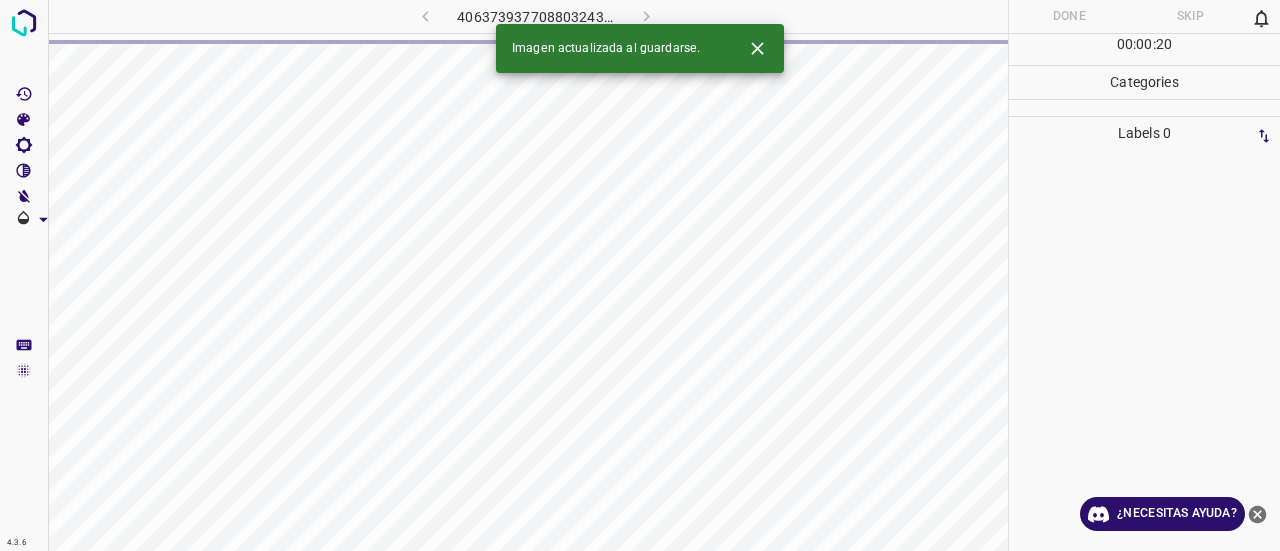 click at bounding box center (757, 48) 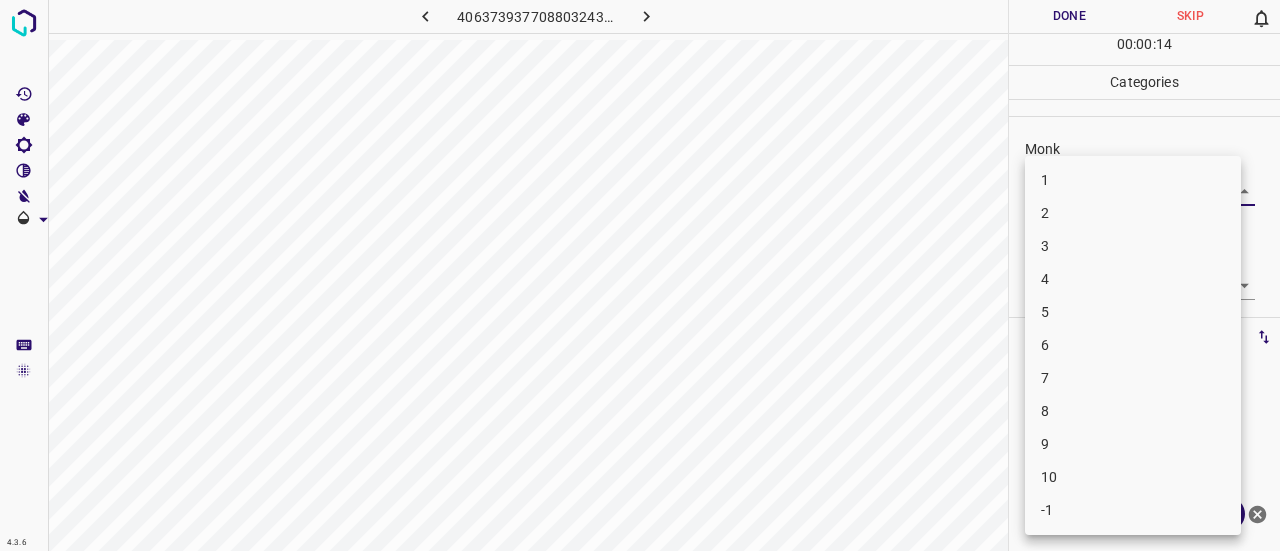 click on "4.3.6  4063739377088032433.png Done Skip 0 00   : 00   : 14   Categories Monk   Select ​  [PERSON_NAME]   Select ​ Labels   0 Categories 1 Monk 2  [PERSON_NAME] Tools Space Change between modes (Draw & Edit) I Auto labeling R Restore zoom M Zoom in N Zoom out Delete Delete selecte label Filters Z Restore filters X Saturation filter C Brightness filter V Contrast filter B Gray scale filter General O Download ¿Necesitas ayuda? Texto original Valora esta traducción Tu opinión servirá para ayudar a mejorar el Traductor de Google - Texto - Esconder - Borrar 1 2 3 4 5 6 7 8 9 10 -1" at bounding box center (640, 275) 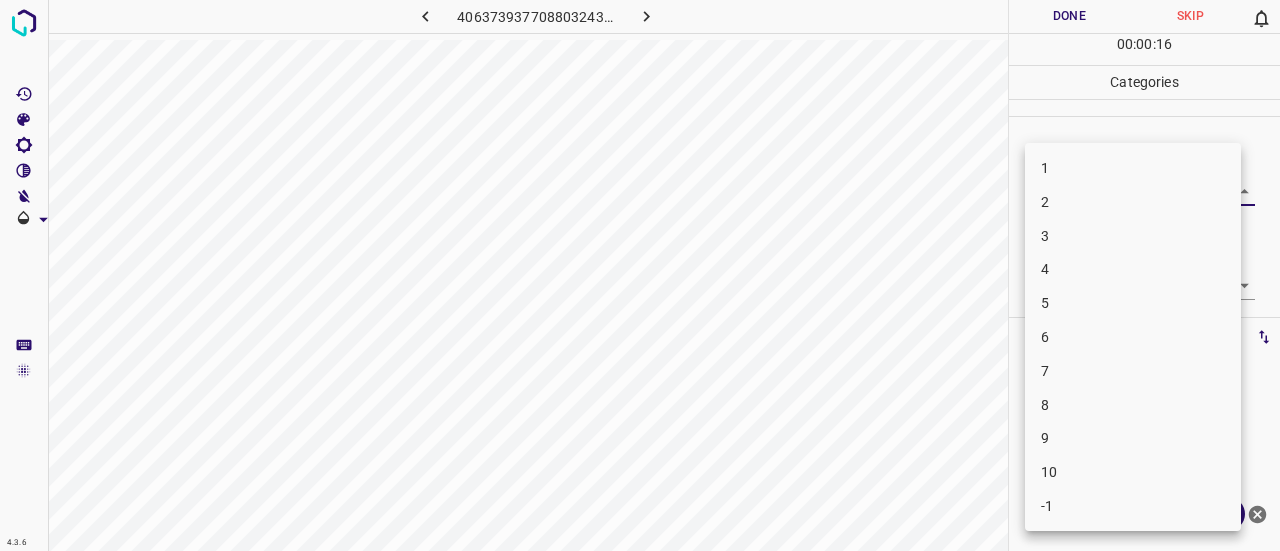 click on "2" at bounding box center [1133, 202] 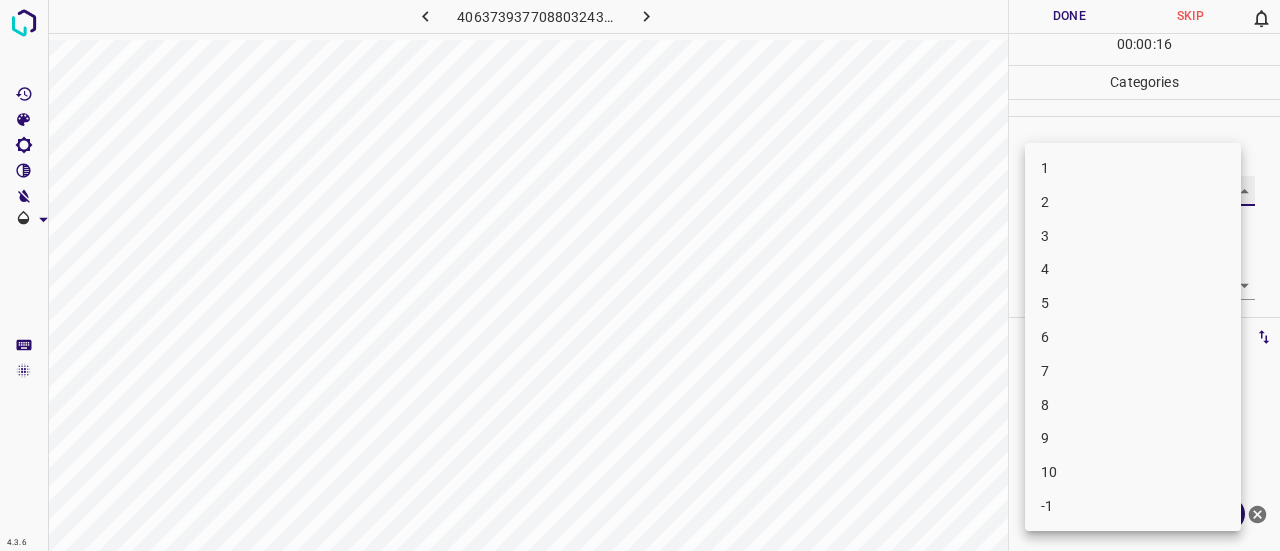 type on "2" 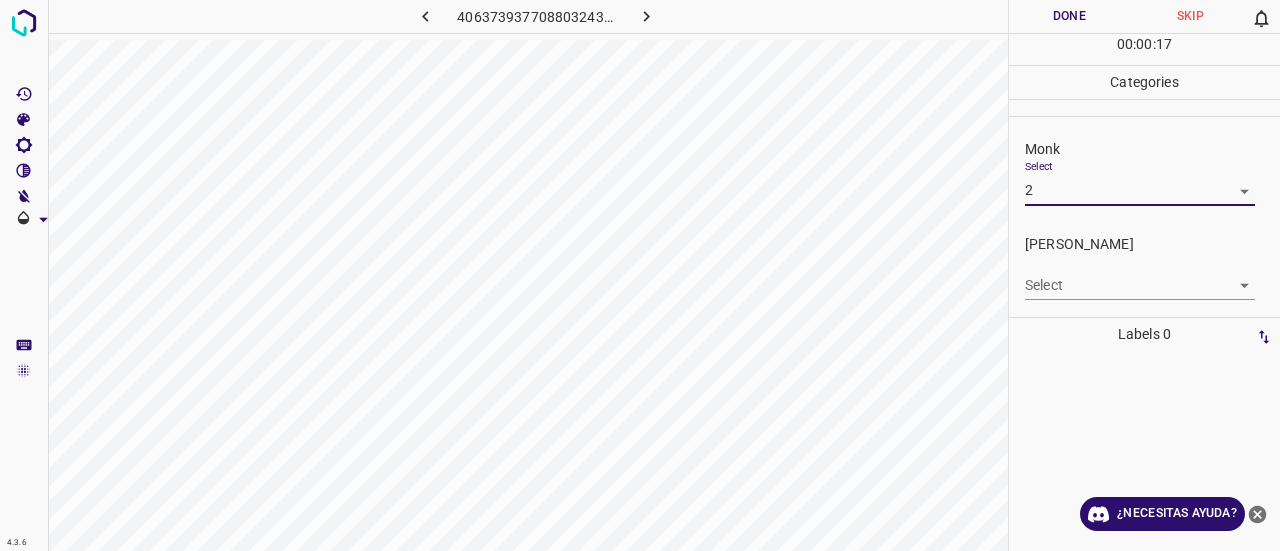 click on "4.3.6  4063739377088032433.png Done Skip 0 00   : 00   : 17   Categories Monk   Select 2 2  [PERSON_NAME]   Select ​ Labels   0 Categories 1 Monk 2  [PERSON_NAME] Tools Space Change between modes (Draw & Edit) I Auto labeling R Restore zoom M Zoom in N Zoom out Delete Delete selecte label Filters Z Restore filters X Saturation filter C Brightness filter V Contrast filter B Gray scale filter General O Download ¿Necesitas ayuda? Texto original Valora esta traducción Tu opinión servirá para ayudar a mejorar el Traductor de Google - Texto - Esconder - Borrar" at bounding box center [640, 275] 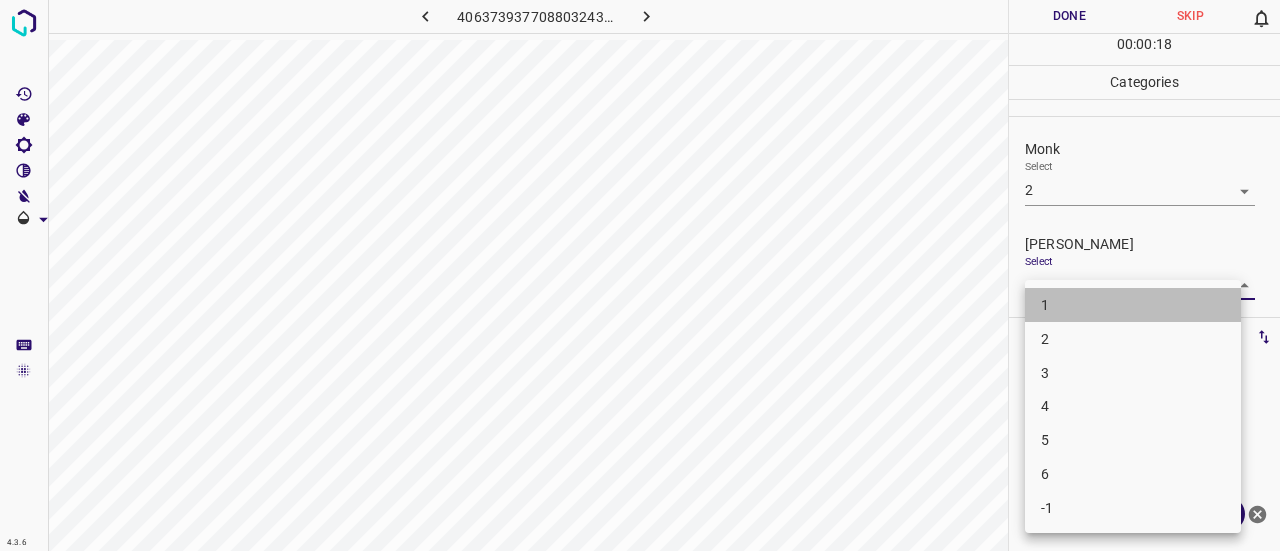 click on "1" at bounding box center (1133, 305) 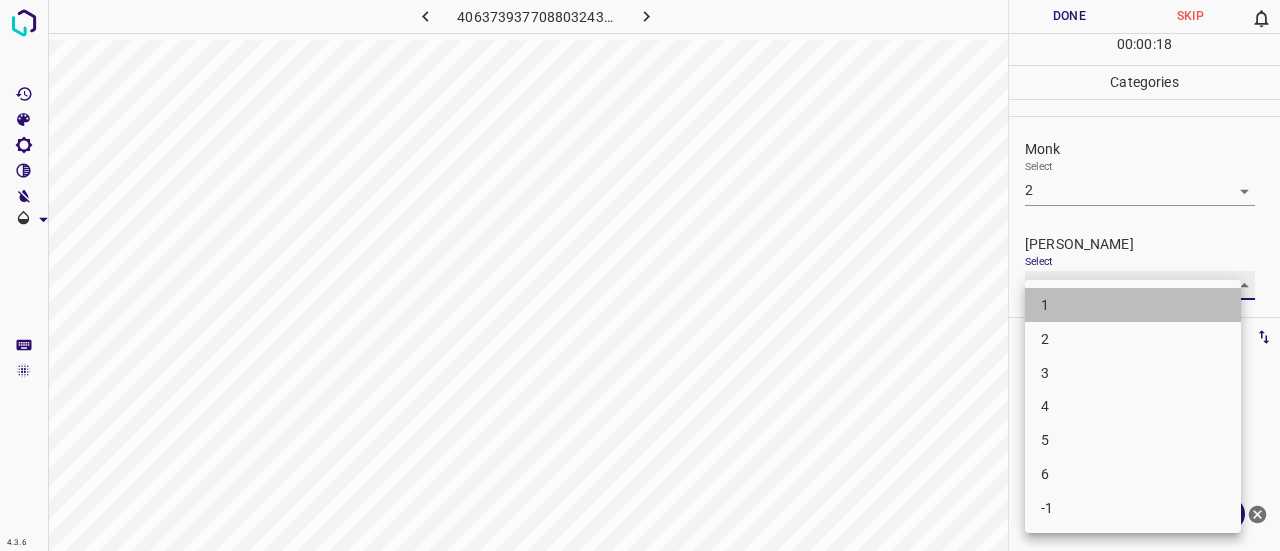 type on "1" 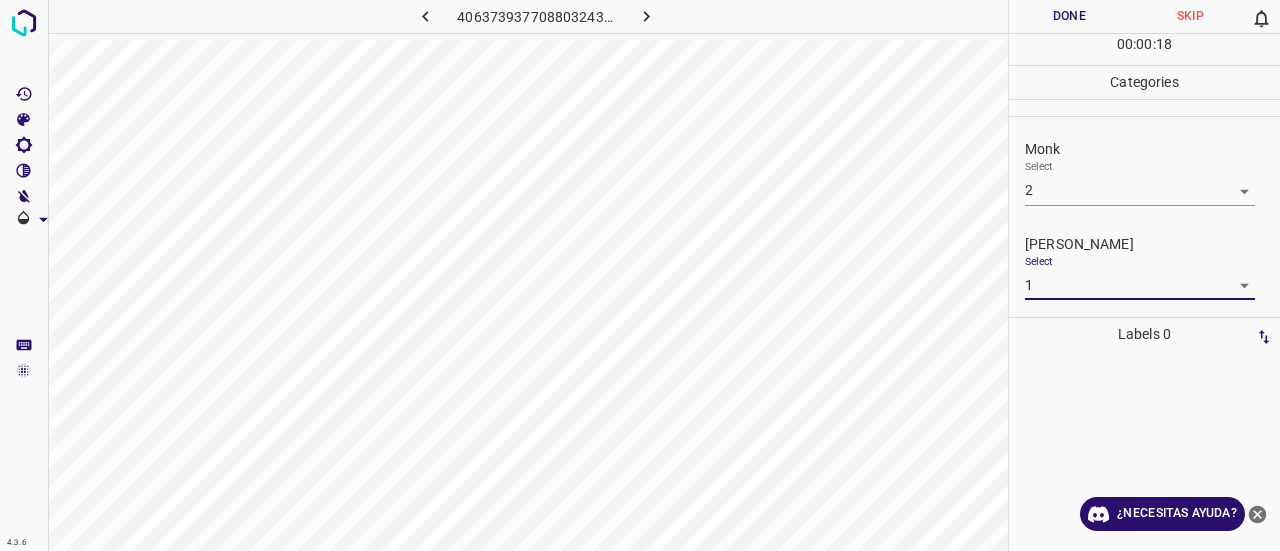 click on "Done" at bounding box center (1069, 16) 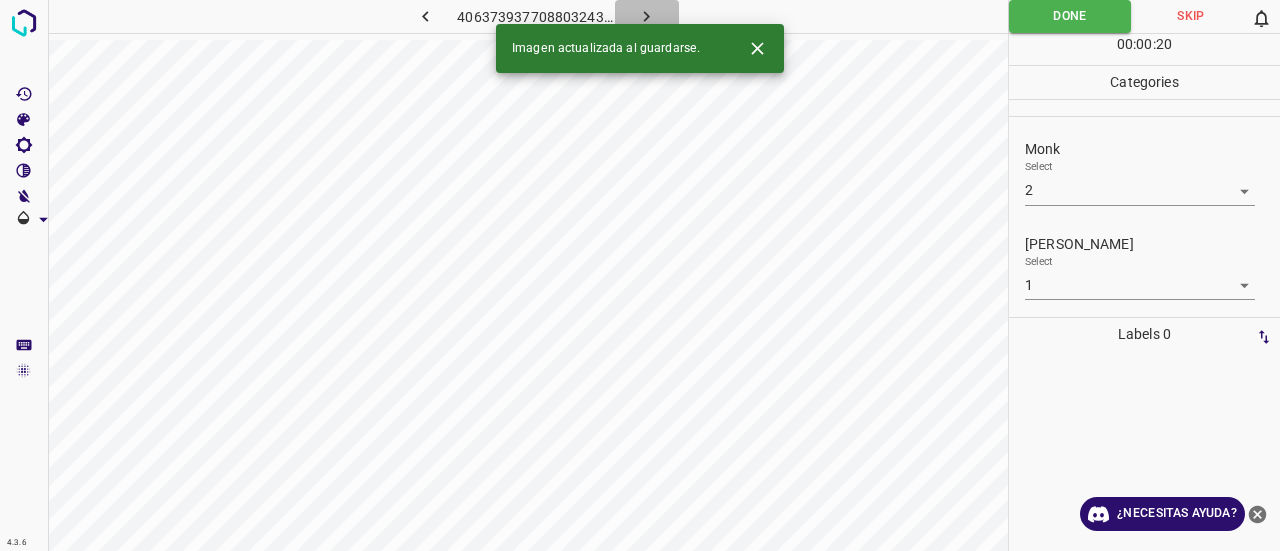 click 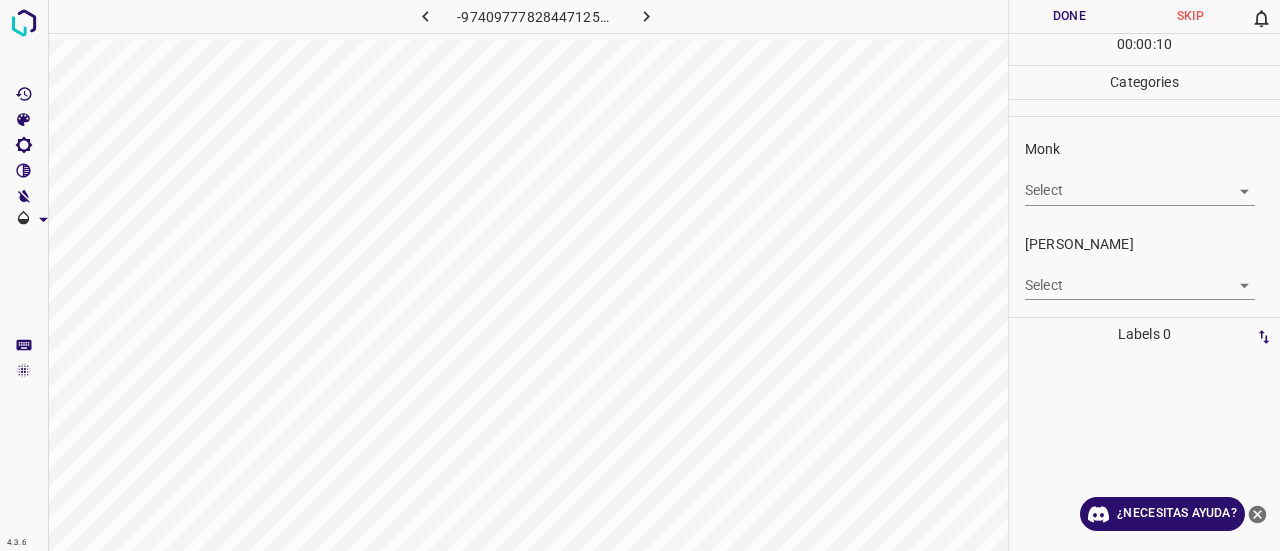 click on "4.3.6  -974097778284471257.png Done Skip 0 00   : 00   : 10   Categories Monk   Select ​  [PERSON_NAME]   Select ​ Labels   0 Categories 1 Monk 2  [PERSON_NAME] Tools Space Change between modes (Draw & Edit) I Auto labeling R Restore zoom M Zoom in N Zoom out Delete Delete selecte label Filters Z Restore filters X Saturation filter C Brightness filter V Contrast filter B Gray scale filter General O Download ¿Necesitas ayuda? Texto original Valora esta traducción Tu opinión servirá para ayudar a mejorar el Traductor de Google - Texto - Esconder - Borrar" at bounding box center (640, 275) 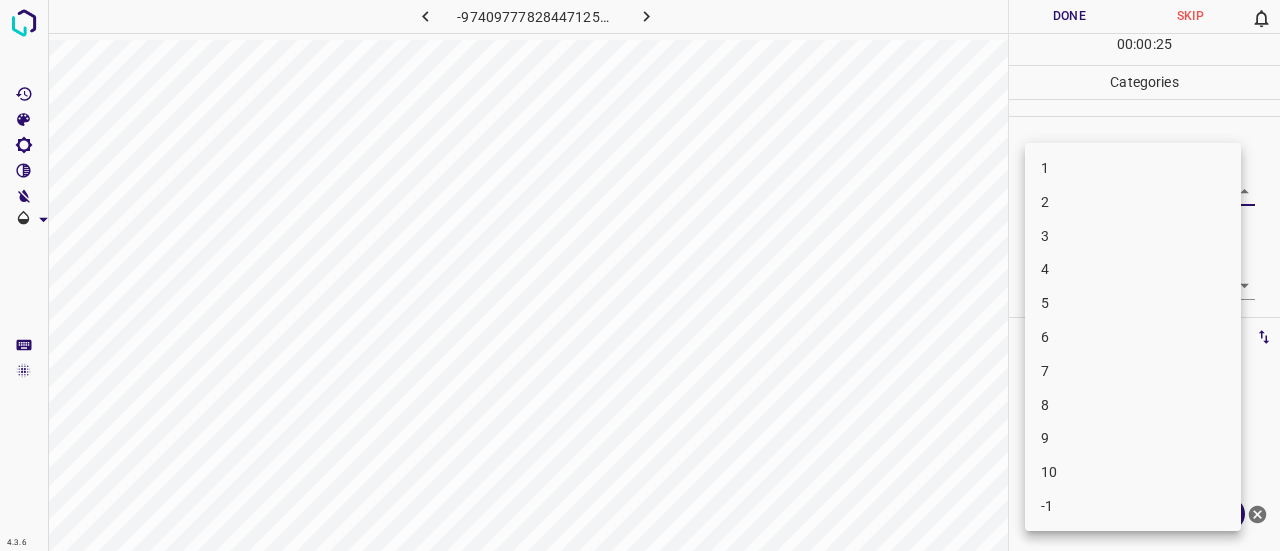 click on "3" at bounding box center (1133, 236) 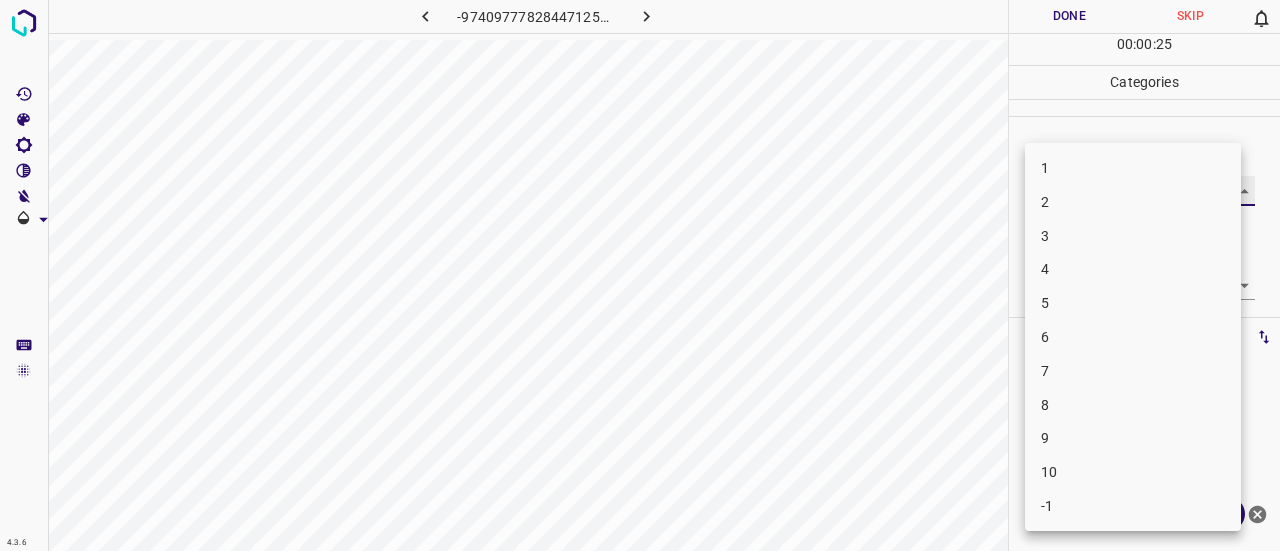 type on "3" 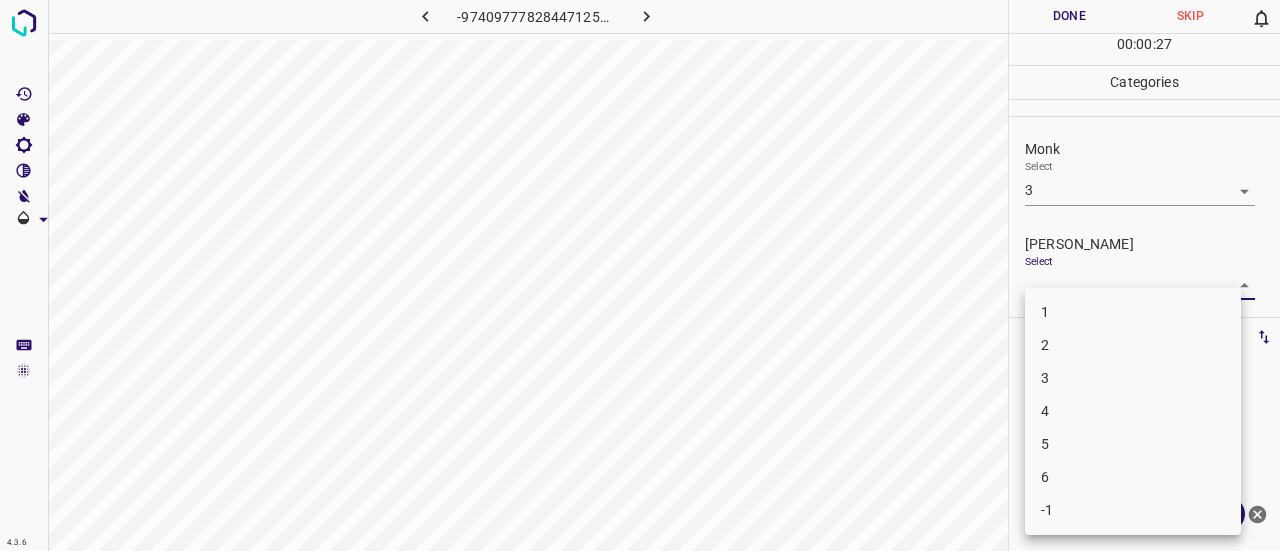 click on "4.3.6  -974097778284471257.png Done Skip 0 00   : 00   : 27   Categories Monk   Select 3 3  [PERSON_NAME]   Select ​ Labels   0 Categories 1 Monk 2  [PERSON_NAME] Tools Space Change between modes (Draw & Edit) I Auto labeling R Restore zoom M Zoom in N Zoom out Delete Delete selecte label Filters Z Restore filters X Saturation filter C Brightness filter V Contrast filter B Gray scale filter General O Download ¿Necesitas ayuda? Texto original Valora esta traducción Tu opinión servirá para ayudar a mejorar el Traductor de Google - Texto - Esconder - Borrar 1 2 3 4 5 6 -1" at bounding box center [640, 275] 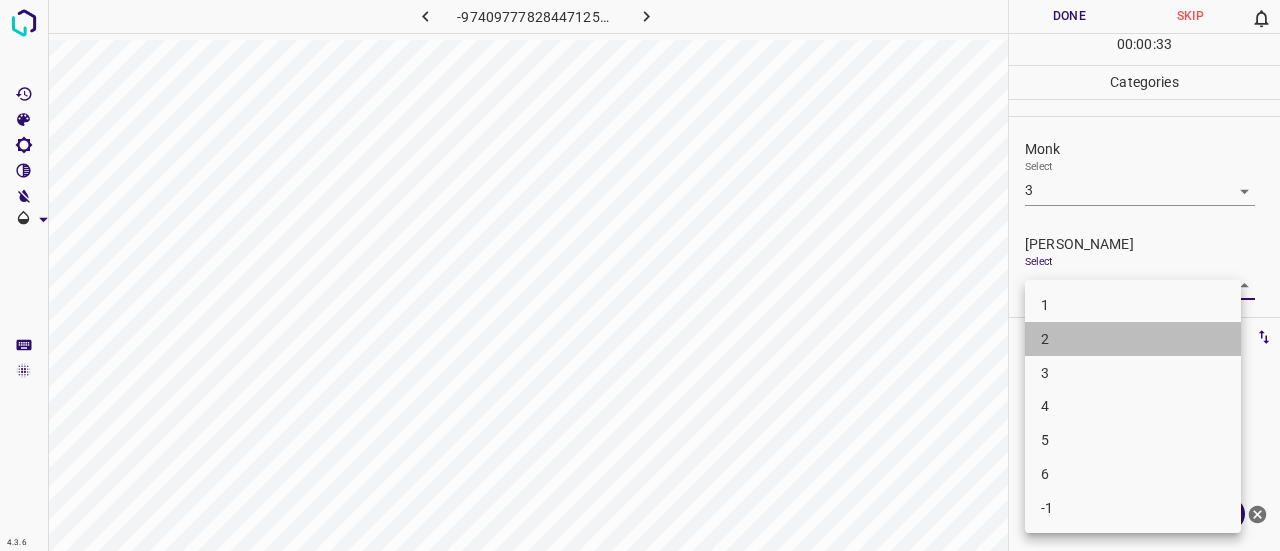click on "2" at bounding box center [1133, 339] 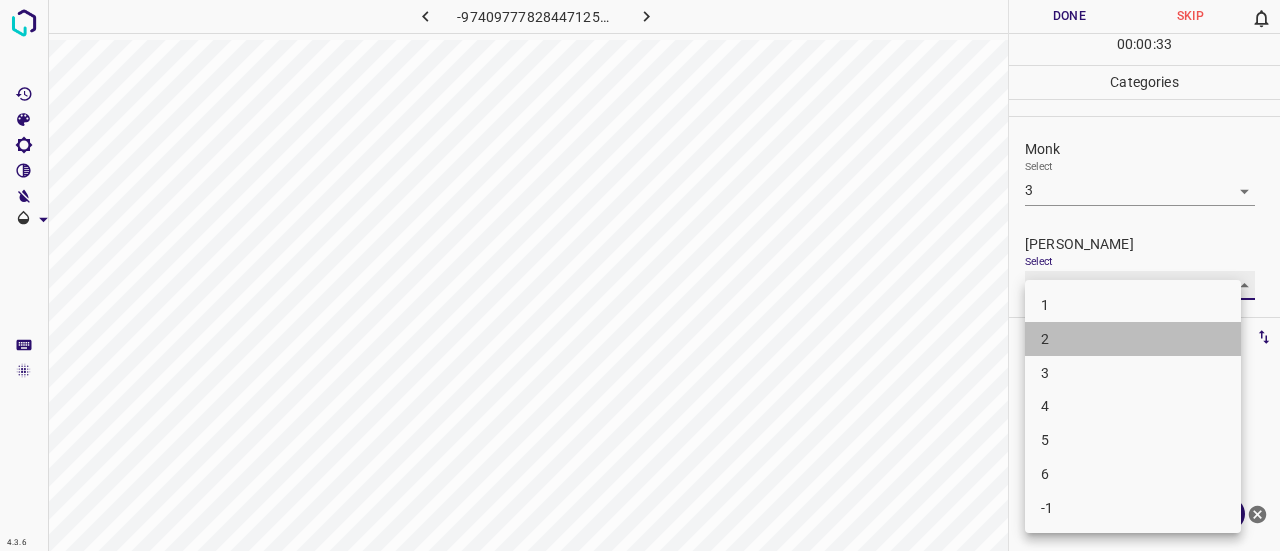 type on "2" 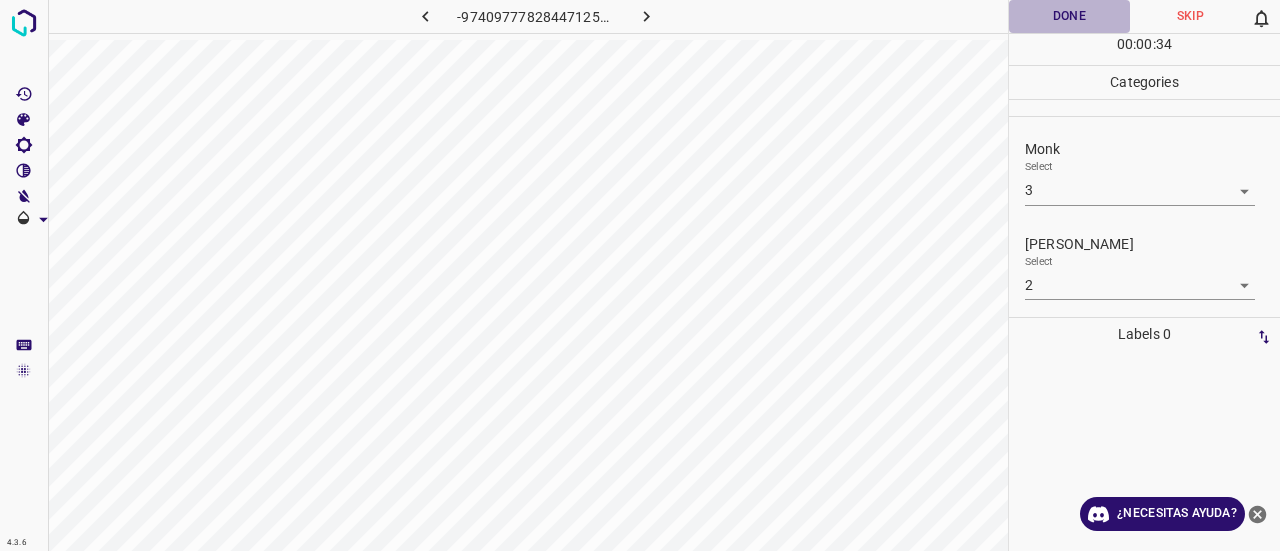 click on "Done" at bounding box center [1069, 16] 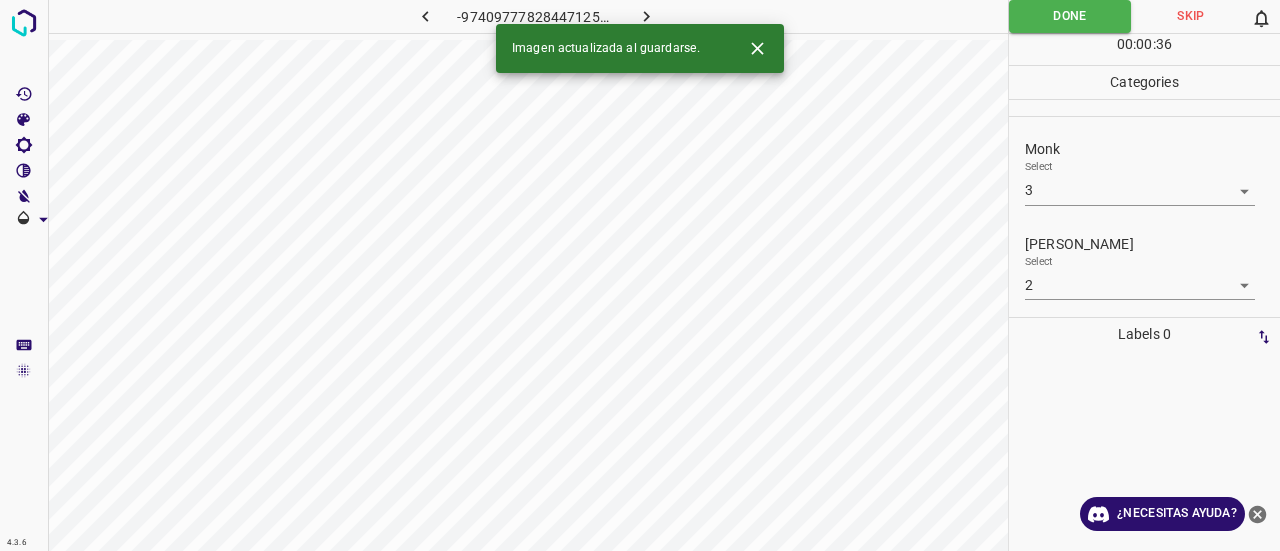 click at bounding box center [647, 16] 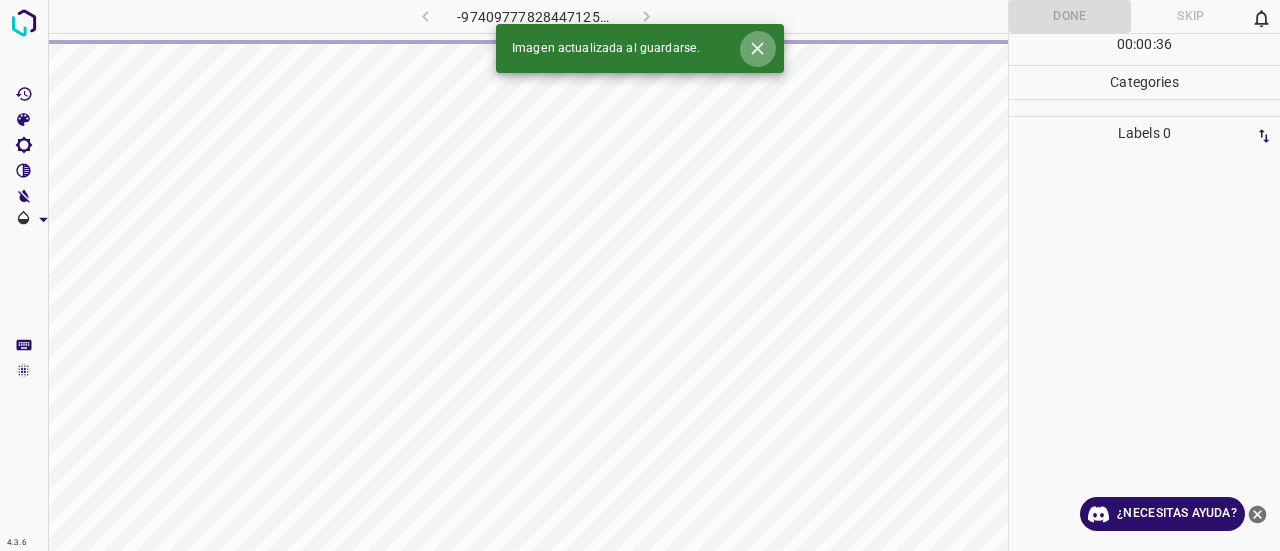 click 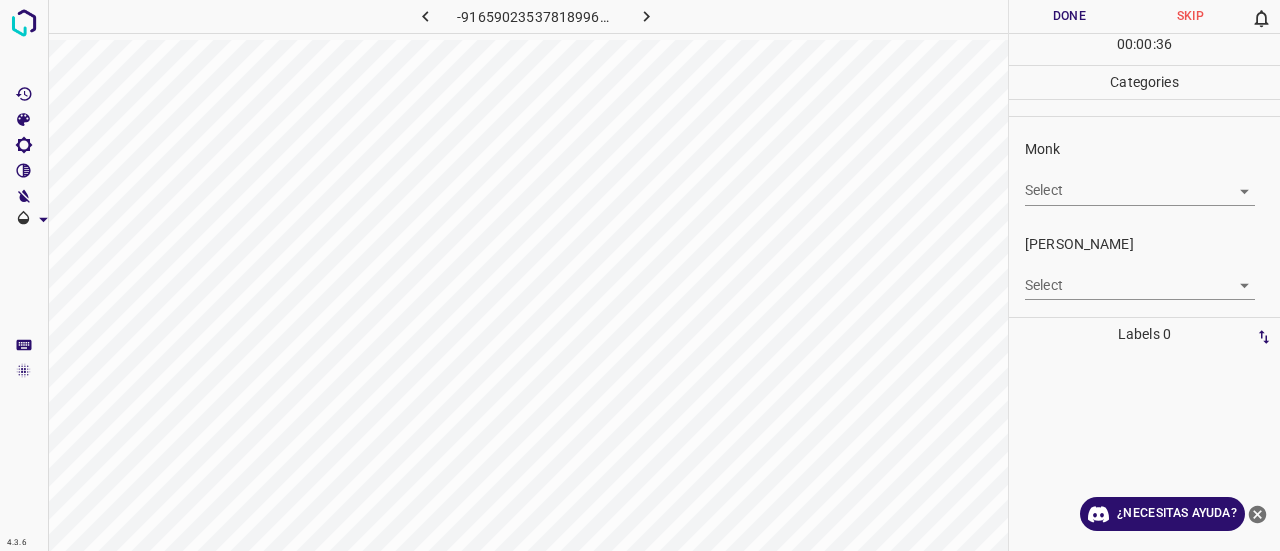 click on "[PERSON_NAME]" at bounding box center (1152, 244) 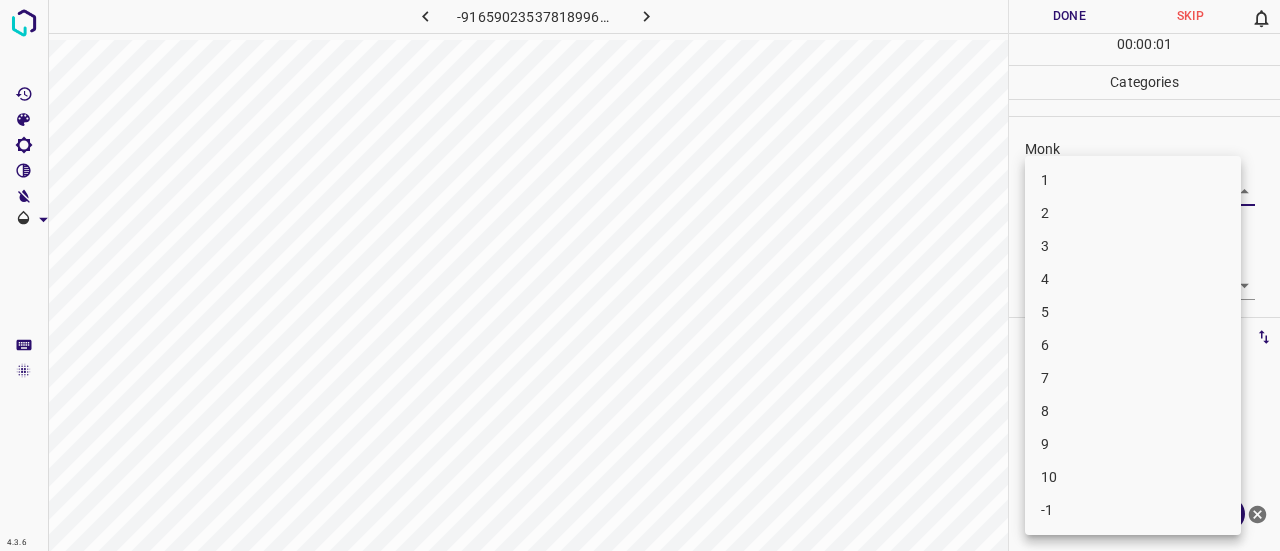click on "4.3.6  -9165902353781899657.png Done Skip 0 00   : 00   : 01   Categories Monk   Select ​  [PERSON_NAME]   Select ​ Labels   0 Categories 1 Monk 2  [PERSON_NAME] Tools Space Change between modes (Draw & Edit) I Auto labeling R Restore zoom M Zoom in N Zoom out Delete Delete selecte label Filters Z Restore filters X Saturation filter C Brightness filter V Contrast filter B Gray scale filter General O Download ¿Necesitas ayuda? Texto original Valora esta traducción Tu opinión servirá para ayudar a mejorar el Traductor de Google - Texto - Esconder - Borrar 1 2 3 4 5 6 7 8 9 10 -1" at bounding box center [640, 275] 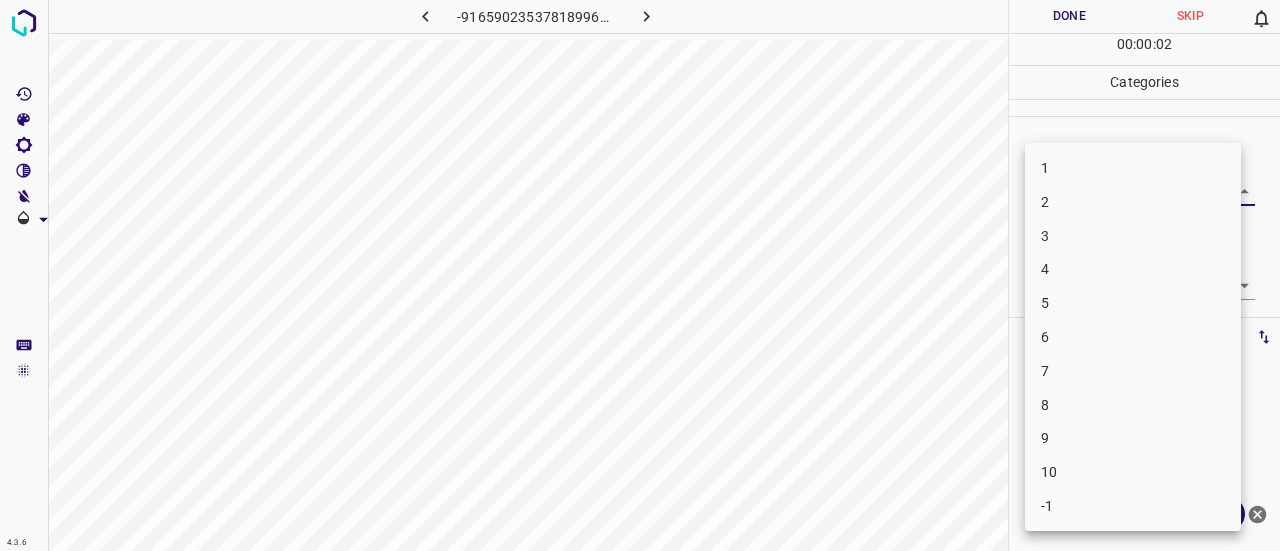 click on "4" at bounding box center [1133, 269] 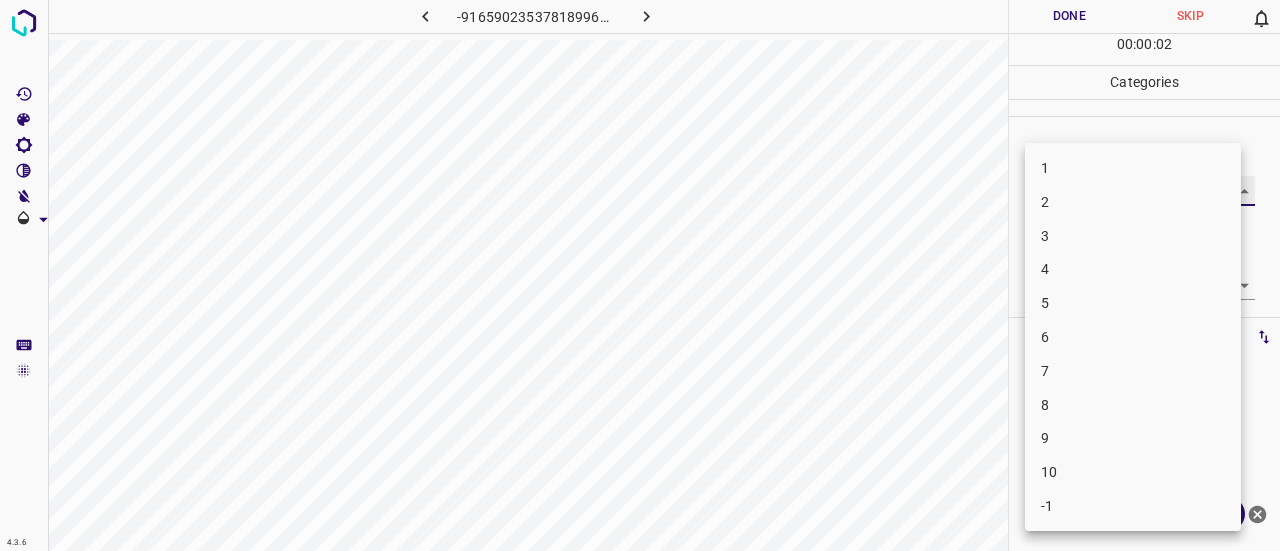 type on "4" 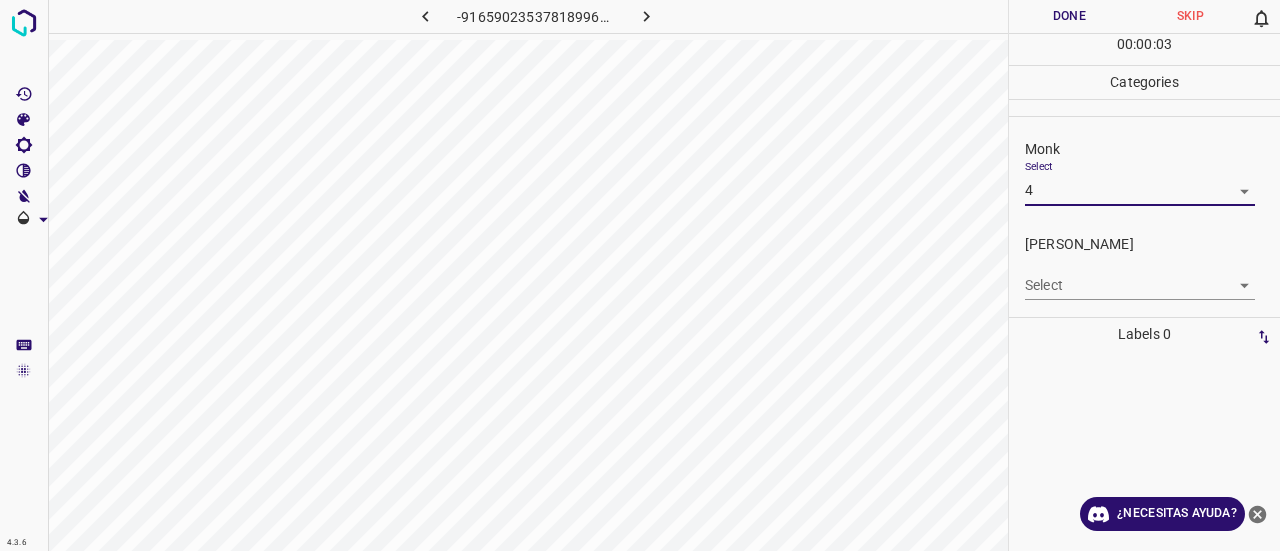 click on "4.3.6  -9165902353781899657.png Done Skip 0 00   : 00   : 03   Categories Monk   Select 4 4  [PERSON_NAME]   Select ​ Labels   0 Categories 1 Monk 2  [PERSON_NAME] Tools Space Change between modes (Draw & Edit) I Auto labeling R Restore zoom M Zoom in N Zoom out Delete Delete selecte label Filters Z Restore filters X Saturation filter C Brightness filter V Contrast filter B Gray scale filter General O Download ¿Necesitas ayuda? Texto original Valora esta traducción Tu opinión servirá para ayudar a mejorar el Traductor de Google - Texto - Esconder - Borrar" at bounding box center [640, 275] 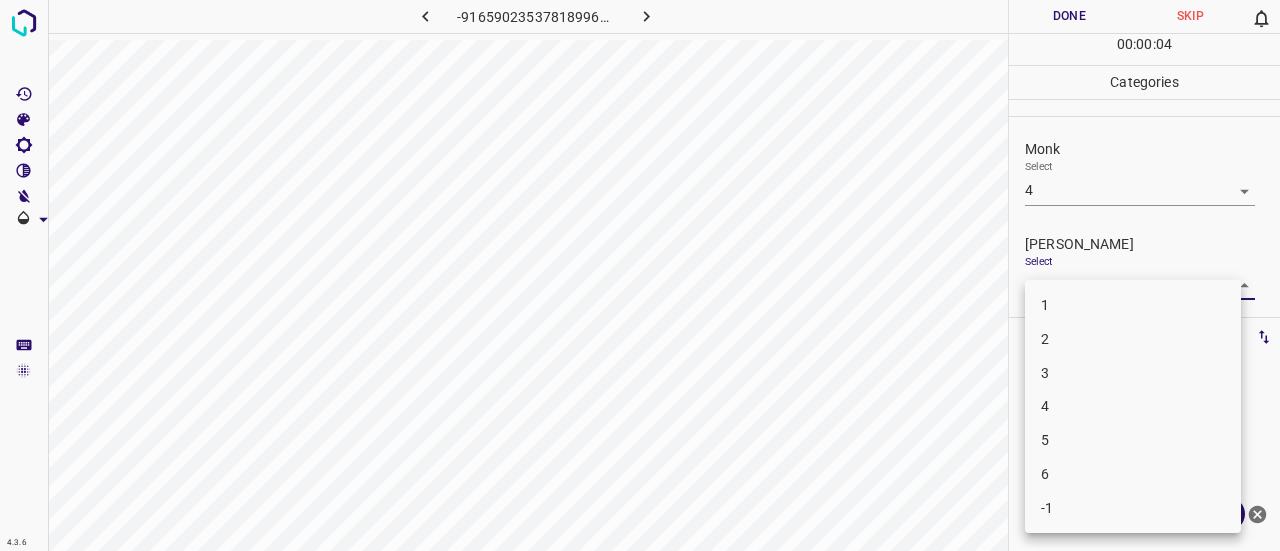 click on "2" at bounding box center (1133, 339) 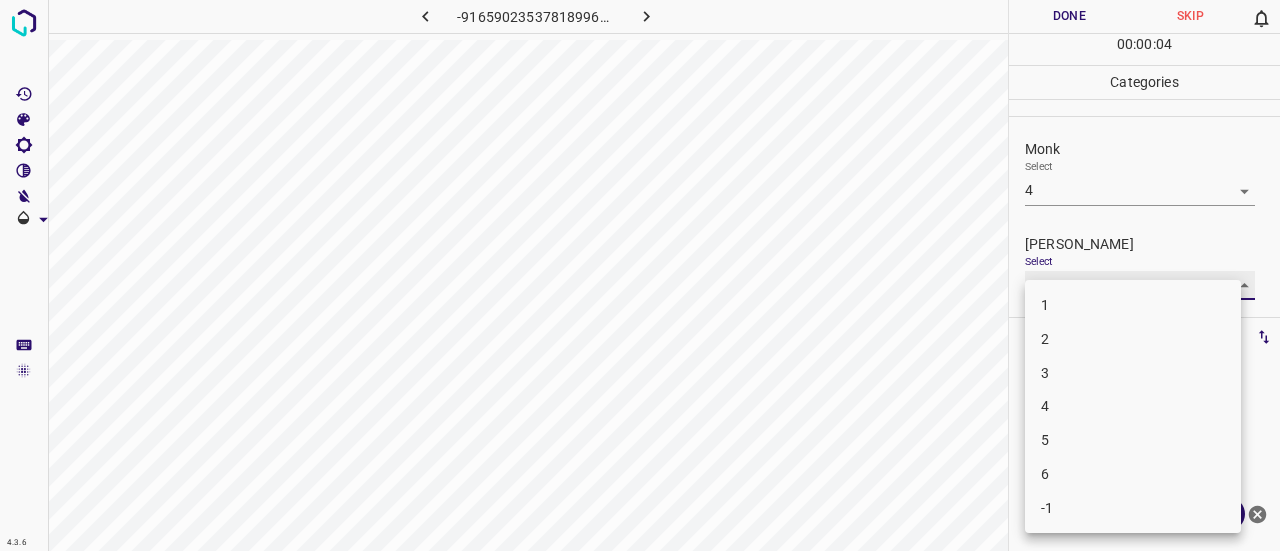 type on "2" 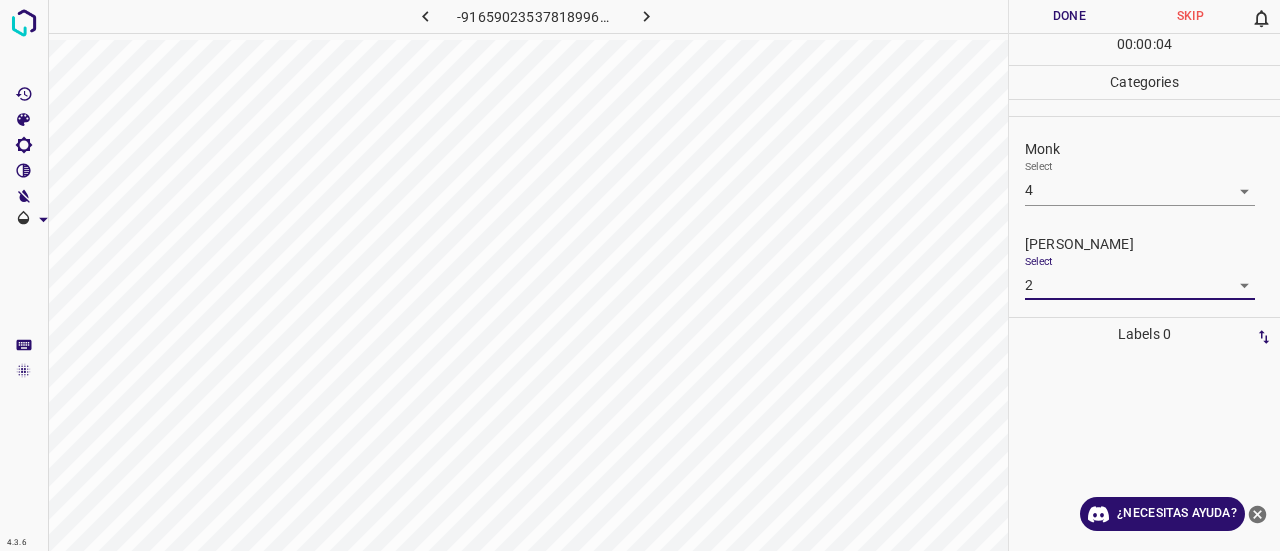 click on "Done" at bounding box center (1069, 16) 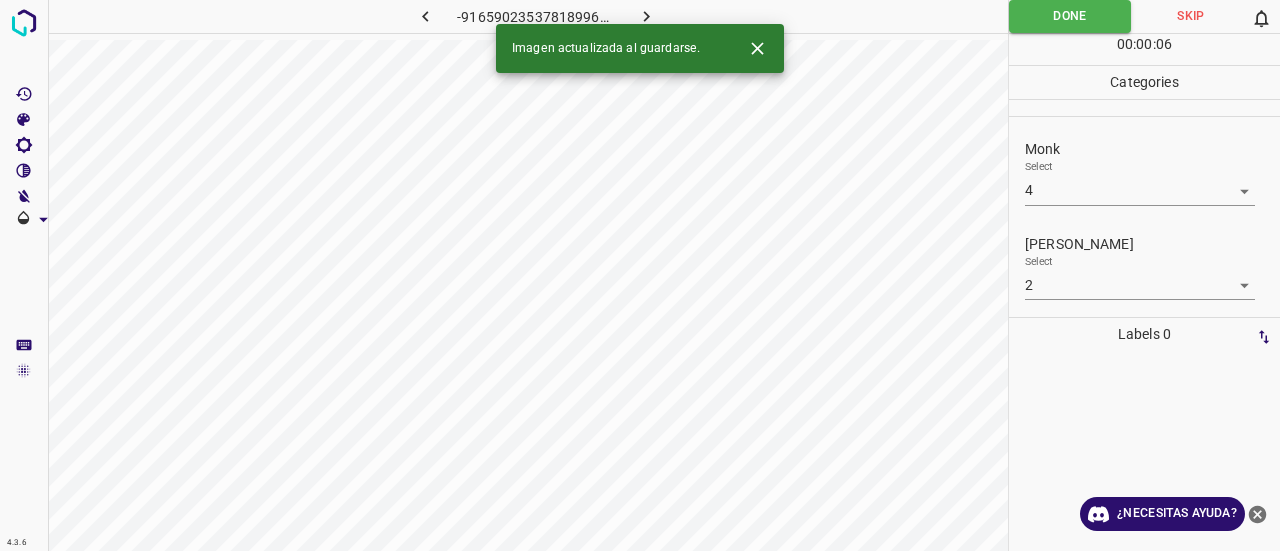click 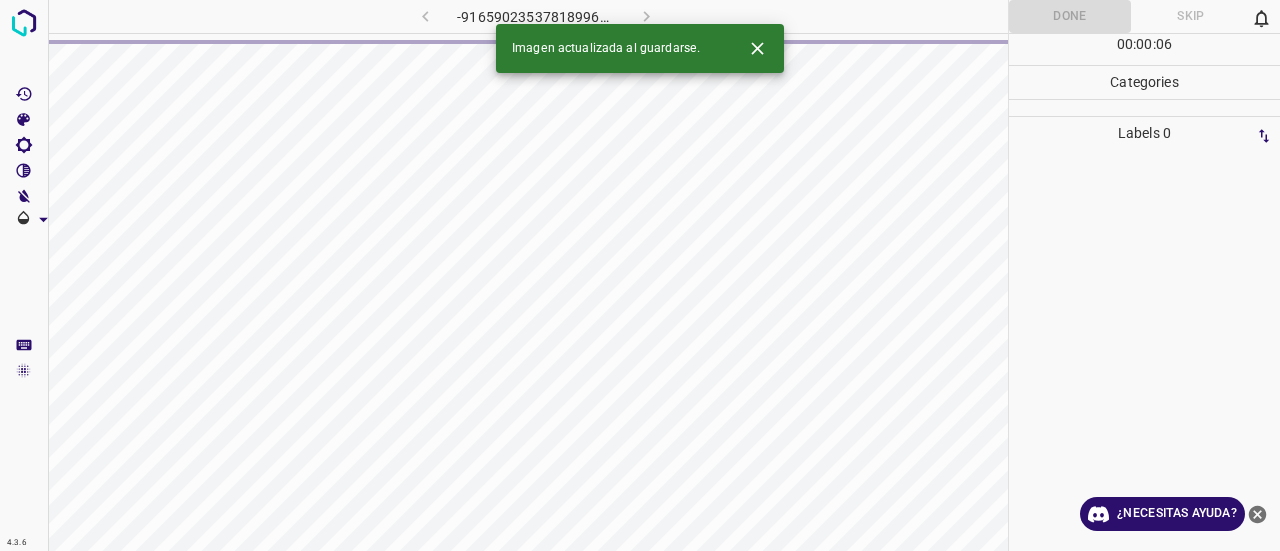 click 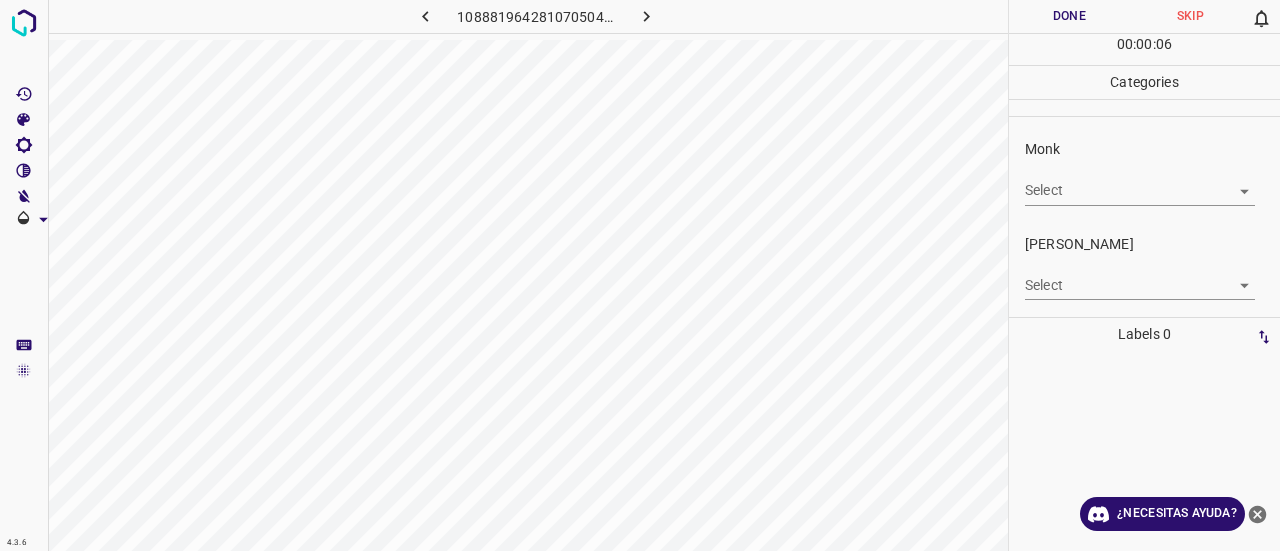 click on "4.3.6  1088819642810705043.png Done Skip 0 00   : 00   : 06   Categories Monk   Select ​  [PERSON_NAME]   Select ​ Labels   0 Categories 1 Monk 2  [PERSON_NAME] Tools Space Change between modes (Draw & Edit) I Auto labeling R Restore zoom M Zoom in N Zoom out Delete Delete selecte label Filters Z Restore filters X Saturation filter C Brightness filter V Contrast filter B Gray scale filter General O Download ¿Necesitas ayuda? Texto original Valora esta traducción Tu opinión servirá para ayudar a mejorar el Traductor de Google - Texto - Esconder - Borrar" at bounding box center [640, 275] 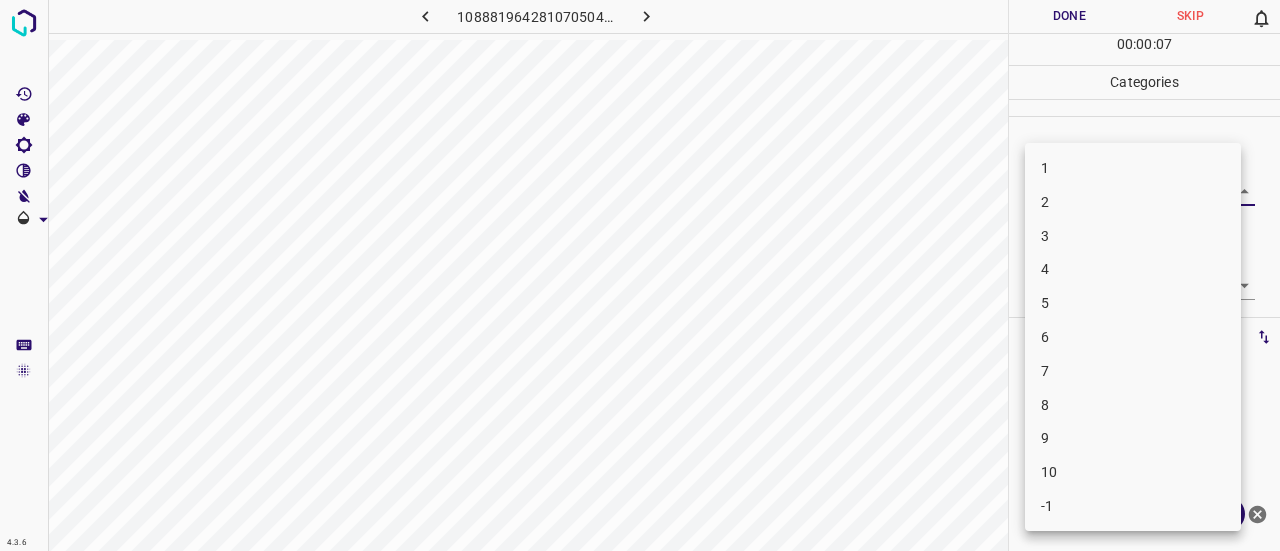 click on "3" at bounding box center [1133, 236] 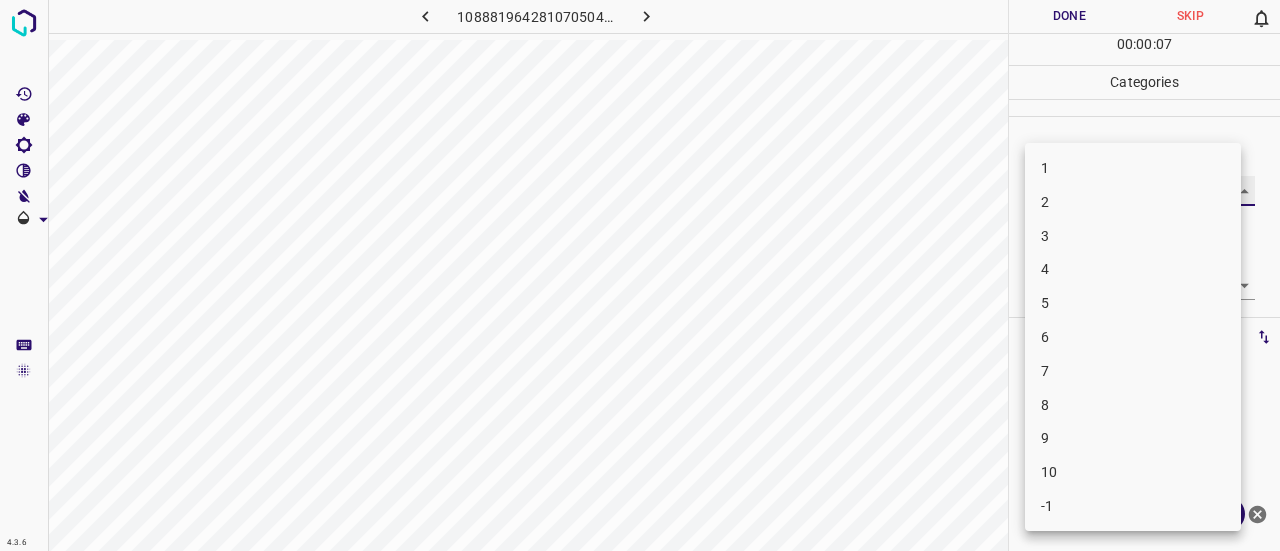 type 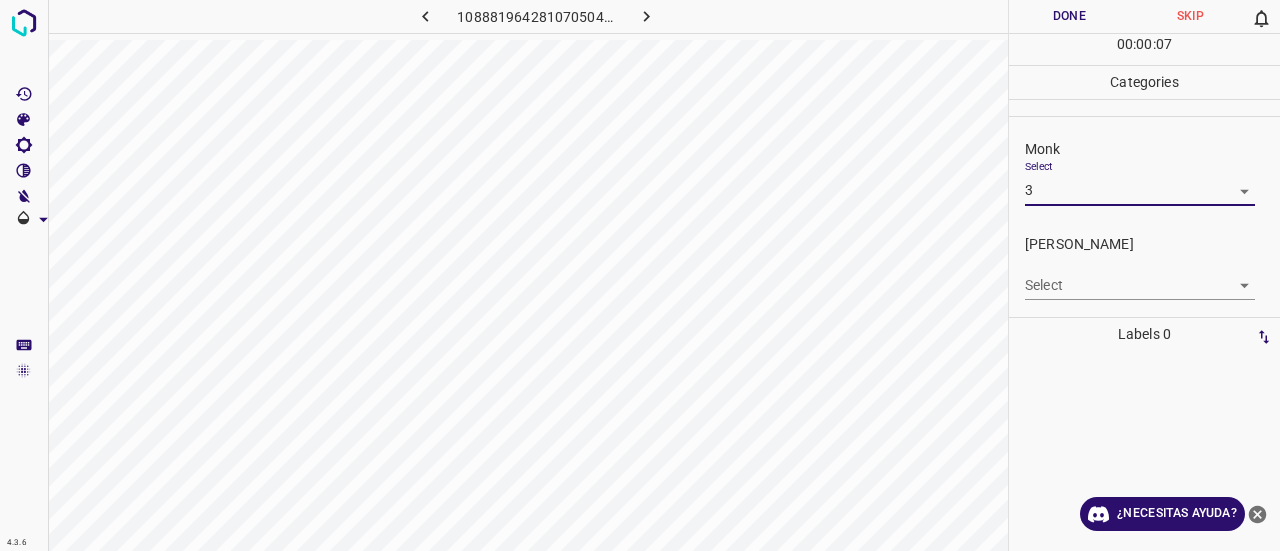 click on "4.3.6  1088819642810705043.png Done Skip 0 00   : 00   : 07   Categories Monk   Select 3 3  [PERSON_NAME]   Select ​ Labels   0 Categories 1 Monk 2  [PERSON_NAME] Tools Space Change between modes (Draw & Edit) I Auto labeling R Restore zoom M Zoom in N Zoom out Delete Delete selecte label Filters Z Restore filters X Saturation filter C Brightness filter V Contrast filter B Gray scale filter General O Download ¿Necesitas ayuda? Texto original Valora esta traducción Tu opinión servirá para ayudar a mejorar el Traductor de Google - Texto - Esconder - Borrar" at bounding box center (640, 275) 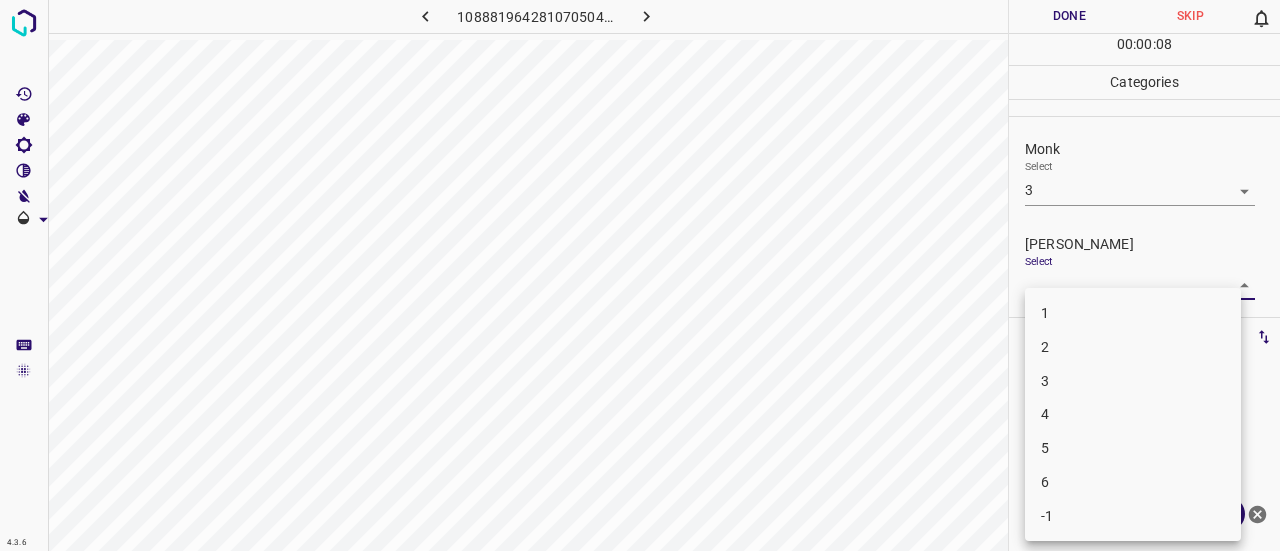 click on "2" at bounding box center [1133, 347] 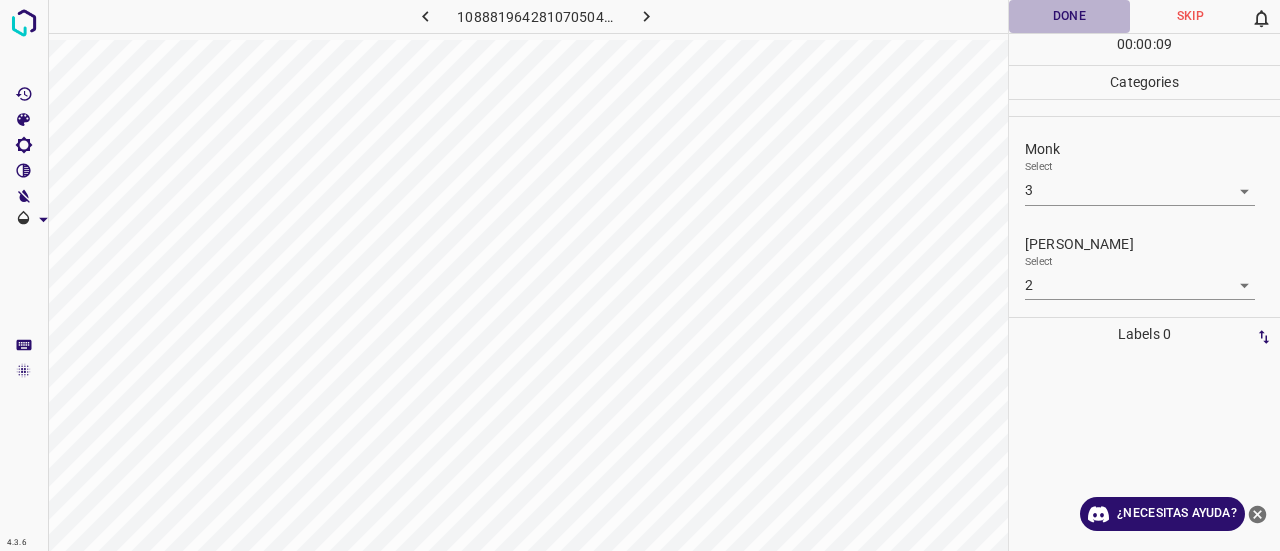 click on "Done" at bounding box center (1069, 16) 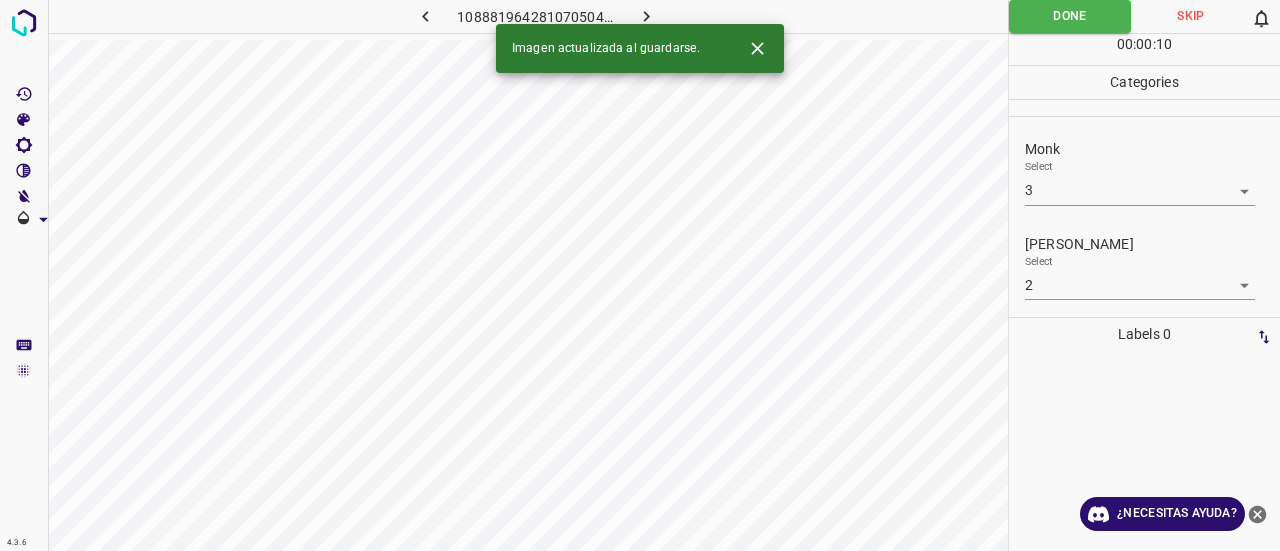 click 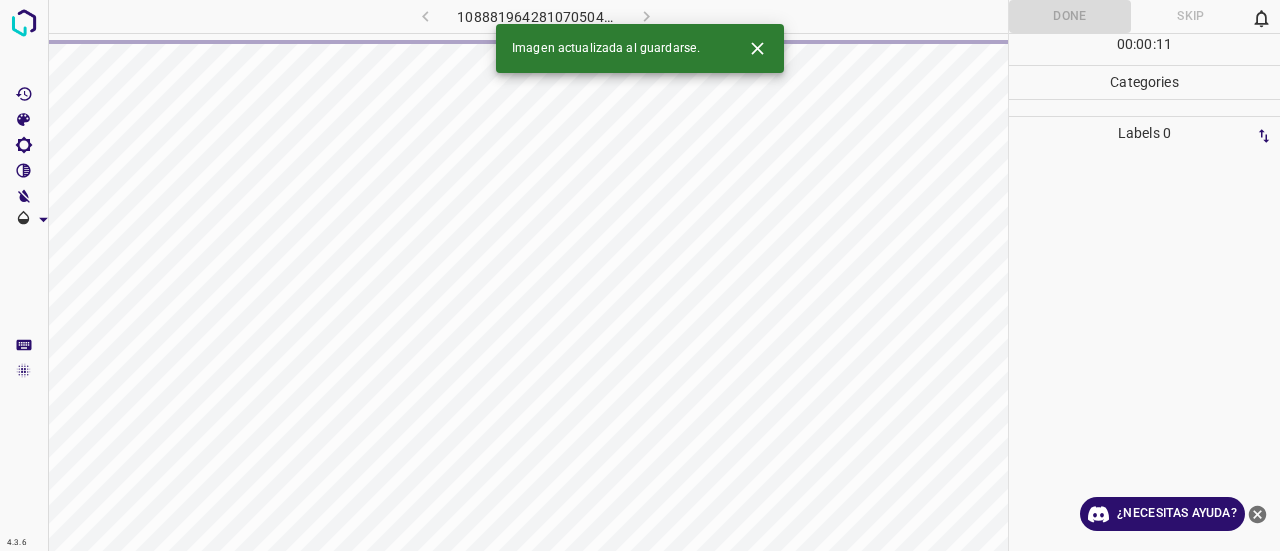 click 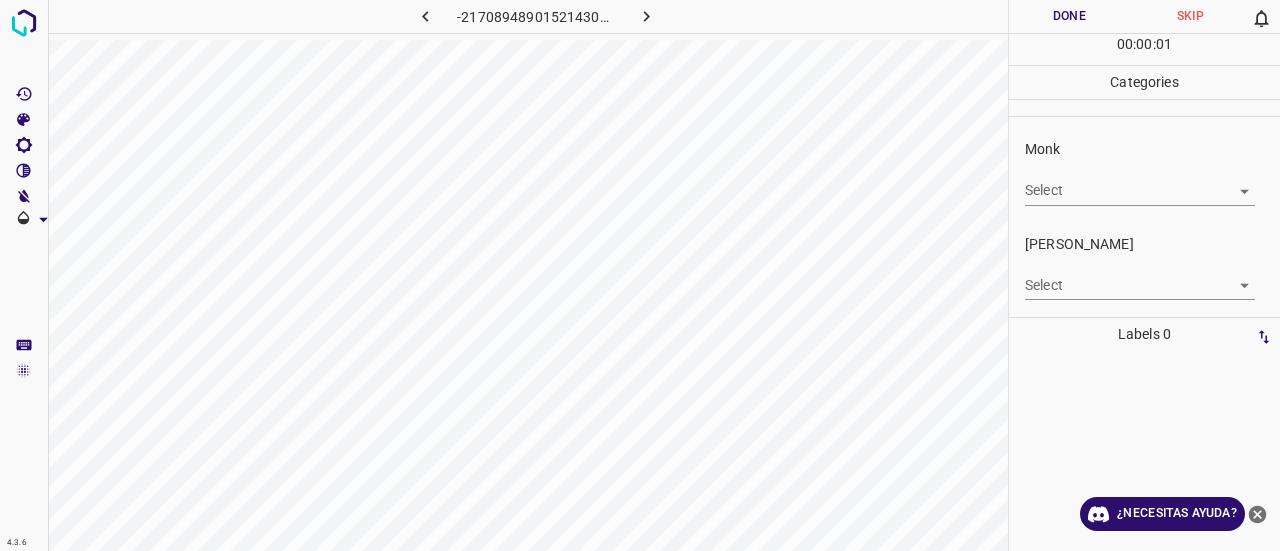 click on "4.3.6  -2170894890152143031.png Done Skip 0 00   : 00   : 01   Categories Monk   Select ​  [PERSON_NAME]   Select ​ Labels   0 Categories 1 Monk 2  [PERSON_NAME] Tools Space Change between modes (Draw & Edit) I Auto labeling R Restore zoom M Zoom in N Zoom out Delete Delete selecte label Filters Z Restore filters X Saturation filter C Brightness filter V Contrast filter B Gray scale filter General O Download ¿Necesitas ayuda? Texto original Valora esta traducción Tu opinión servirá para ayudar a mejorar el Traductor de Google - Texto - Esconder - Borrar" at bounding box center (640, 275) 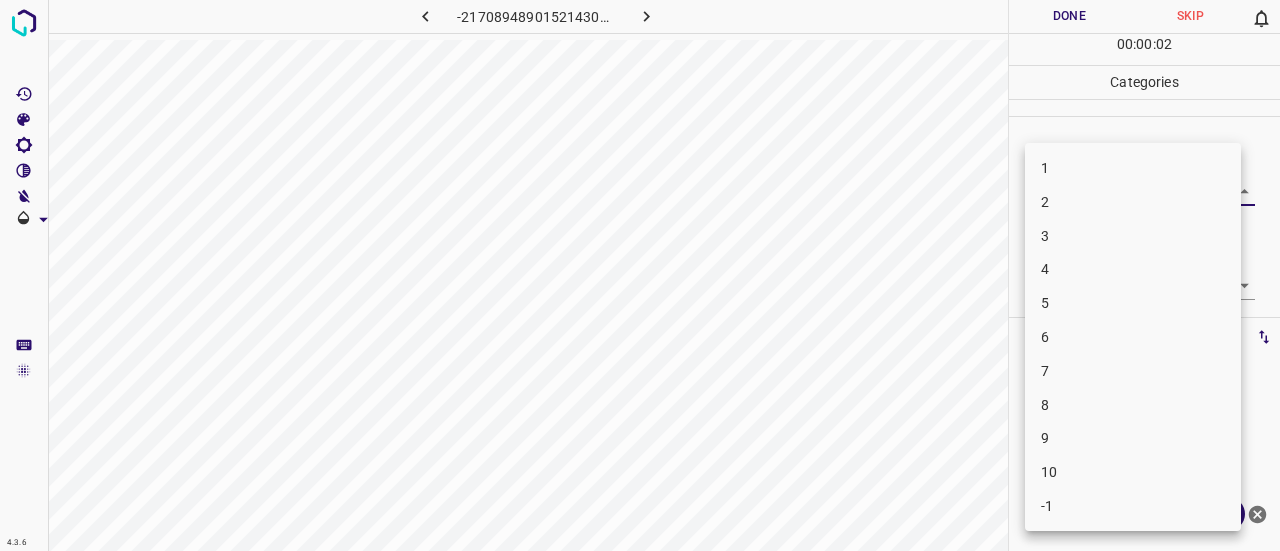 click on "6" at bounding box center (1133, 337) 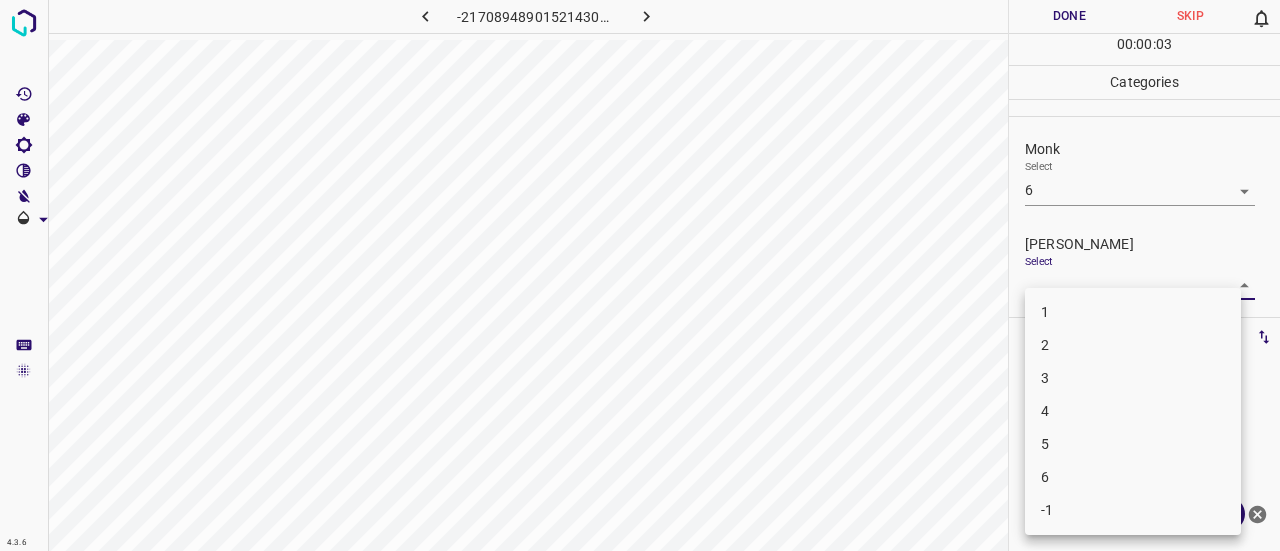 click on "4.3.6  -2170894890152143031.png Done Skip 0 00   : 00   : 03   Categories Monk   Select 6 6  [PERSON_NAME]   Select ​ Labels   0 Categories 1 Monk 2  [PERSON_NAME] Tools Space Change between modes (Draw & Edit) I Auto labeling R Restore zoom M Zoom in N Zoom out Delete Delete selecte label Filters Z Restore filters X Saturation filter C Brightness filter V Contrast filter B Gray scale filter General O Download ¿Necesitas ayuda? Texto original Valora esta traducción Tu opinión servirá para ayudar a mejorar el Traductor de Google - Texto - Esconder - Borrar 1 2 3 4 5 6 -1" at bounding box center [640, 275] 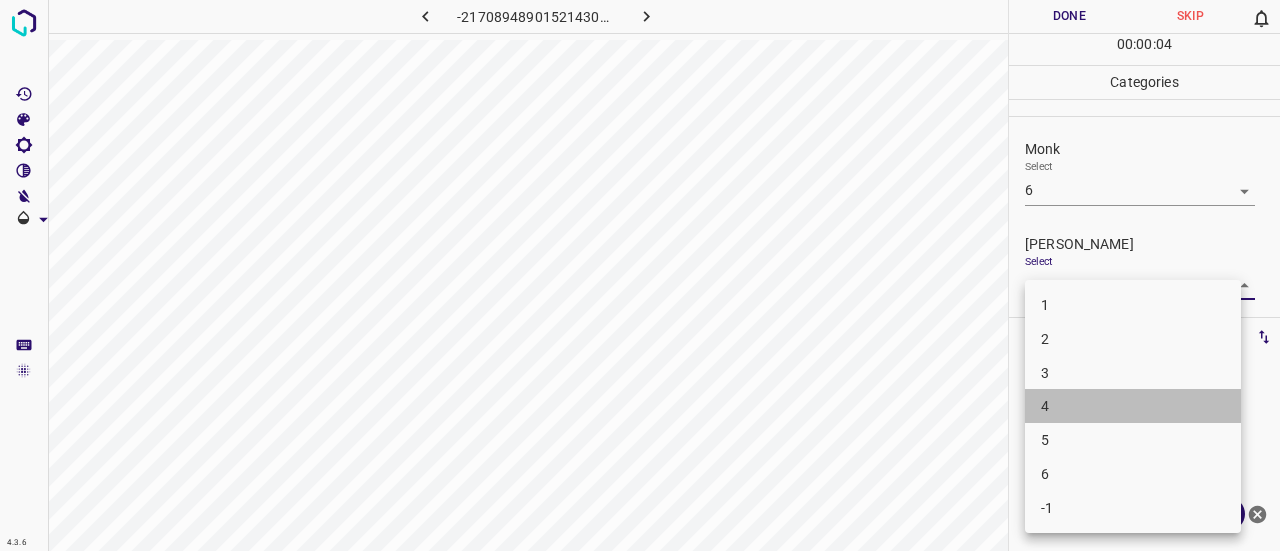 click on "4" at bounding box center [1133, 406] 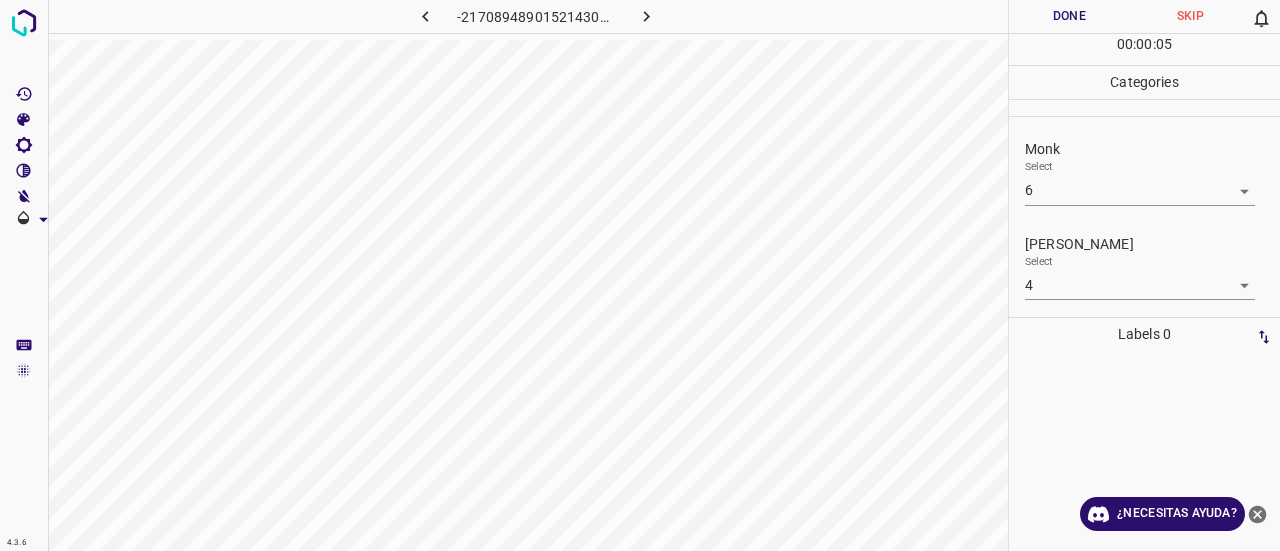 click on "[PERSON_NAME]   Select 4 4" at bounding box center (1144, 267) 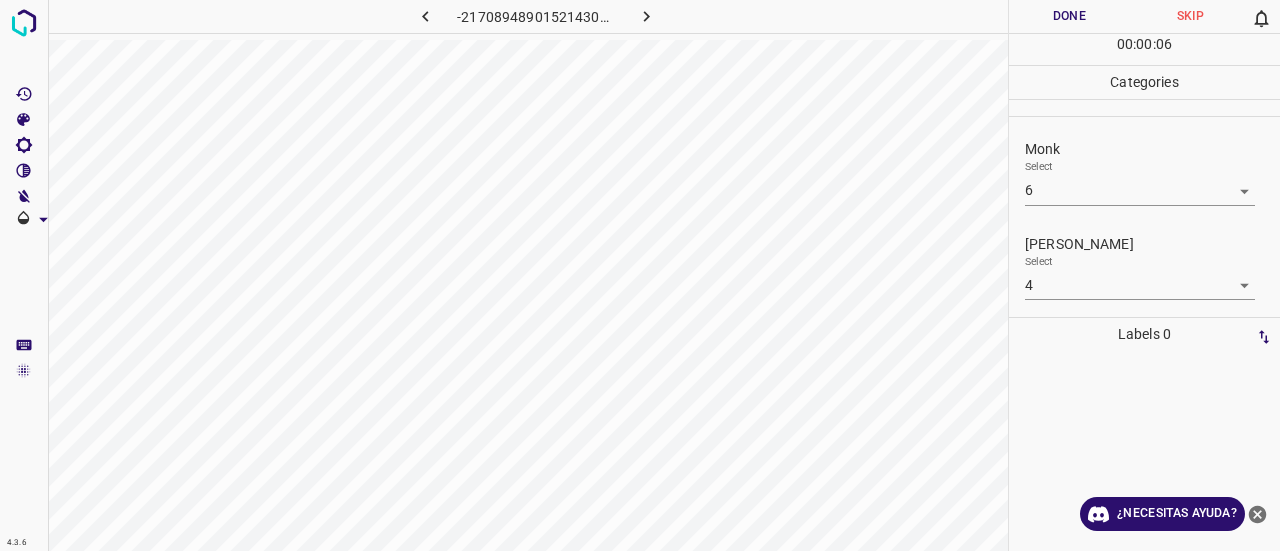 click on "4.3.6  -2170894890152143031.png Done Skip 0 00   : 00   : 06   Categories Monk   Select 6 6  [PERSON_NAME]   Select 4 4 Labels   0 Categories 1 Monk 2  [PERSON_NAME] Tools Space Change between modes (Draw & Edit) I Auto labeling R Restore zoom M Zoom in N Zoom out Delete Delete selecte label Filters Z Restore filters X Saturation filter C Brightness filter V Contrast filter B Gray scale filter General O Download ¿Necesitas ayuda? Texto original Valora esta traducción Tu opinión servirá para ayudar a mejorar el Traductor de Google - Texto - Esconder - Borrar" at bounding box center (640, 275) 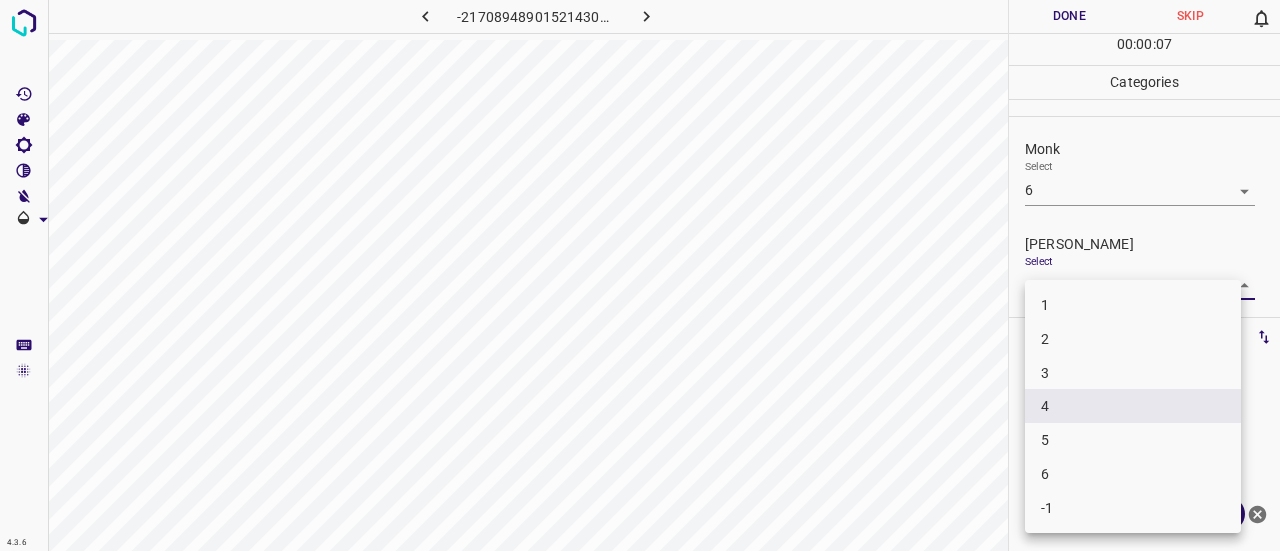 click on "5" at bounding box center [1133, 440] 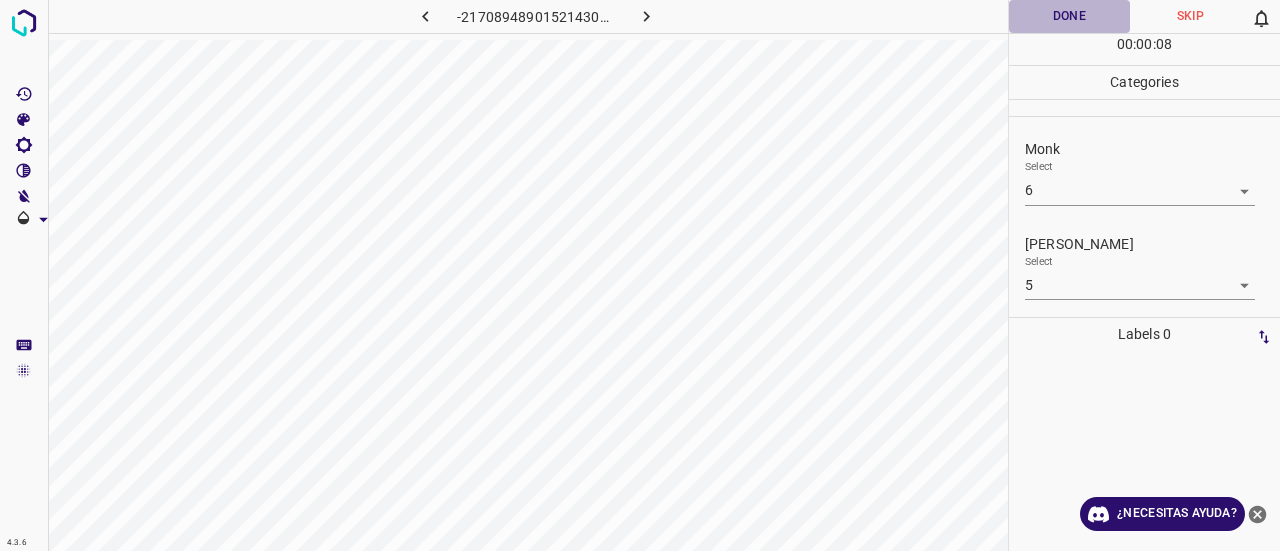 click on "Done" at bounding box center (1069, 16) 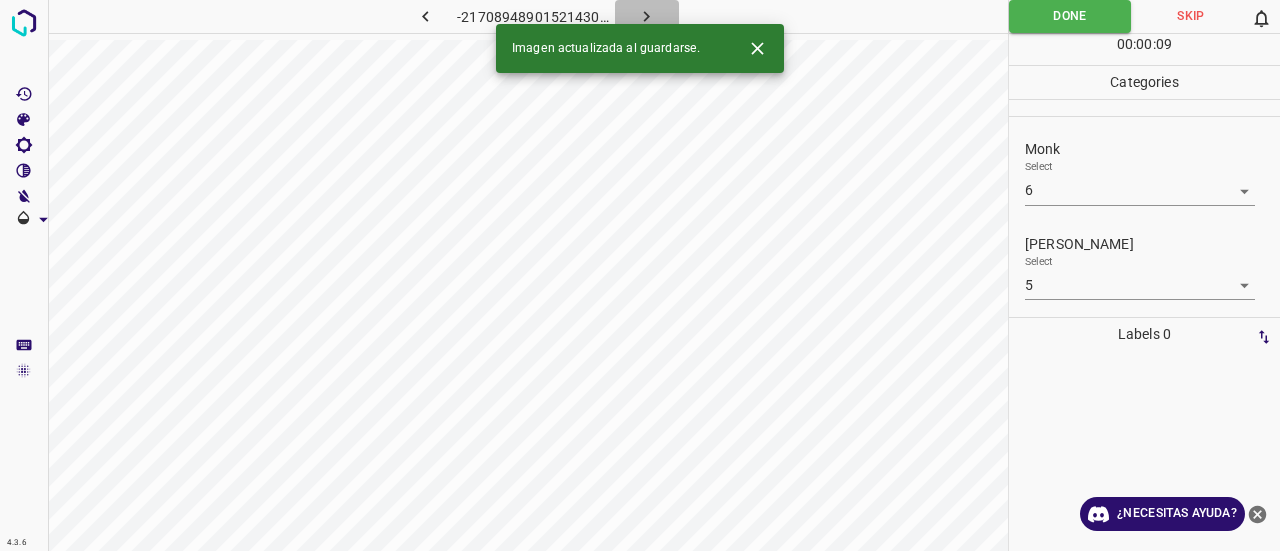 click 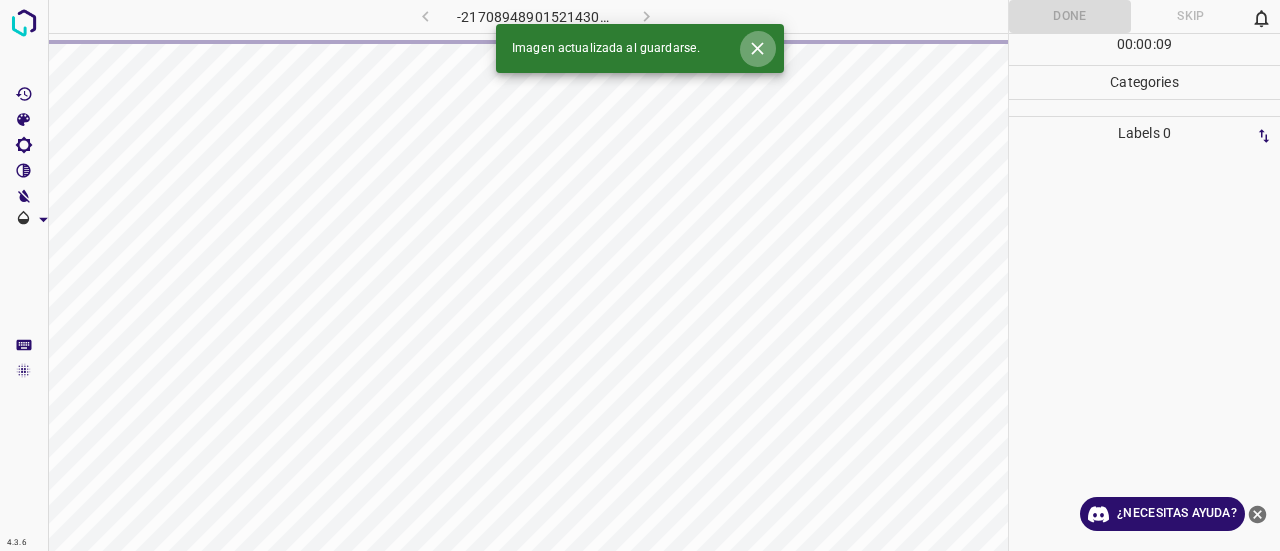 click at bounding box center (757, 48) 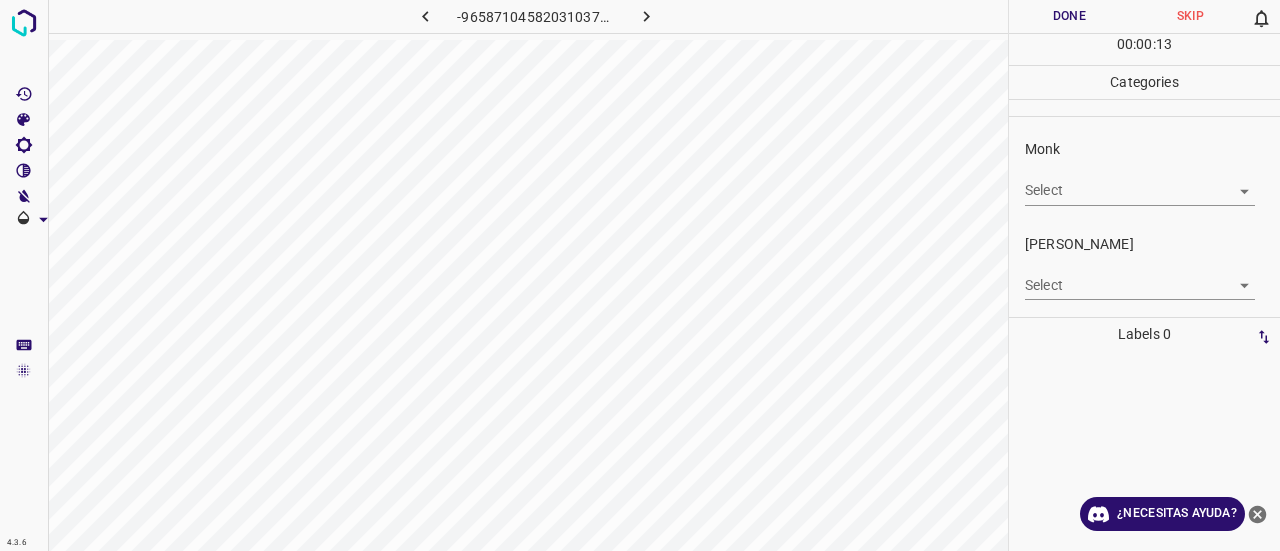 click on "4.3.6  -965871045820310376.png Done Skip 0 00   : 00   : 13   Categories Monk   Select ​  [PERSON_NAME]   Select ​ Labels   0 Categories 1 Monk 2  [PERSON_NAME] Tools Space Change between modes (Draw & Edit) I Auto labeling R Restore zoom M Zoom in N Zoom out Delete Delete selecte label Filters Z Restore filters X Saturation filter C Brightness filter V Contrast filter B Gray scale filter General O Download ¿Necesitas ayuda? Texto original Valora esta traducción Tu opinión servirá para ayudar a mejorar el Traductor de Google - Texto - Esconder - Borrar" at bounding box center (640, 275) 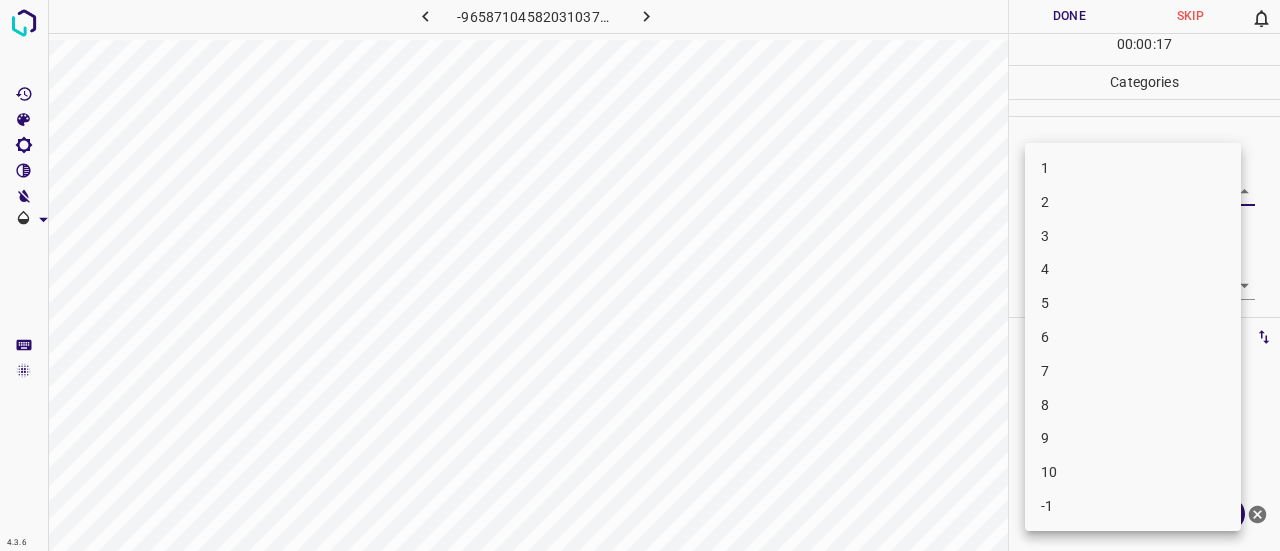 click on "4" at bounding box center [1133, 269] 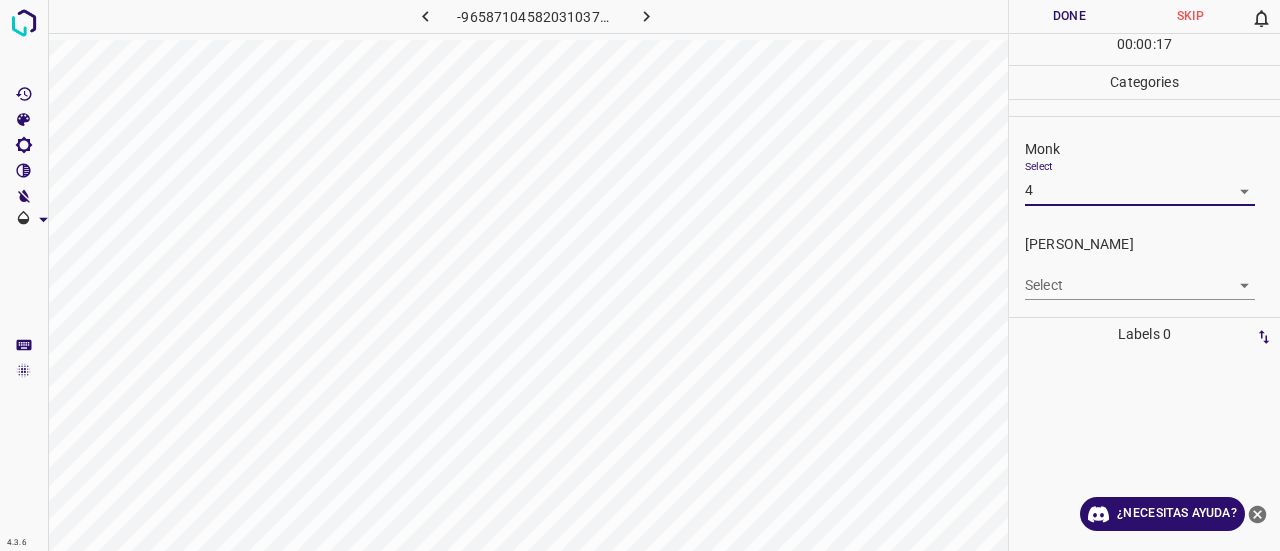 click on "Select ​" at bounding box center (1140, 277) 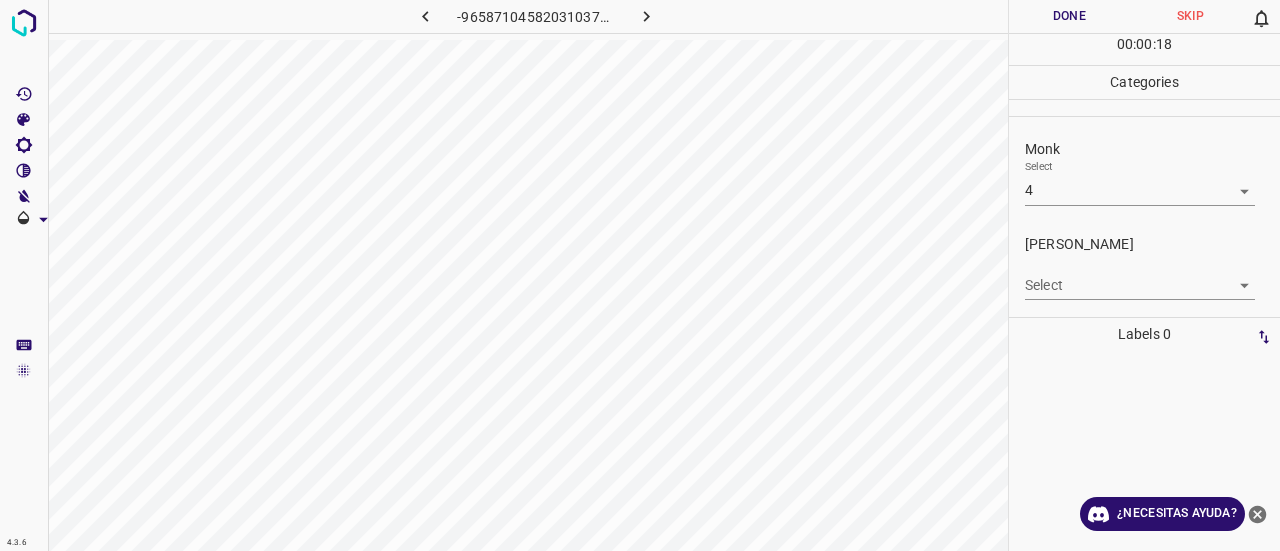 click on "4.3.6  -965871045820310376.png Done Skip 0 00   : 00   : 18   Categories Monk   Select 4 4  [PERSON_NAME]   Select ​ Labels   0 Categories 1 Monk 2  [PERSON_NAME] Tools Space Change between modes (Draw & Edit) I Auto labeling R Restore zoom M Zoom in N Zoom out Delete Delete selecte label Filters Z Restore filters X Saturation filter C Brightness filter V Contrast filter B Gray scale filter General O Download ¿Necesitas ayuda? Texto original Valora esta traducción Tu opinión servirá para ayudar a mejorar el Traductor de Google - Texto - Esconder - Borrar" at bounding box center (640, 275) 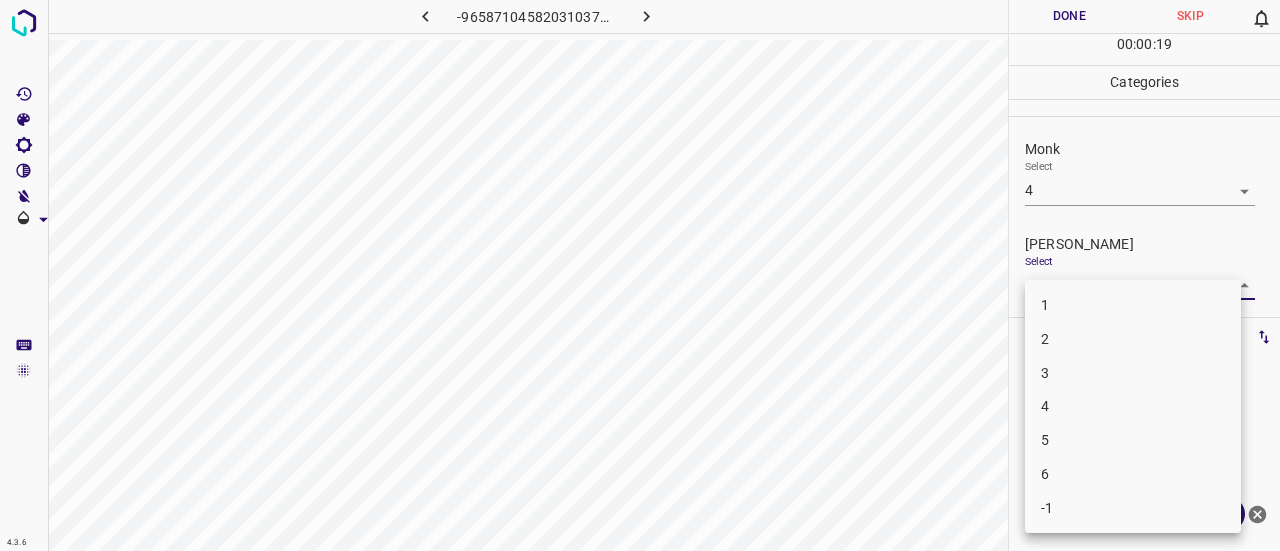 click on "2" at bounding box center [1133, 339] 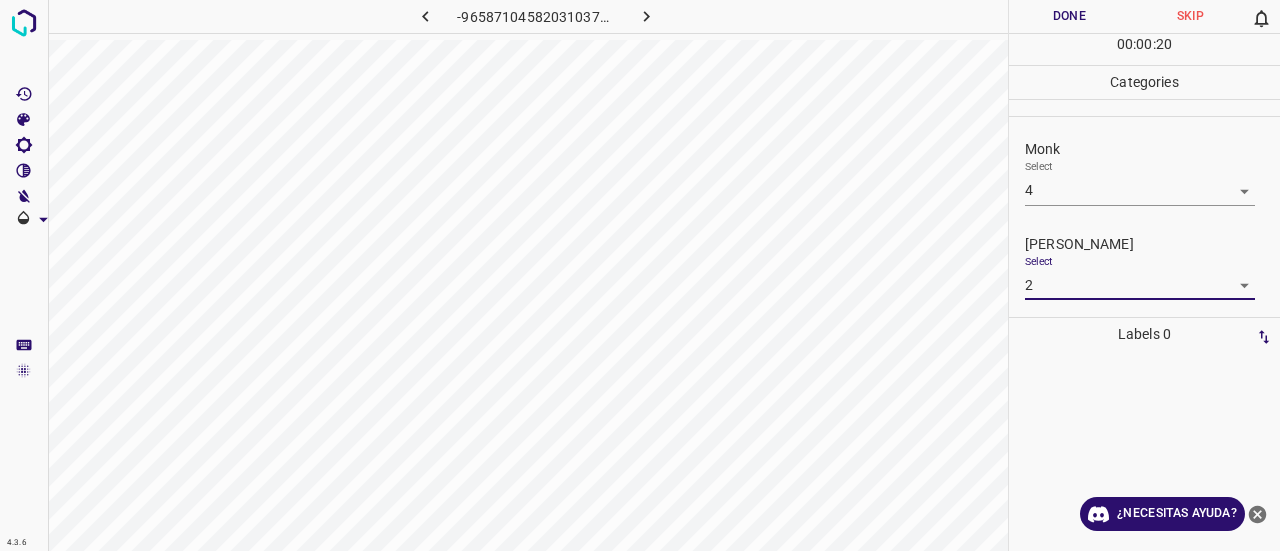 click on "Done" at bounding box center [1069, 16] 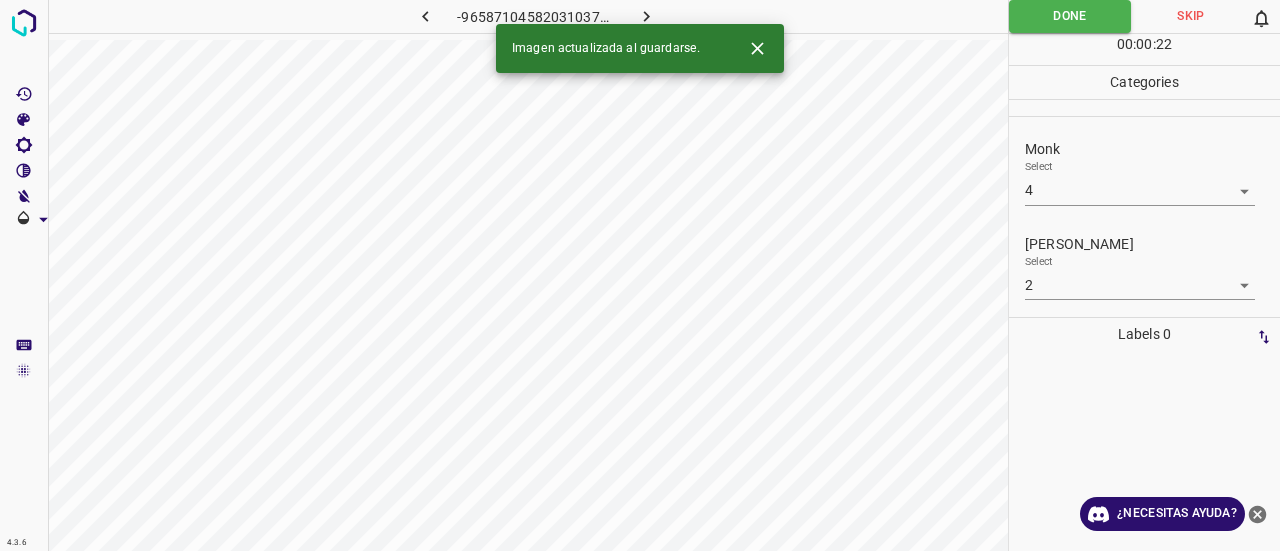 click 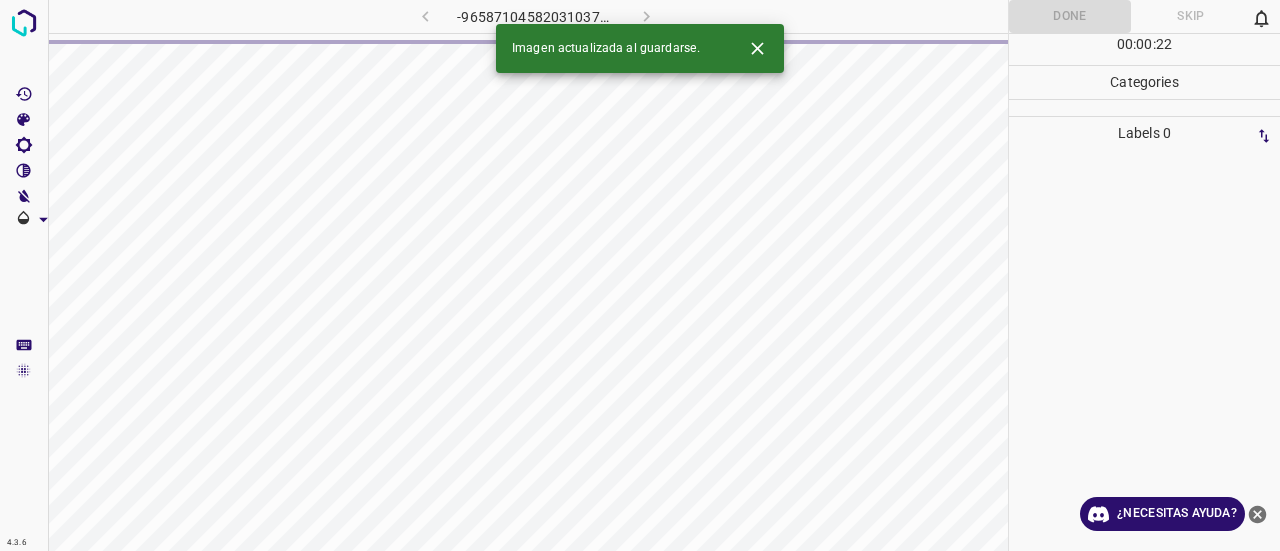 click 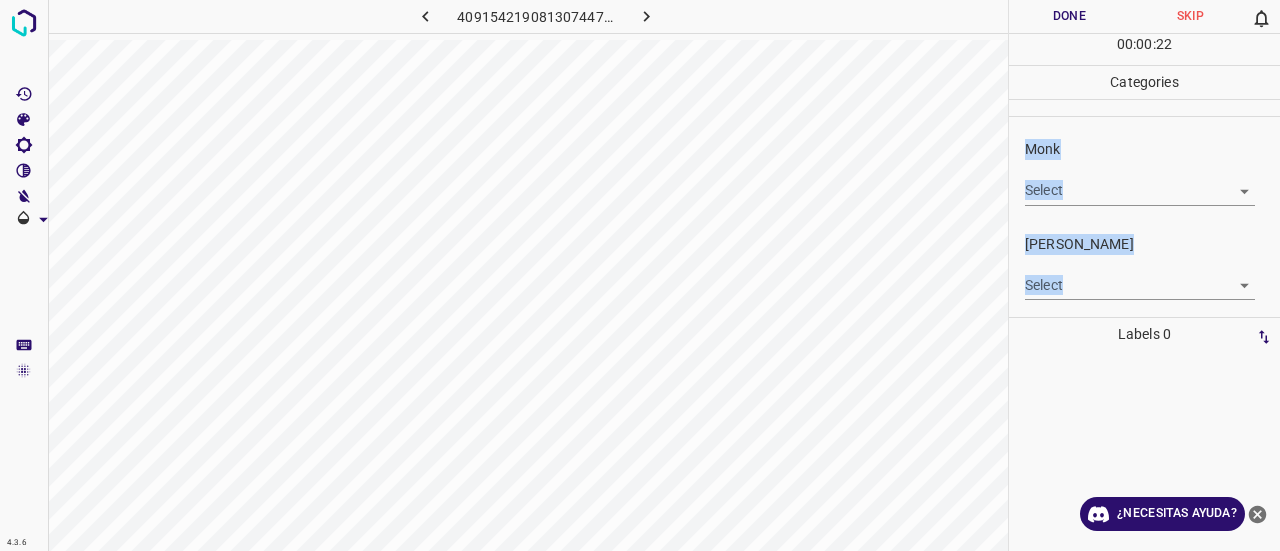 click on "Monk" at bounding box center [1152, 149] 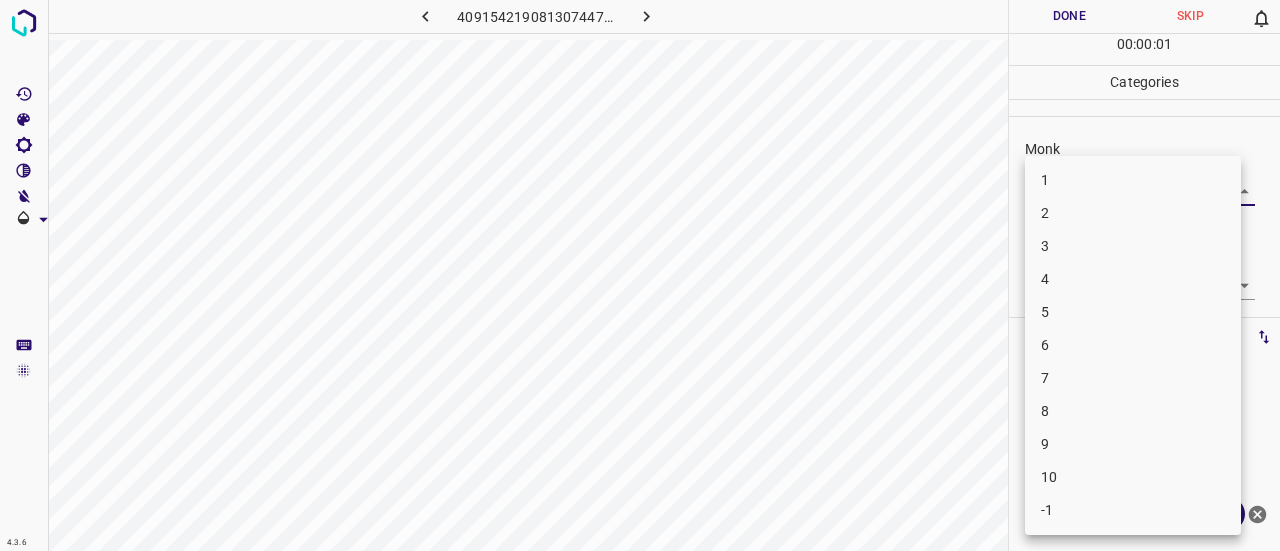 click on "4.3.6  4091542190813074472.png Done Skip 0 00   : 00   : 01   Categories Monk   Select ​  [PERSON_NAME]   Select ​ Labels   0 Categories 1 Monk 2  [PERSON_NAME] Tools Space Change between modes (Draw & Edit) I Auto labeling R Restore zoom M Zoom in N Zoom out Delete Delete selecte label Filters Z Restore filters X Saturation filter C Brightness filter V Contrast filter B Gray scale filter General O Download ¿Necesitas ayuda? Texto original Valora esta traducción Tu opinión servirá para ayudar a mejorar el Traductor de Google - Texto - Esconder - Borrar 1 2 3 4 5 6 7 8 9 10 -1" at bounding box center [640, 275] 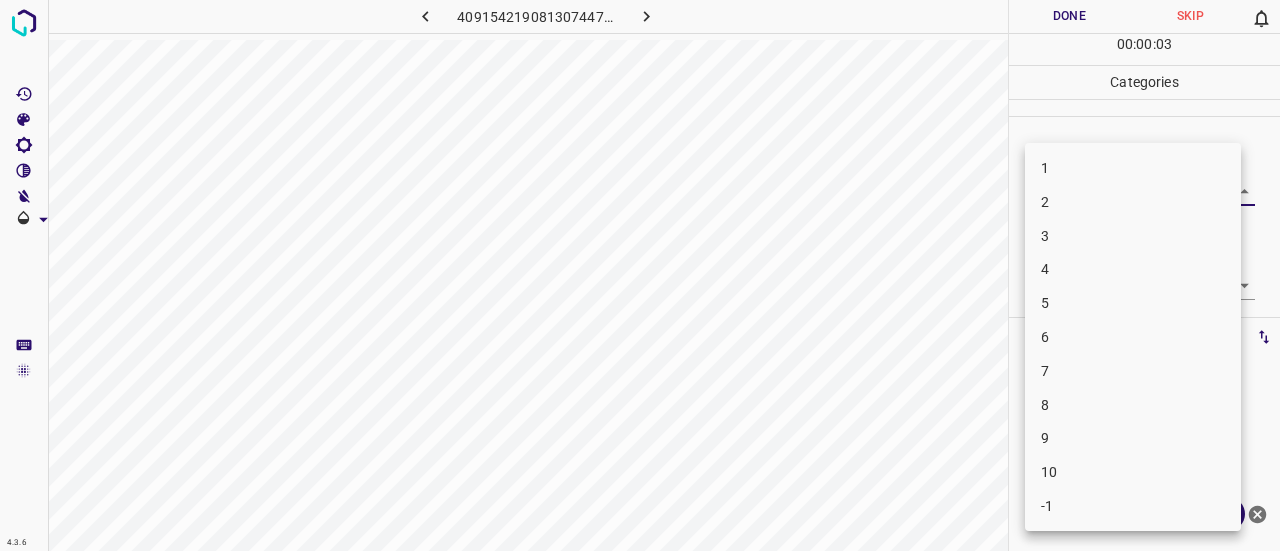 click on "1" at bounding box center [1133, 168] 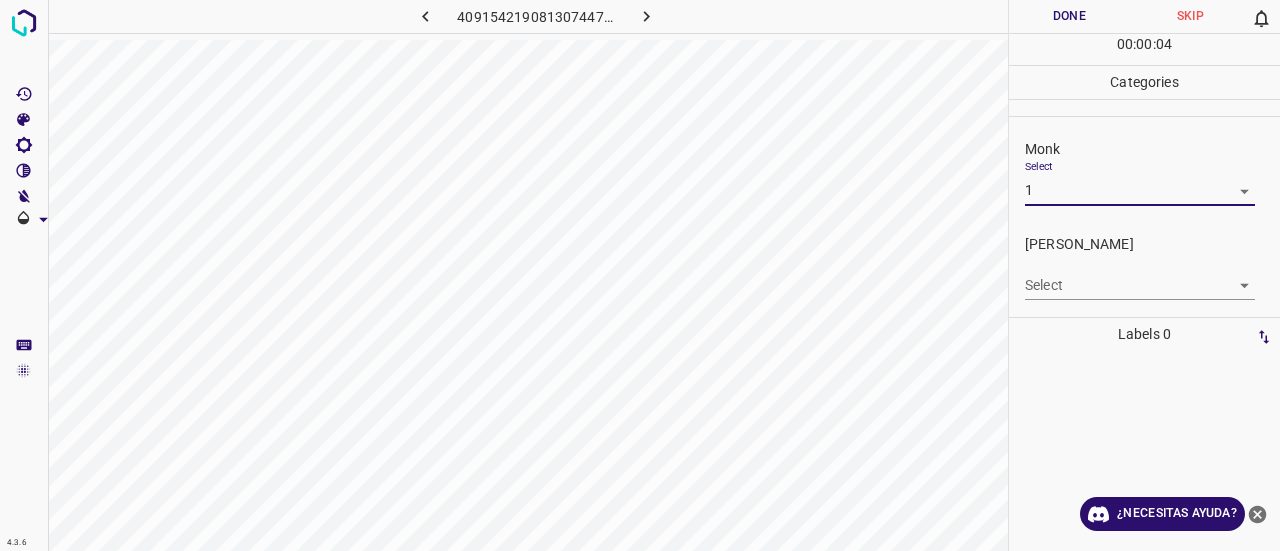 click on "4.3.6  4091542190813074472.png Done Skip 0 00   : 00   : 04   Categories Monk   Select 1 1  [PERSON_NAME]   Select ​ Labels   0 Categories 1 Monk 2  [PERSON_NAME] Tools Space Change between modes (Draw & Edit) I Auto labeling R Restore zoom M Zoom in N Zoom out Delete Delete selecte label Filters Z Restore filters X Saturation filter C Brightness filter V Contrast filter B Gray scale filter General O Download ¿Necesitas ayuda? Texto original Valora esta traducción Tu opinión servirá para ayudar a mejorar el Traductor de Google - Texto - Esconder - Borrar" at bounding box center (640, 275) 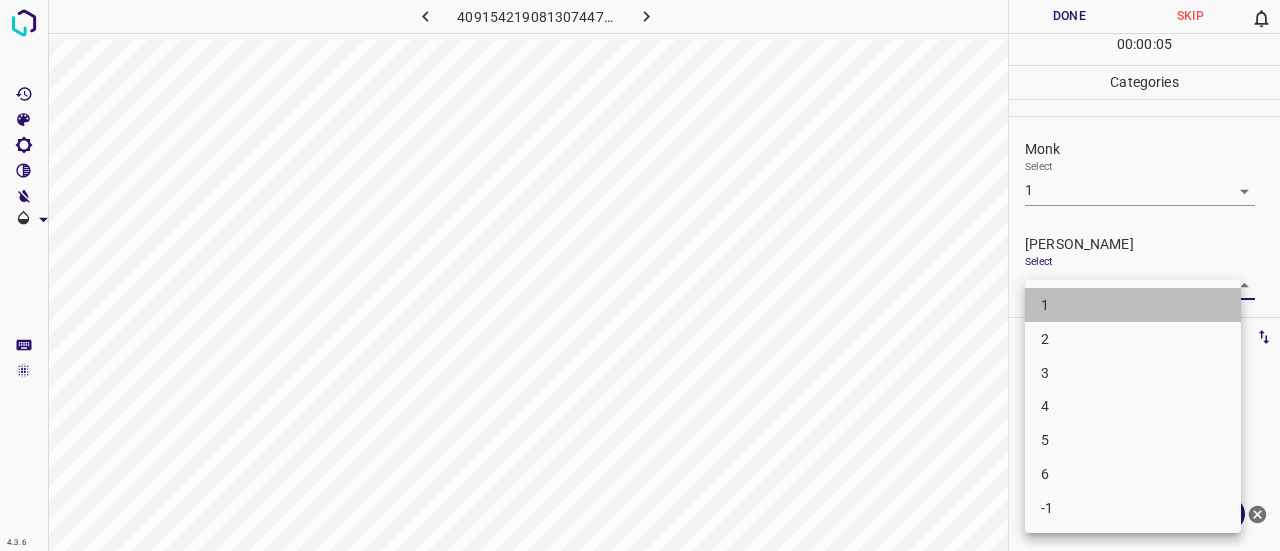 click on "1" at bounding box center (1133, 305) 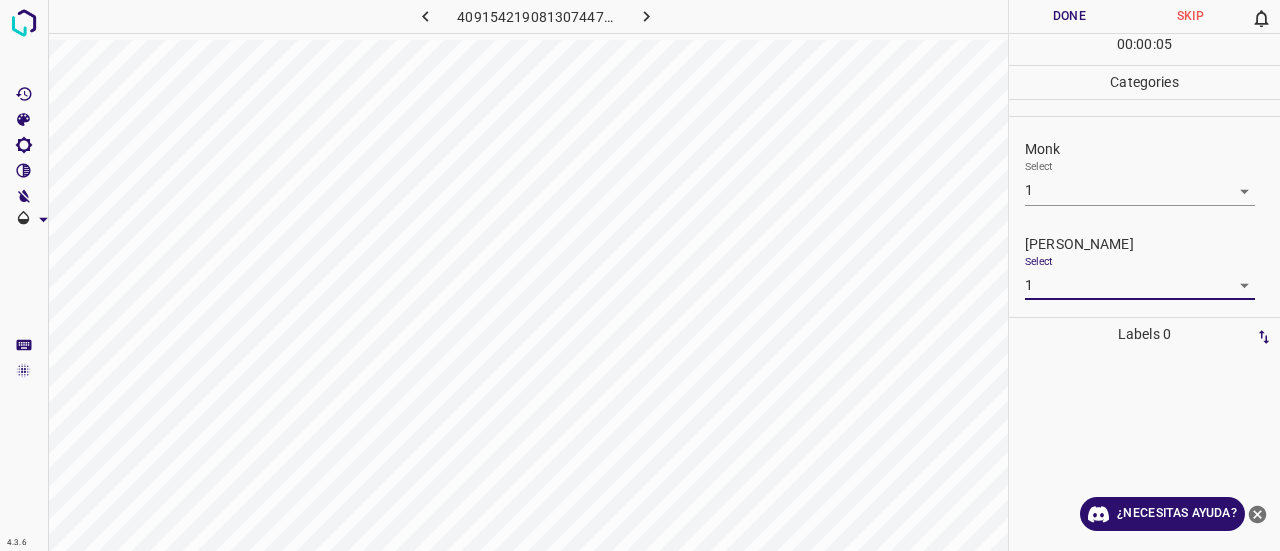 click on "Done" at bounding box center (1069, 16) 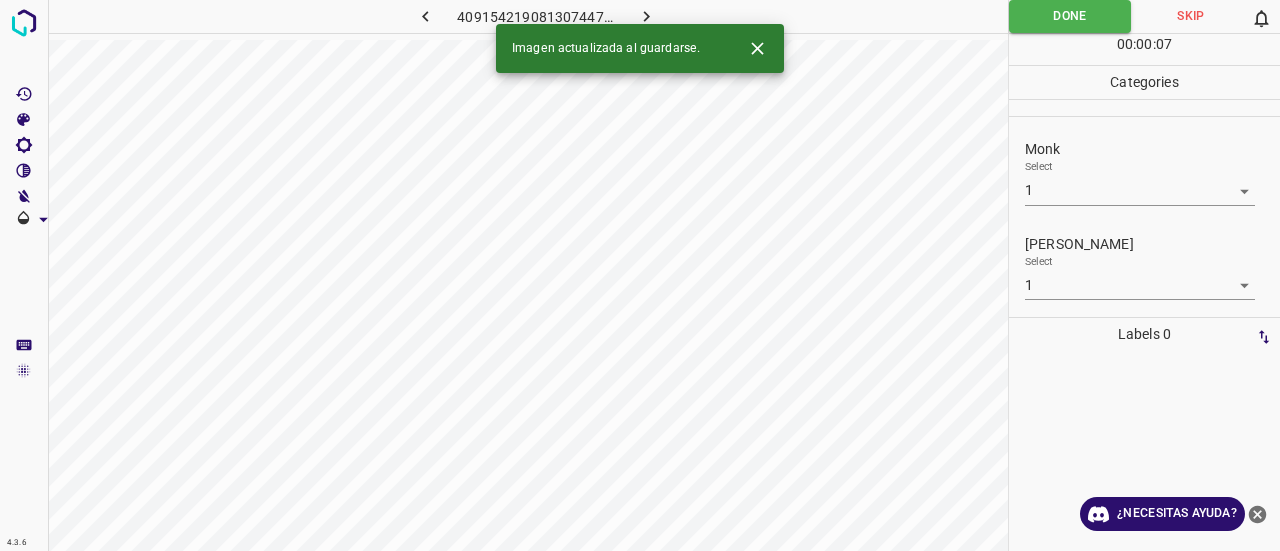 click at bounding box center (647, 16) 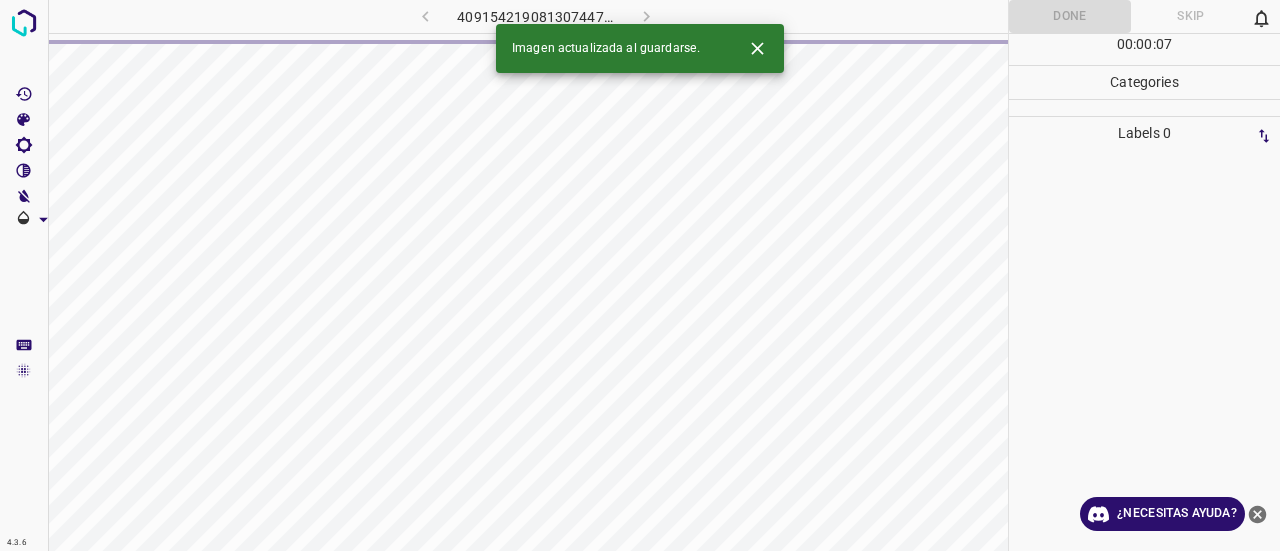 click 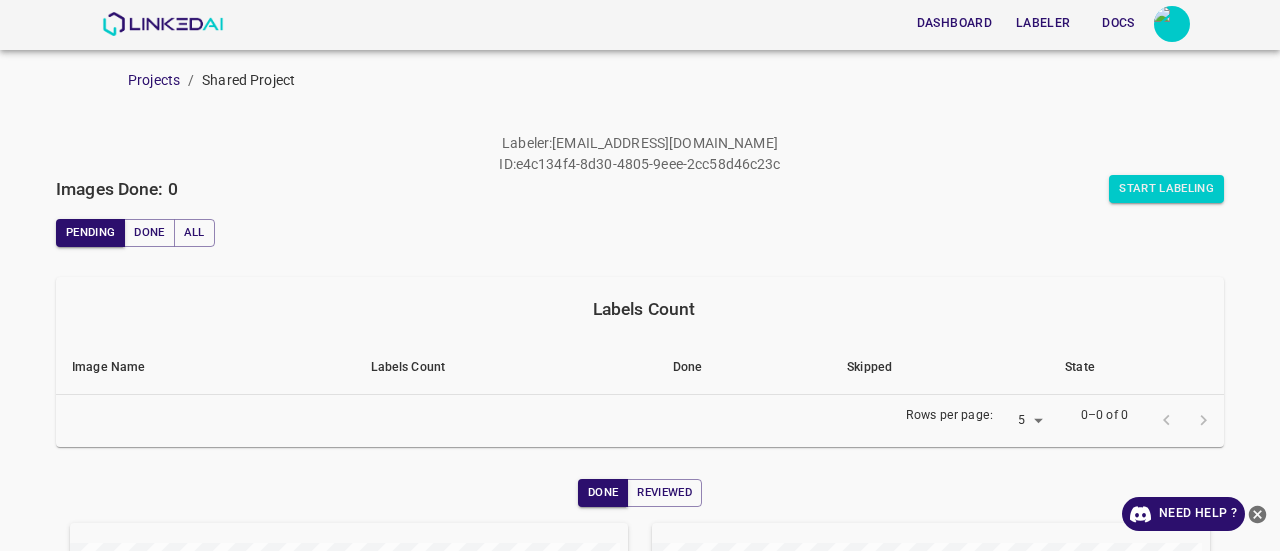 scroll, scrollTop: 0, scrollLeft: 0, axis: both 